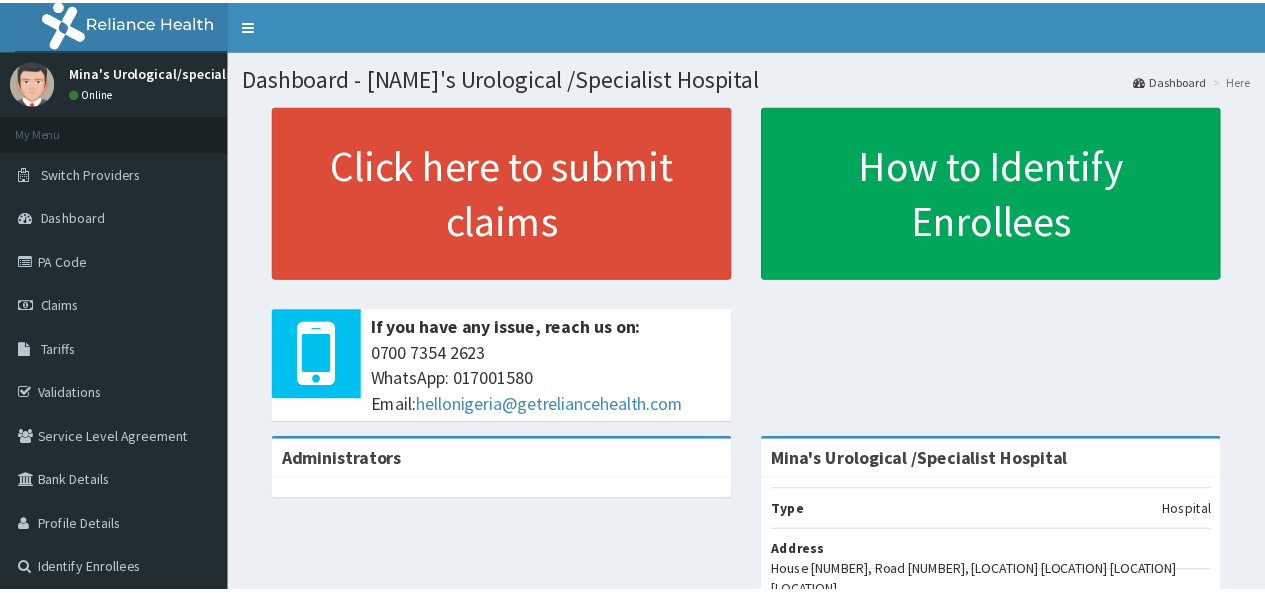scroll, scrollTop: 0, scrollLeft: 0, axis: both 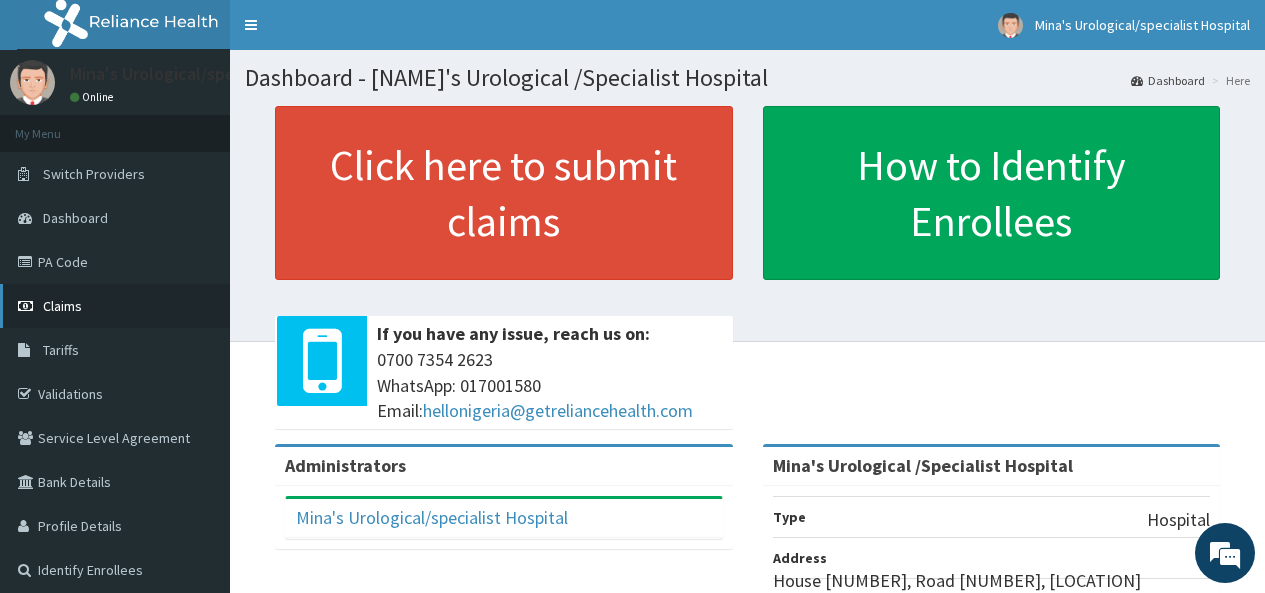 click on "Claims" at bounding box center [115, 306] 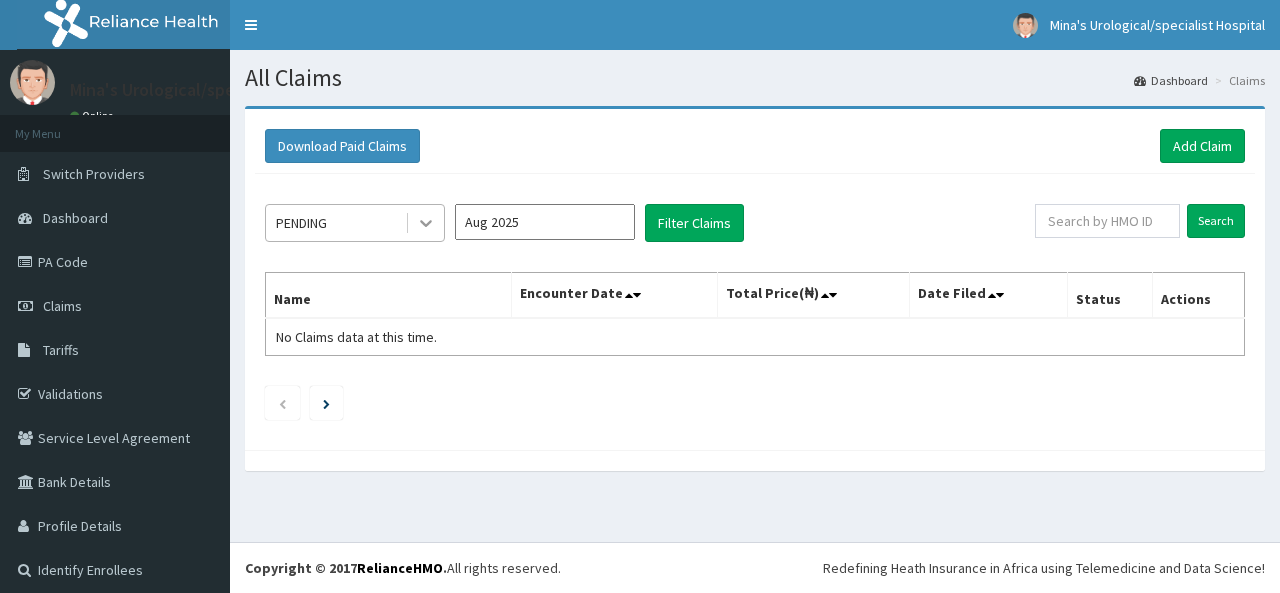 scroll, scrollTop: 0, scrollLeft: 0, axis: both 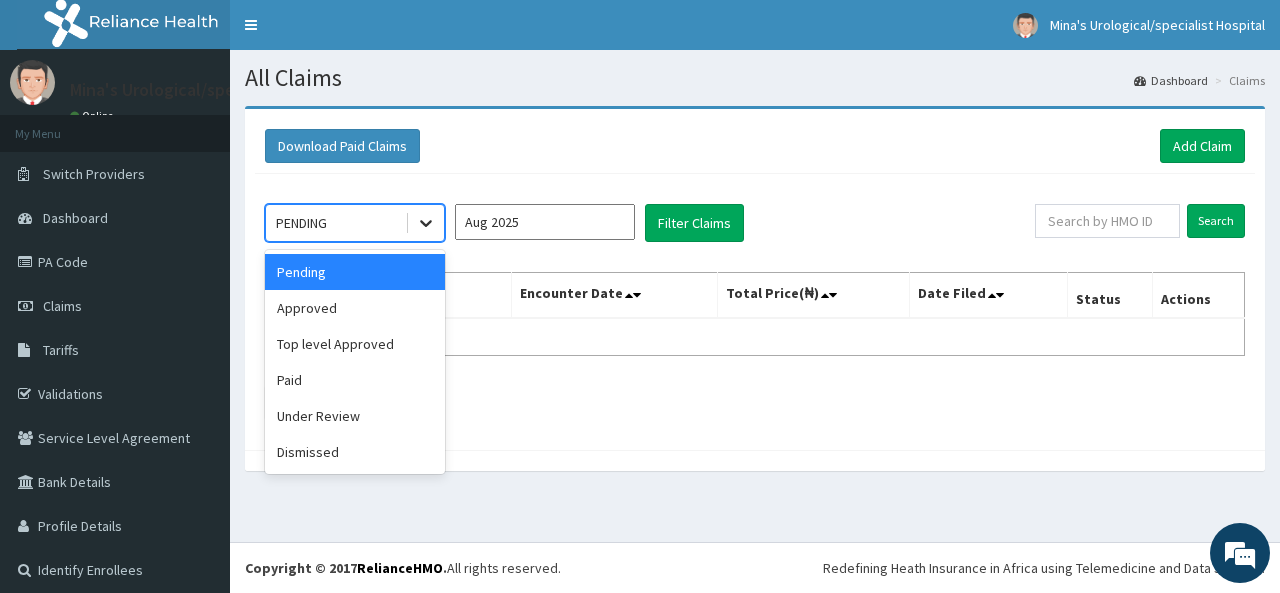 click 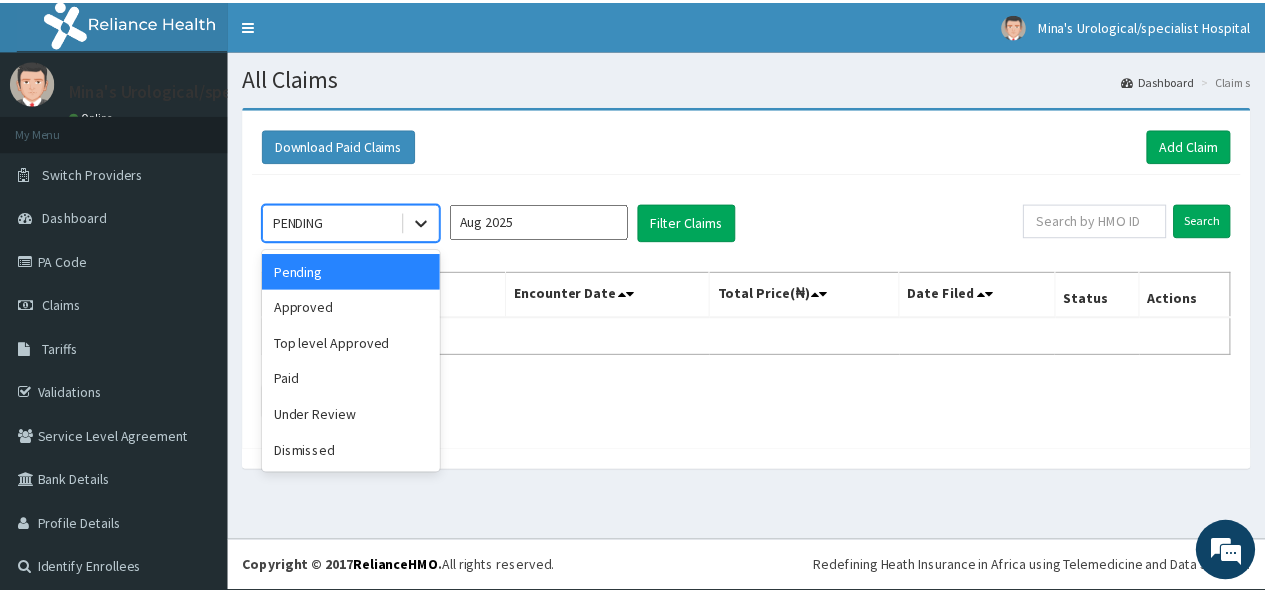 scroll, scrollTop: 0, scrollLeft: 0, axis: both 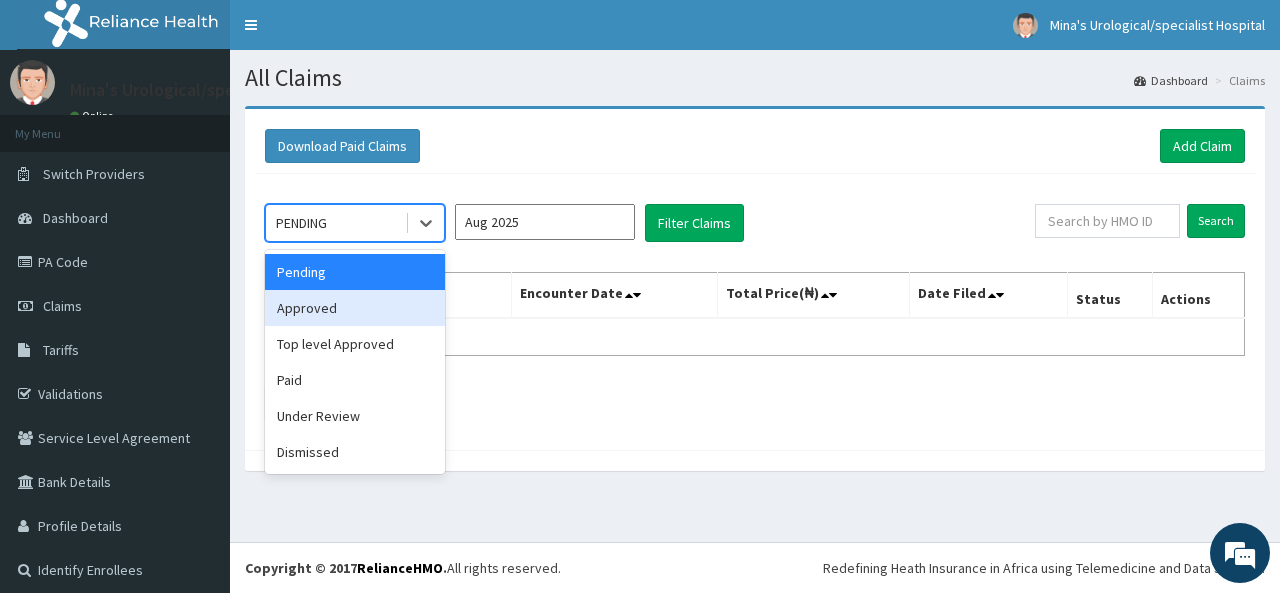 click on "Approved" at bounding box center [355, 308] 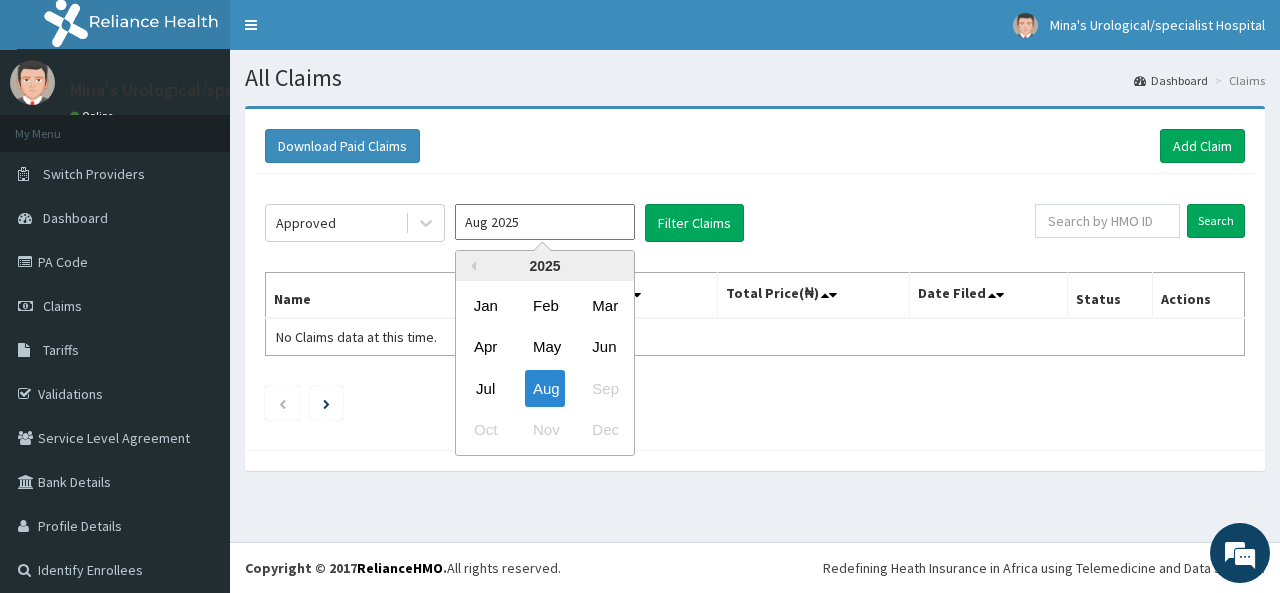 click on "Aug 2025" at bounding box center [545, 222] 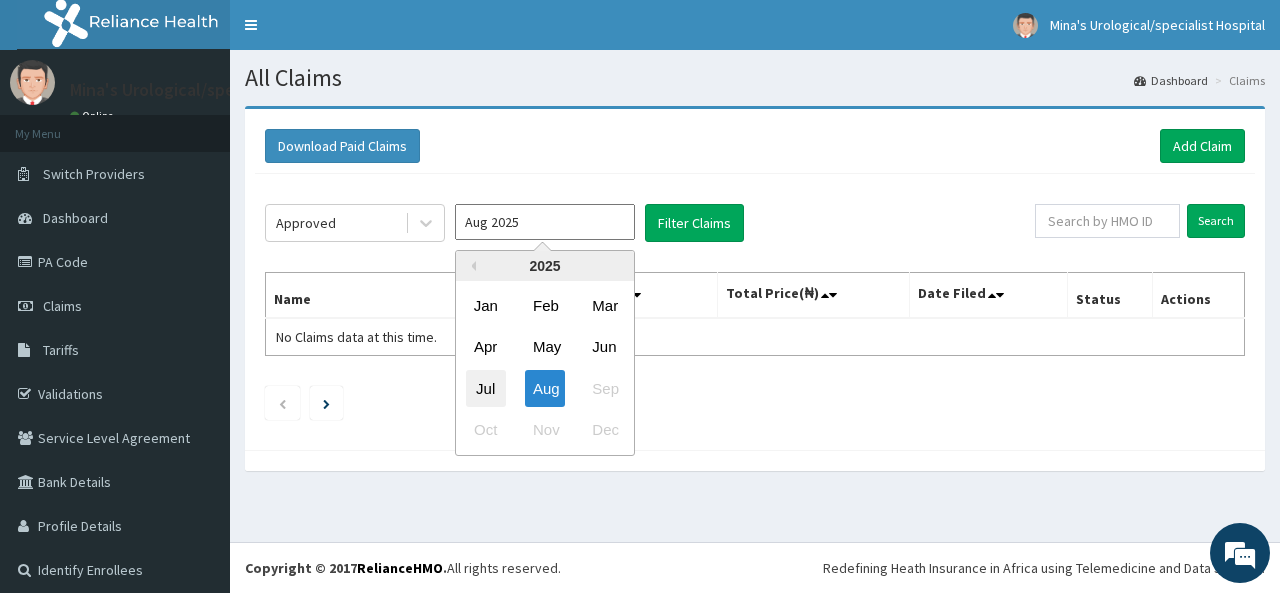 click on "Jul" at bounding box center [486, 388] 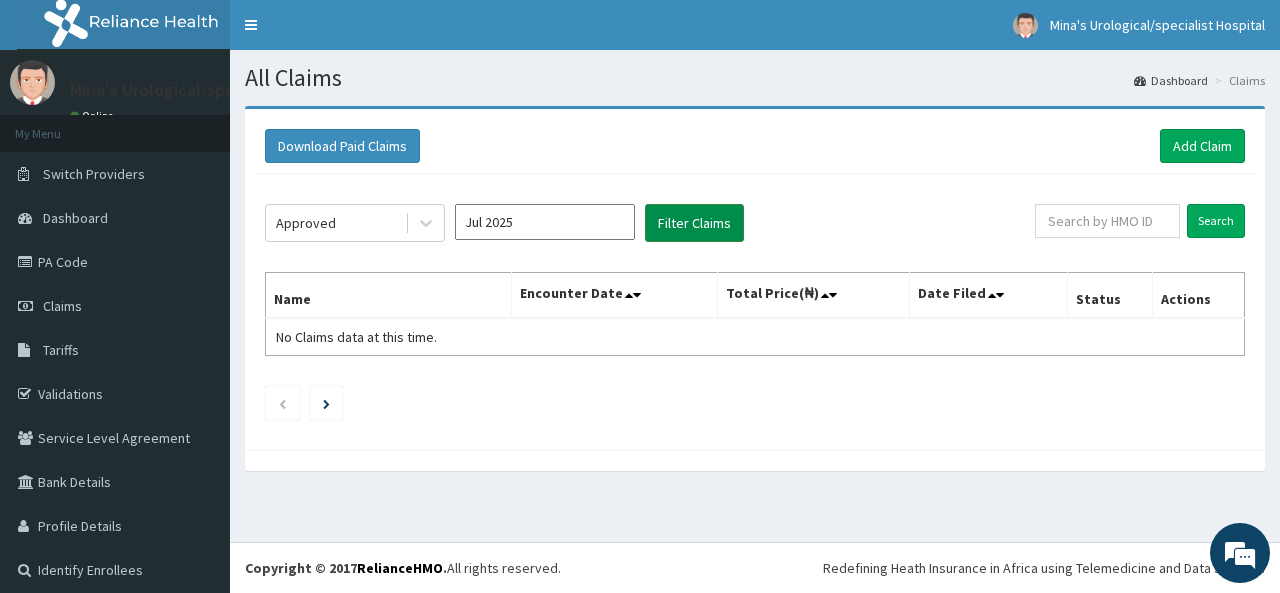 click on "Filter Claims" at bounding box center (694, 223) 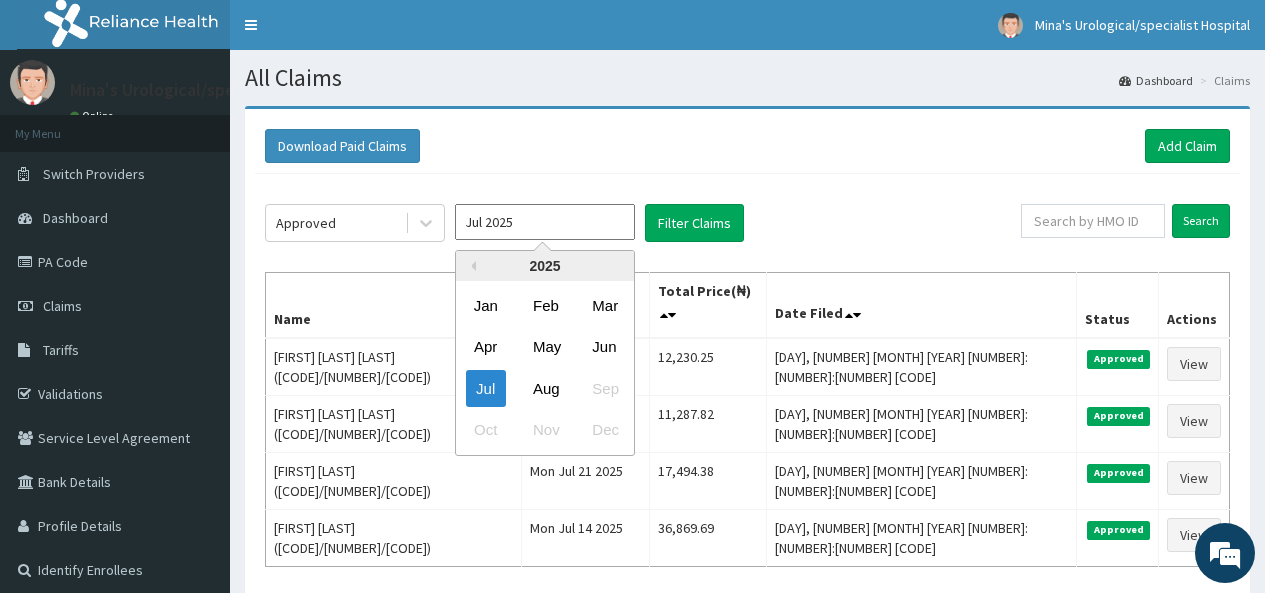 click on "Jul 2025" at bounding box center [545, 222] 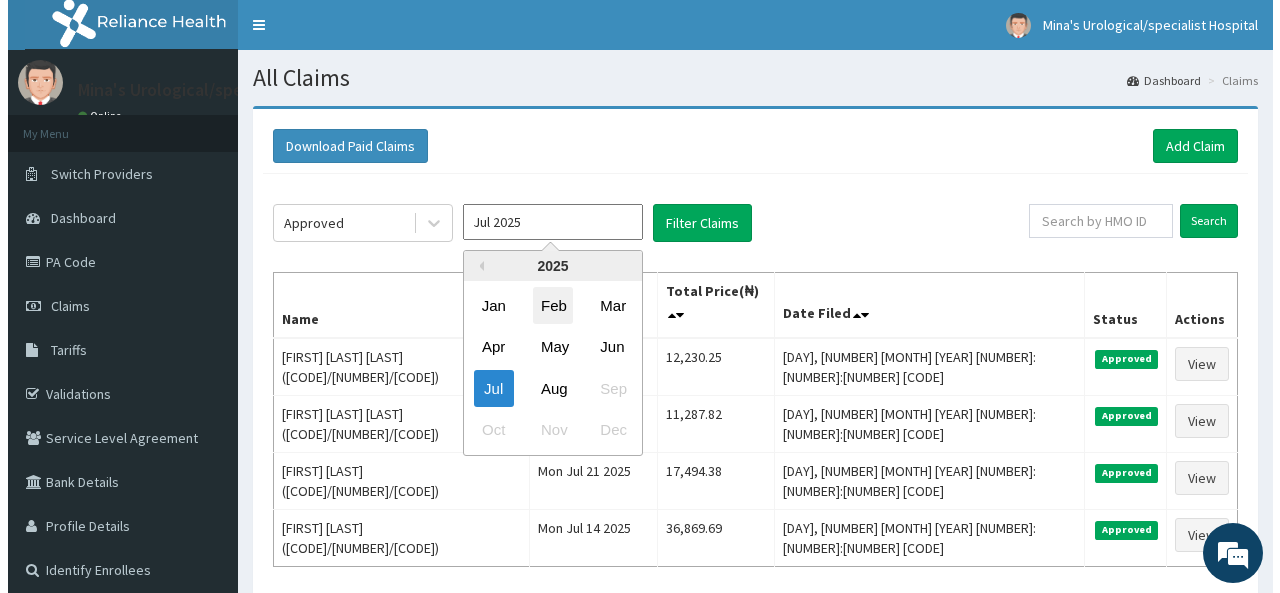 scroll, scrollTop: 0, scrollLeft: 0, axis: both 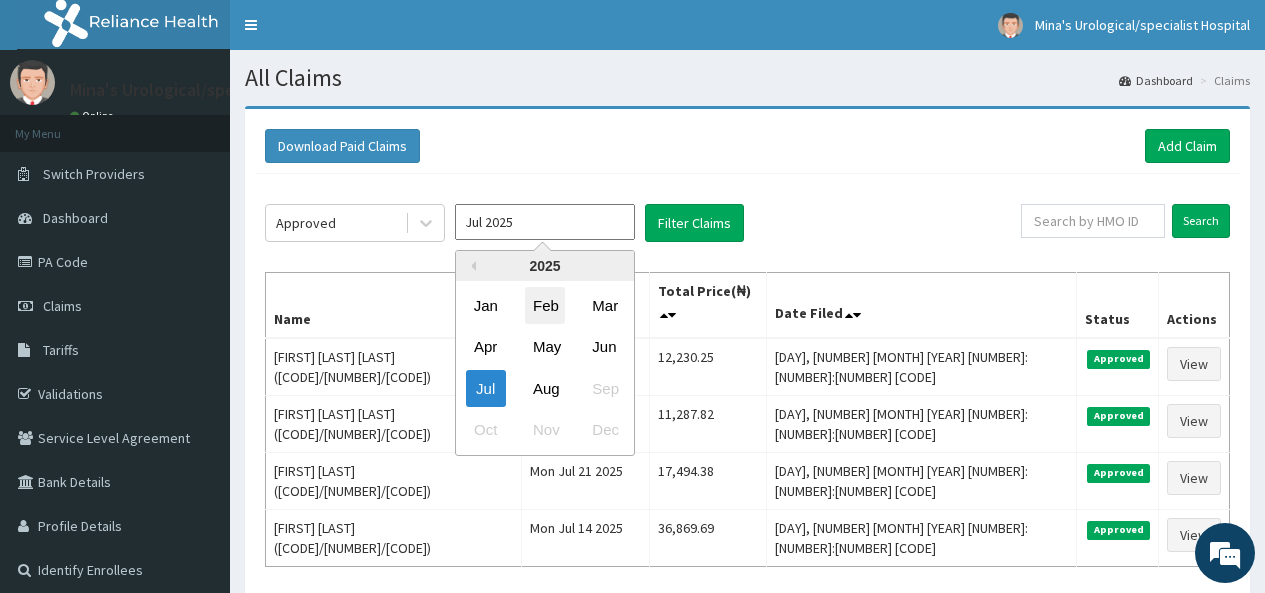 click on "Feb" at bounding box center [545, 305] 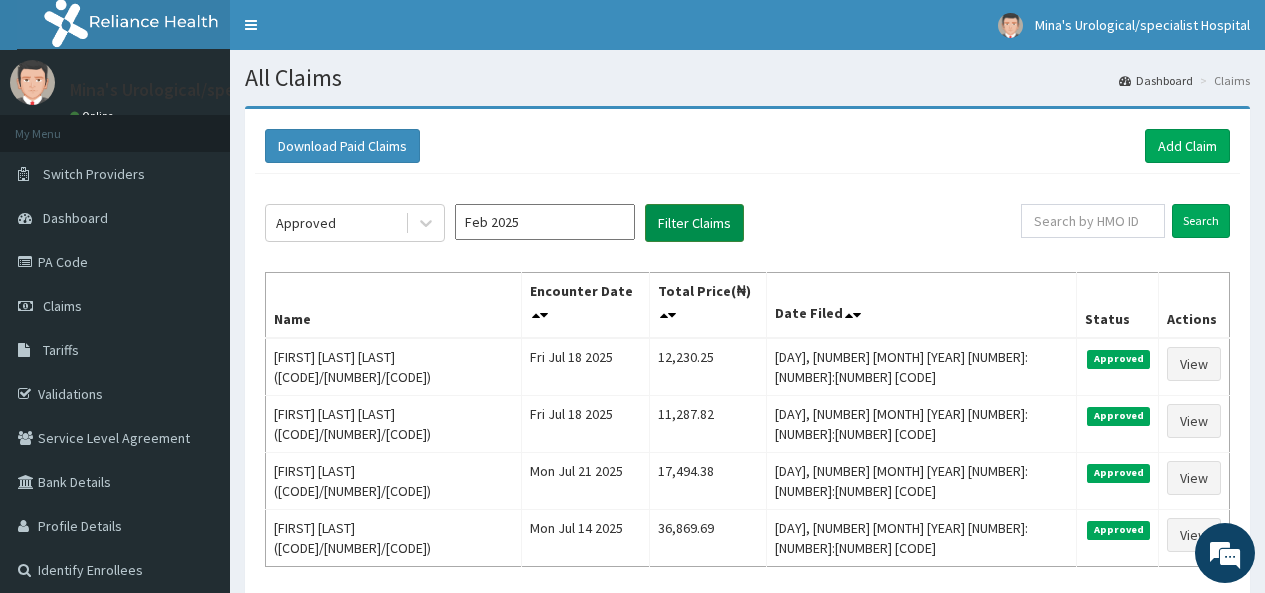 click on "Filter Claims" at bounding box center (694, 223) 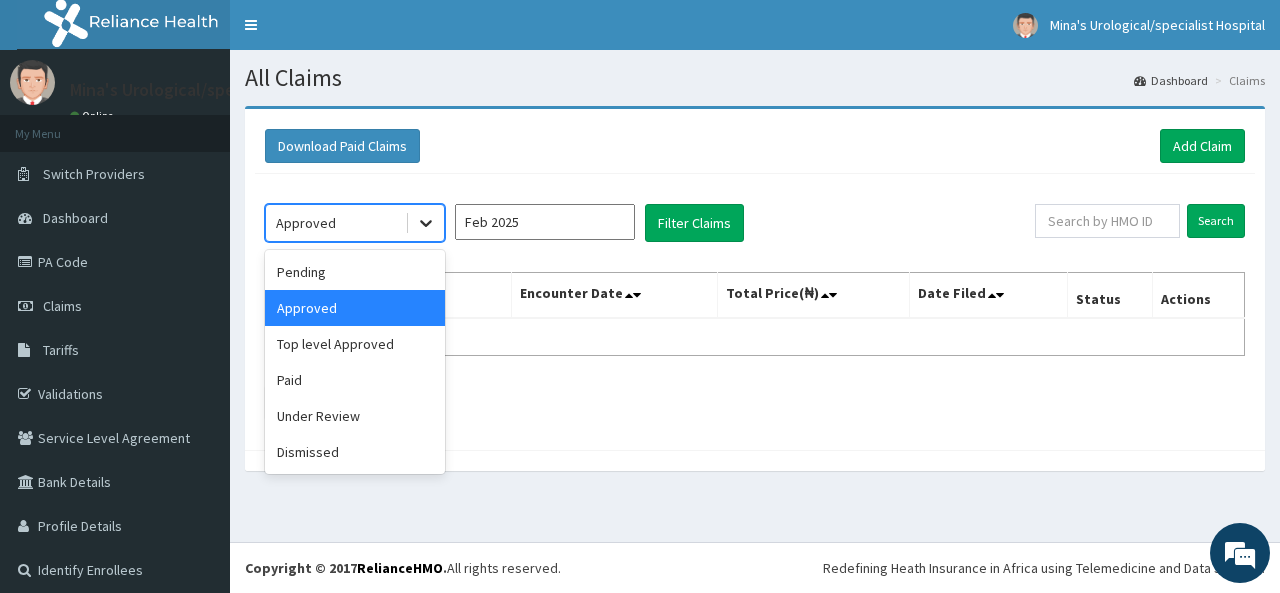 click 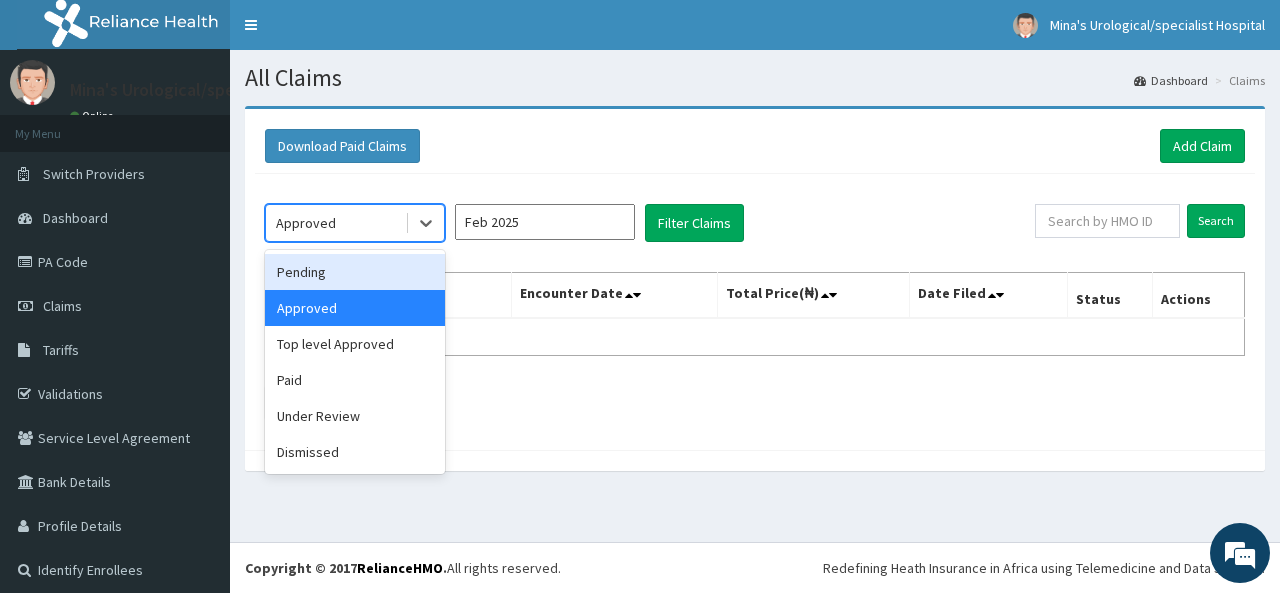 click on "Pending" at bounding box center (355, 272) 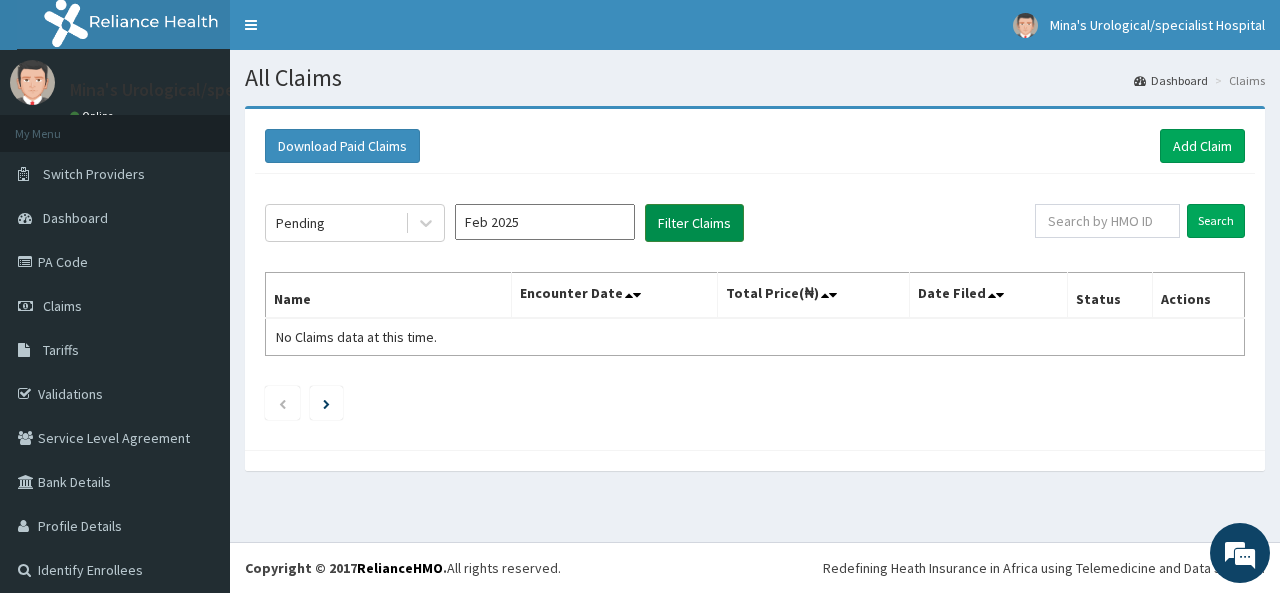 click on "Filter Claims" at bounding box center [694, 223] 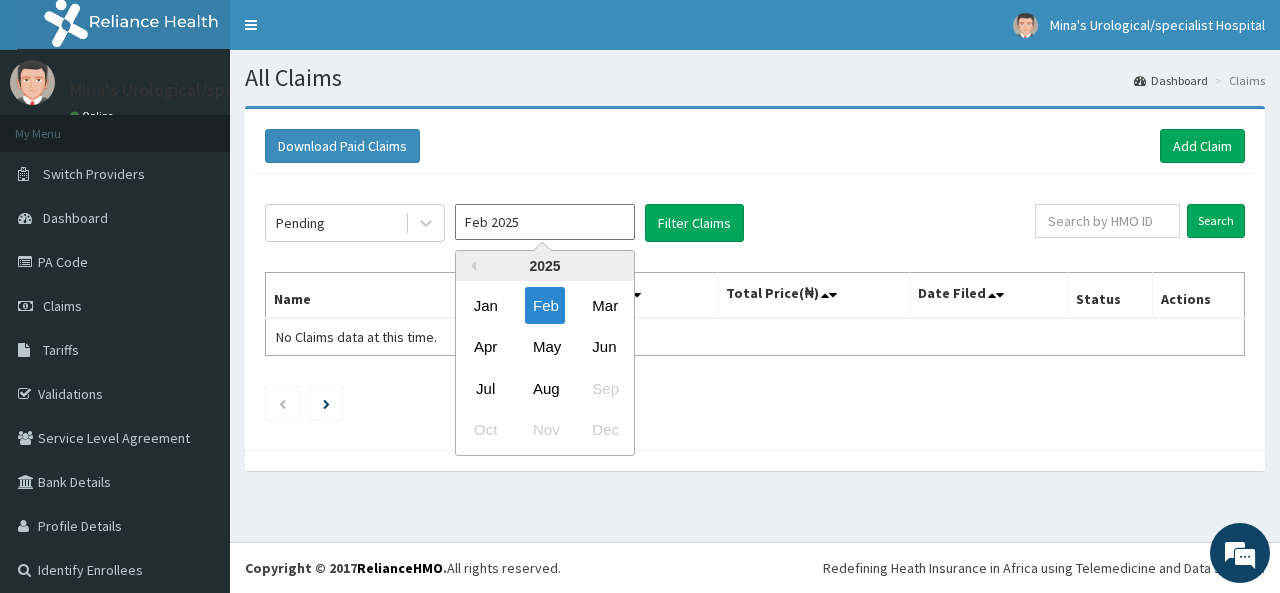 click on "Feb 2025" at bounding box center [545, 222] 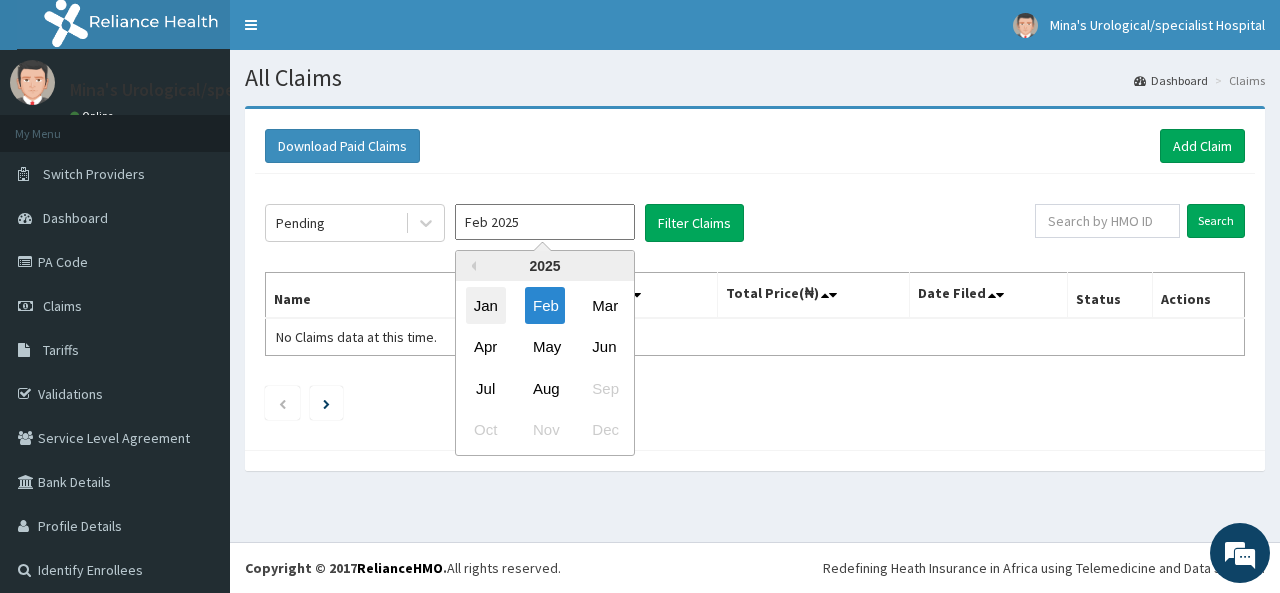 click on "Jan" at bounding box center (486, 305) 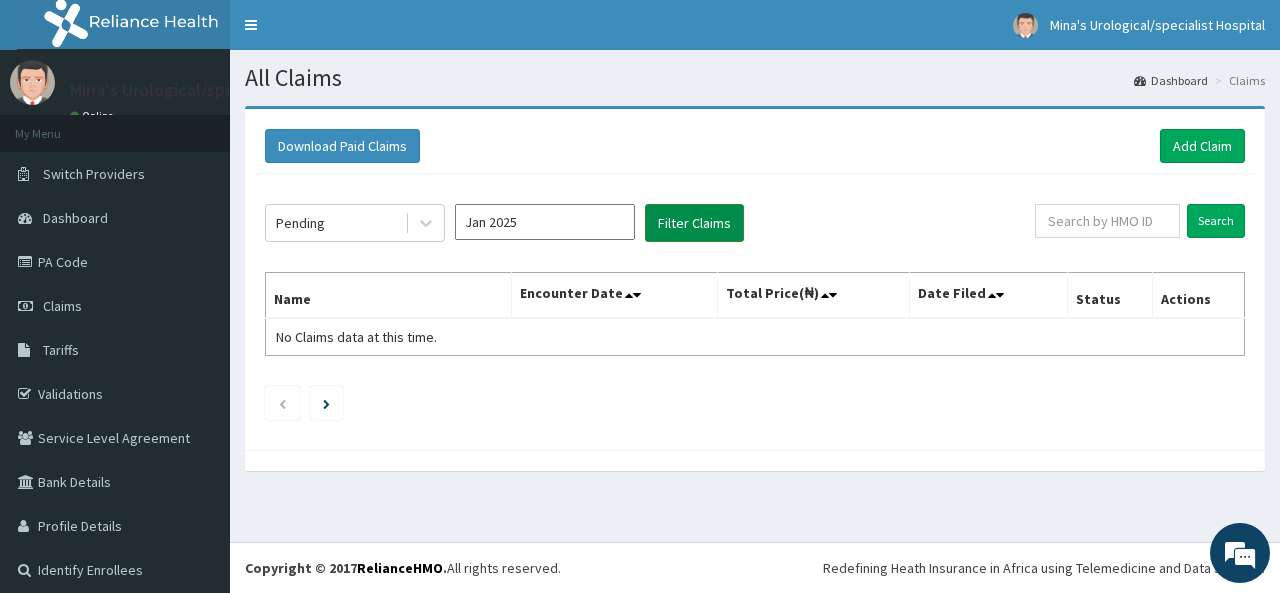 click on "Filter Claims" at bounding box center [694, 223] 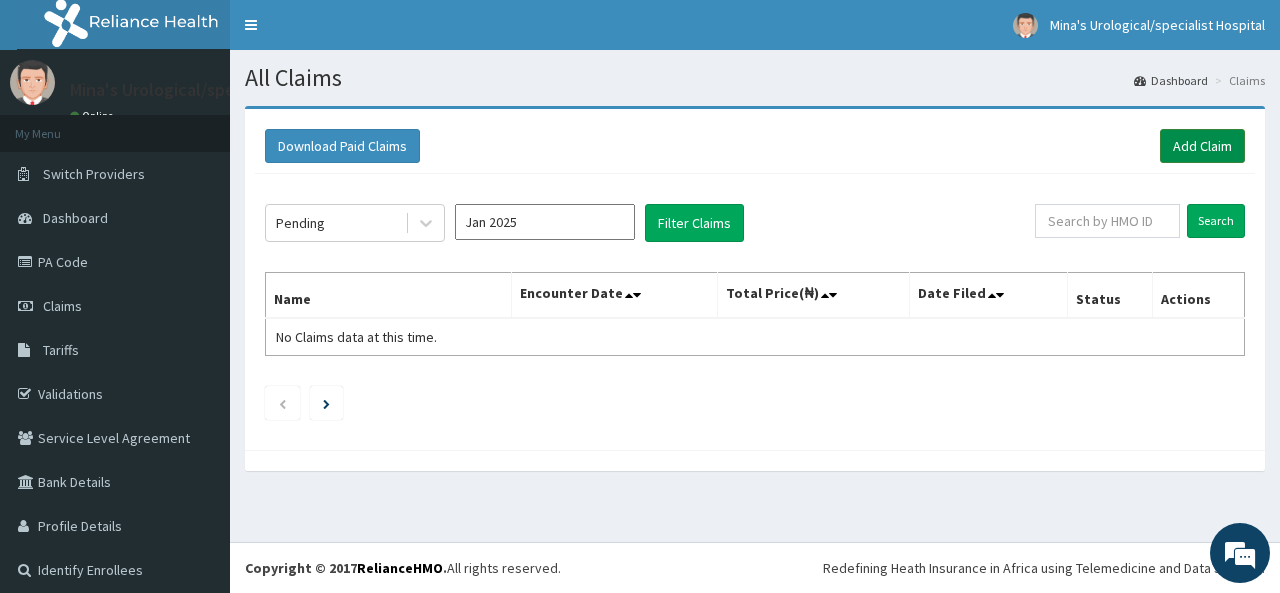 click on "Add Claim" at bounding box center [1202, 146] 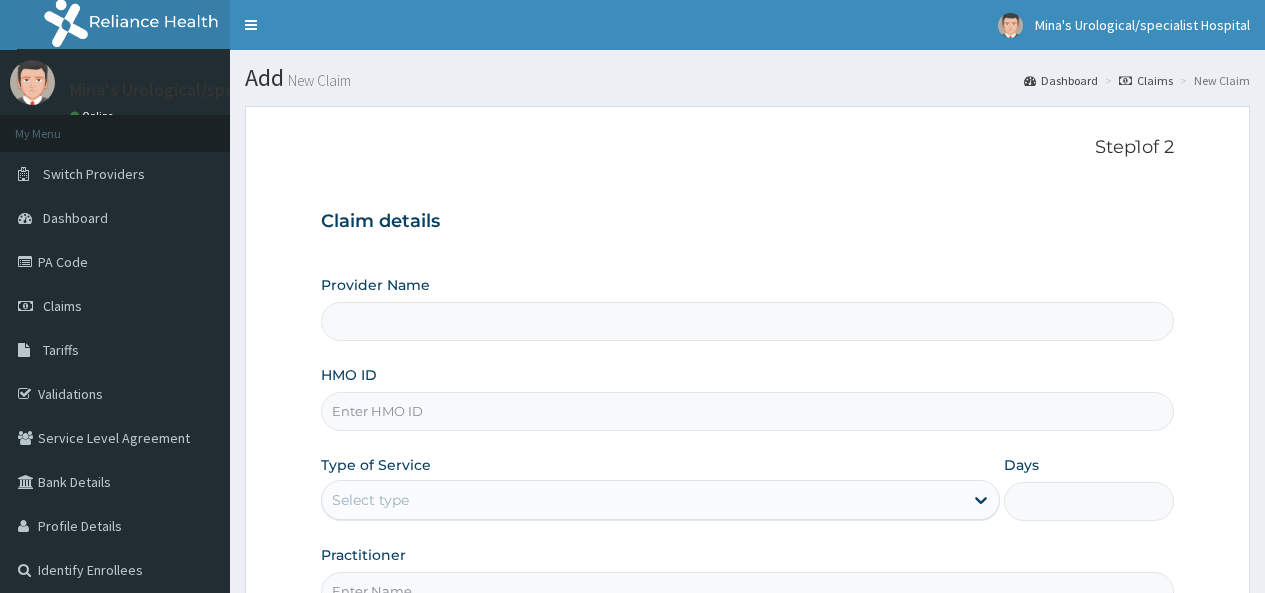scroll, scrollTop: 0, scrollLeft: 0, axis: both 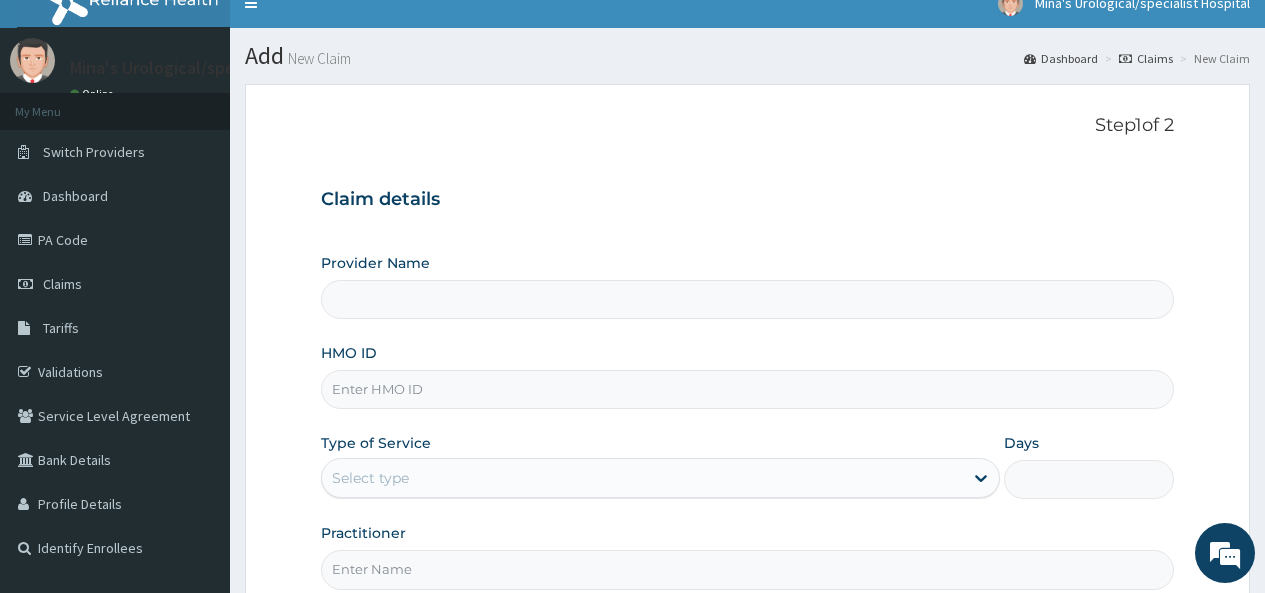 type on "Mina's Urological /Specialist Hospital" 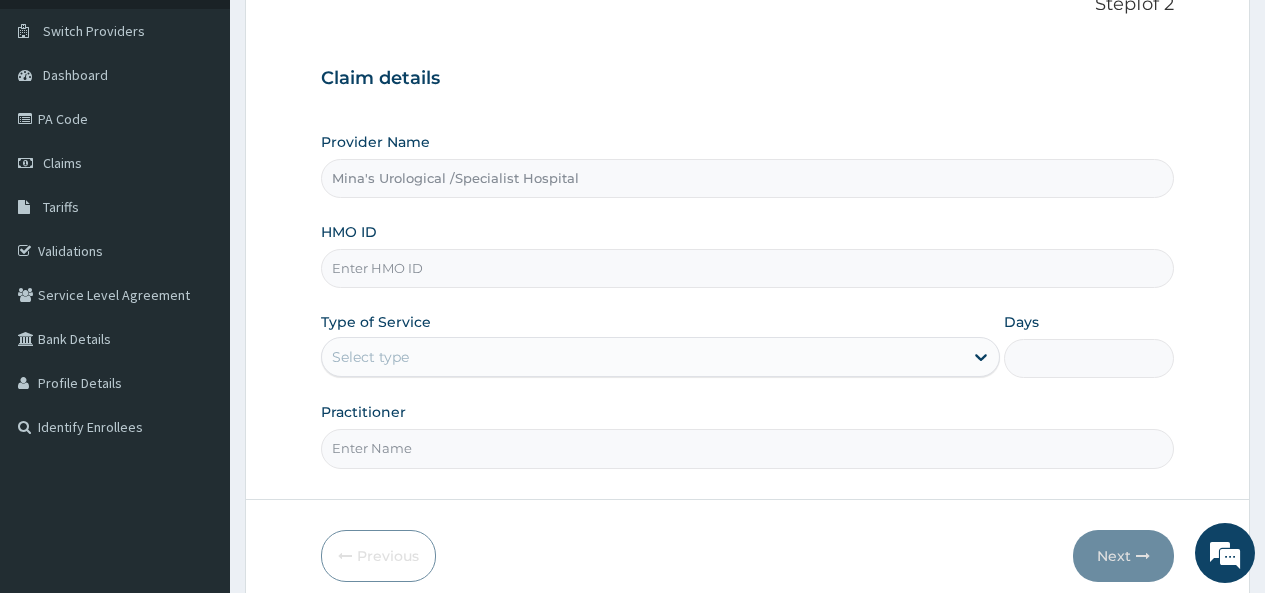 scroll, scrollTop: 228, scrollLeft: 0, axis: vertical 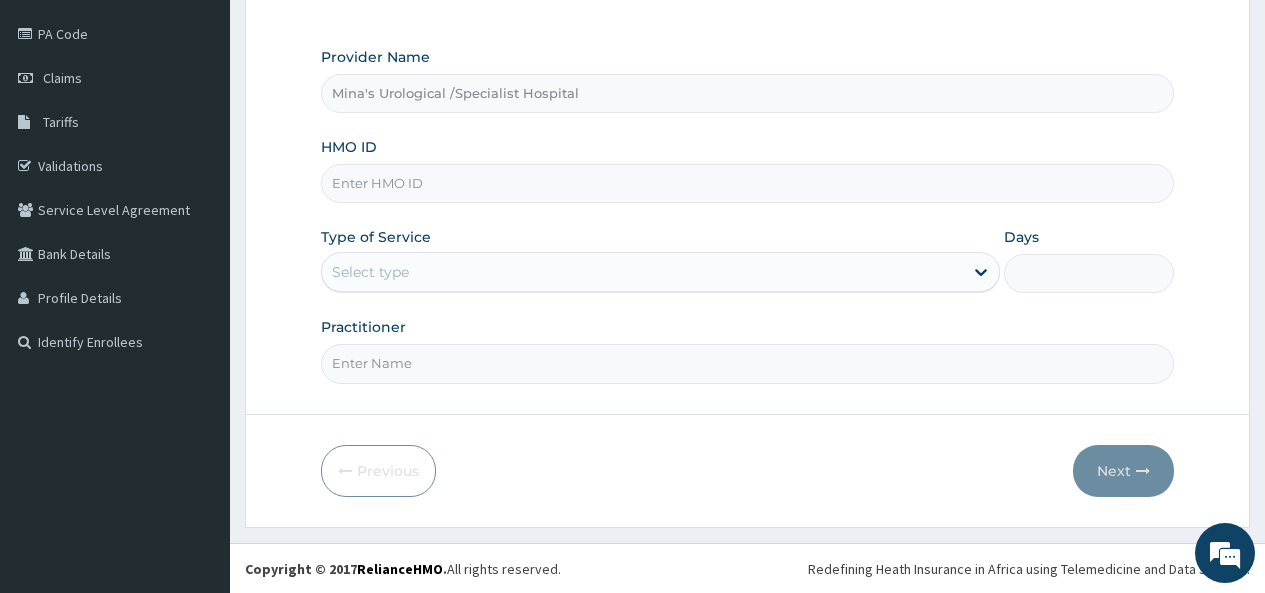 click on "HMO ID" at bounding box center [747, 183] 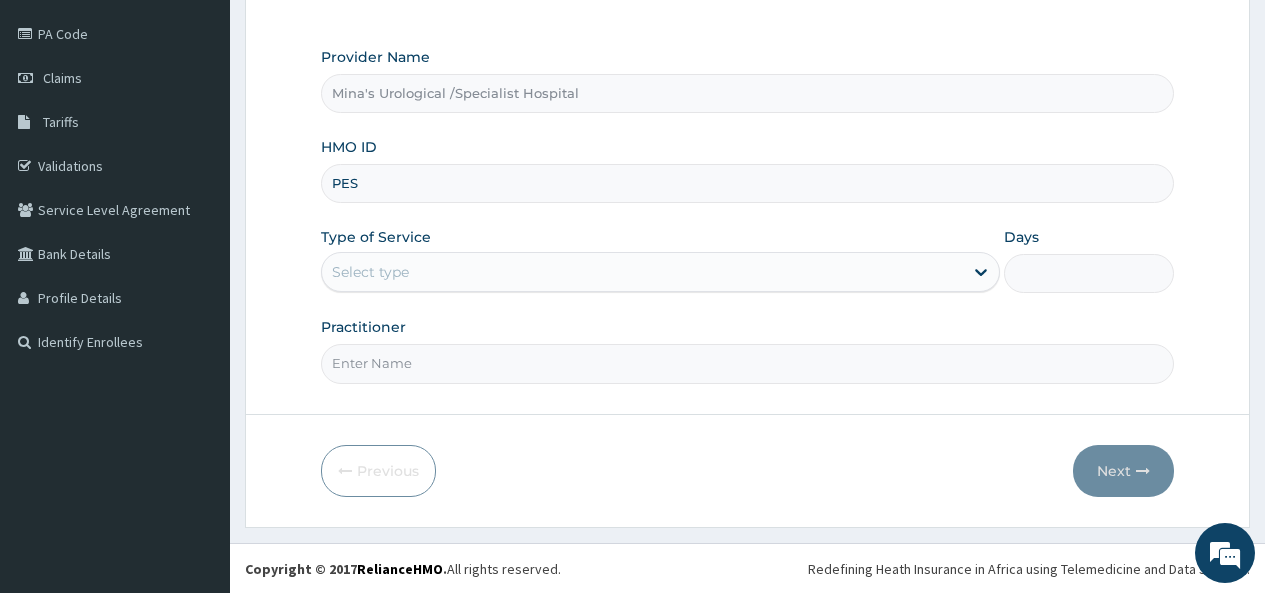 scroll, scrollTop: 0, scrollLeft: 0, axis: both 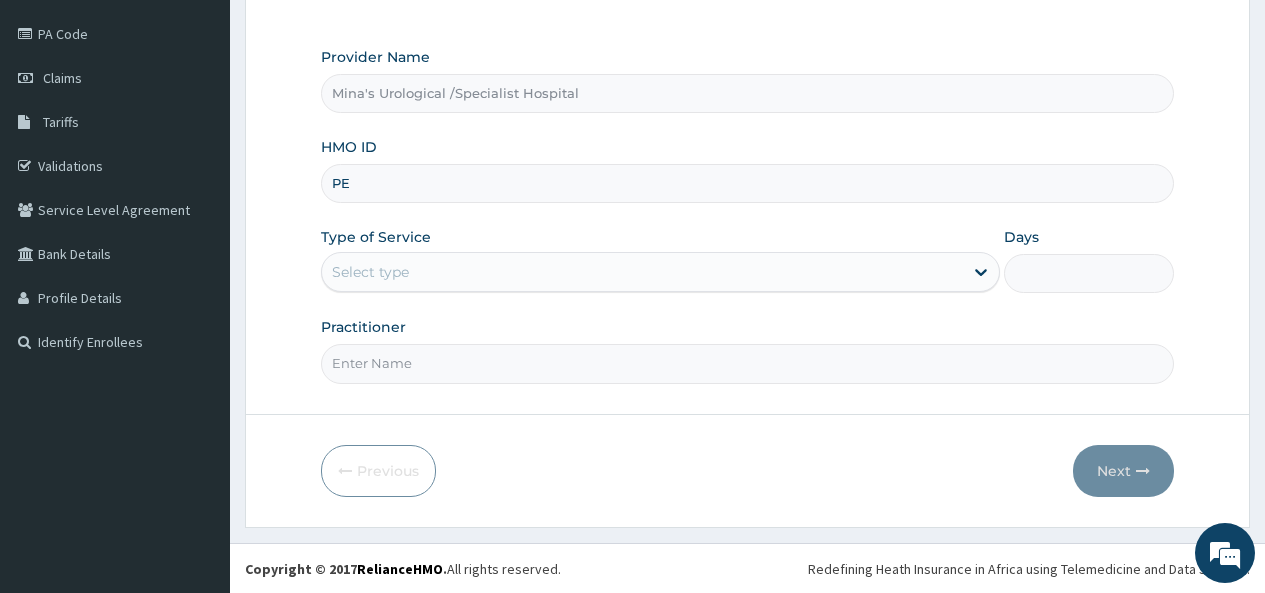 type on "P" 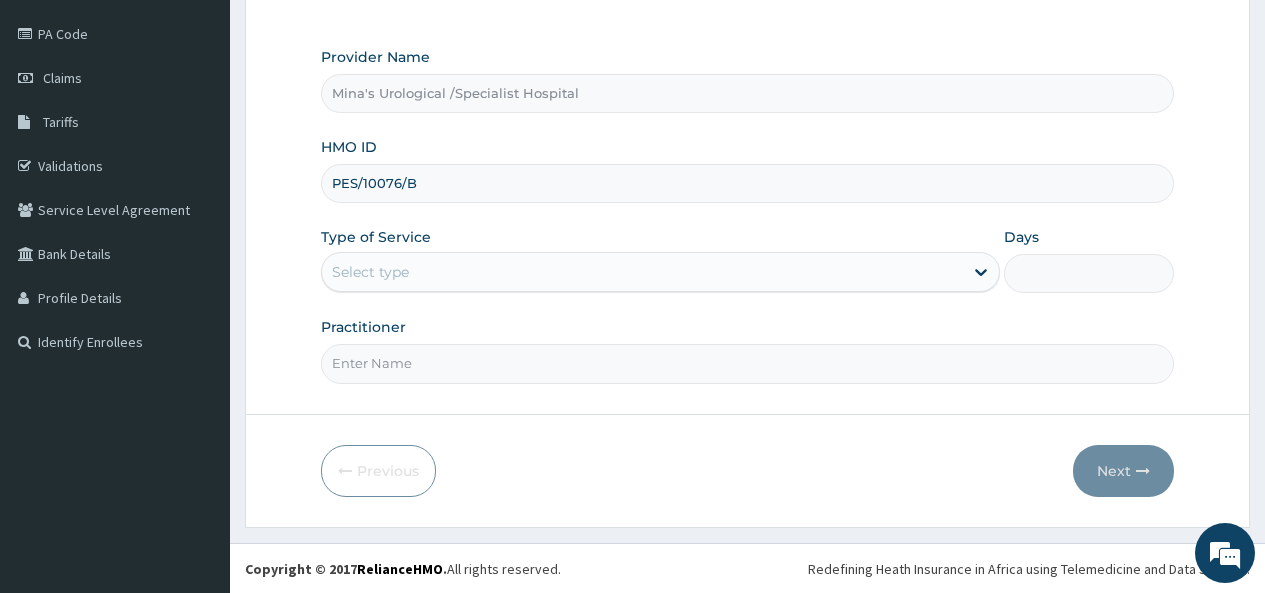 type on "PES/10076/B" 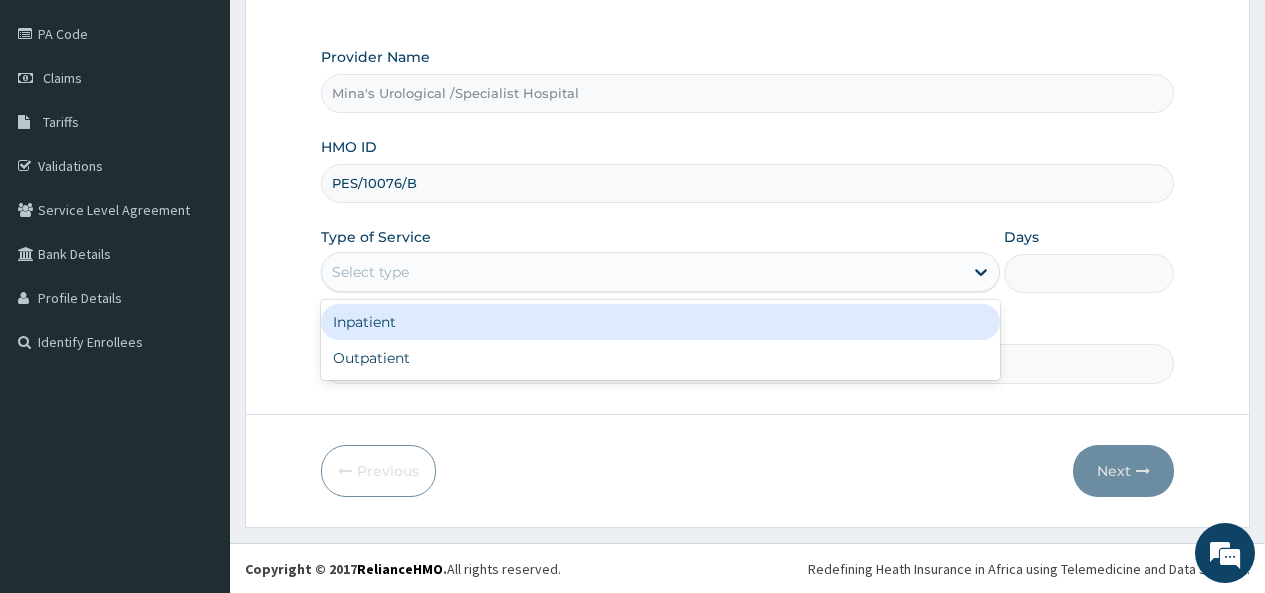 click on "Select type" at bounding box center [642, 272] 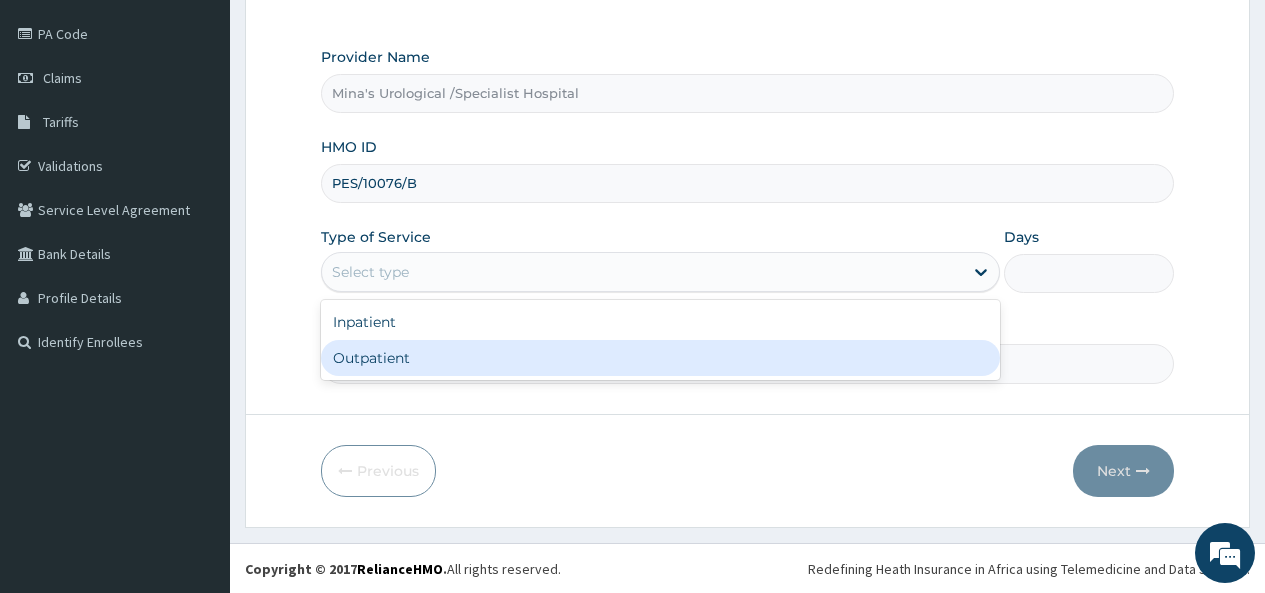 click on "Outpatient" at bounding box center [660, 358] 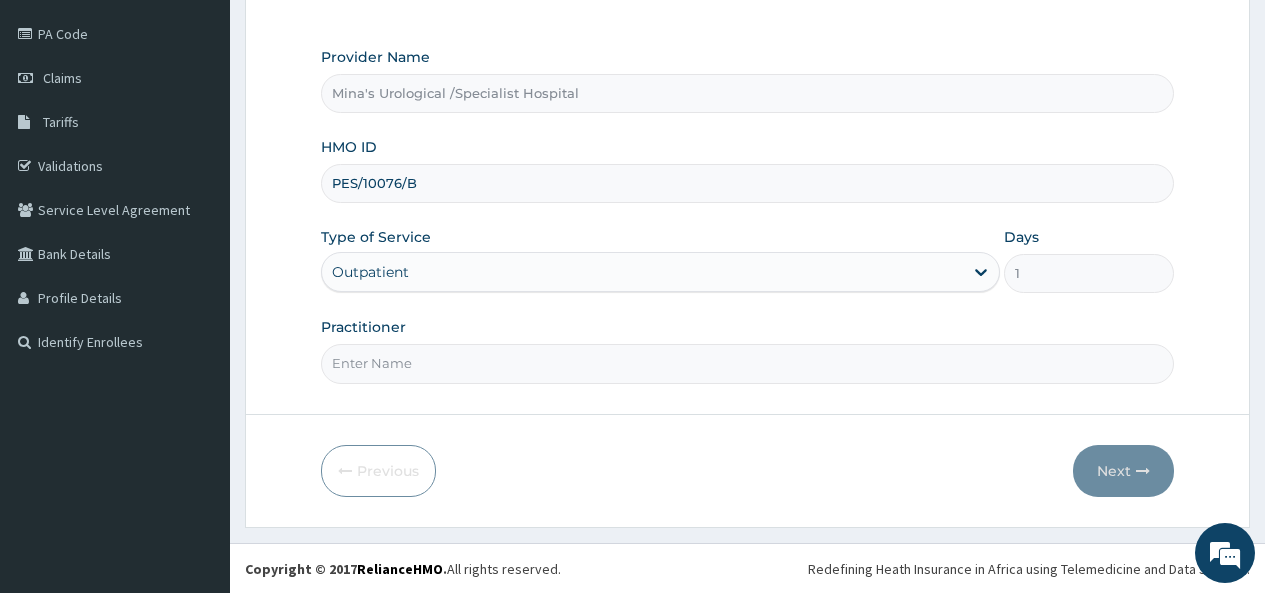 click on "Practitioner" at bounding box center [747, 363] 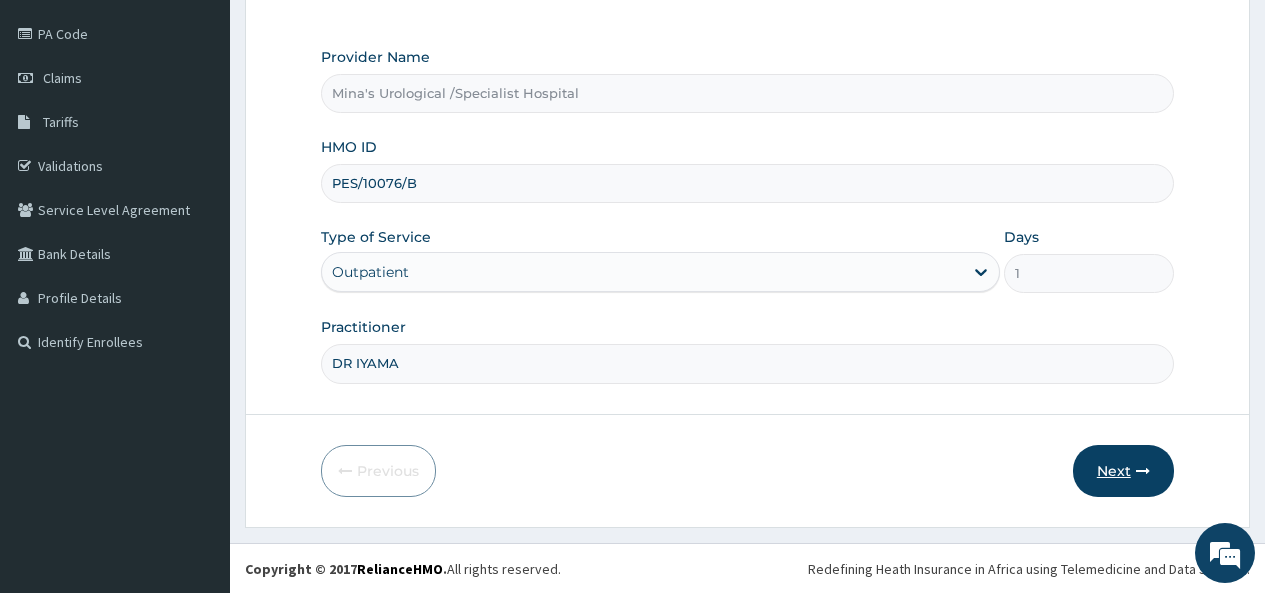 type on "DR IYAMA" 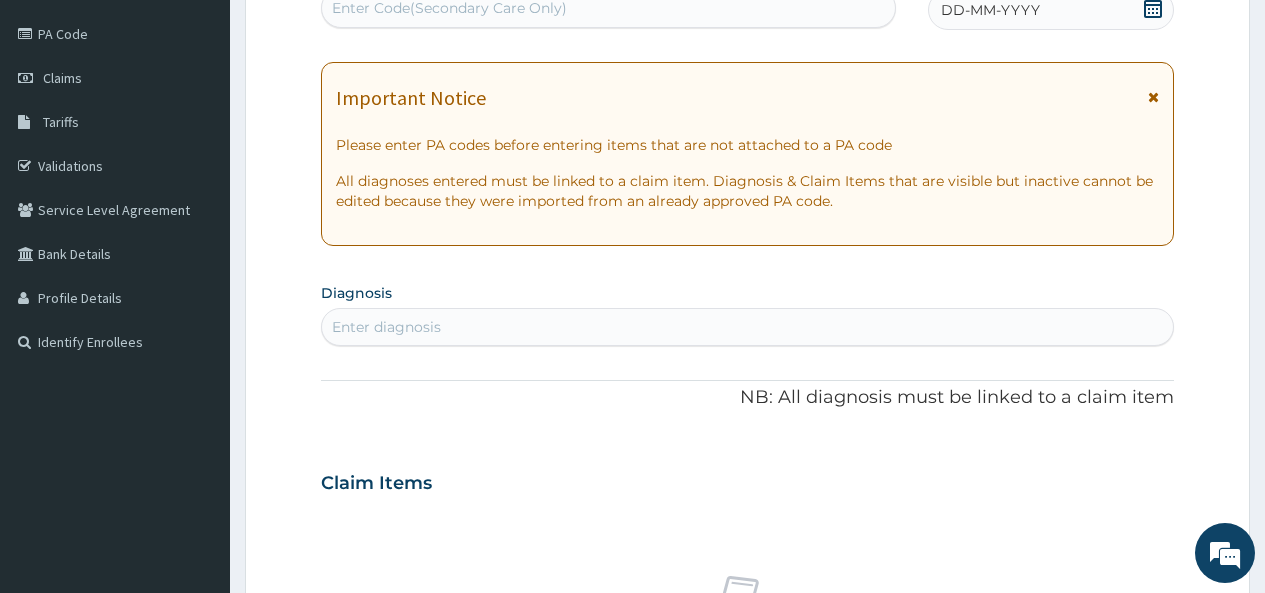 click on "Enter diagnosis" at bounding box center [747, 327] 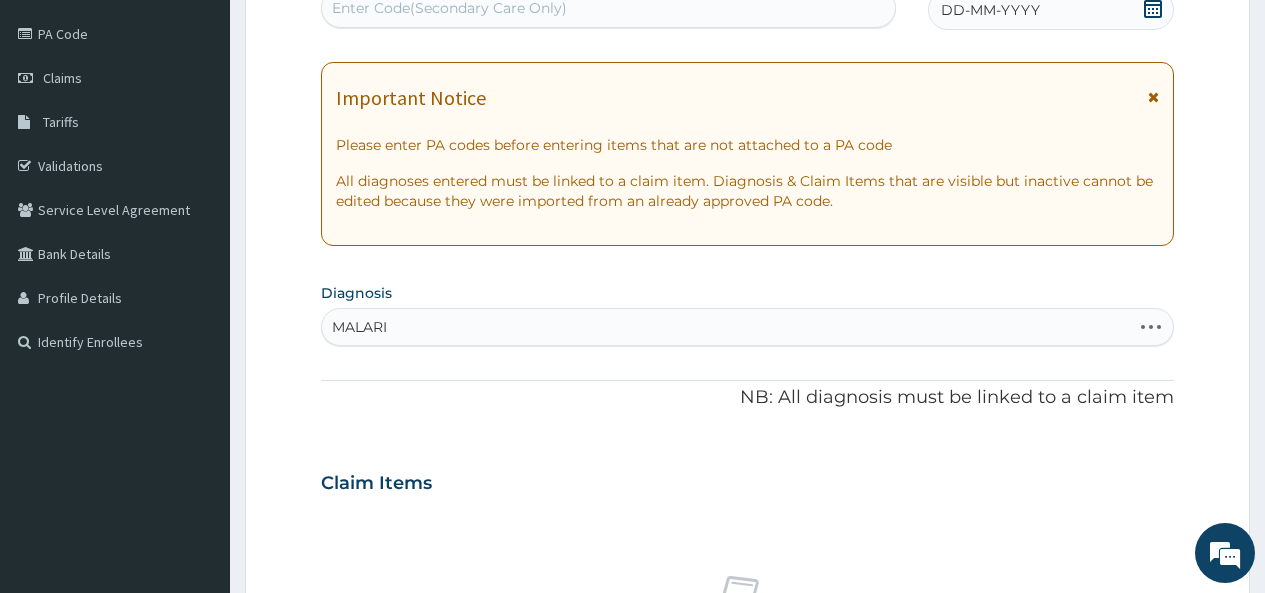 type on "MALARIA" 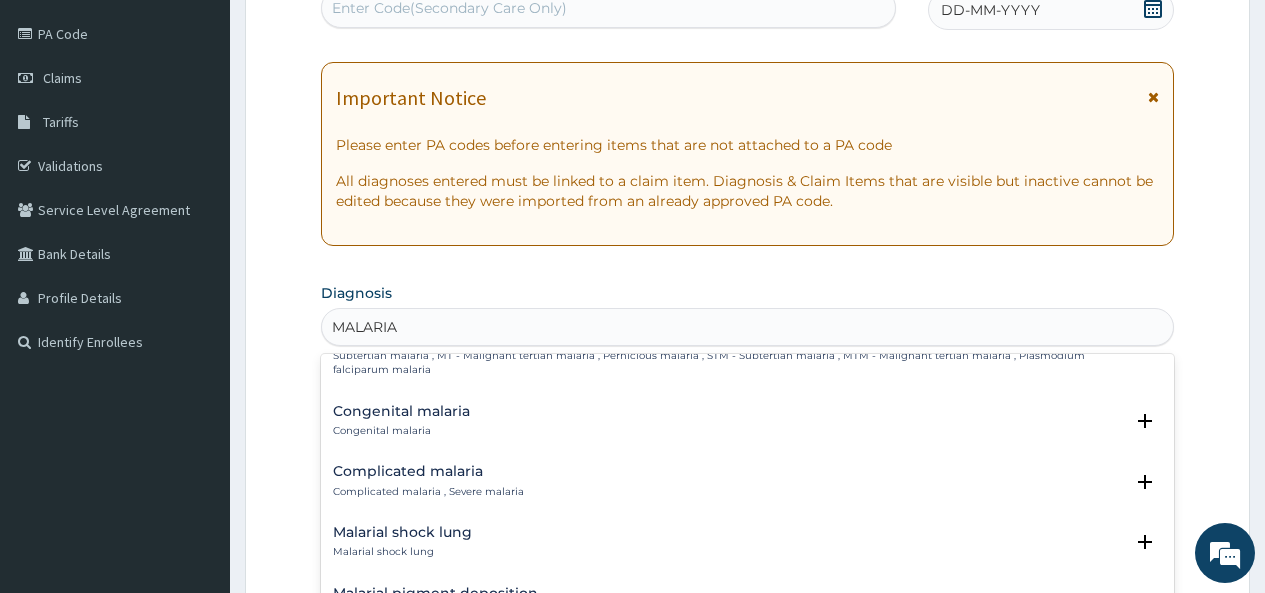 scroll, scrollTop: 871, scrollLeft: 0, axis: vertical 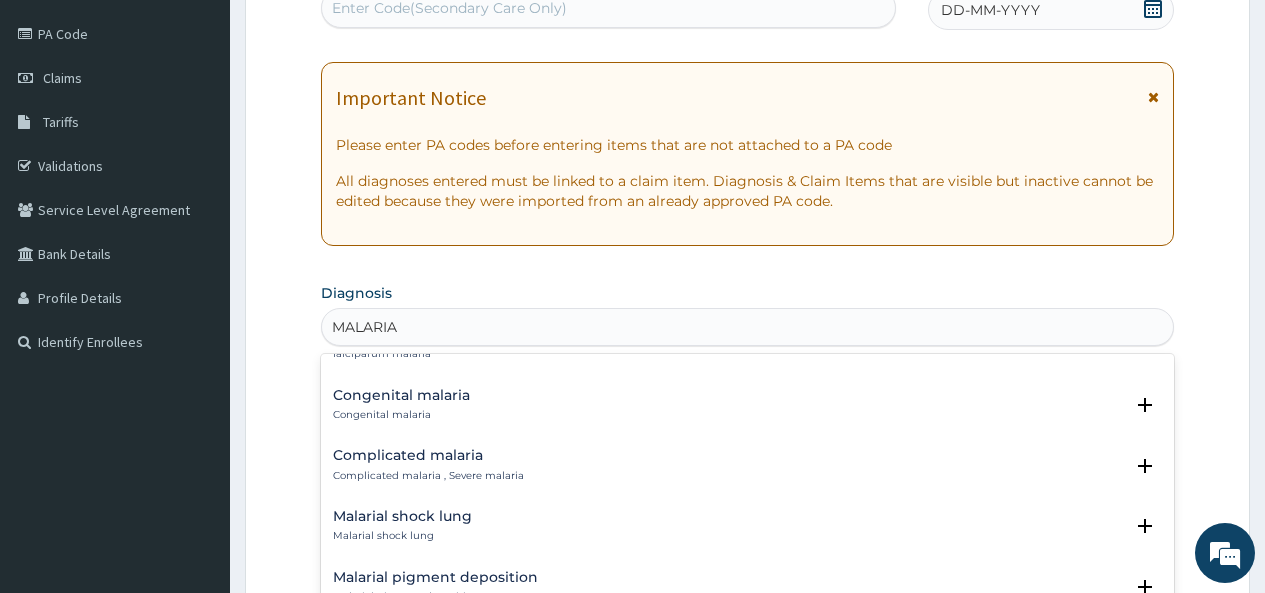 click on "Complicated malaria Complicated malaria , Severe malaria" at bounding box center [747, 465] 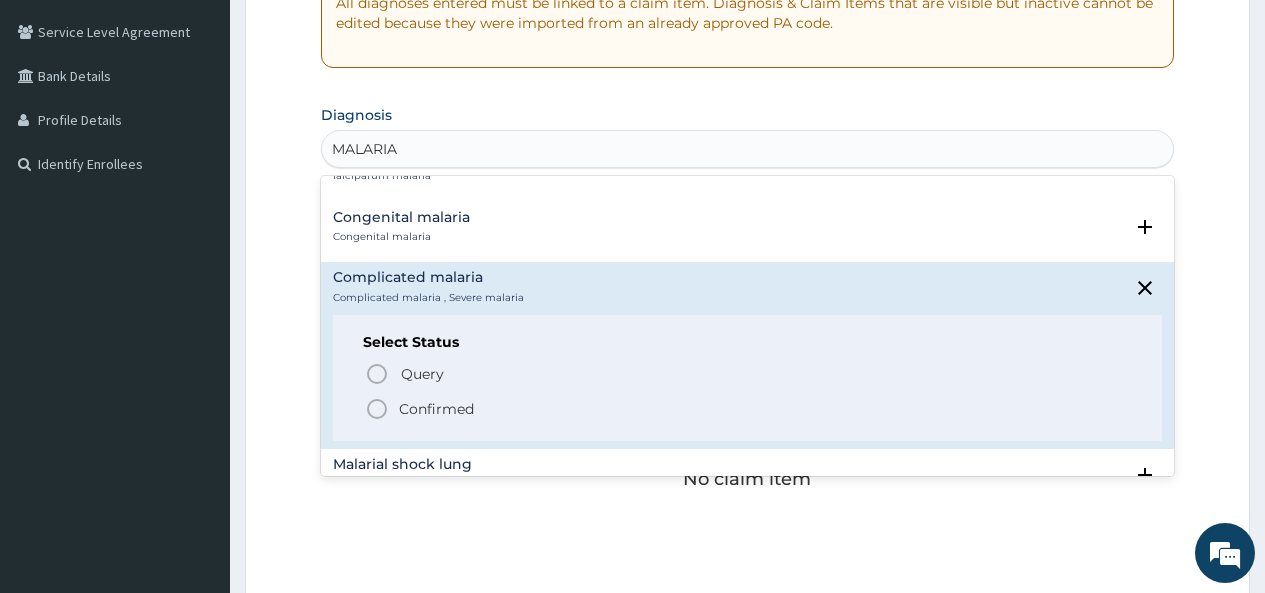 scroll, scrollTop: 407, scrollLeft: 0, axis: vertical 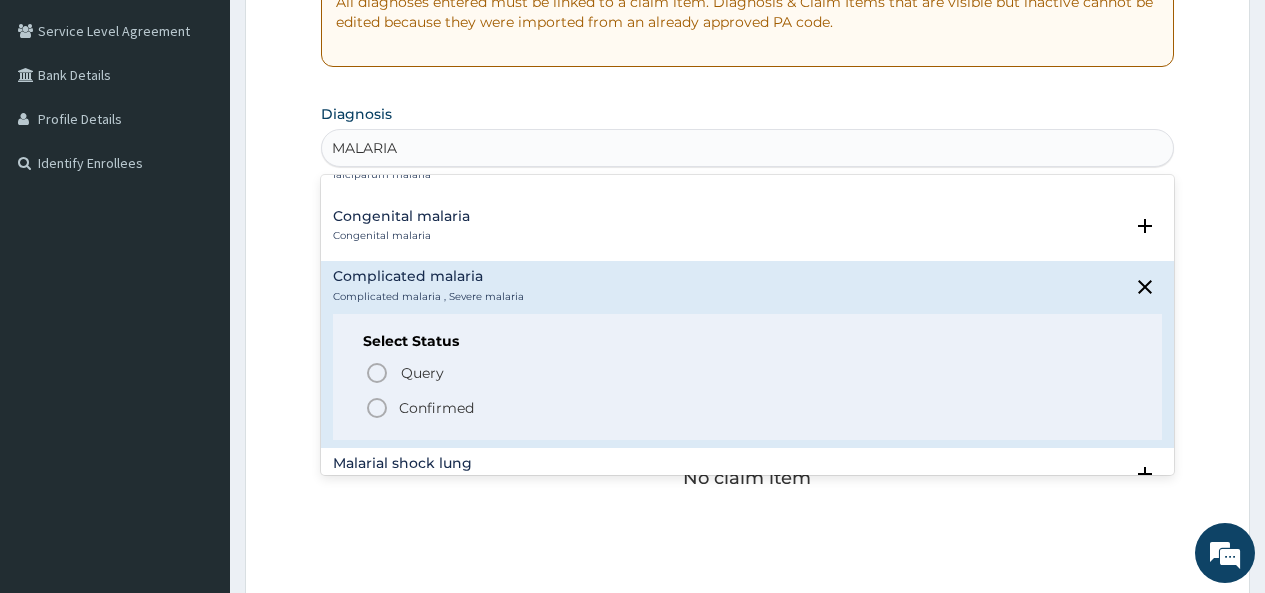 click 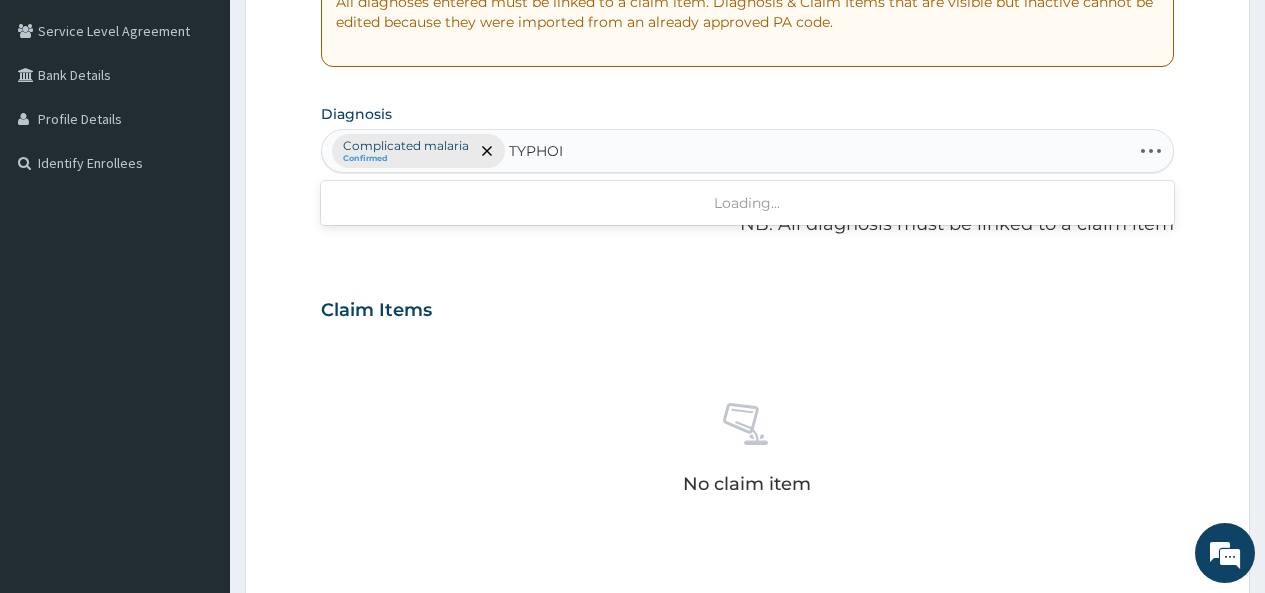 type on "TYPHOID" 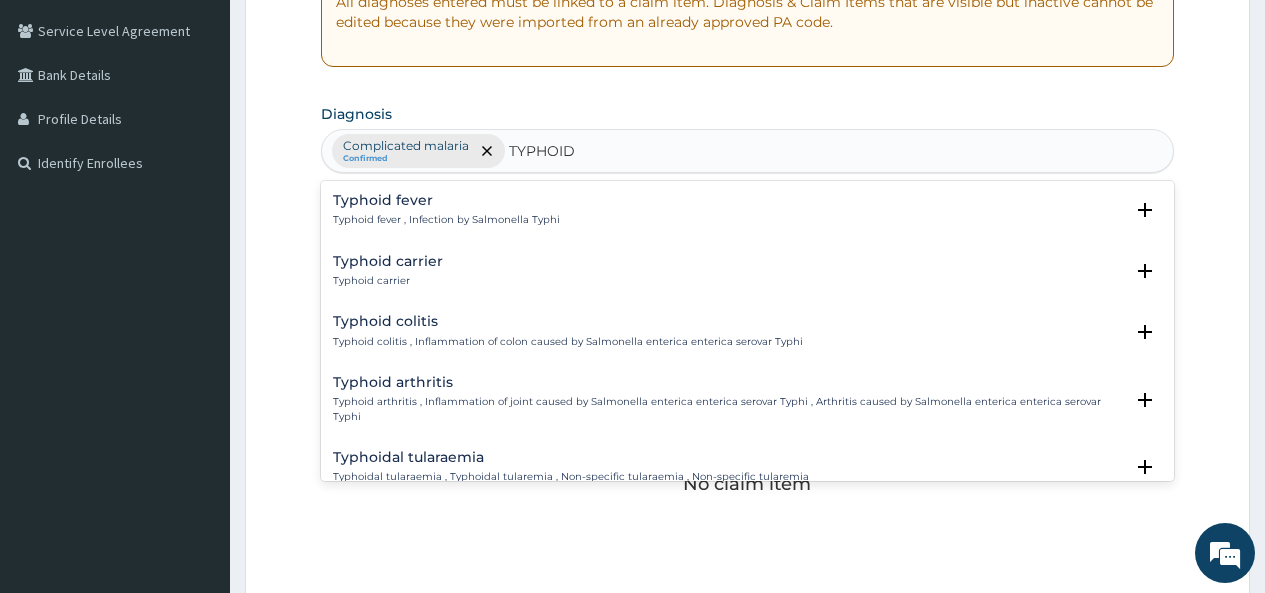 click on "Typhoid fever Typhoid fever , Infection by Salmonella Typhi" at bounding box center (747, 210) 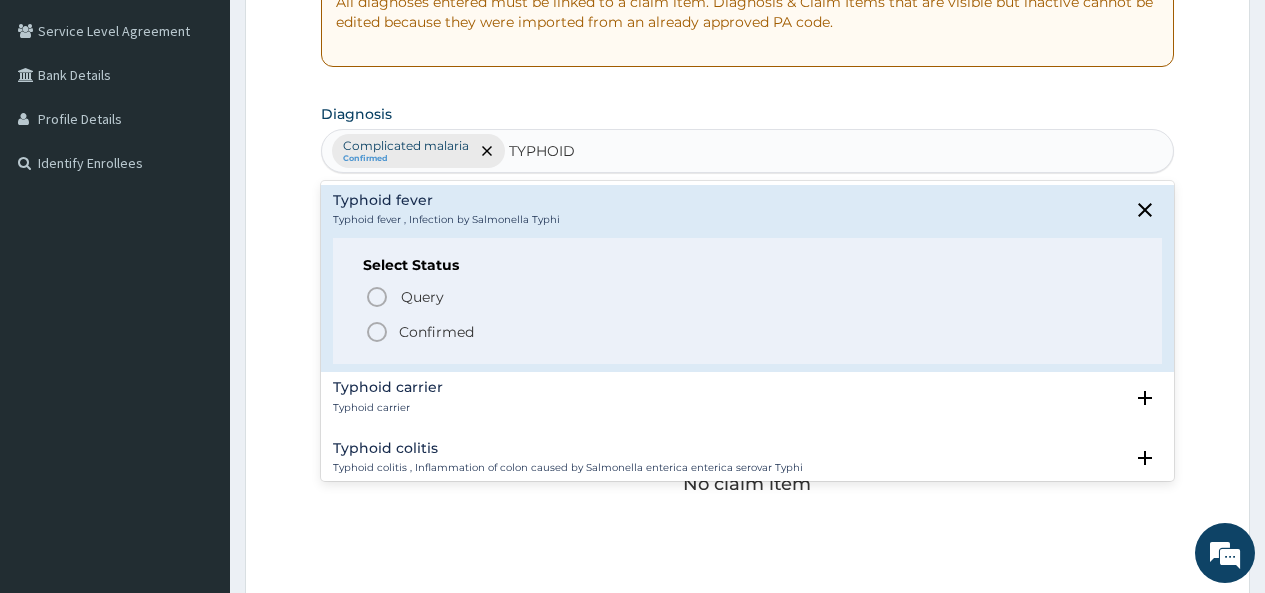 click 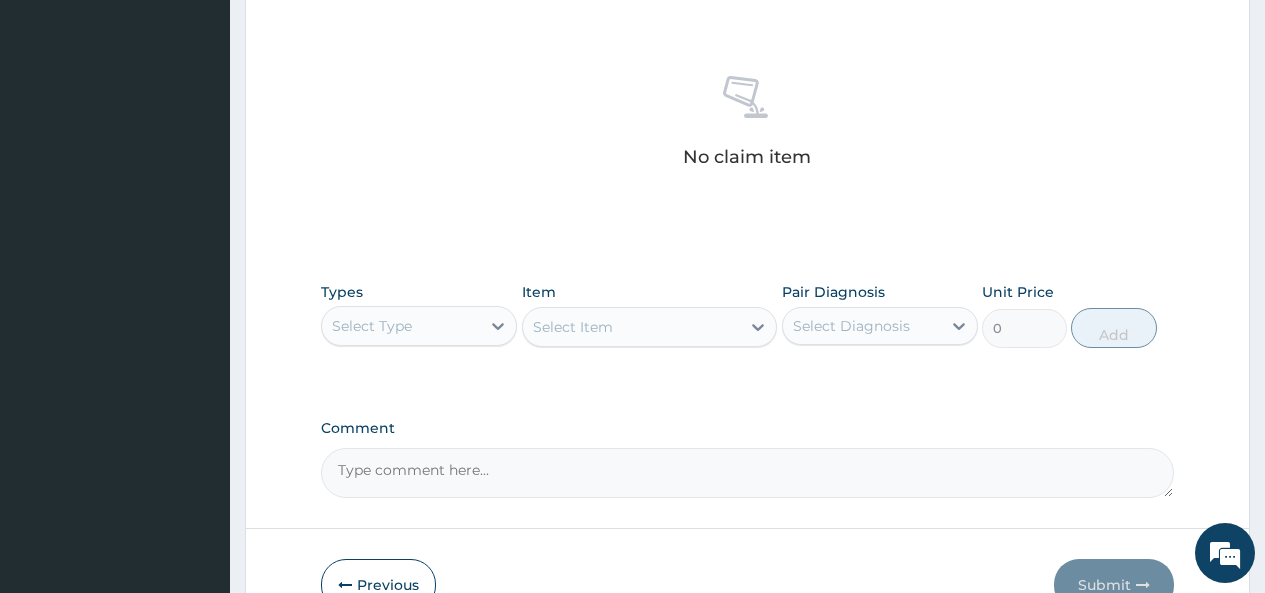 scroll, scrollTop: 737, scrollLeft: 0, axis: vertical 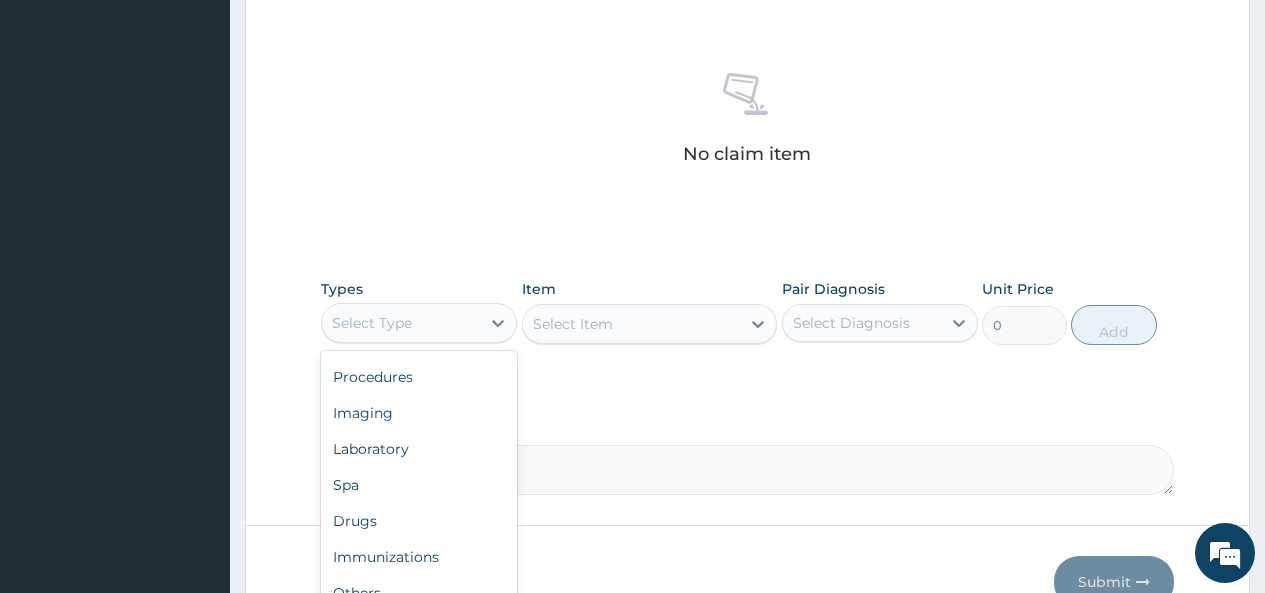 click on "Procedures" at bounding box center (419, 377) 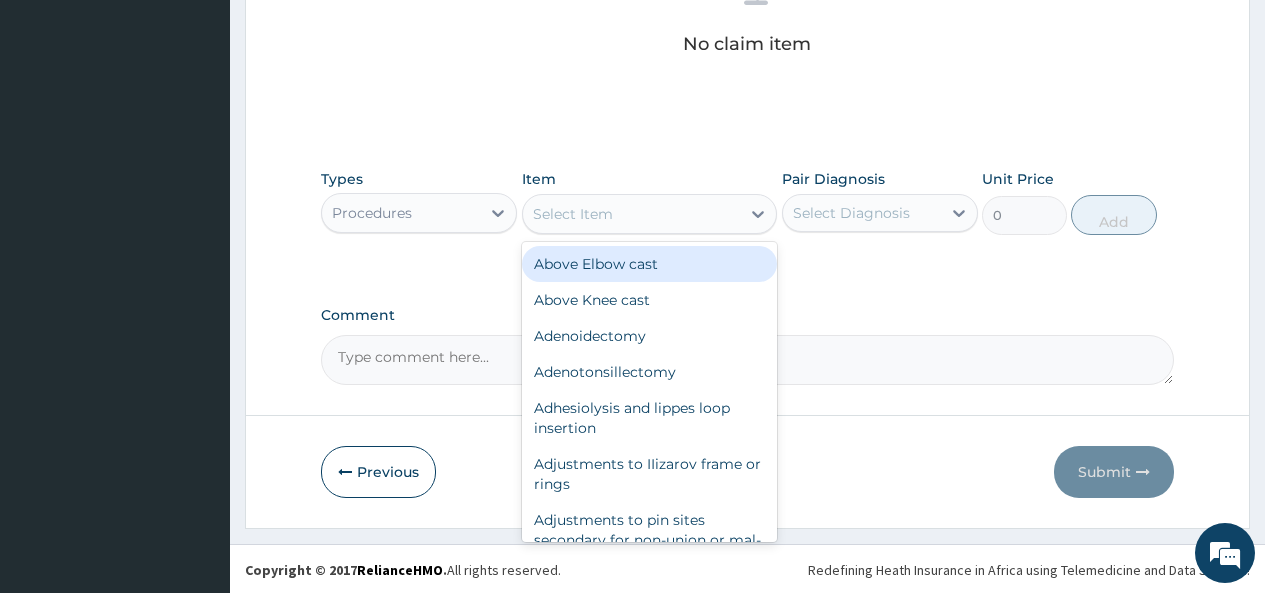 scroll, scrollTop: 849, scrollLeft: 0, axis: vertical 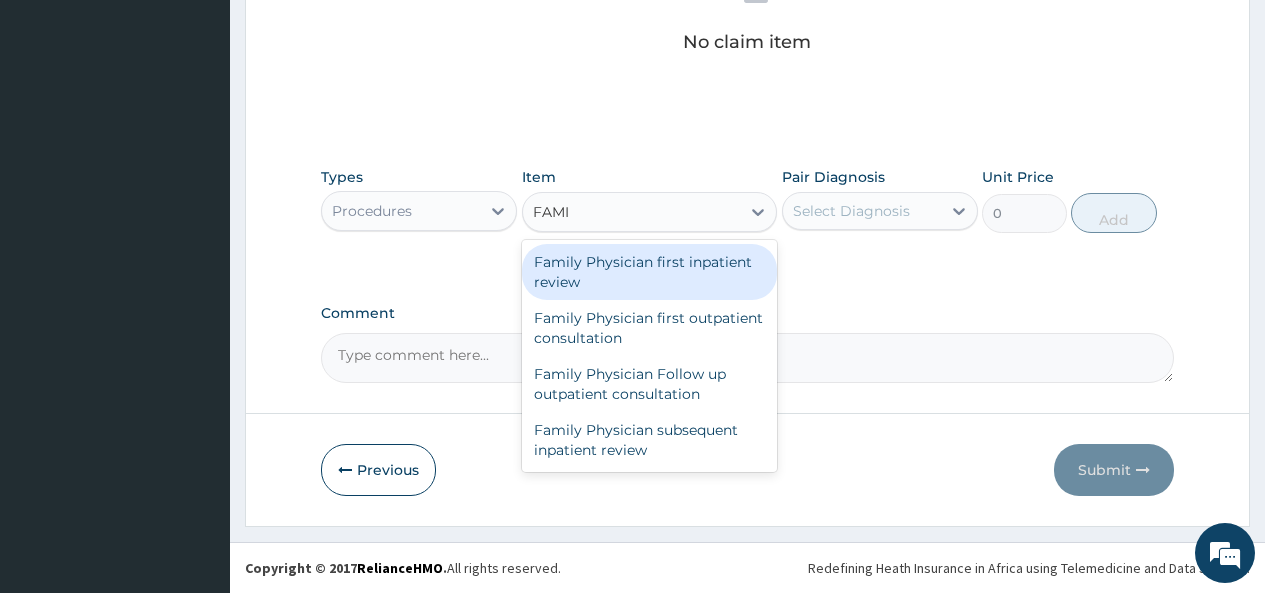 type on "FAMIL" 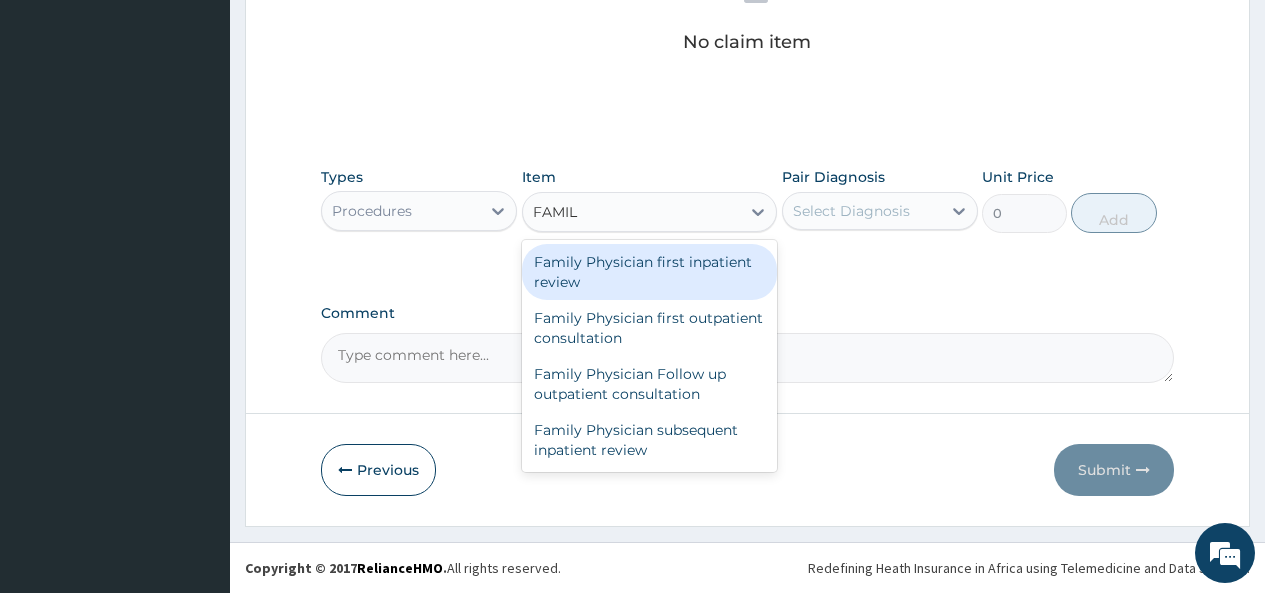 click on "Family Physician first outpatient consultation" at bounding box center [650, 328] 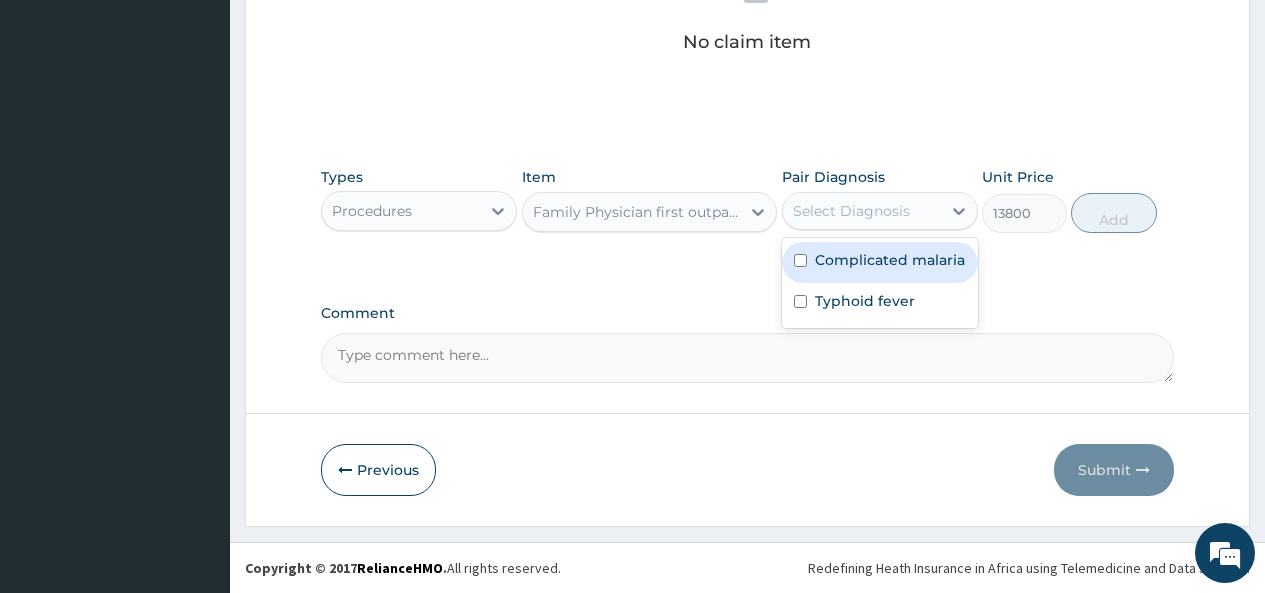 click at bounding box center (800, 260) 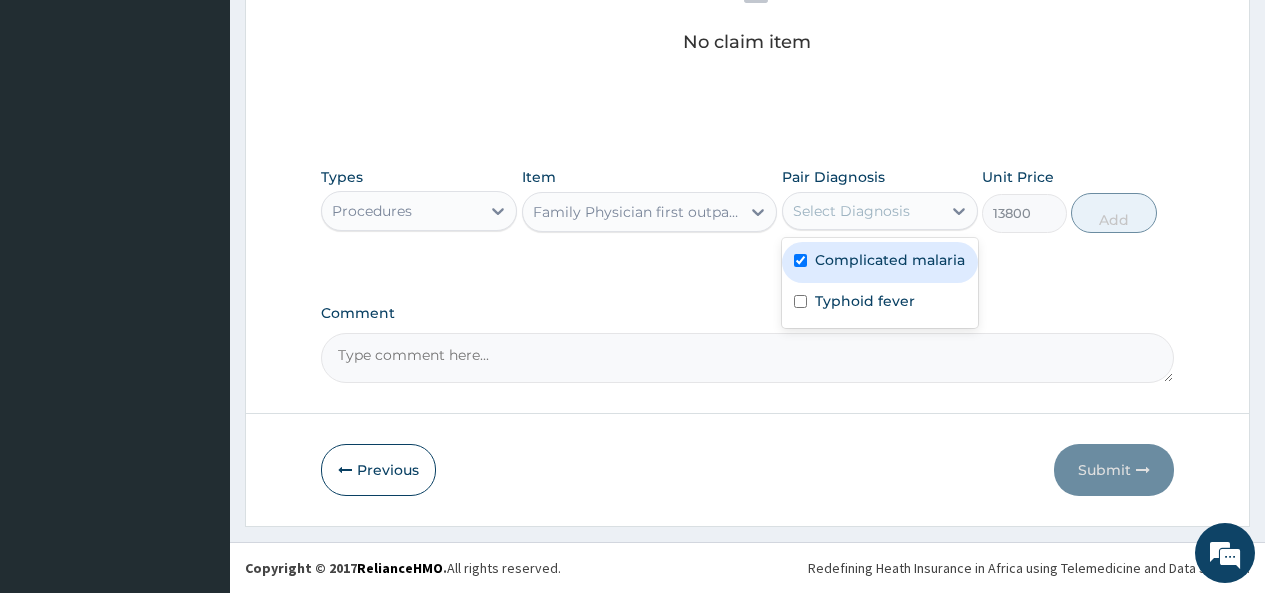 checkbox on "true" 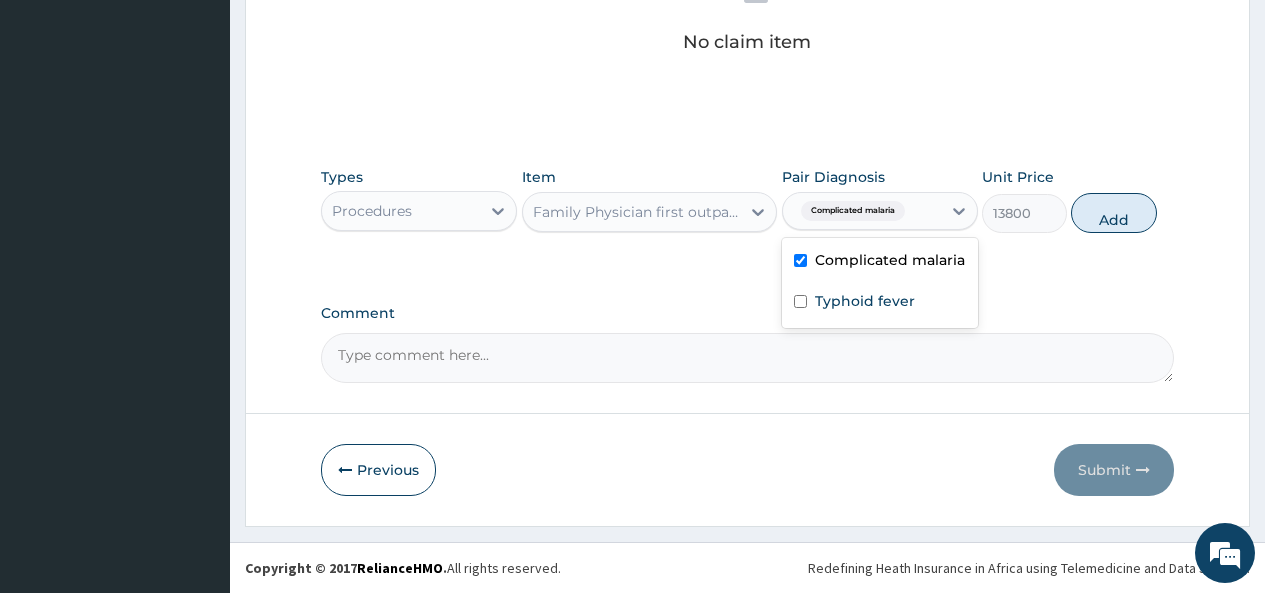 click at bounding box center (800, 301) 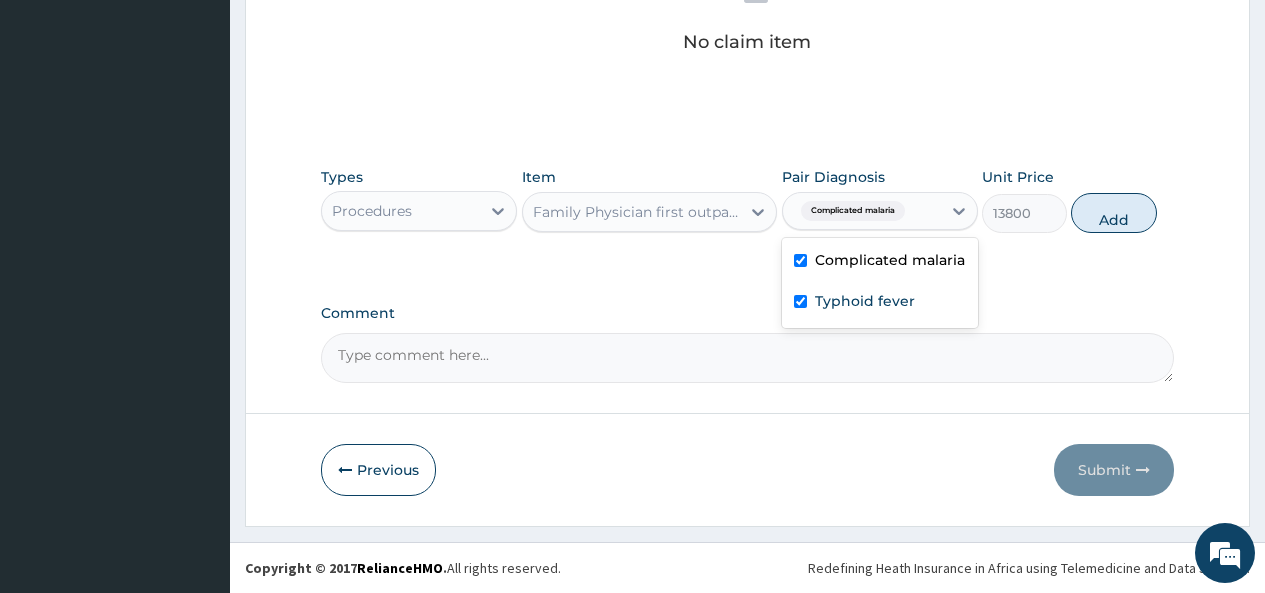 checkbox on "true" 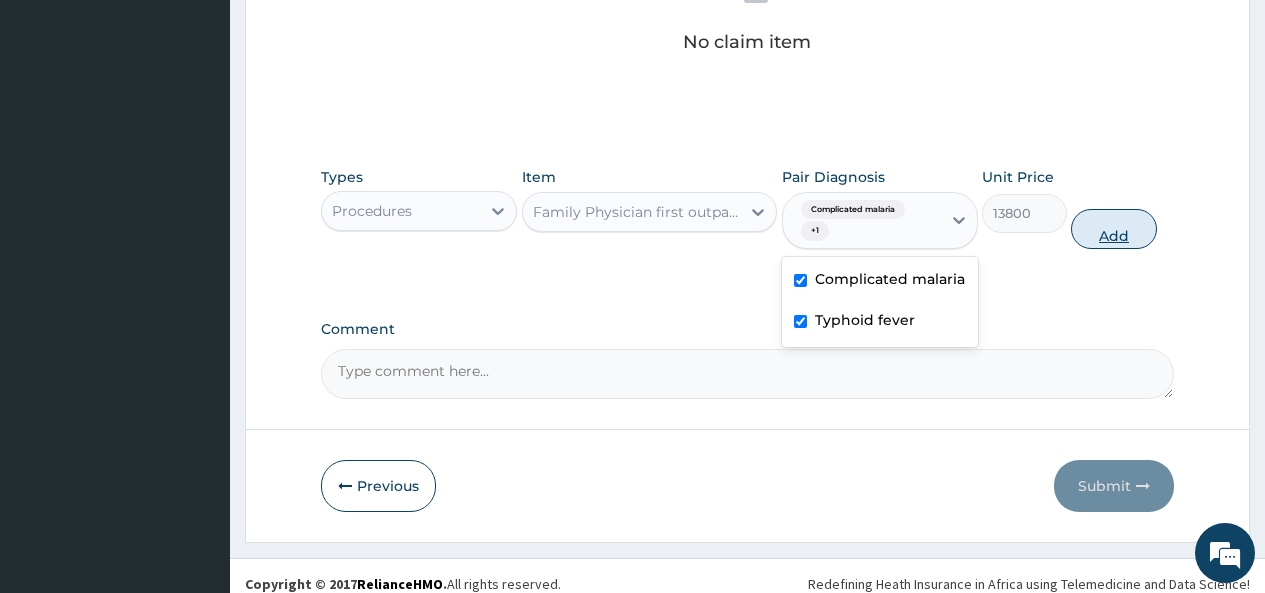 click on "Add" at bounding box center [1113, 229] 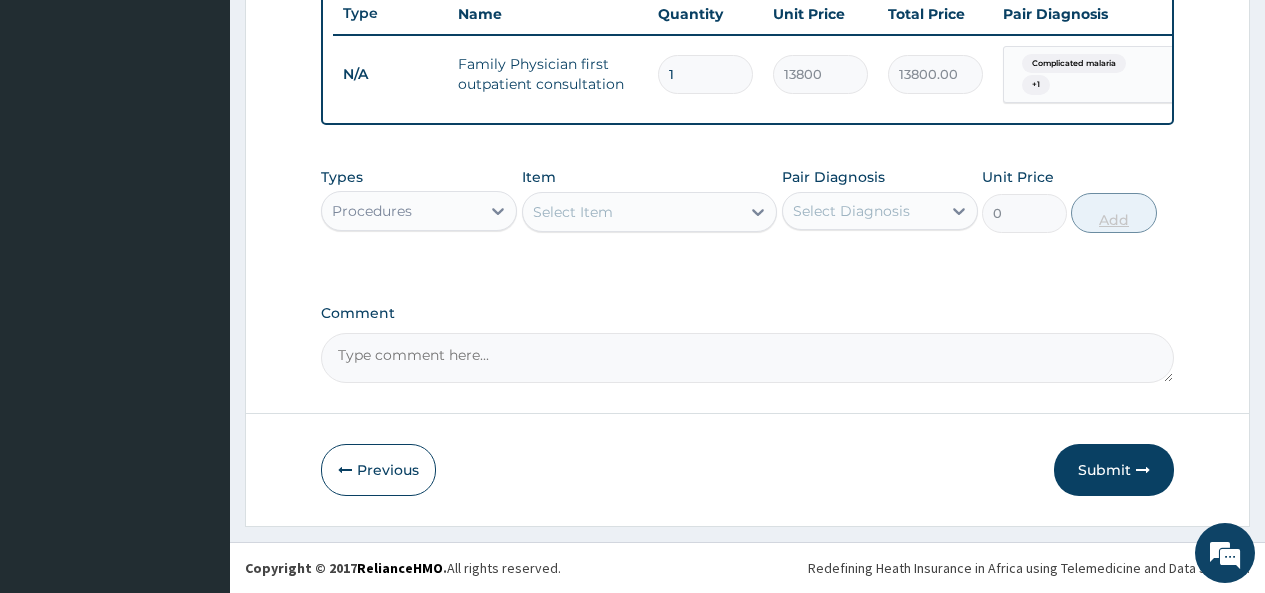 scroll, scrollTop: 777, scrollLeft: 0, axis: vertical 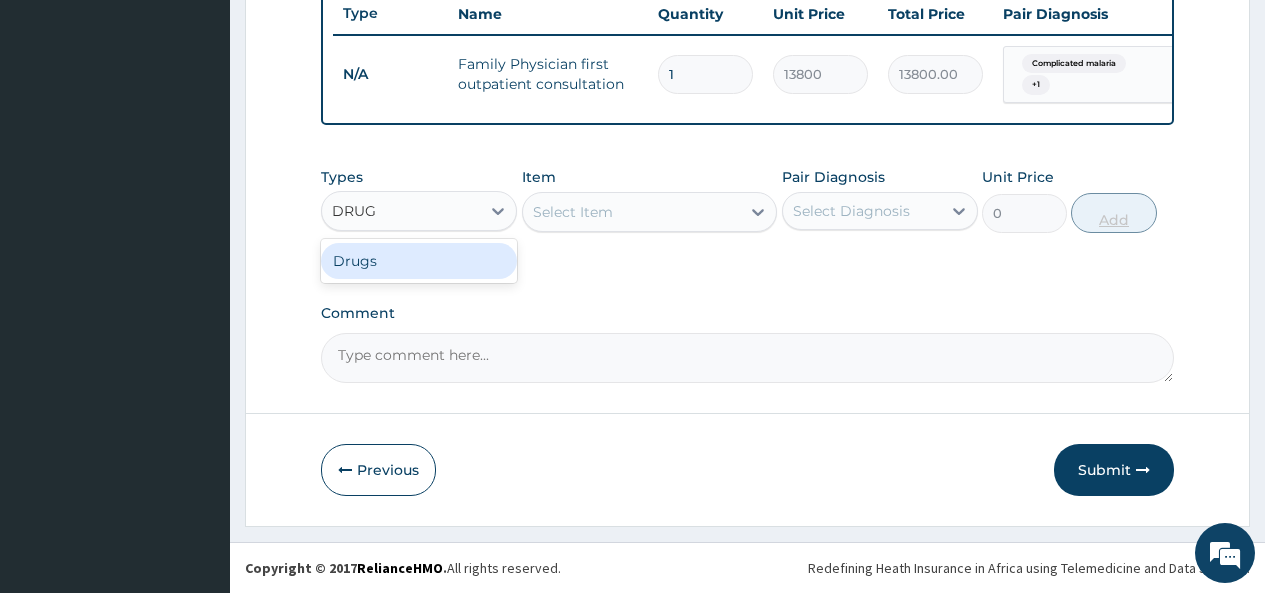 type on "DRUGS" 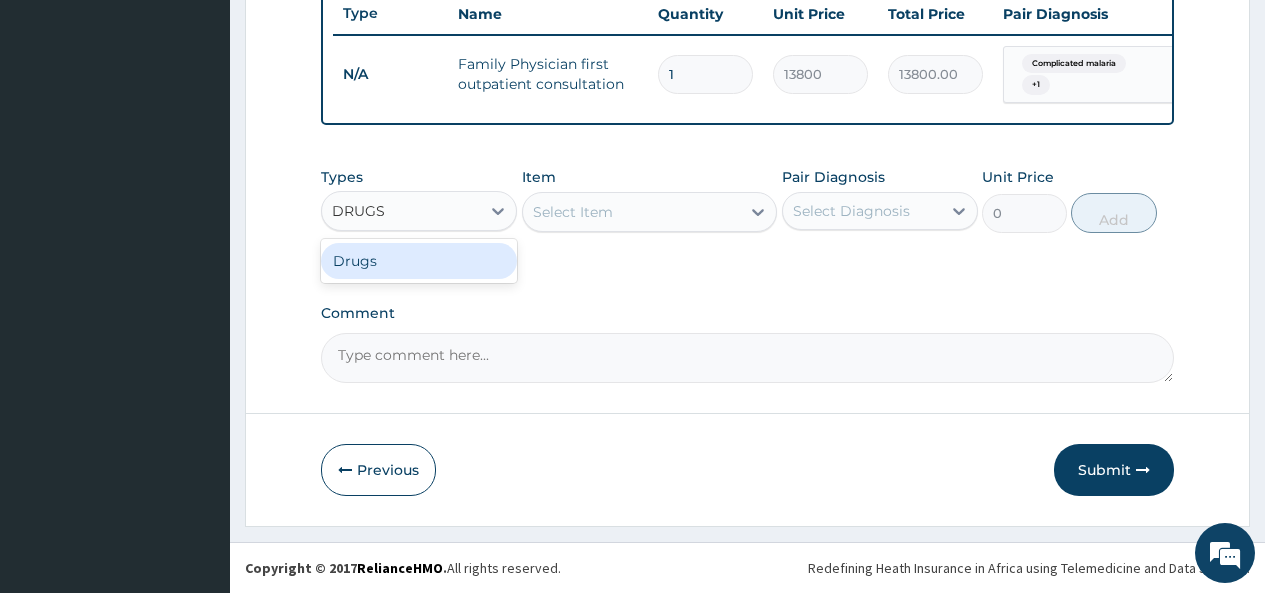 click on "Drugs" at bounding box center [419, 261] 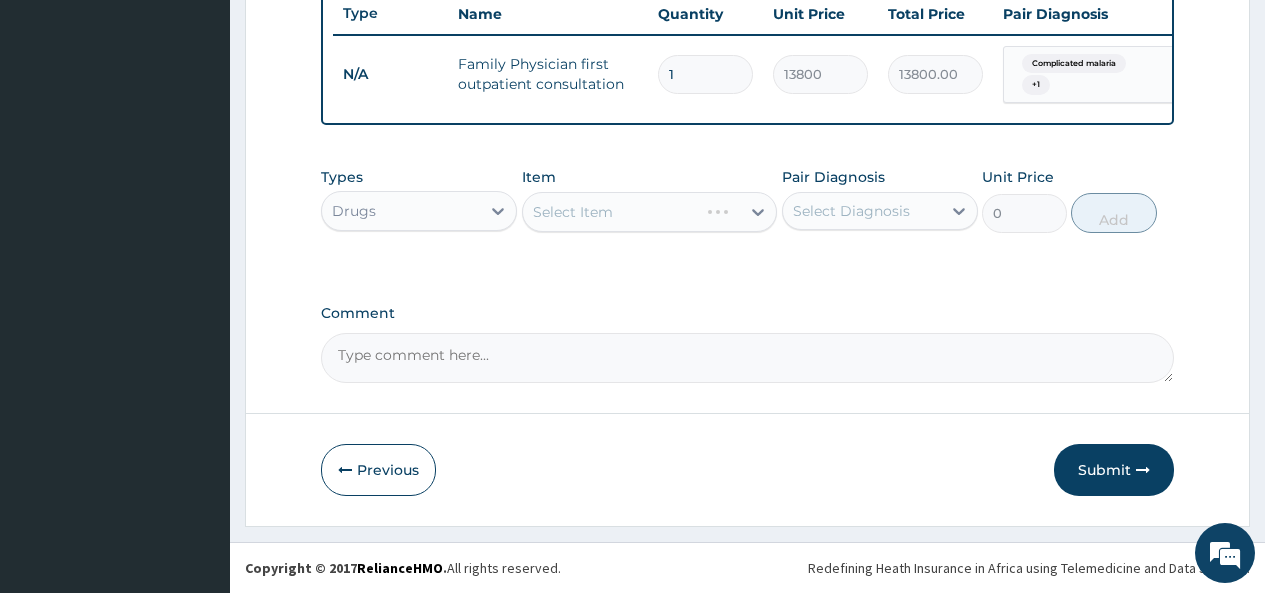click on "Select Item" at bounding box center (650, 212) 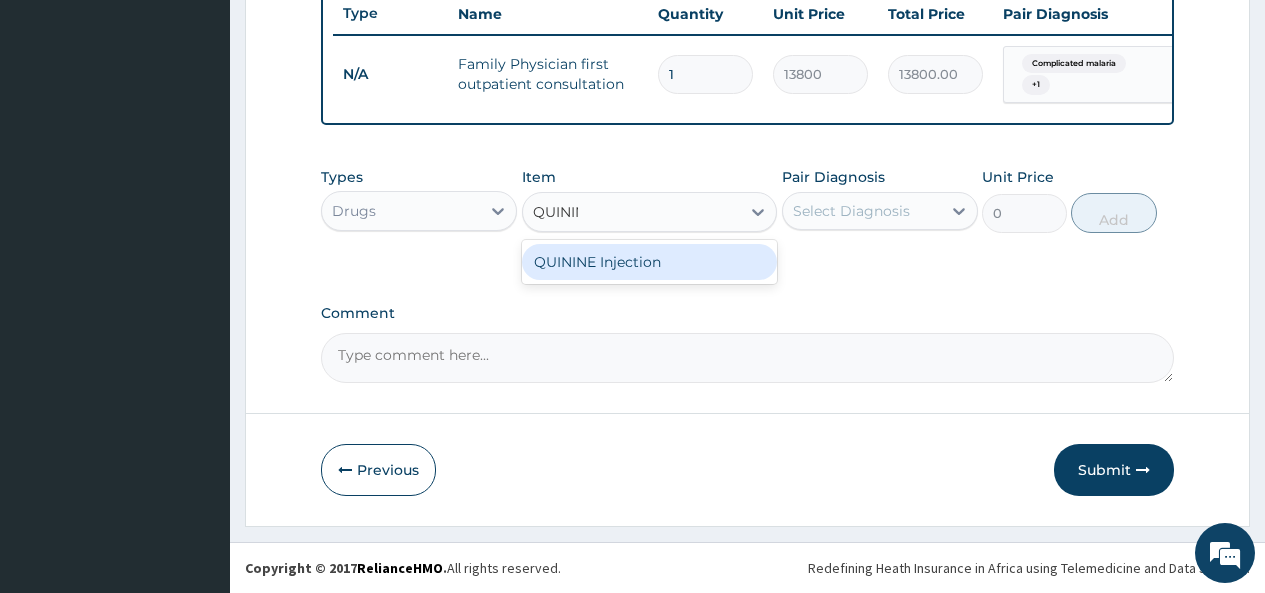 type on "QUININE" 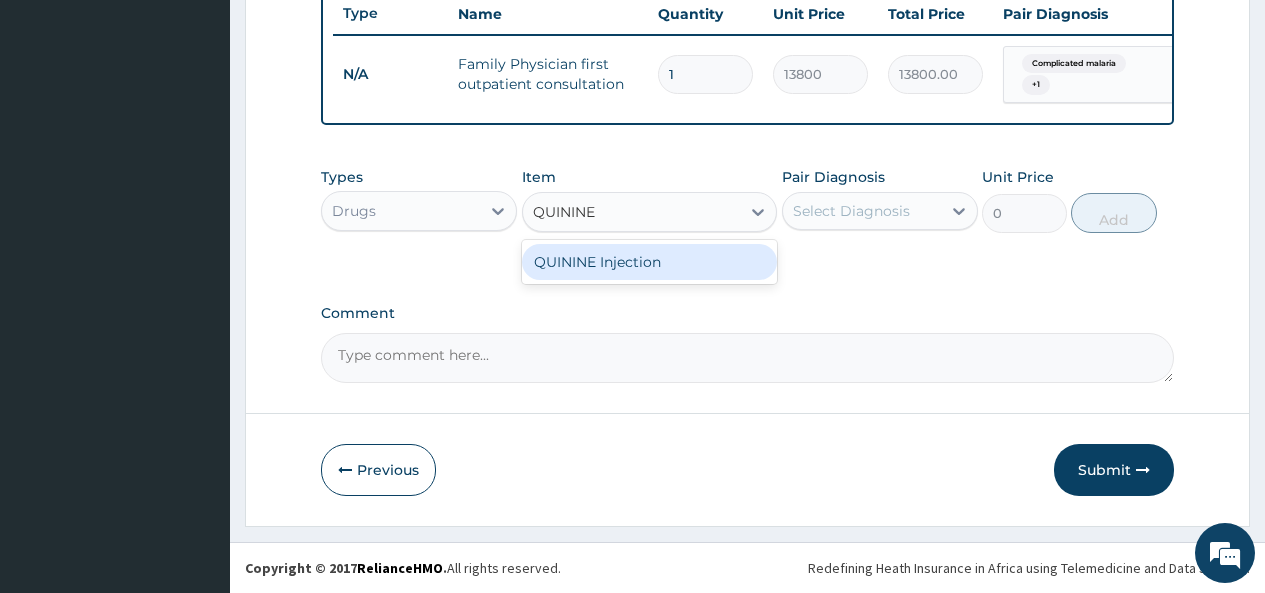 click on "QUININE Injection" at bounding box center [650, 262] 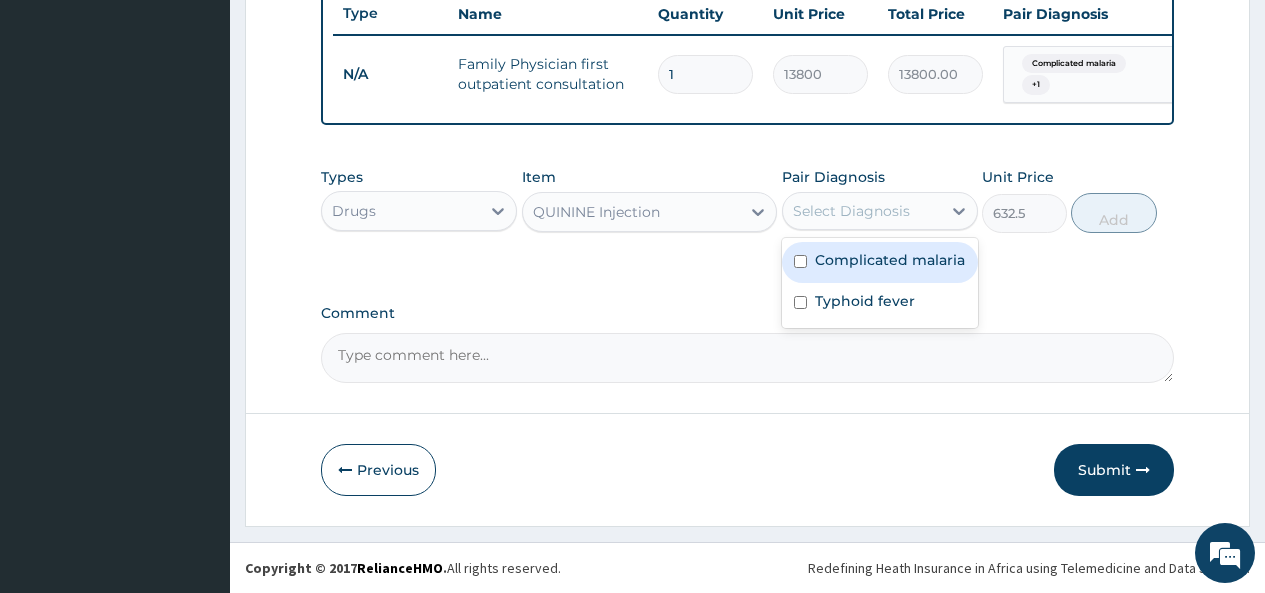 click at bounding box center (800, 261) 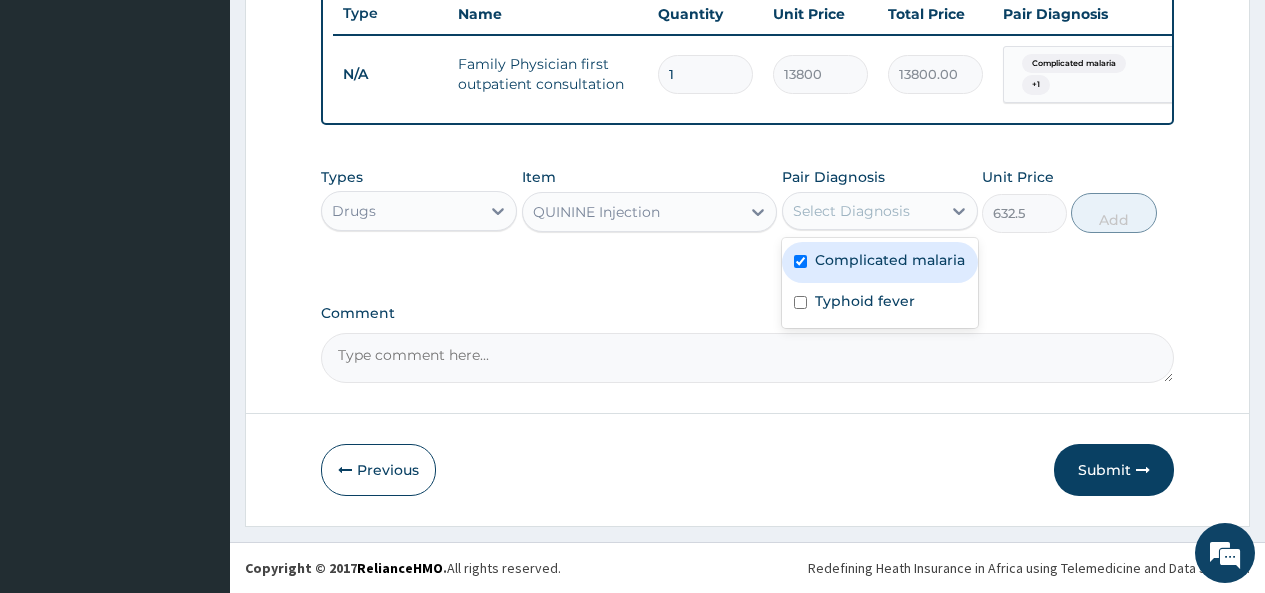 checkbox on "true" 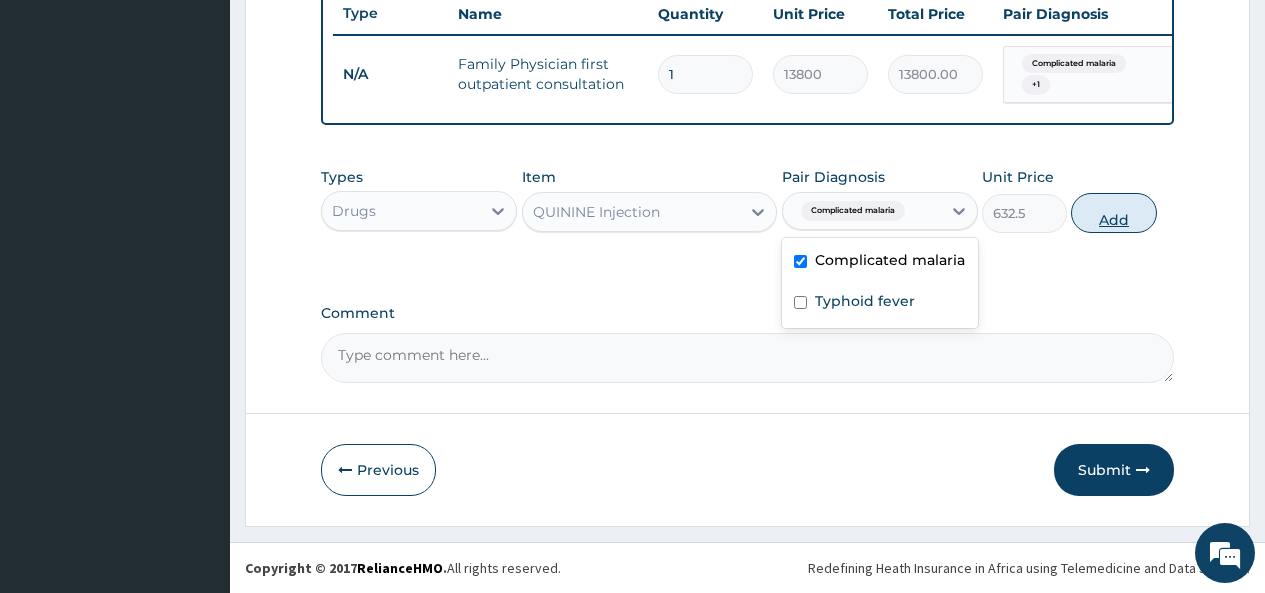 click on "Add" at bounding box center [1113, 213] 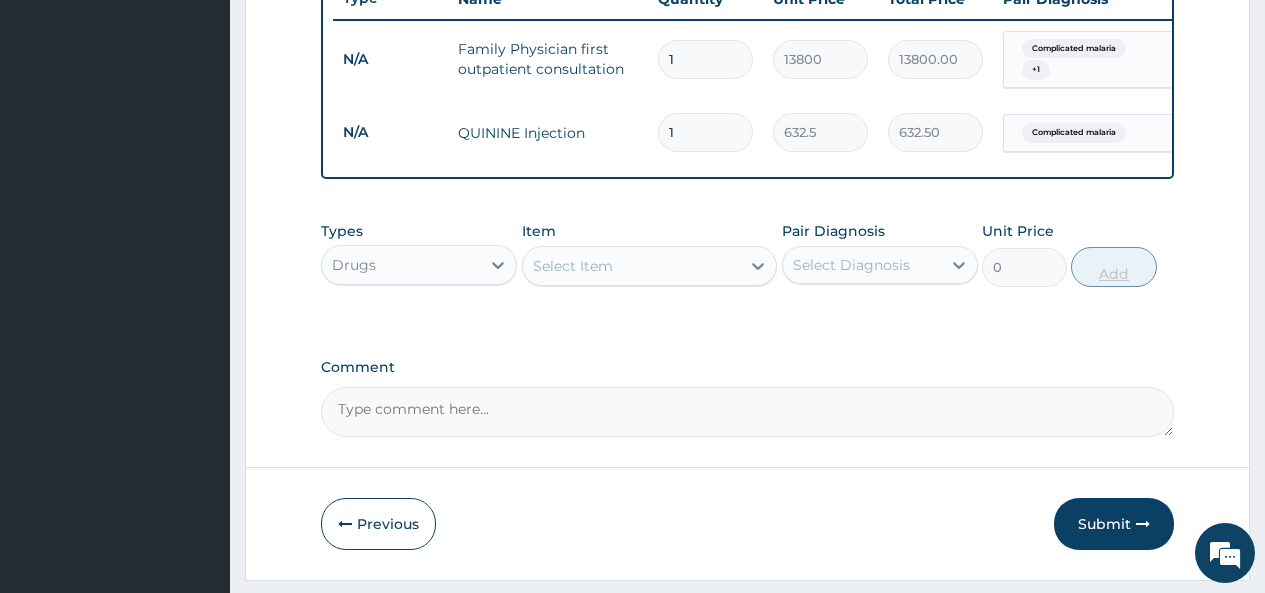 type 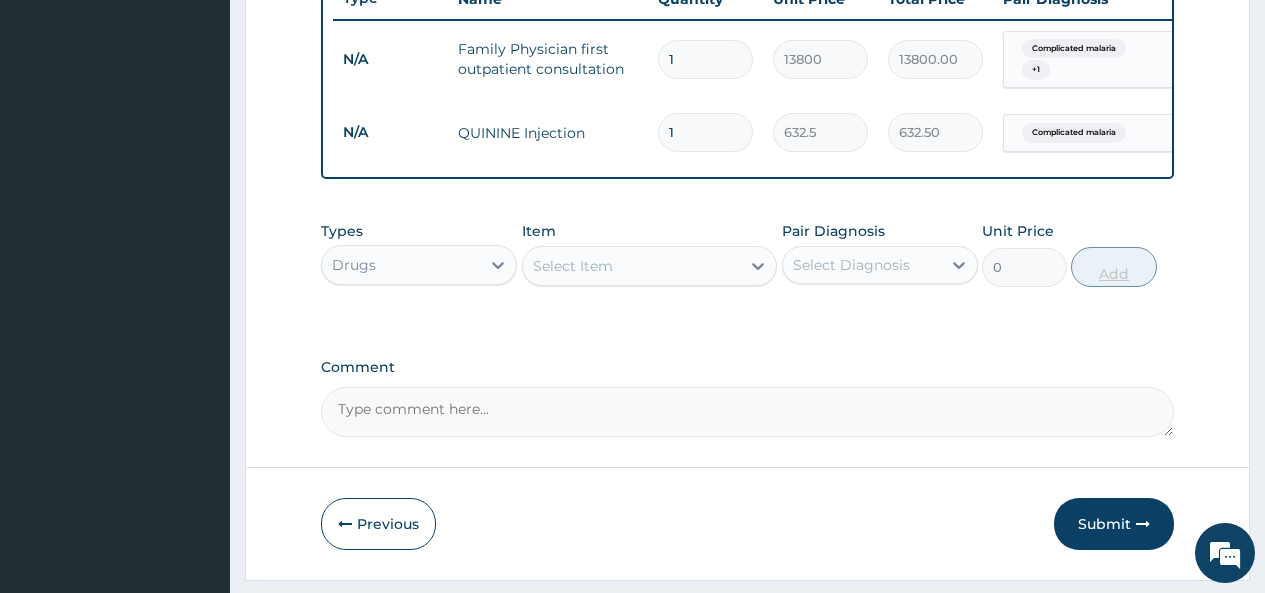 type on "0.00" 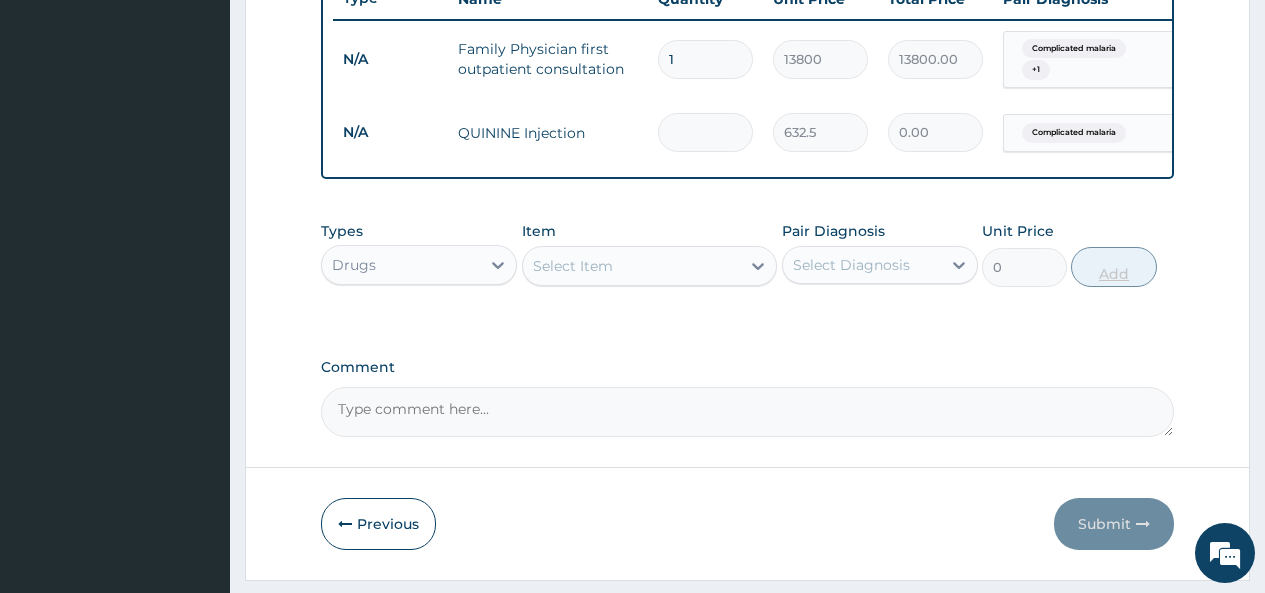 type on "3" 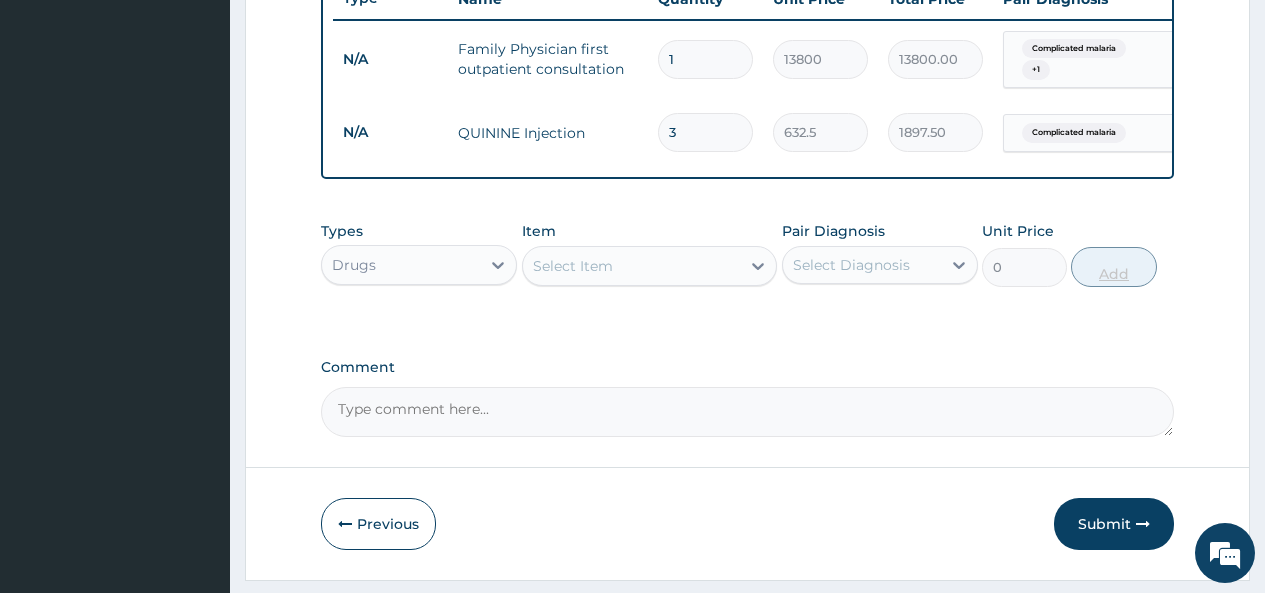 type on "3" 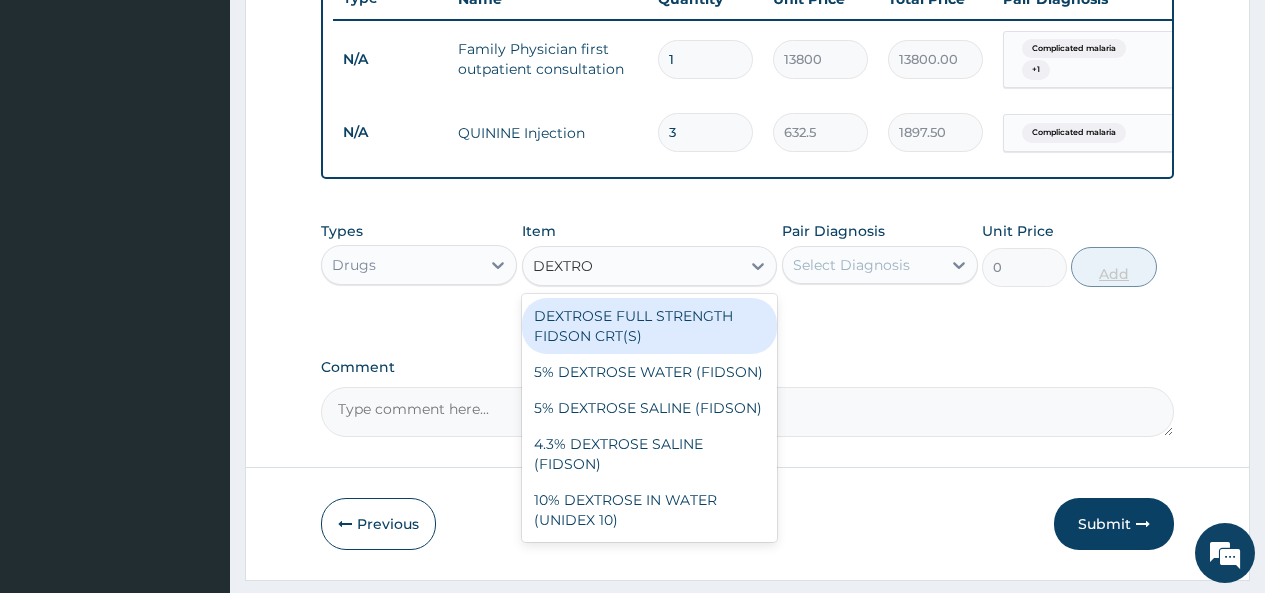type on "DEXTROS" 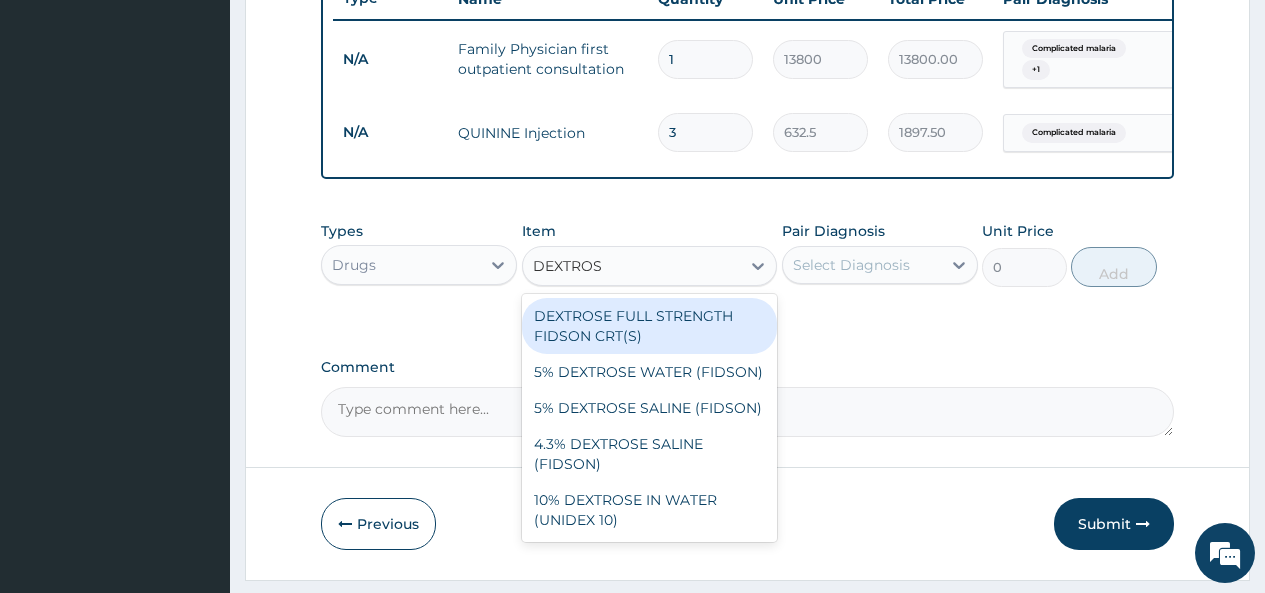 click on "5% DEXTROSE SALINE (FIDSON)" at bounding box center (650, 408) 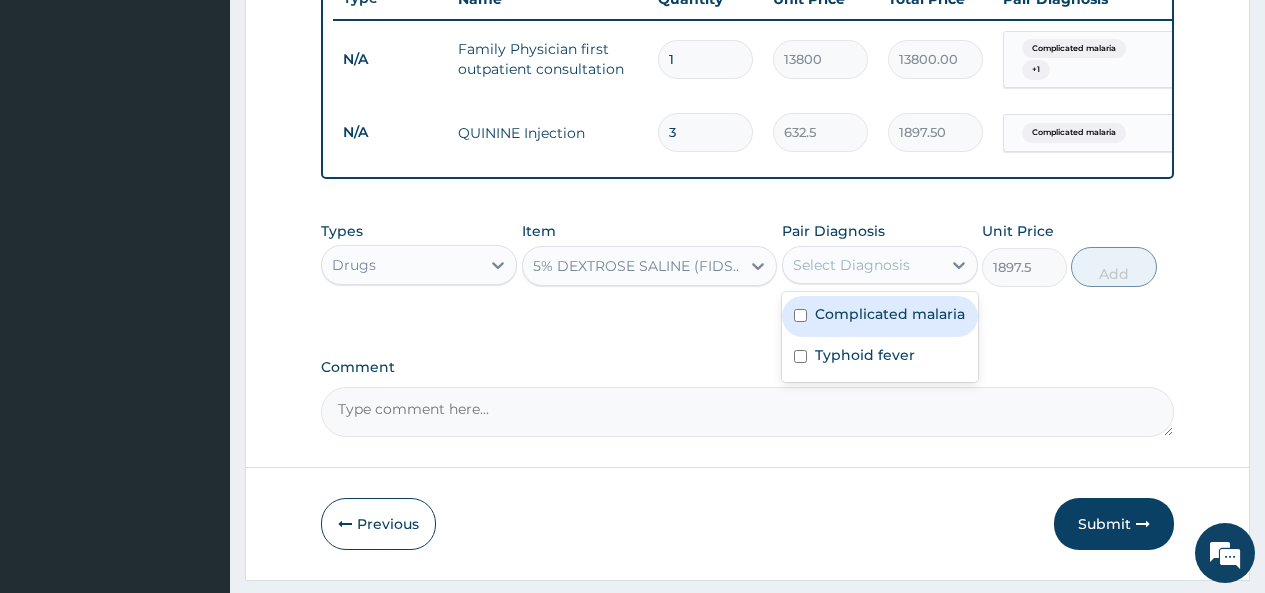 click at bounding box center (800, 315) 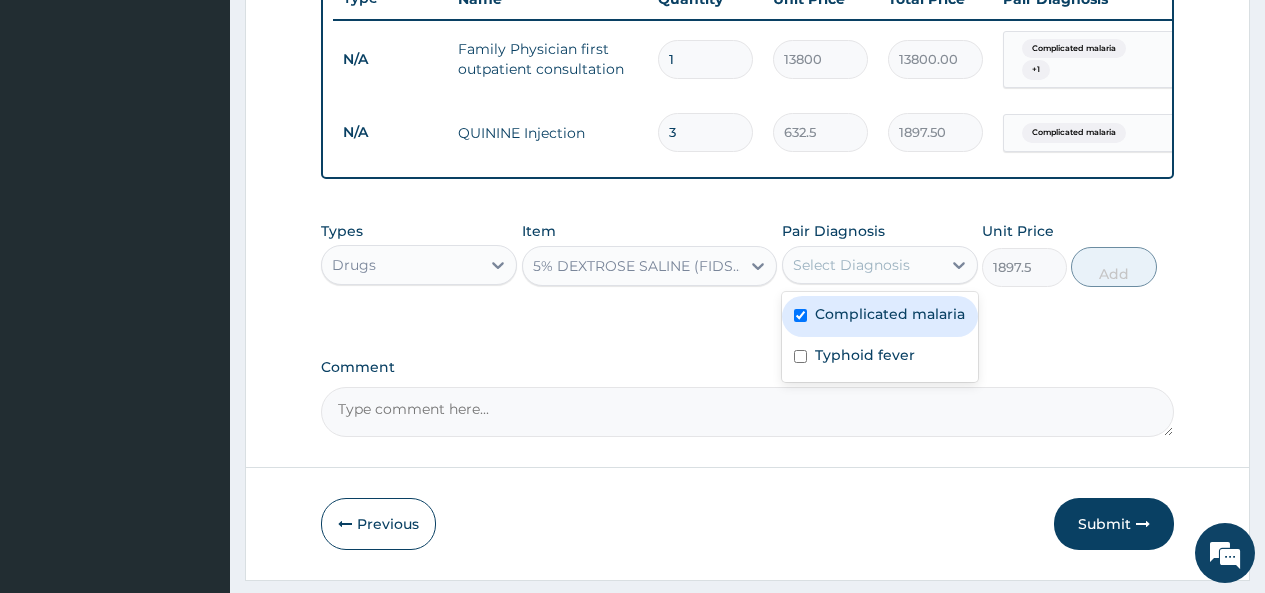 checkbox on "true" 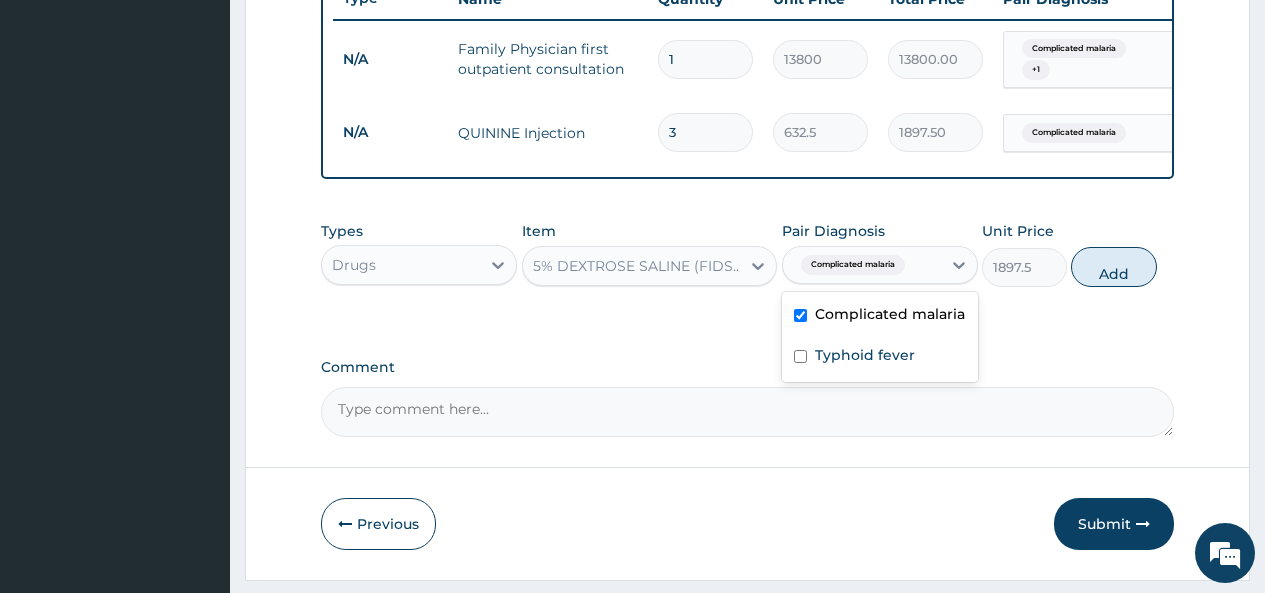 click on "Comment" at bounding box center (747, 412) 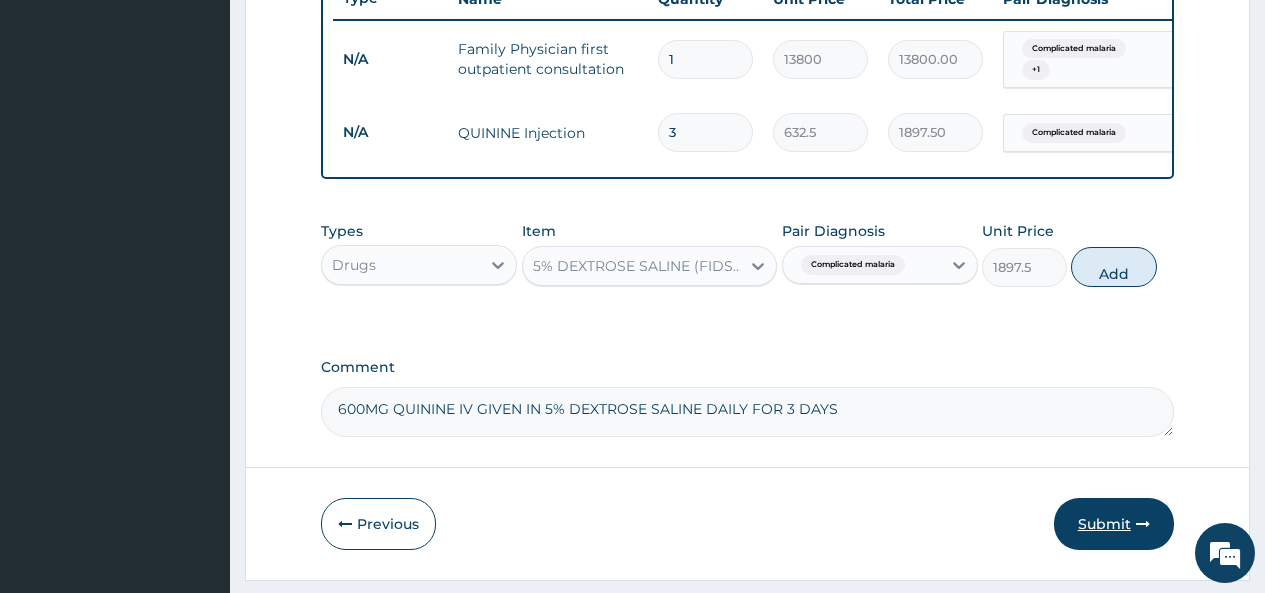 type on "600MG QUININE IV GIVEN IN 5% DEXTROSE SALINE DAILY FOR 3 DAYS" 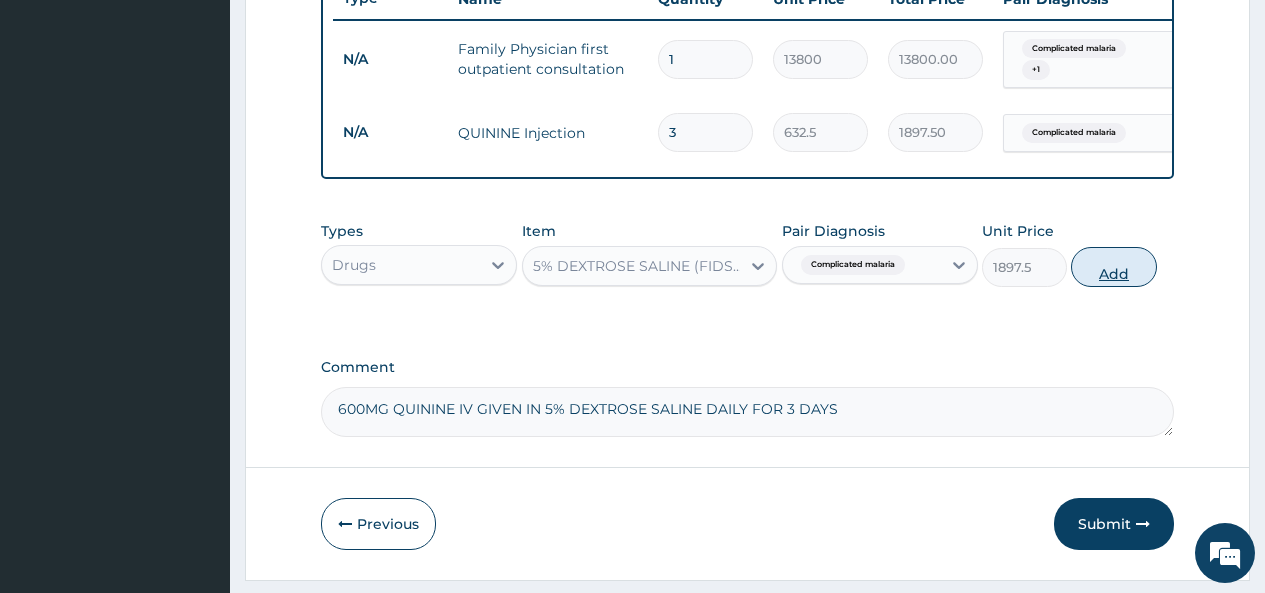 click on "Add" at bounding box center [1113, 267] 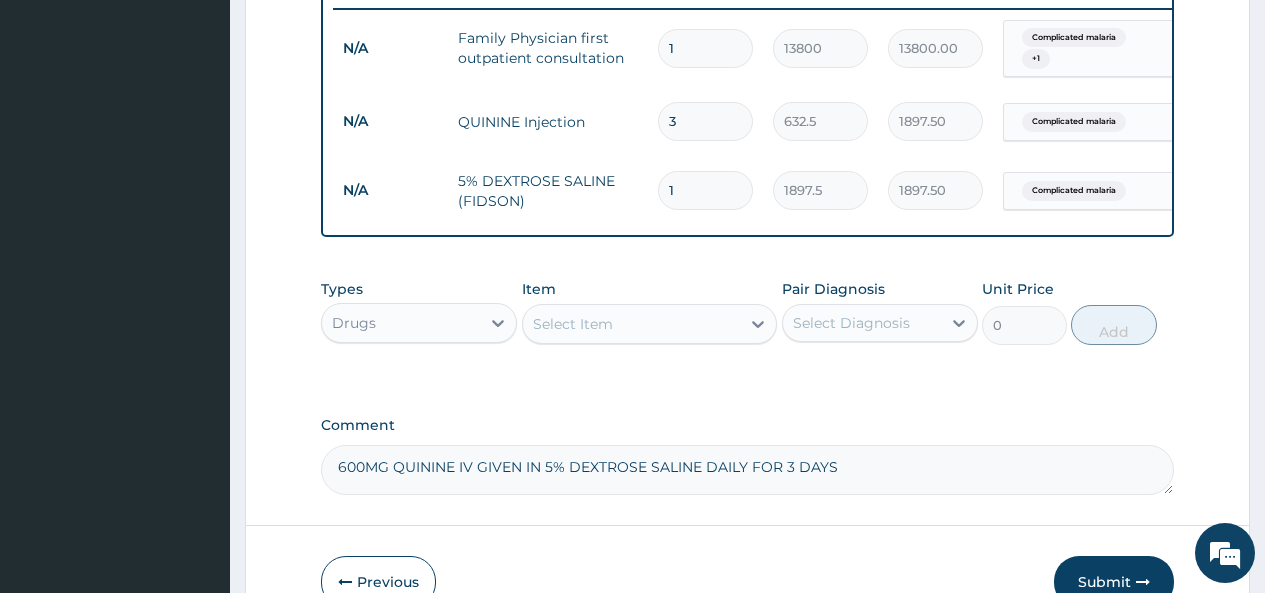 scroll, scrollTop: 795, scrollLeft: 0, axis: vertical 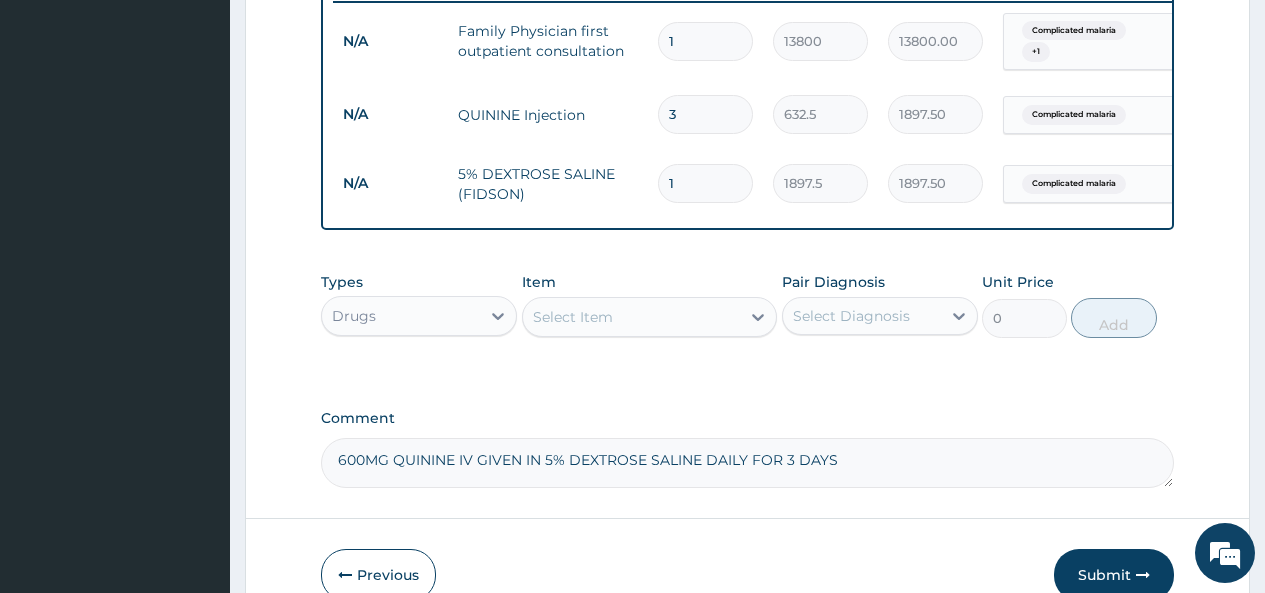 click on "Select Item" at bounding box center (573, 317) 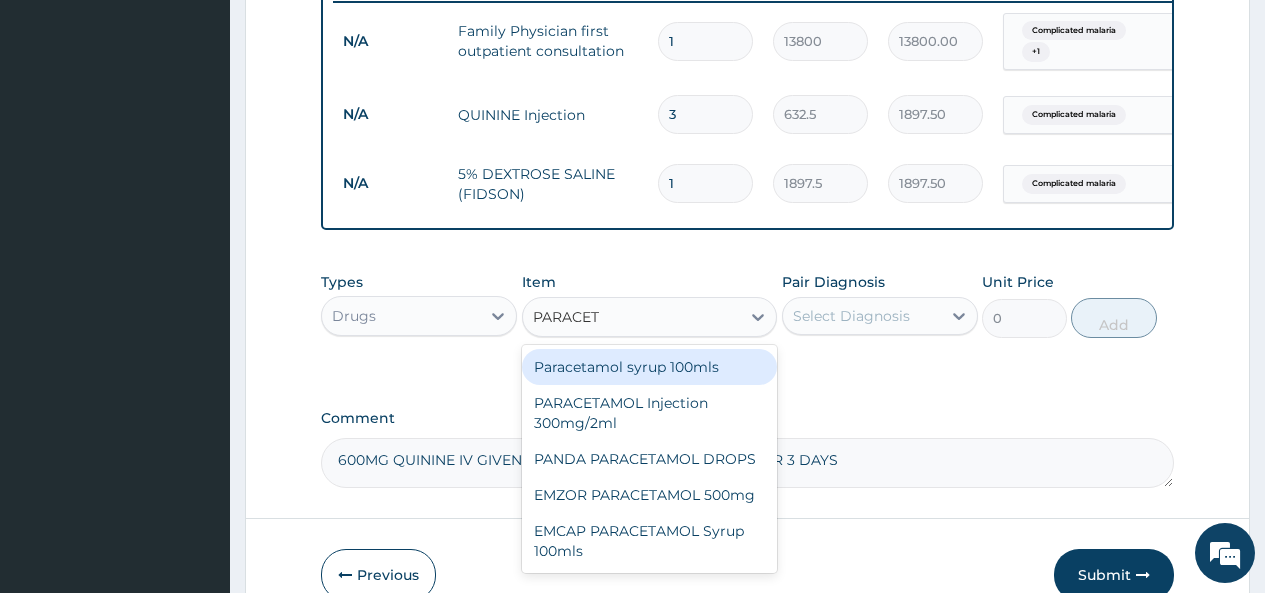 type on "PARACETA" 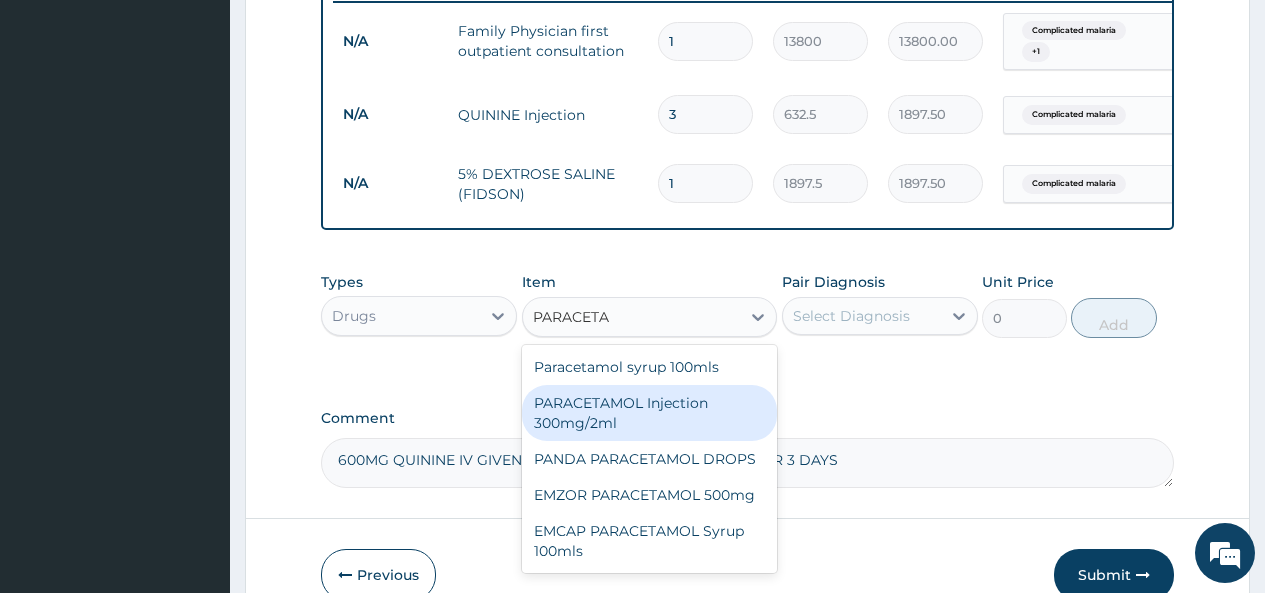 click on "PARACETAMOL Injection 300mg/2ml" at bounding box center [650, 413] 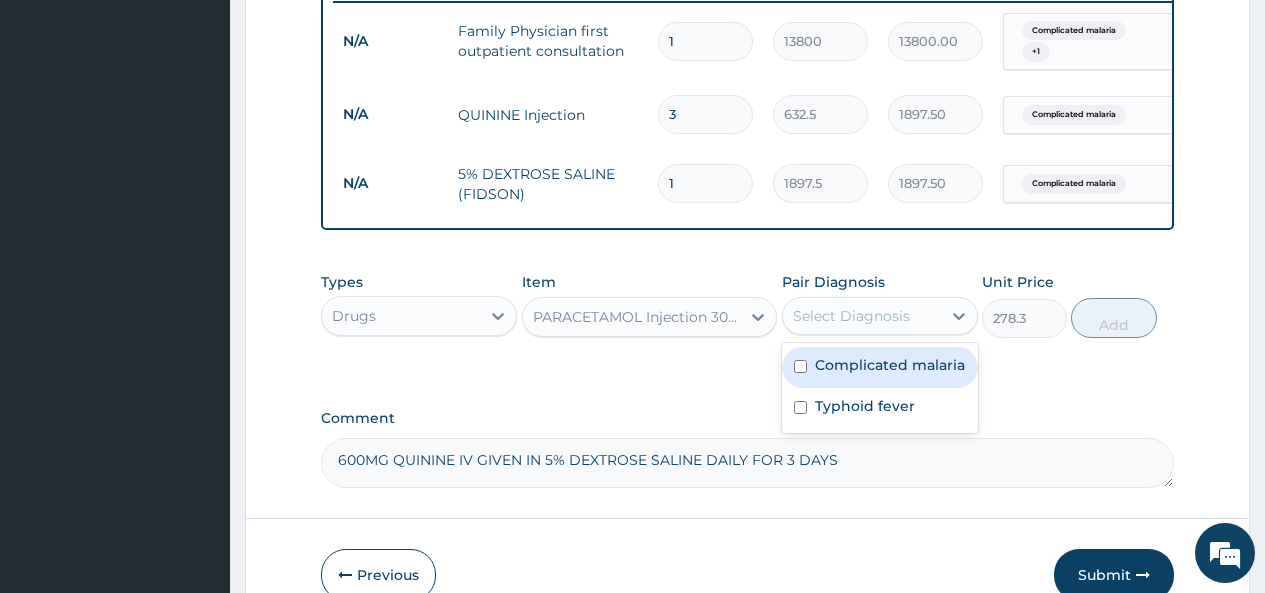 click on "Select Diagnosis" at bounding box center [862, 316] 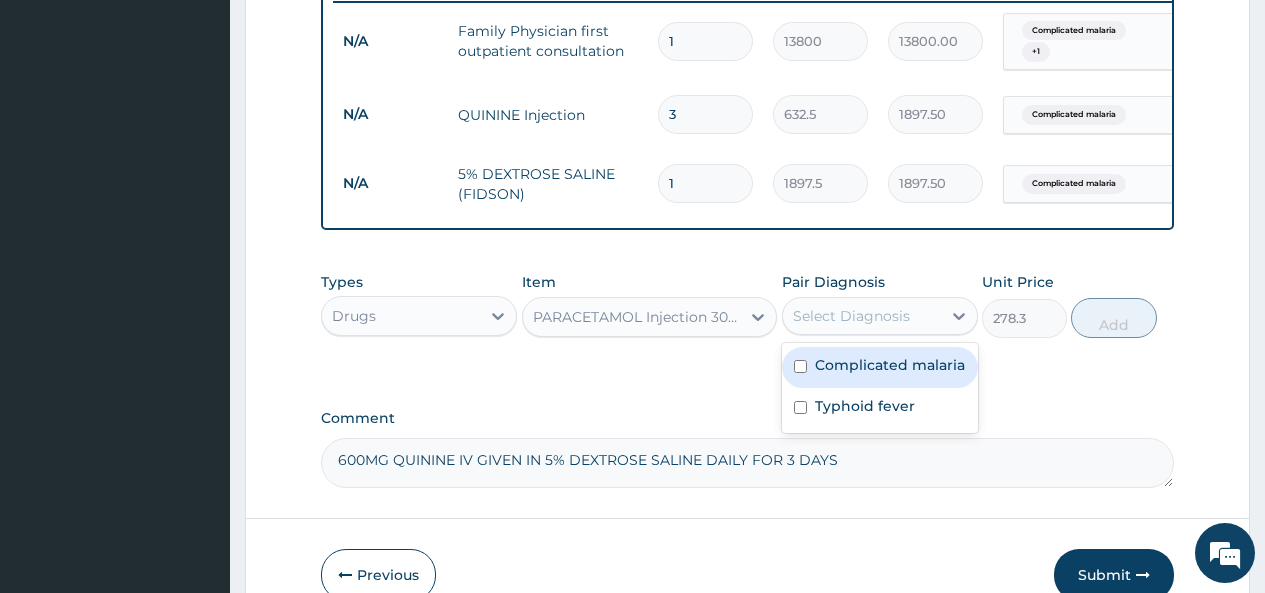 click on "Complicated malaria" at bounding box center [880, 367] 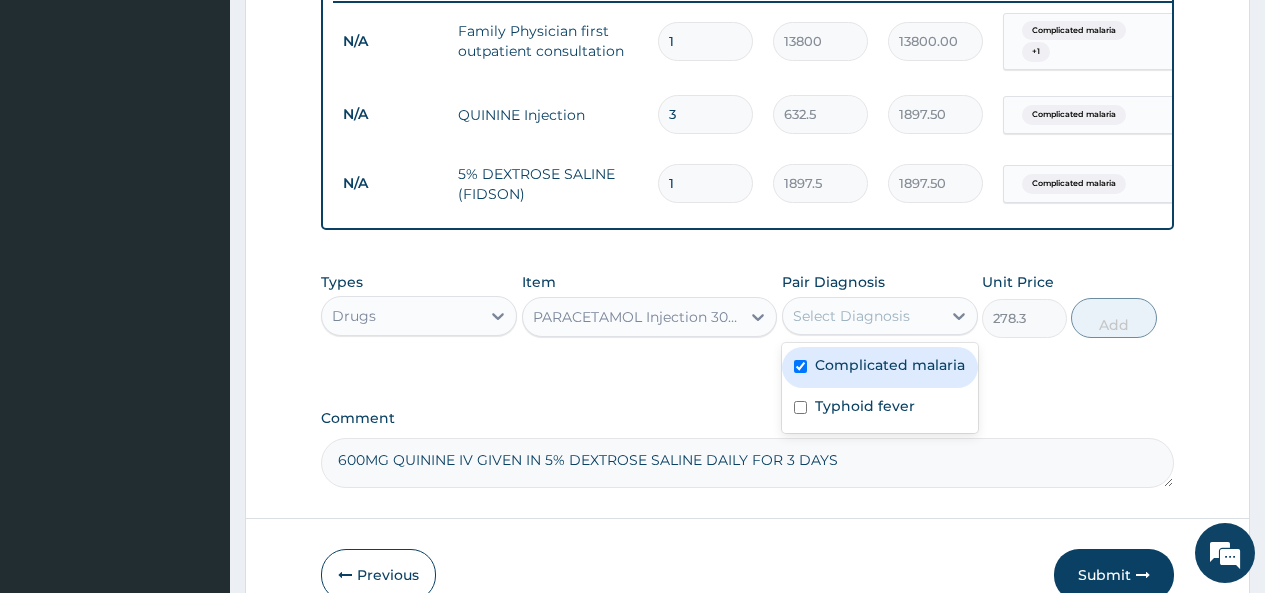 checkbox on "true" 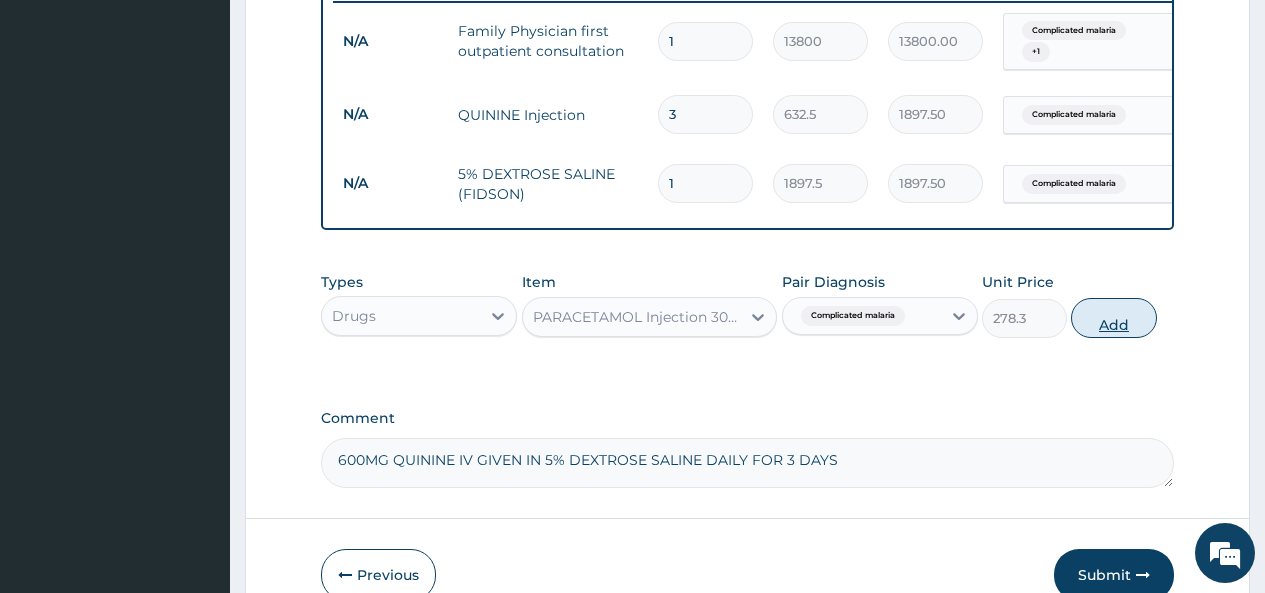 click on "Add" at bounding box center [1113, 318] 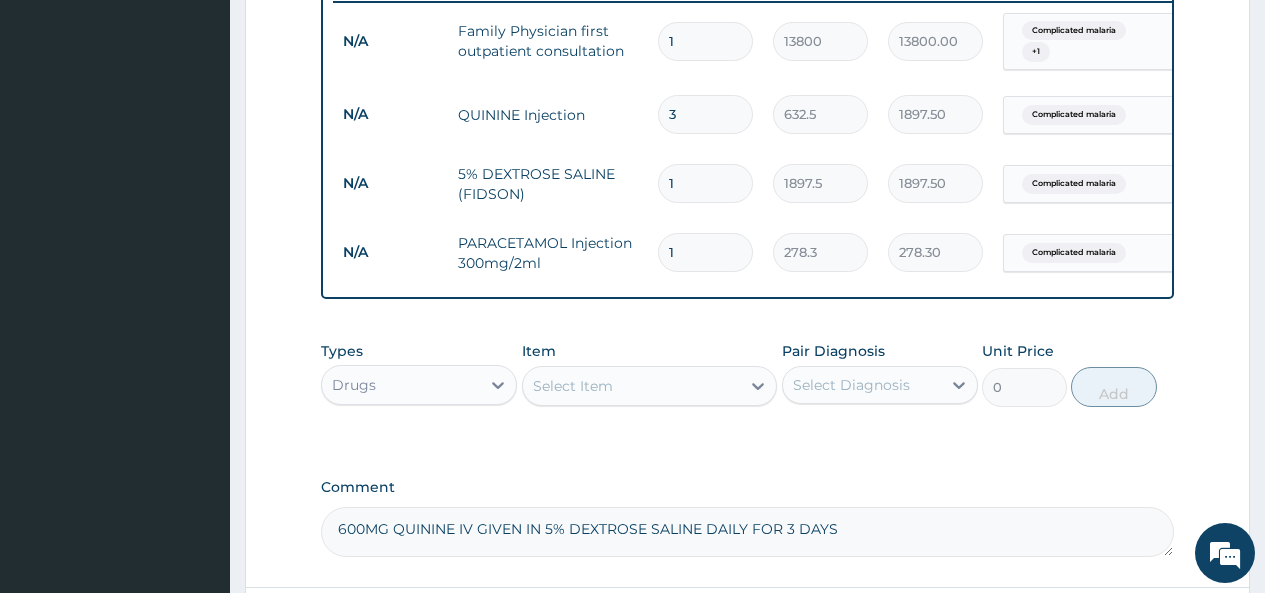 click on "Select Item" at bounding box center (573, 386) 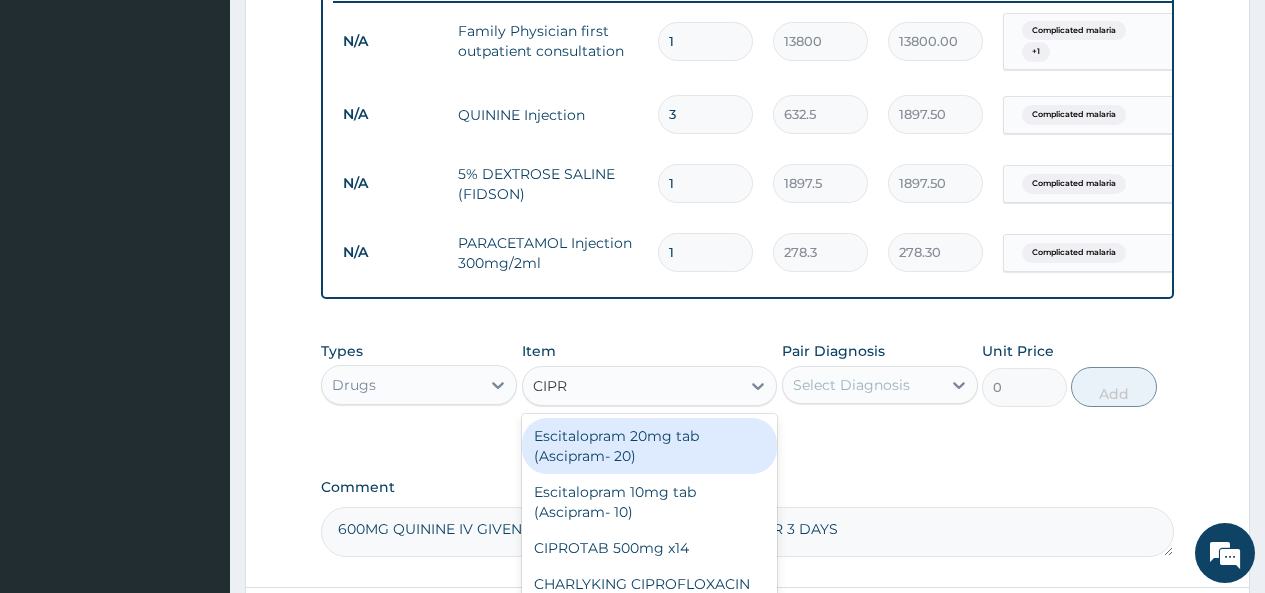 type on "CIPRO" 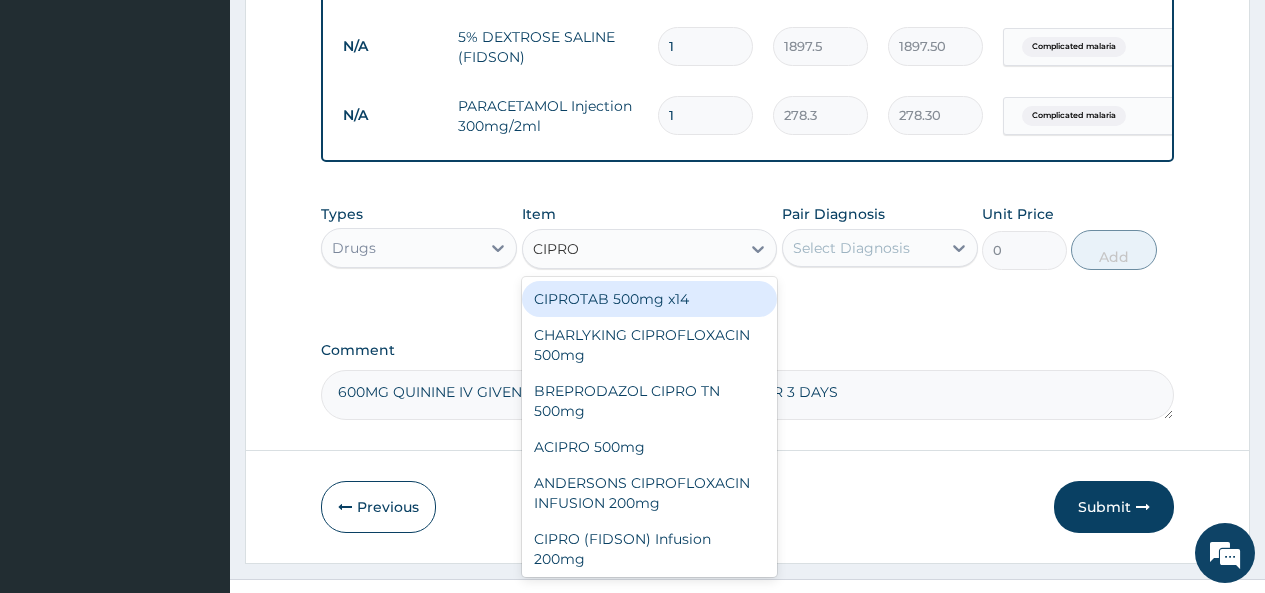 scroll, scrollTop: 934, scrollLeft: 0, axis: vertical 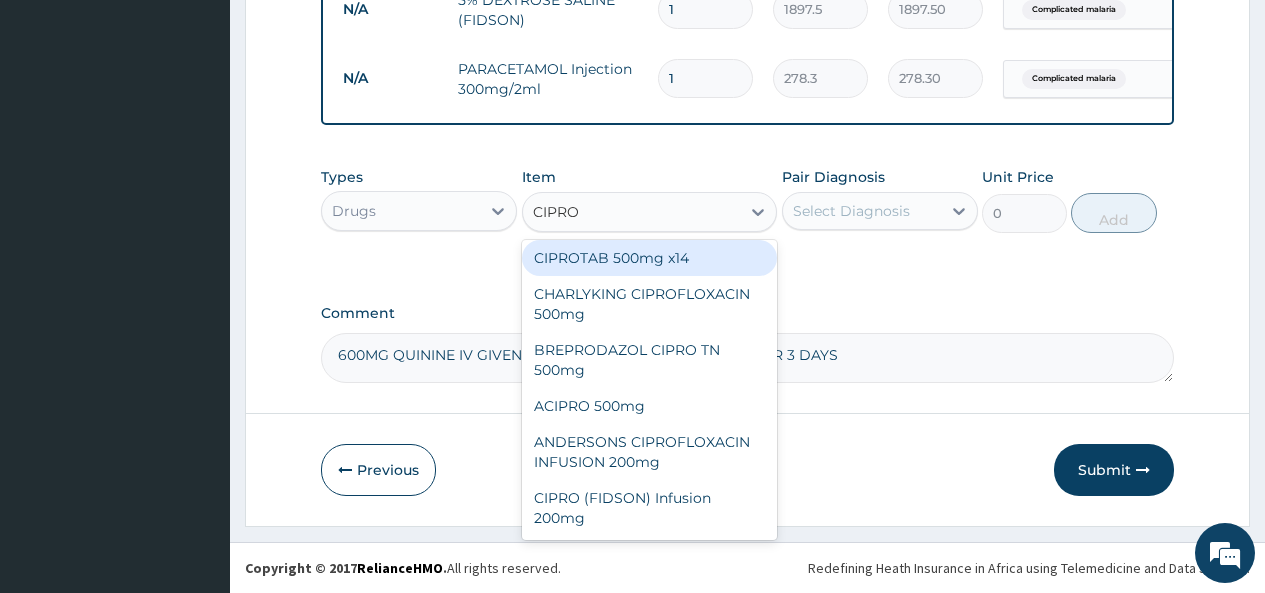 click on "CIPROTAB 500mg x14" at bounding box center [650, 258] 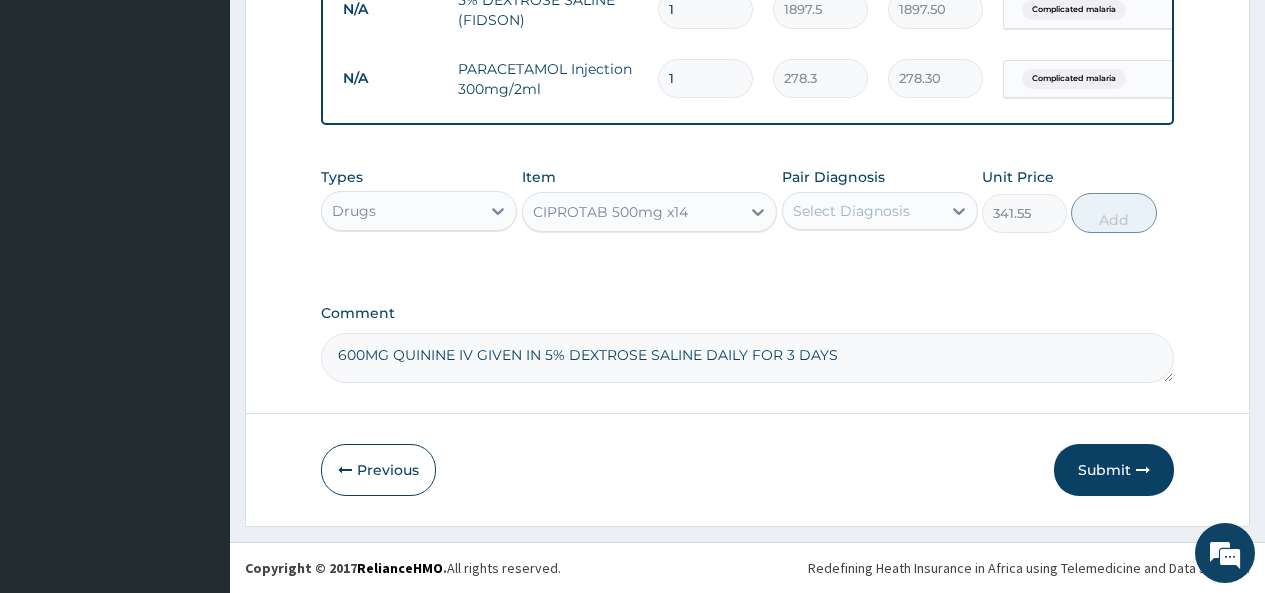 click on "CIPROTAB 500mg x14" at bounding box center (610, 212) 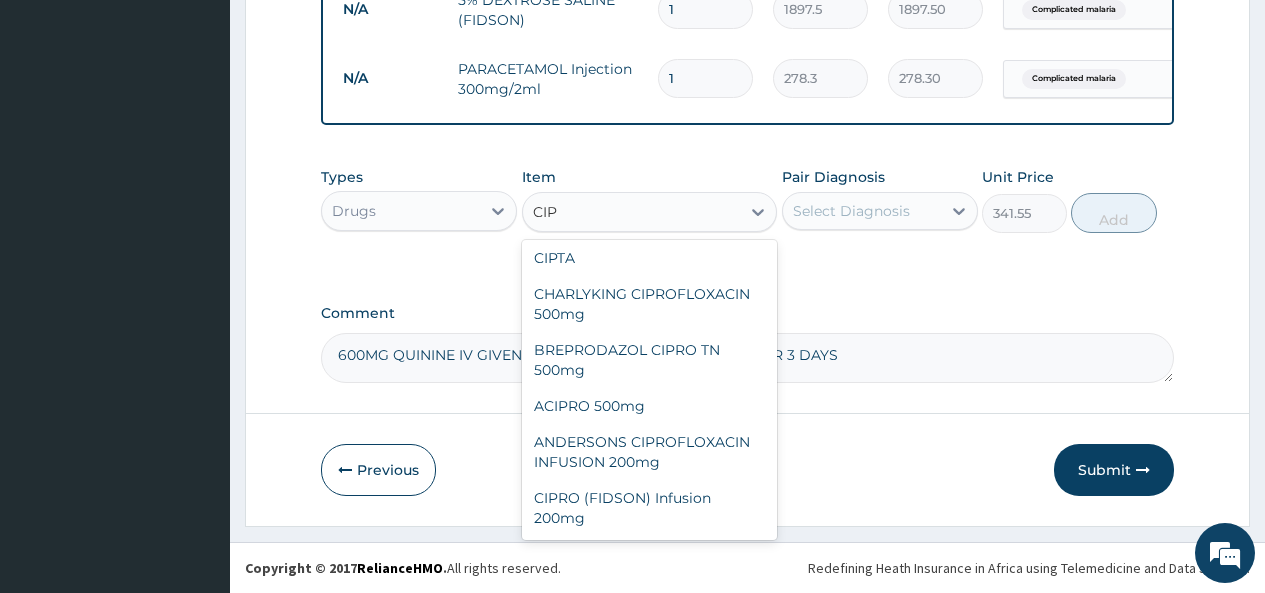 scroll, scrollTop: 0, scrollLeft: 0, axis: both 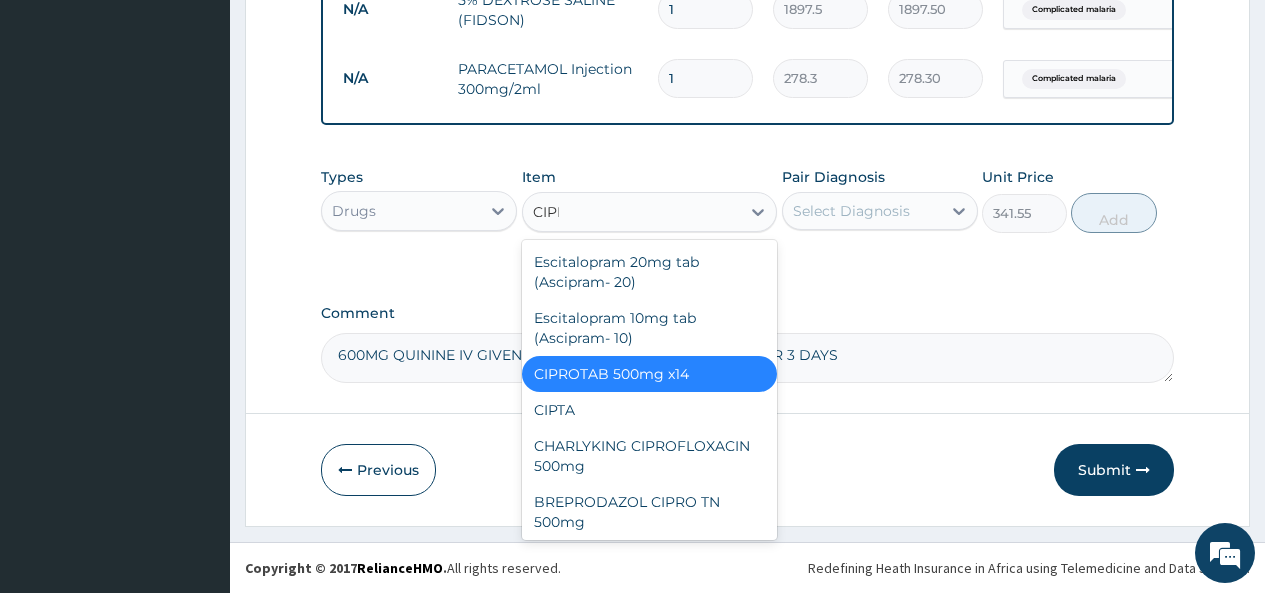 type on "CIPRO" 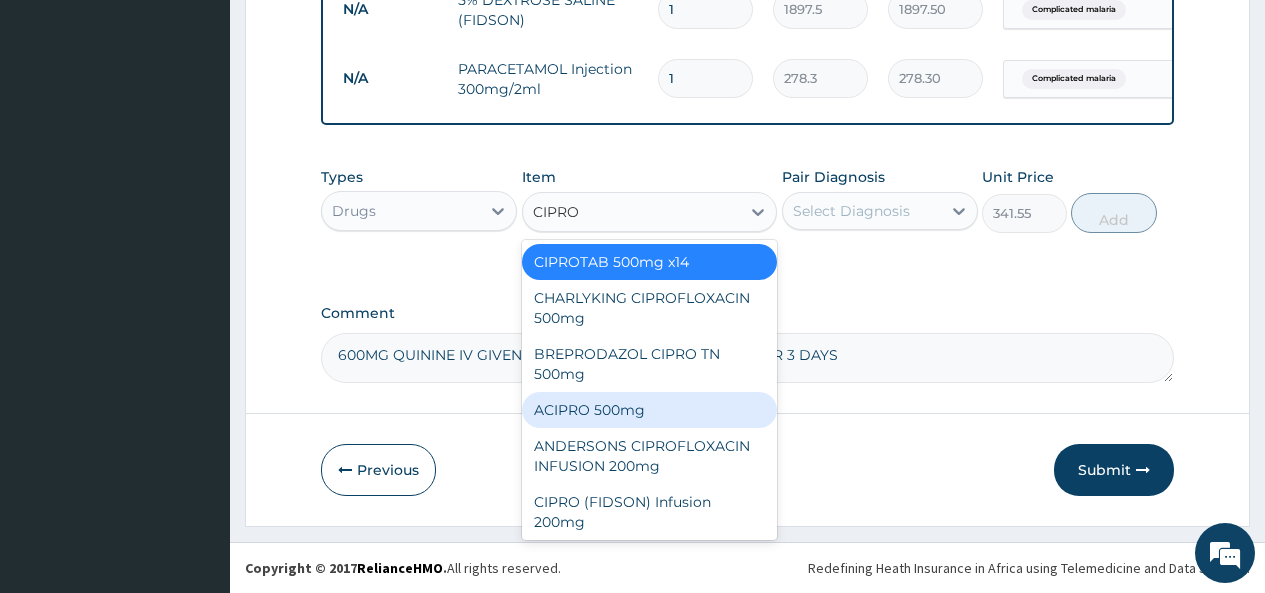 click on "ACIPRO 500mg" at bounding box center [650, 410] 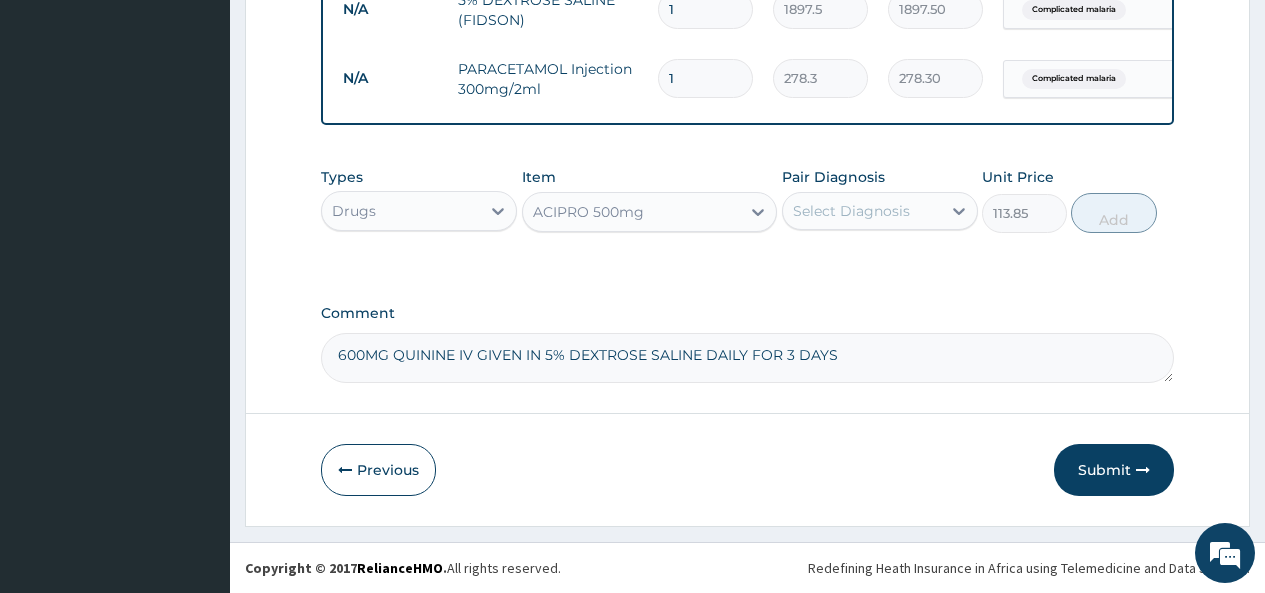 click on "ACIPRO 500mg" at bounding box center [588, 212] 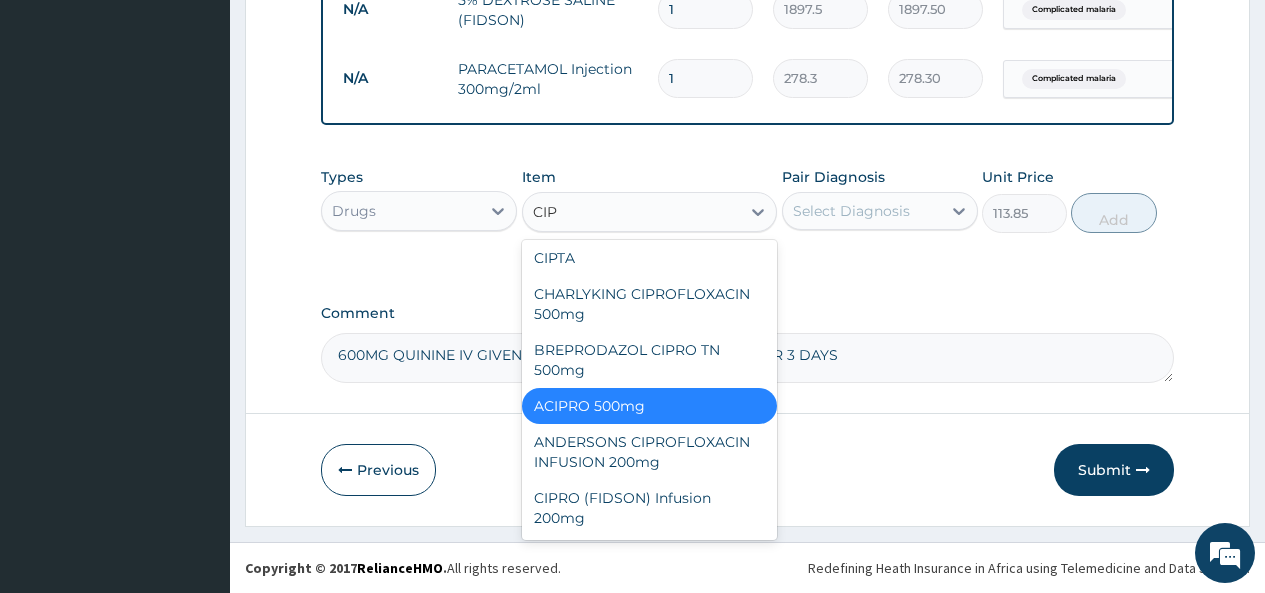 scroll, scrollTop: 84, scrollLeft: 0, axis: vertical 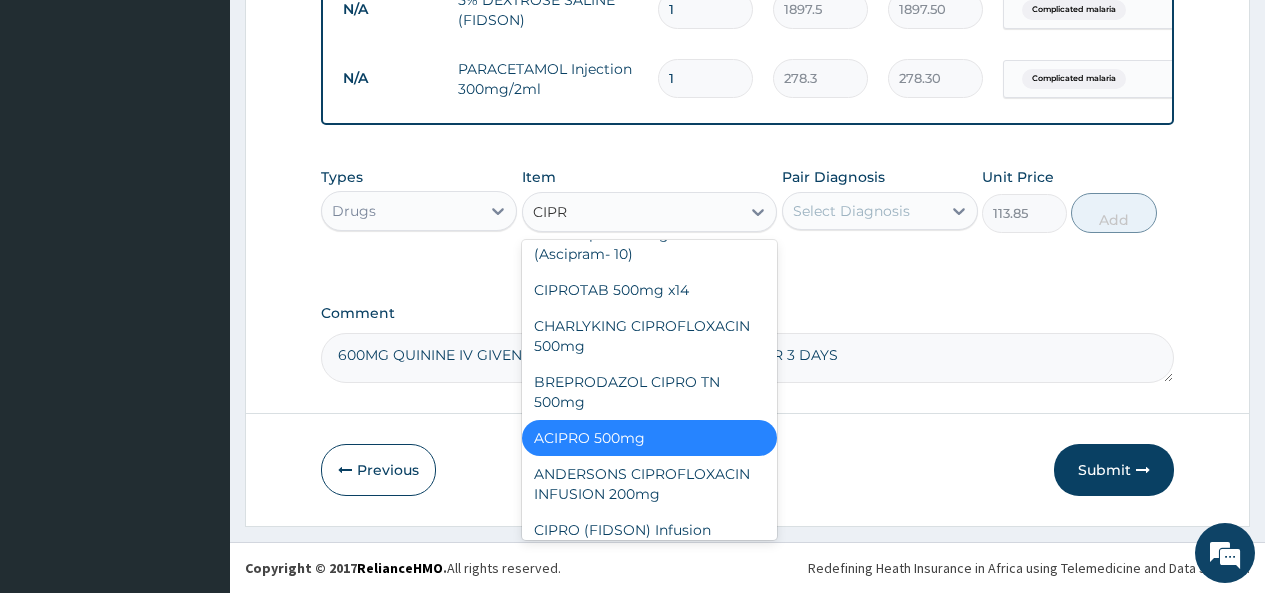 type on "CIPRO" 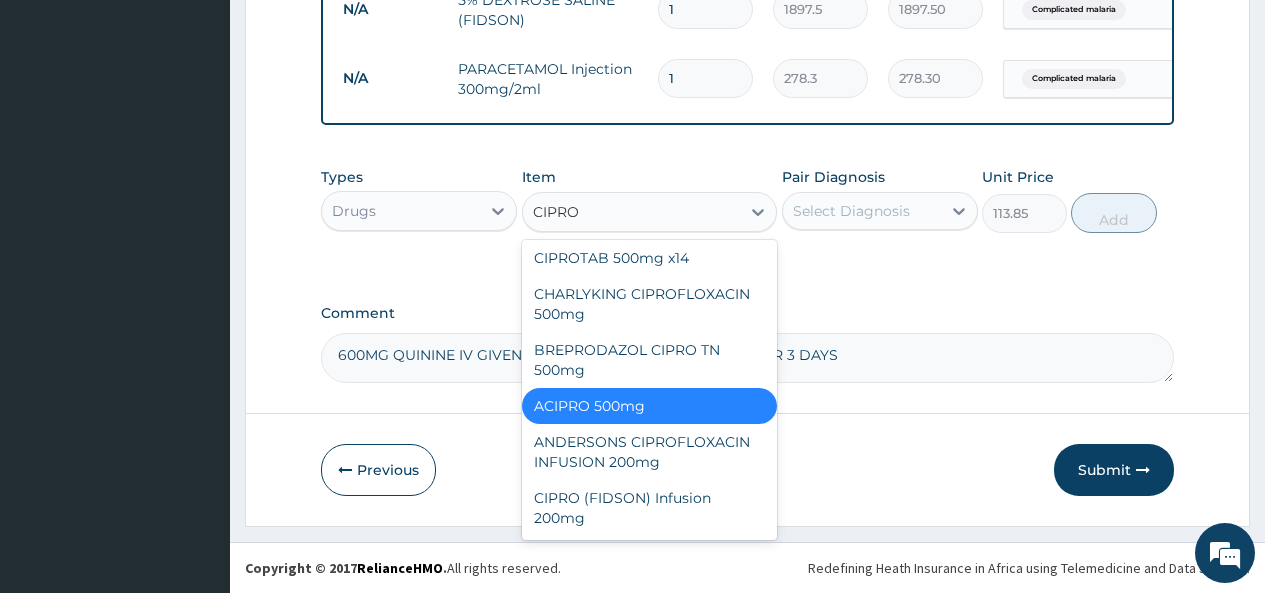 scroll, scrollTop: 0, scrollLeft: 0, axis: both 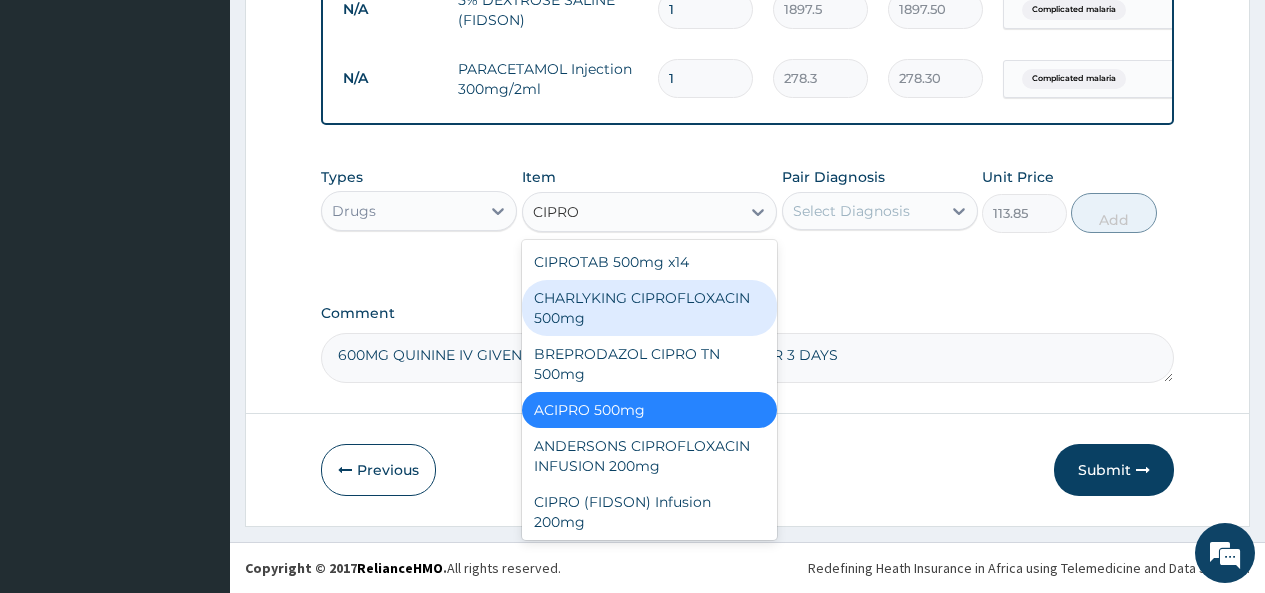 click on "CHARLYKING CIPROFLOXACIN 500mg" at bounding box center (650, 308) 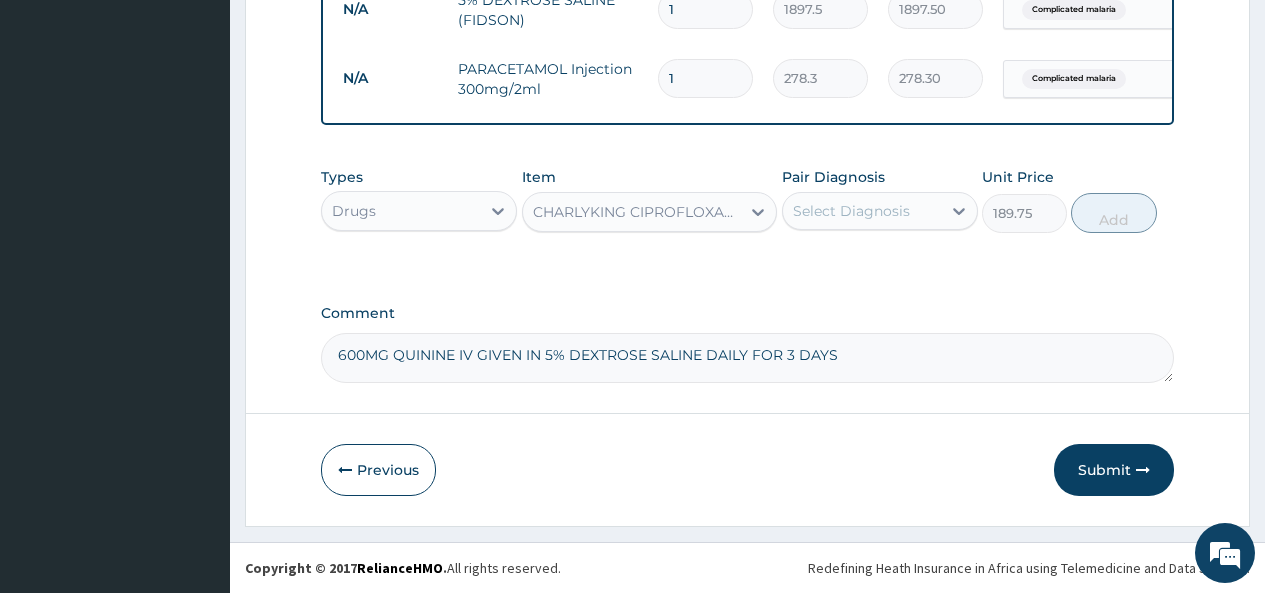click on "CHARLYKING CIPROFLOXACIN 500mg" at bounding box center (638, 212) 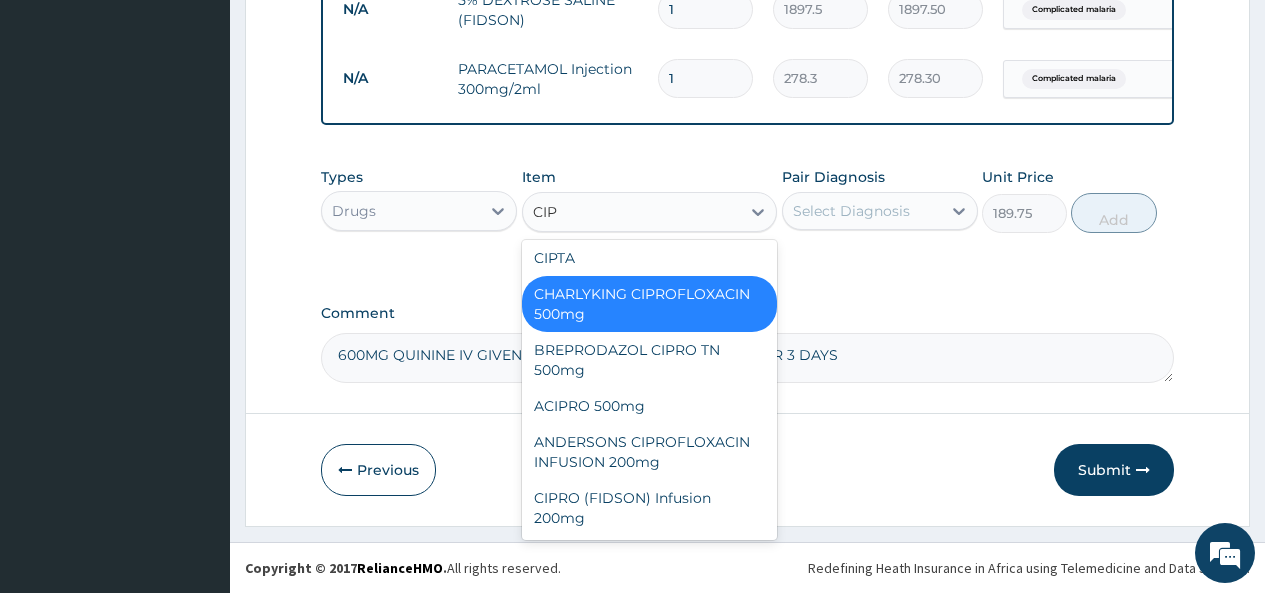 scroll, scrollTop: 0, scrollLeft: 0, axis: both 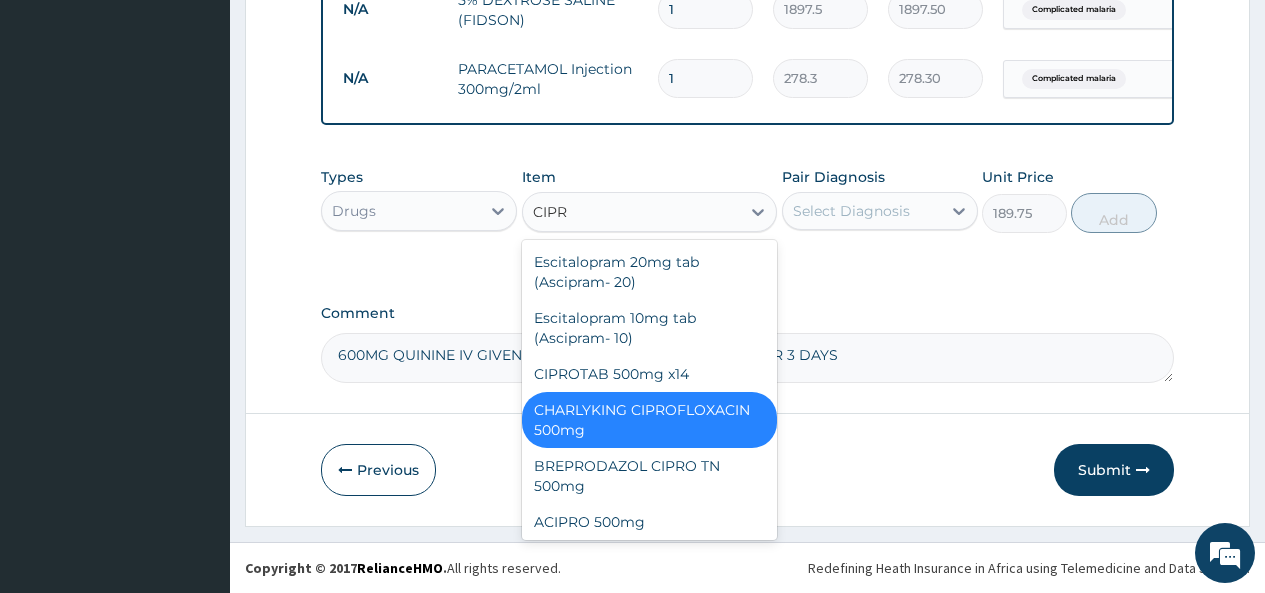 type on "CIPRO" 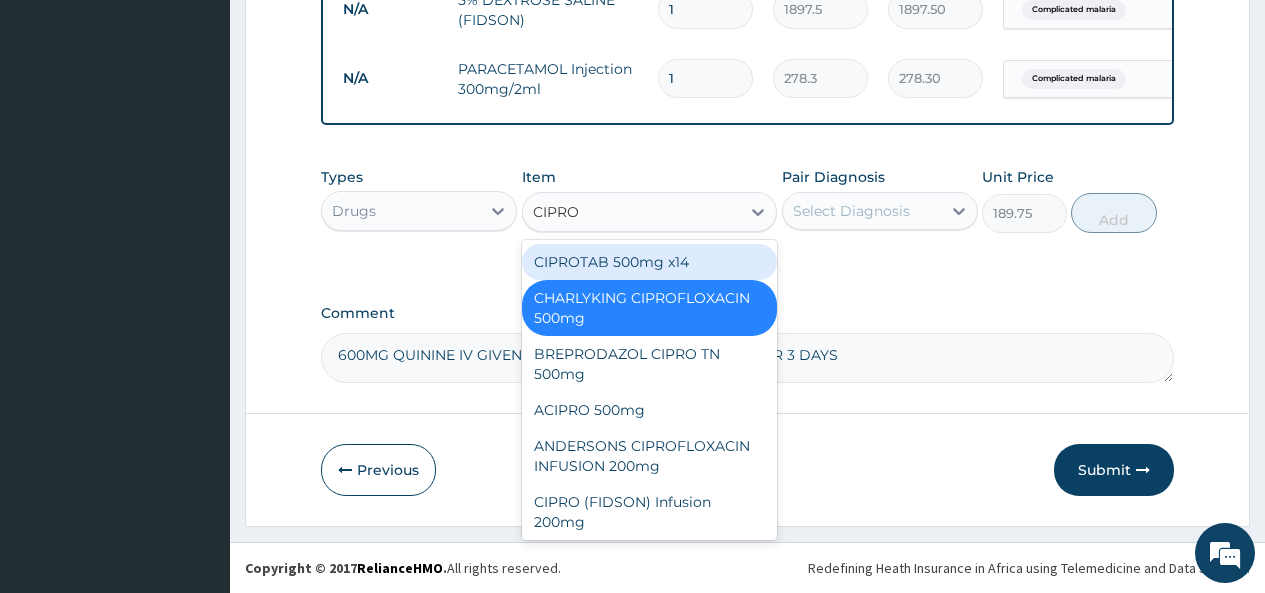 click on "CIPROTAB 500mg x14" at bounding box center (650, 262) 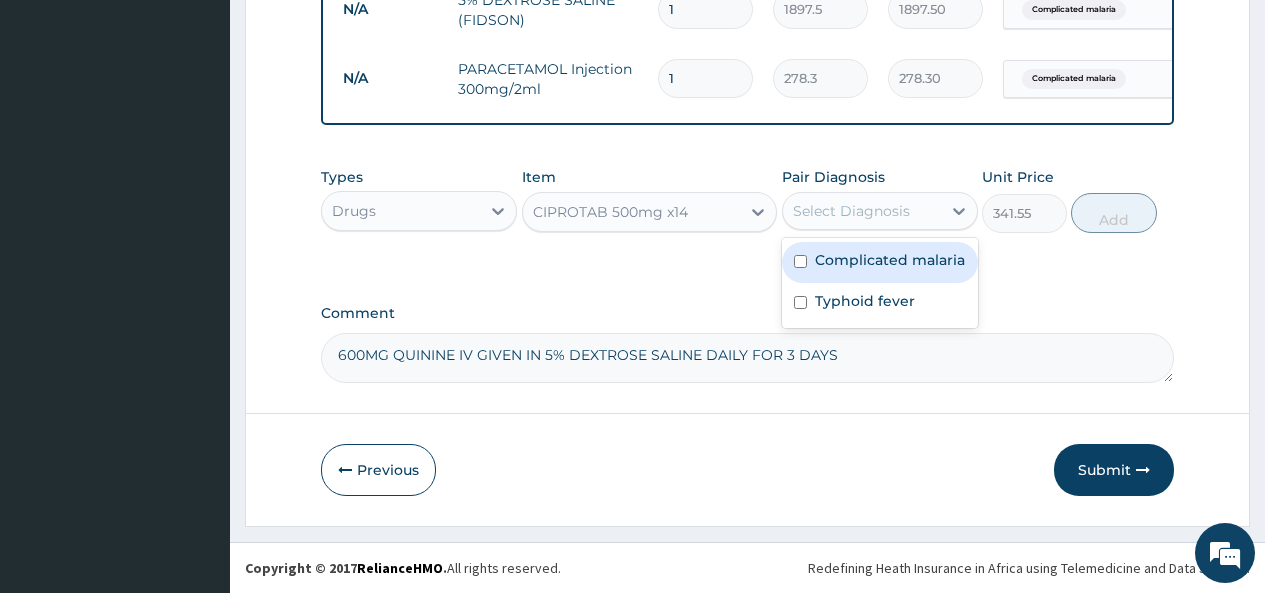 click on "Select Diagnosis" at bounding box center (851, 211) 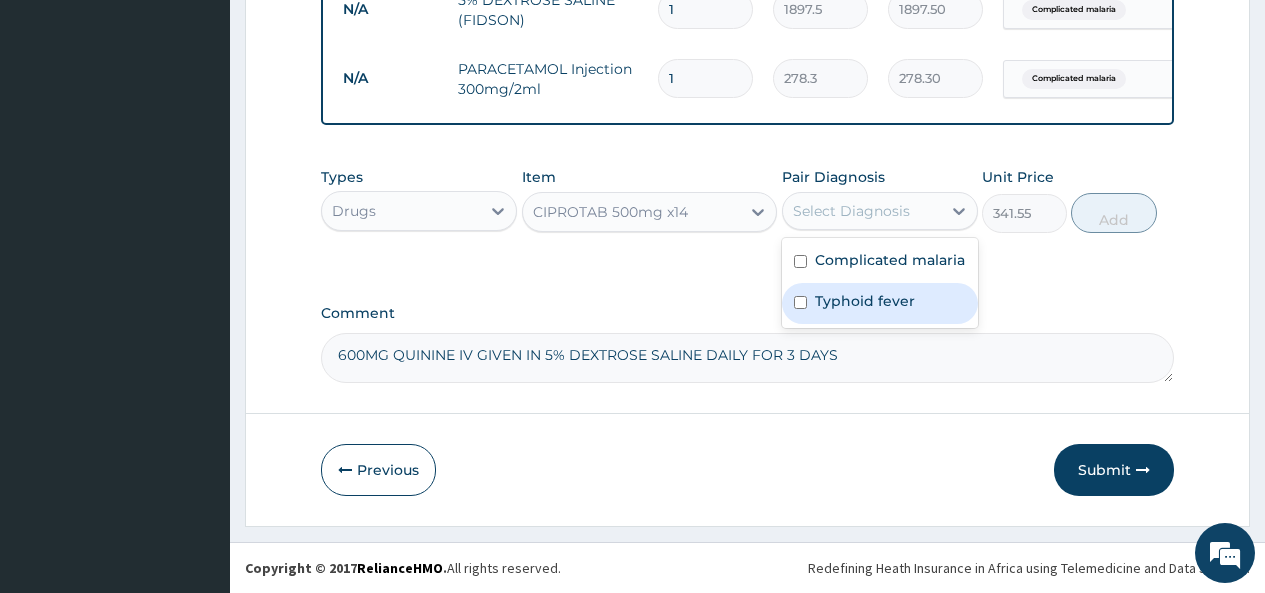 click at bounding box center (800, 302) 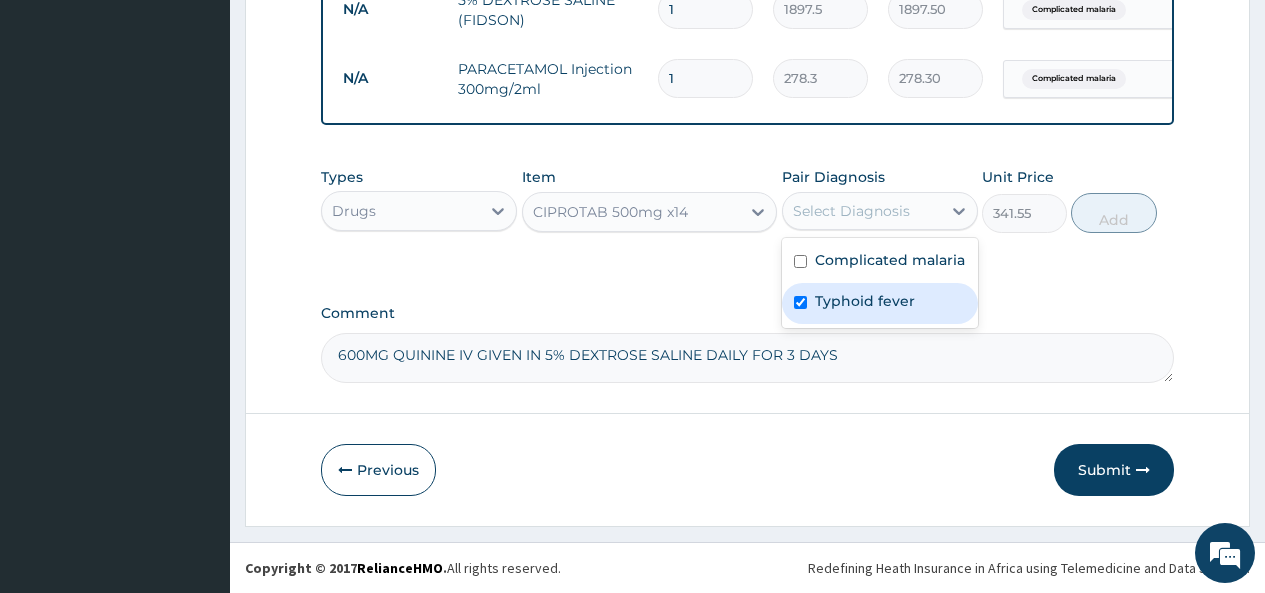 checkbox on "true" 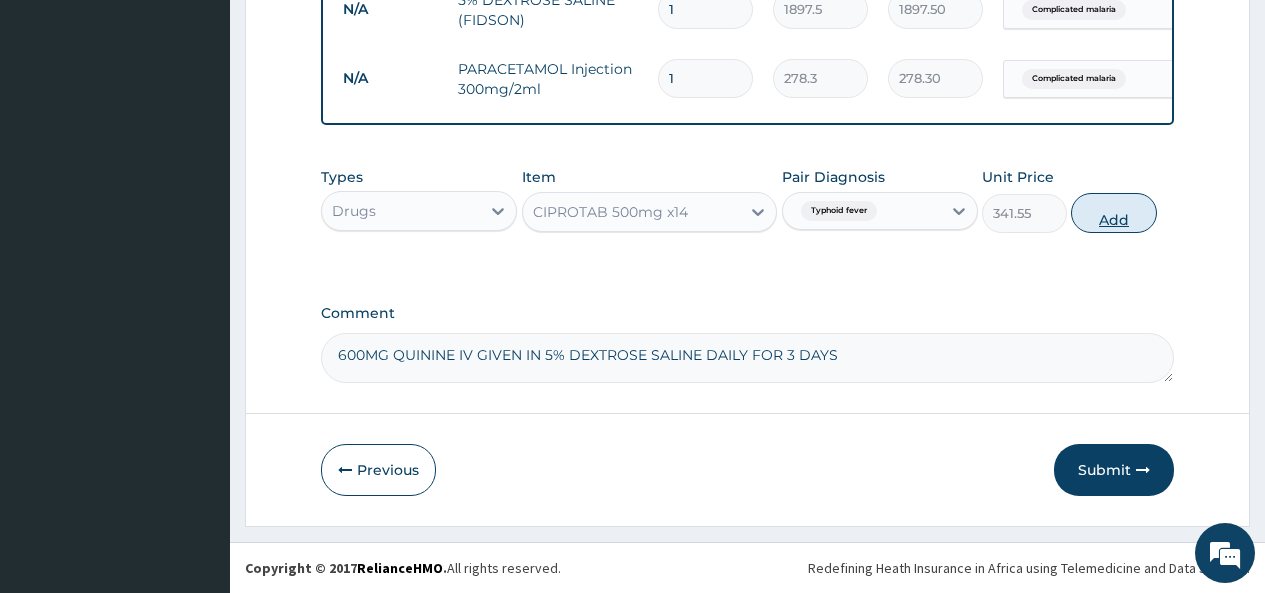 click on "Add" at bounding box center [1113, 213] 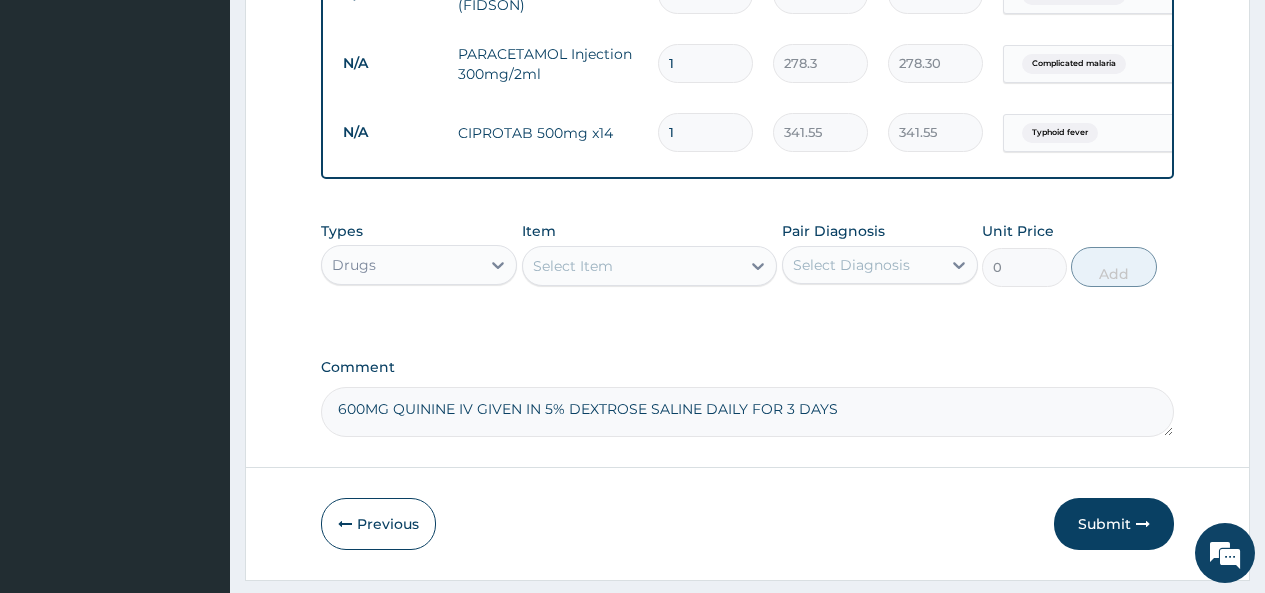 click on "Select Item" at bounding box center (632, 266) 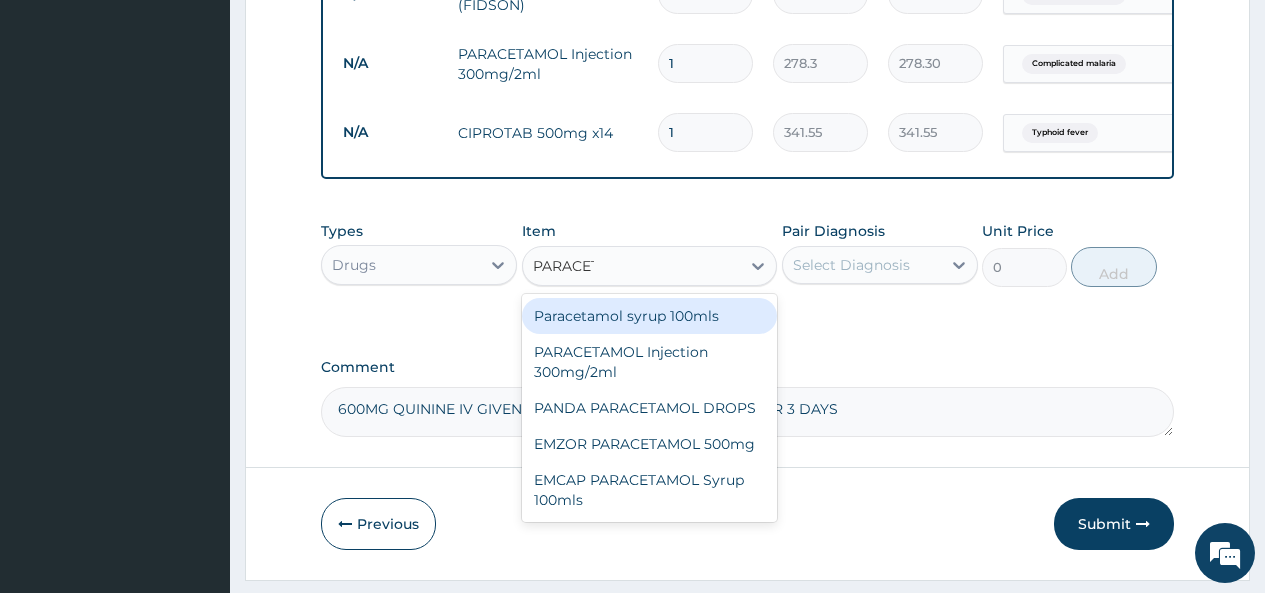 type on "PARACETA" 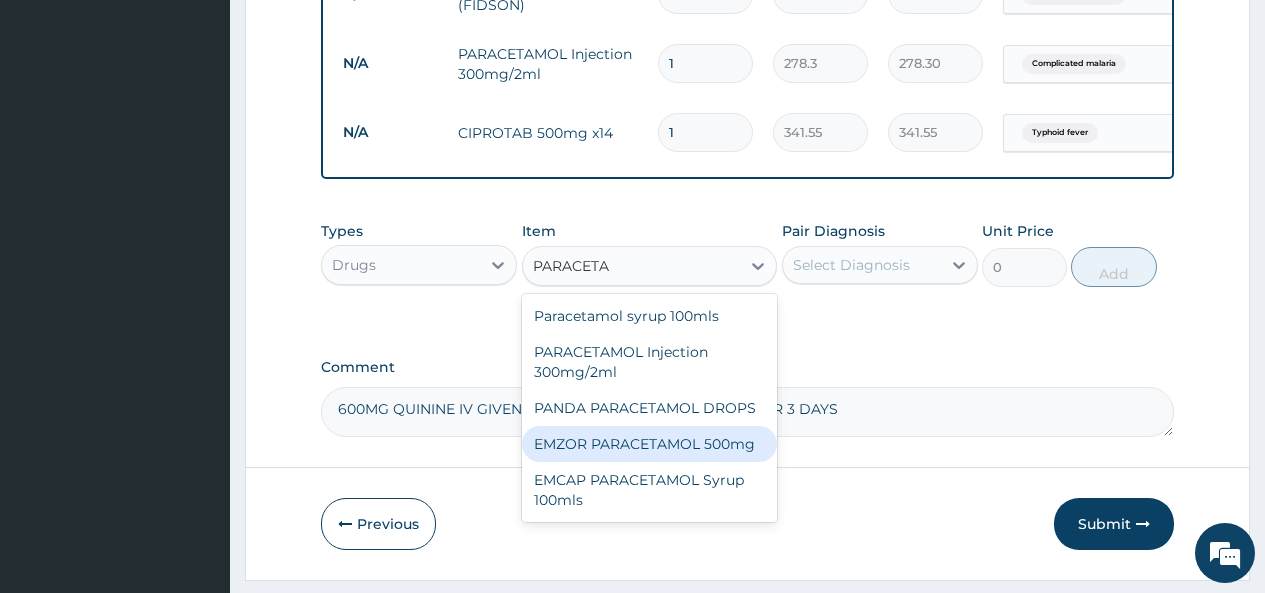 click on "EMZOR PARACETAMOL 500mg" at bounding box center (650, 444) 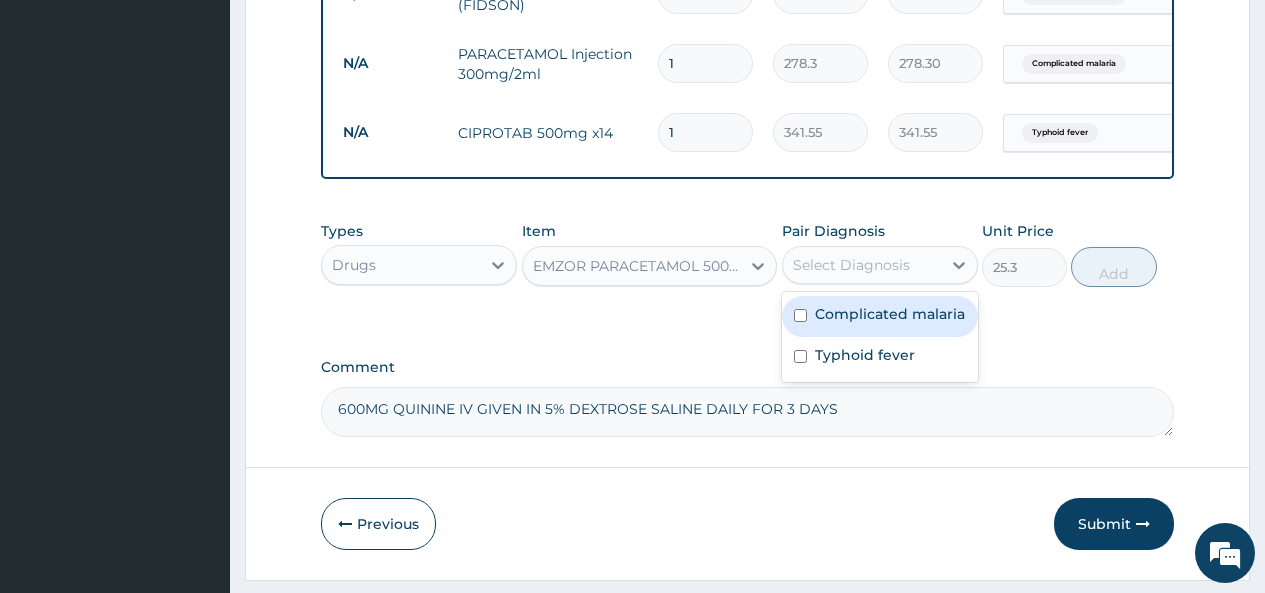 click on "Select Diagnosis" at bounding box center (851, 265) 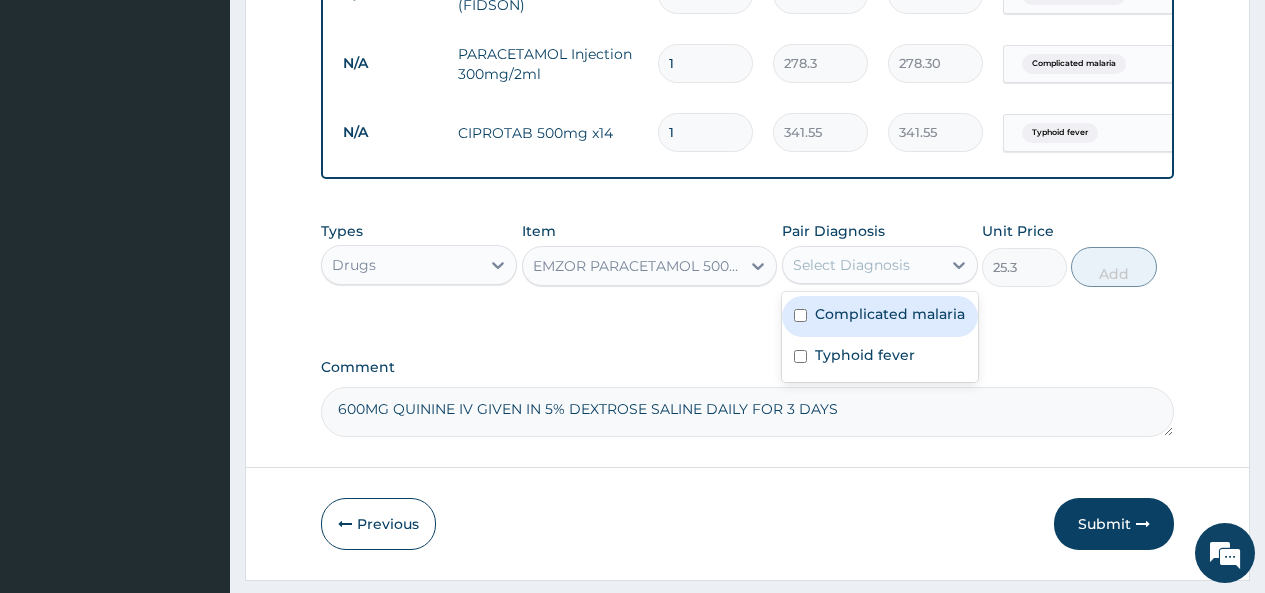 click at bounding box center [800, 315] 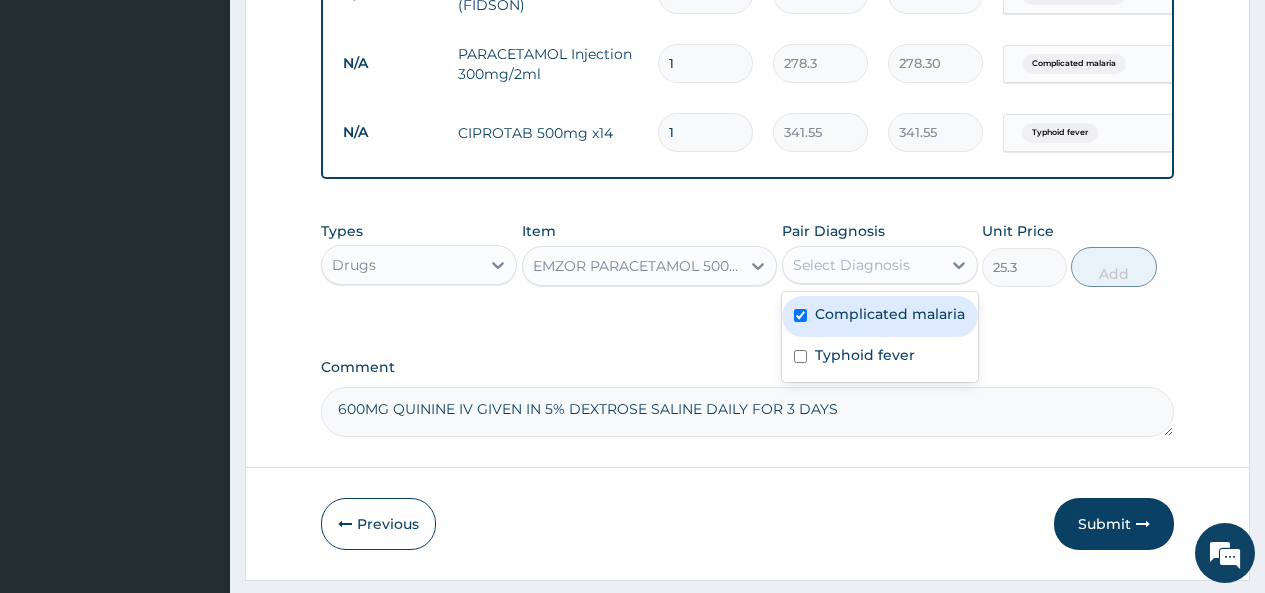 checkbox on "true" 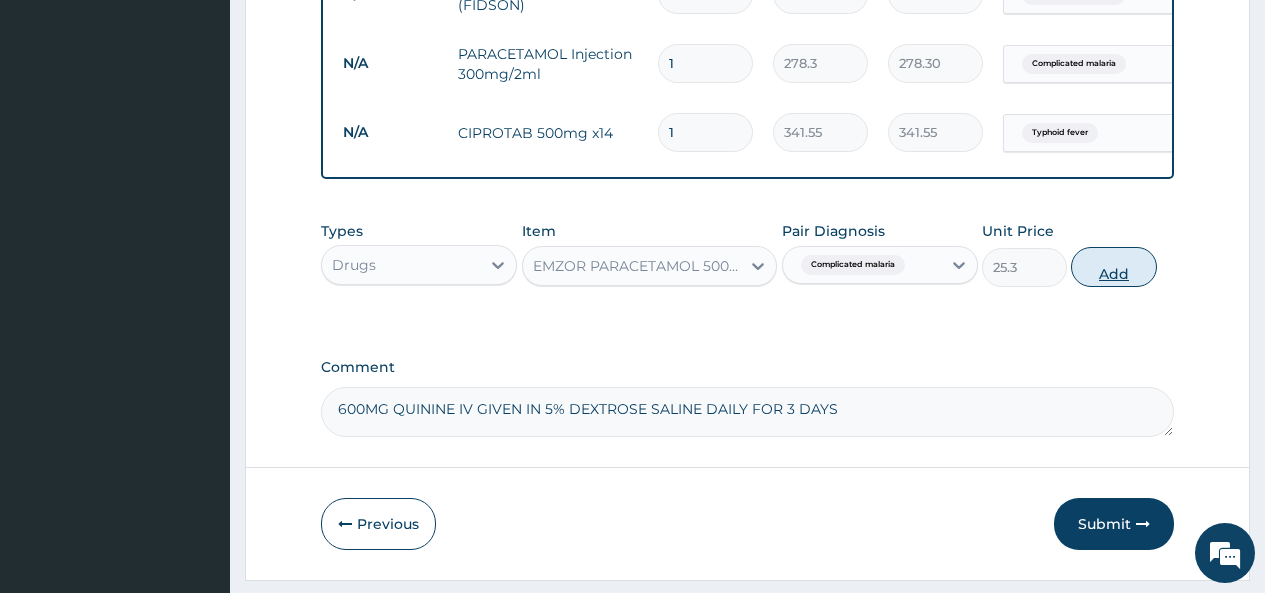 click on "Add" at bounding box center (1113, 267) 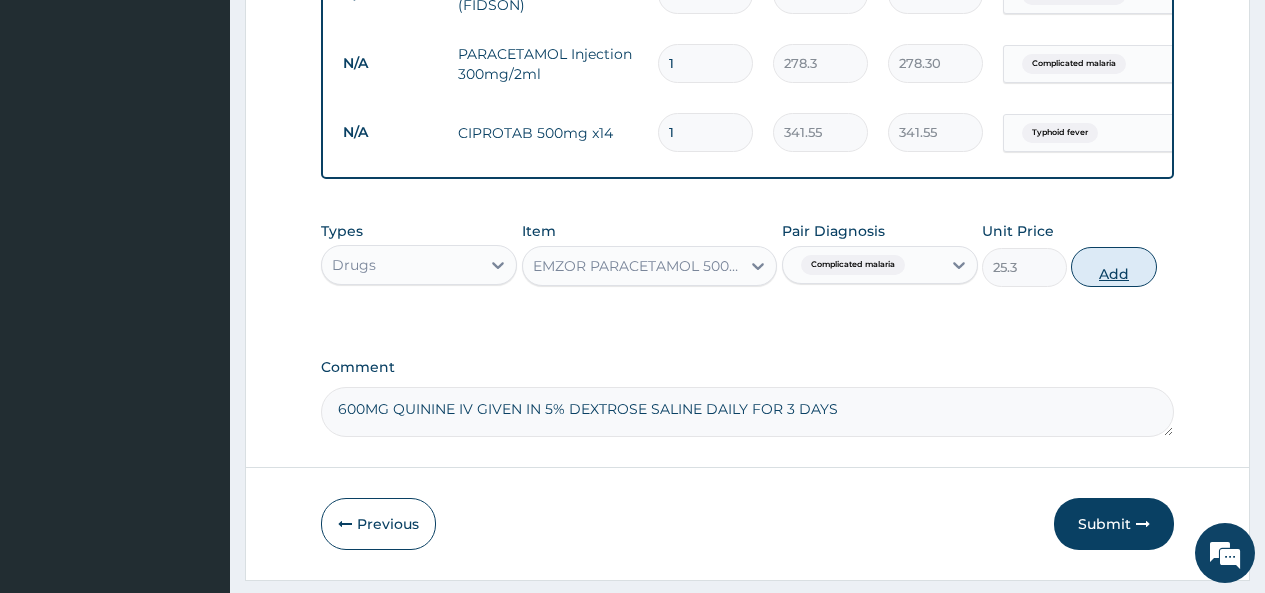 type on "0" 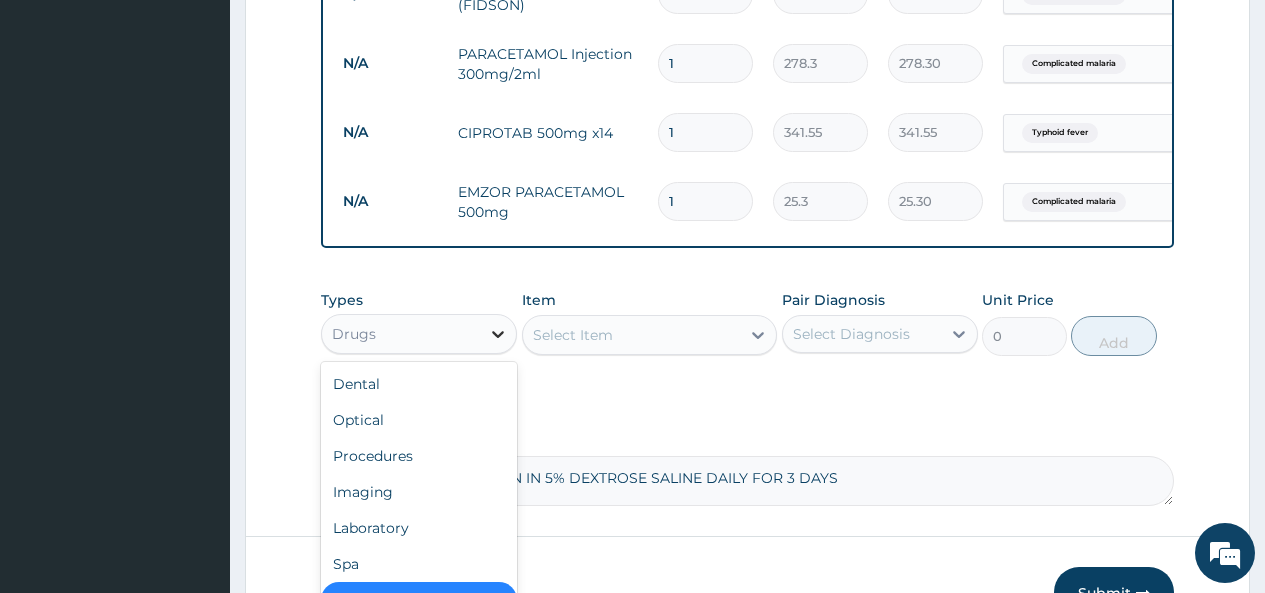 click 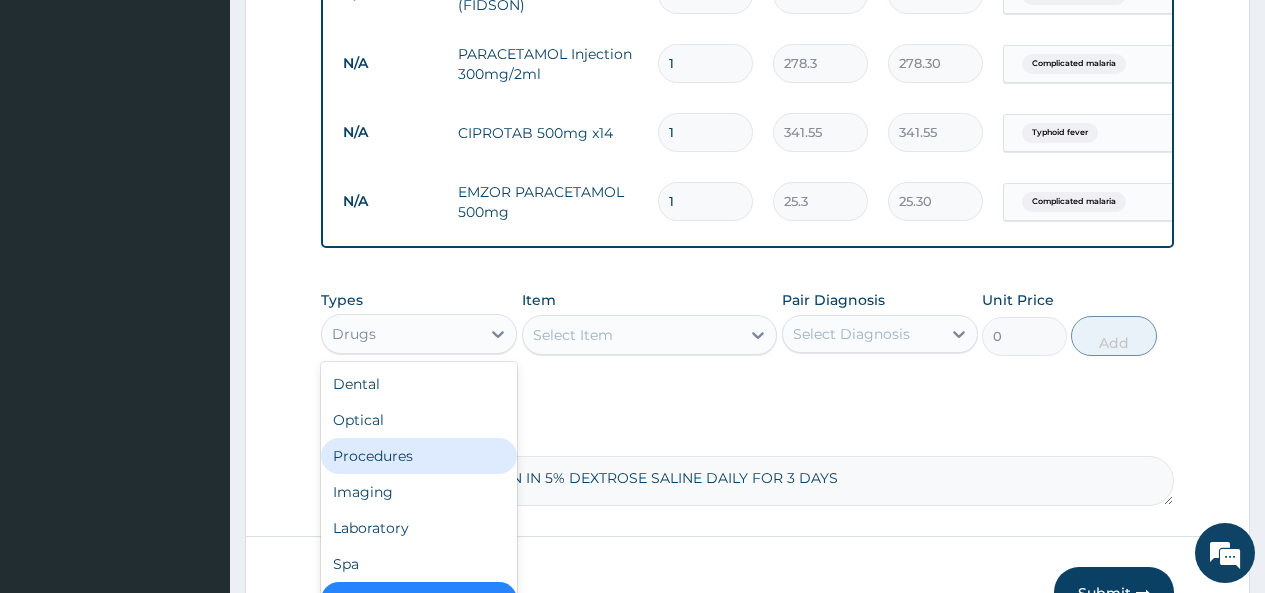 click on "Procedures" at bounding box center (419, 456) 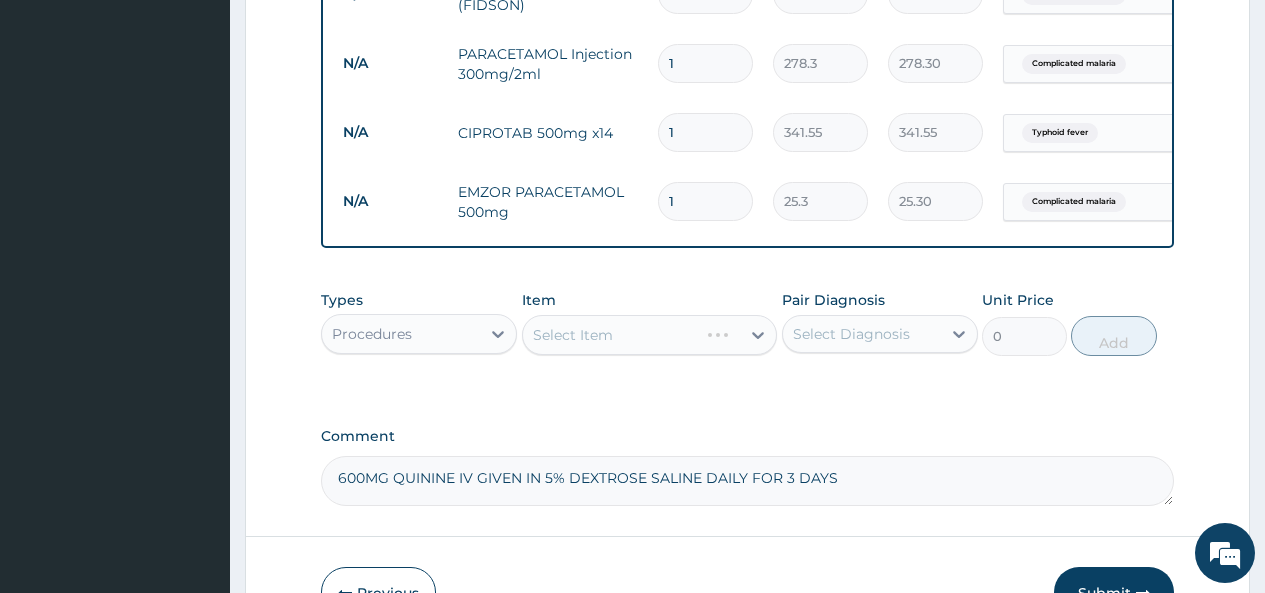 click on "Select Item" at bounding box center (650, 335) 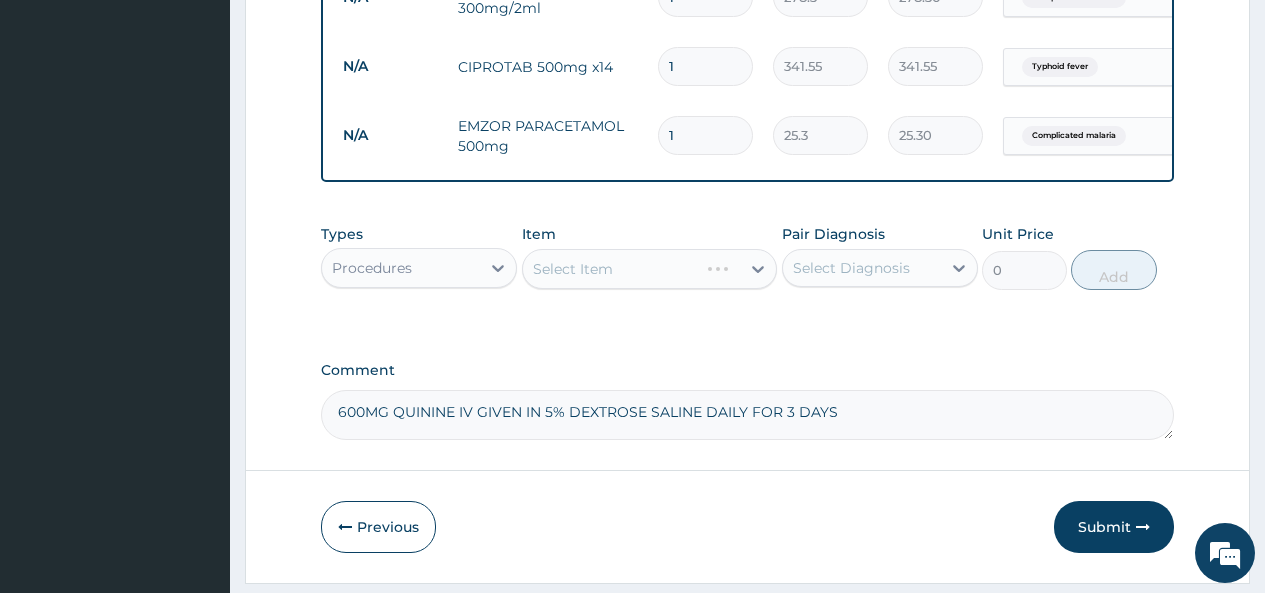 scroll, scrollTop: 1122, scrollLeft: 0, axis: vertical 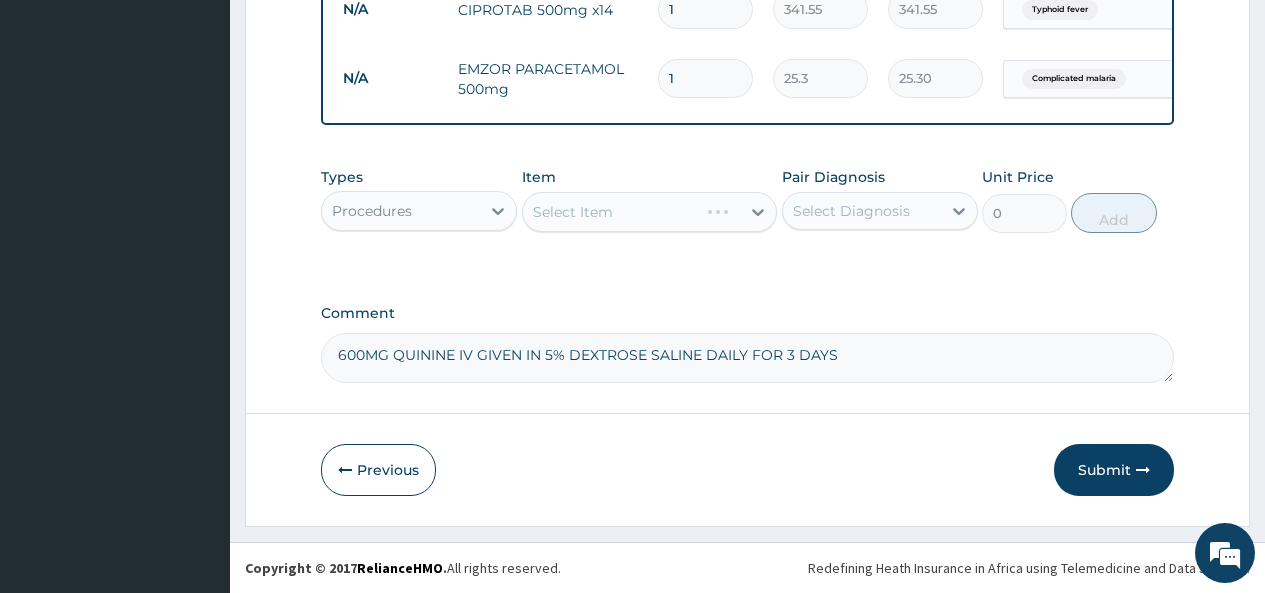 click on "Select Item" at bounding box center (650, 212) 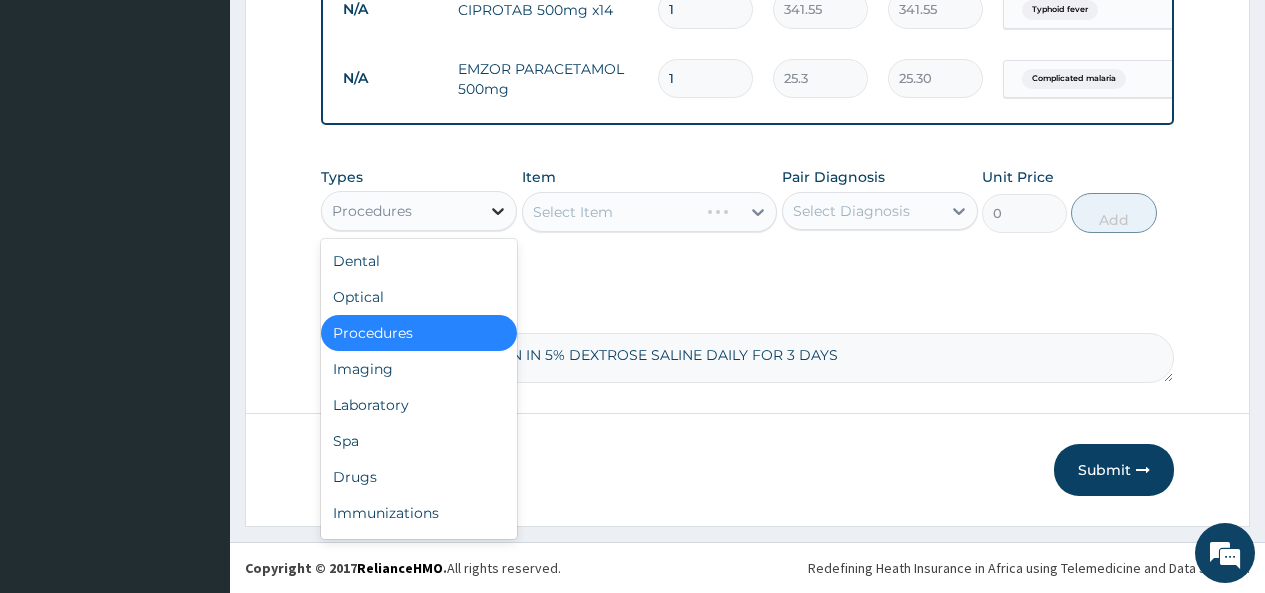 click 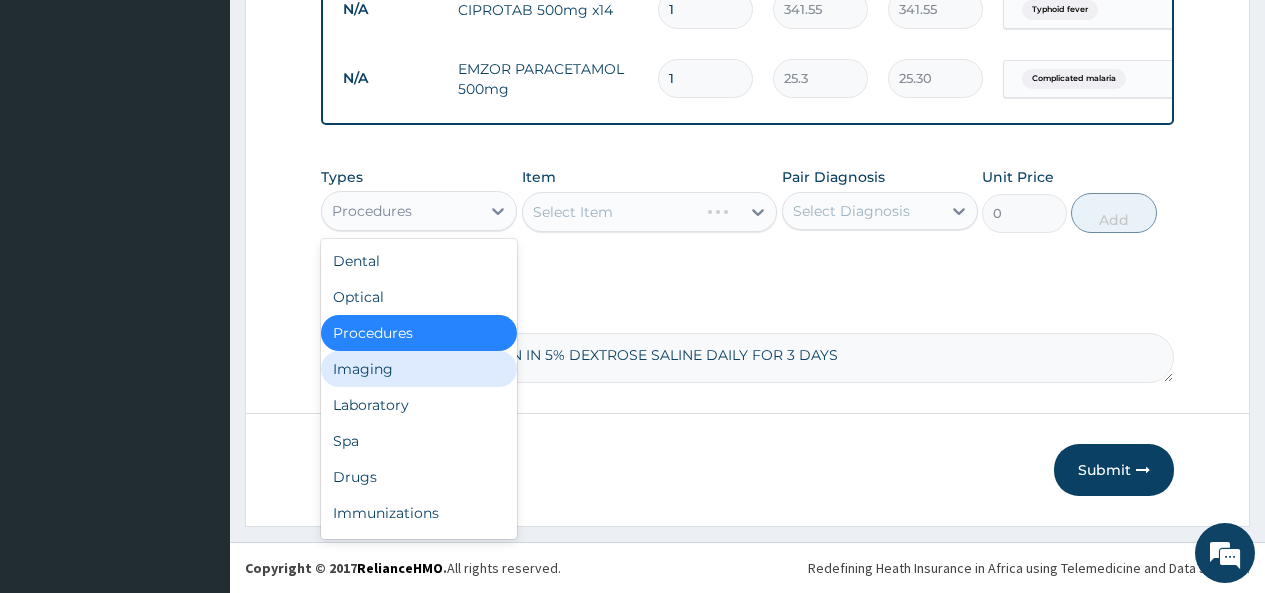 click on "Imaging" at bounding box center (419, 369) 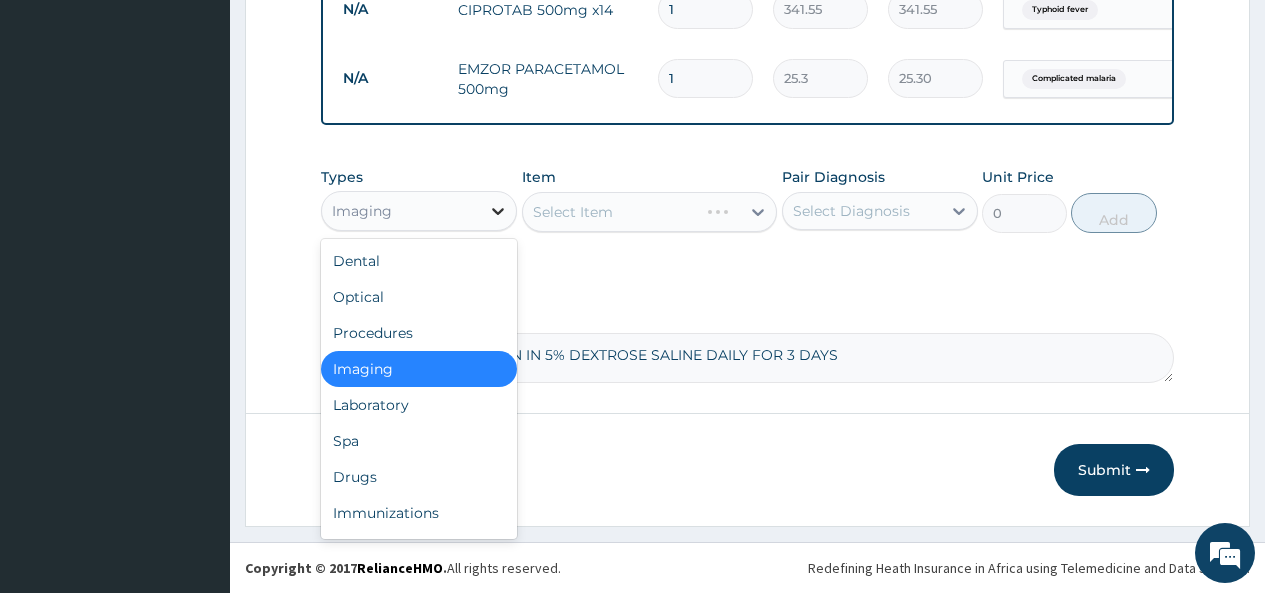 click 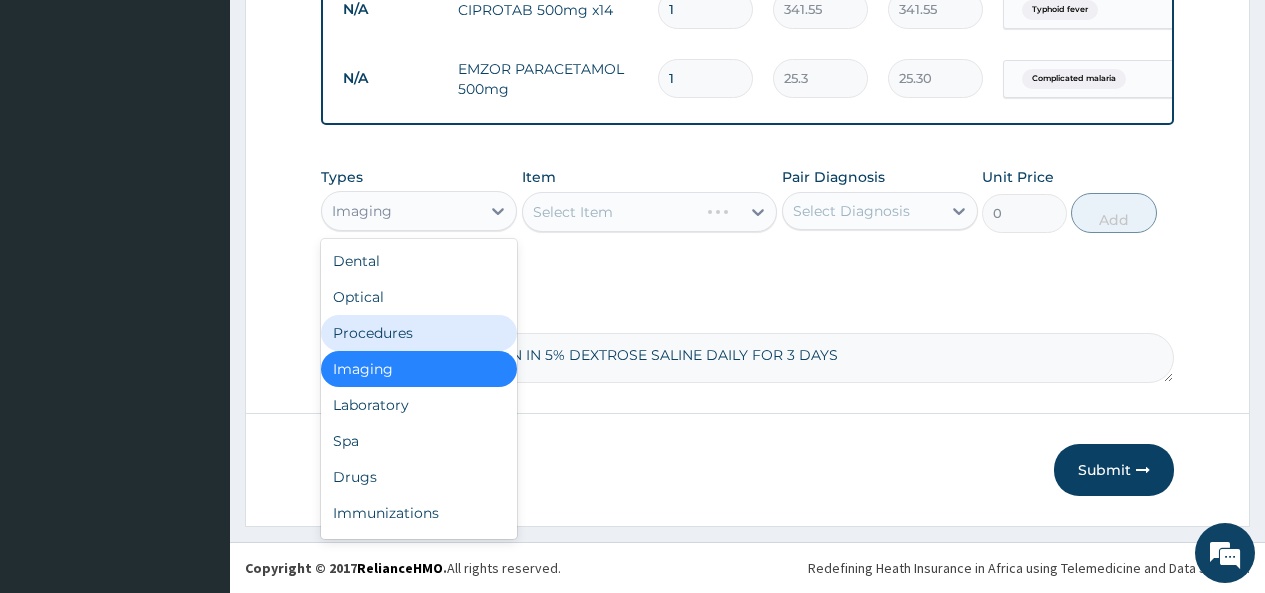 click on "Procedures" at bounding box center [419, 333] 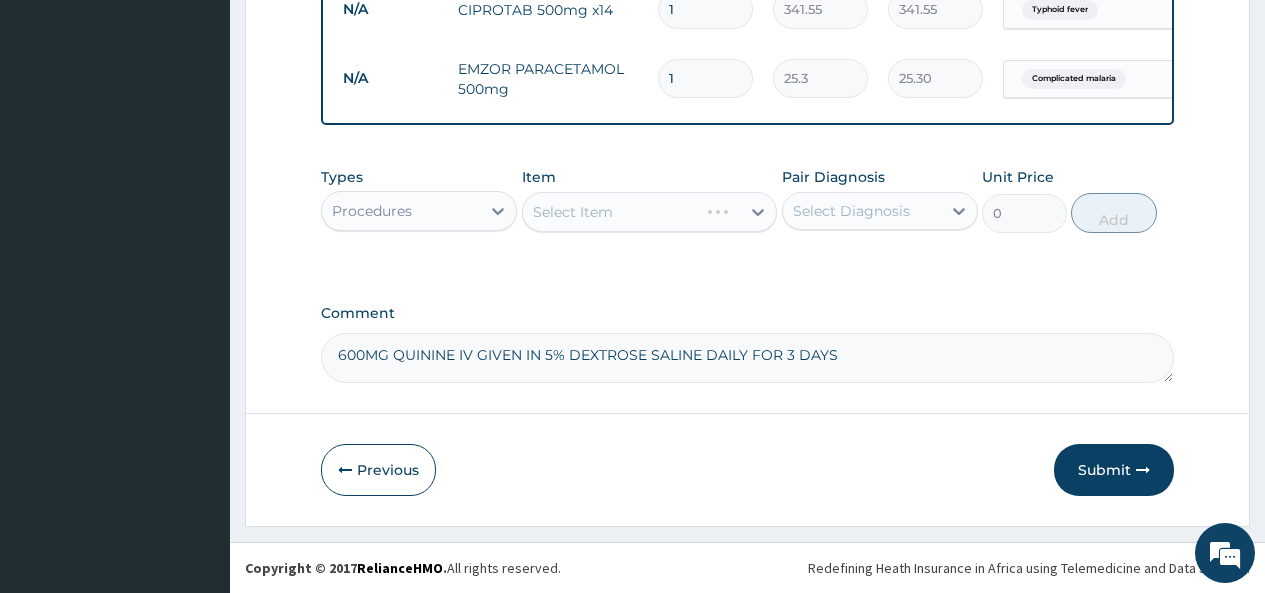 click on "Select Item" at bounding box center [650, 212] 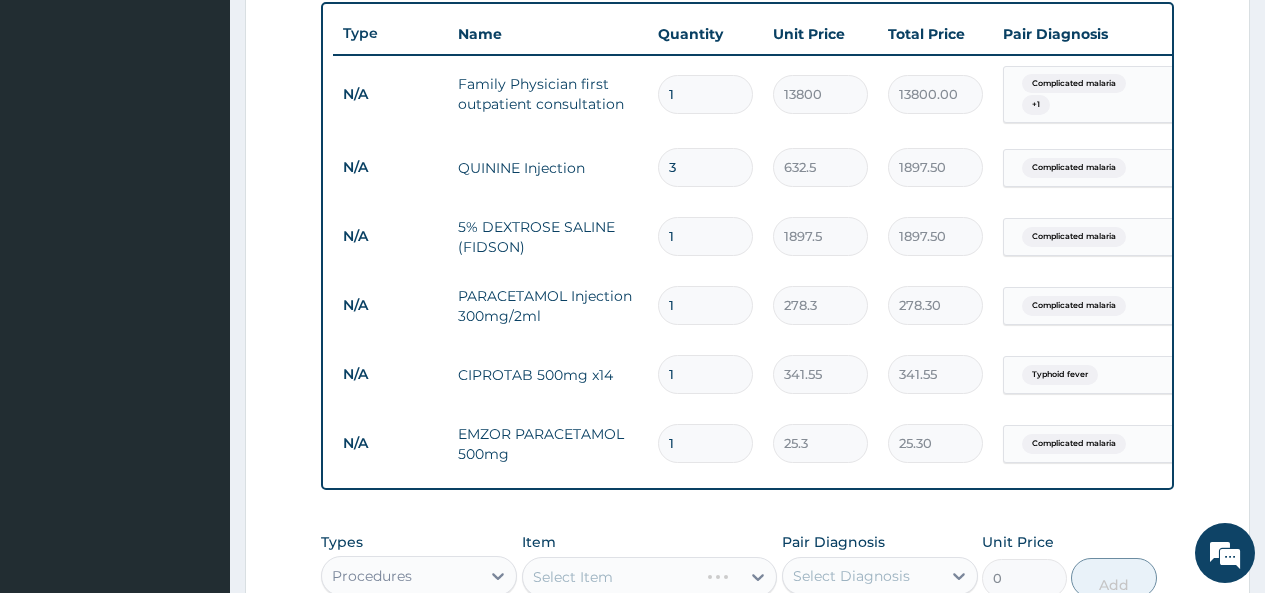scroll, scrollTop: 737, scrollLeft: 0, axis: vertical 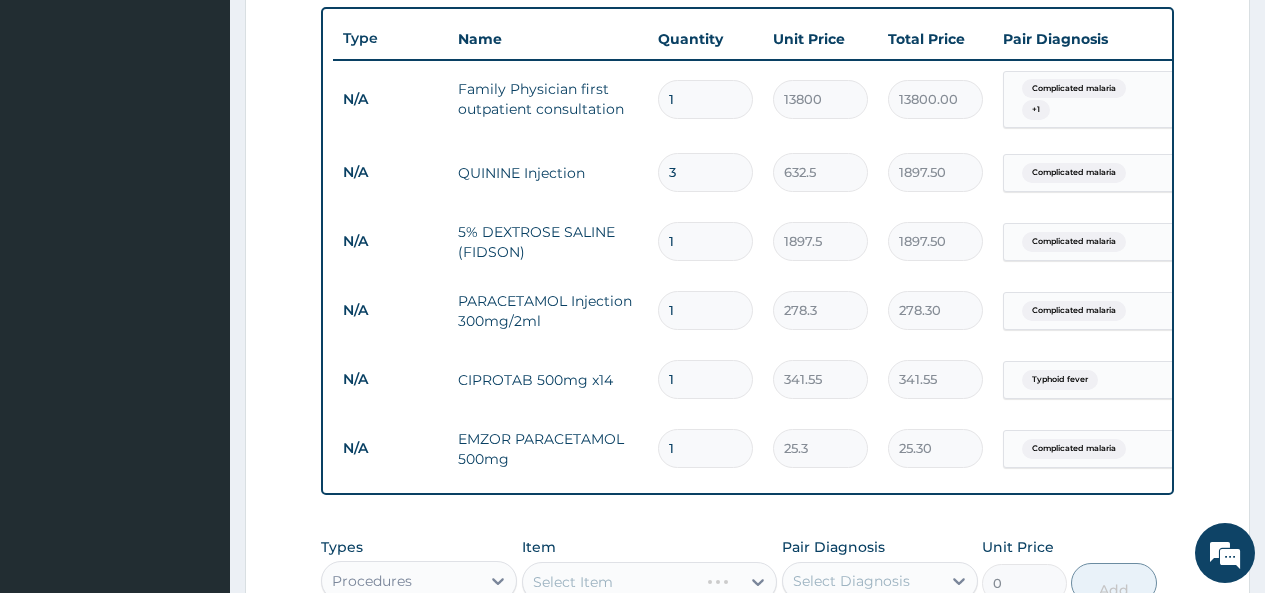 click on "1" at bounding box center (705, 241) 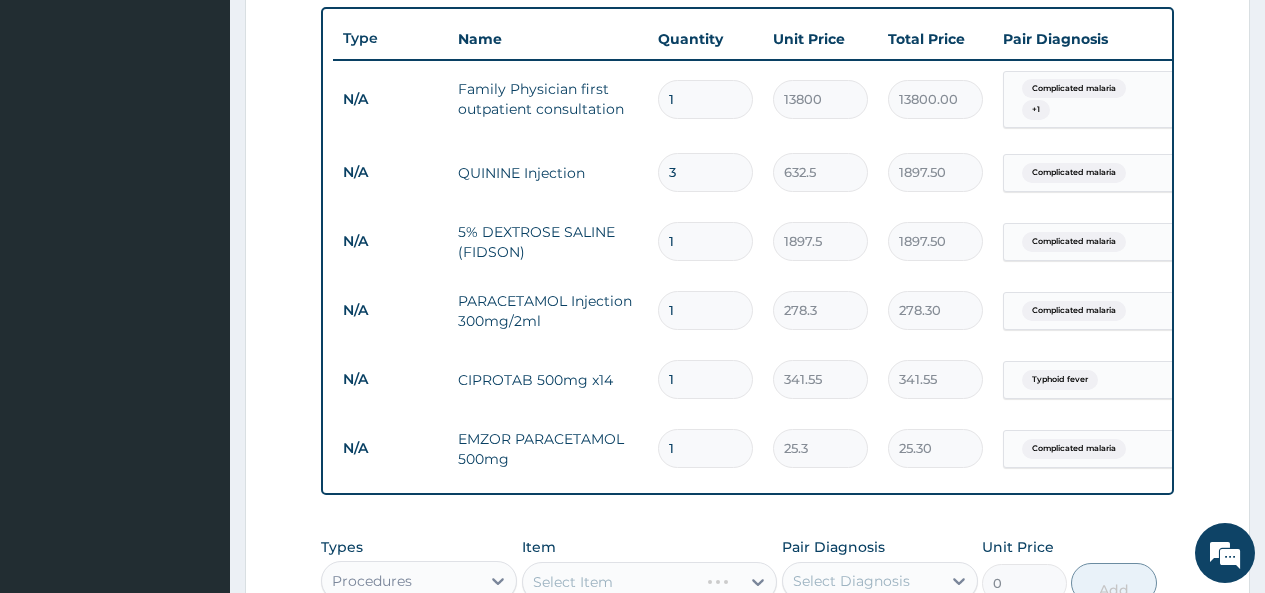type 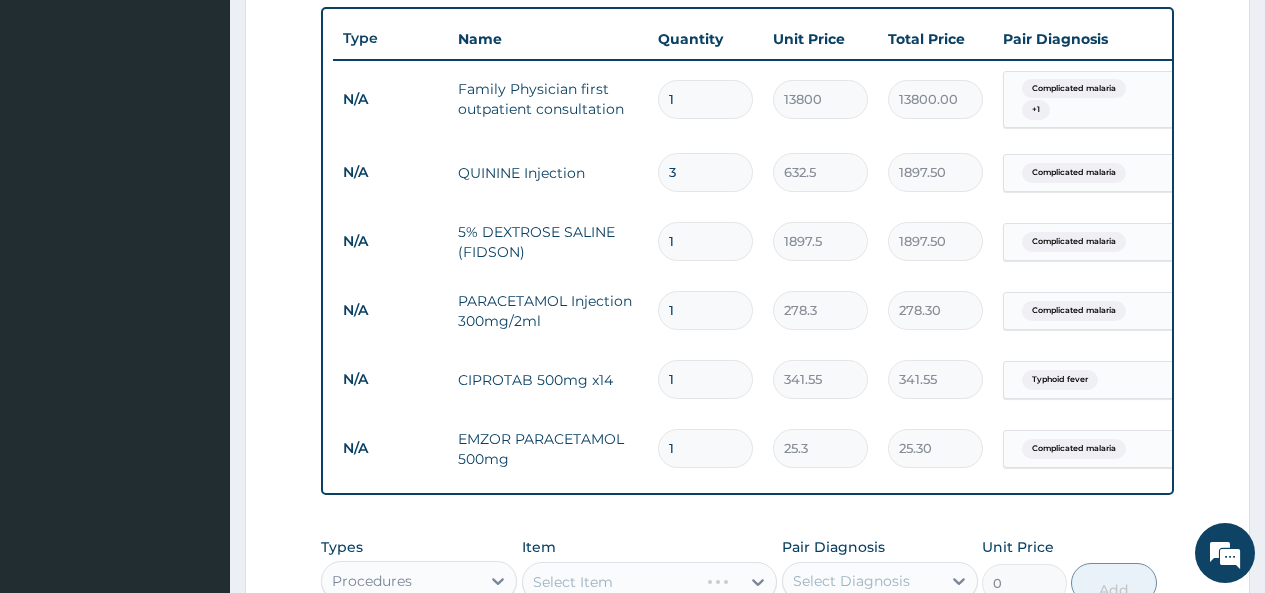 type on "0.00" 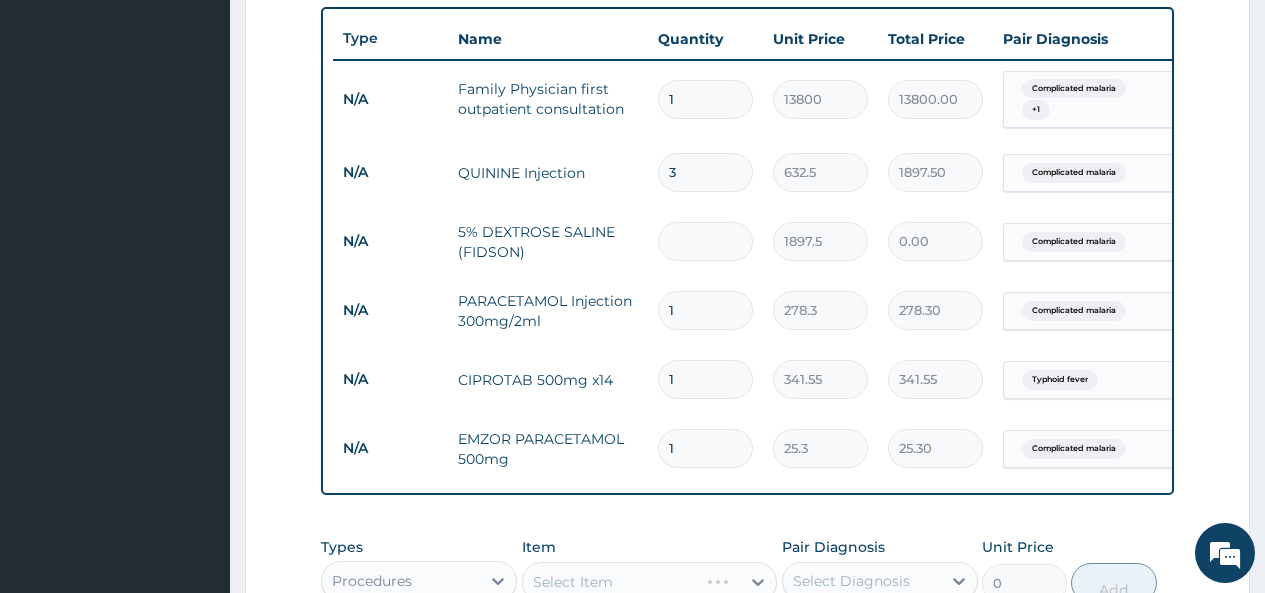 type on "3" 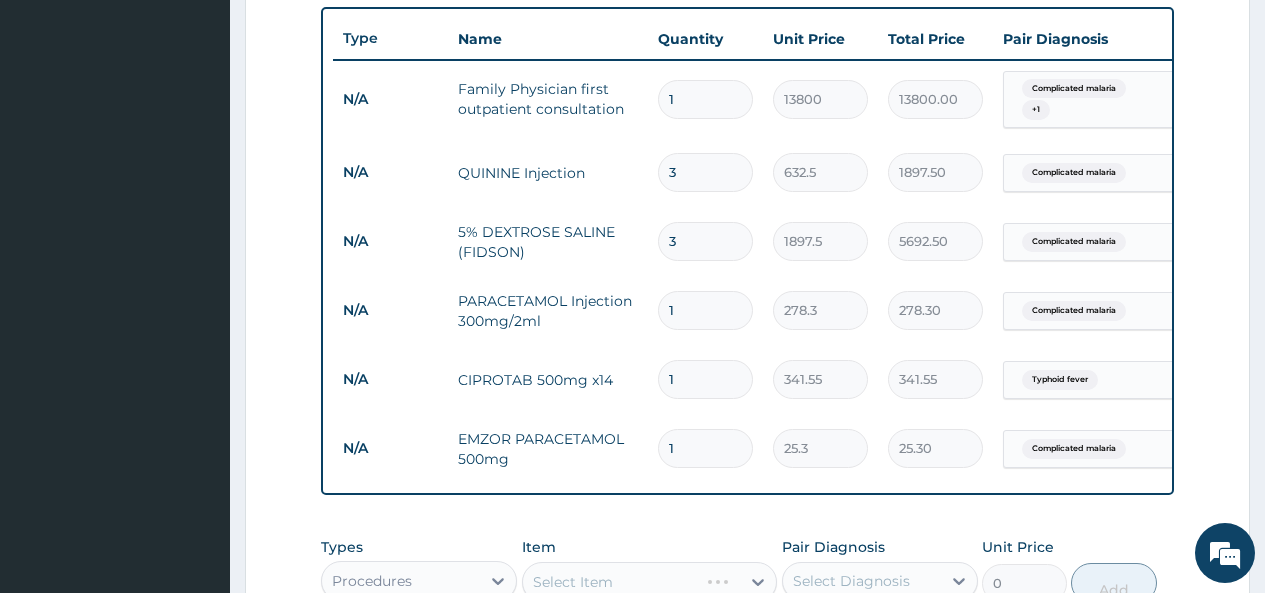 type on "3" 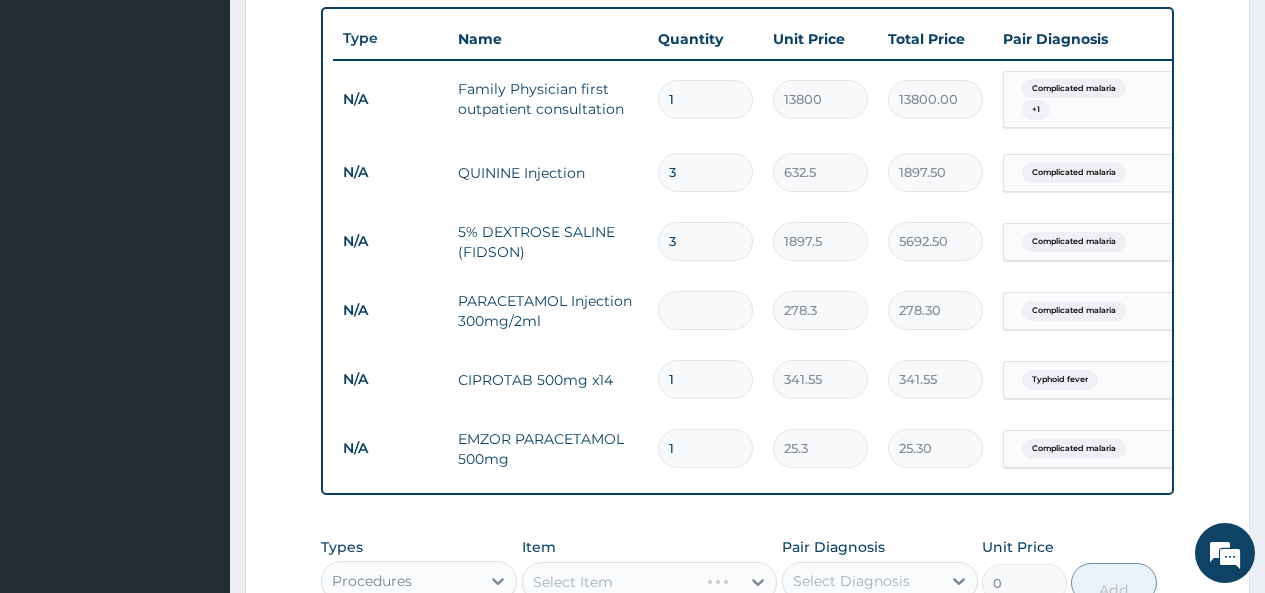type on "0.00" 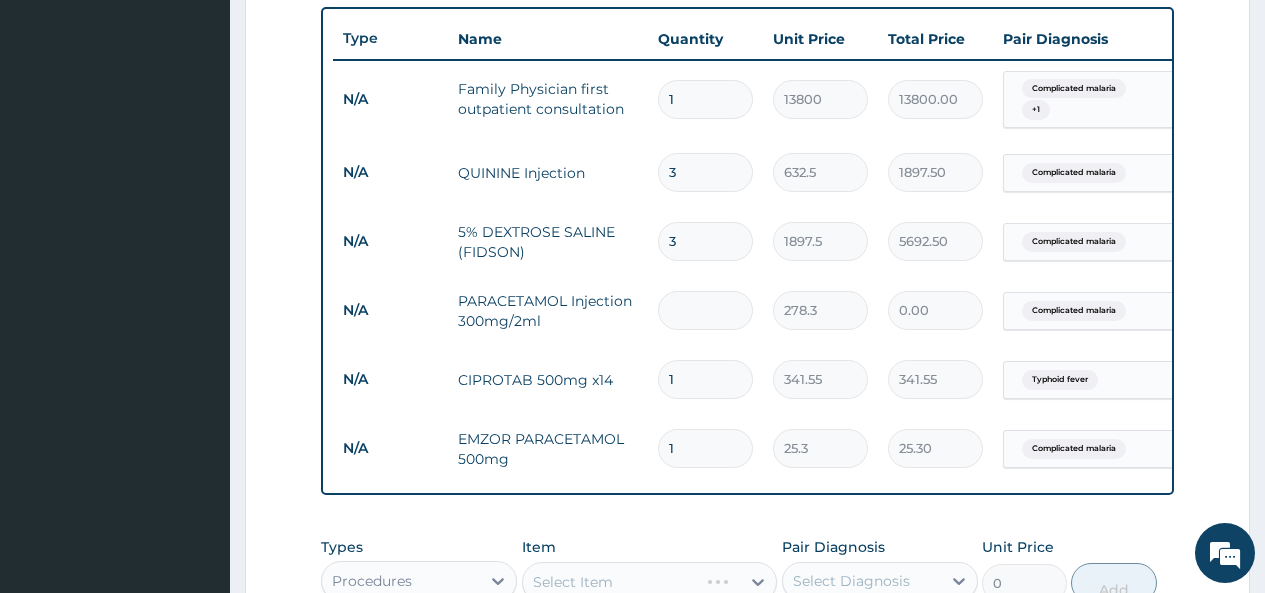 type on "2" 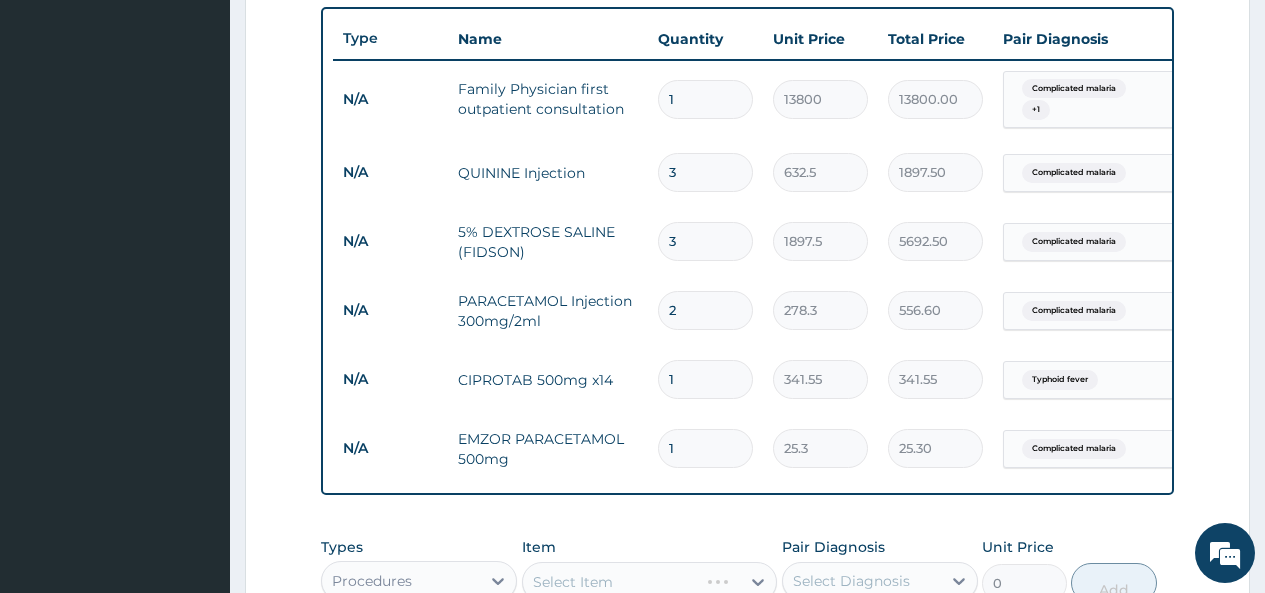 type on "2" 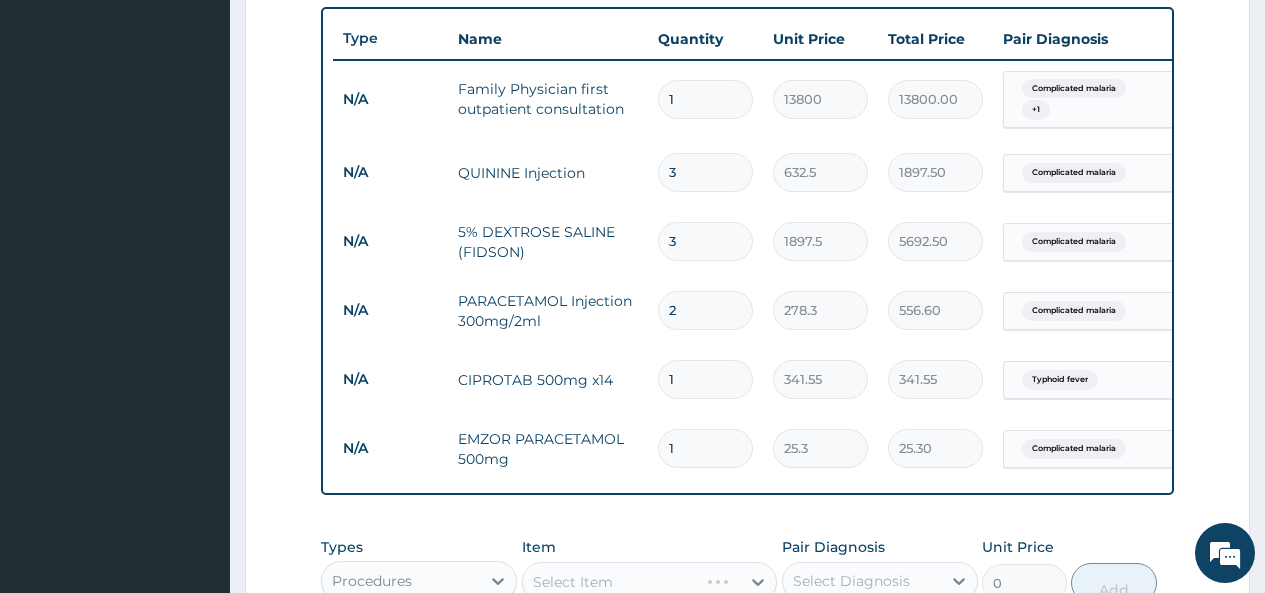 type 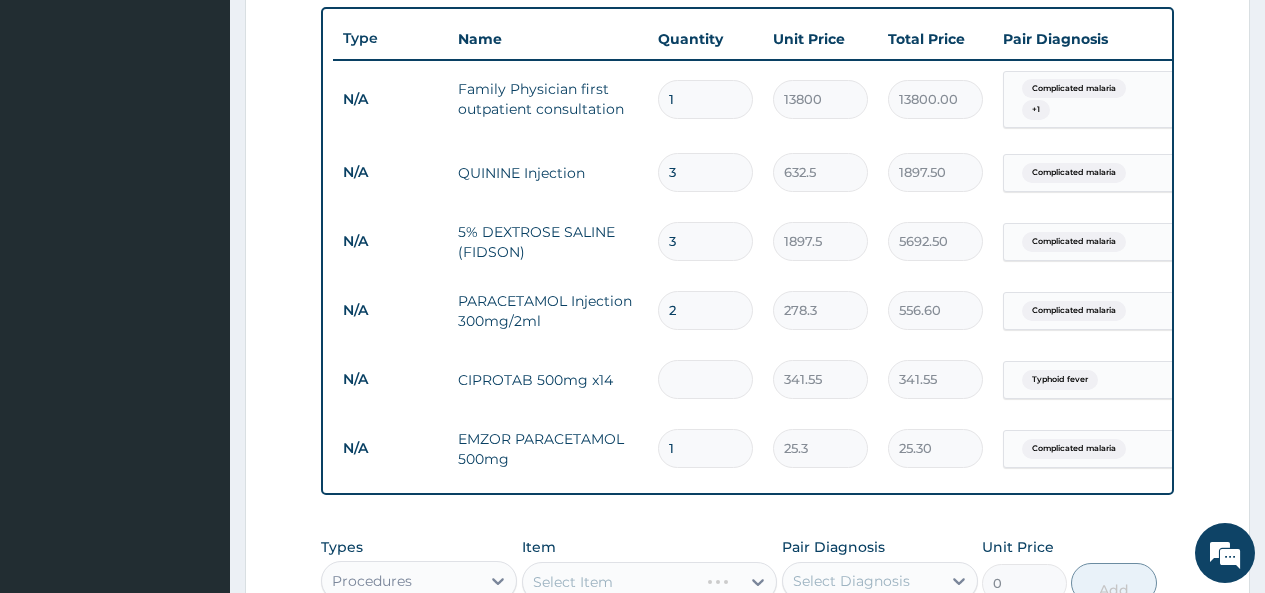 type on "0.00" 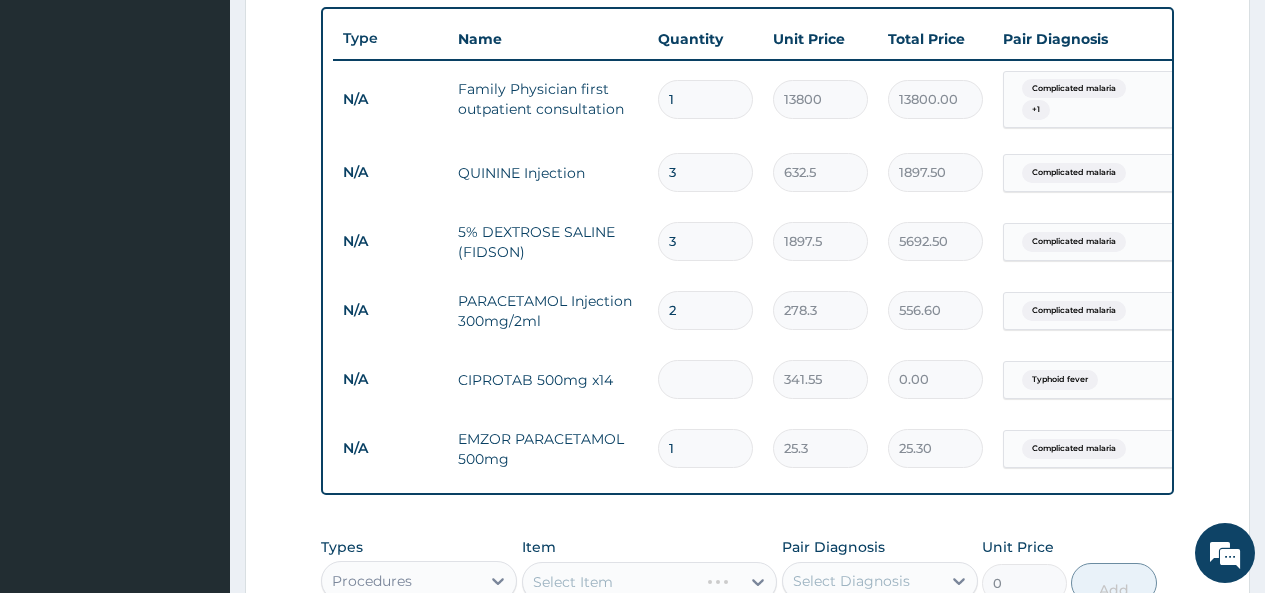type on "1" 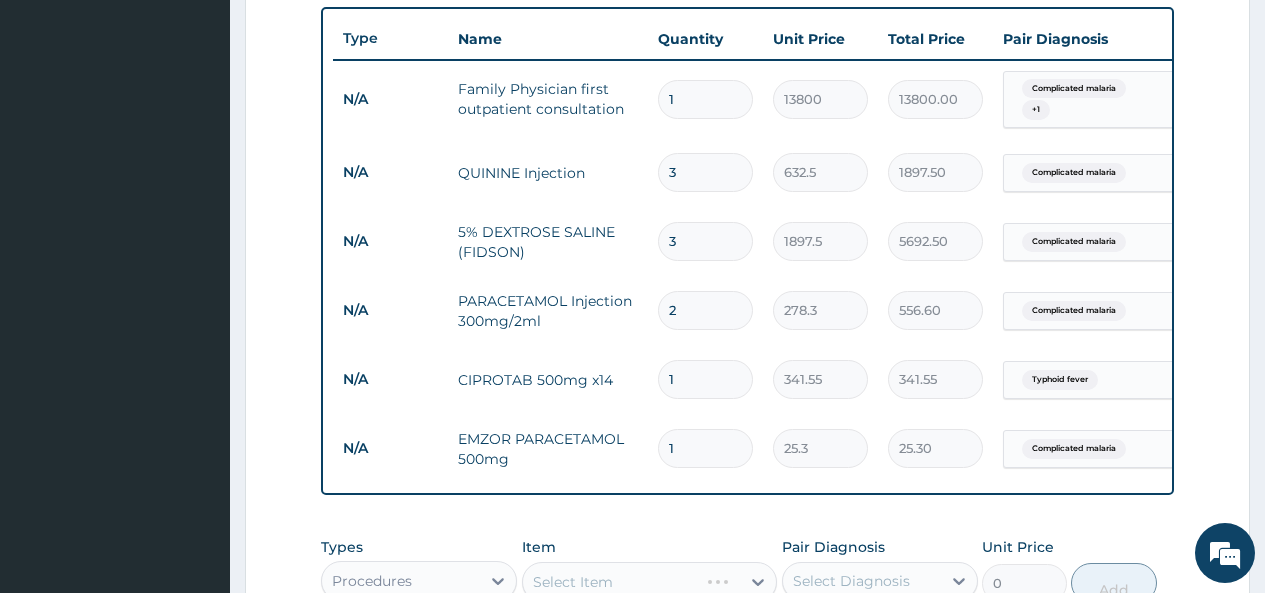 type on "10" 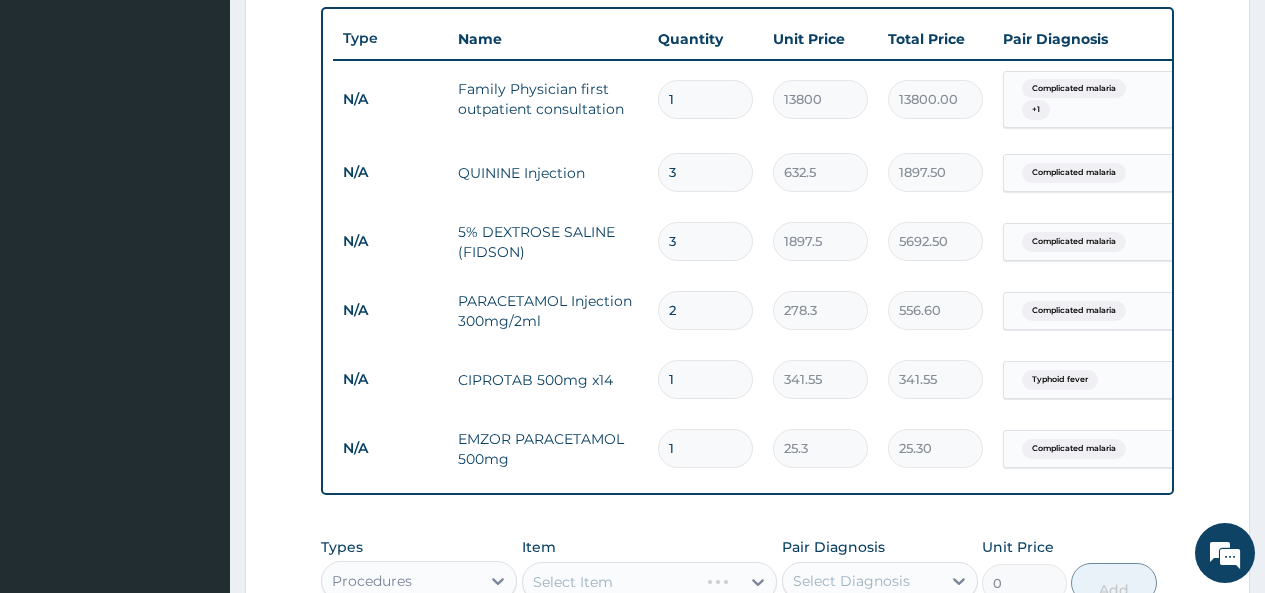 type on "3415.50" 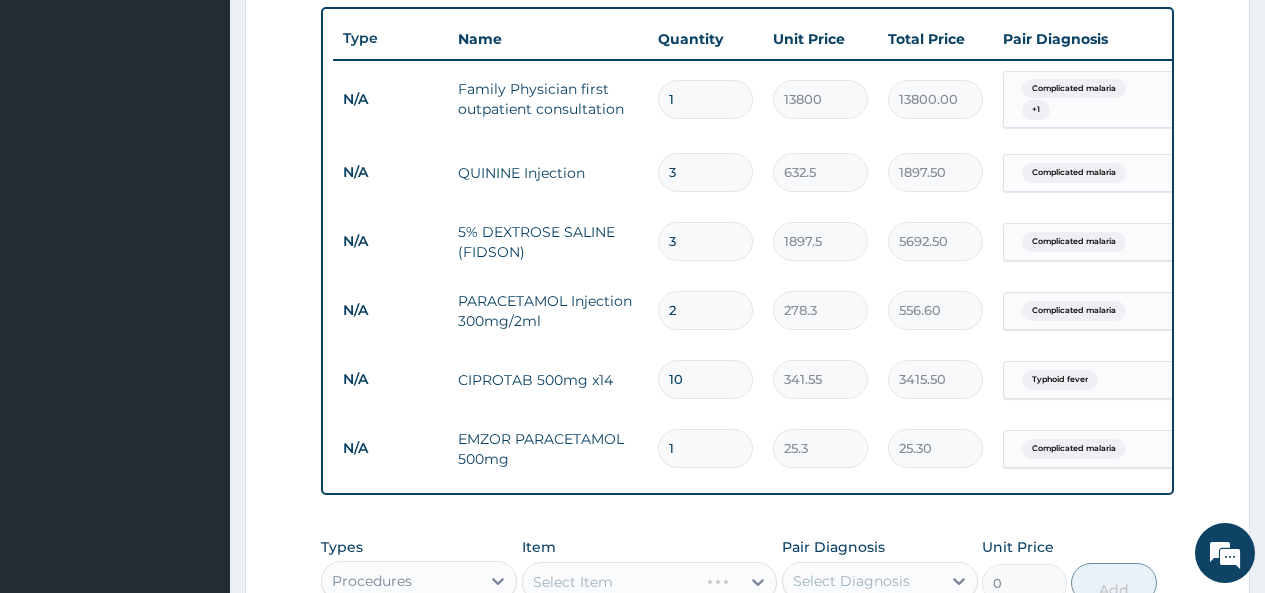 type on "10" 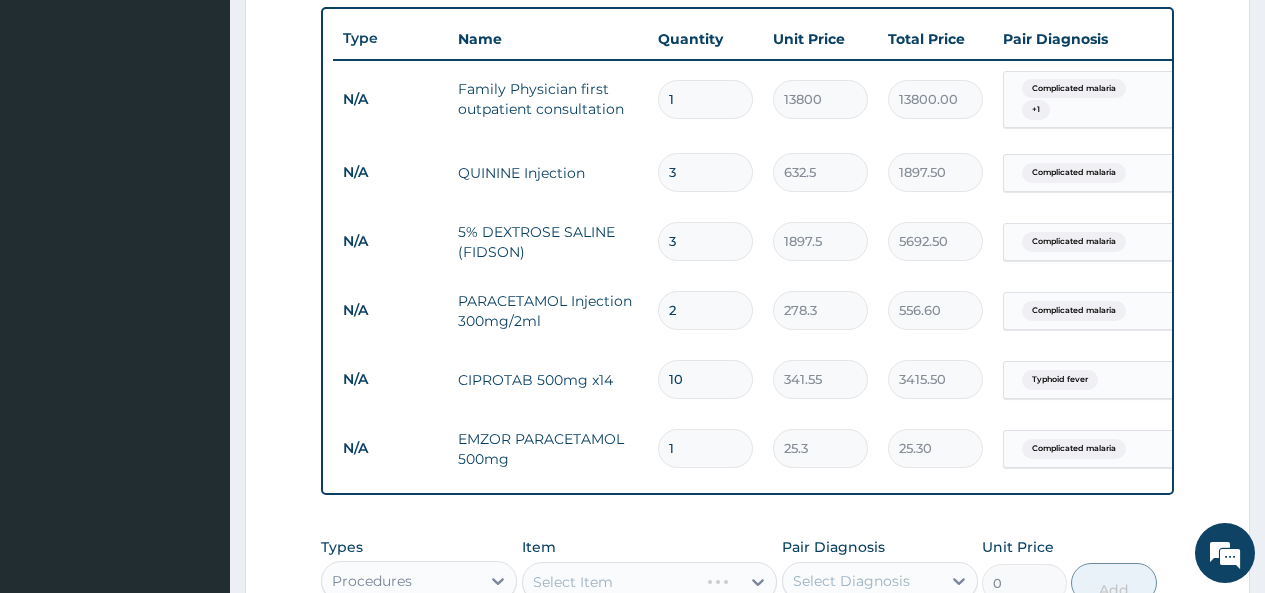 type 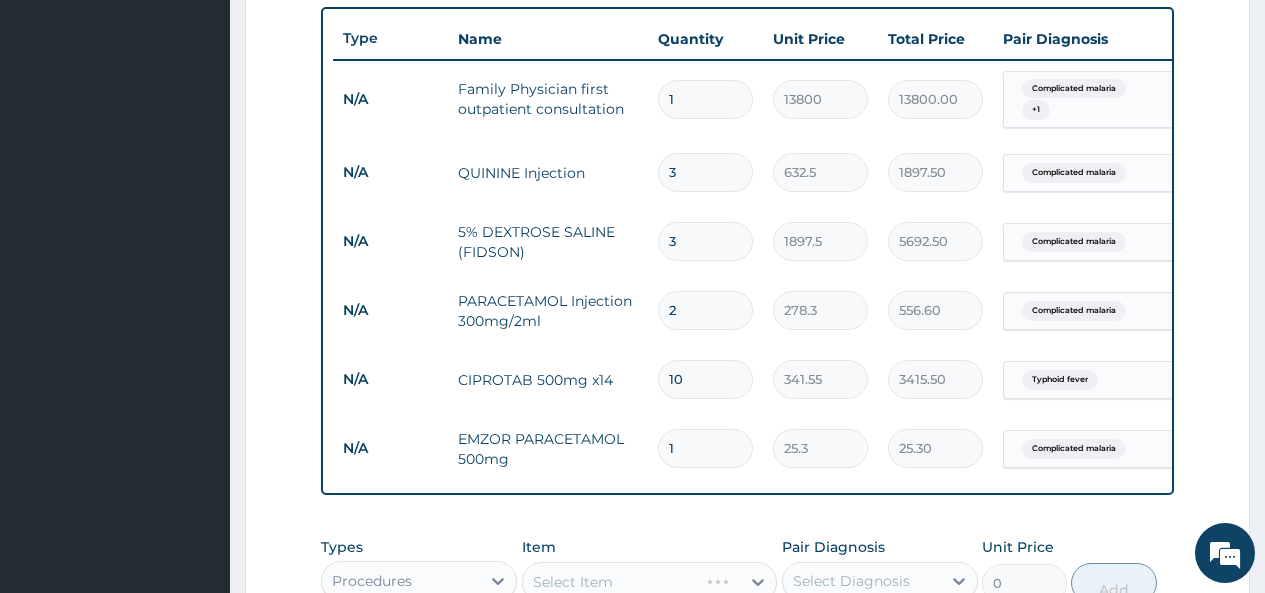 type on "0.00" 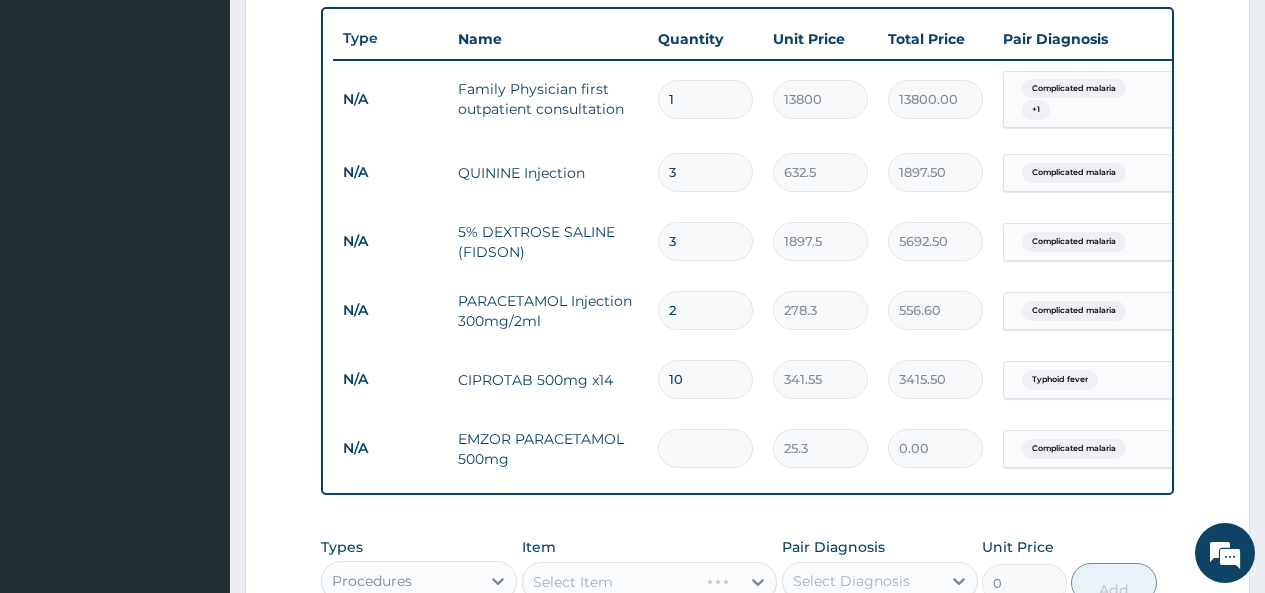 type on "1" 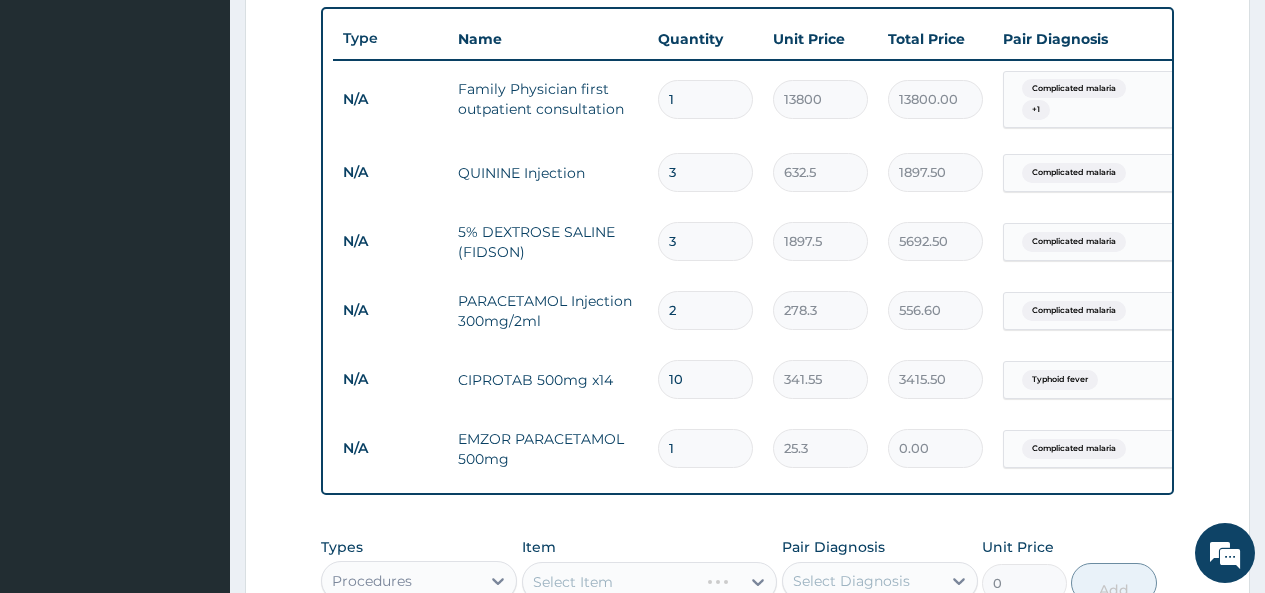 type on "25.30" 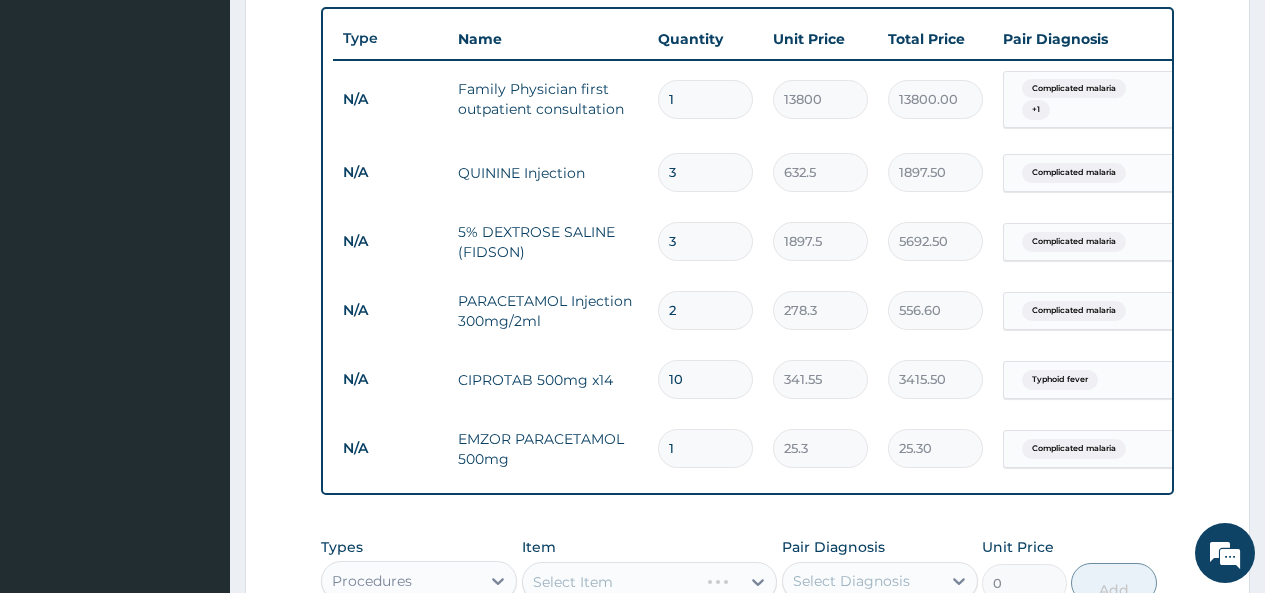 type on "18" 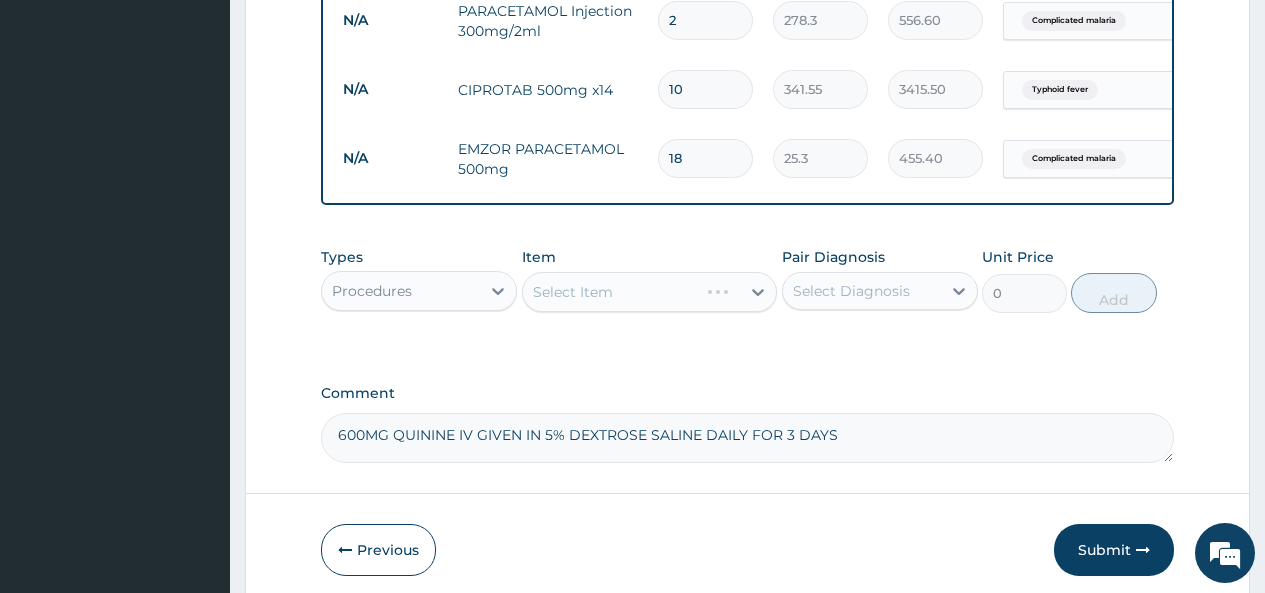 scroll, scrollTop: 1031, scrollLeft: 0, axis: vertical 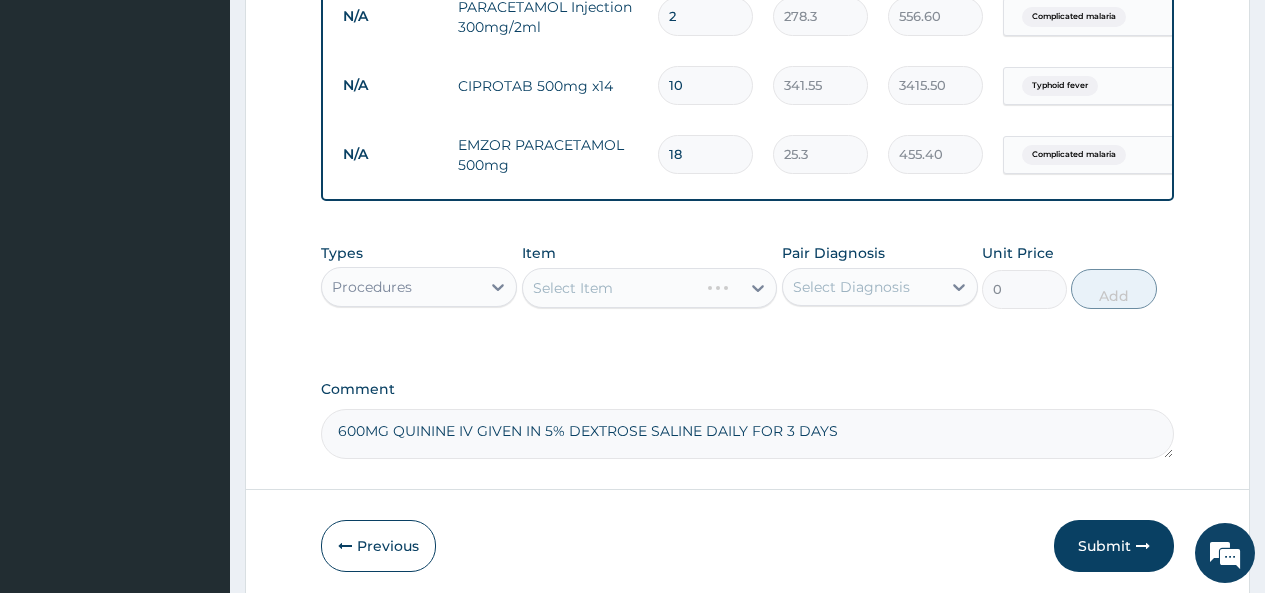 type on "18" 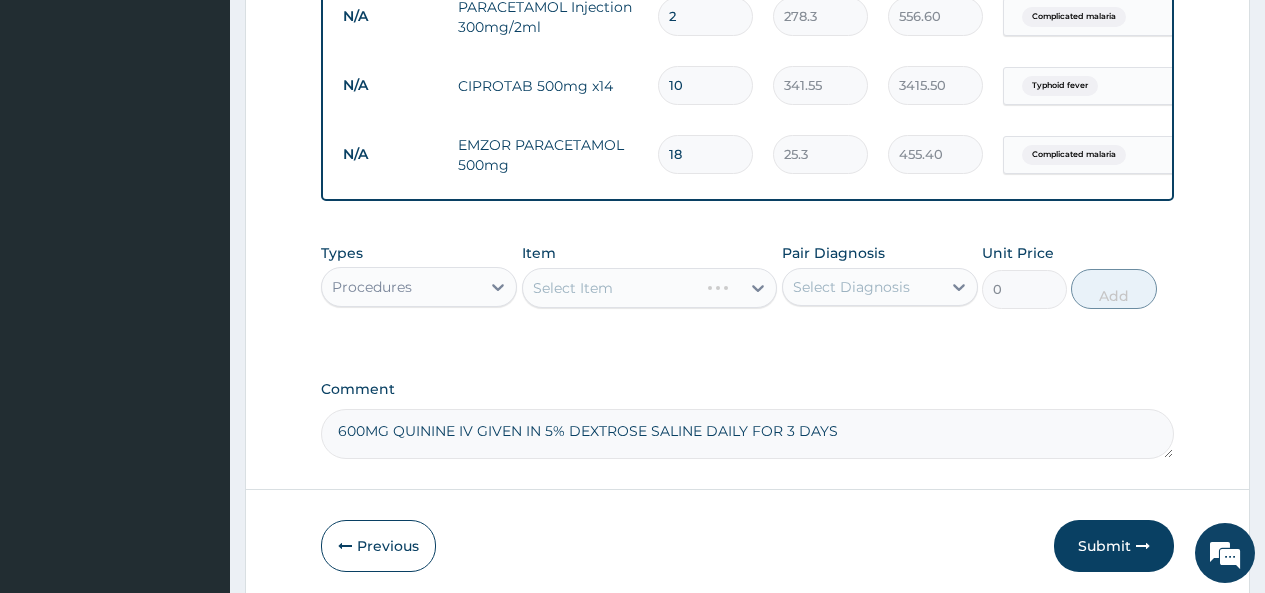 click on "Select Item" at bounding box center (650, 288) 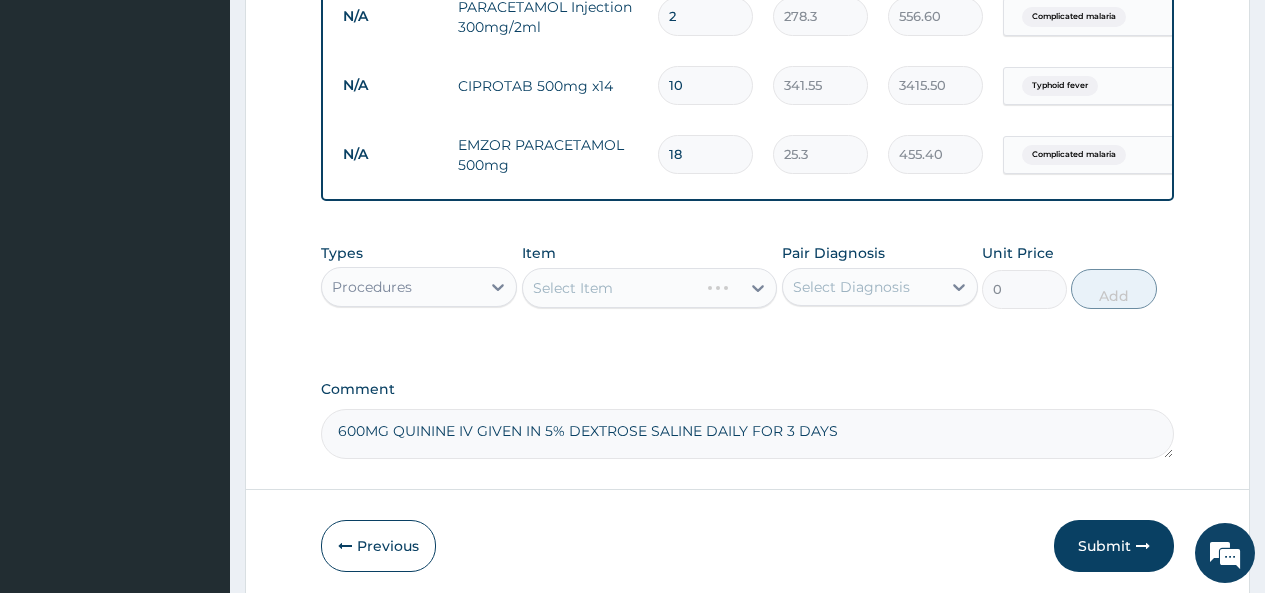 click on "Select Item" at bounding box center (650, 288) 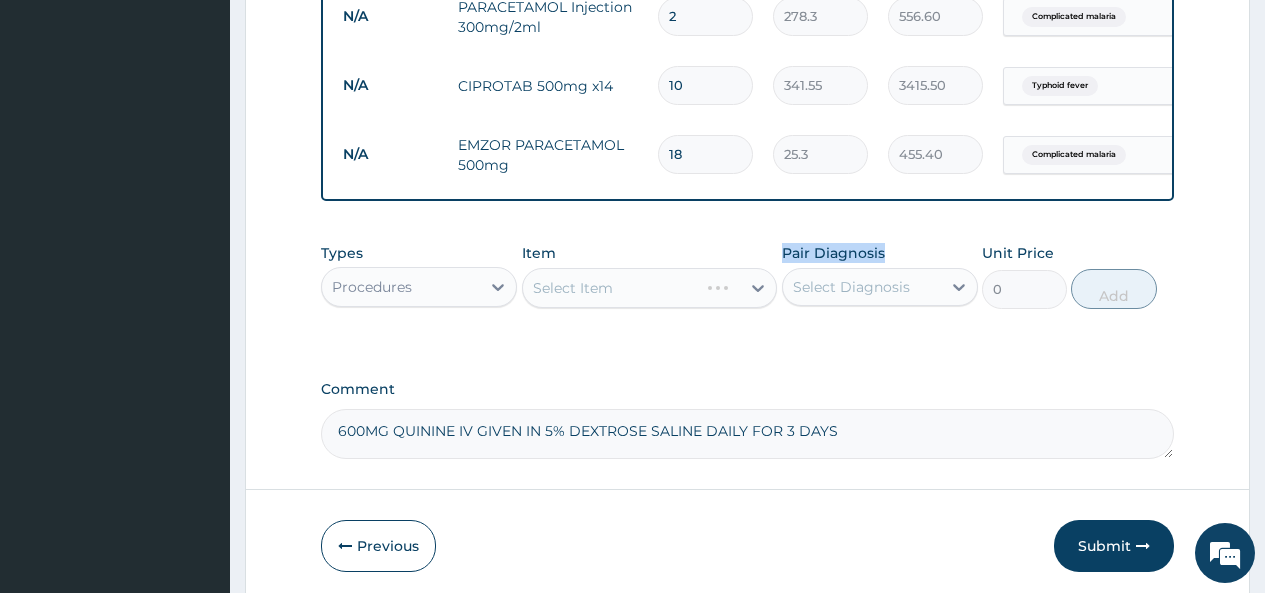 click on "Select Item" at bounding box center [650, 288] 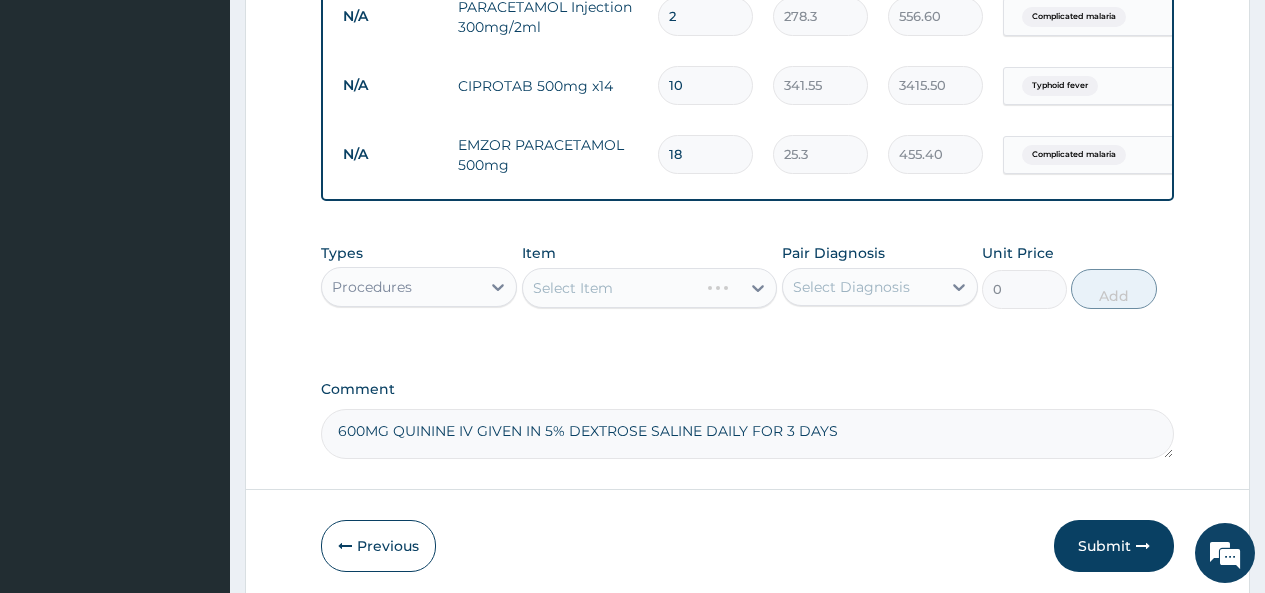 click on "Select Item" at bounding box center [650, 288] 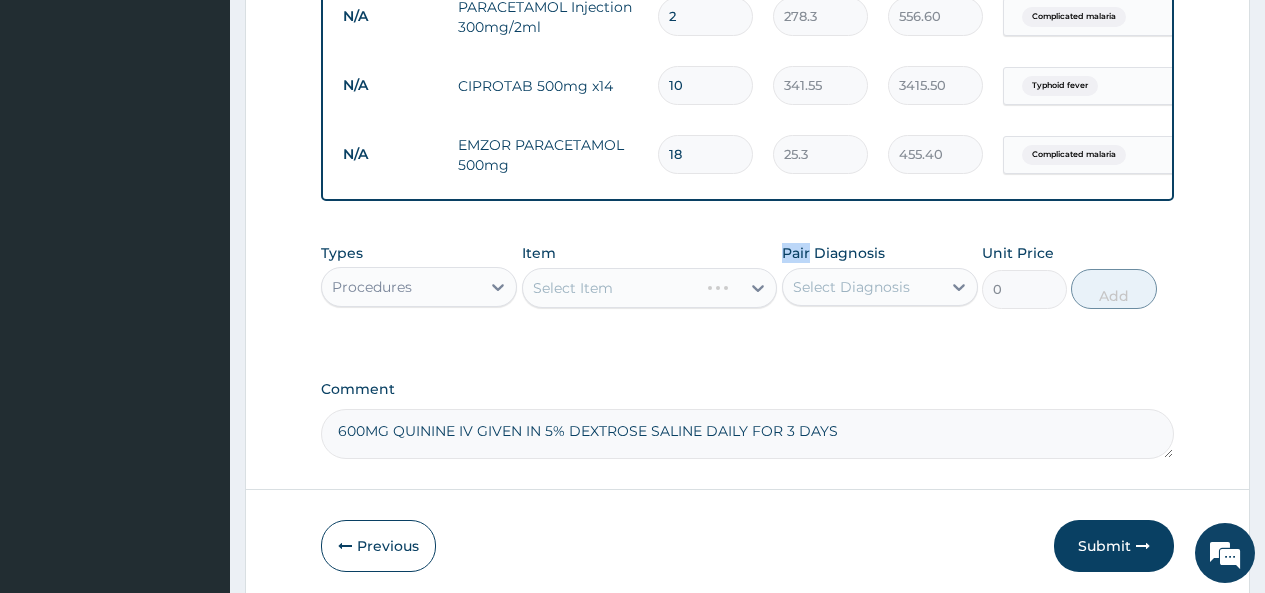 click on "Select Item" at bounding box center [650, 288] 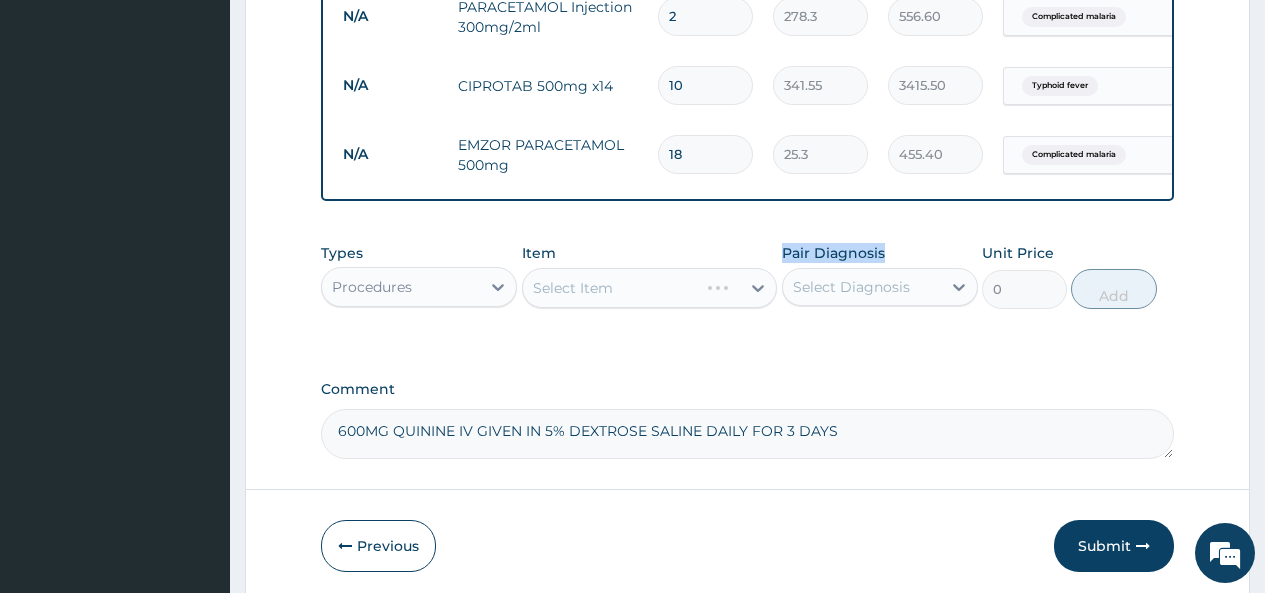 click on "Select Item" at bounding box center [650, 288] 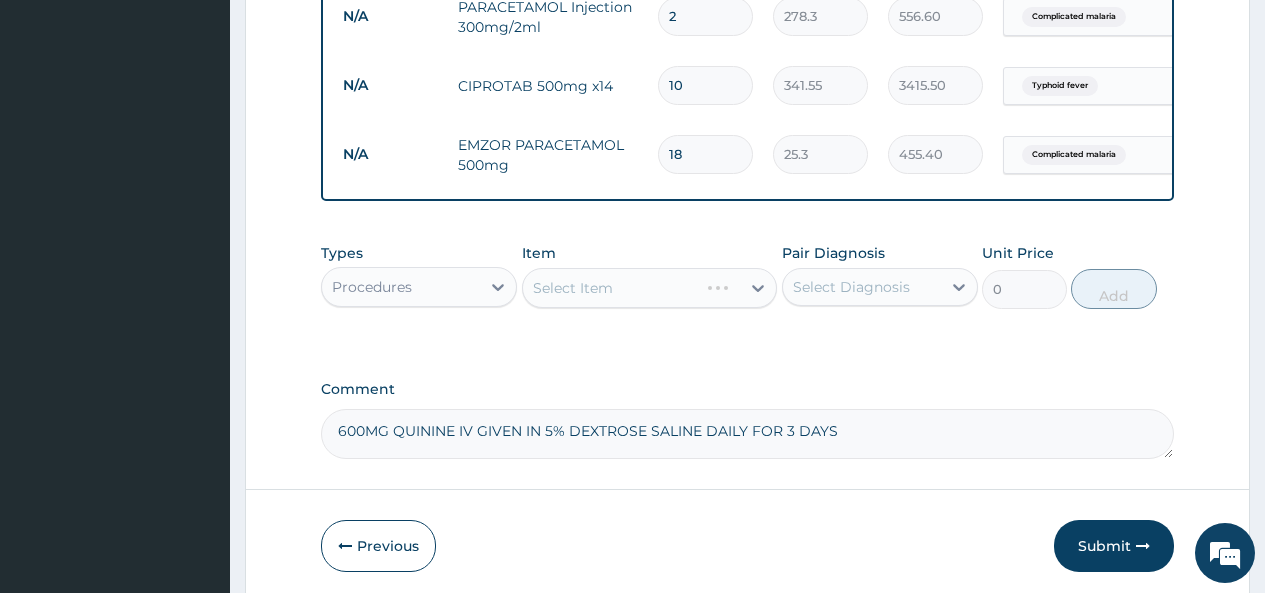click on "PA Code / Prescription Code Enter Code(Secondary Care Only) Encounter Date DD-MM-YYYY Important Notice Please enter PA codes before entering items that are not attached to a PA code   All diagnoses entered must be linked to a claim item. Diagnosis & Claim Items that are visible but inactive cannot be edited because they were imported from an already approved PA code. Diagnosis Complicated malaria Confirmed Typhoid fever Confirmed NB: All diagnosis must be linked to a claim item Claim Items Type Name Quantity Unit Price Total Price Pair Diagnosis Actions N/A Family Physician first outpatient consultation 1 13800 13800.00 Complicated malaria  + 1 Delete N/A QUININE Injection 3 632.5 1897.50 Complicated malaria Delete N/A 5% DEXTROSE SALINE (FIDSON) 3 1897.5 5692.50 Complicated malaria Delete N/A PARACETAMOL Injection 300mg/2ml 2 278.3 556.60 Complicated malaria Delete N/A CIPROTAB 500mg x14 10 341.55 3415.50 Typhoid fever Delete N/A EMZOR PARACETAMOL 500mg 18 25.3 455.40 Complicated malaria Delete Types Item 0" at bounding box center (747, -191) 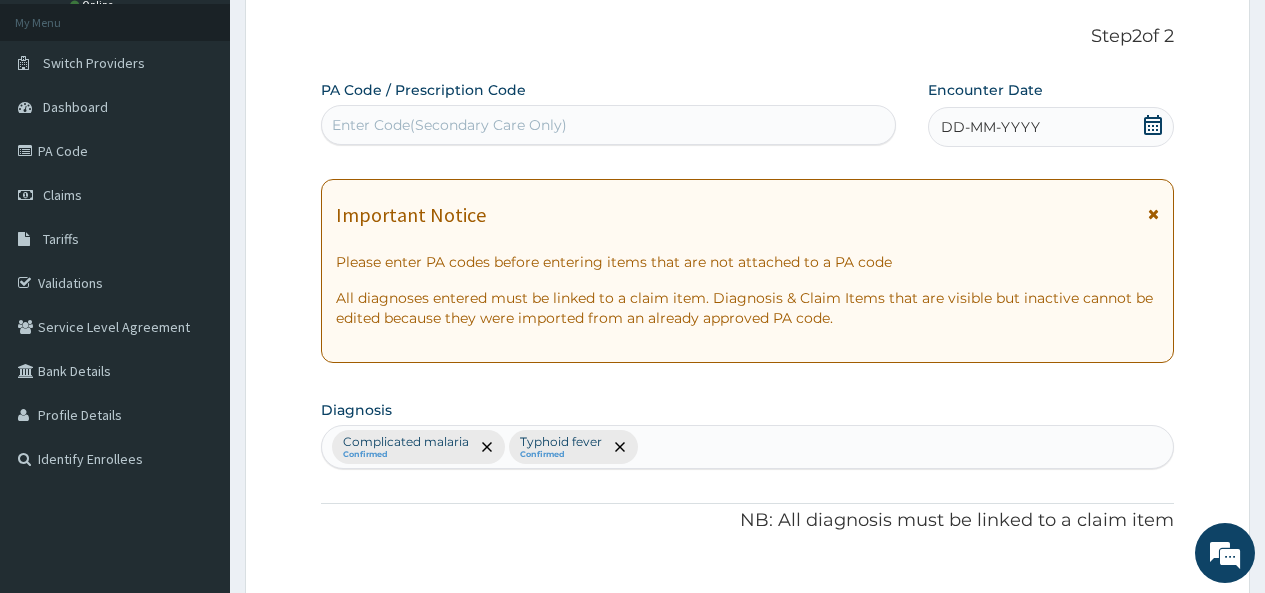 scroll, scrollTop: 104, scrollLeft: 0, axis: vertical 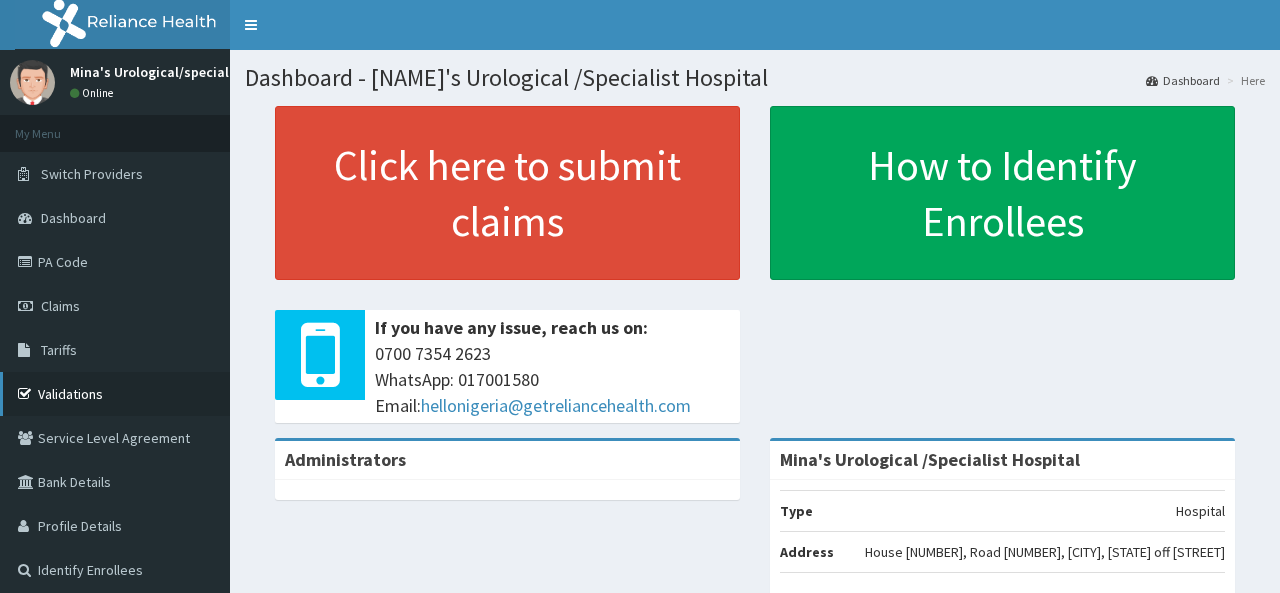click on "Validations" at bounding box center [115, 394] 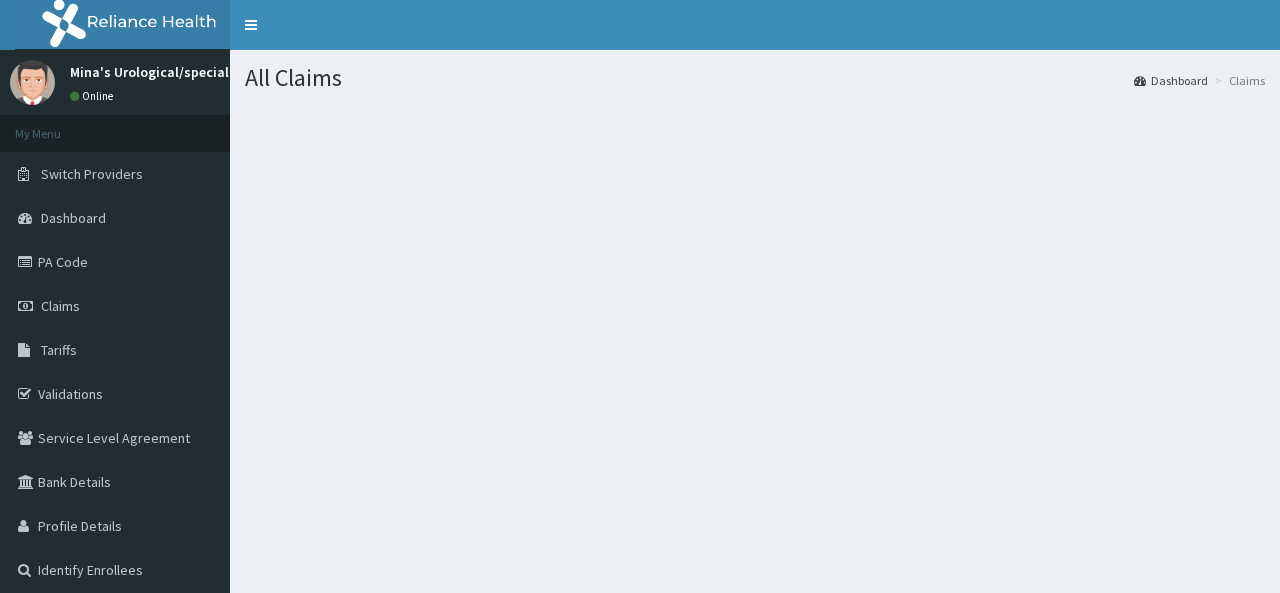 scroll, scrollTop: 0, scrollLeft: 0, axis: both 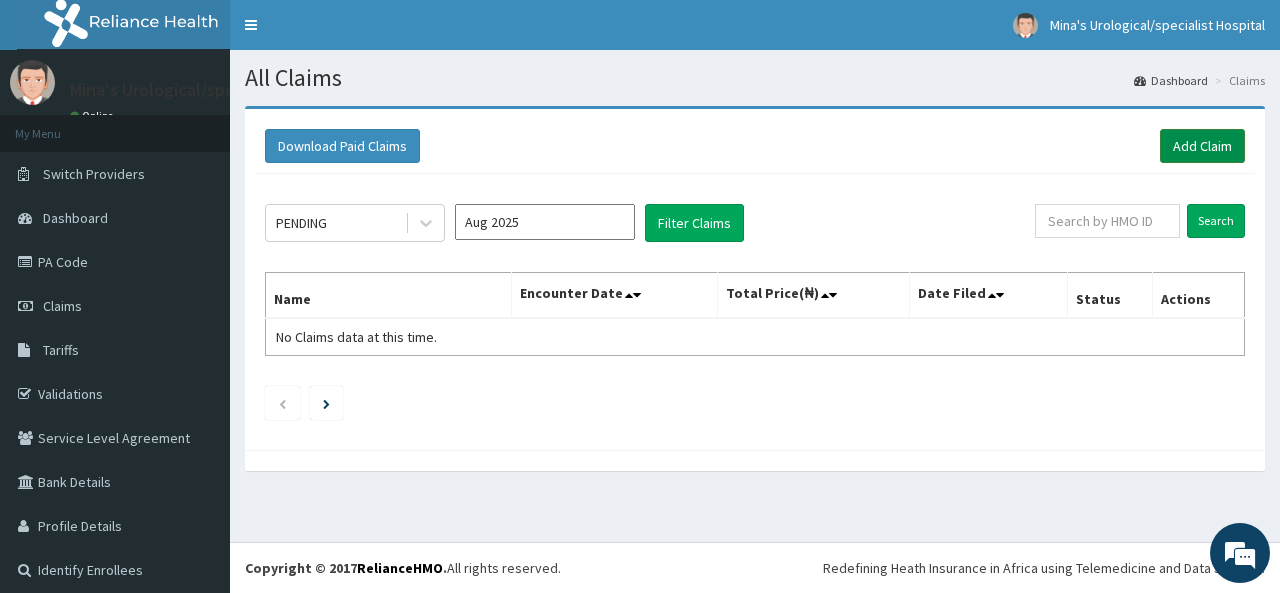 click on "Add Claim" at bounding box center (1202, 146) 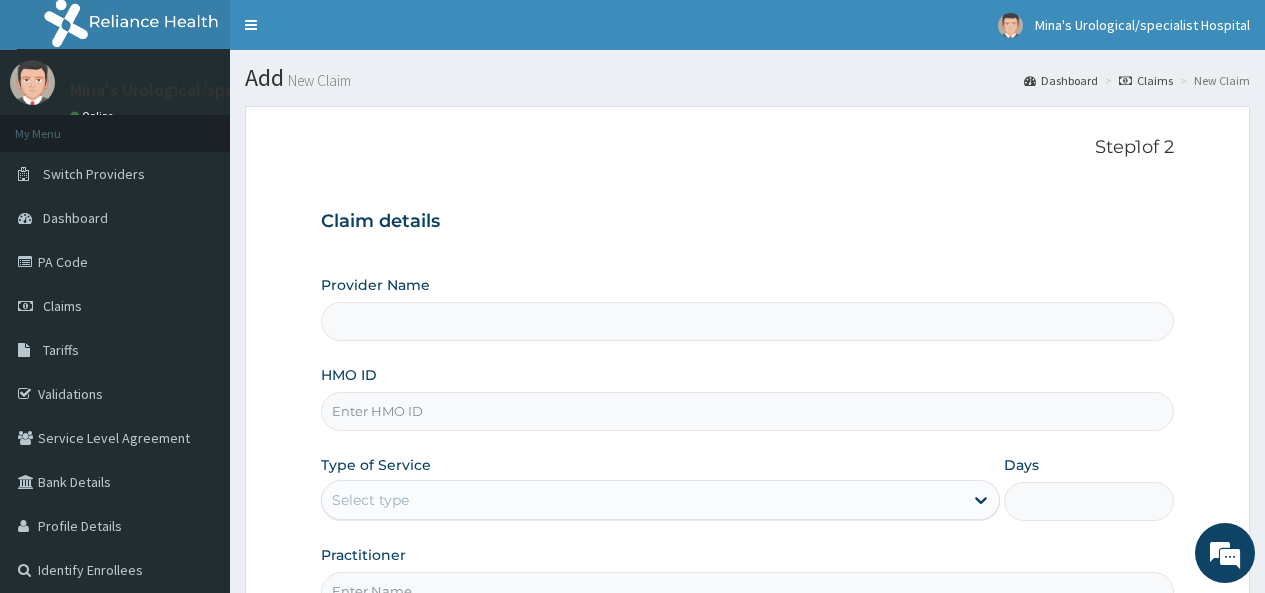 scroll, scrollTop: 0, scrollLeft: 0, axis: both 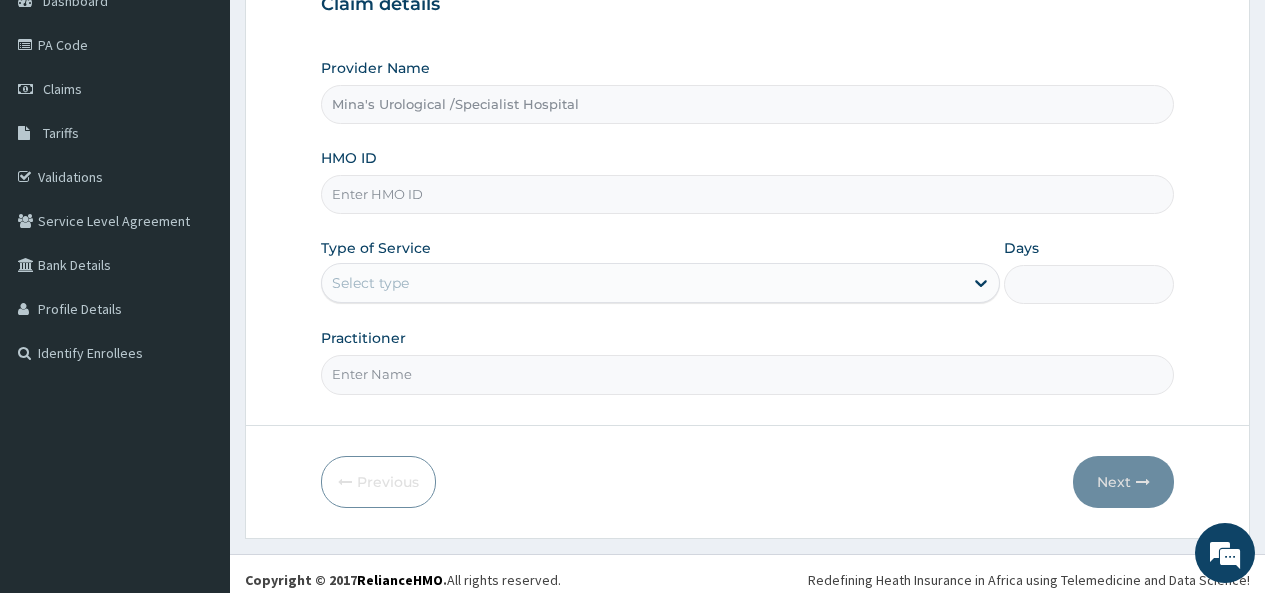 click on "HMO ID" at bounding box center [747, 194] 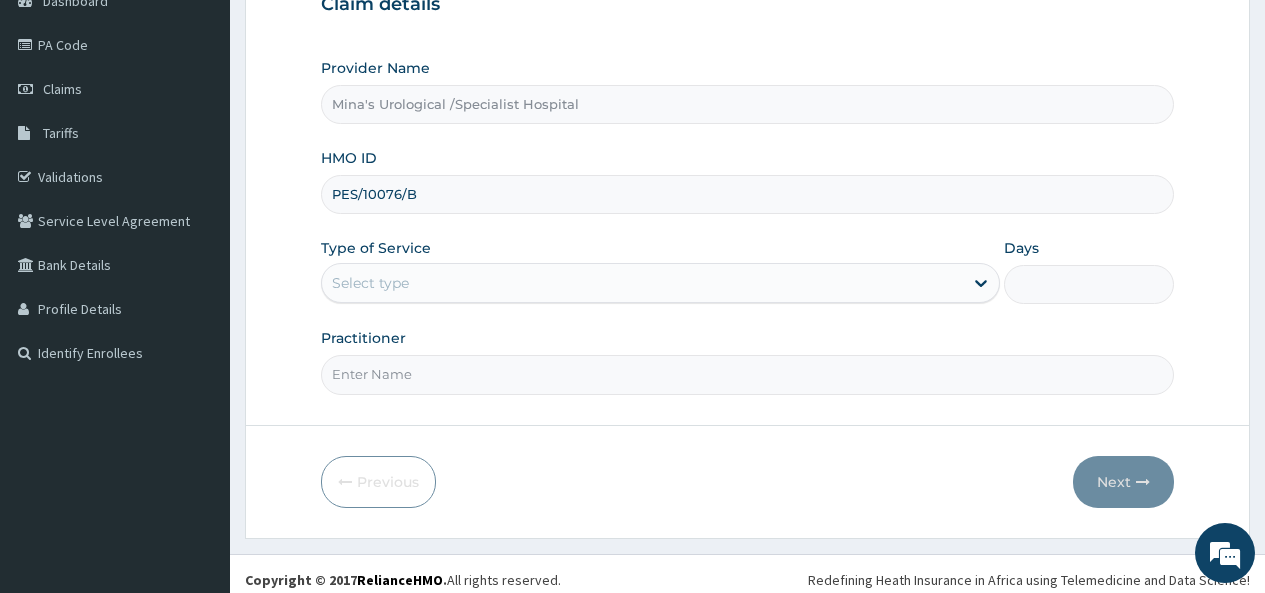 type on "PES/10076/B" 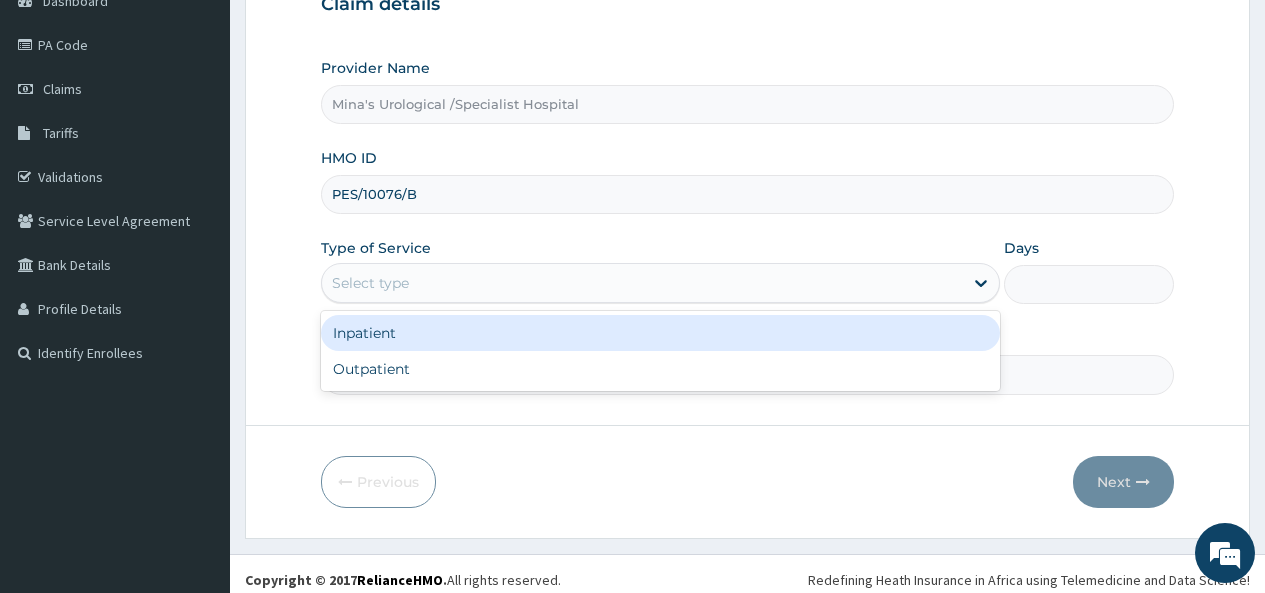 click on "Select type" at bounding box center [642, 283] 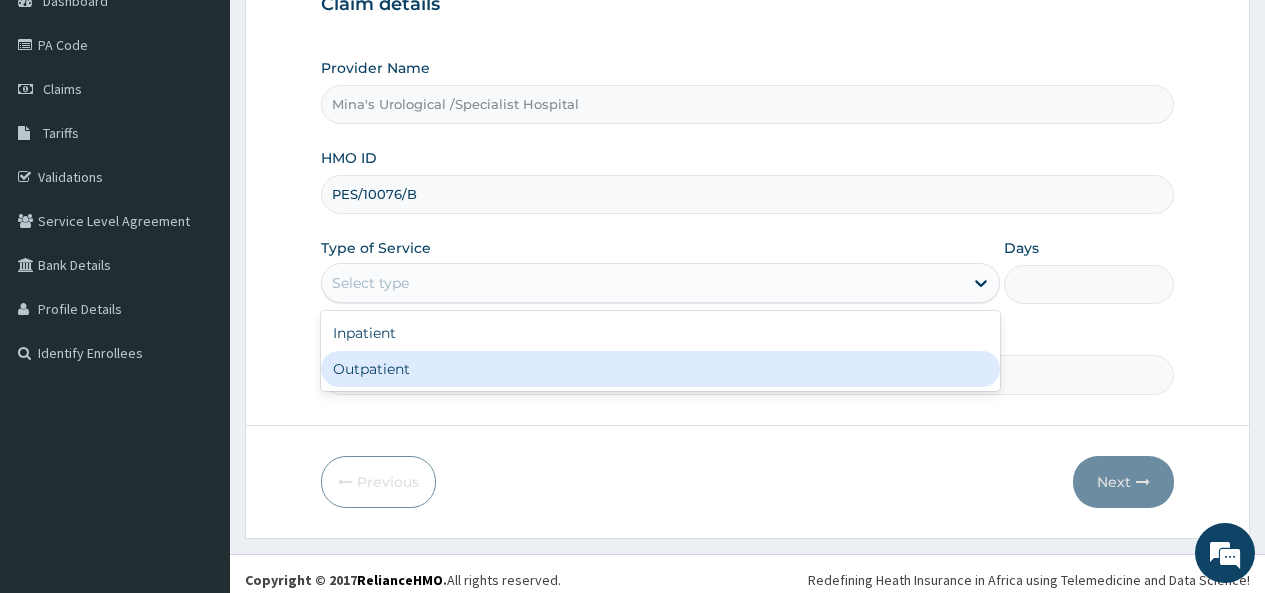 click on "Outpatient" at bounding box center [660, 369] 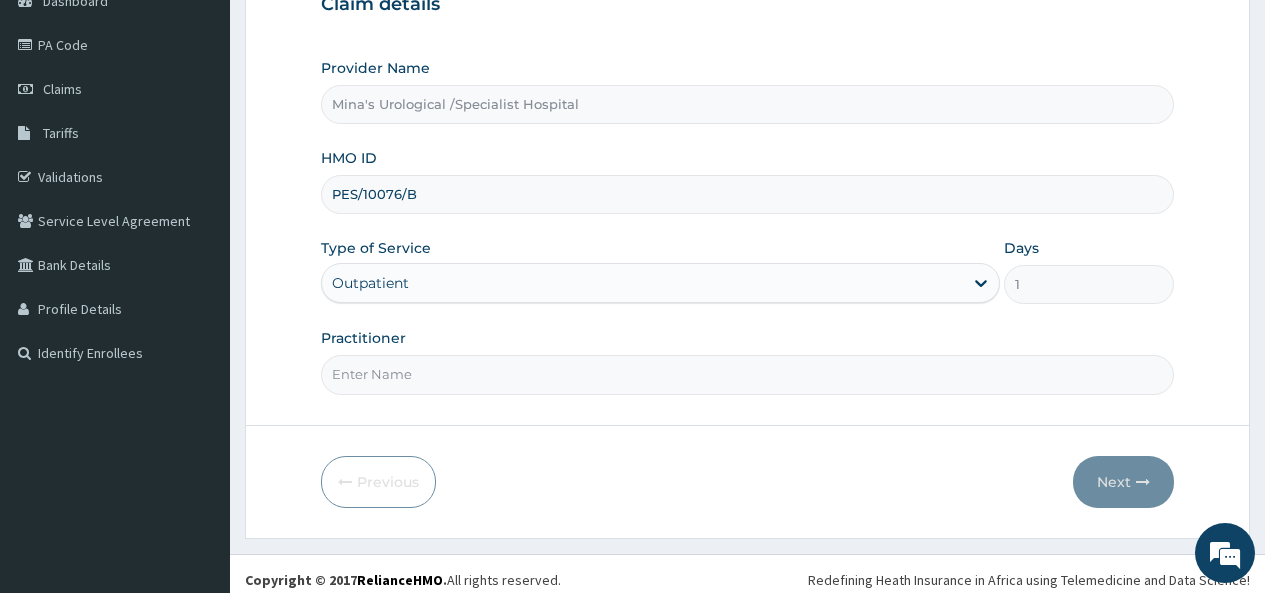 click on "Practitioner" at bounding box center [747, 374] 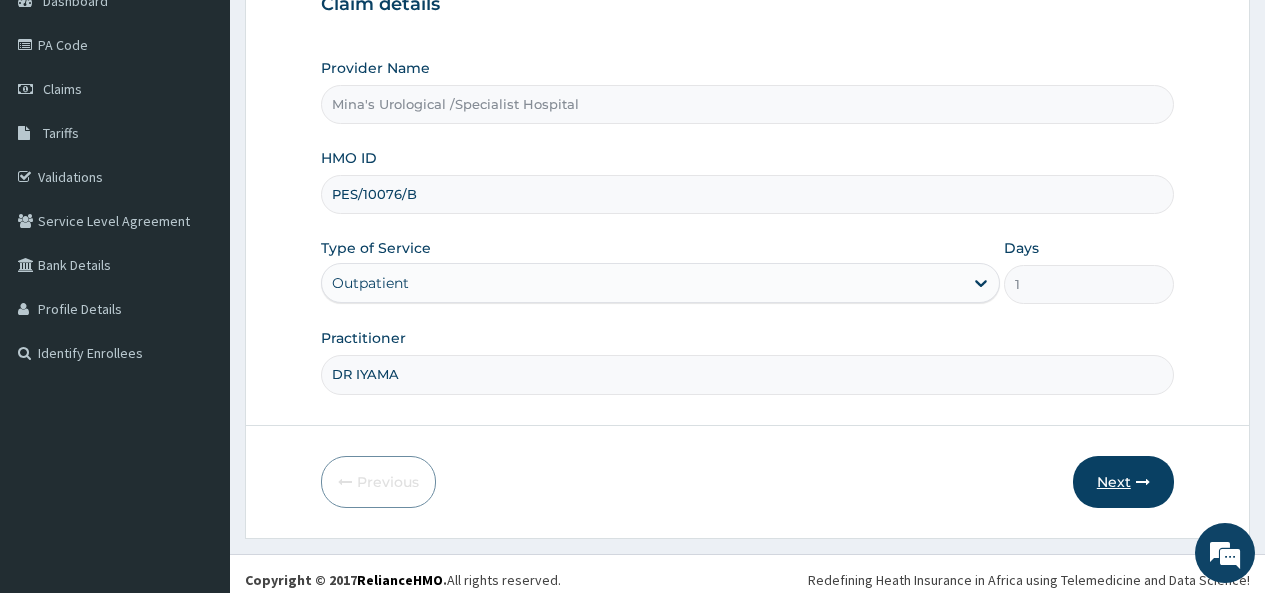 type on "DR IYAMA" 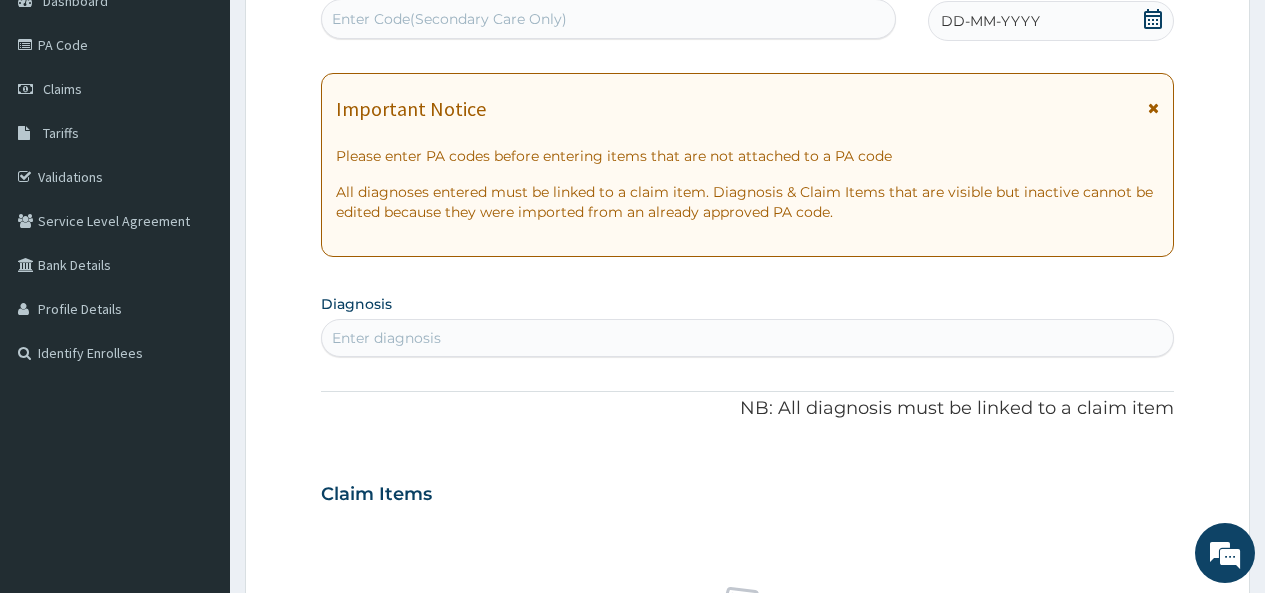 scroll, scrollTop: 48, scrollLeft: 0, axis: vertical 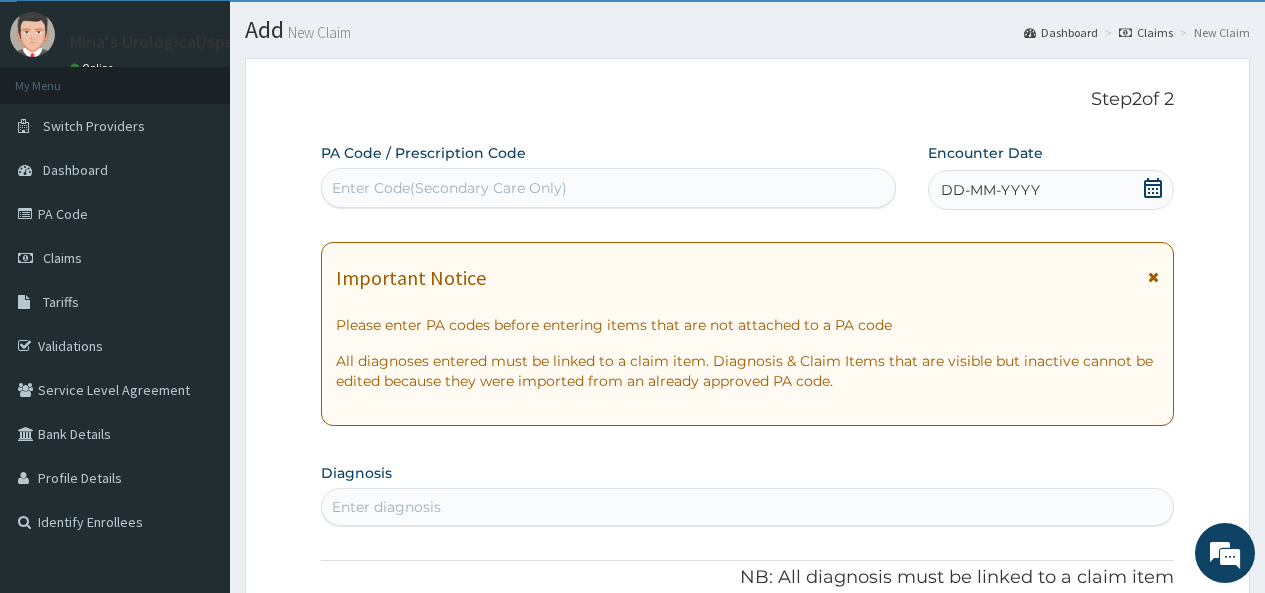 click 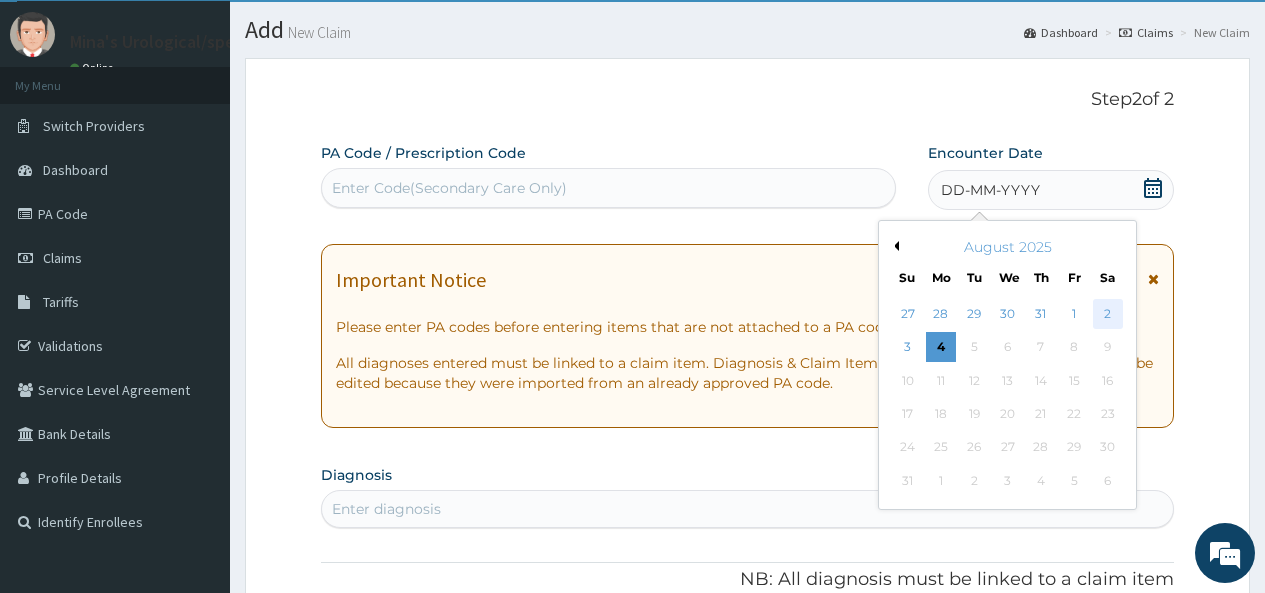 click on "2" at bounding box center [1107, 314] 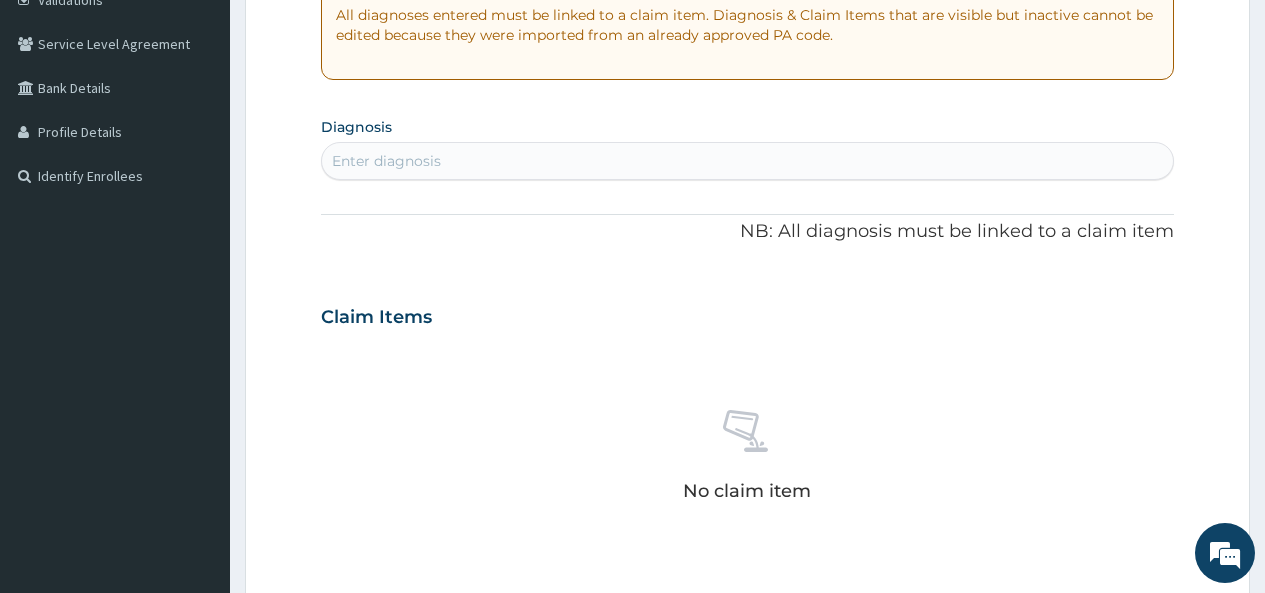 scroll, scrollTop: 407, scrollLeft: 0, axis: vertical 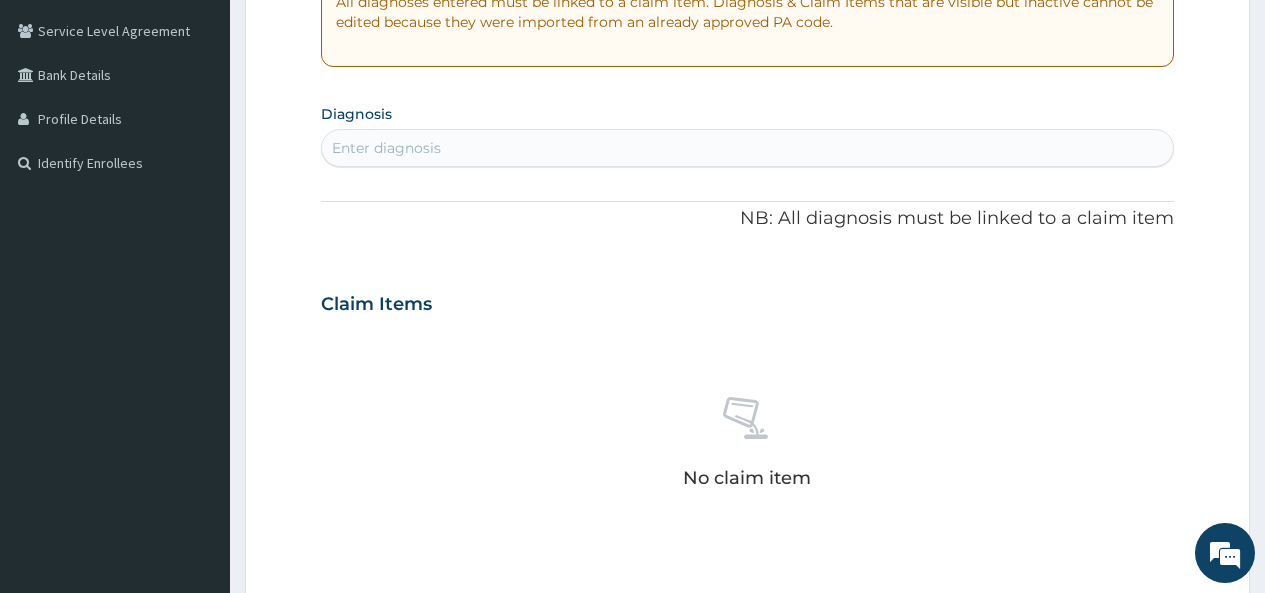 click on "Enter diagnosis" at bounding box center (747, 148) 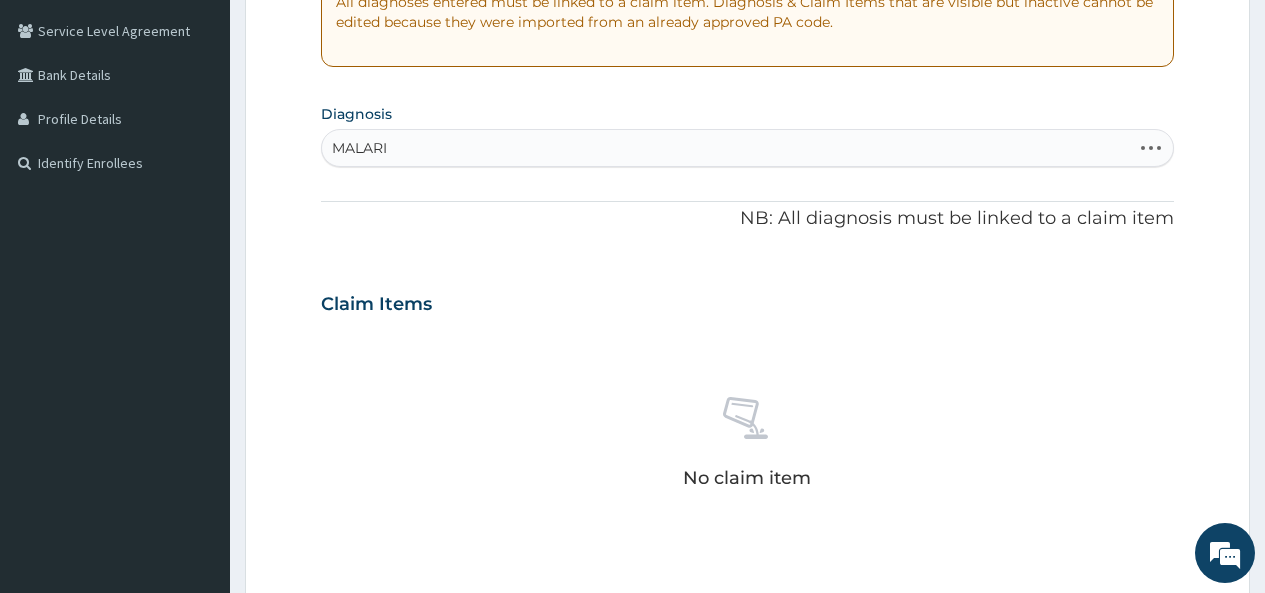 type on "MALARIA" 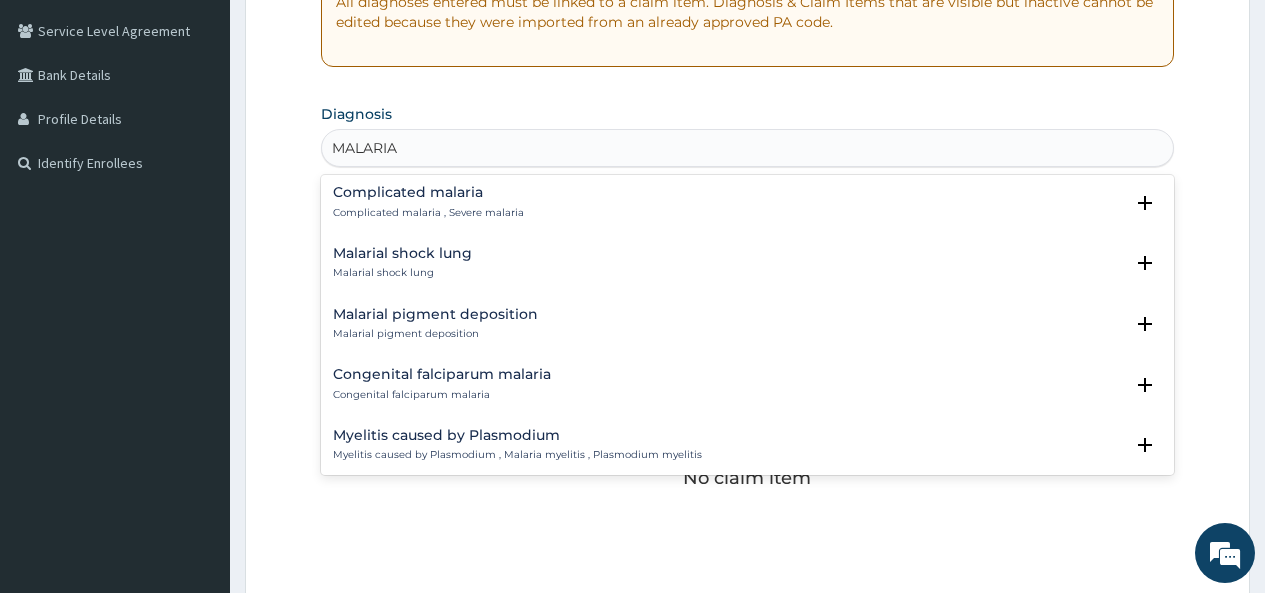 scroll, scrollTop: 957, scrollLeft: 0, axis: vertical 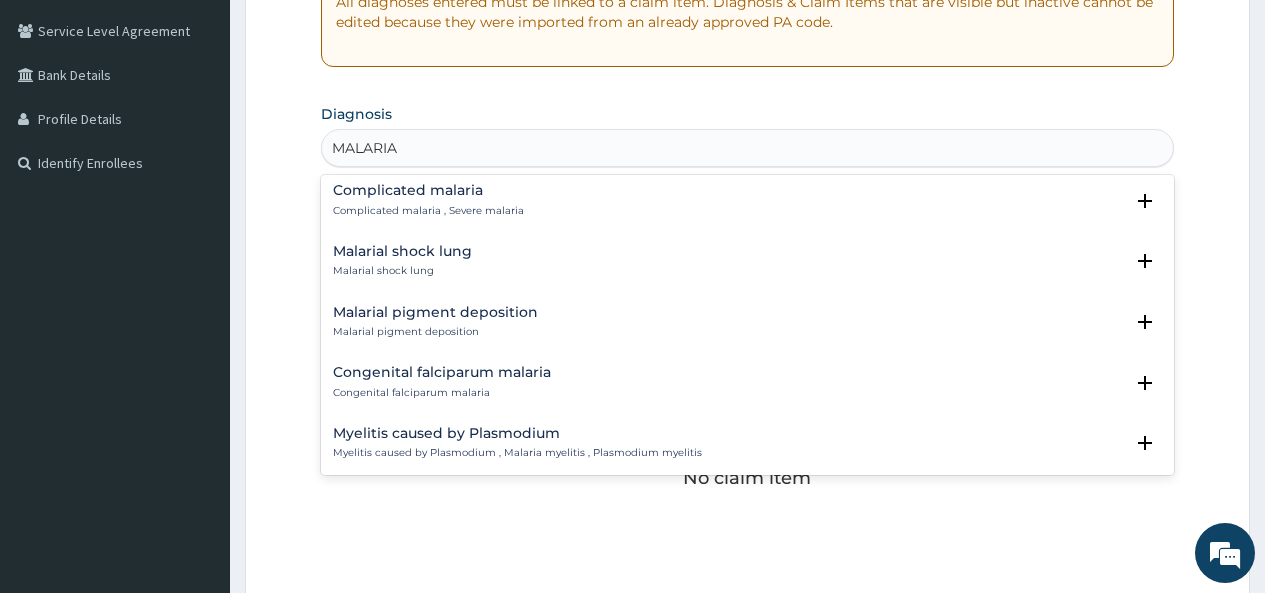 click on "Complicated malaria Complicated malaria , Severe malaria" at bounding box center [747, 200] 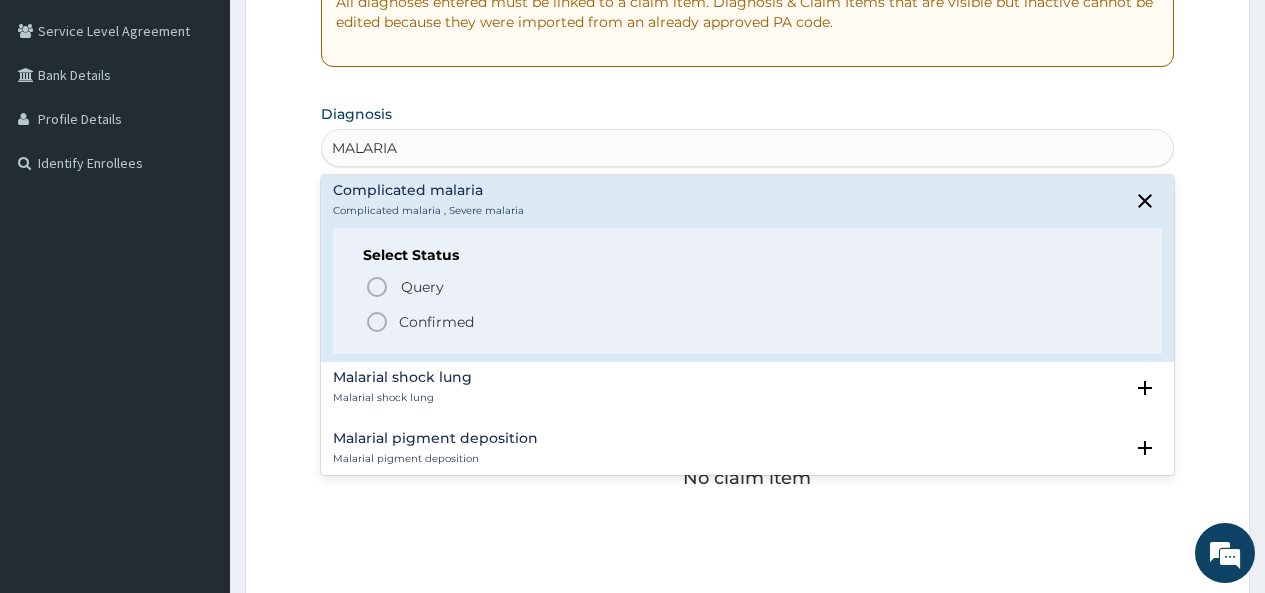 click 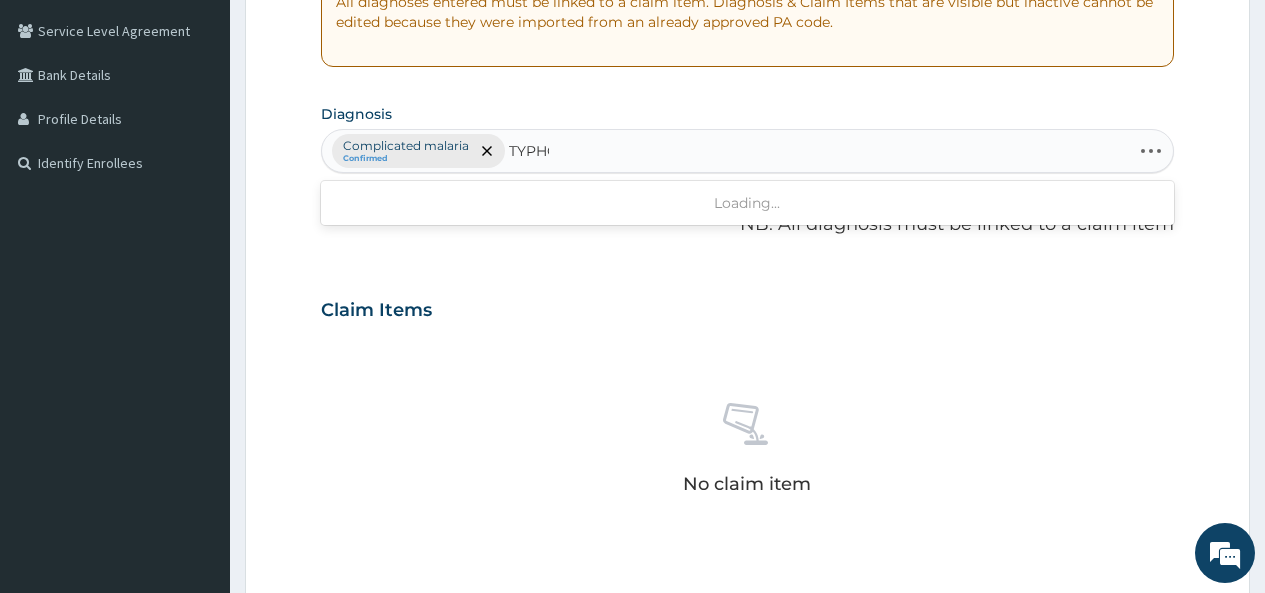 type on "TYPHOID" 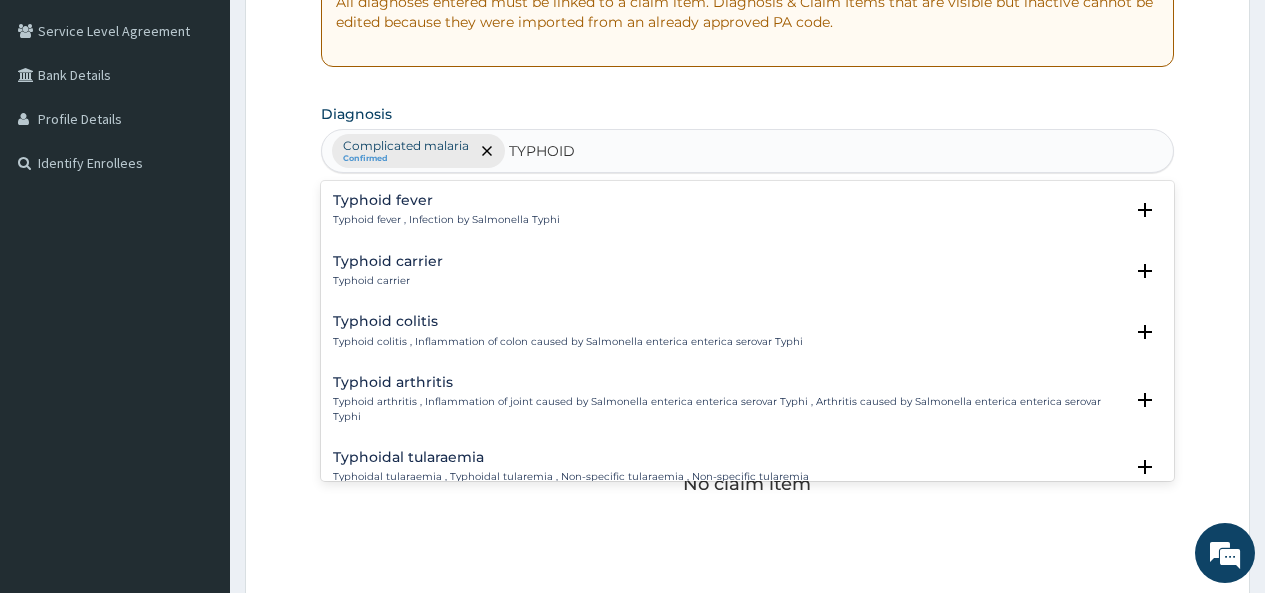 click on "Typhoid fever" at bounding box center [446, 200] 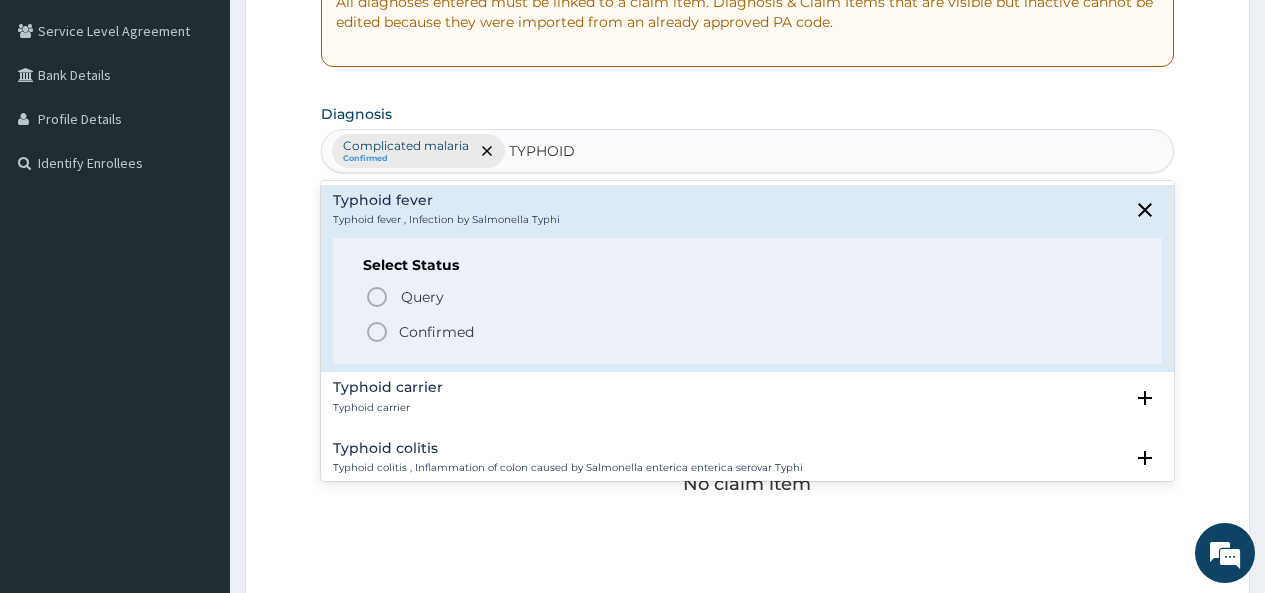 click 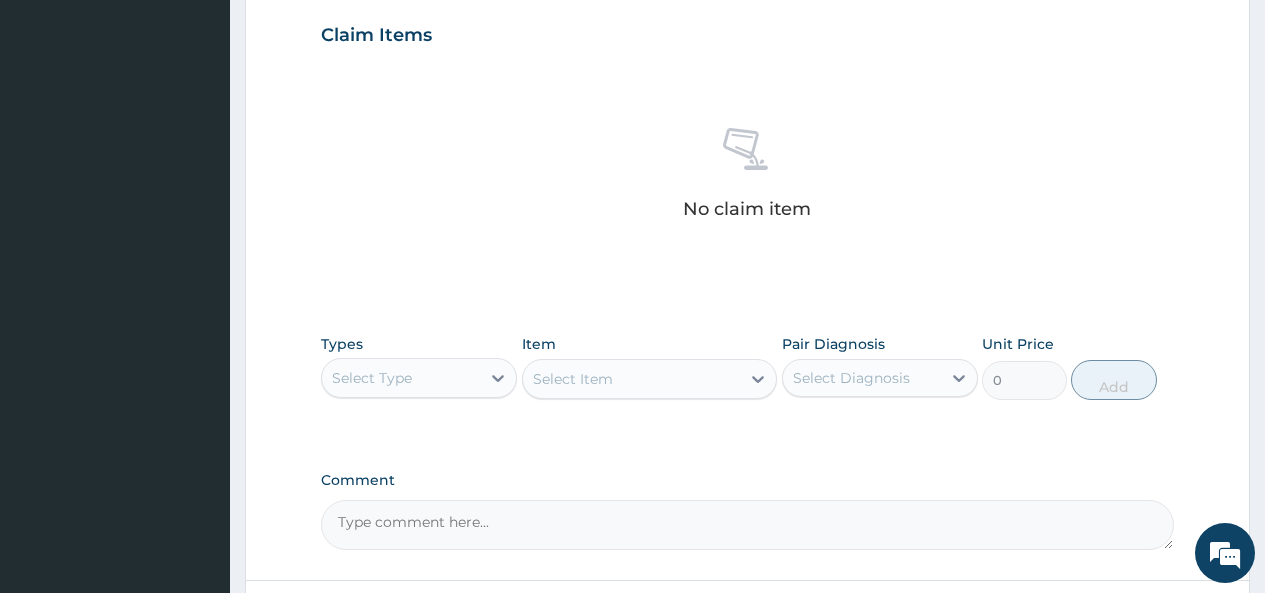 scroll, scrollTop: 764, scrollLeft: 0, axis: vertical 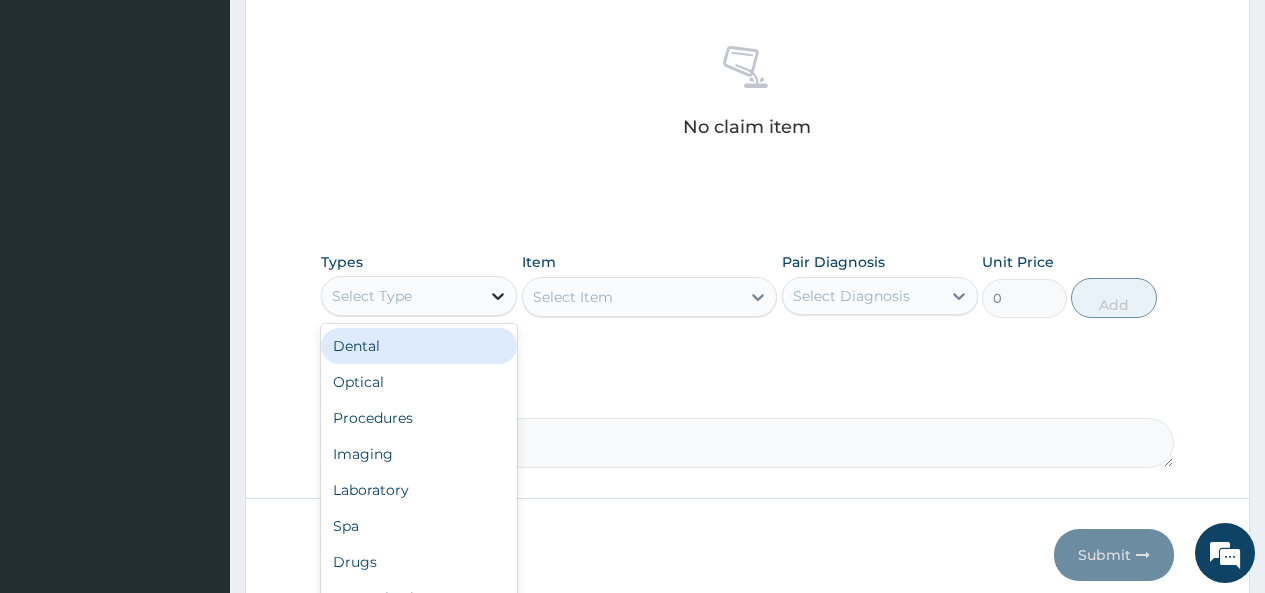 click 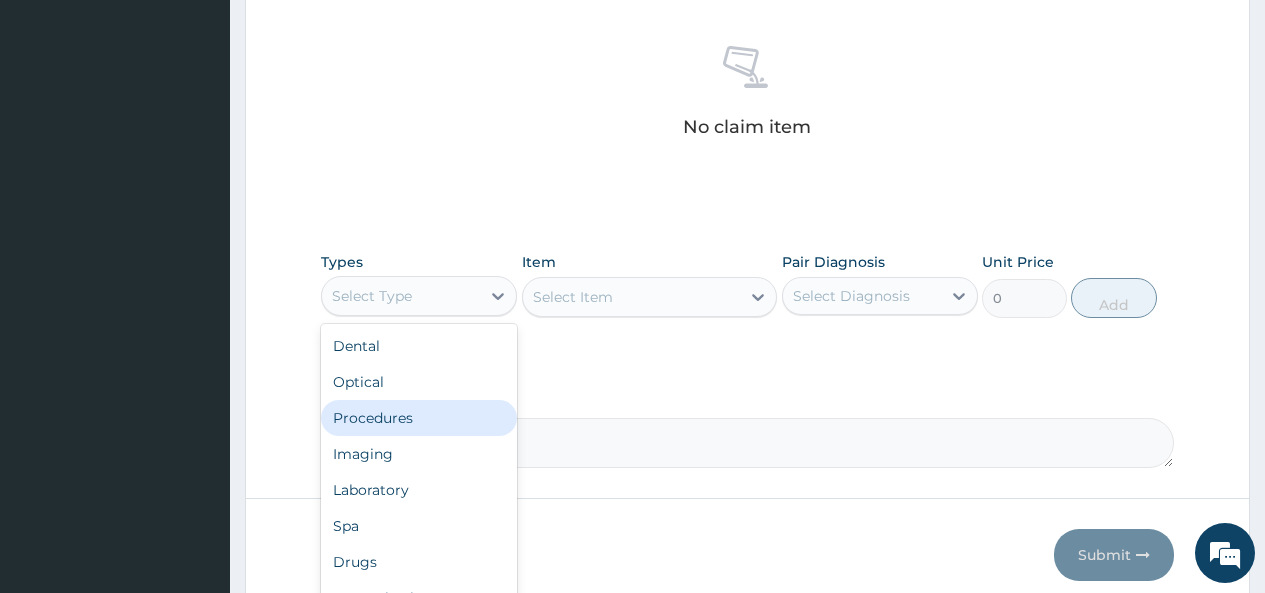 click on "Procedures" at bounding box center (419, 418) 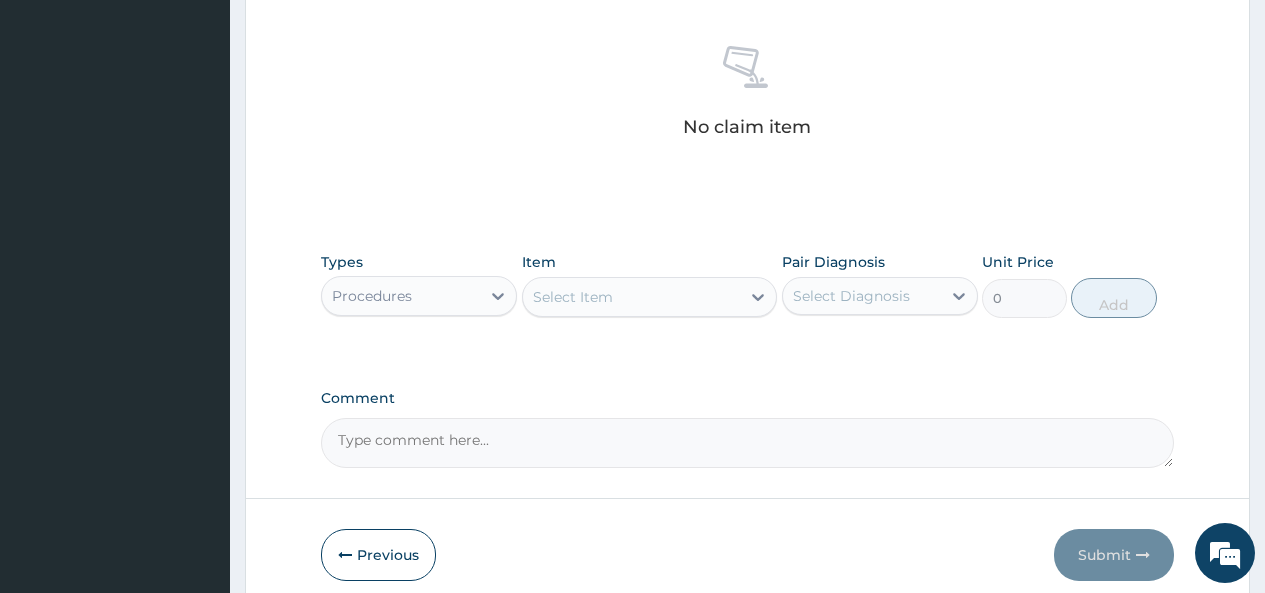 click on "Select Item" at bounding box center (573, 297) 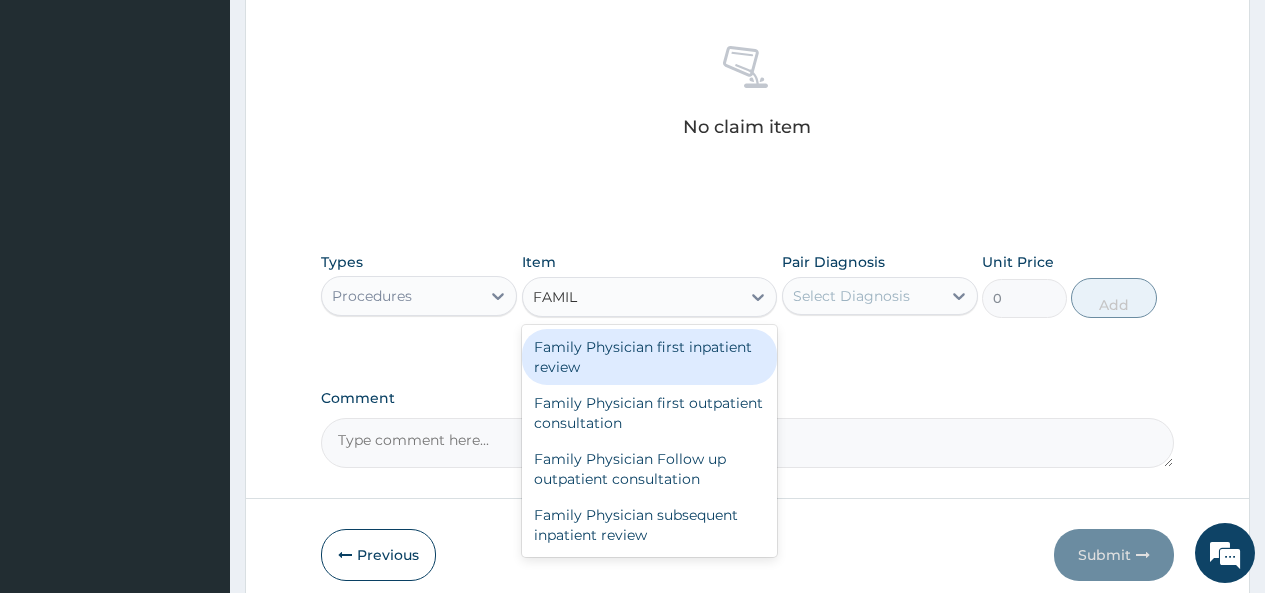 type on "FAMILY" 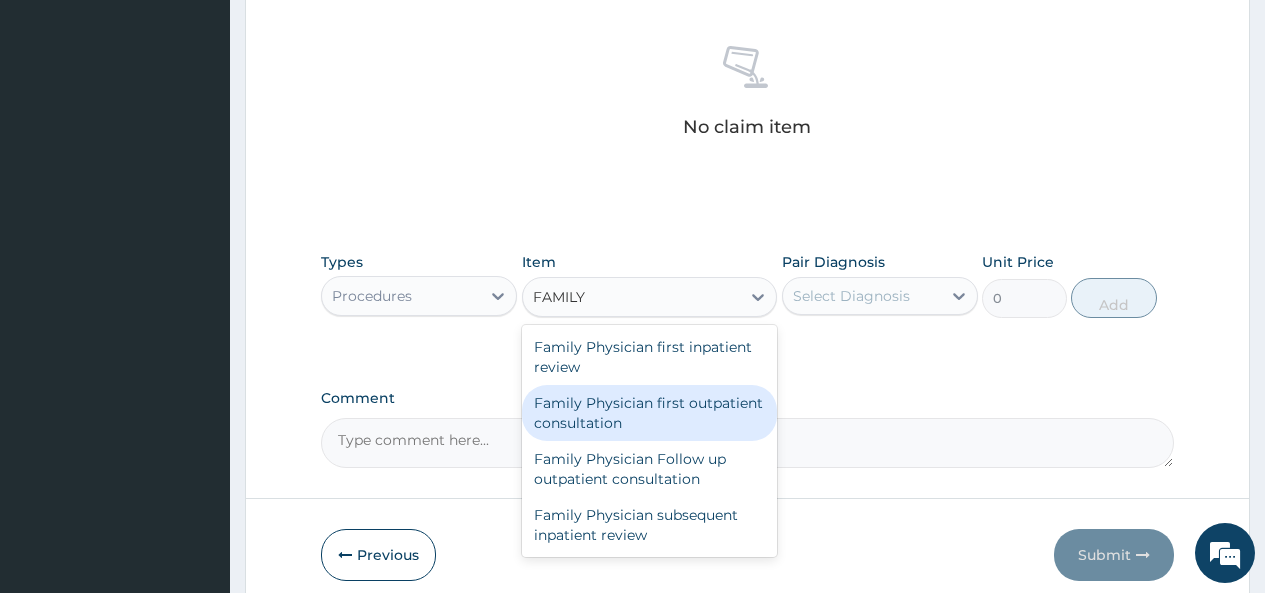 click on "Family Physician first outpatient consultation" at bounding box center [650, 413] 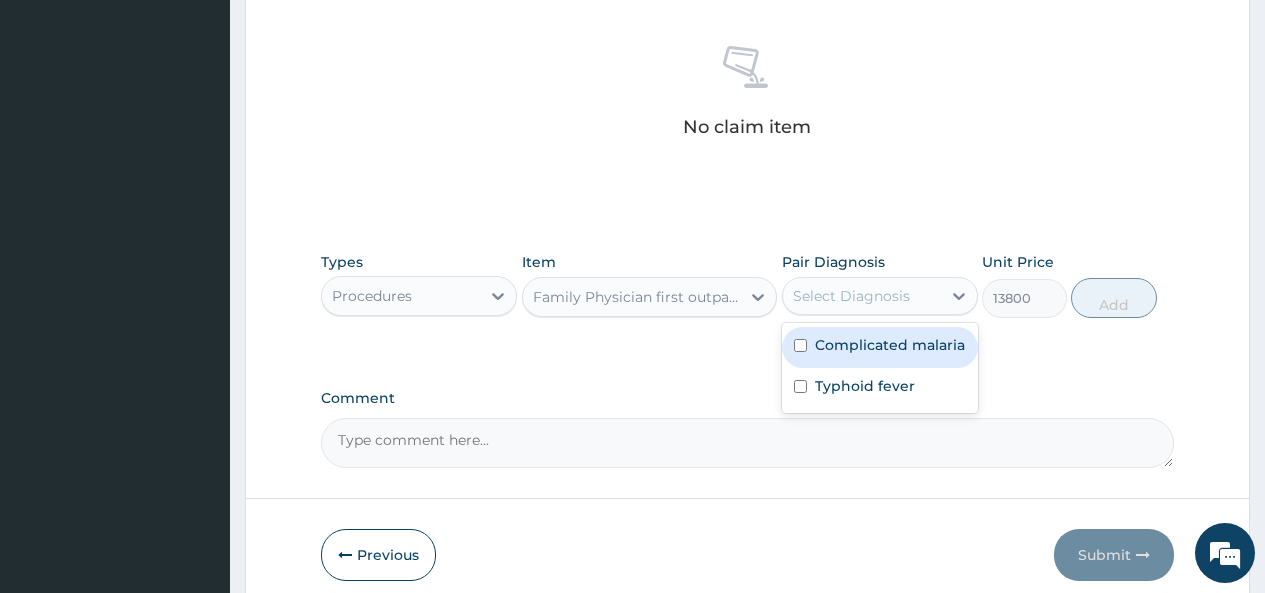 click on "Select Diagnosis" at bounding box center [851, 296] 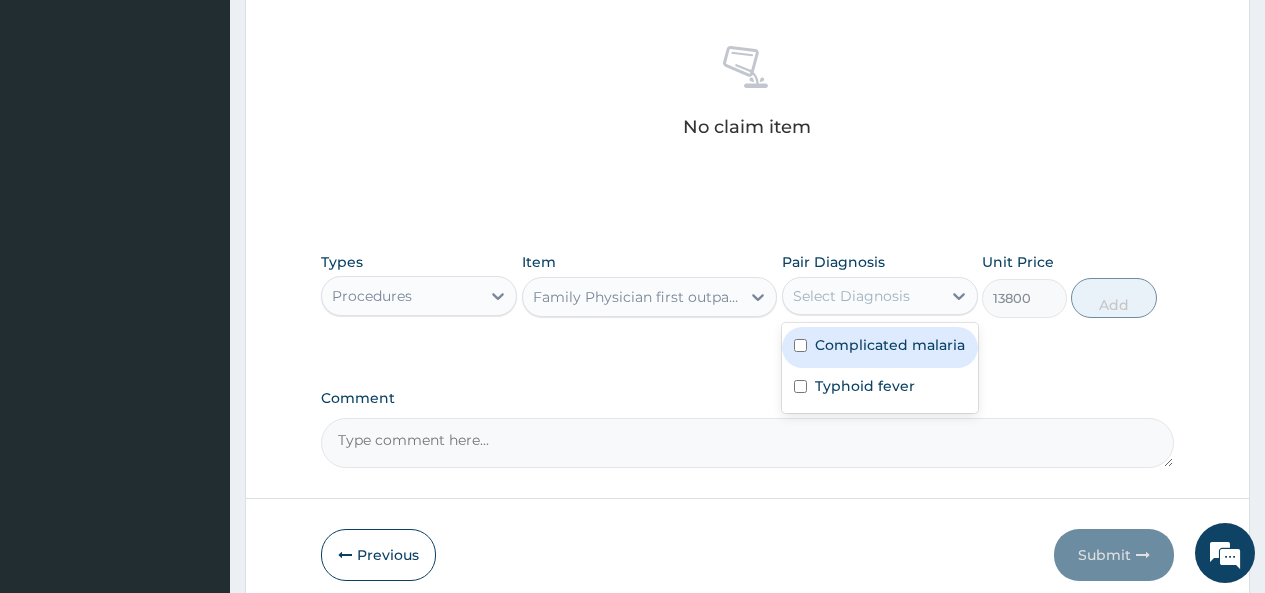 click at bounding box center [800, 345] 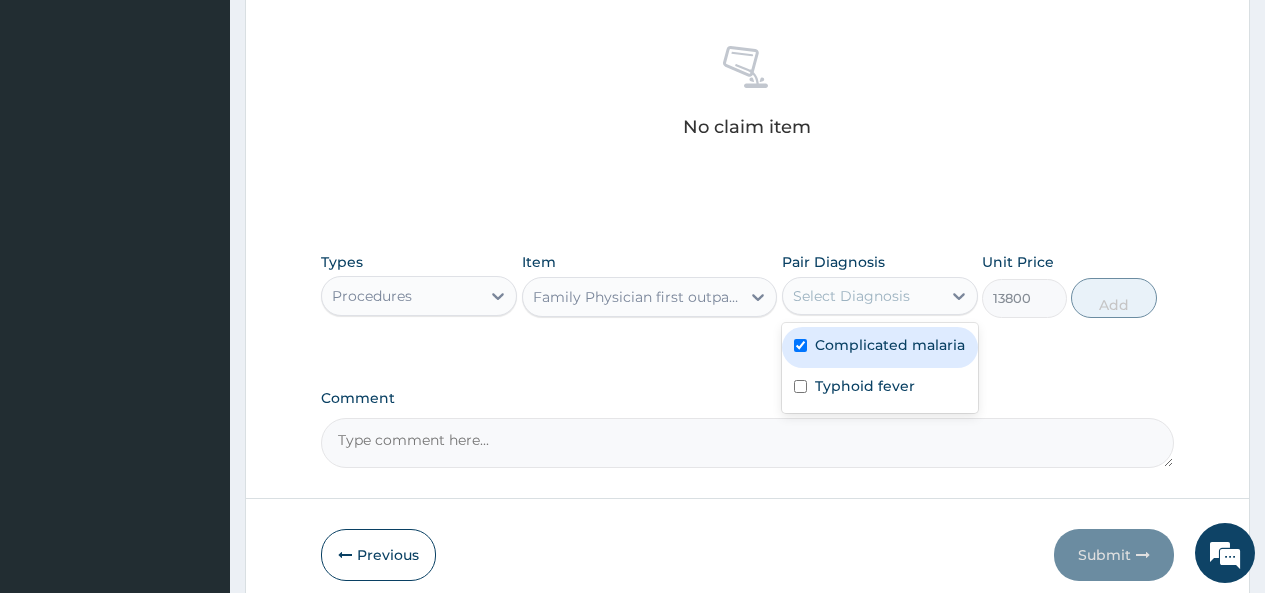 checkbox on "true" 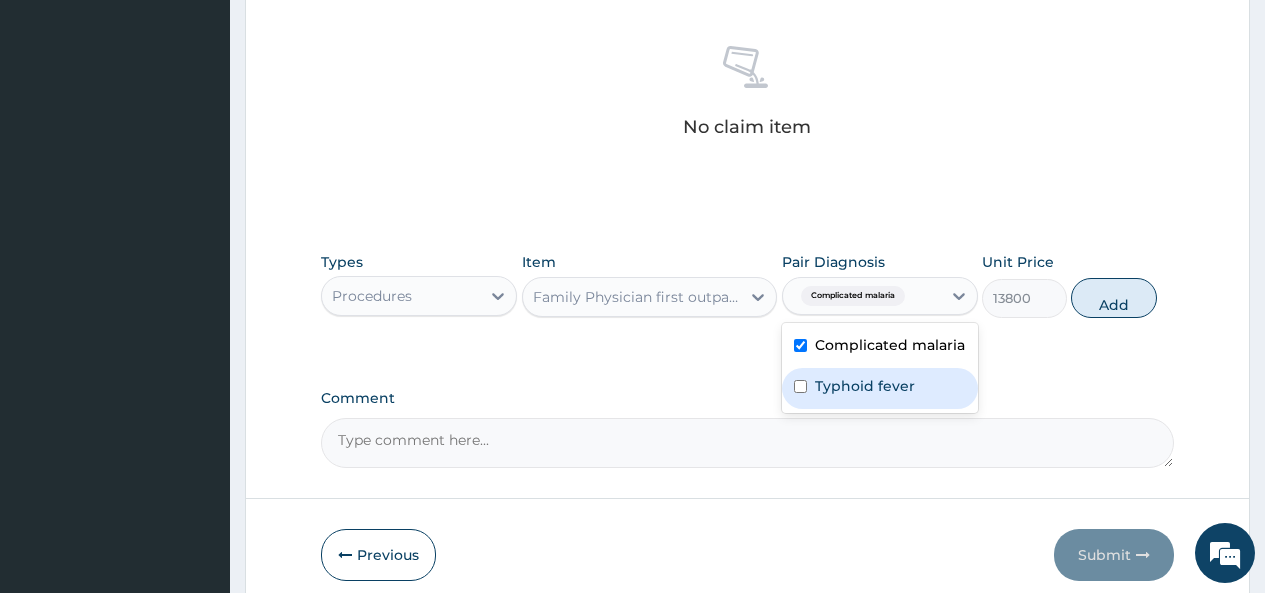 click at bounding box center (800, 386) 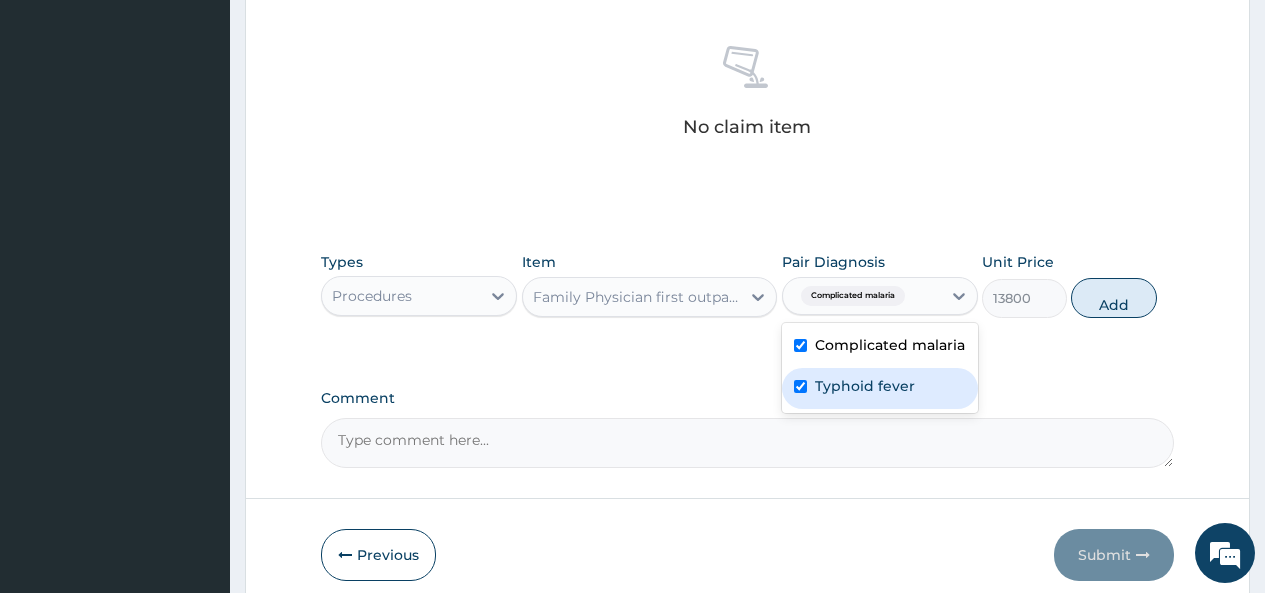 checkbox on "true" 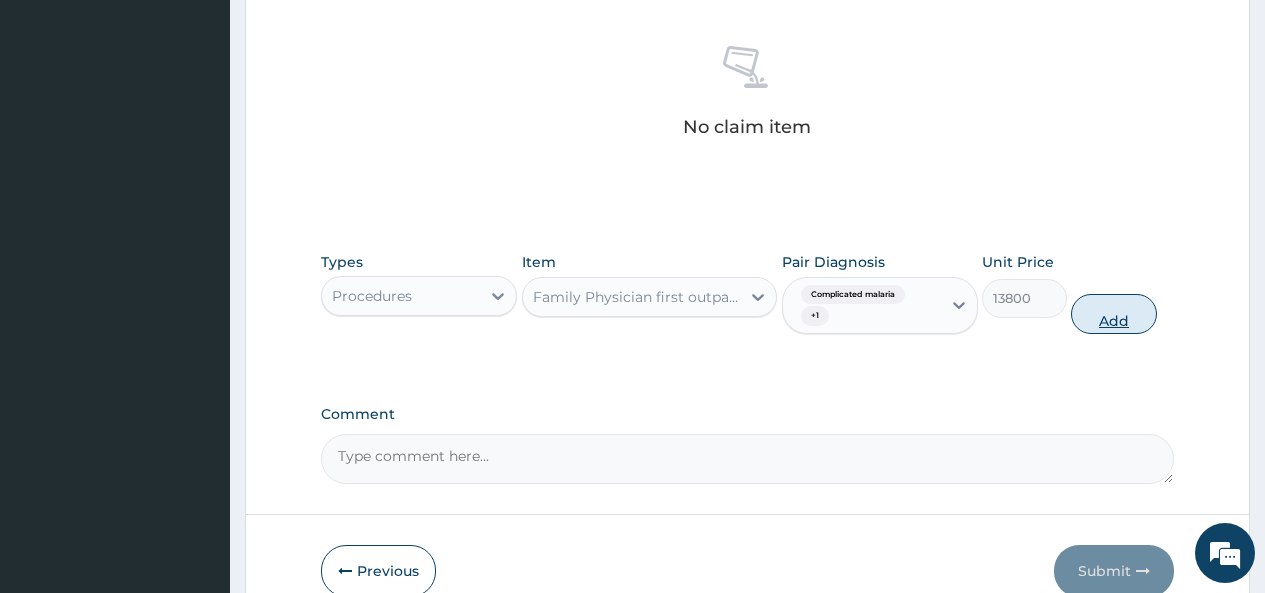 click on "Add" at bounding box center [1113, 314] 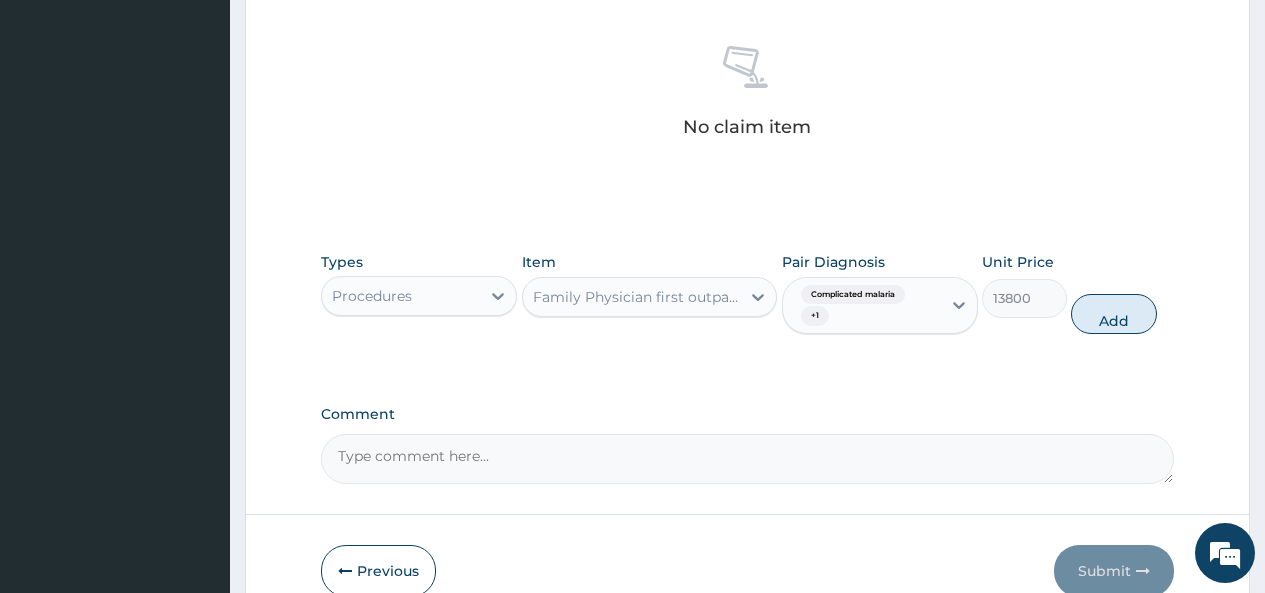 type on "0" 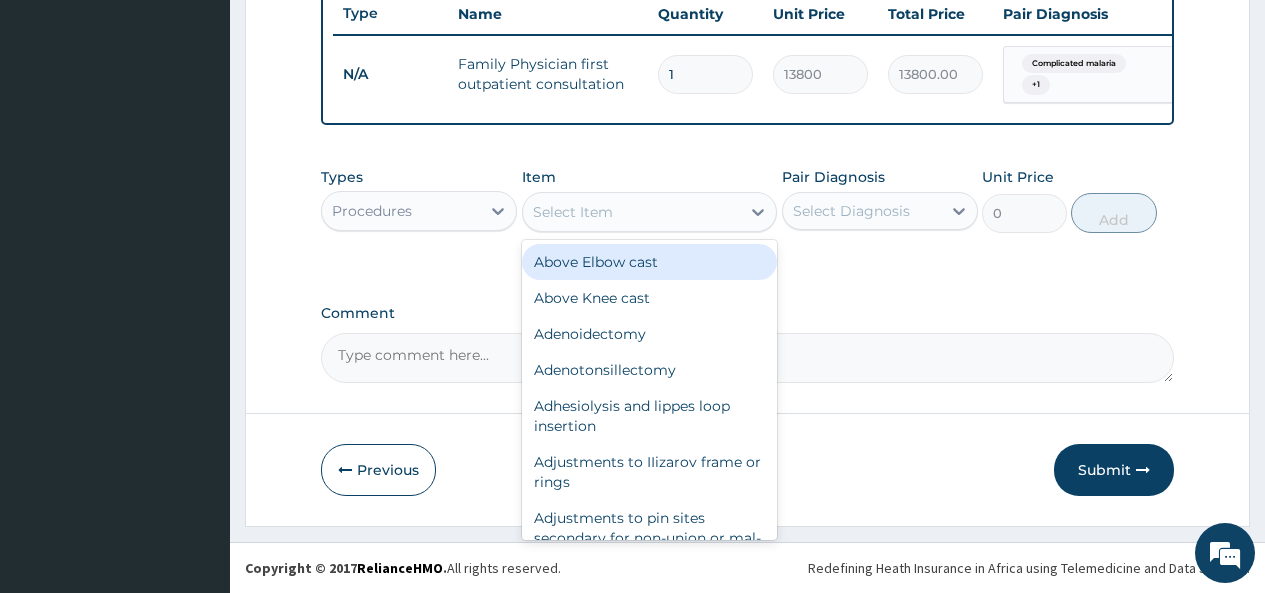 click on "Select Item" at bounding box center [573, 212] 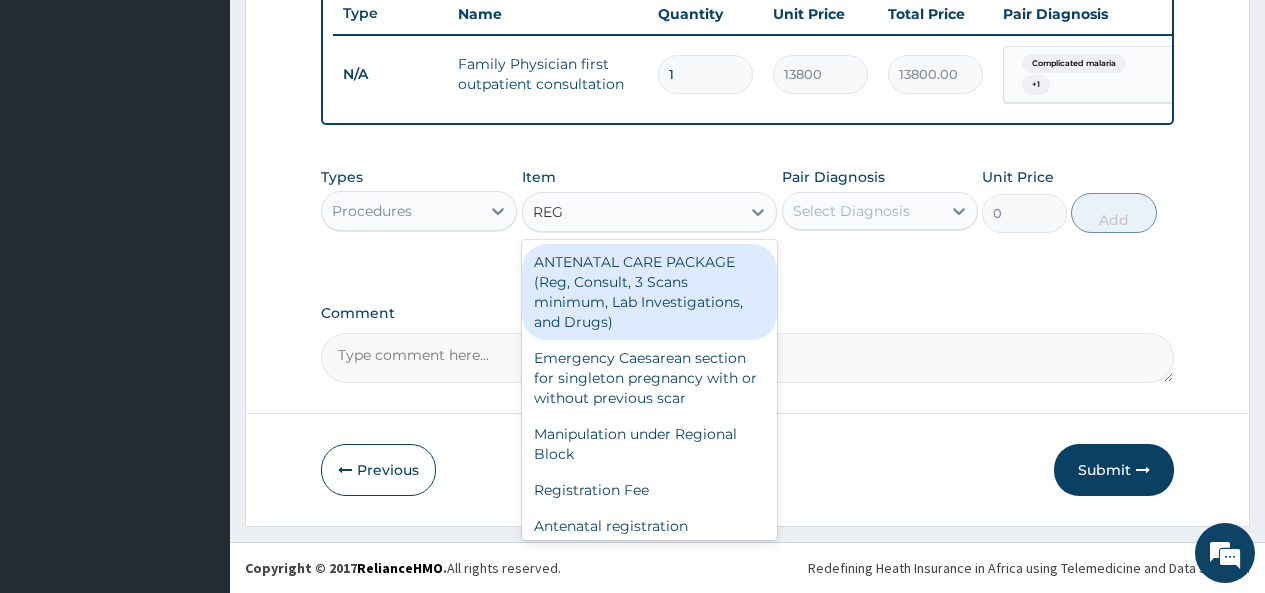 type on "REGI" 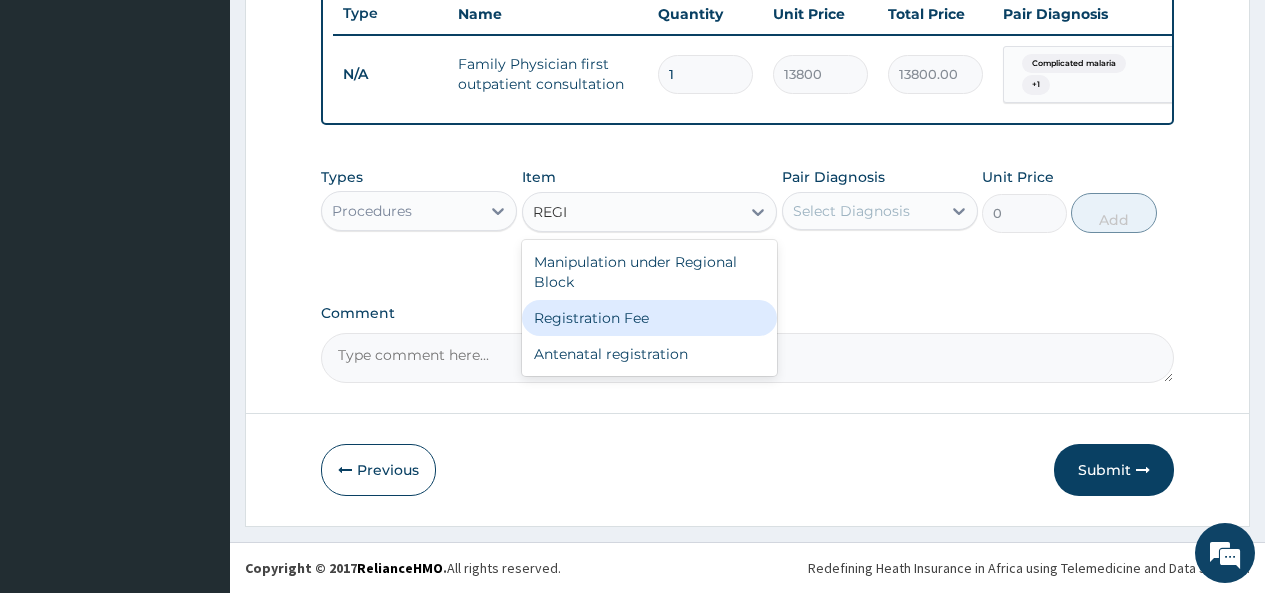 click on "Registration Fee" at bounding box center [650, 318] 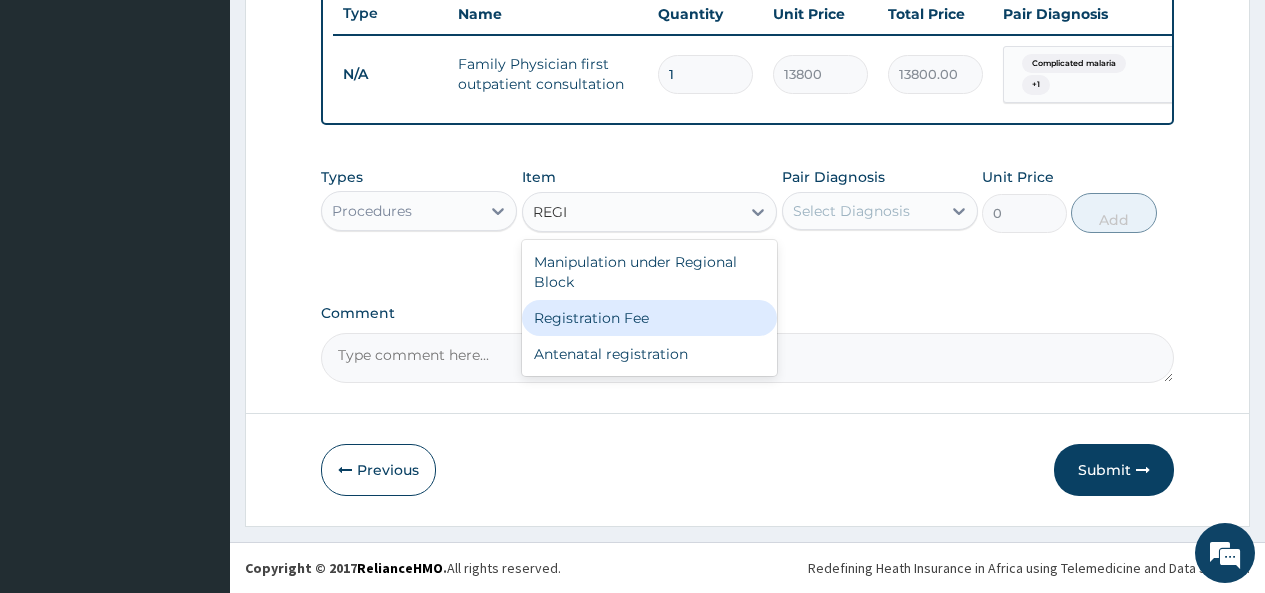 type 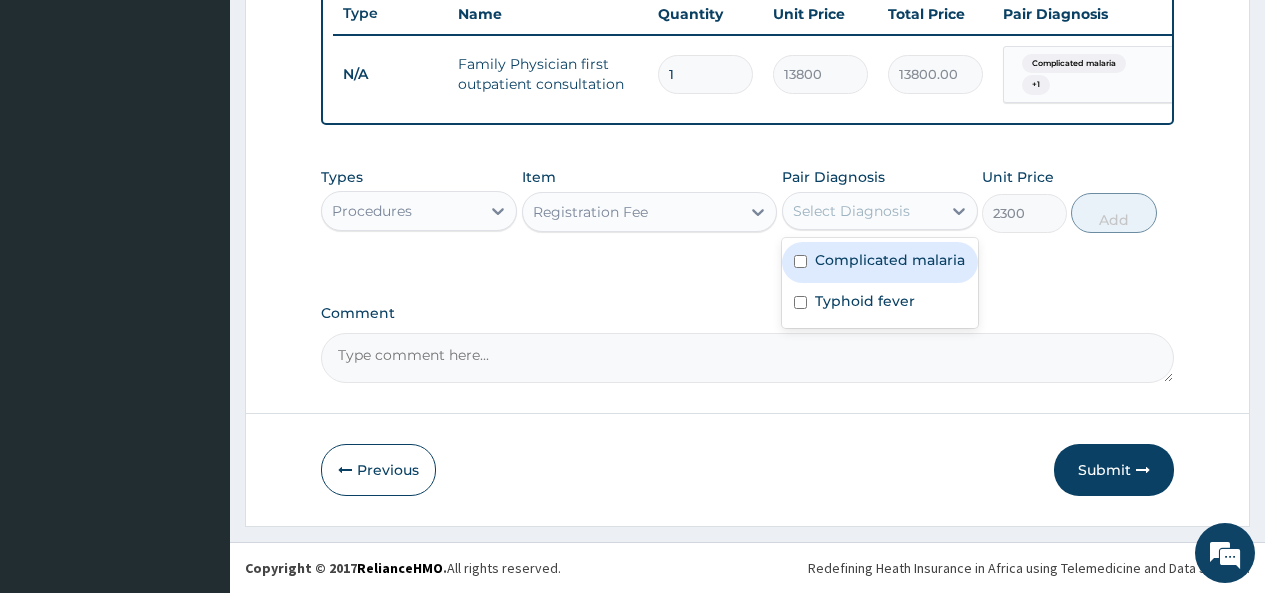 click on "Select Diagnosis" at bounding box center [862, 211] 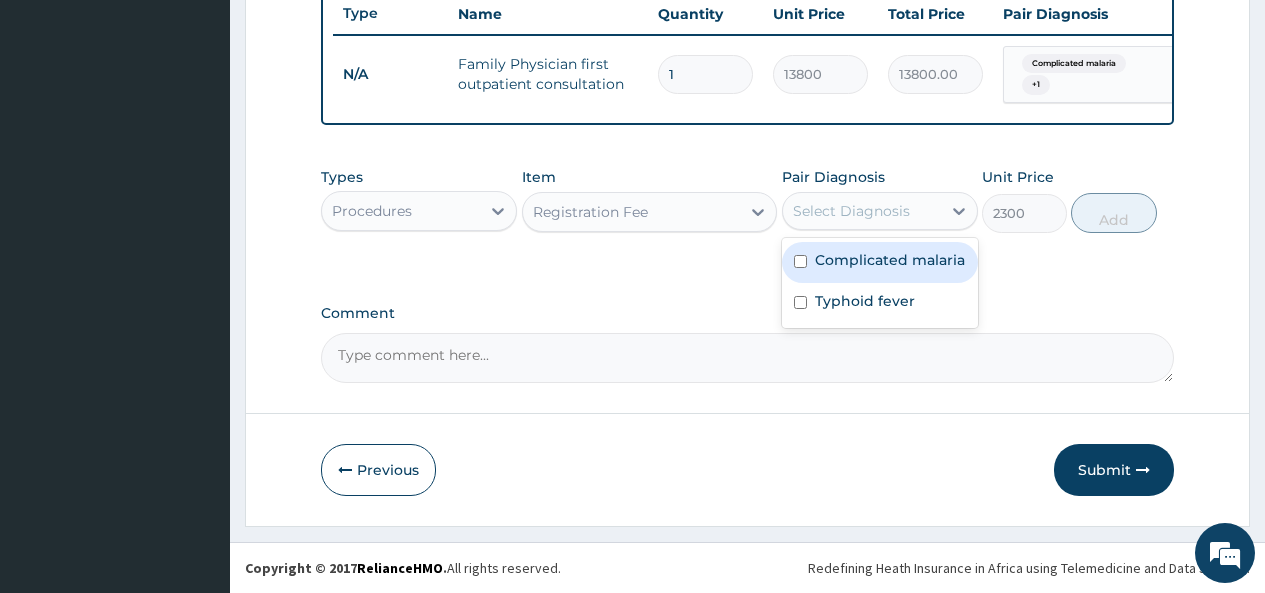 click at bounding box center (800, 261) 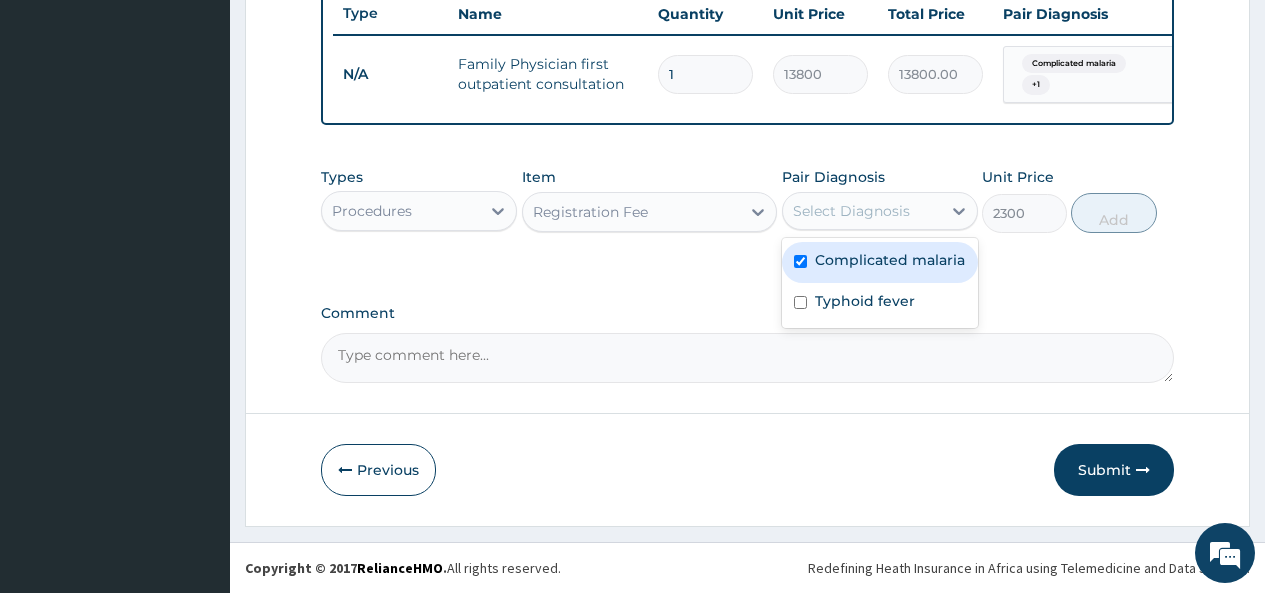 checkbox on "true" 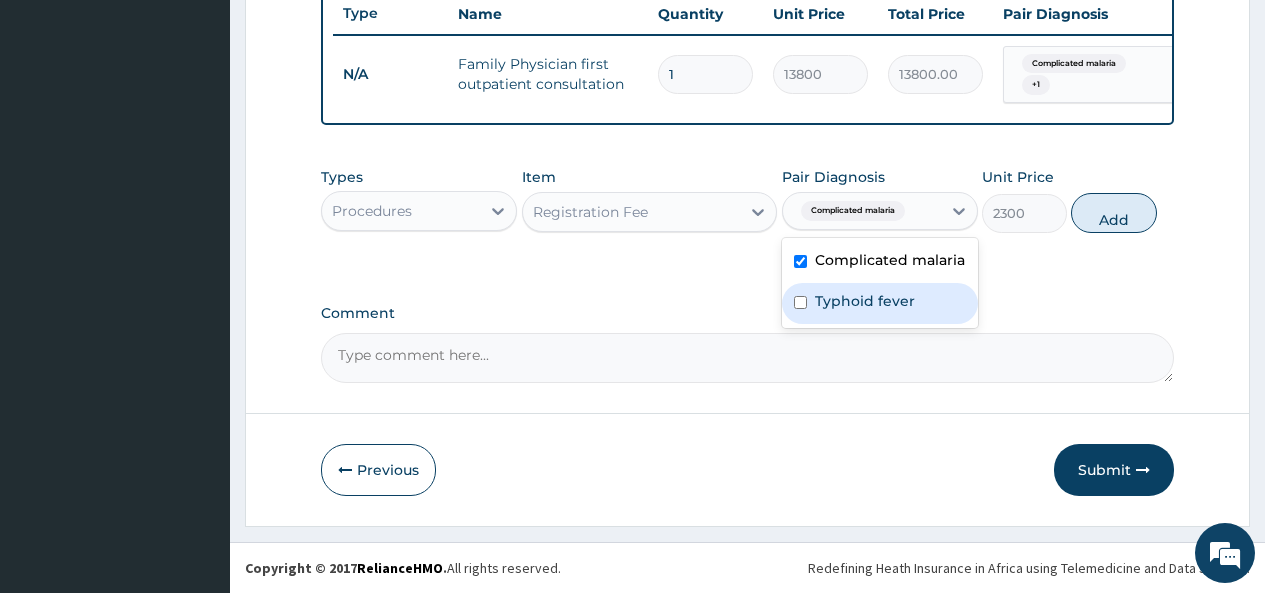 click at bounding box center (800, 302) 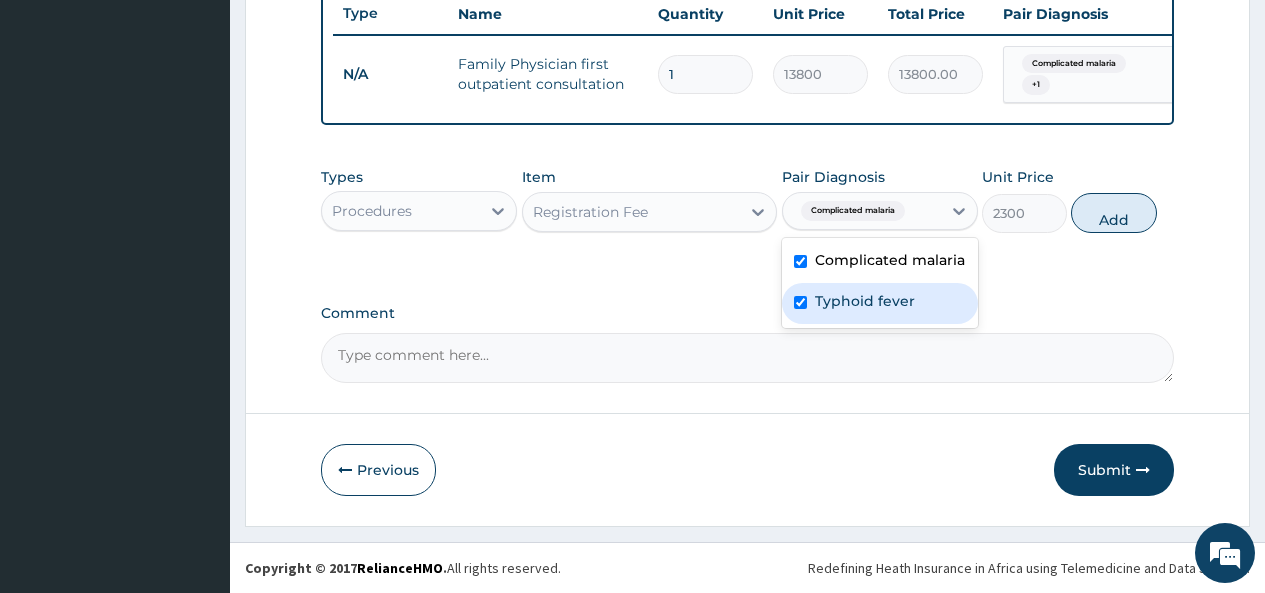 checkbox on "true" 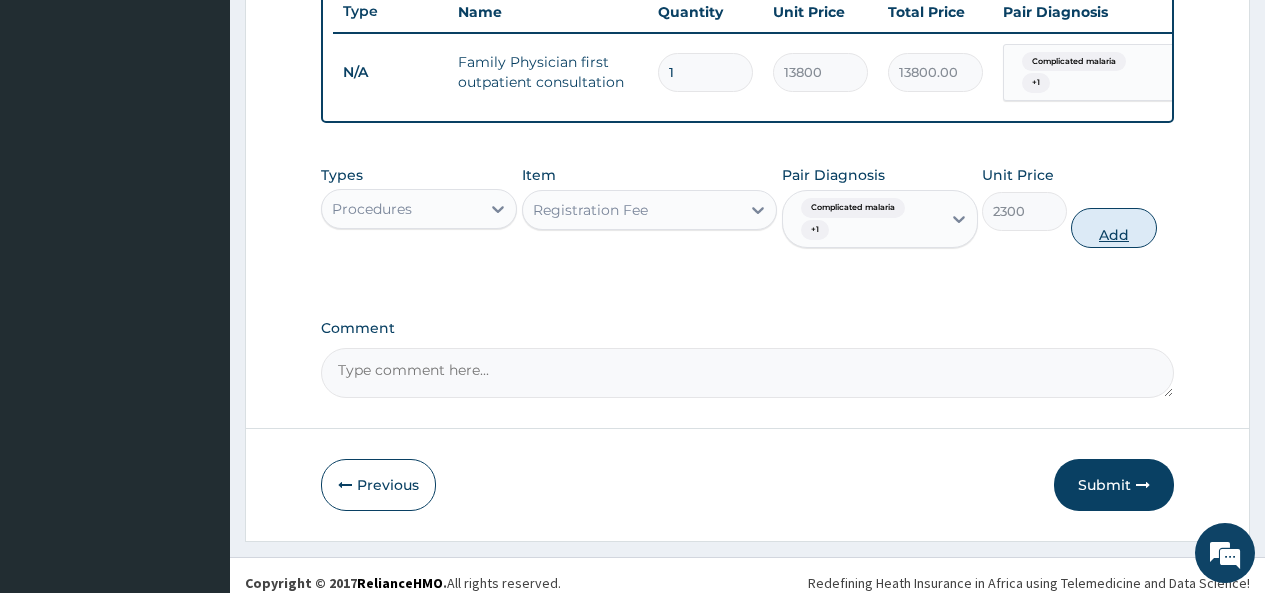 click on "Add" at bounding box center [1113, 228] 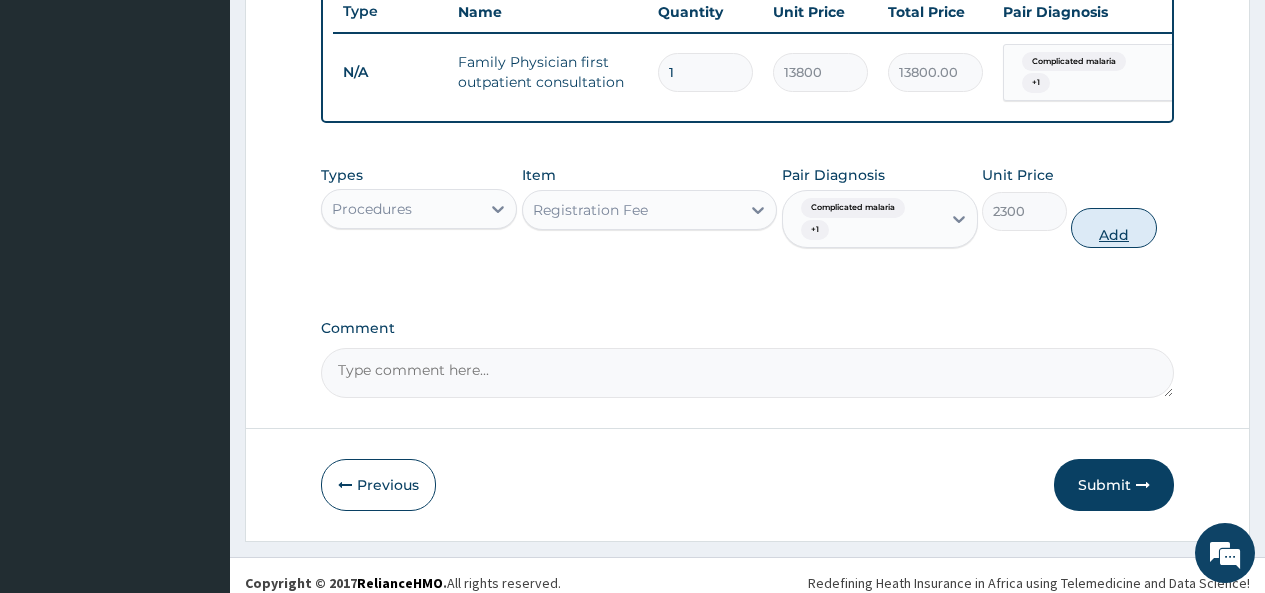 type on "0" 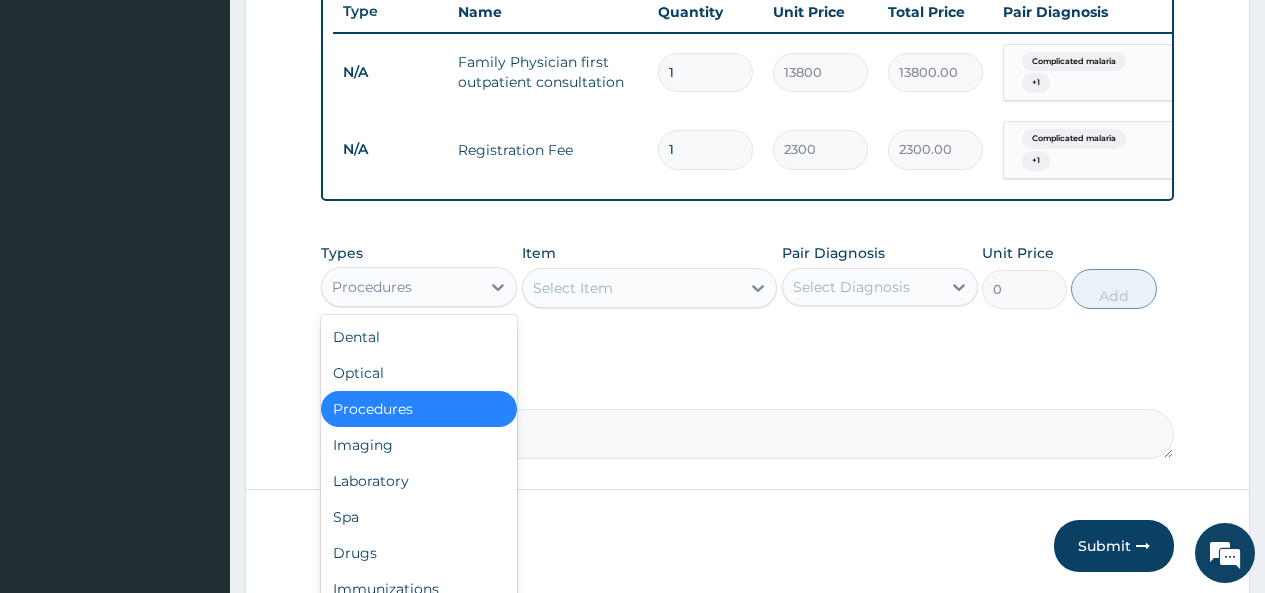 click on "Procedures" at bounding box center (401, 287) 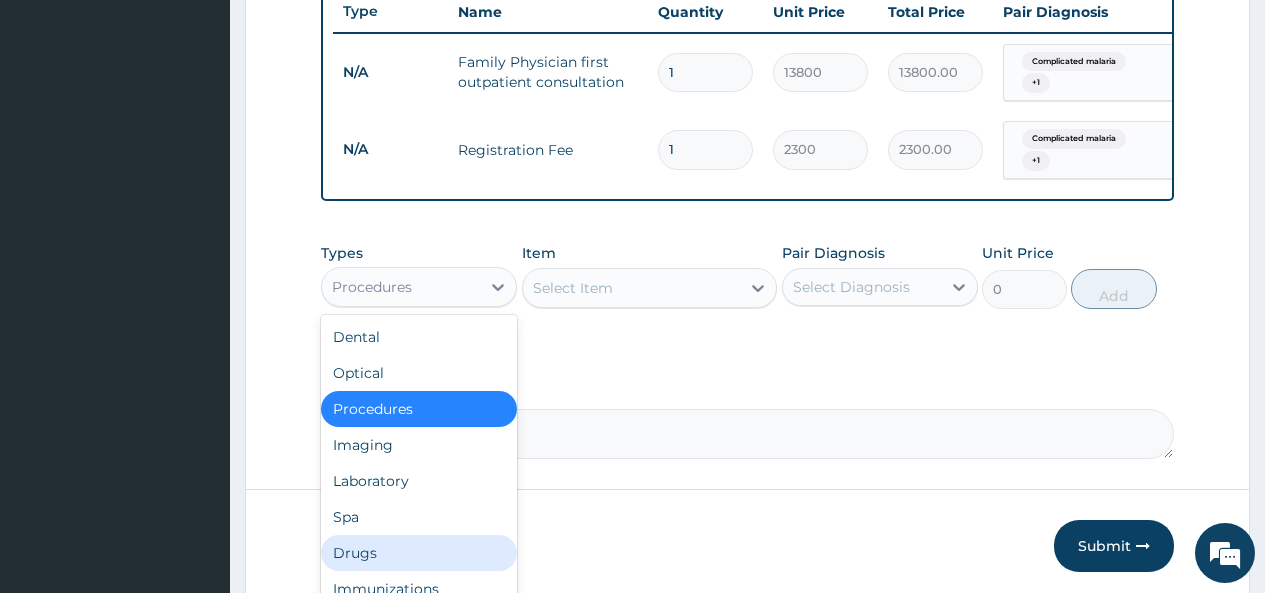 click on "Drugs" at bounding box center [419, 553] 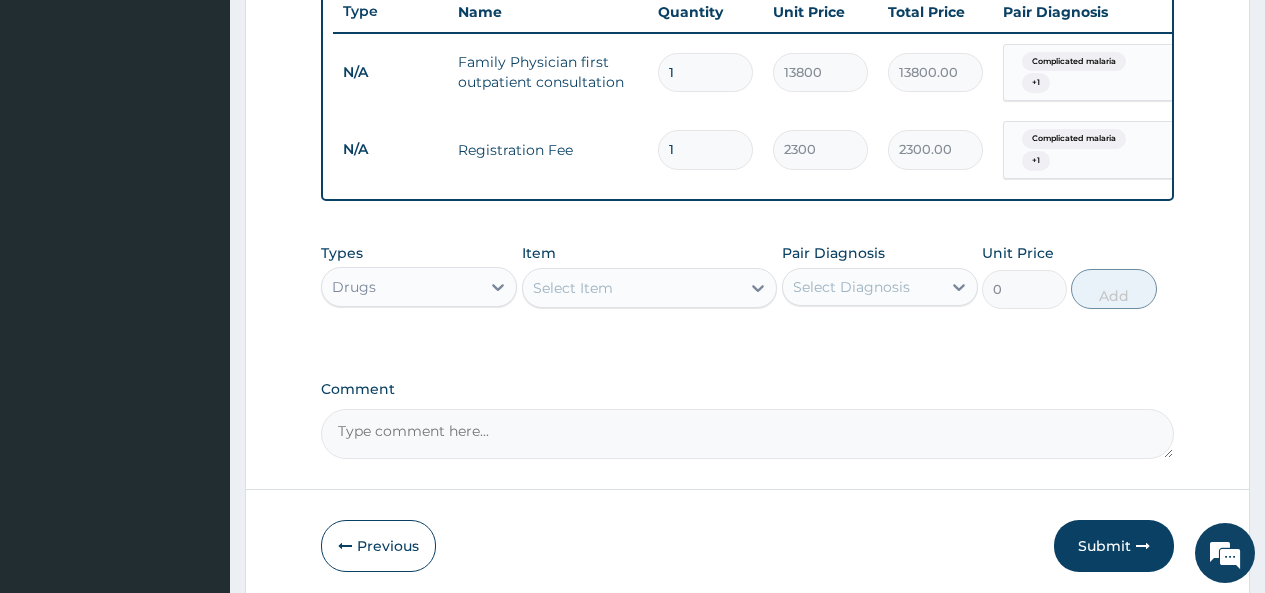 click on "Select Item" at bounding box center [632, 288] 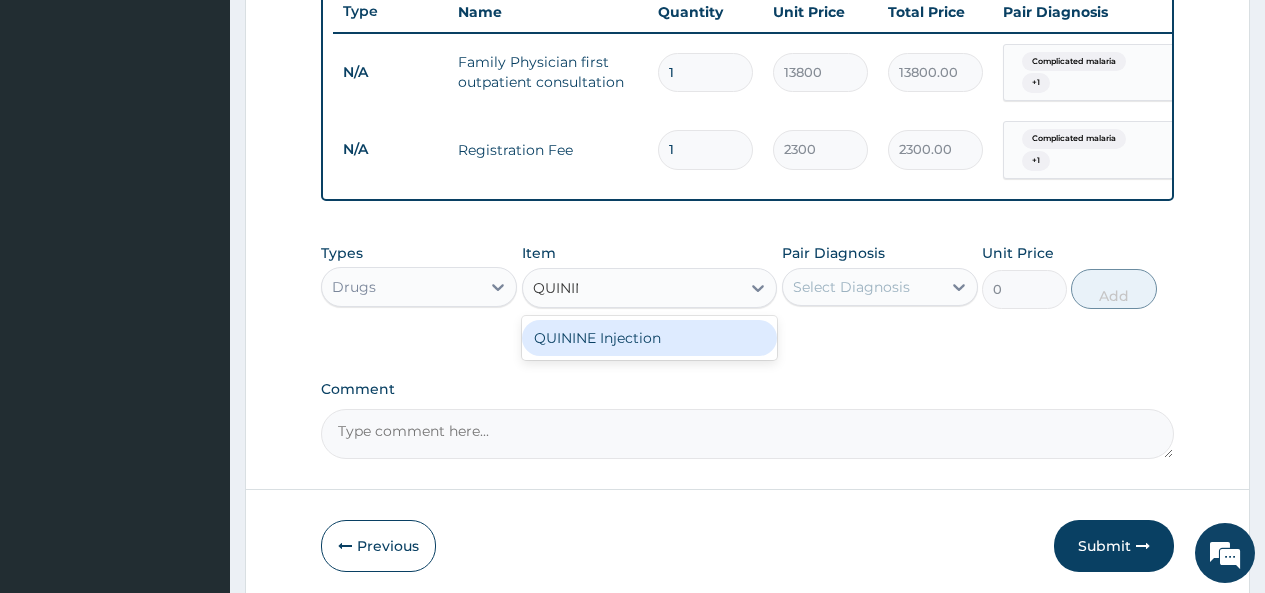 type on "QUININE" 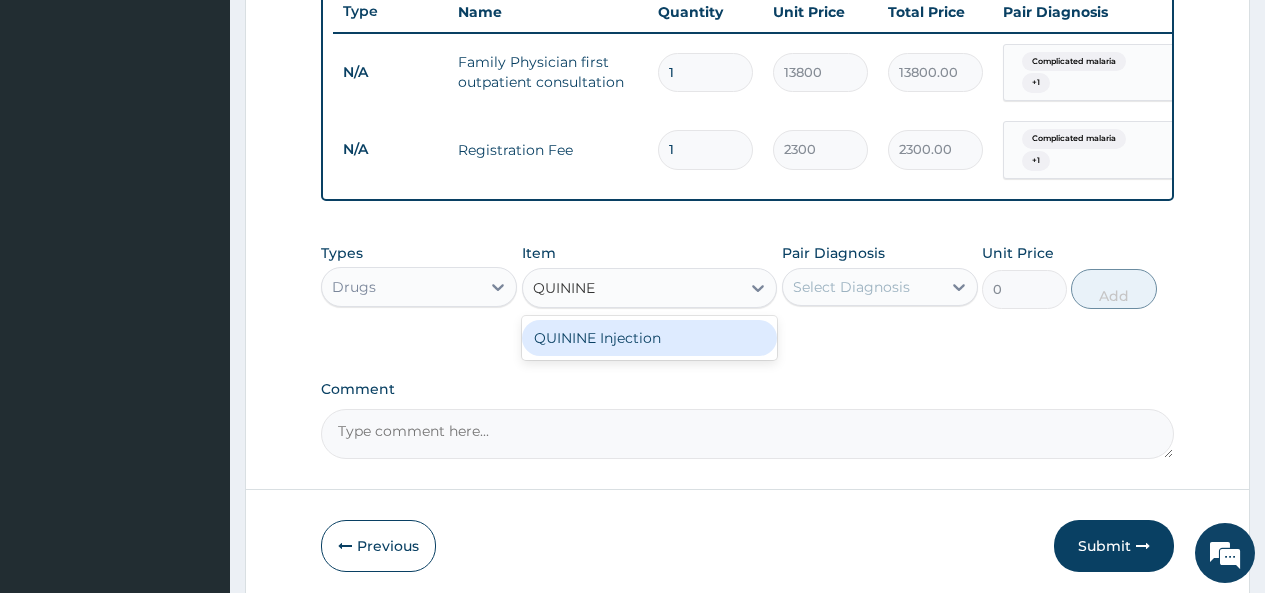 click on "QUININE Injection" at bounding box center (650, 338) 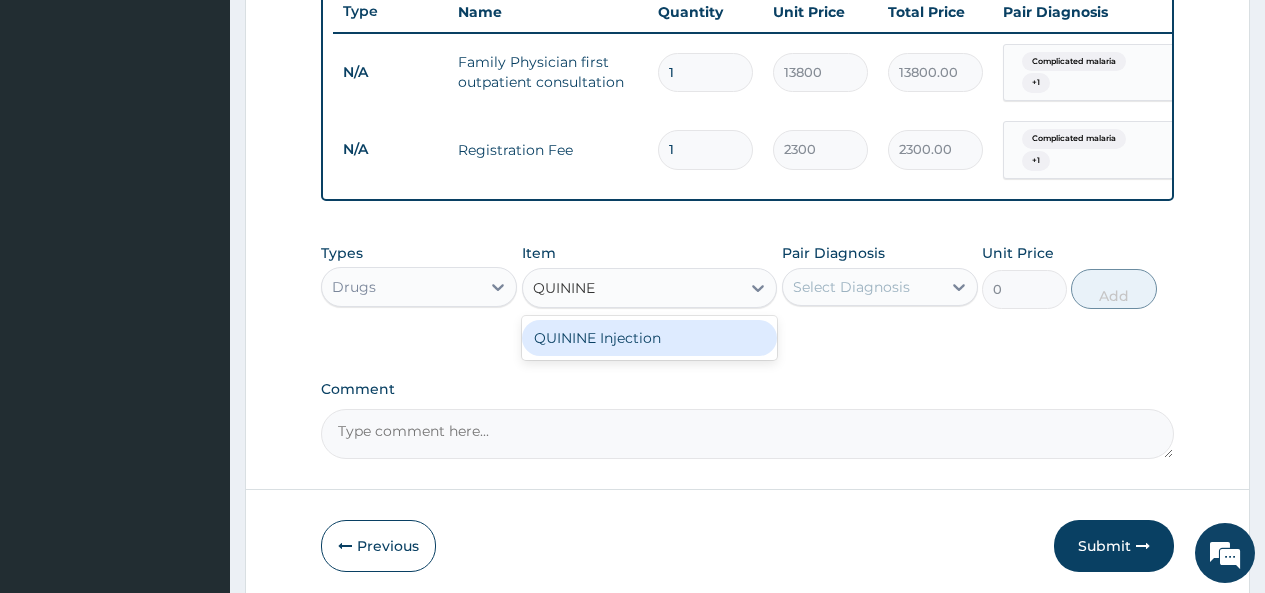 type 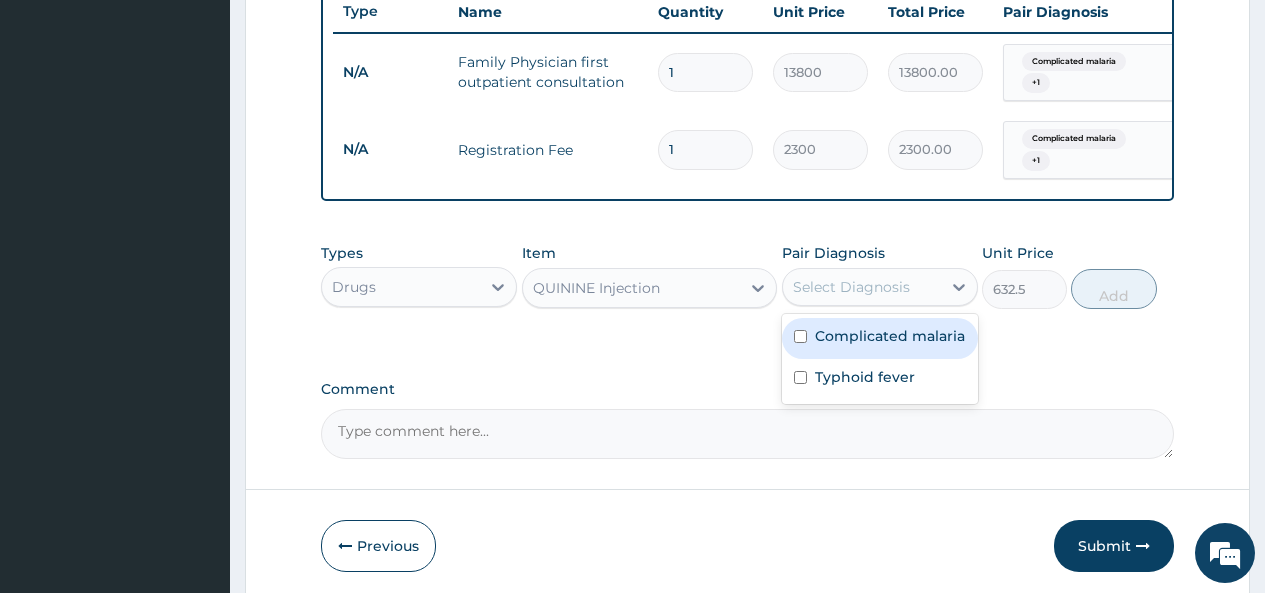 click on "Select Diagnosis" at bounding box center [862, 287] 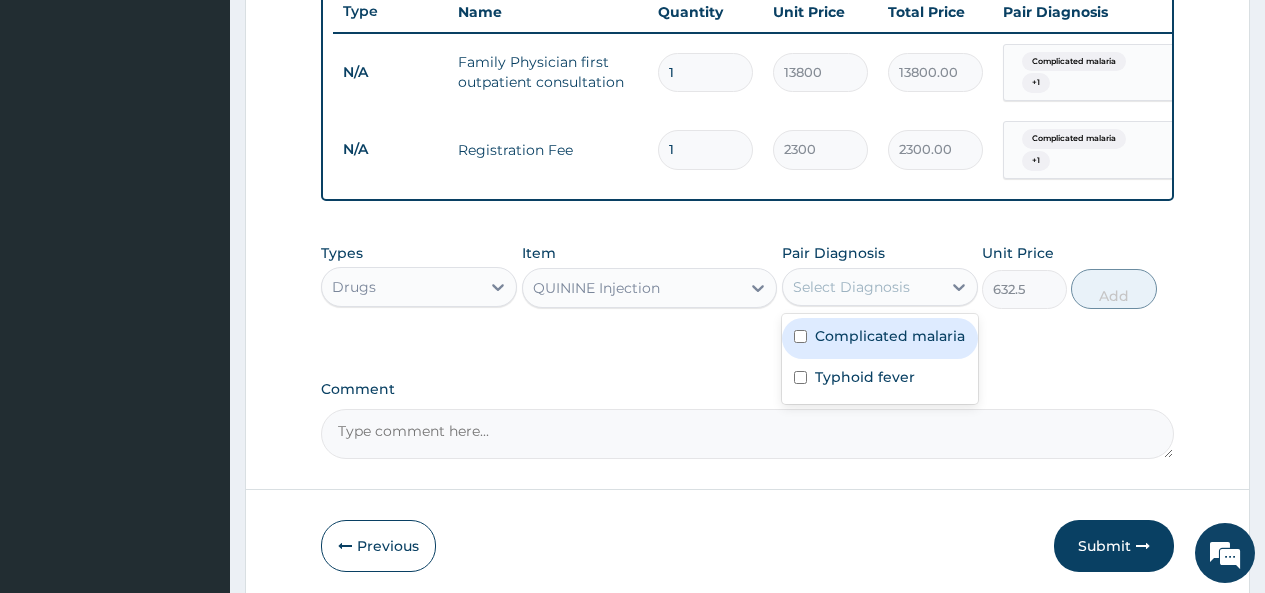 click at bounding box center [800, 336] 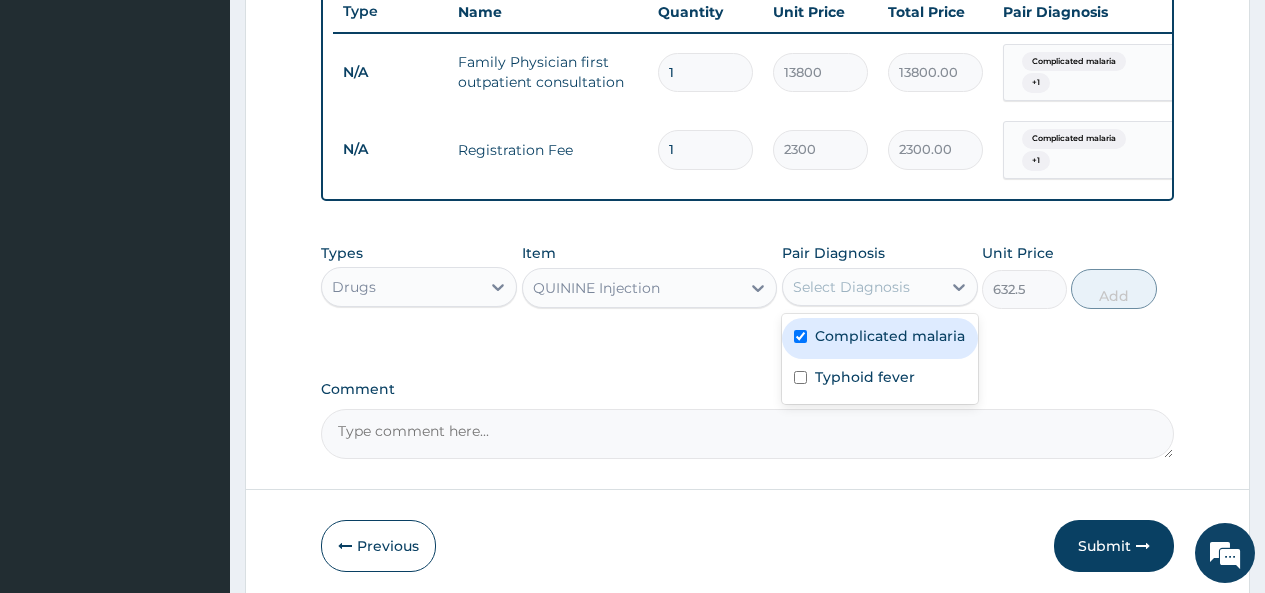 checkbox on "true" 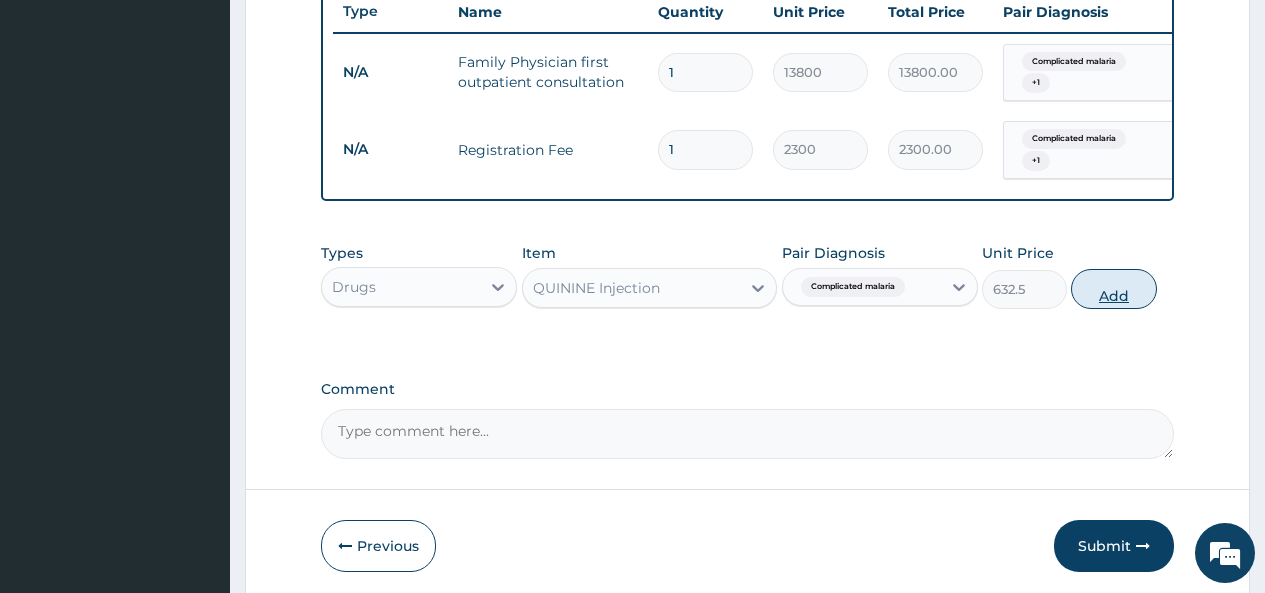 click on "Add" at bounding box center [1113, 289] 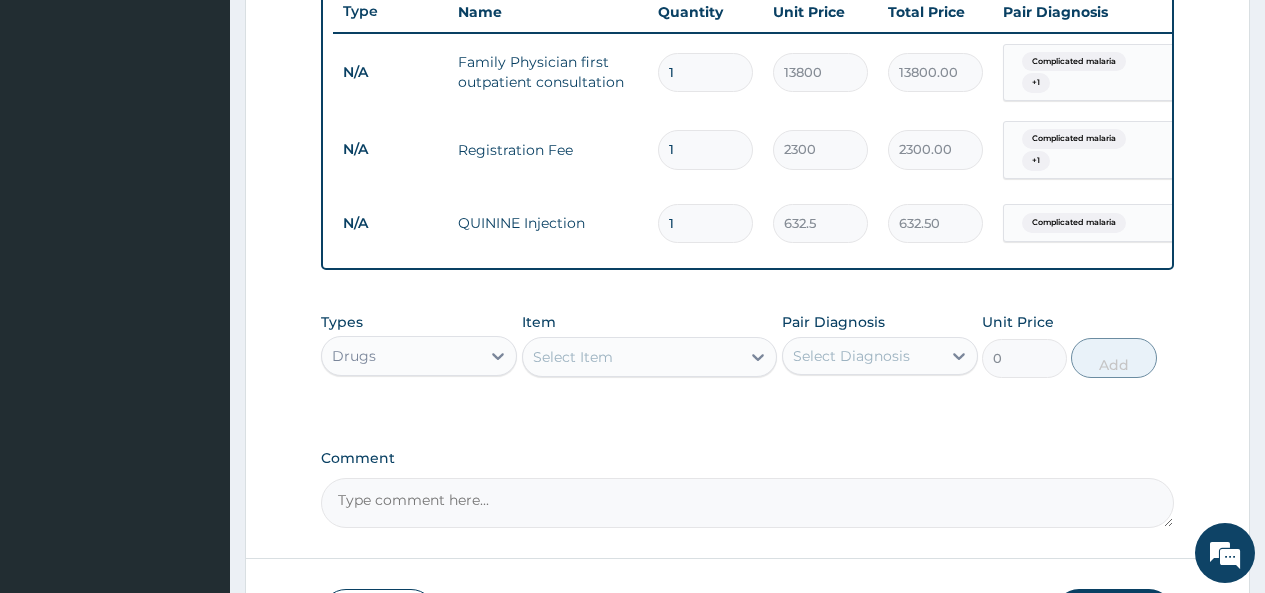 click on "Select Item" at bounding box center [632, 357] 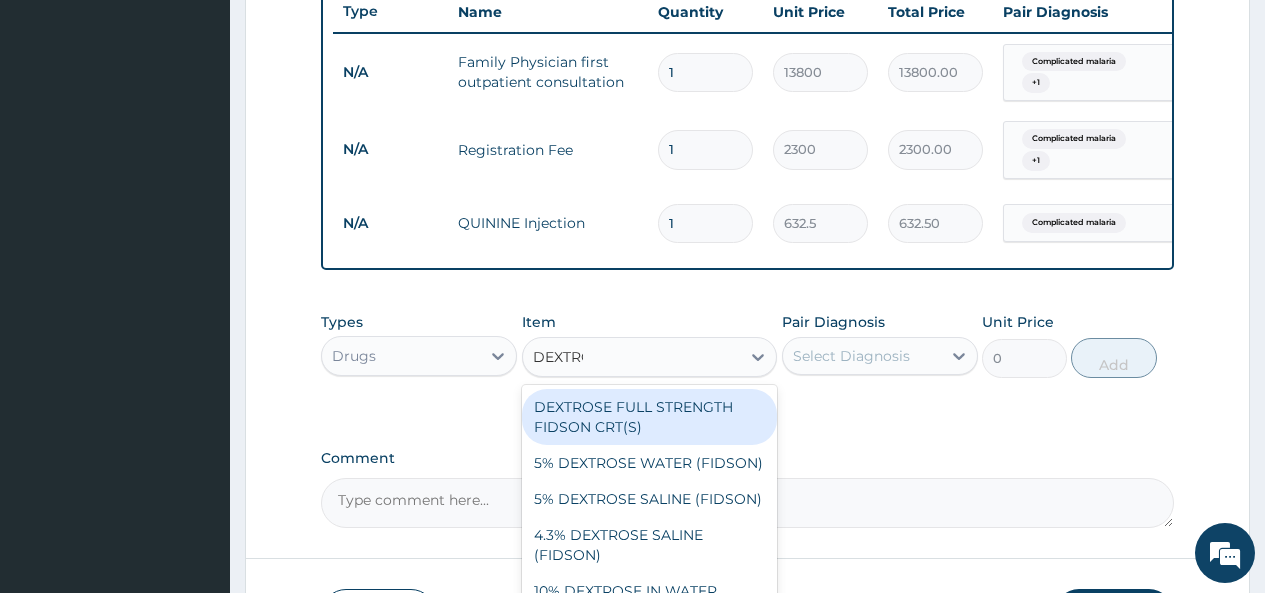 type on "DEXTROS" 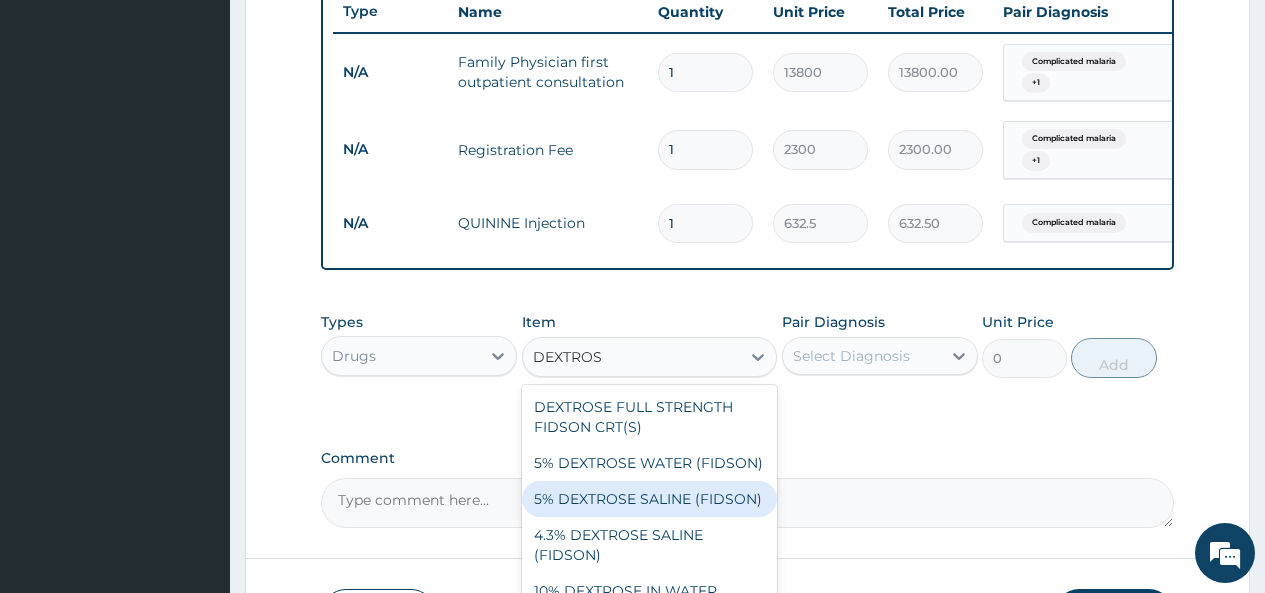 click on "5% DEXTROSE SALINE (FIDSON)" at bounding box center (650, 499) 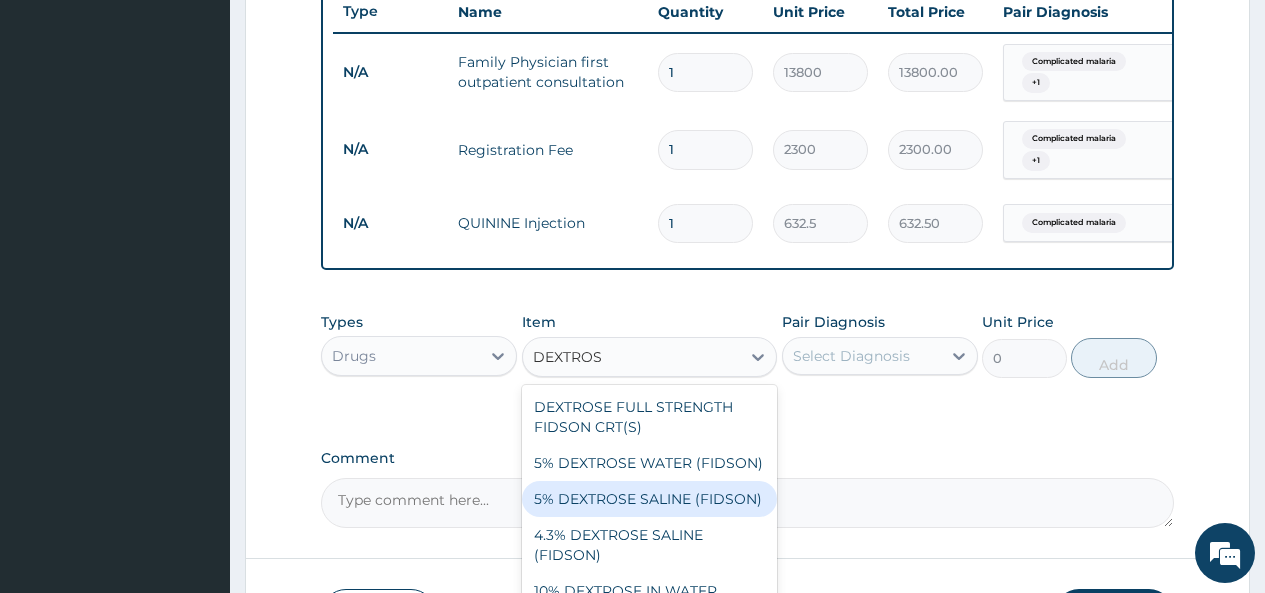 type 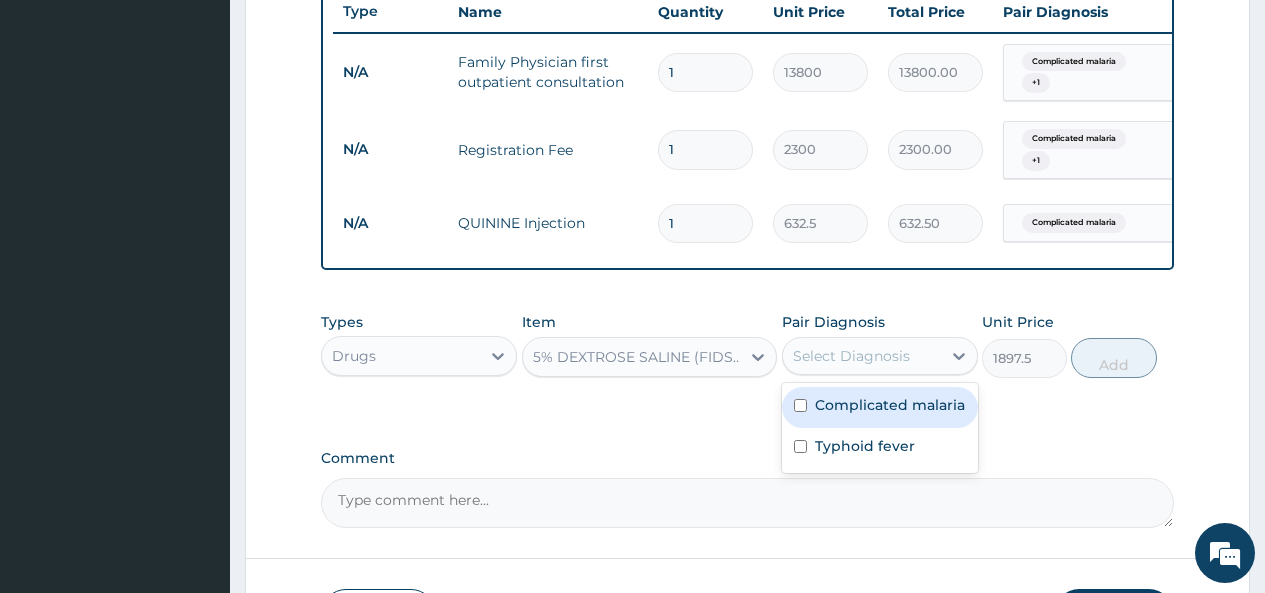click on "Select Diagnosis" at bounding box center [851, 356] 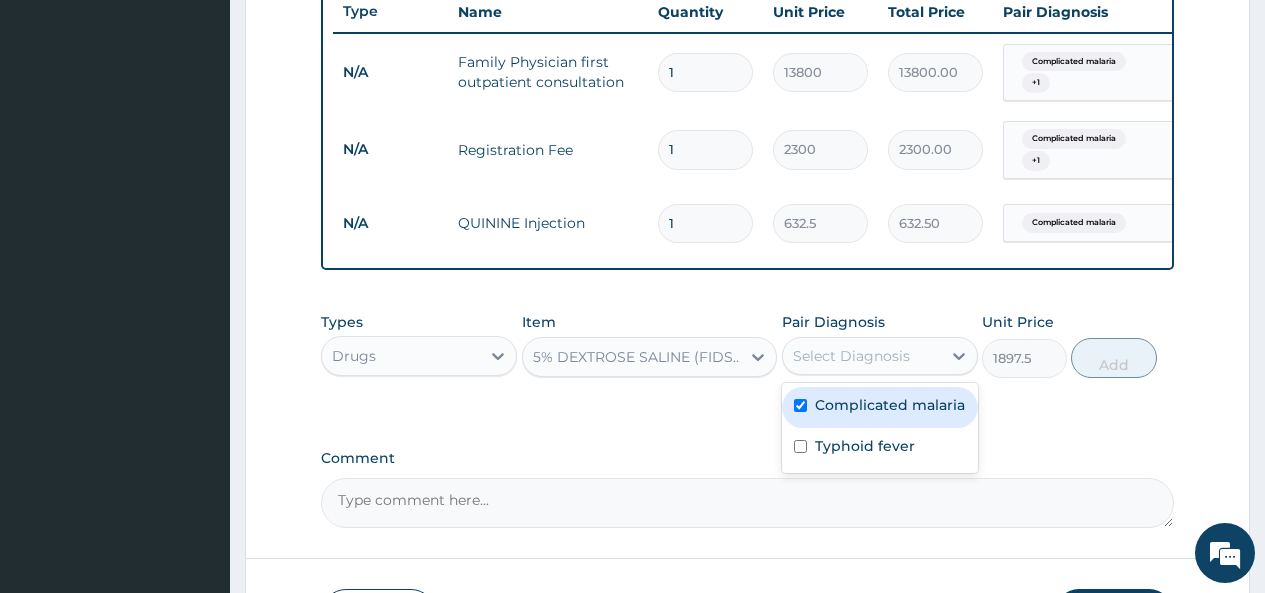 checkbox on "true" 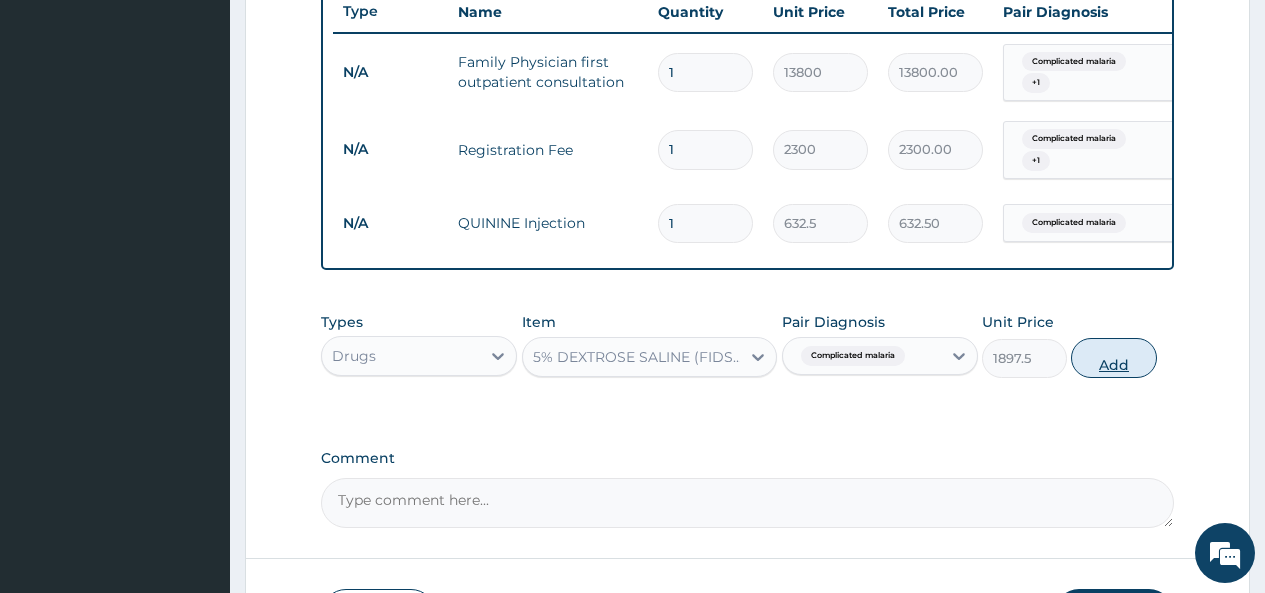 click on "Add" at bounding box center [1113, 358] 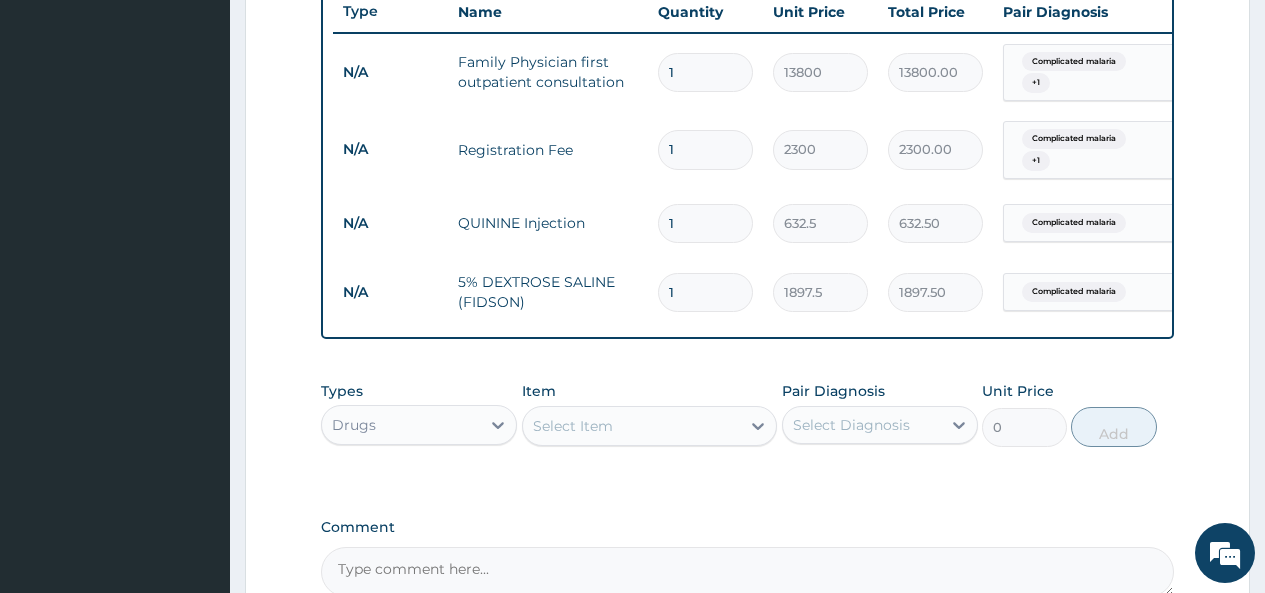 click on "Select Item" at bounding box center (573, 426) 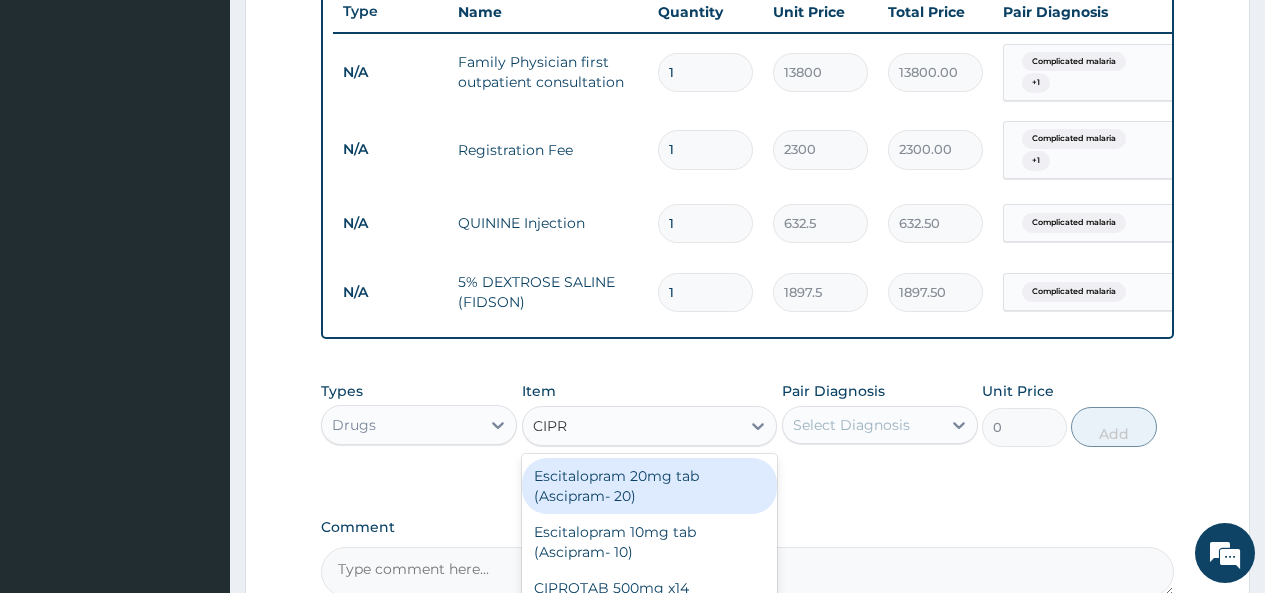 type on "CIPRO" 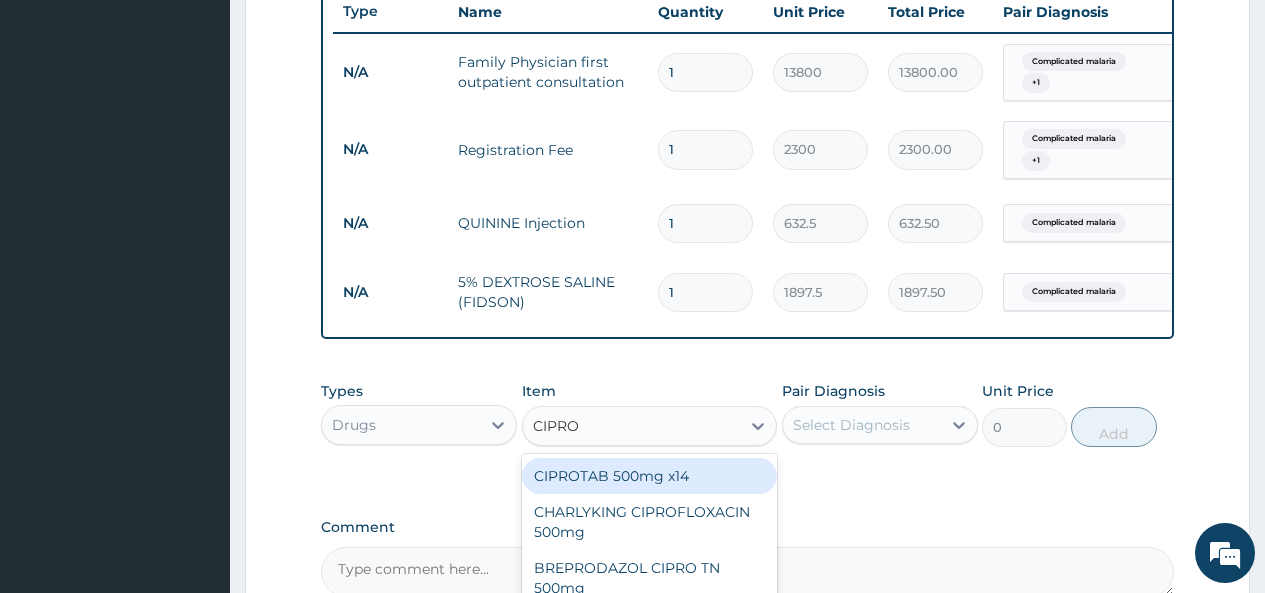 click on "CIPROTAB 500mg x14" at bounding box center (650, 476) 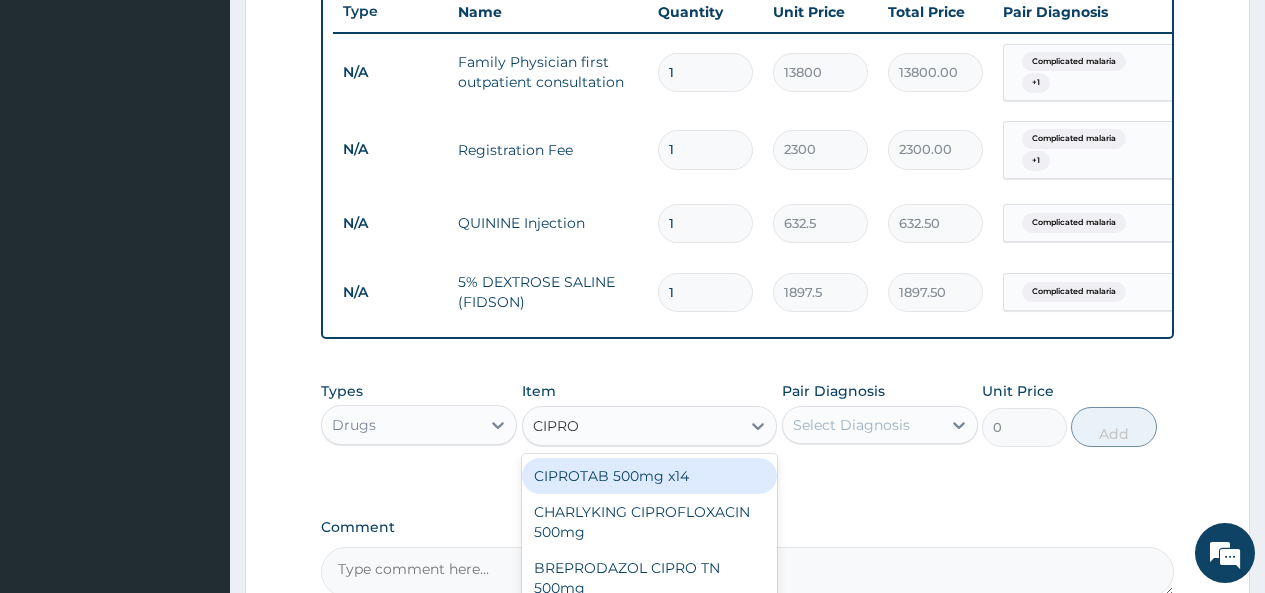 type 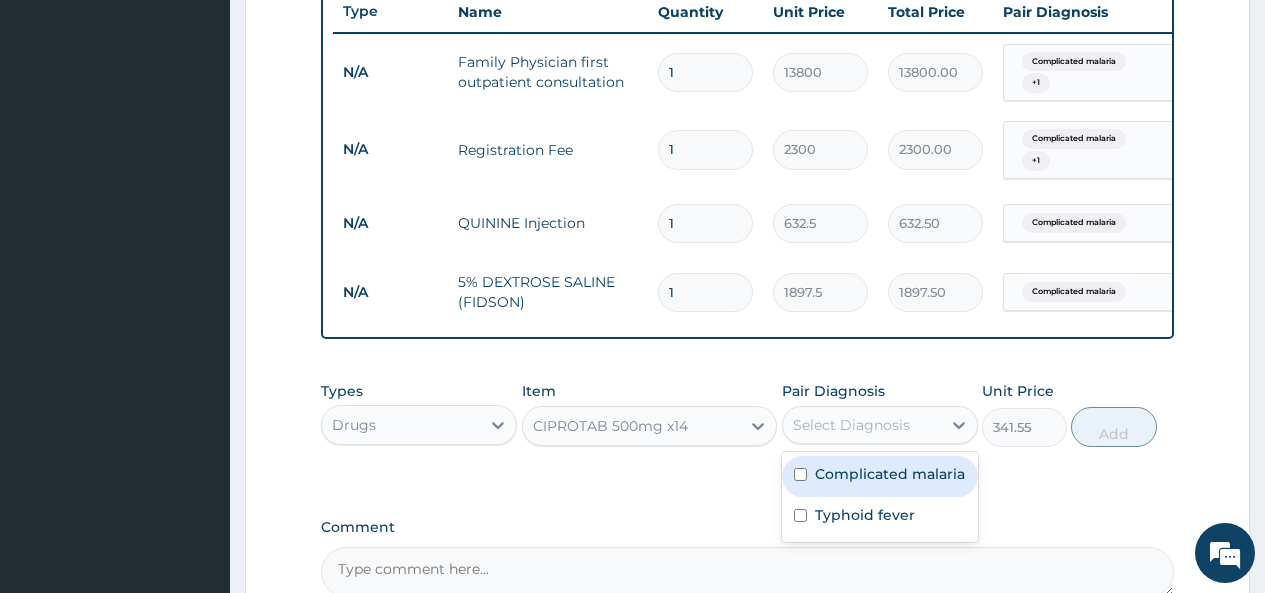 click on "Select Diagnosis" at bounding box center (851, 425) 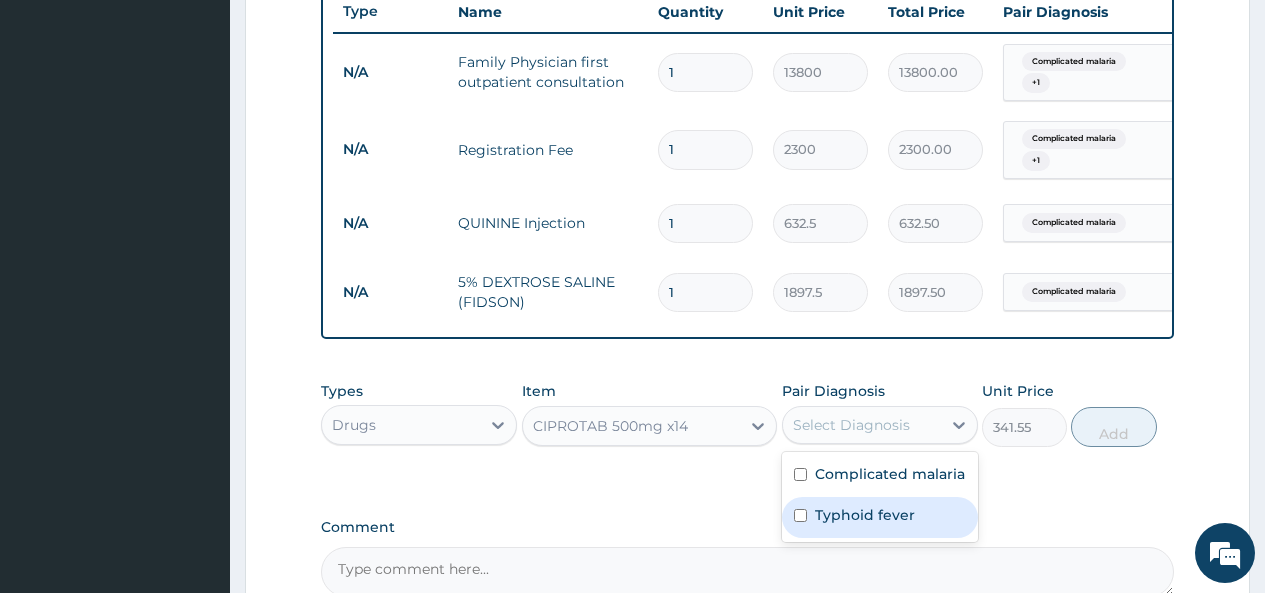 click on "Typhoid fever" at bounding box center (865, 515) 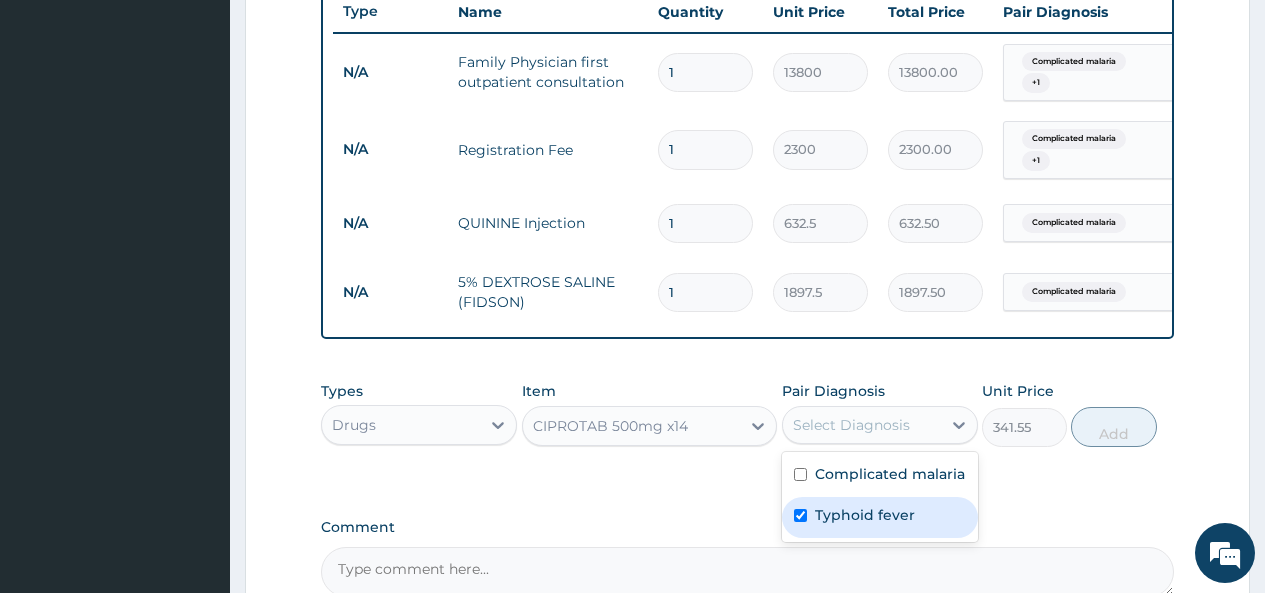 checkbox on "true" 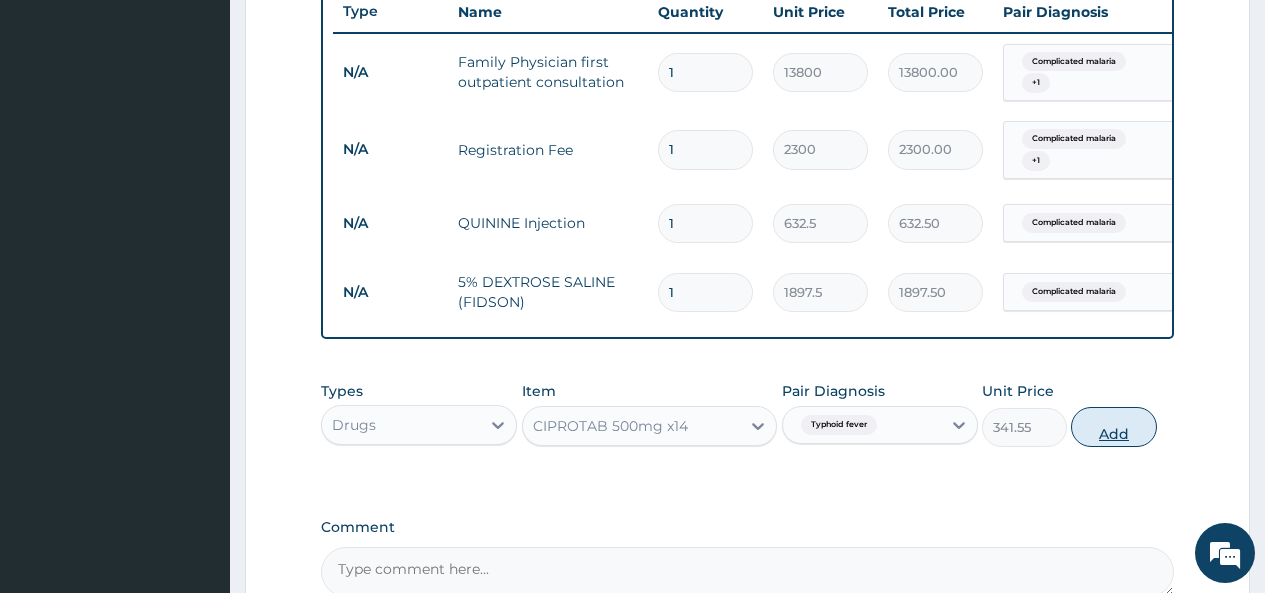 click on "Add" at bounding box center [1113, 427] 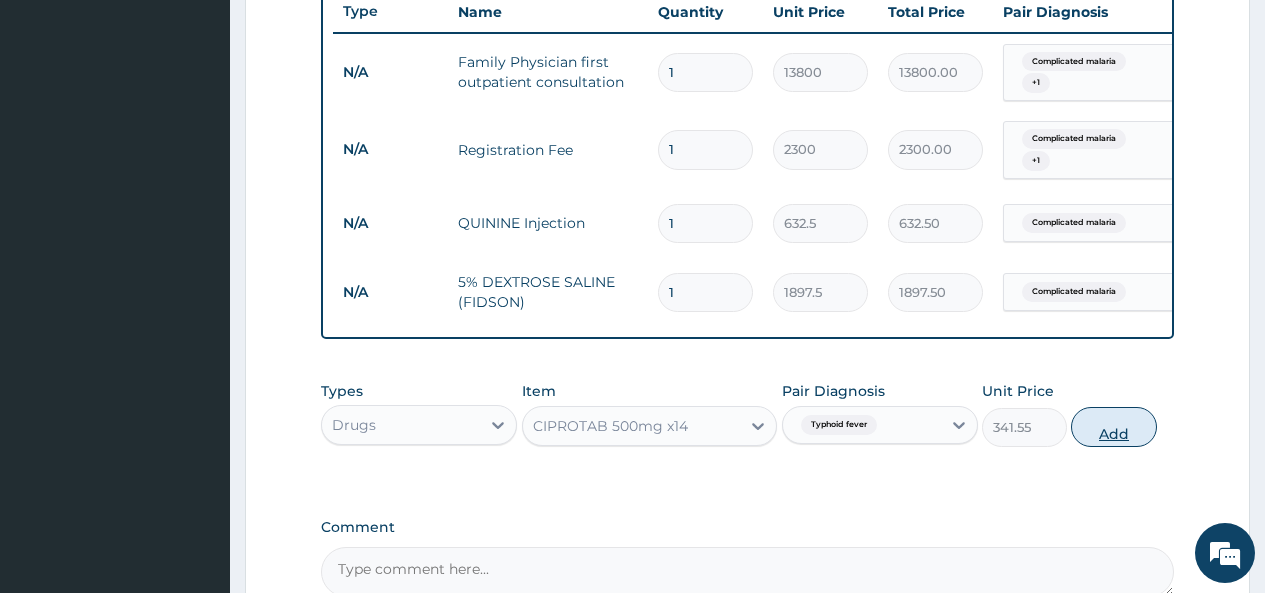 type on "0" 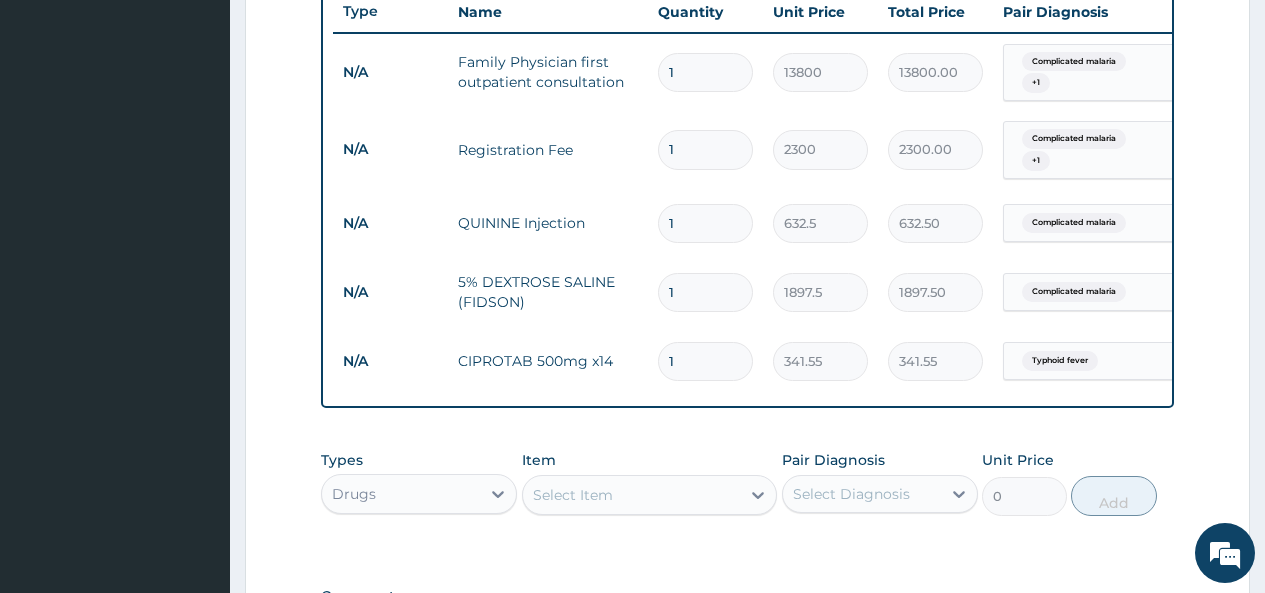 click on "Select Item" at bounding box center [632, 495] 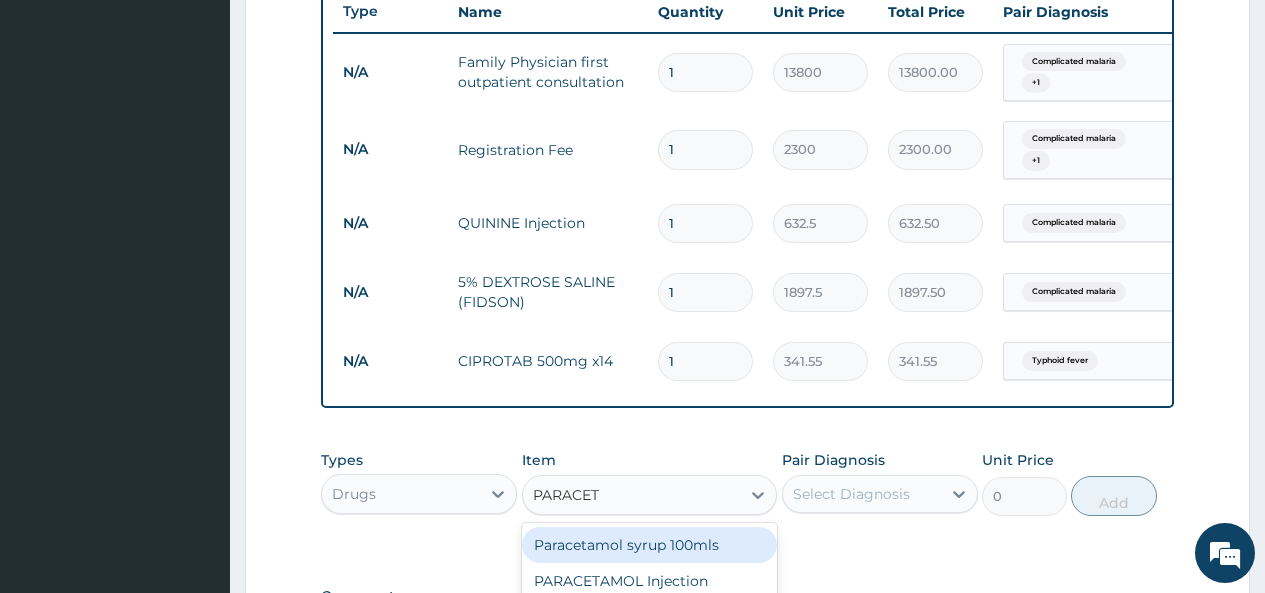 type on "PARACETA" 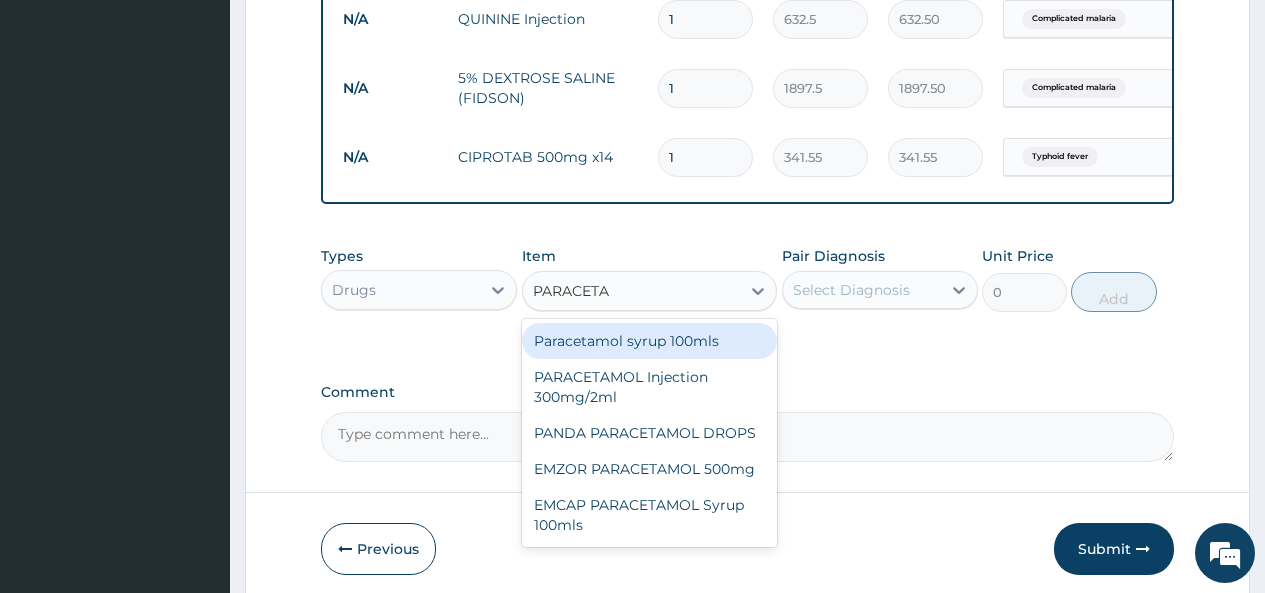 scroll, scrollTop: 970, scrollLeft: 0, axis: vertical 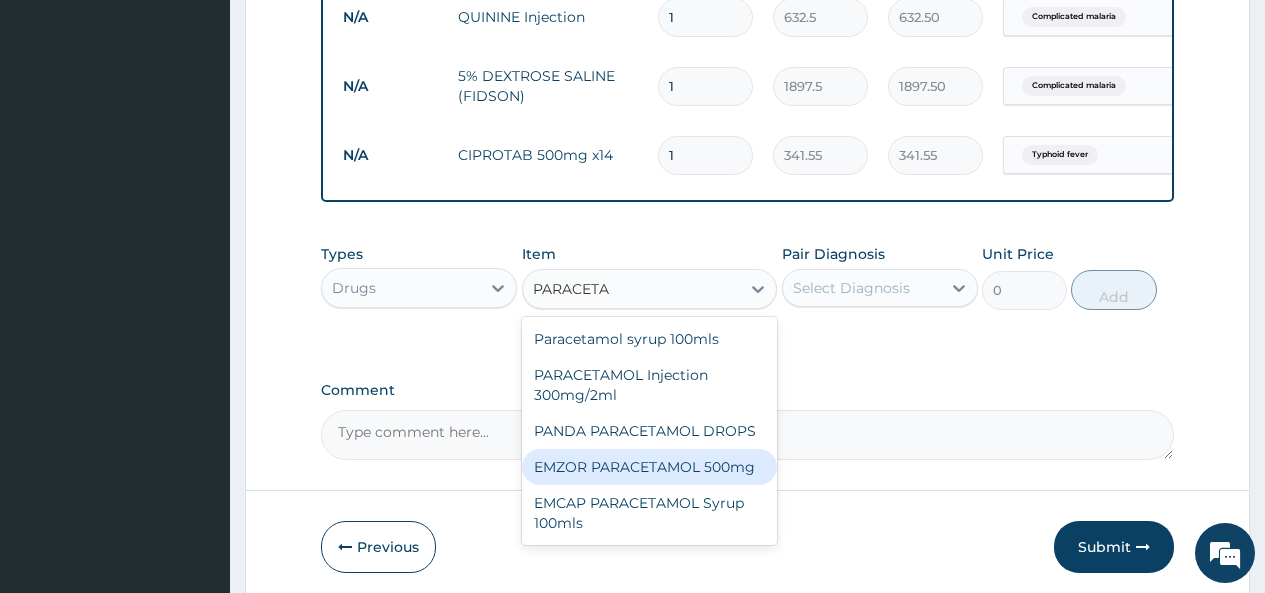click on "EMZOR PARACETAMOL 500mg" at bounding box center [650, 467] 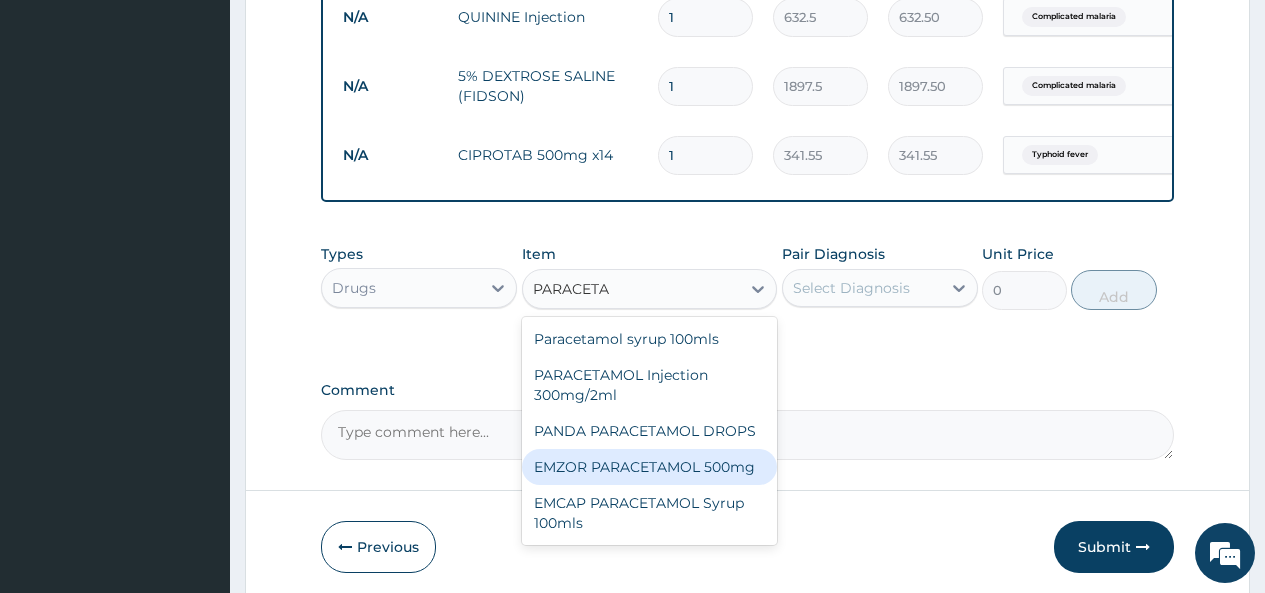 type 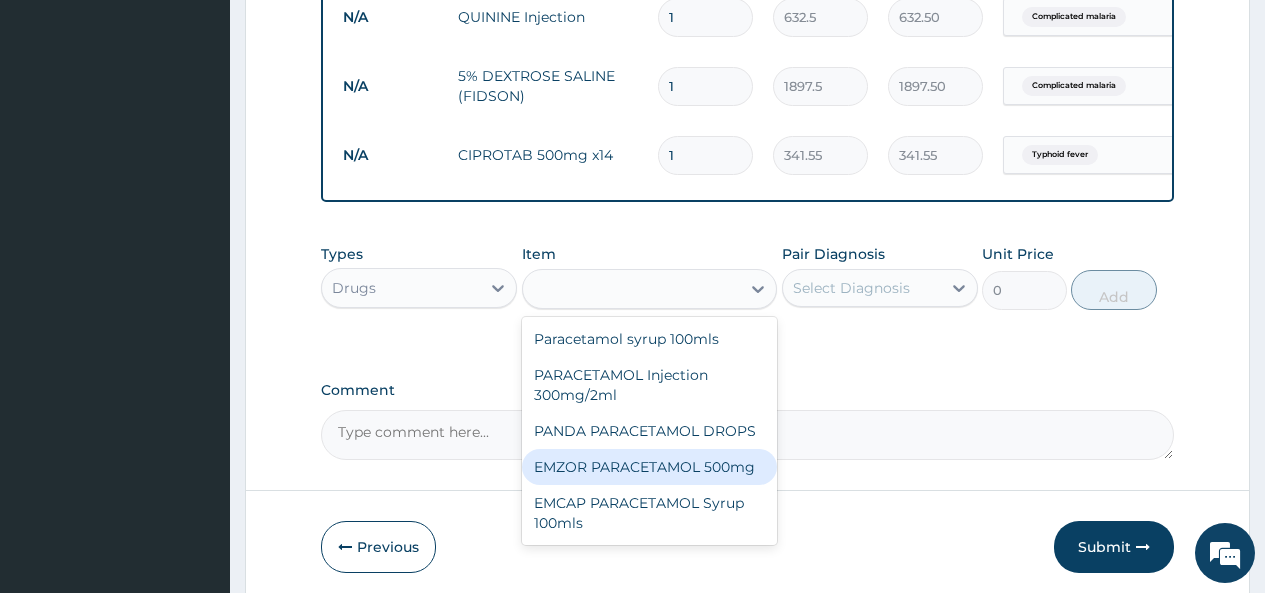 type on "25.3" 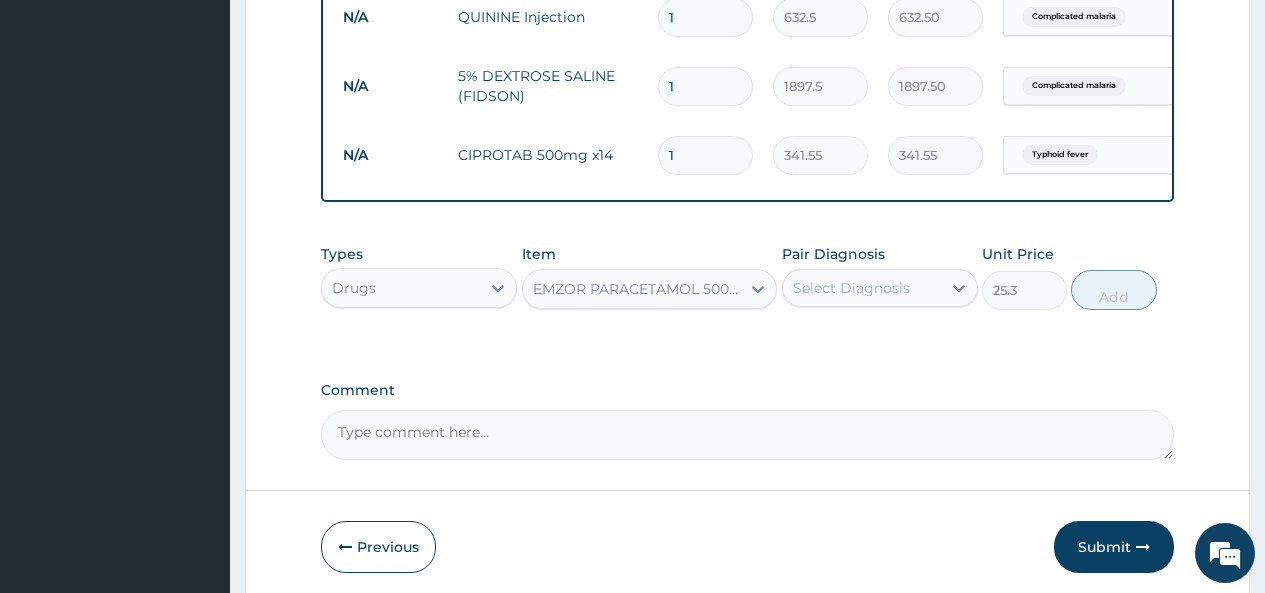 click on "Select Diagnosis" at bounding box center (851, 288) 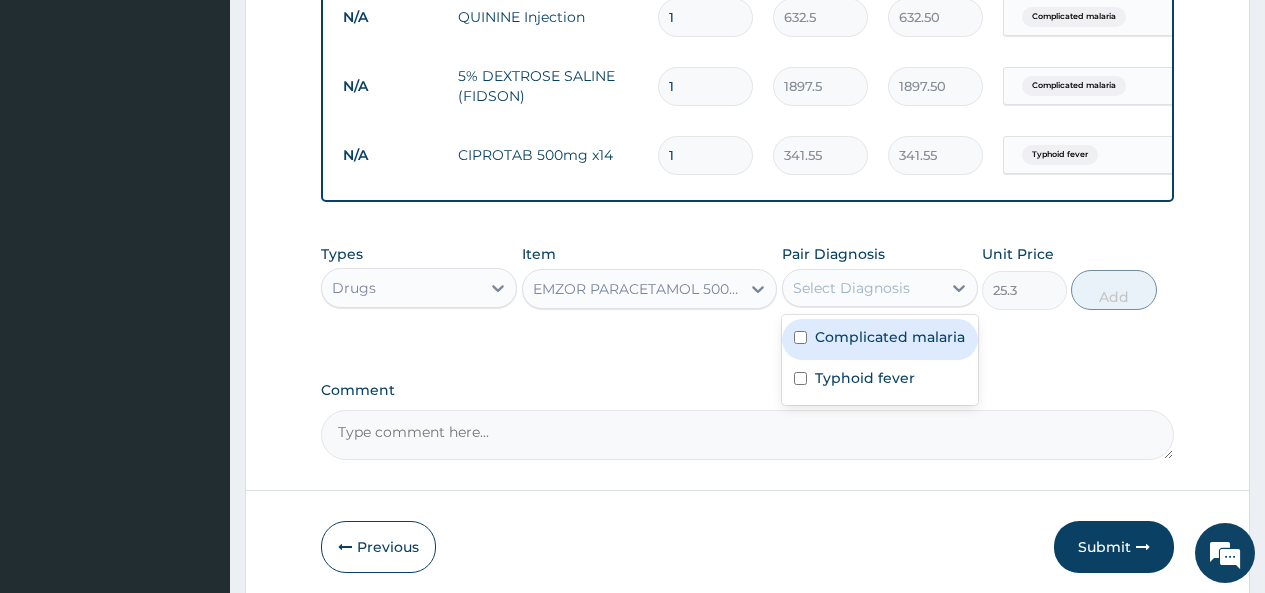 click at bounding box center (800, 337) 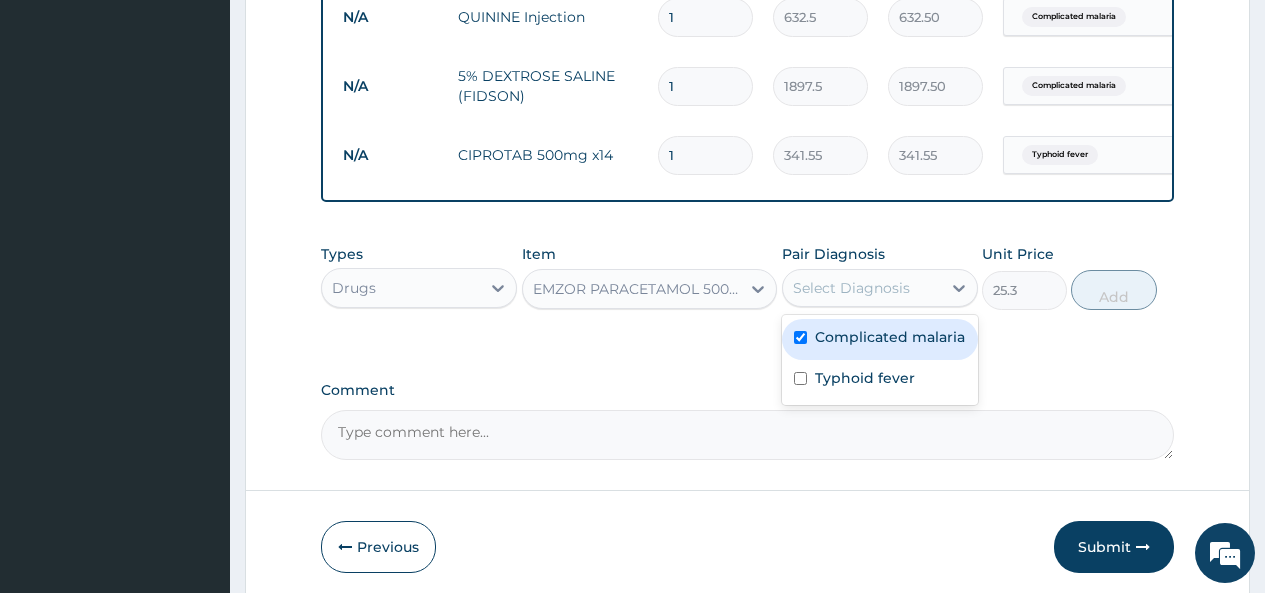 checkbox on "true" 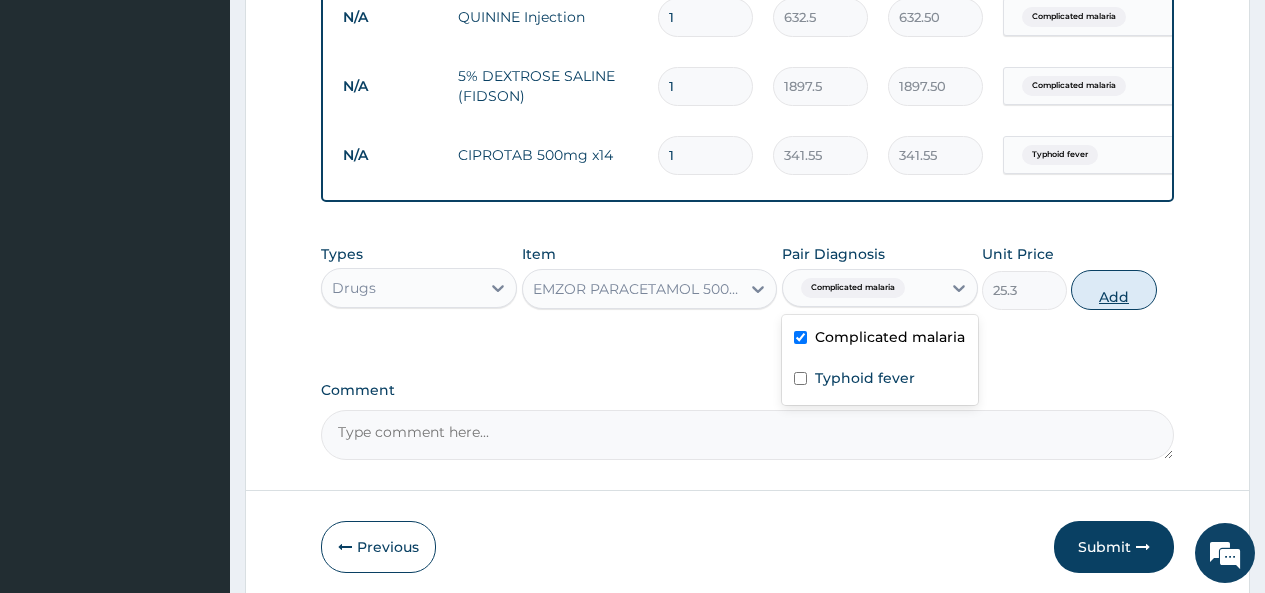 click on "Add" at bounding box center (1113, 290) 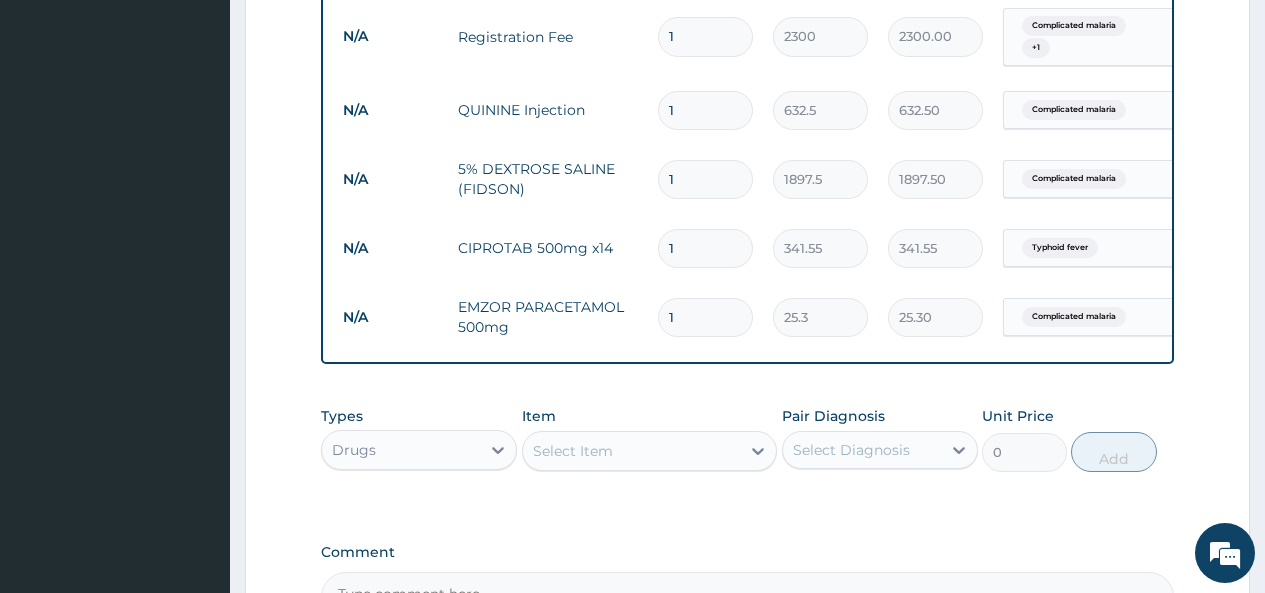 scroll, scrollTop: 879, scrollLeft: 0, axis: vertical 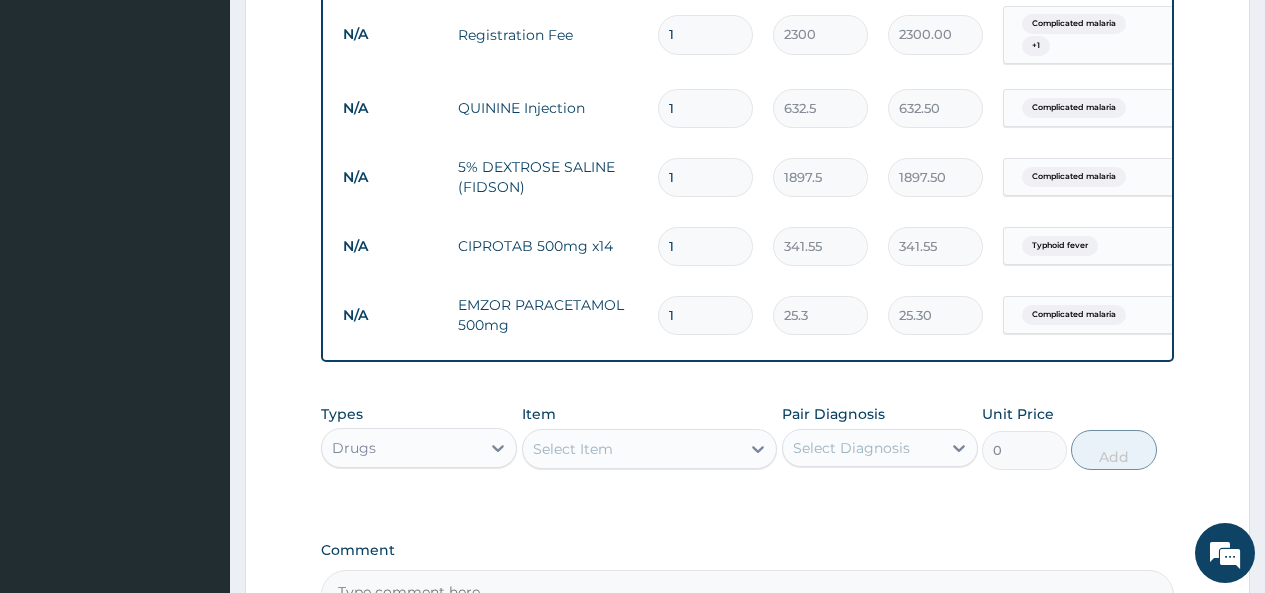 click on "Select Item" at bounding box center [632, 449] 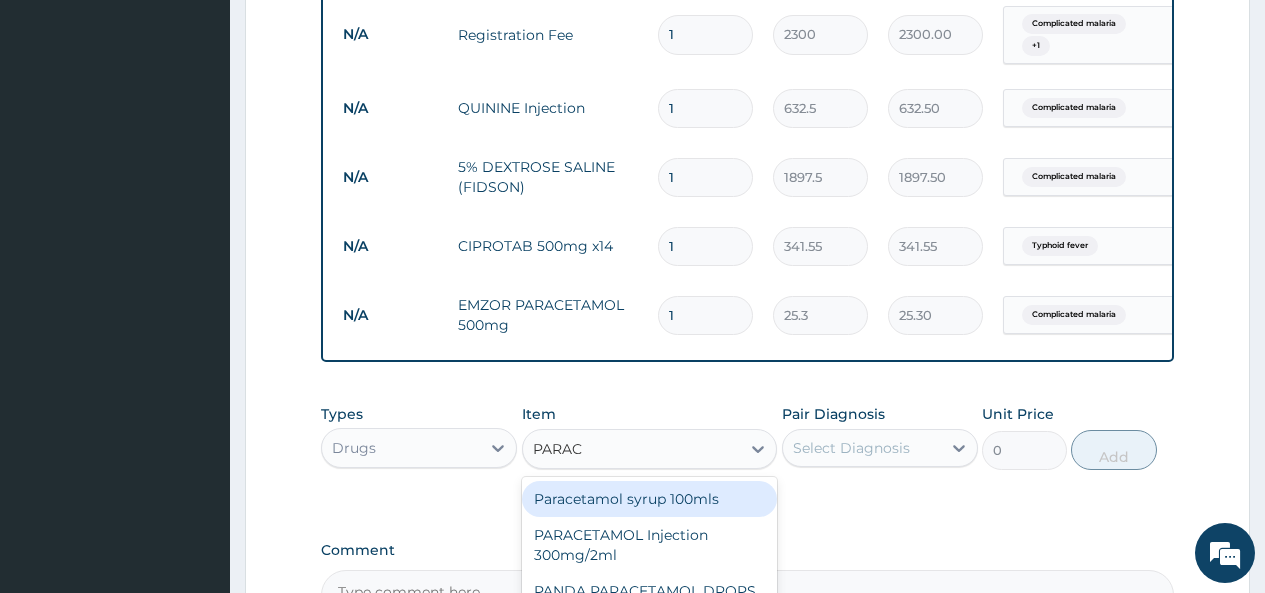 type on "PARACE" 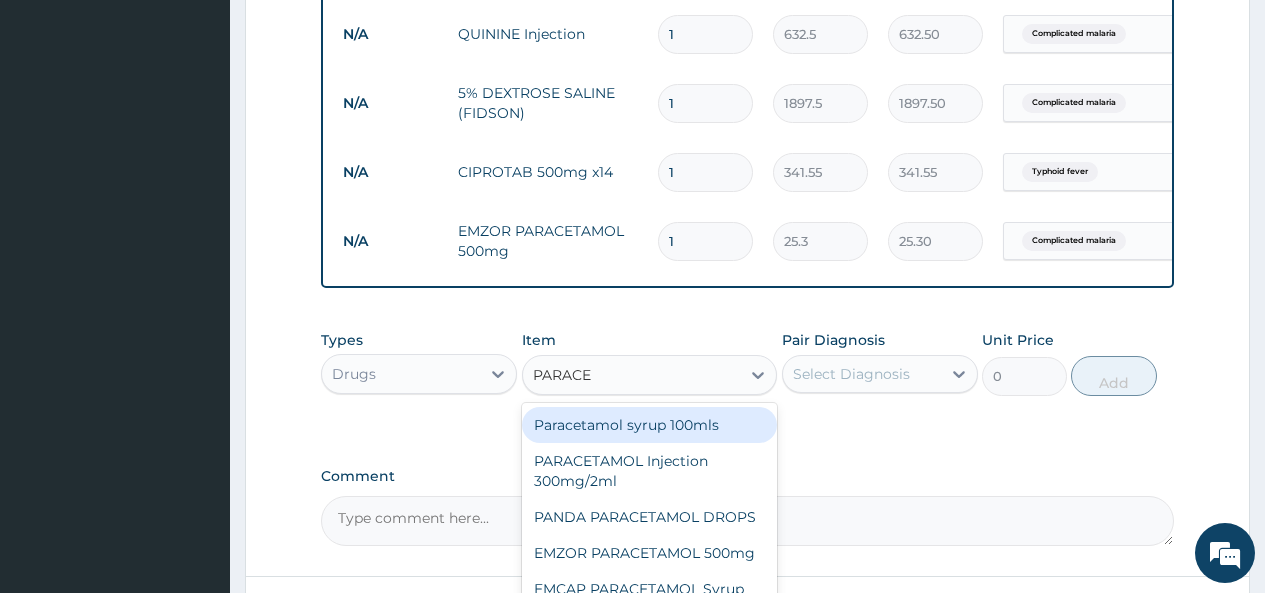 scroll, scrollTop: 988, scrollLeft: 0, axis: vertical 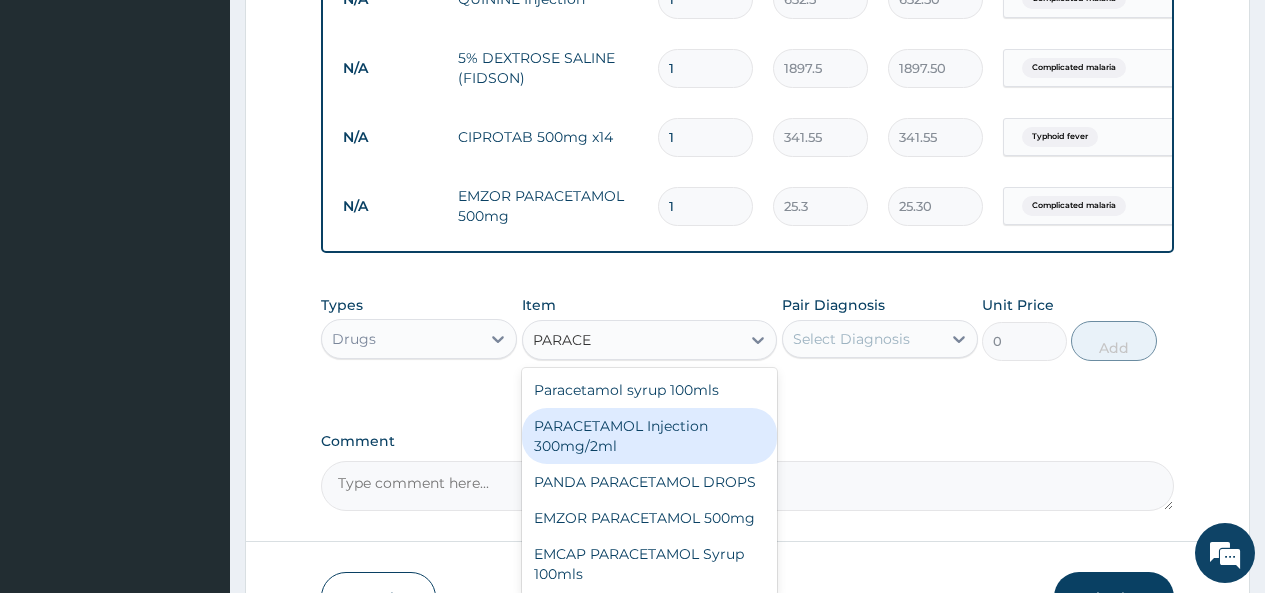 click on "PARACETAMOL Injection 300mg/2ml" at bounding box center (650, 436) 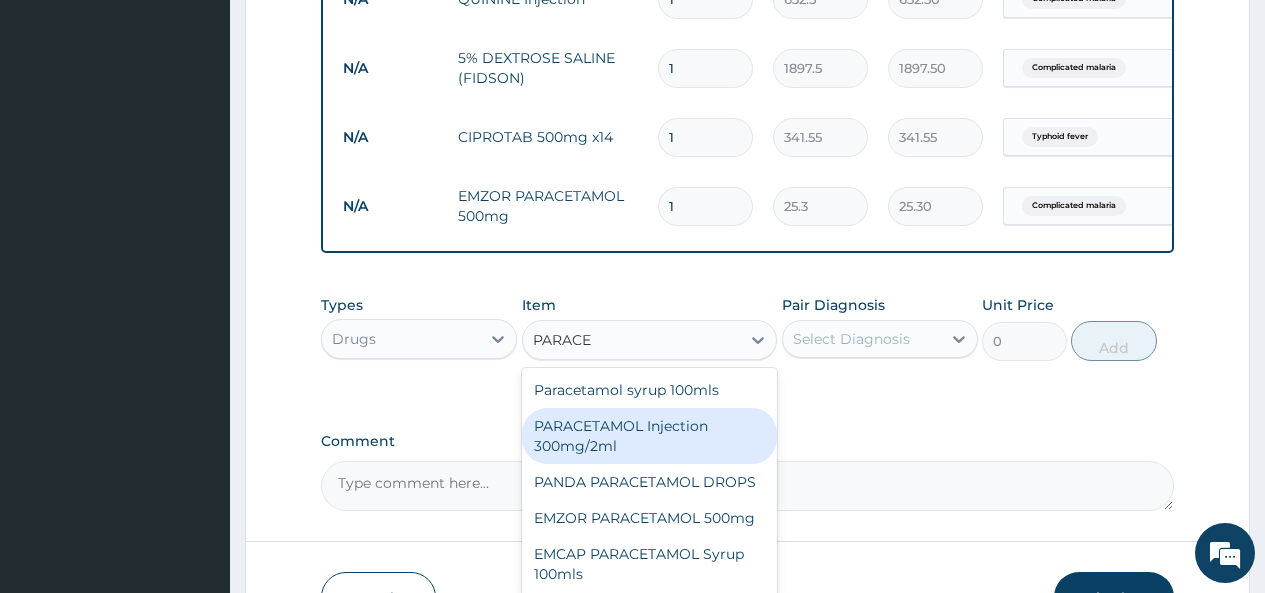 type 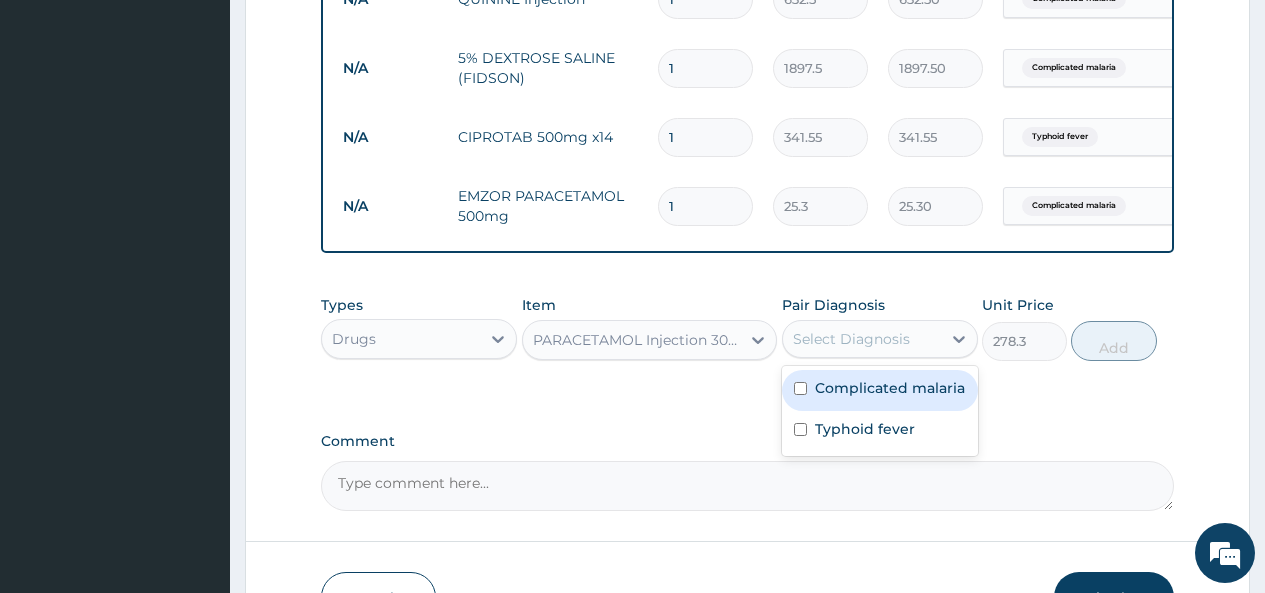 click on "Select Diagnosis" at bounding box center [851, 339] 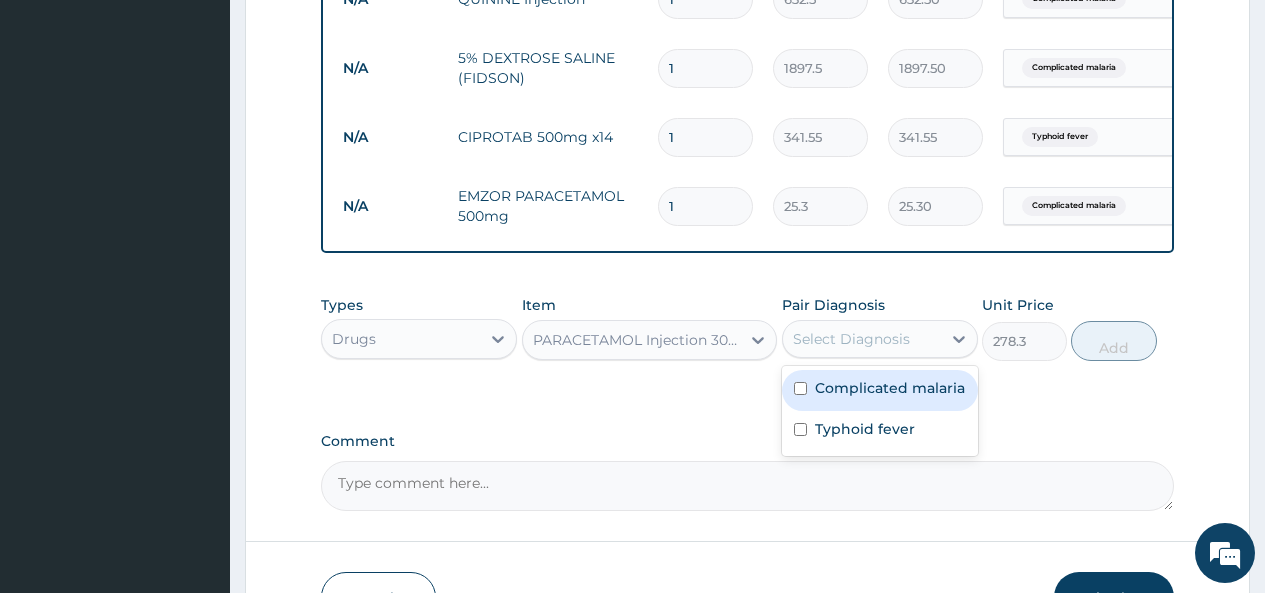 click at bounding box center [800, 388] 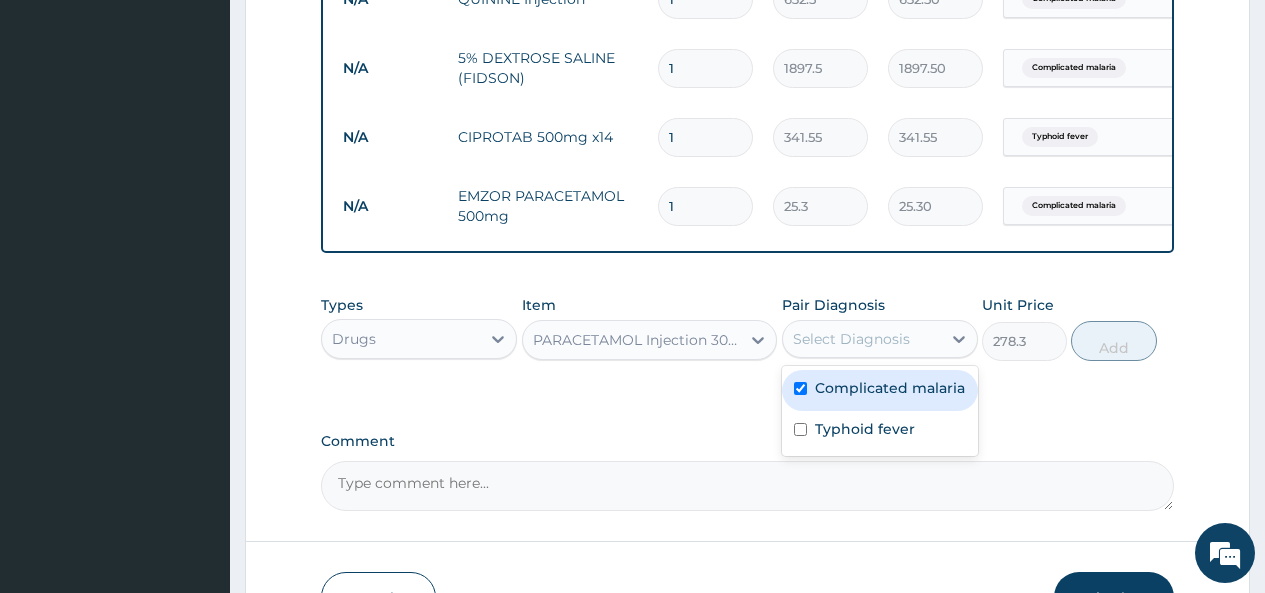 checkbox on "true" 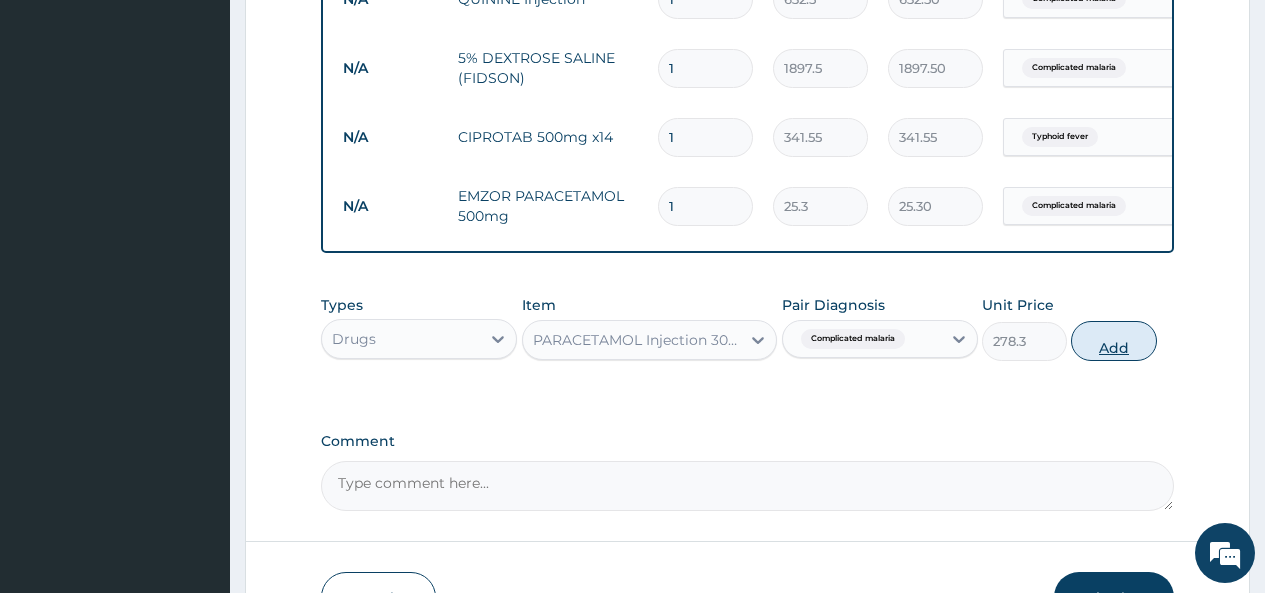 click on "Add" at bounding box center (1113, 341) 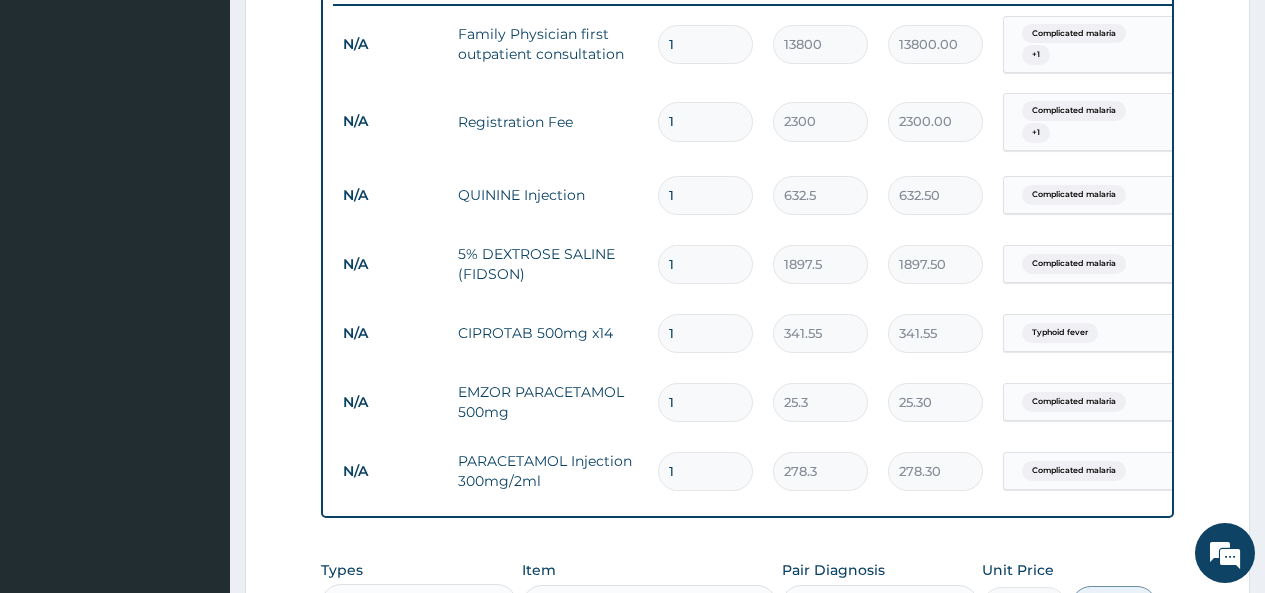 scroll, scrollTop: 795, scrollLeft: 0, axis: vertical 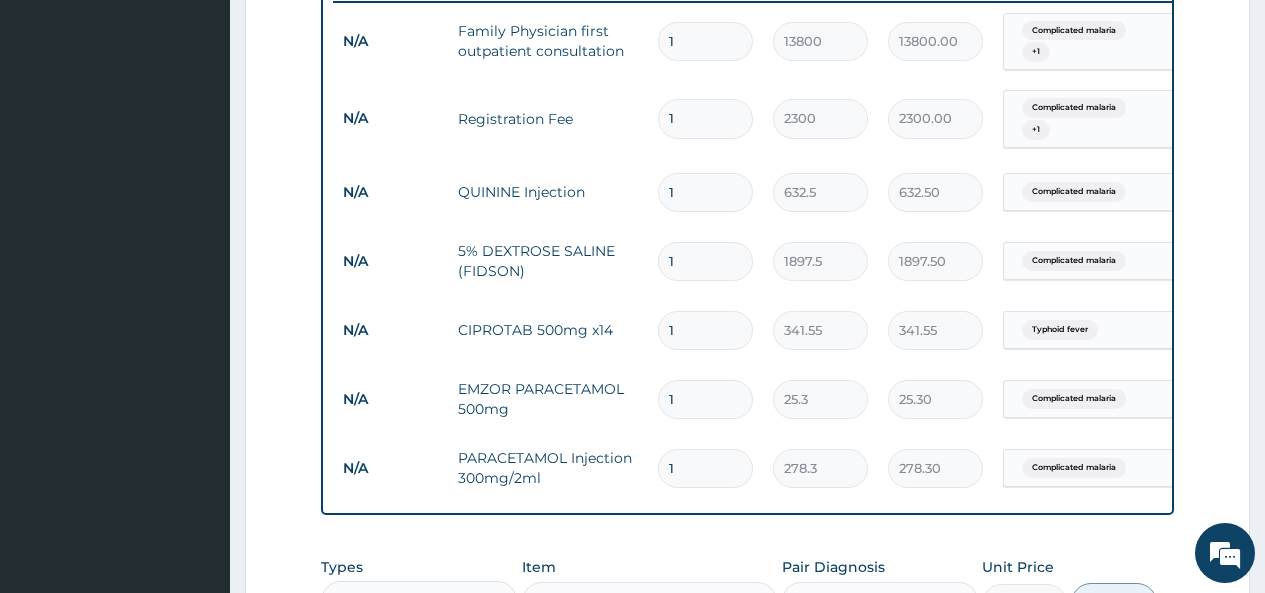 click on "1" at bounding box center (705, 192) 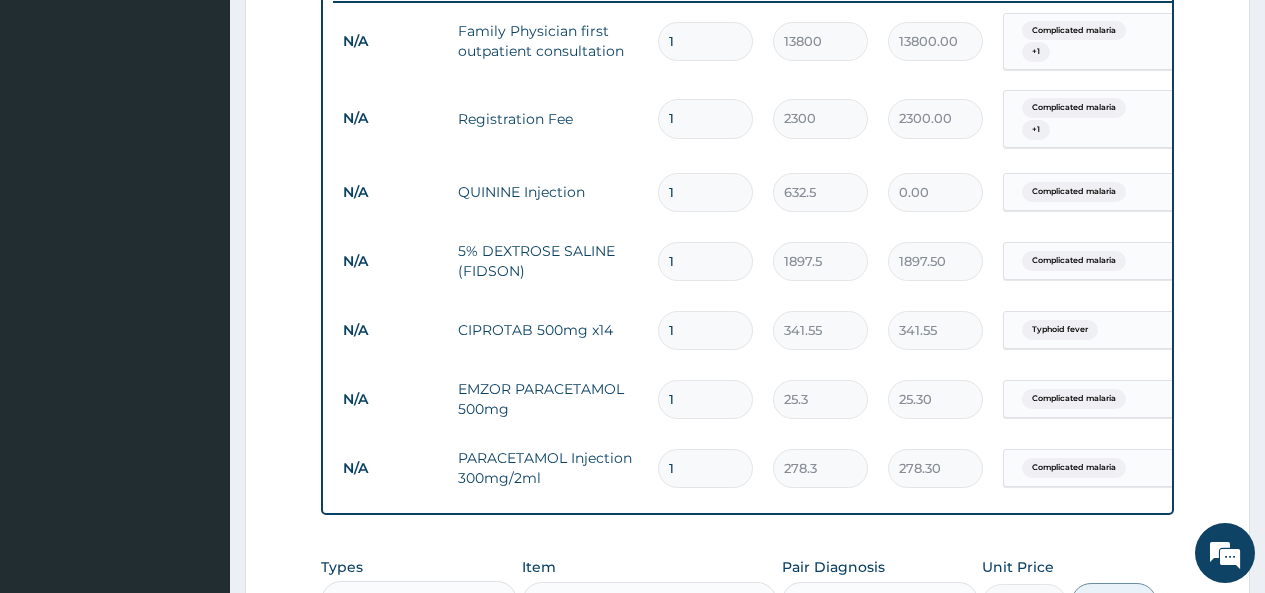 type 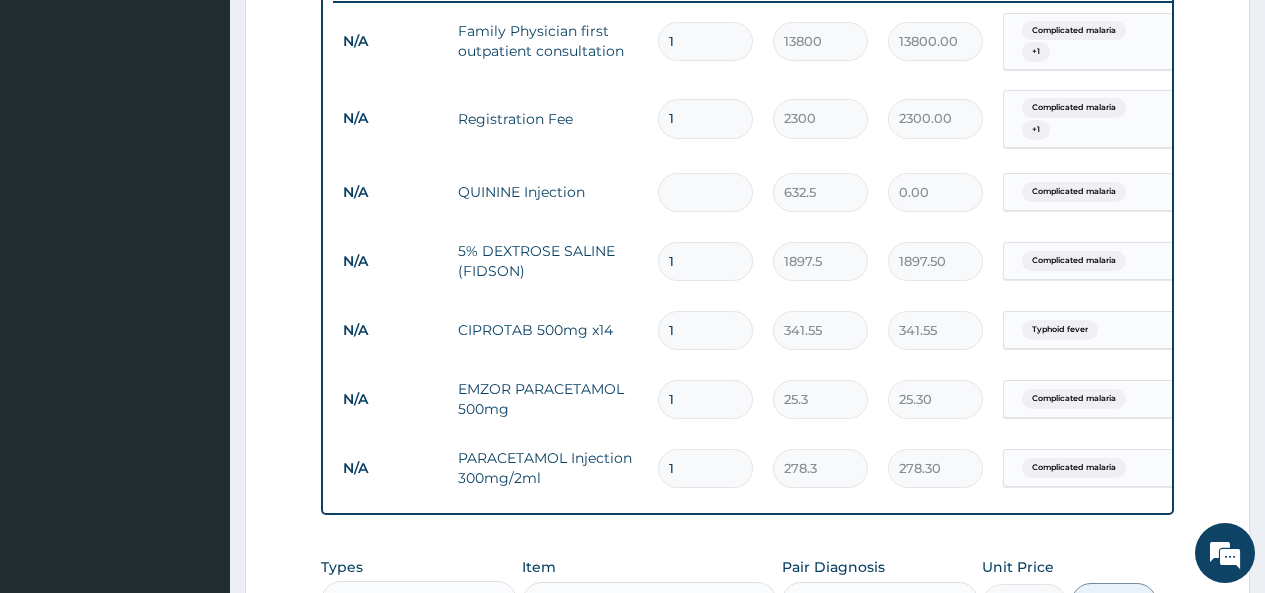 type on "3" 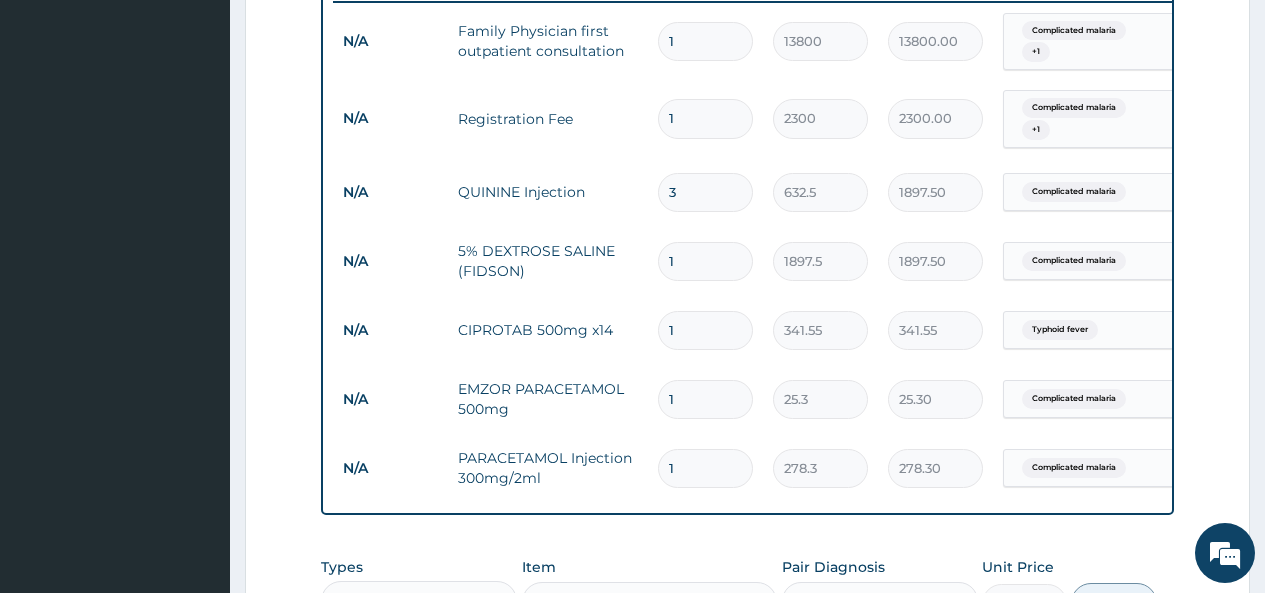 type on "3" 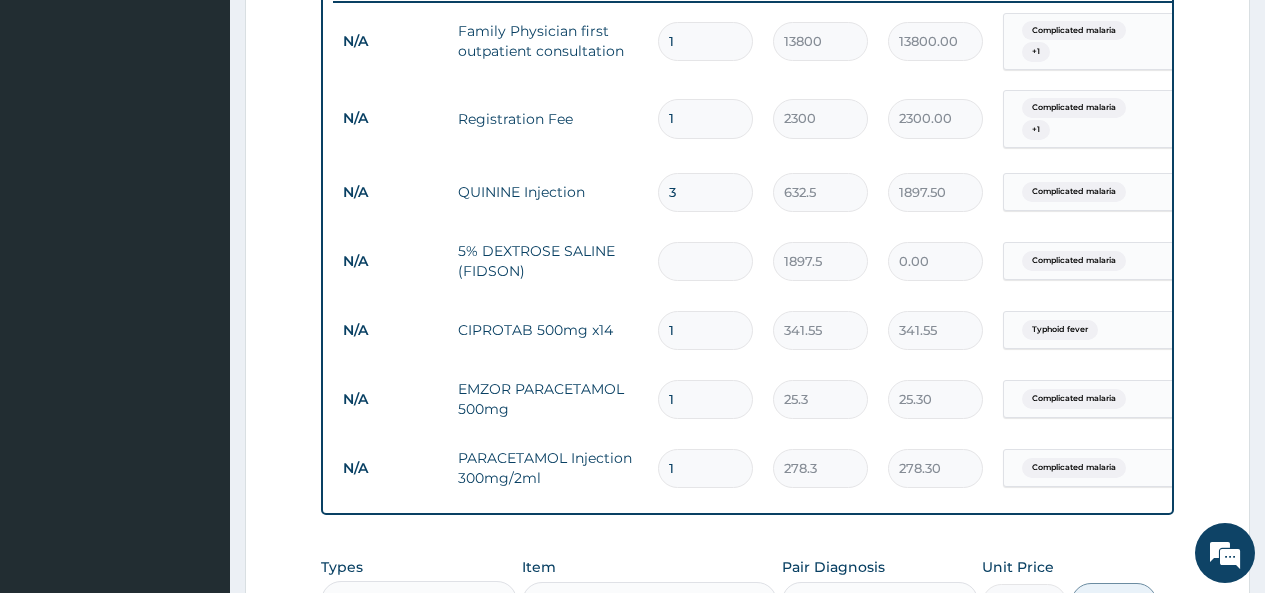 type on "3" 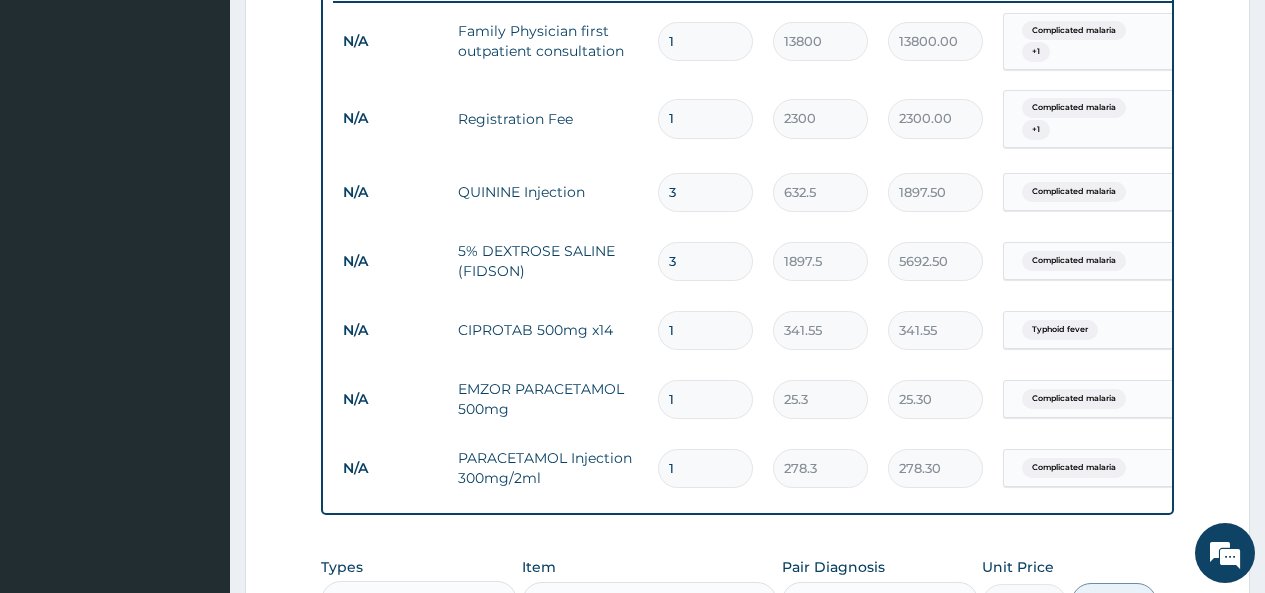 type on "3" 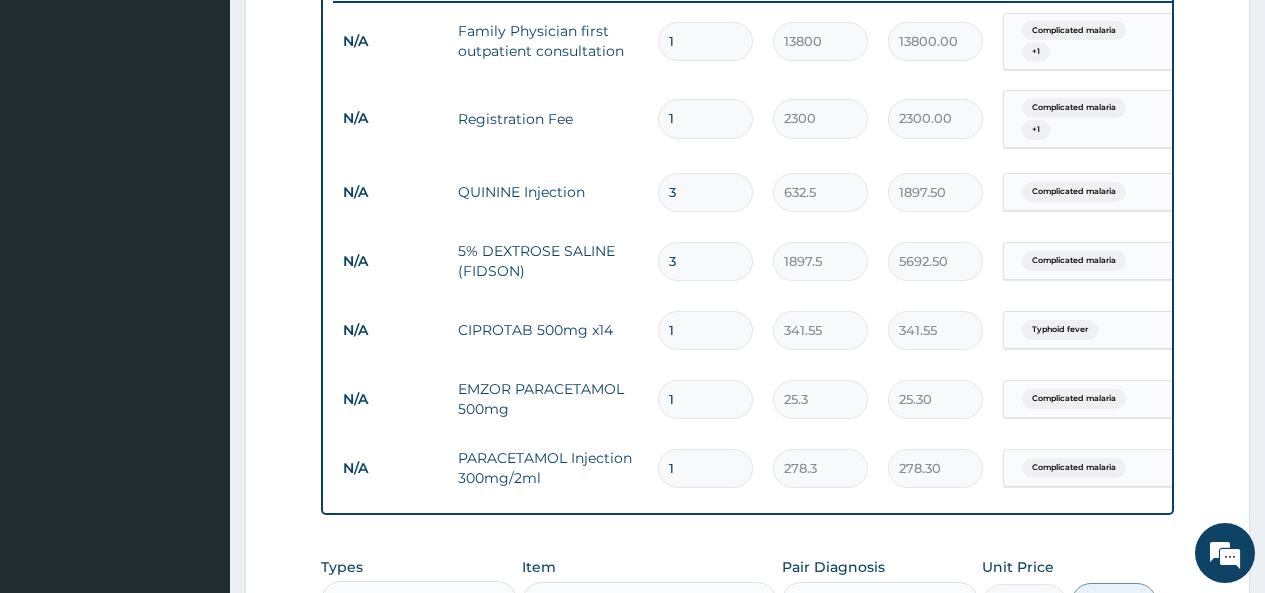 type on "10" 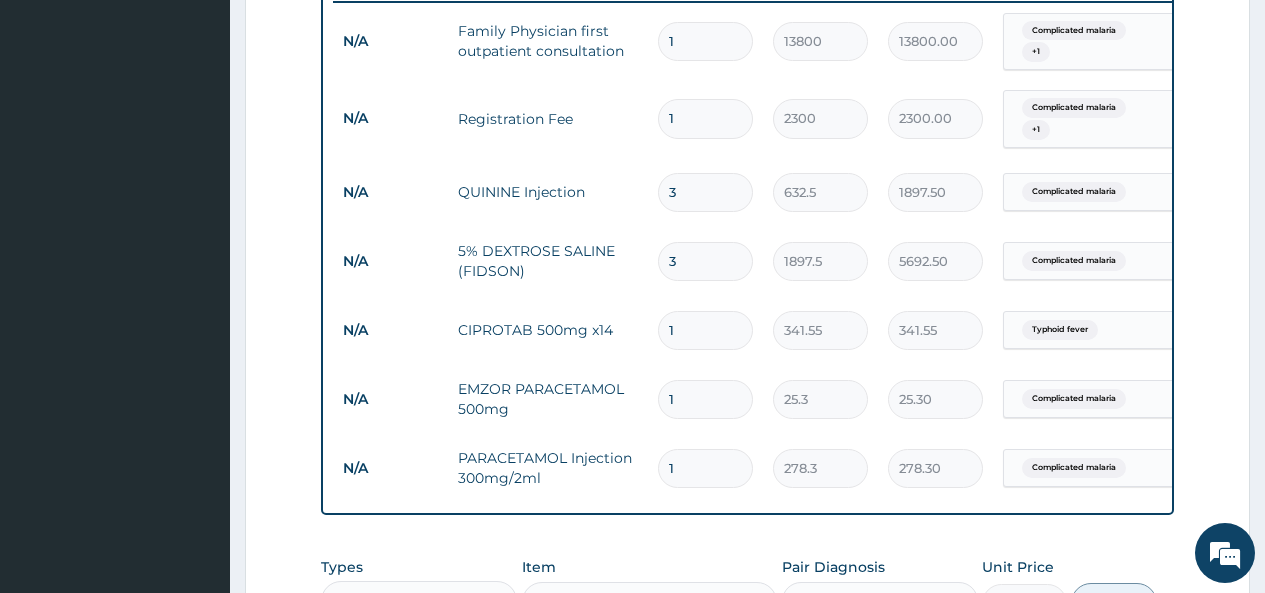 type on "3415.50" 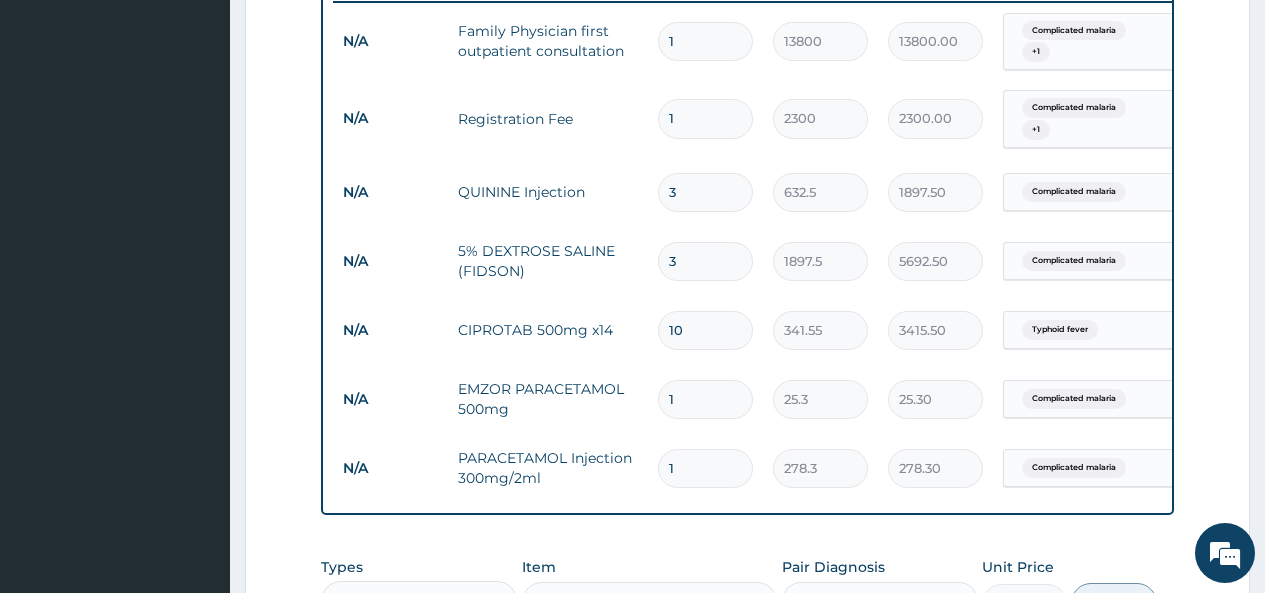 type on "10" 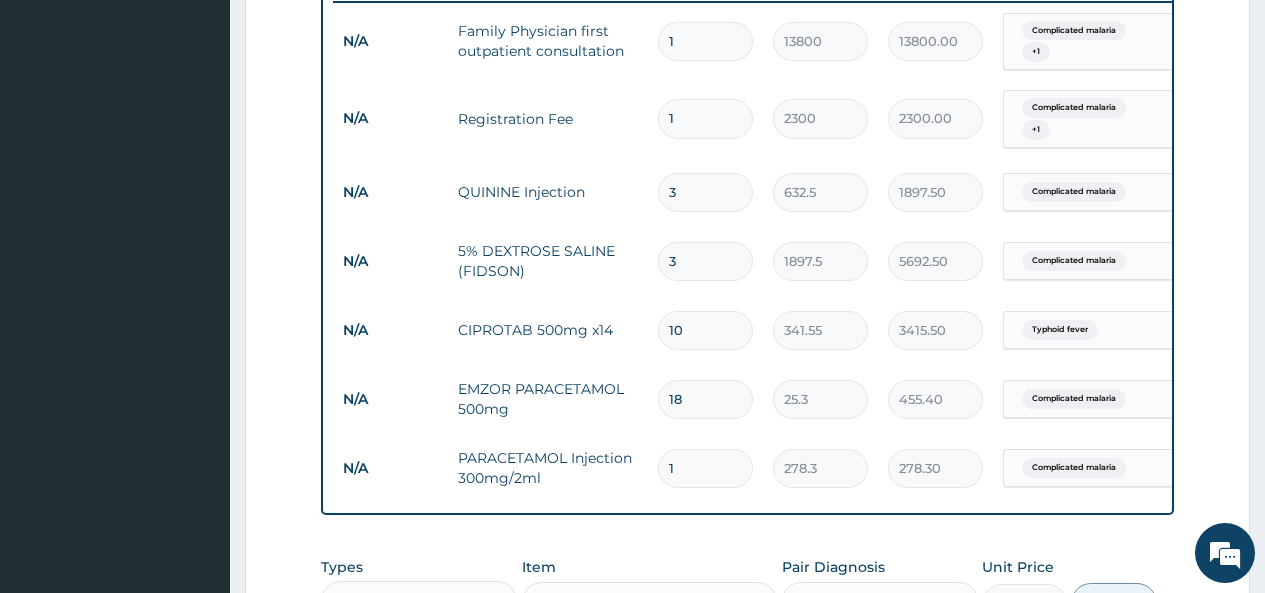 type on "18" 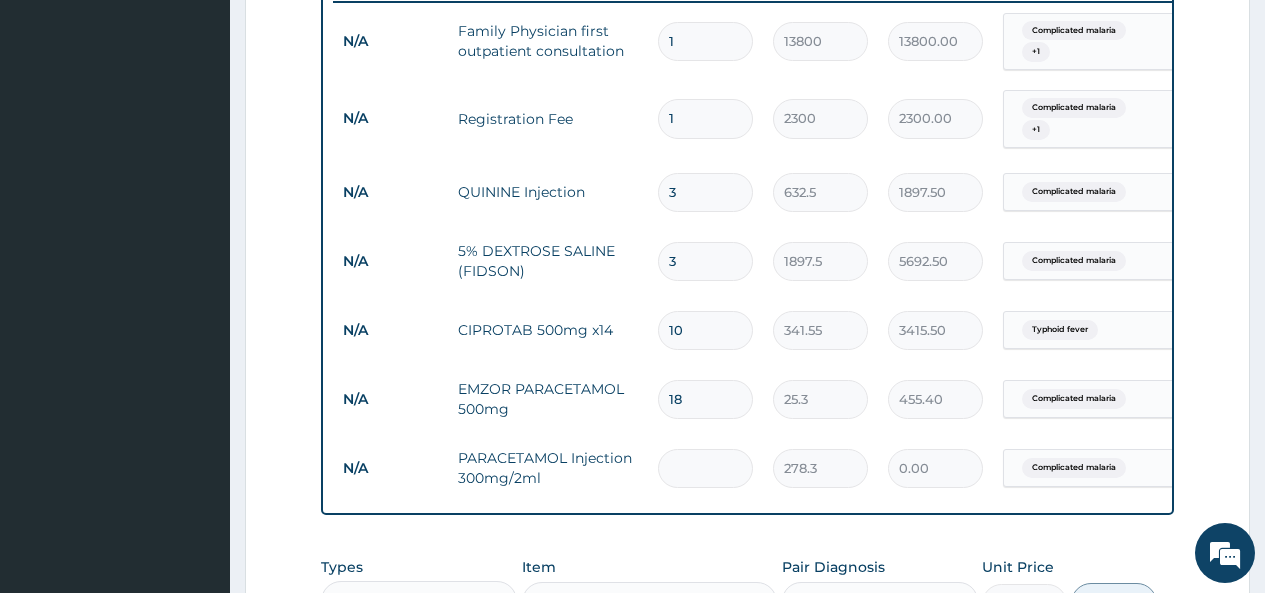 type on "2" 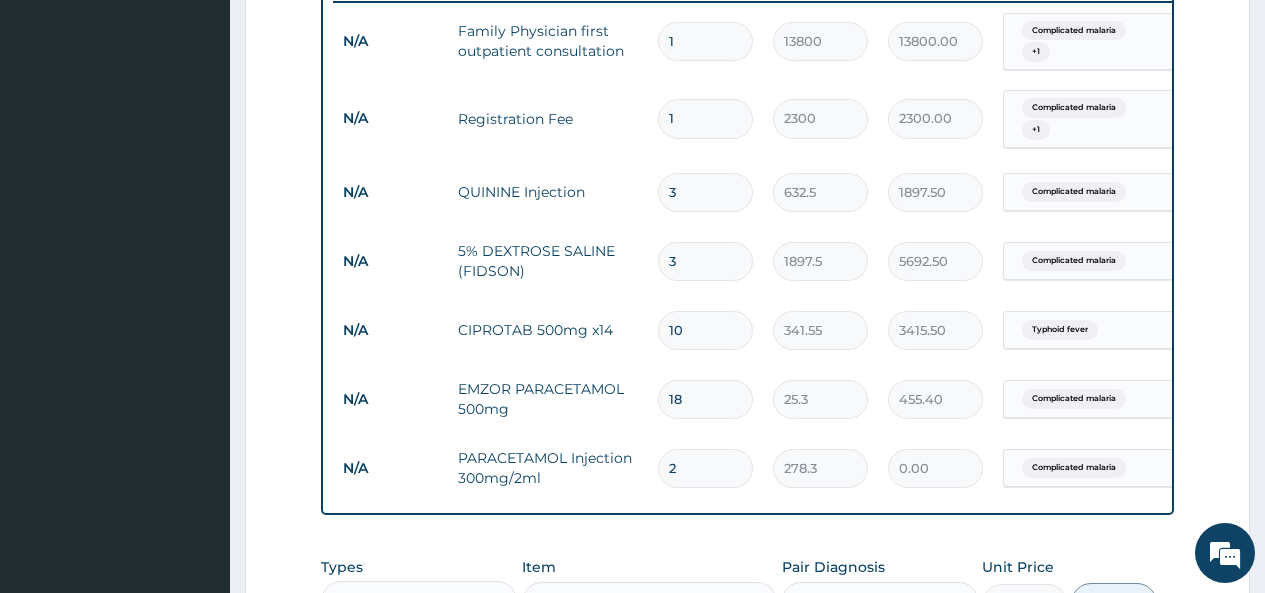 type on "556.60" 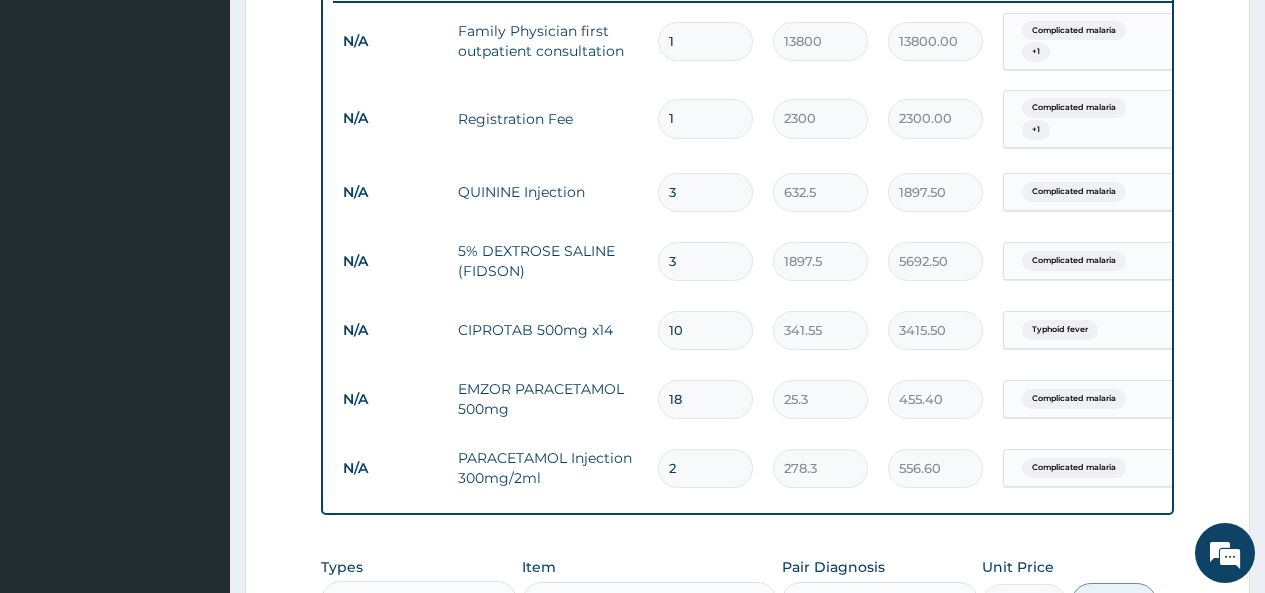 type 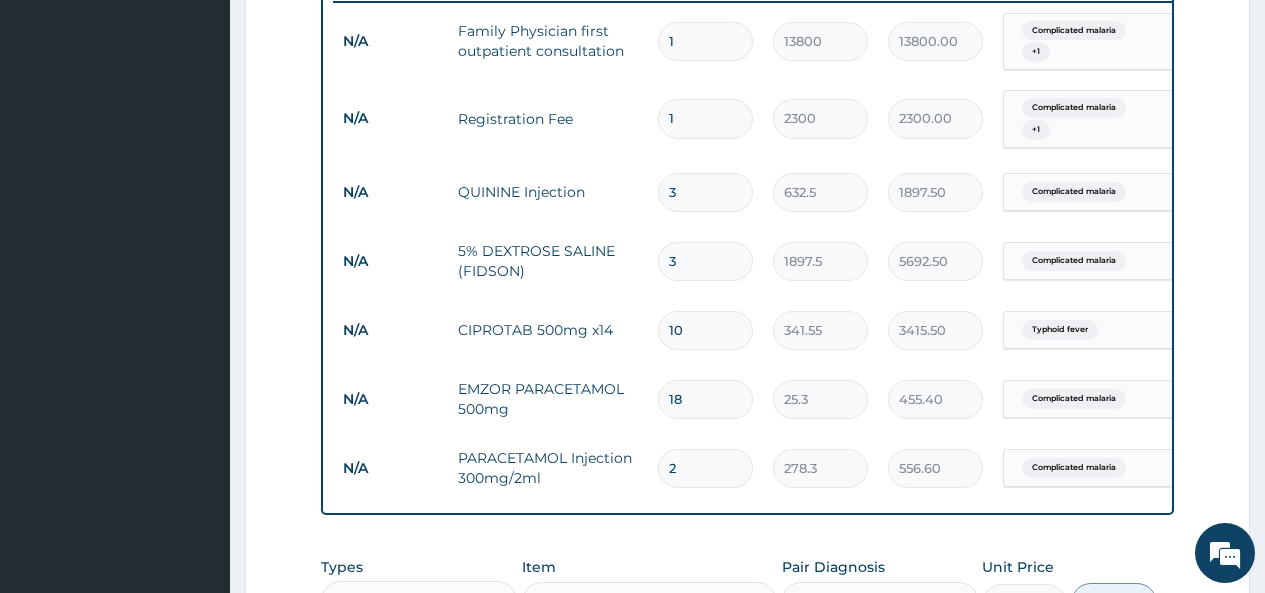 type on "0.00" 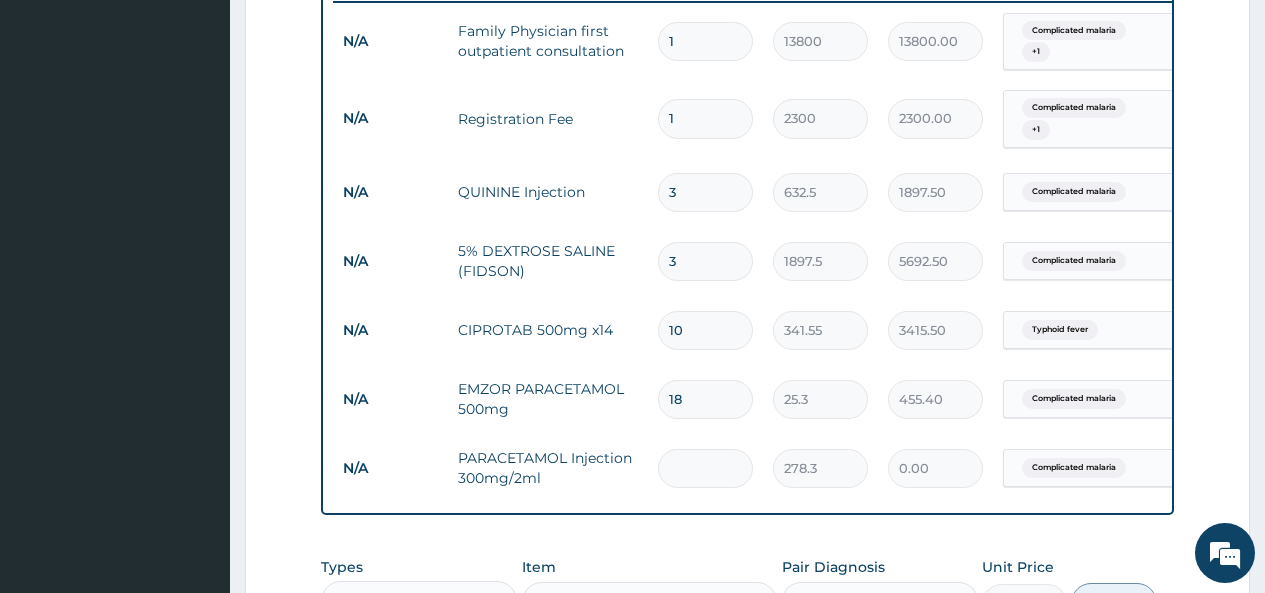 type on "4" 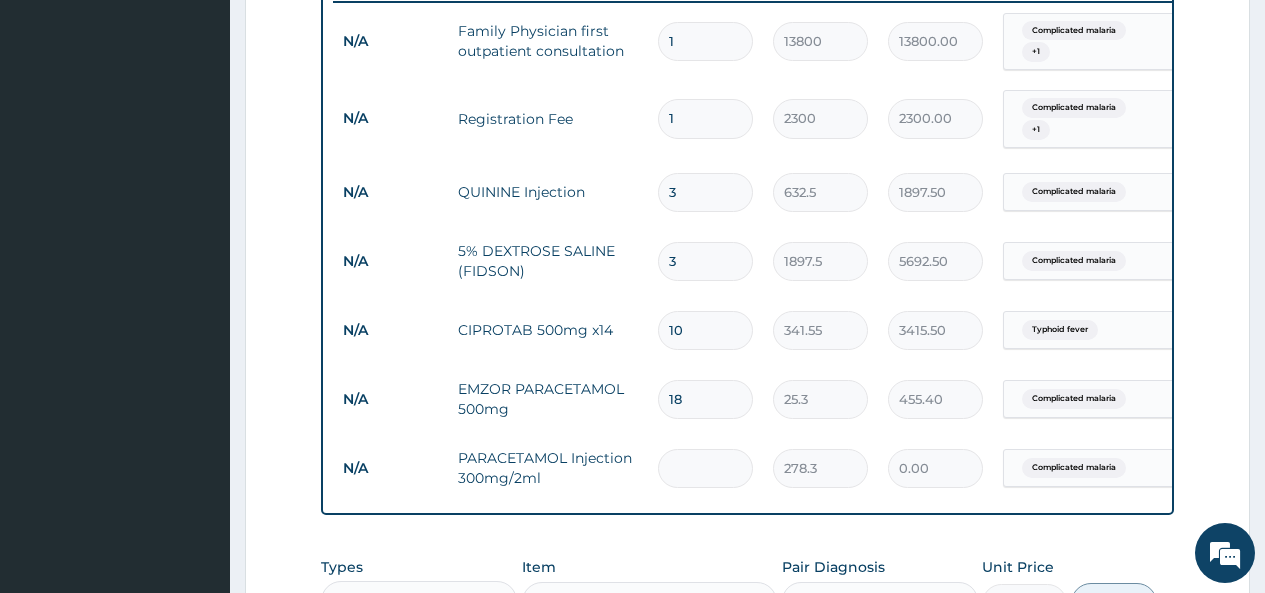 type on "1113.20" 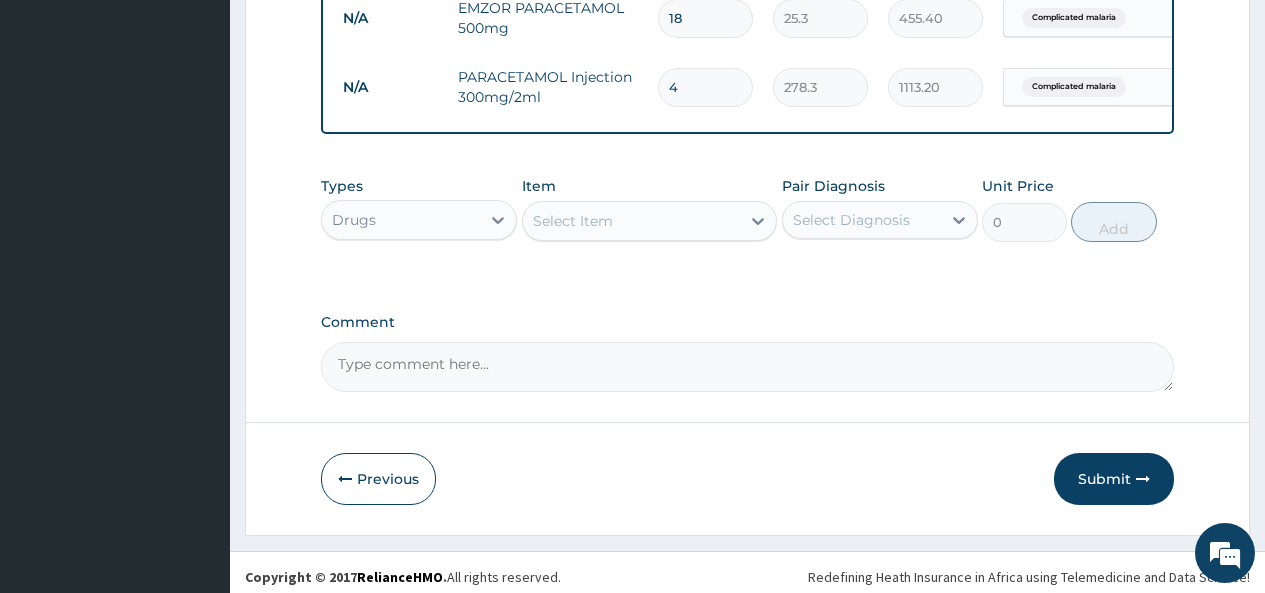 scroll, scrollTop: 1200, scrollLeft: 0, axis: vertical 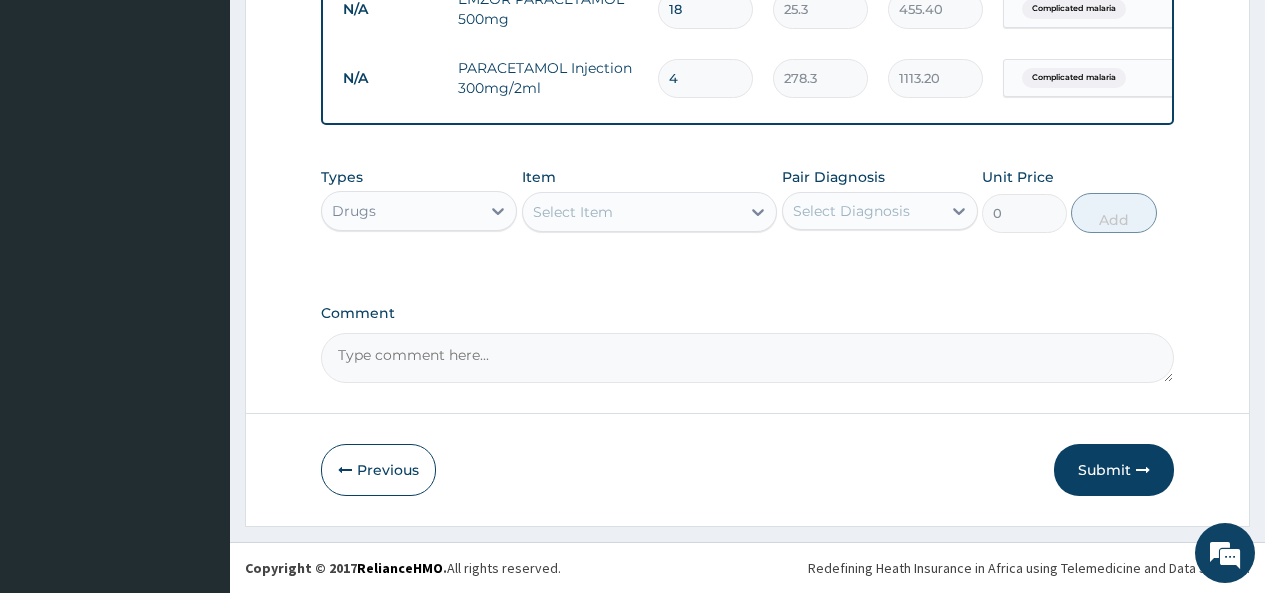 type on "4" 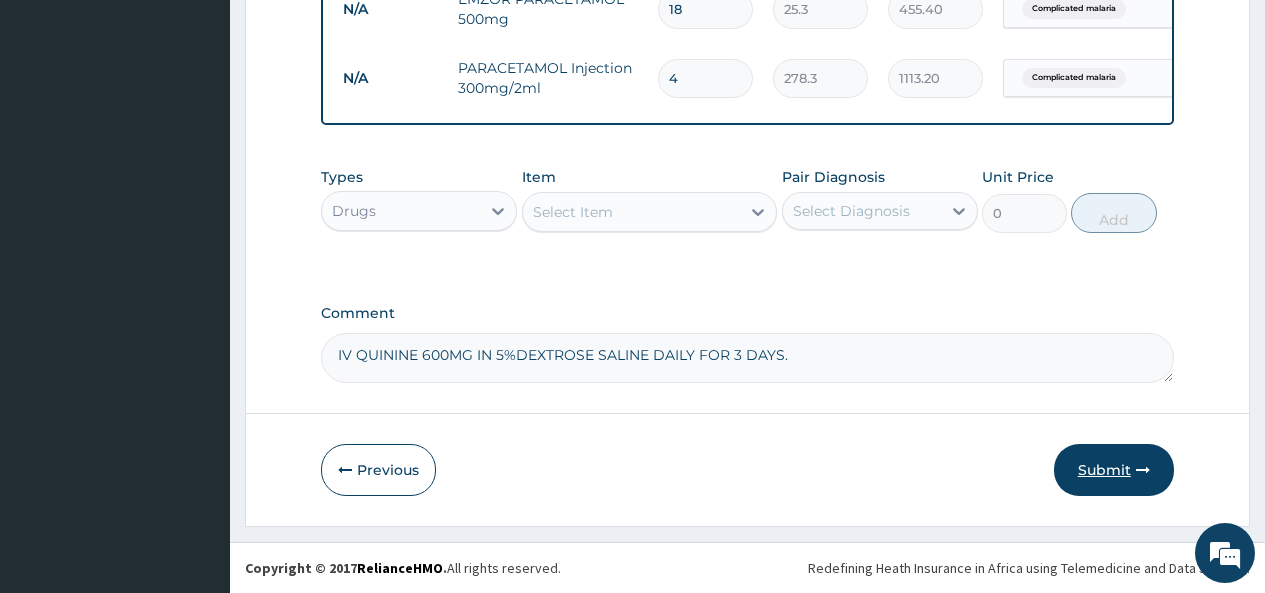 type on "IV QUININE 600MG IN 5%DEXTROSE SALINE DAILY FOR 3 DAYS." 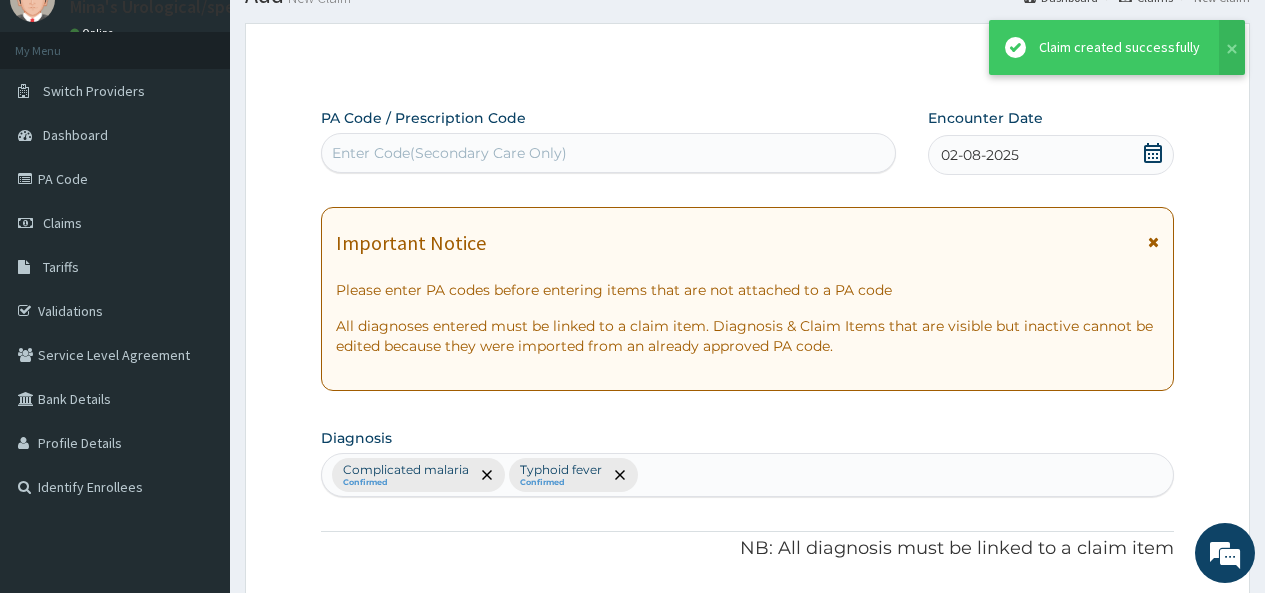 scroll, scrollTop: 1200, scrollLeft: 0, axis: vertical 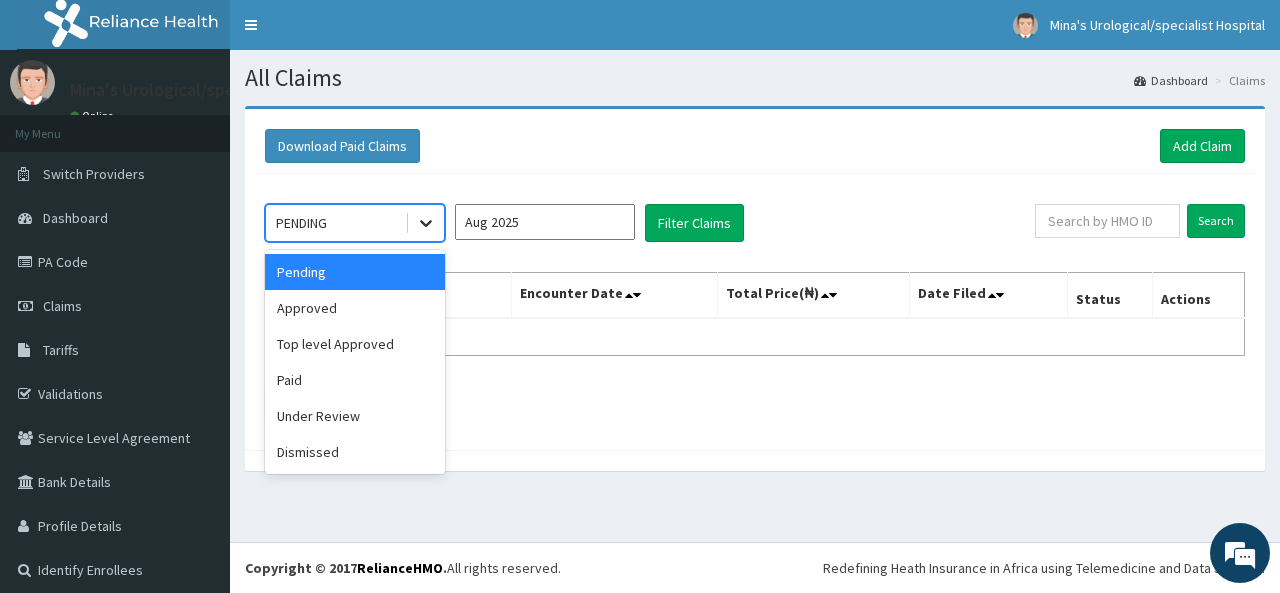 click 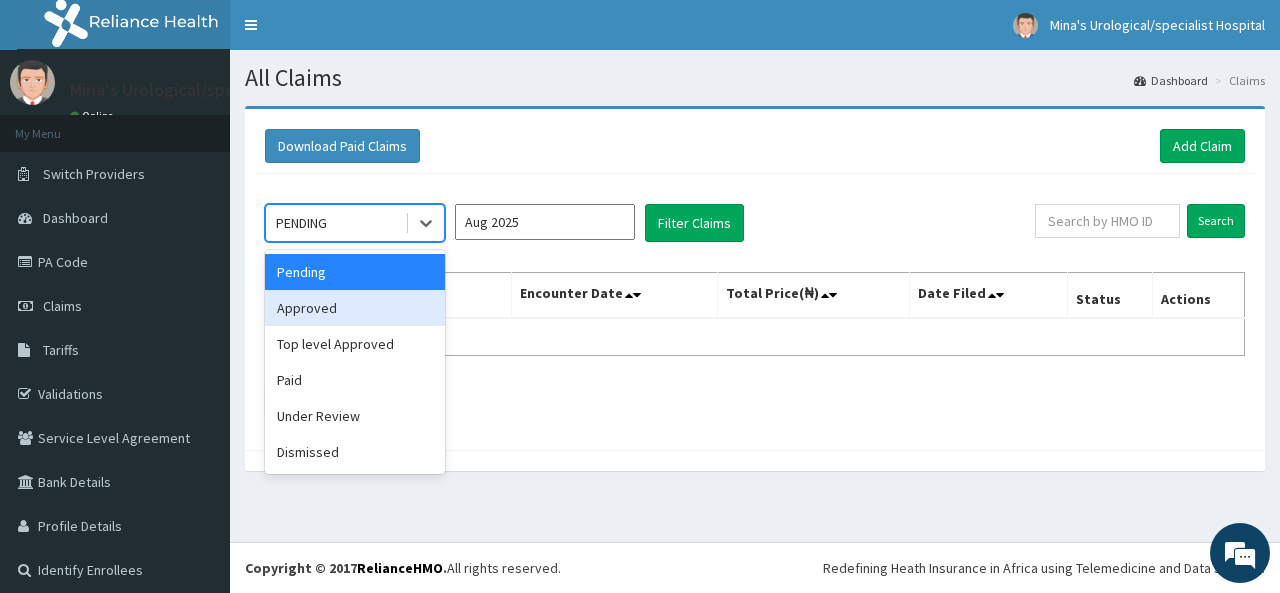 click on "Approved" at bounding box center (355, 308) 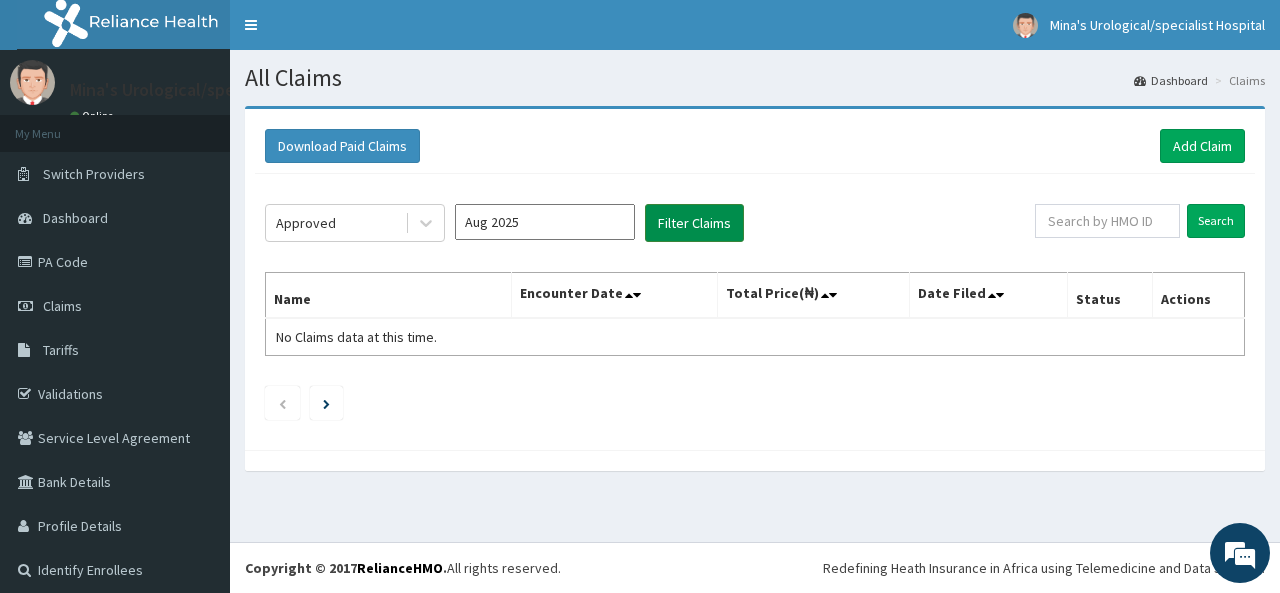 click on "Filter Claims" at bounding box center [694, 223] 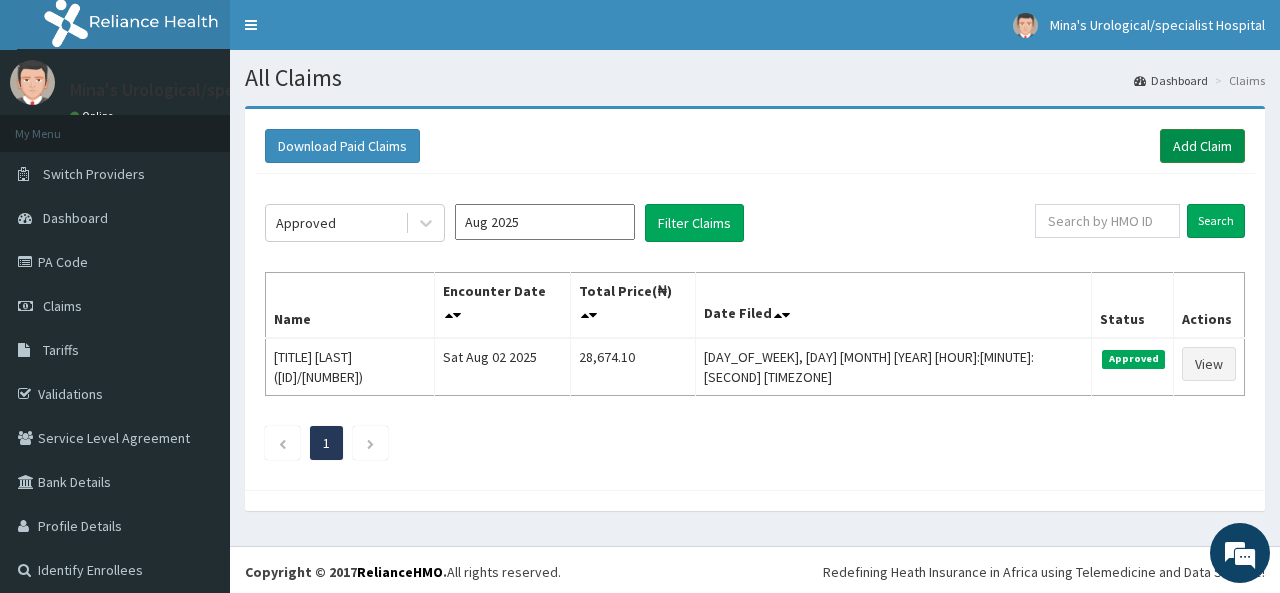 click on "Add Claim" at bounding box center [1202, 146] 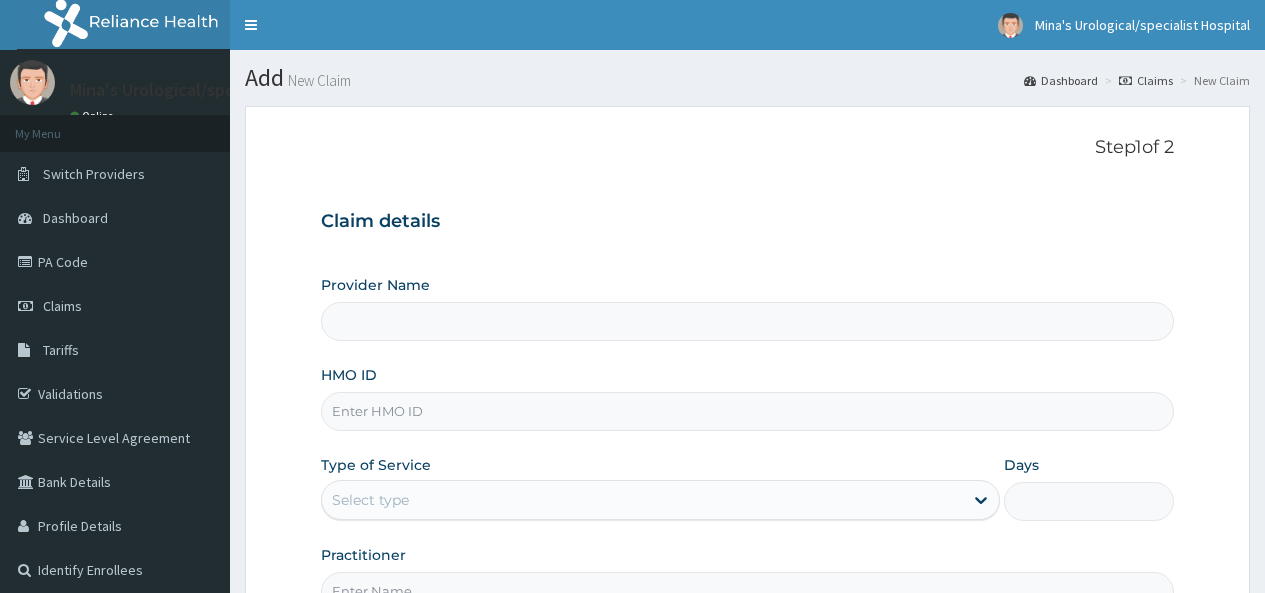 scroll, scrollTop: 0, scrollLeft: 0, axis: both 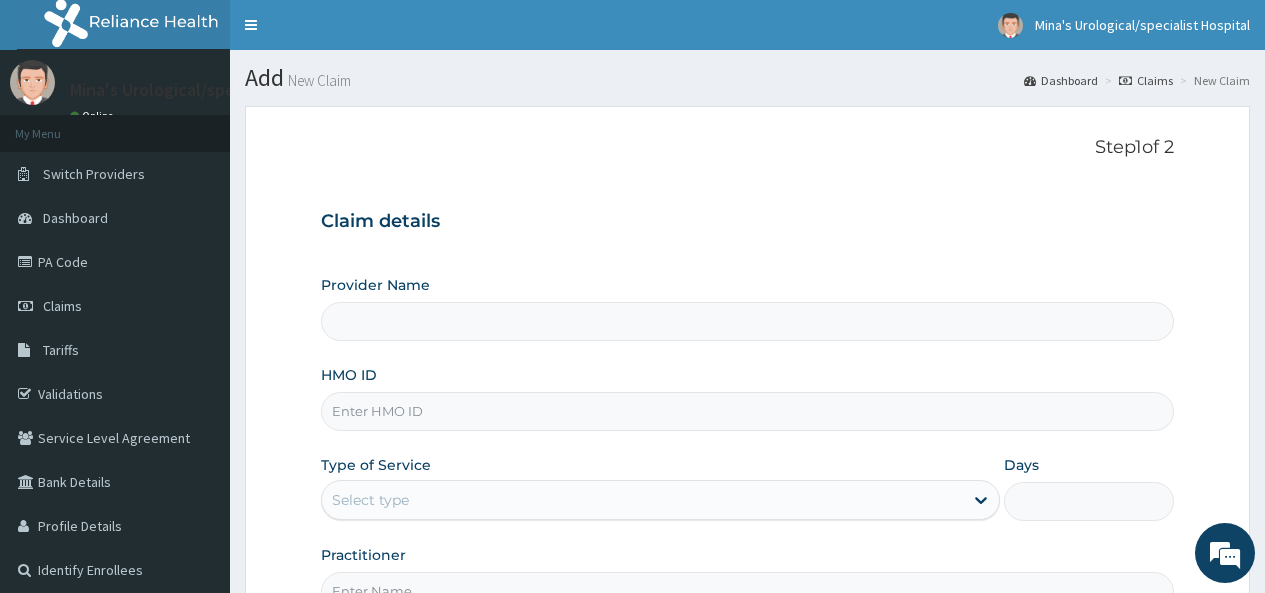 type on "Mina's Urological /Specialist Hospital" 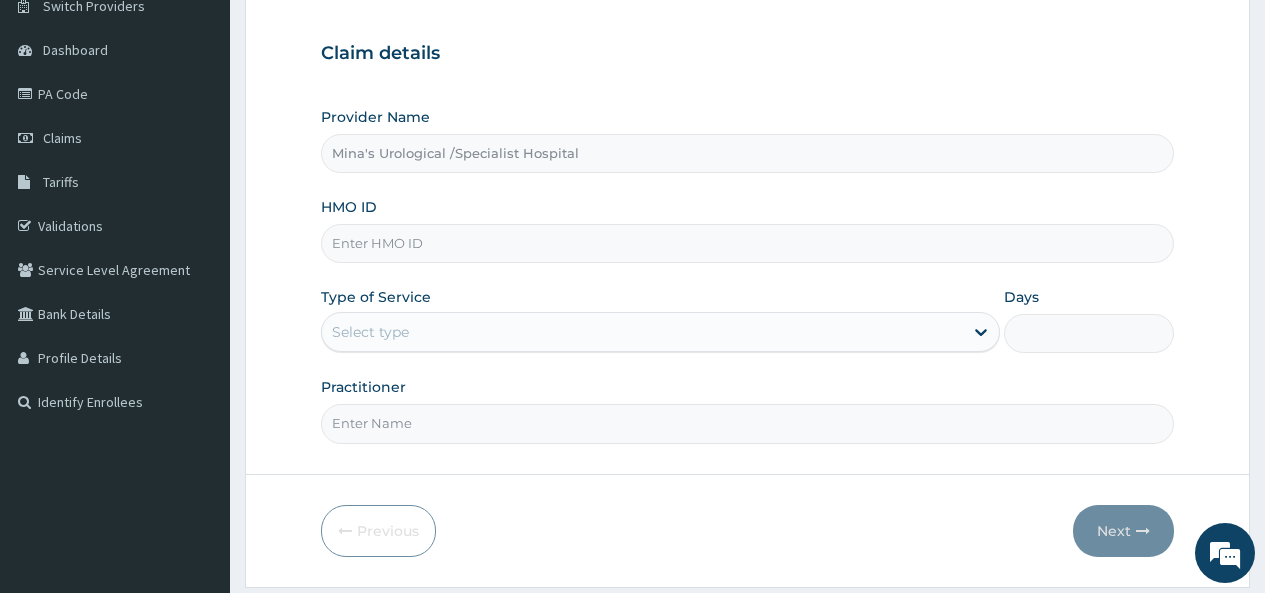 scroll, scrollTop: 167, scrollLeft: 0, axis: vertical 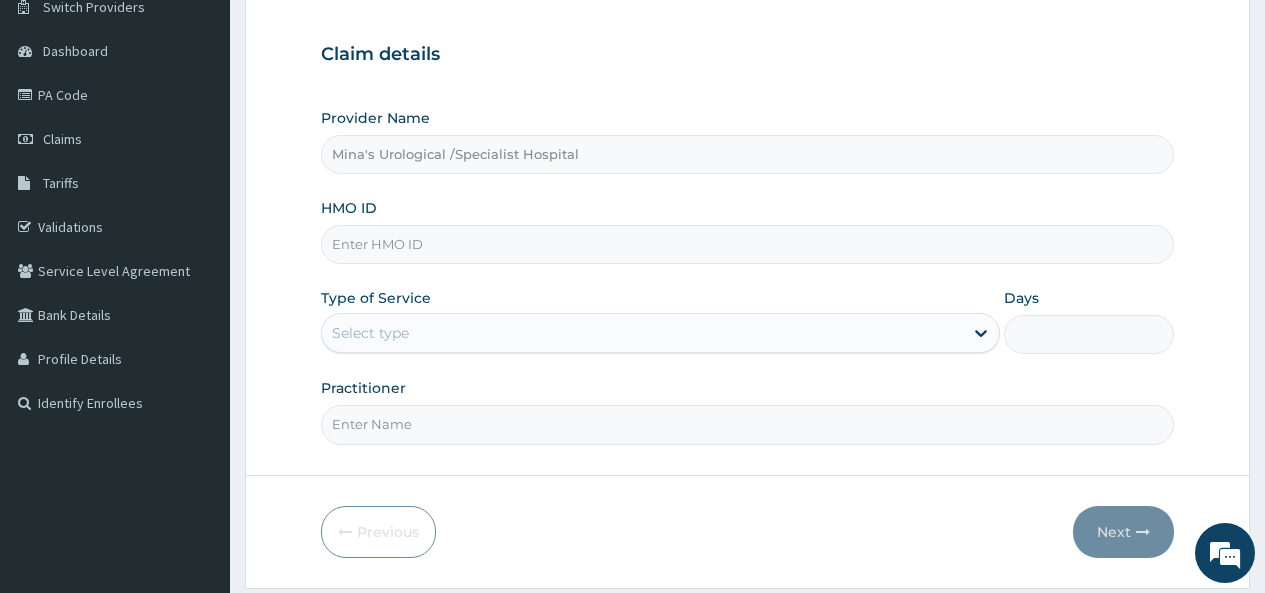 click on "HMO ID" at bounding box center (747, 244) 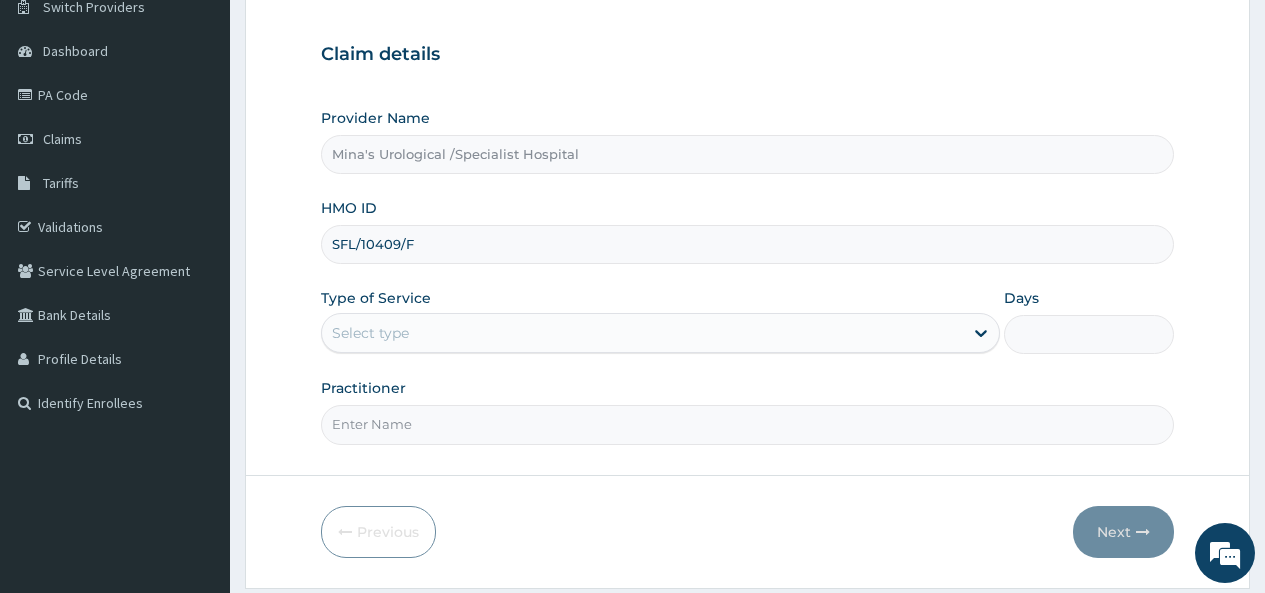 type on "SFL/10409/F" 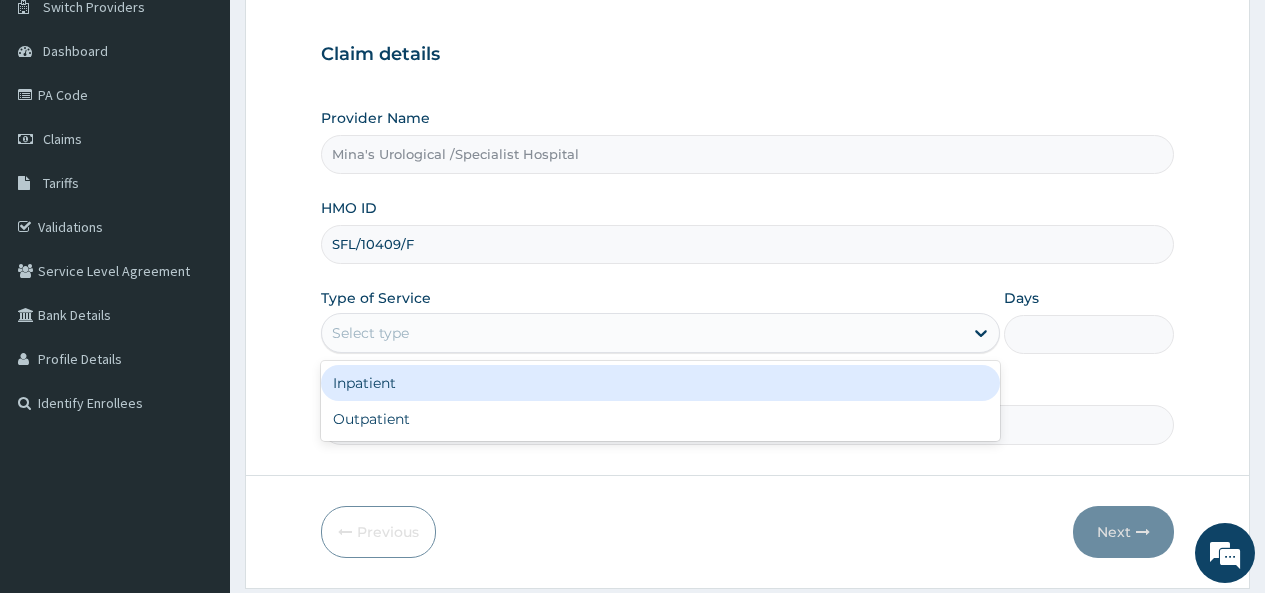 click on "Select type" at bounding box center [642, 333] 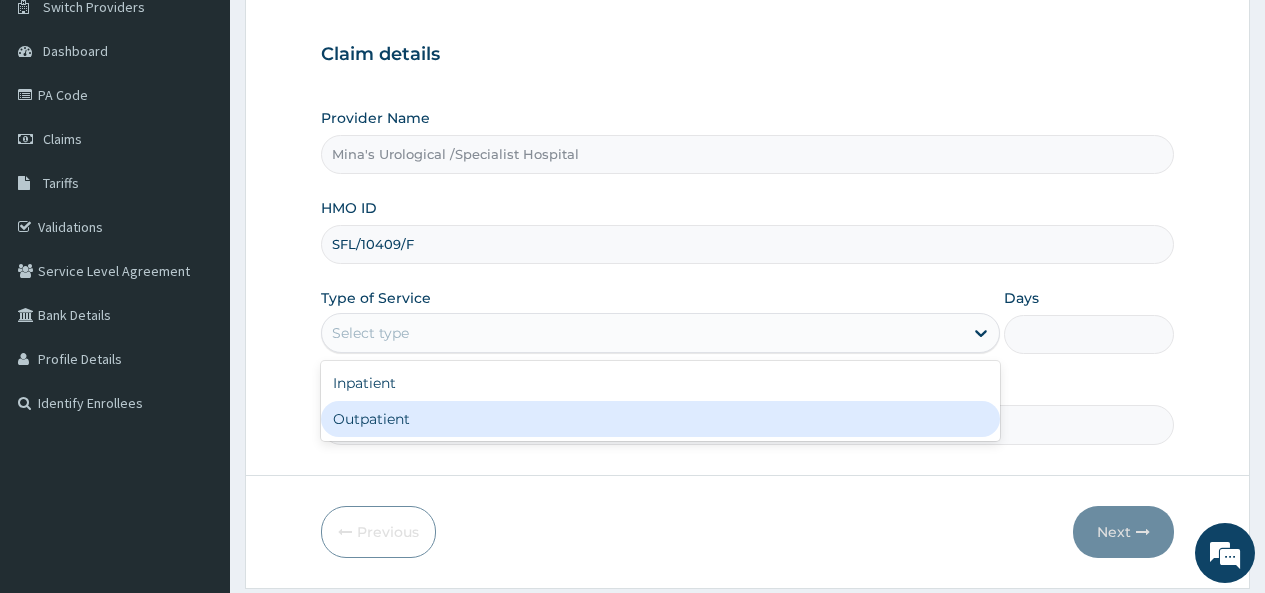 click on "Outpatient" at bounding box center [660, 419] 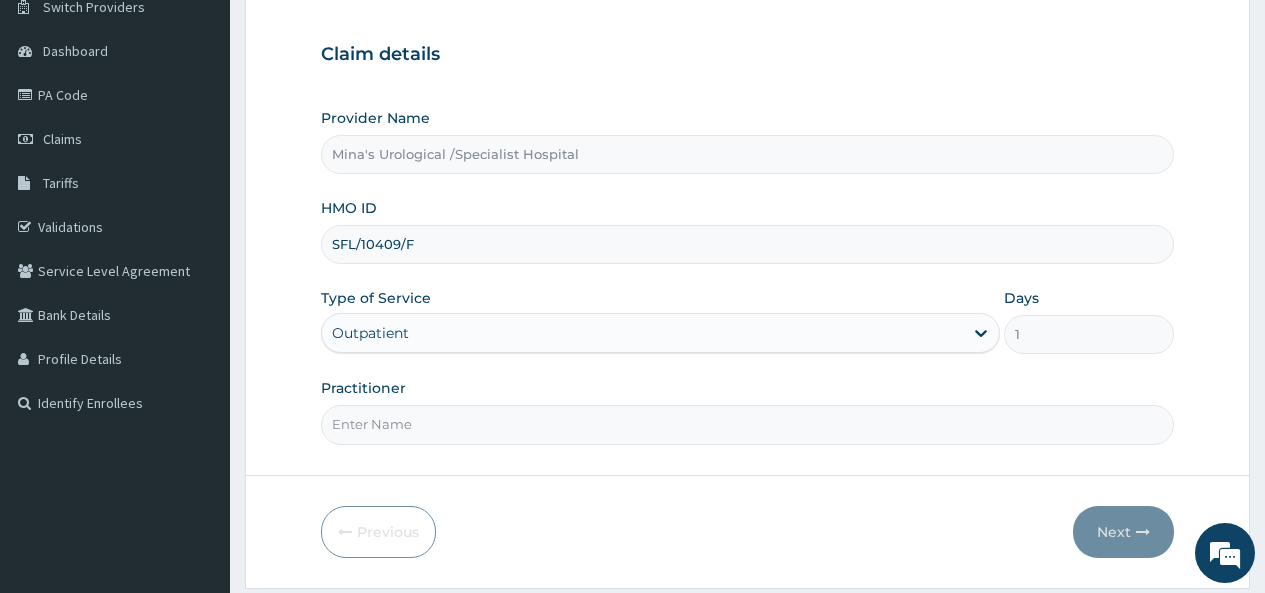 click on "Practitioner" at bounding box center (747, 424) 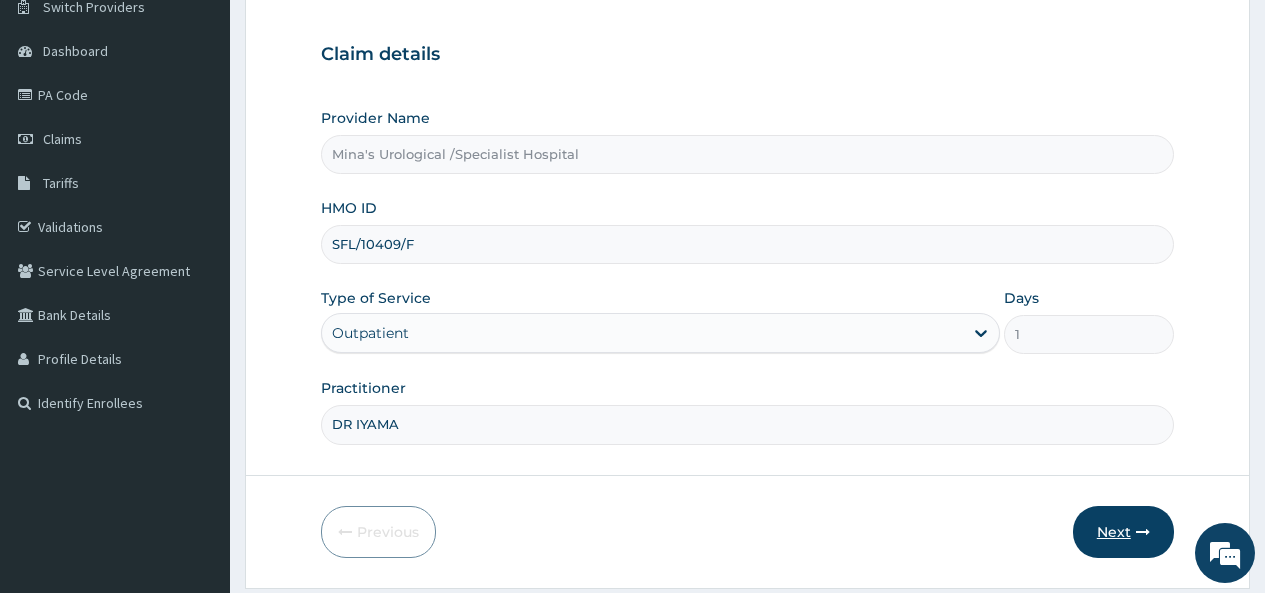 type on "DR IYAMA" 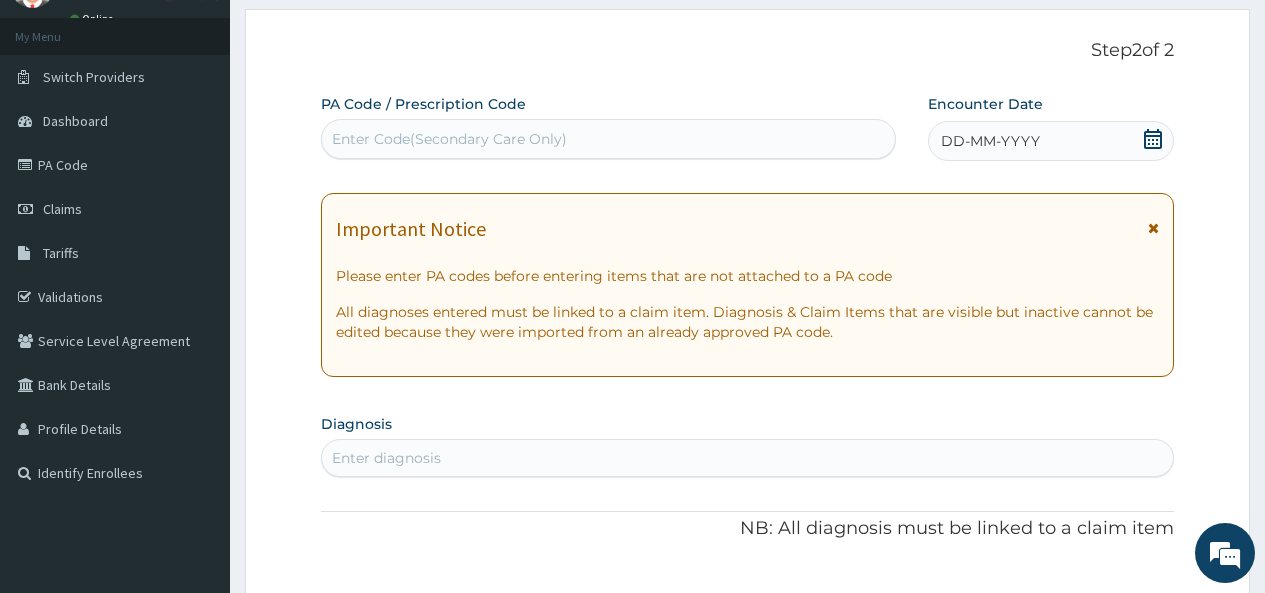 scroll, scrollTop: 96, scrollLeft: 0, axis: vertical 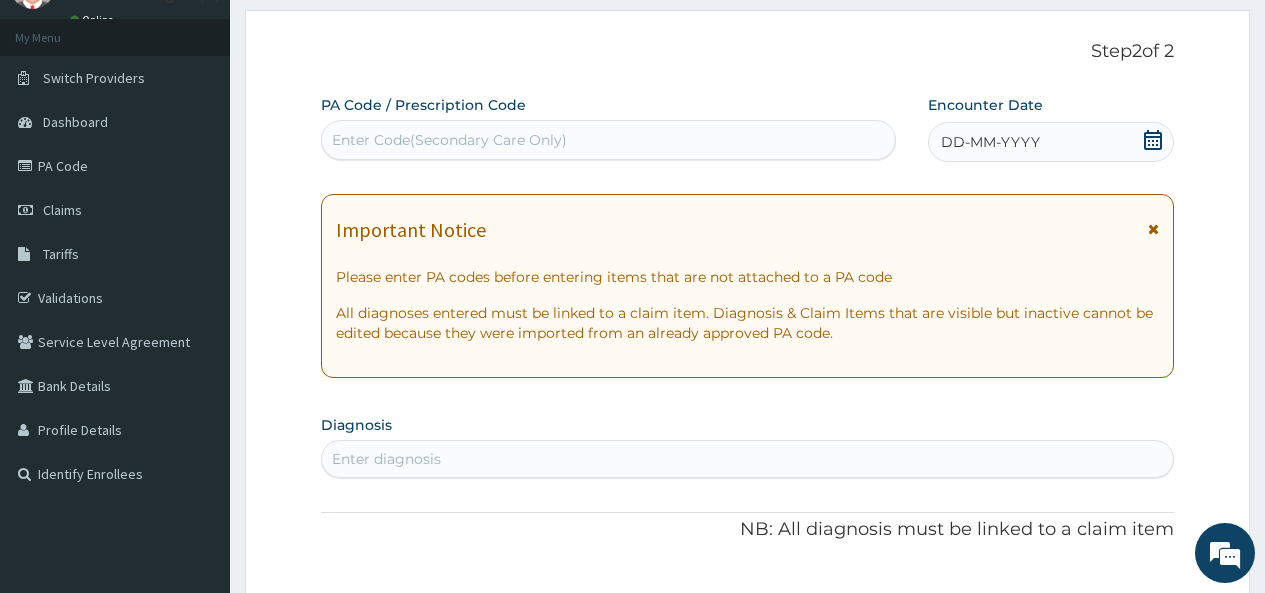 click 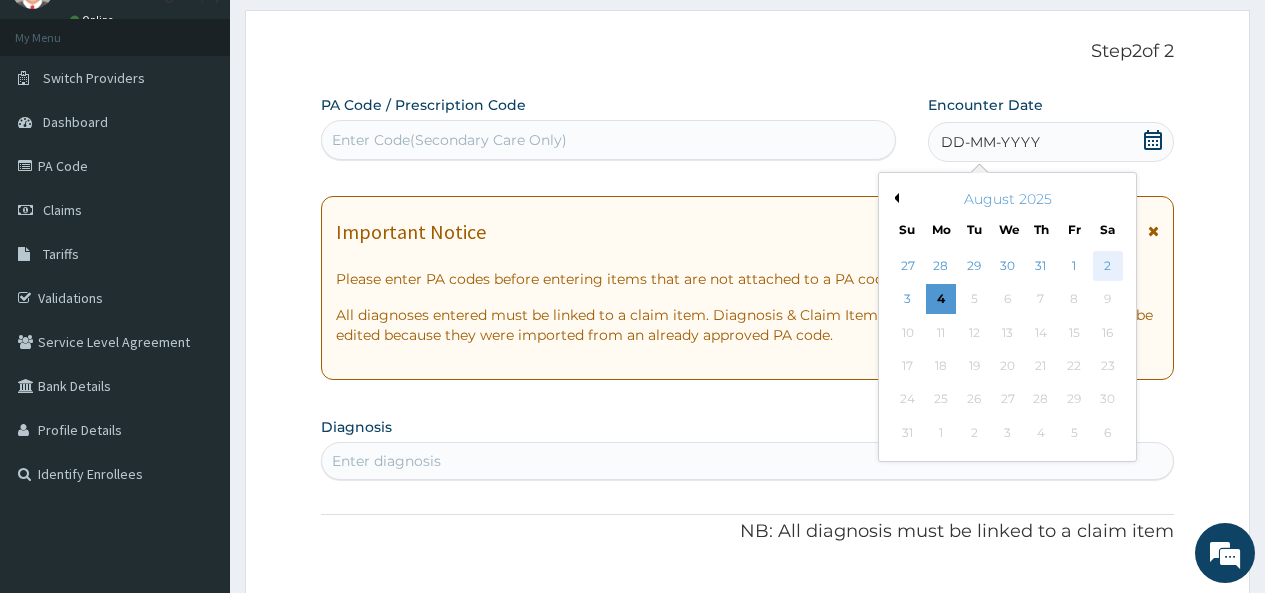 click on "2" at bounding box center (1107, 266) 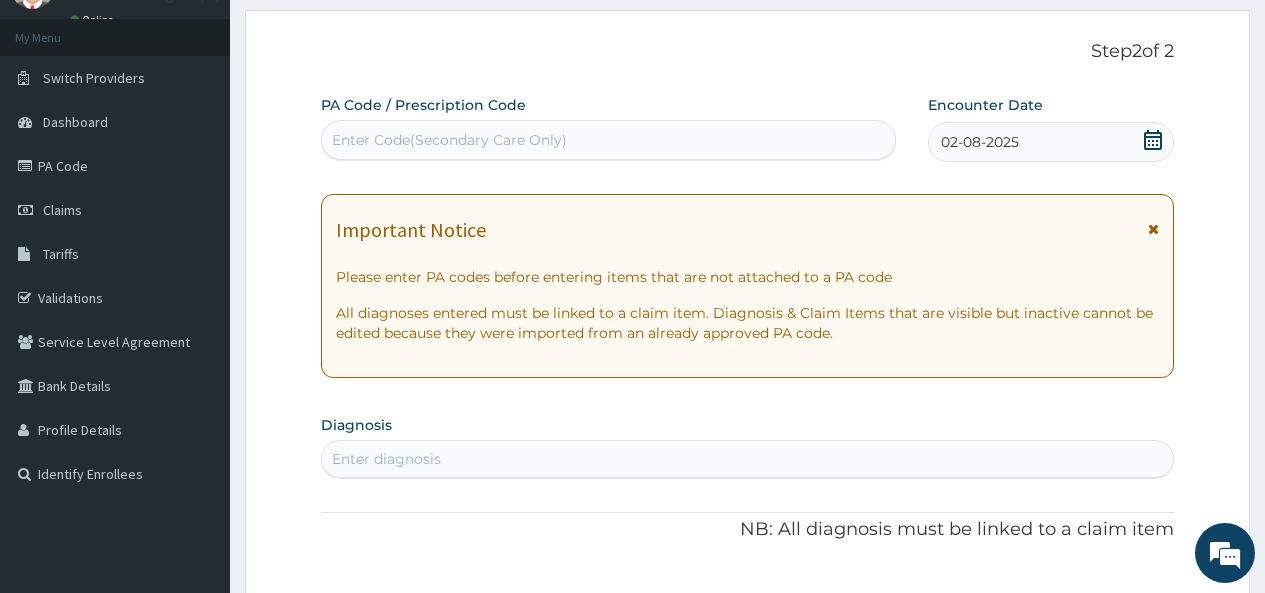 click on "Enter diagnosis" at bounding box center [747, 459] 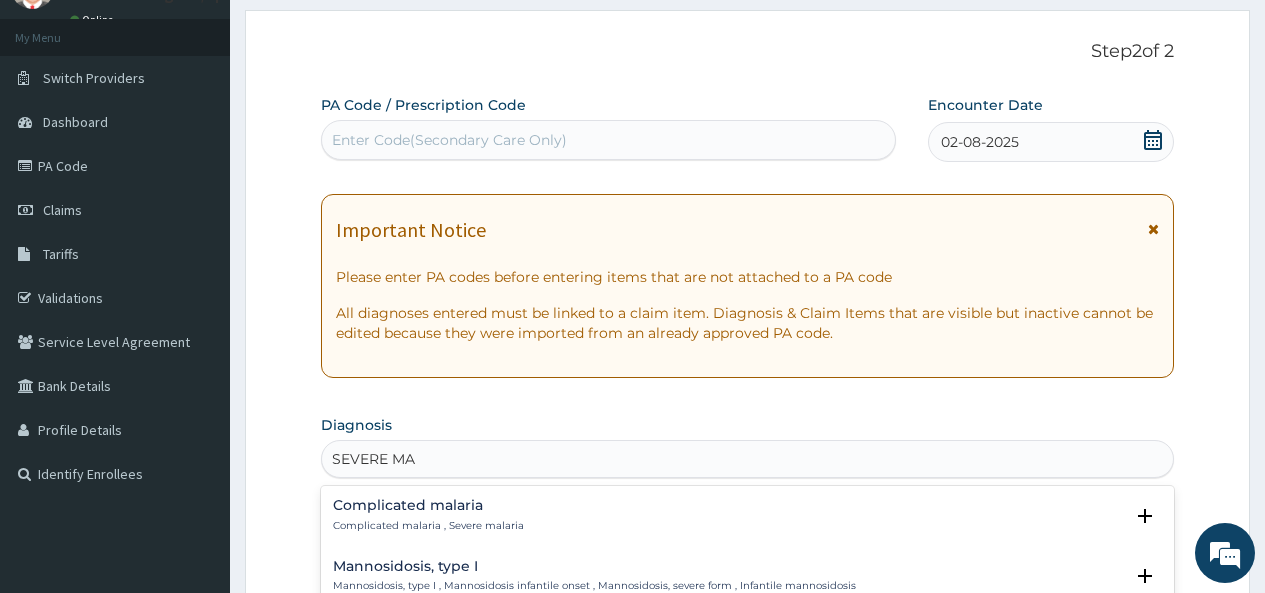 type on "SEVERE MAL" 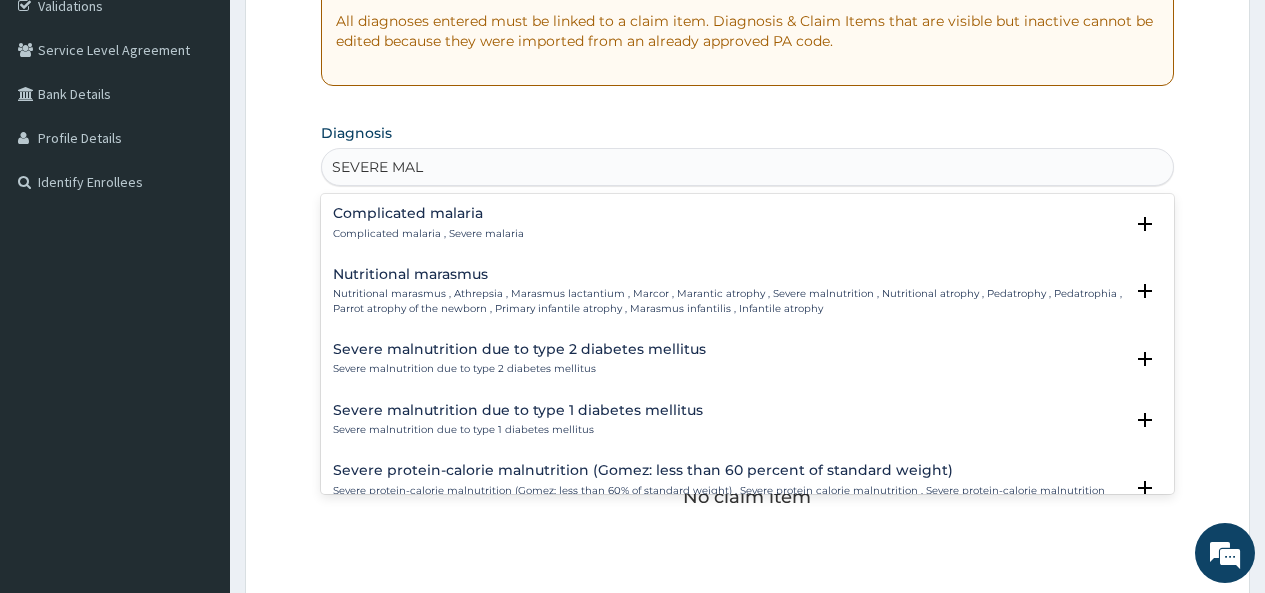 scroll, scrollTop: 391, scrollLeft: 0, axis: vertical 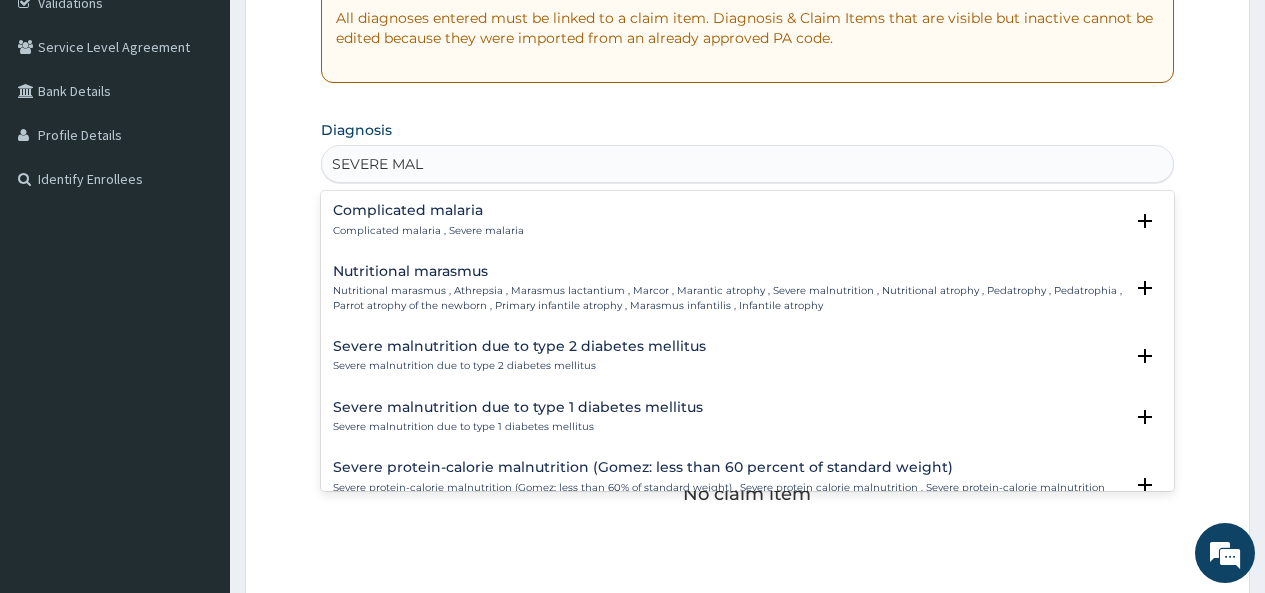 click on "Complicated malaria" at bounding box center (428, 210) 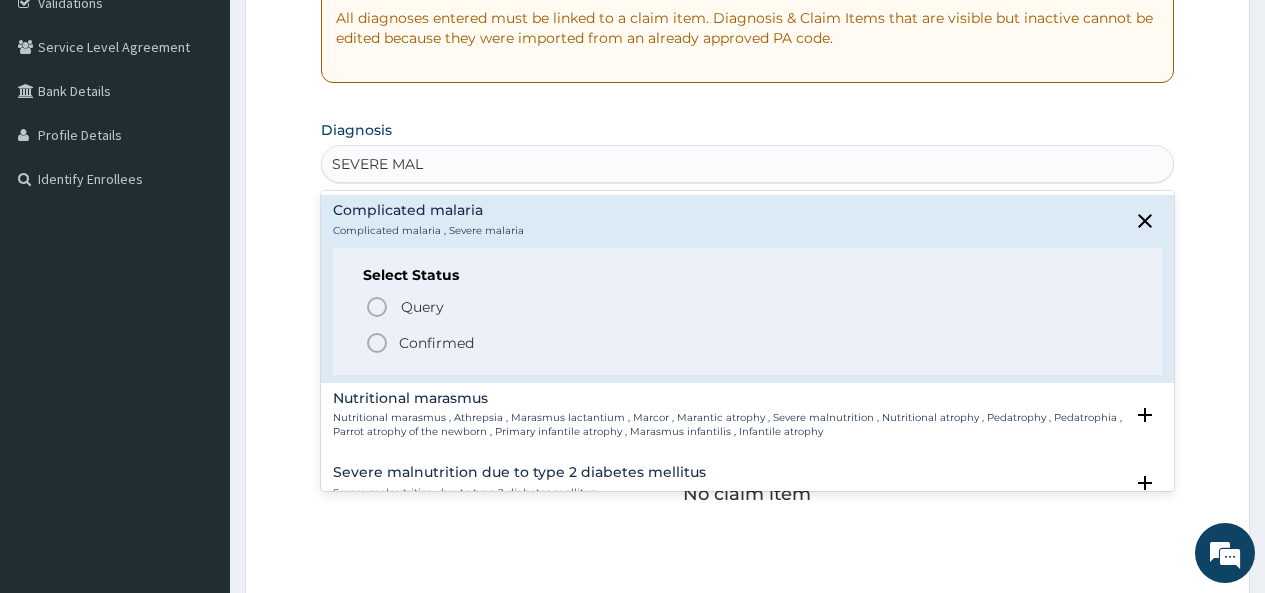 click 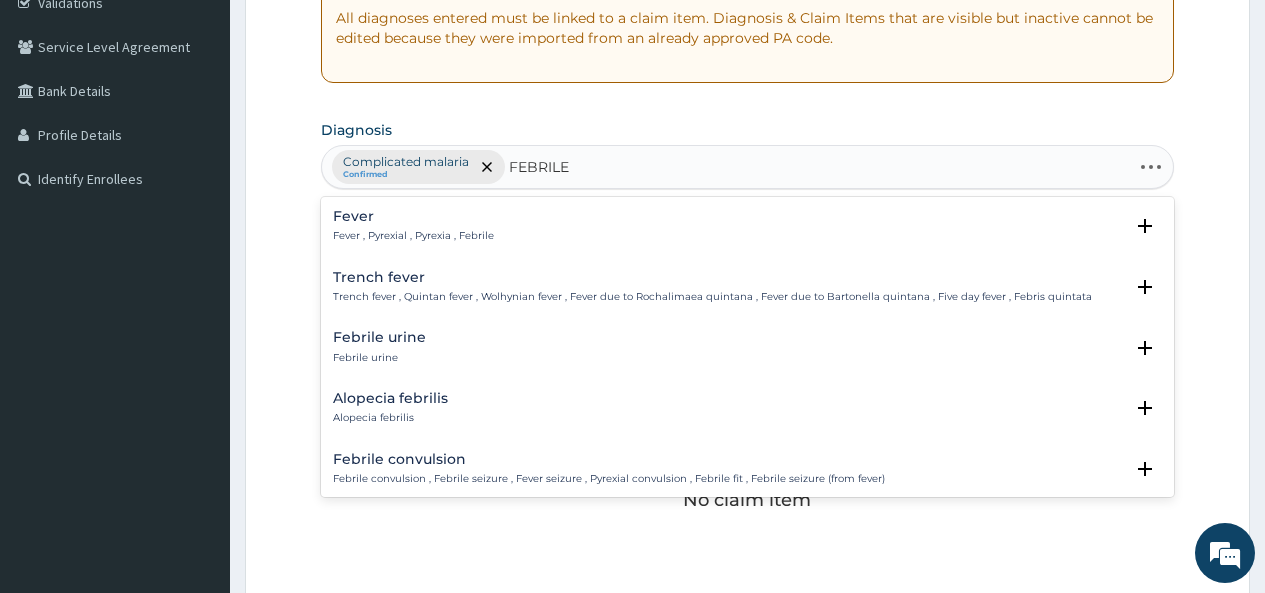 type on "FEBRILE" 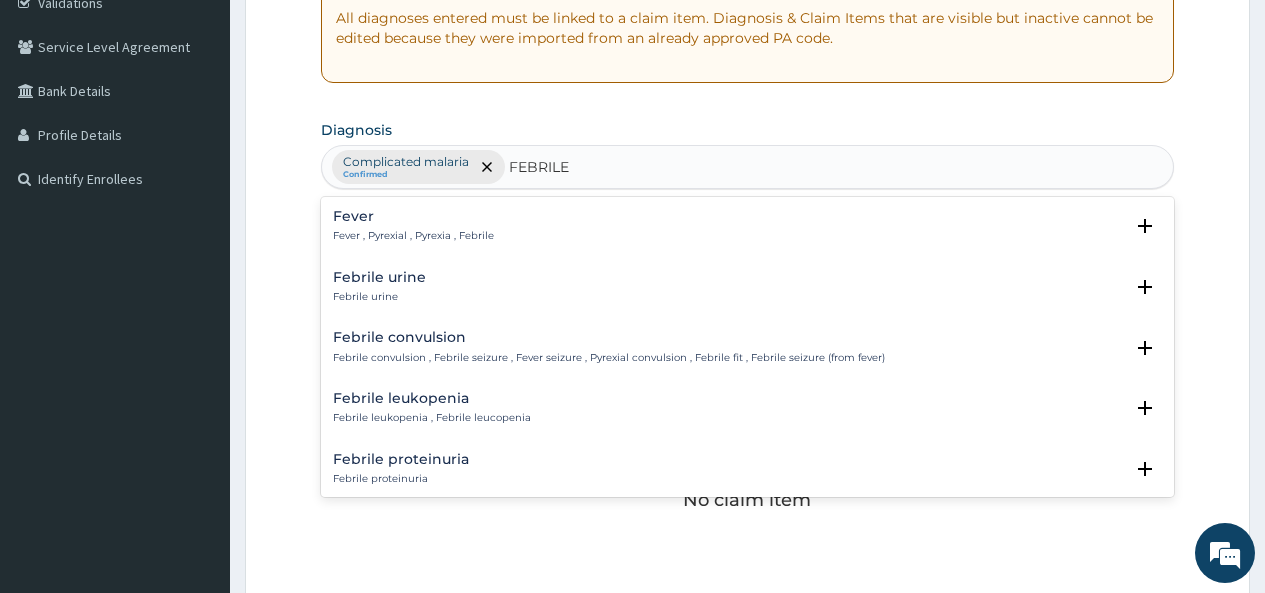 click on "Febrile convulsion" at bounding box center (609, 337) 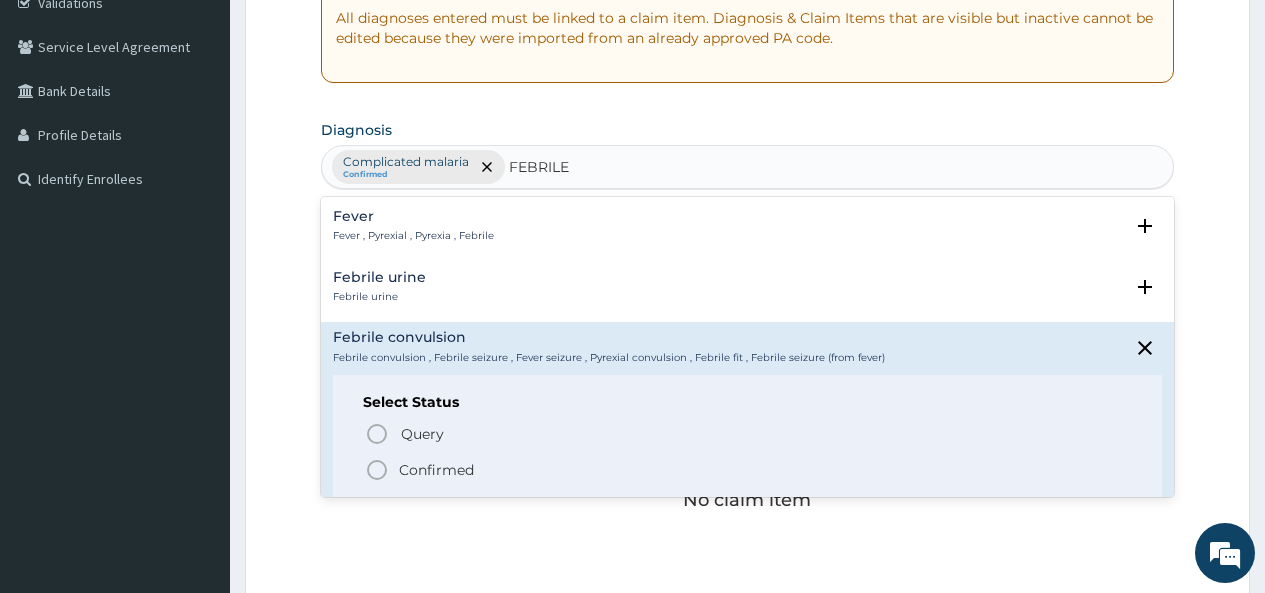 click 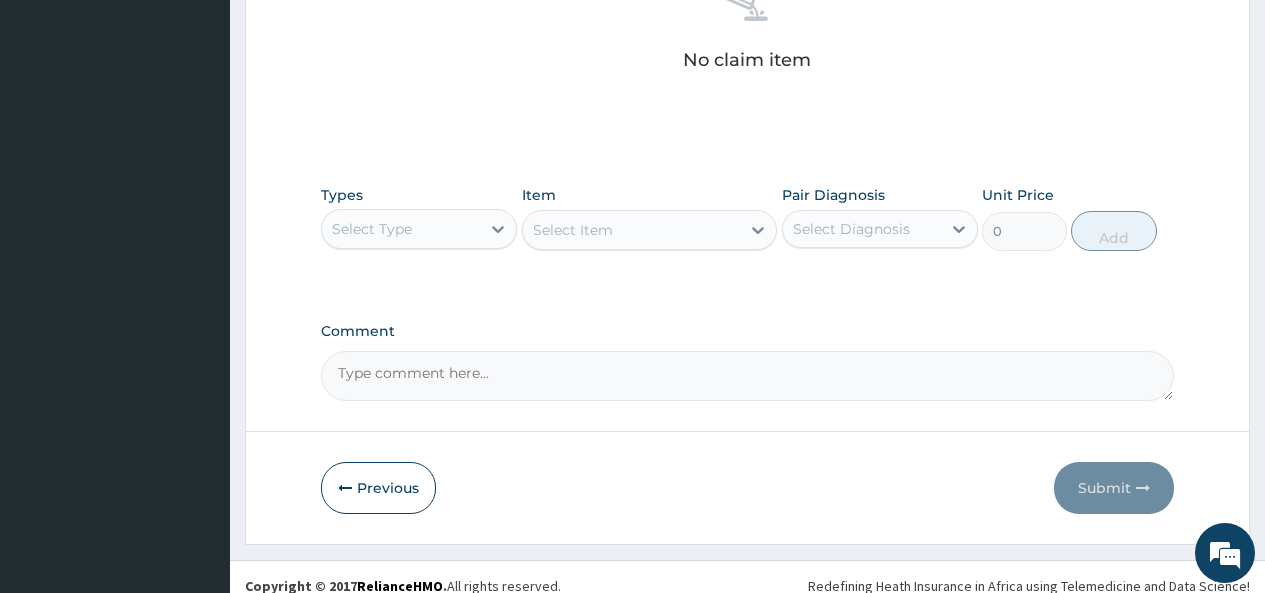 scroll, scrollTop: 849, scrollLeft: 0, axis: vertical 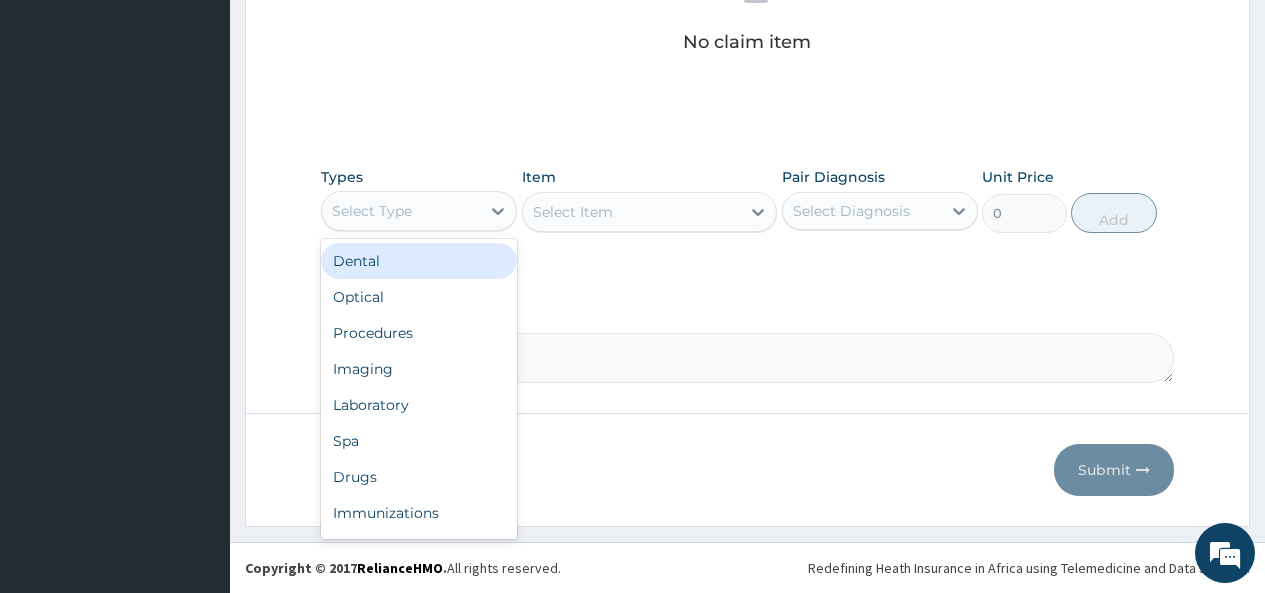 click on "Select Type" at bounding box center (401, 211) 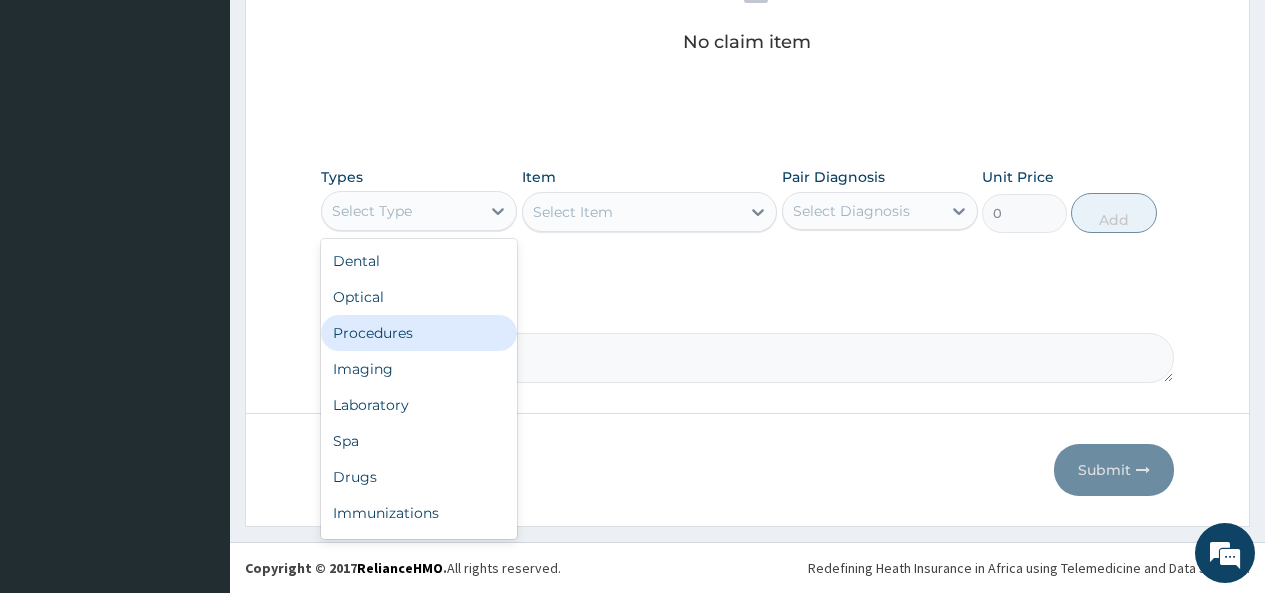 click on "Procedures" at bounding box center [419, 333] 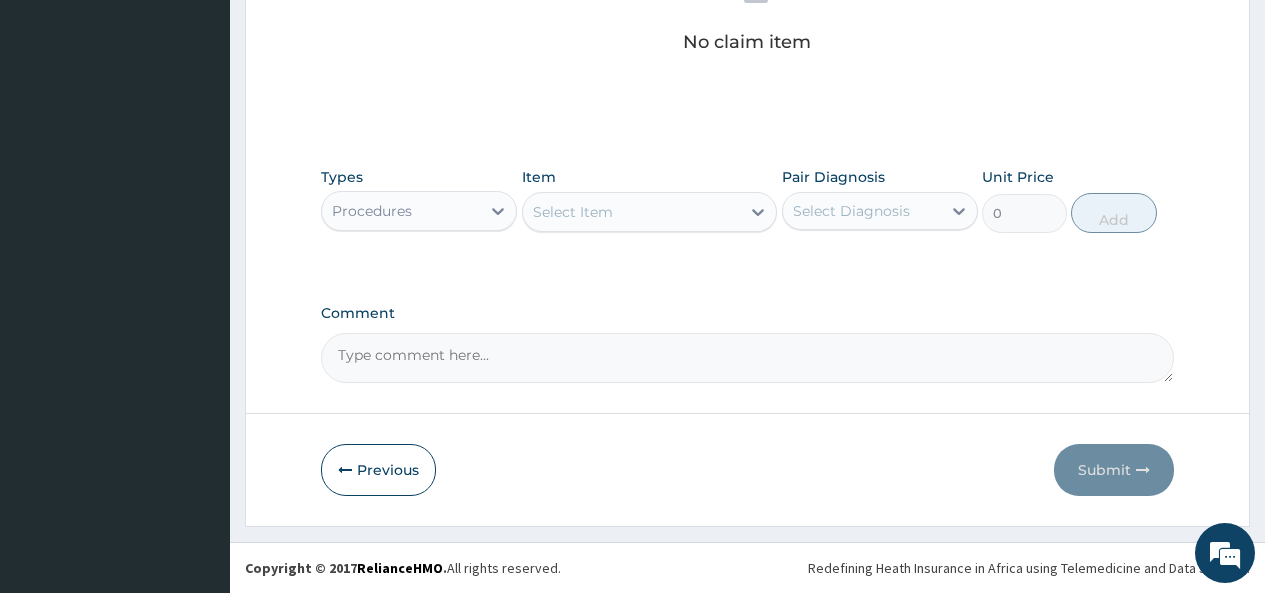 click on "Select Item" at bounding box center (632, 212) 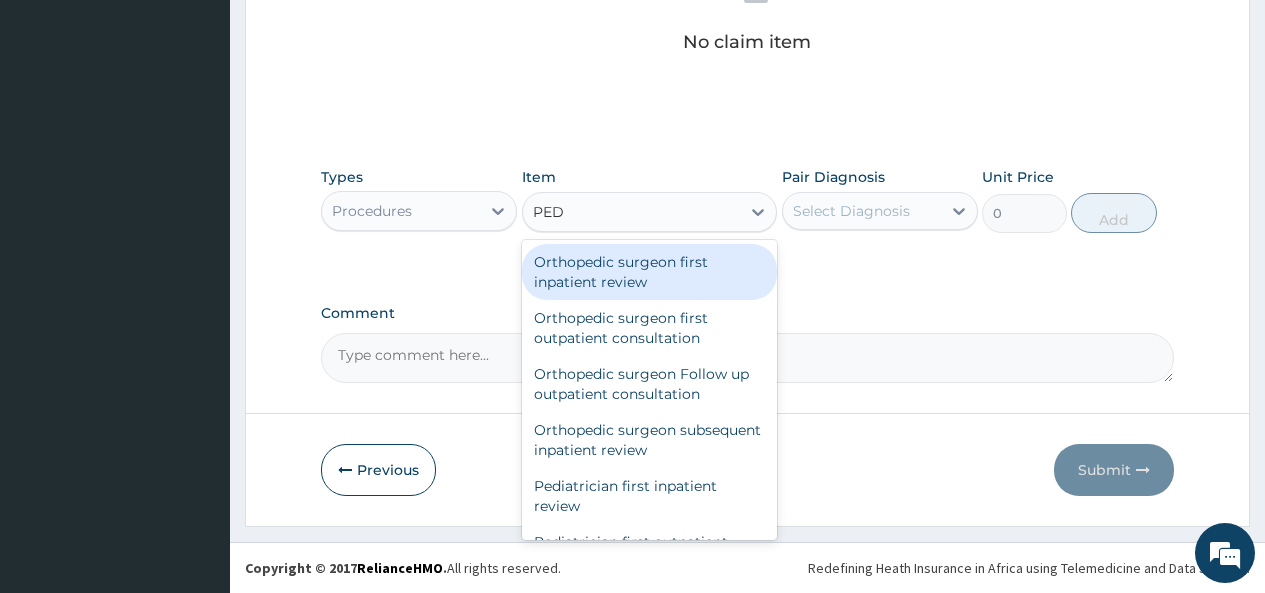 type on "PEDI" 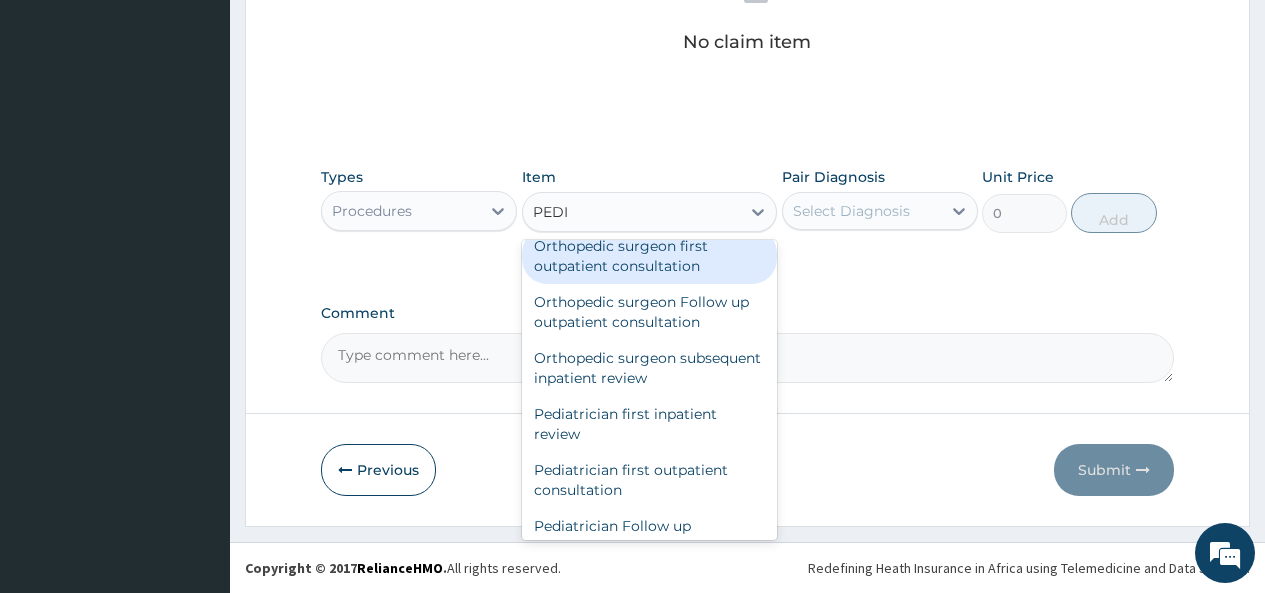 scroll, scrollTop: 74, scrollLeft: 0, axis: vertical 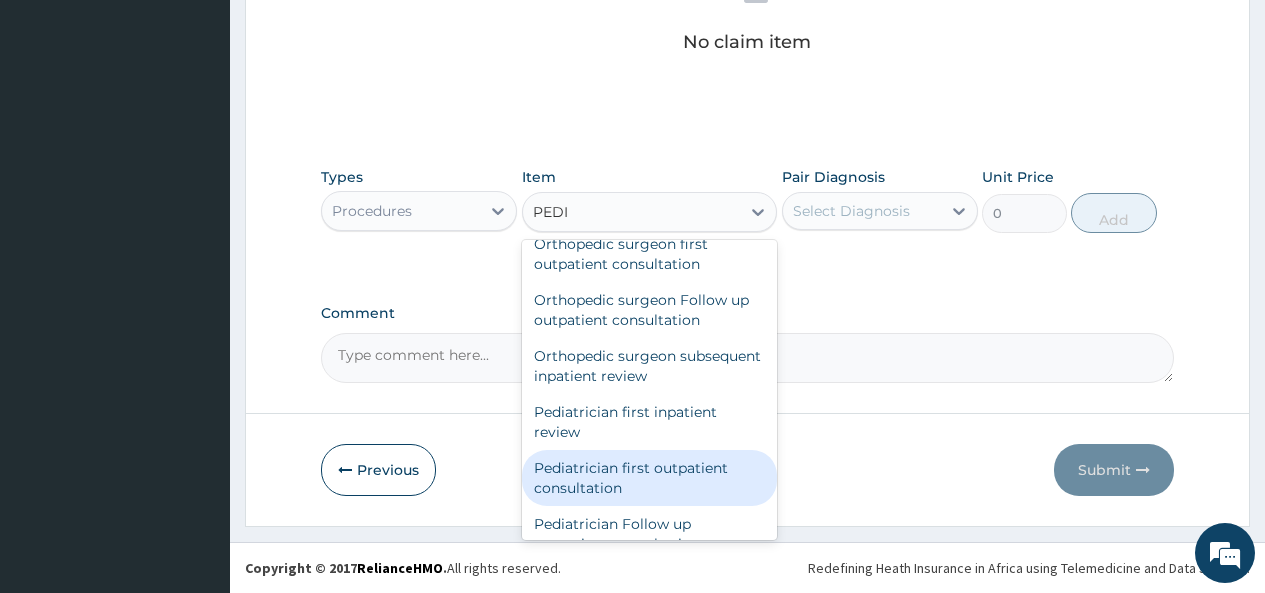 click on "Pediatrician first outpatient consultation" at bounding box center (650, 478) 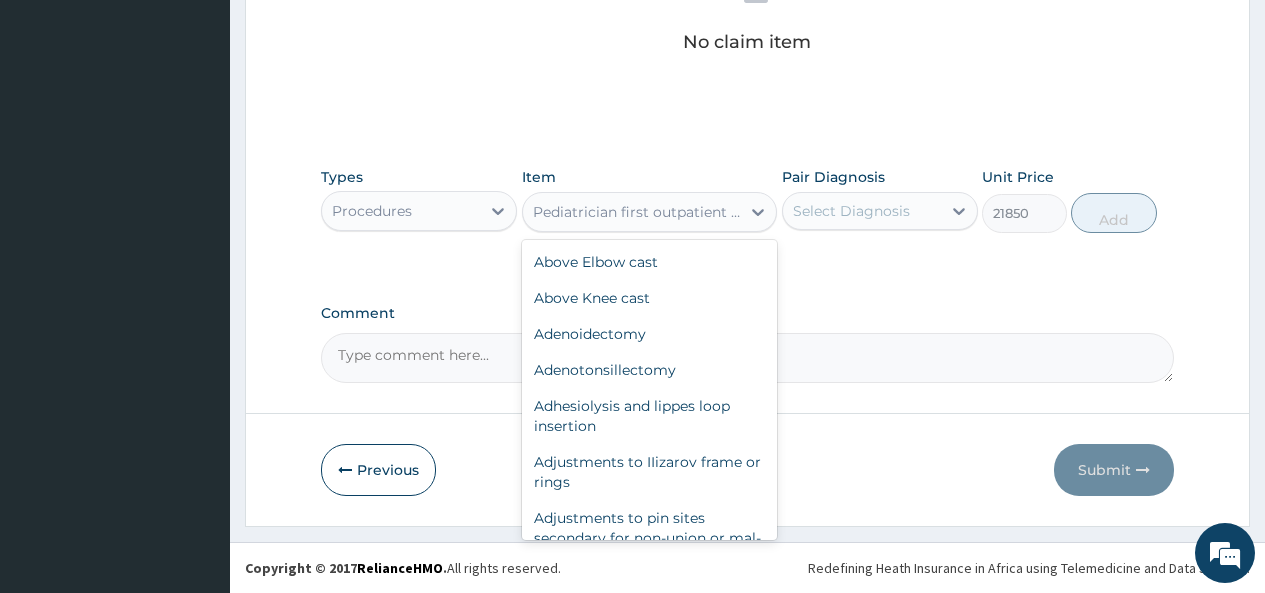 click on "Pediatrician first outpatient consultation" at bounding box center [638, 212] 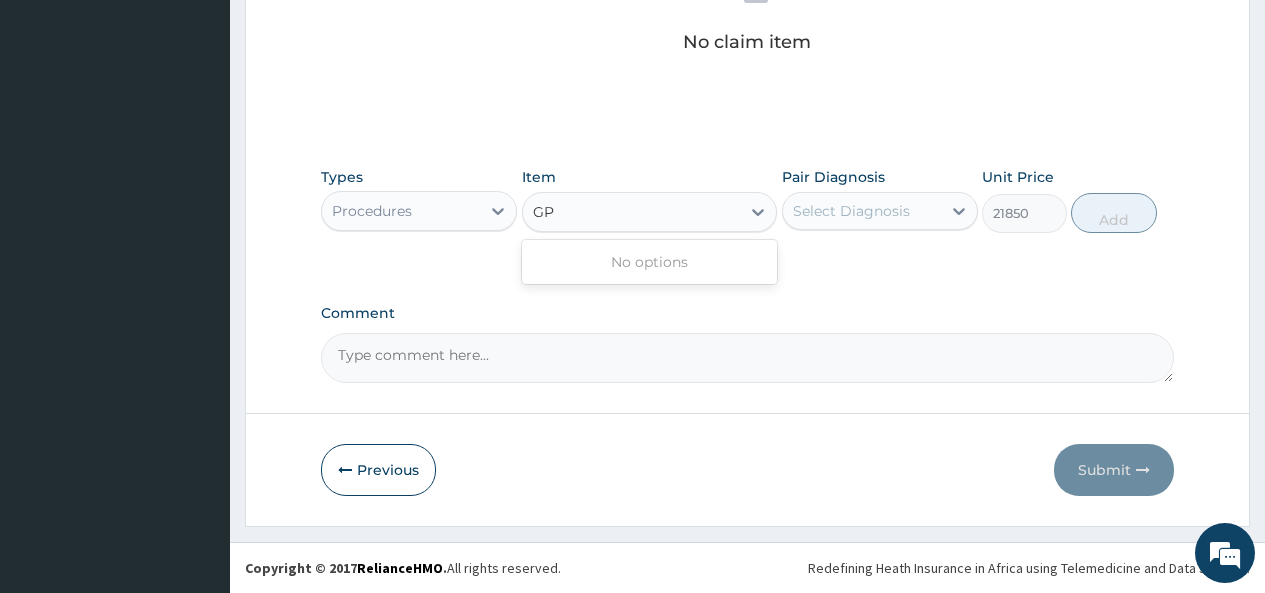 scroll, scrollTop: 0, scrollLeft: 0, axis: both 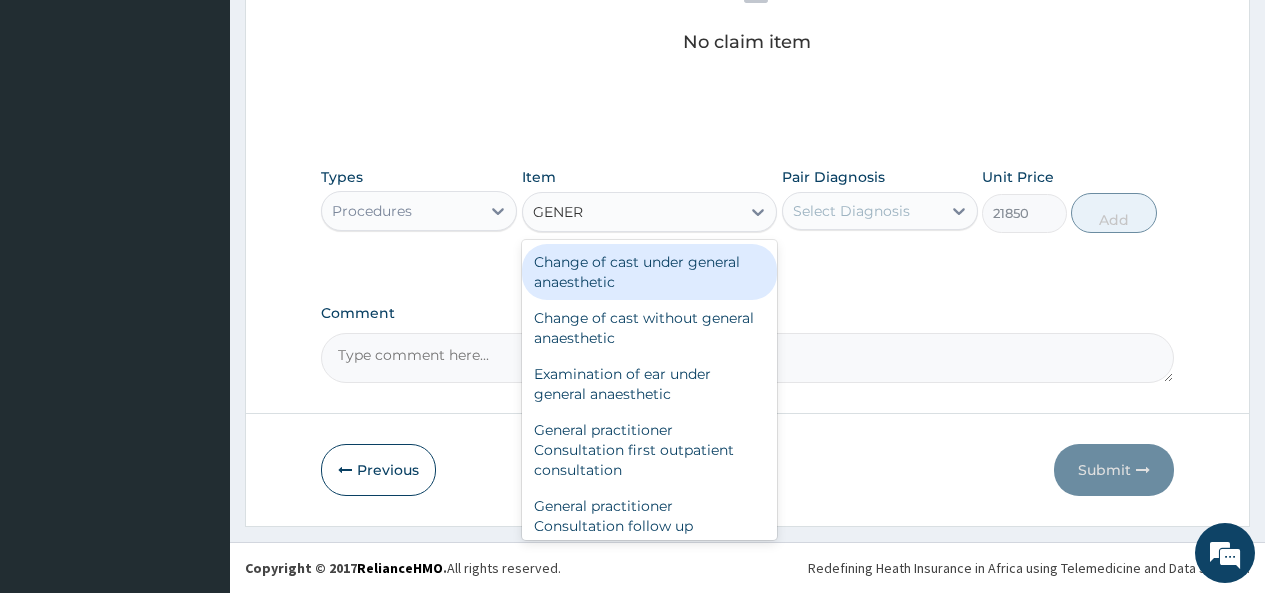 type on "GENERA" 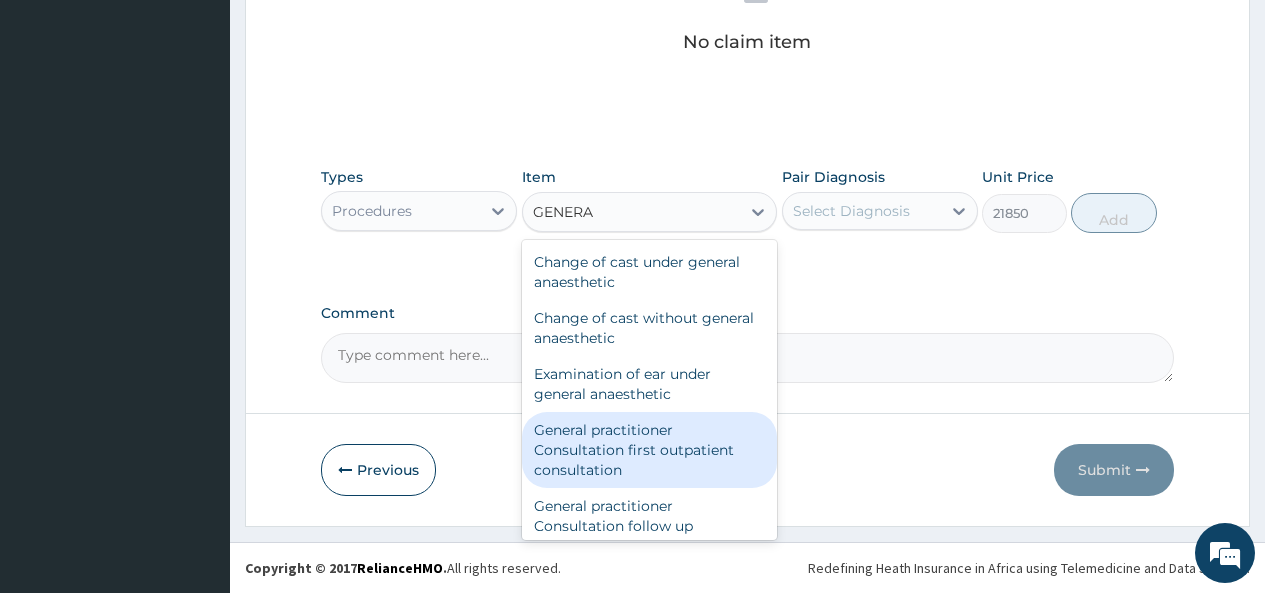 click on "General practitioner Consultation first outpatient consultation" at bounding box center (650, 450) 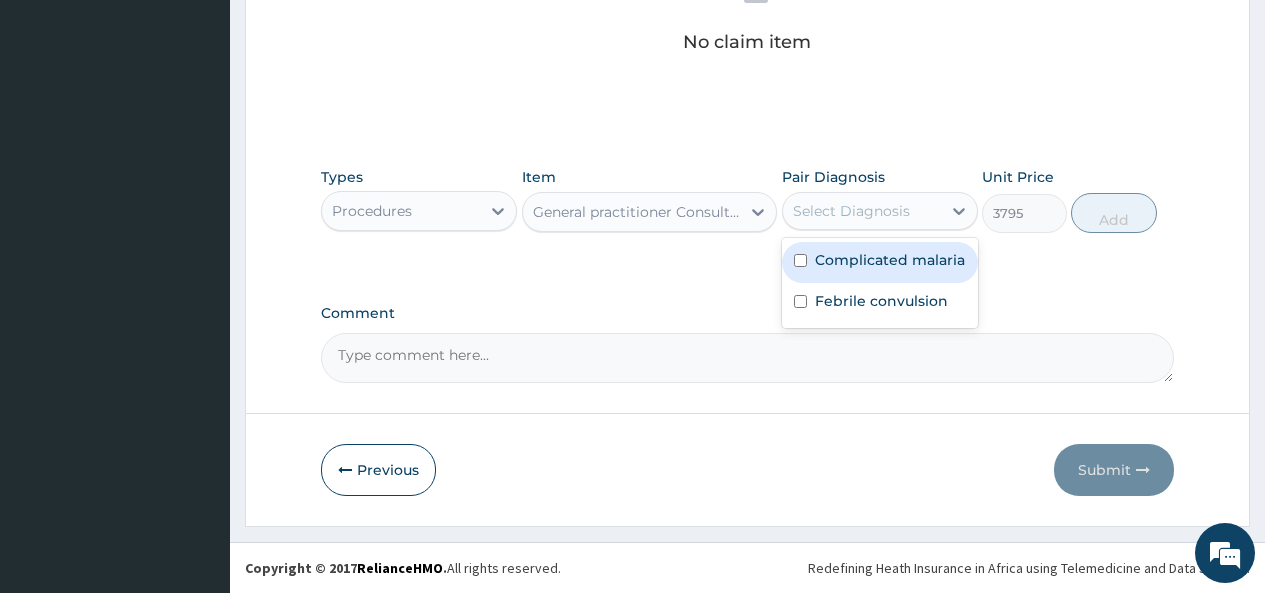 click on "Select Diagnosis" at bounding box center [851, 211] 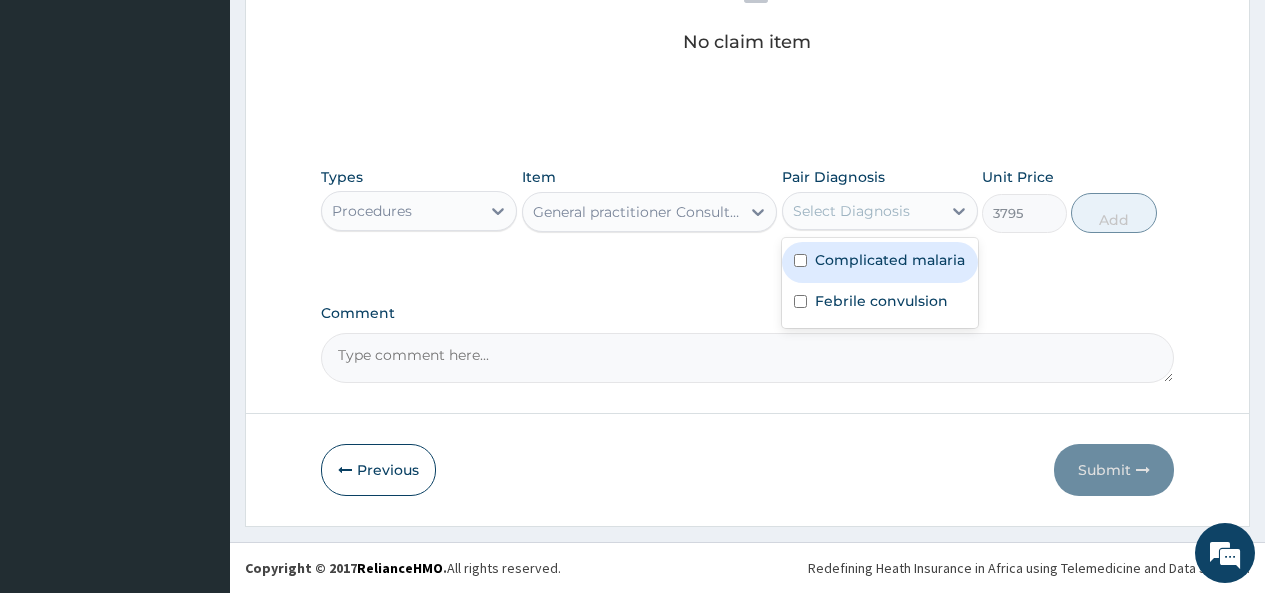 click at bounding box center [800, 260] 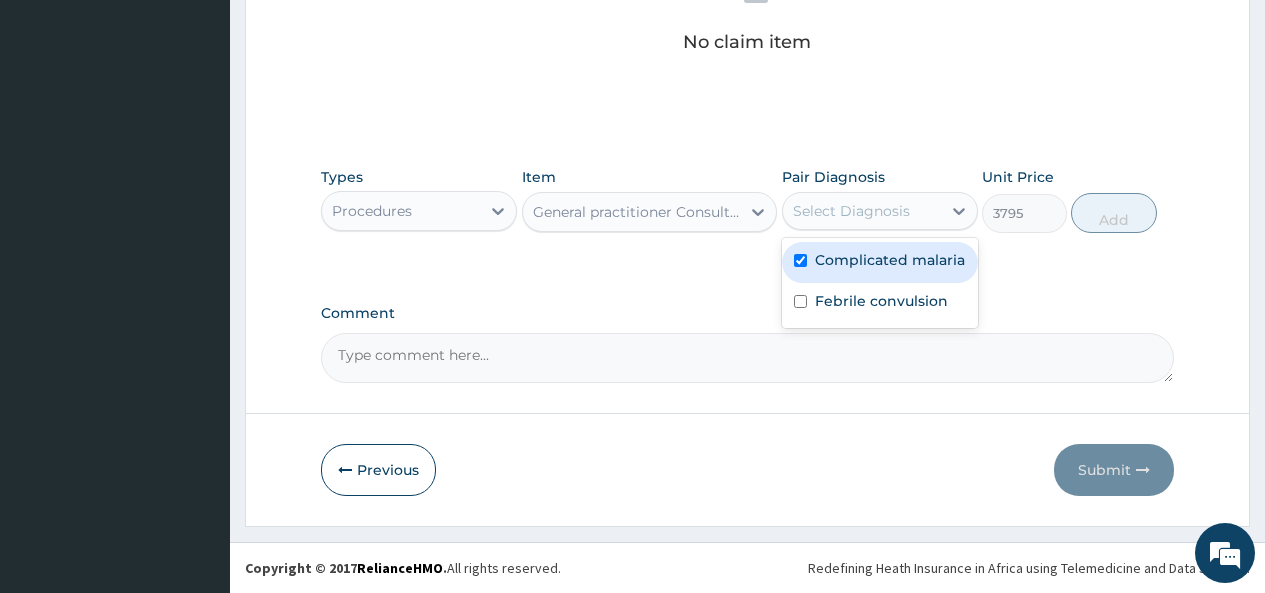 checkbox on "true" 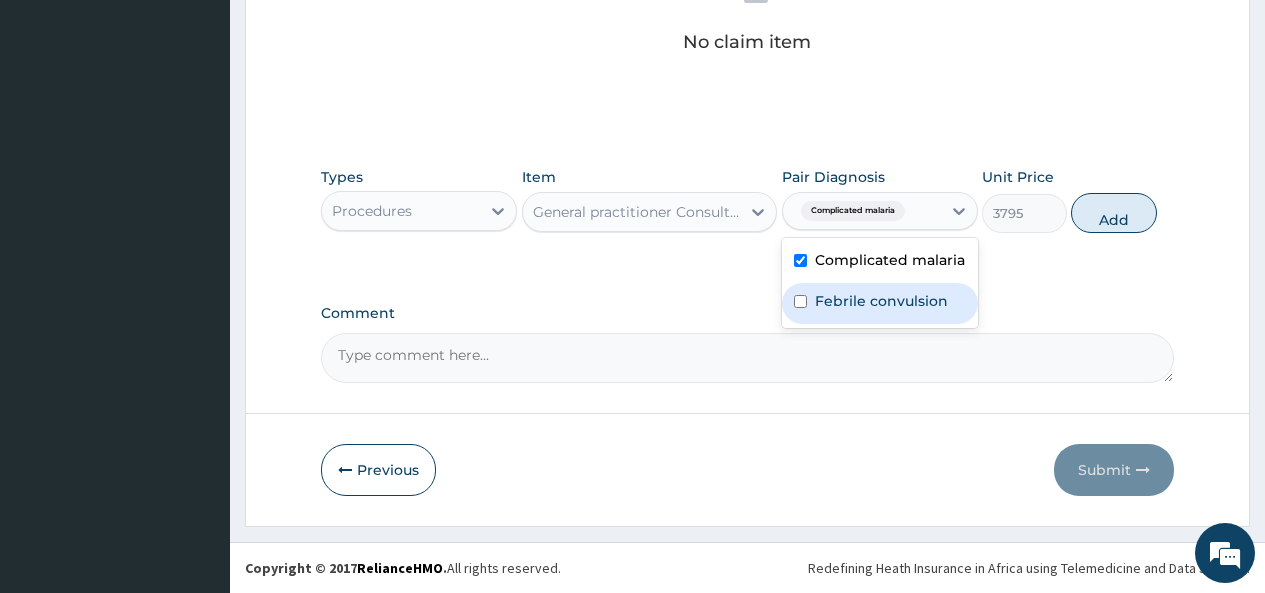click at bounding box center [800, 301] 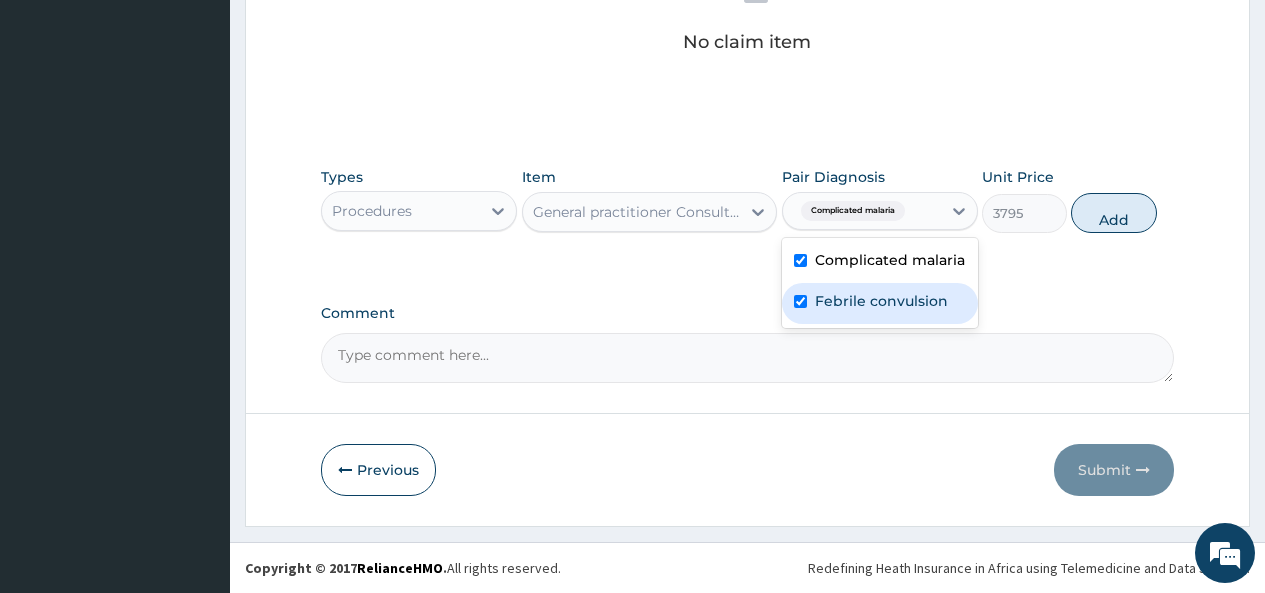 checkbox on "true" 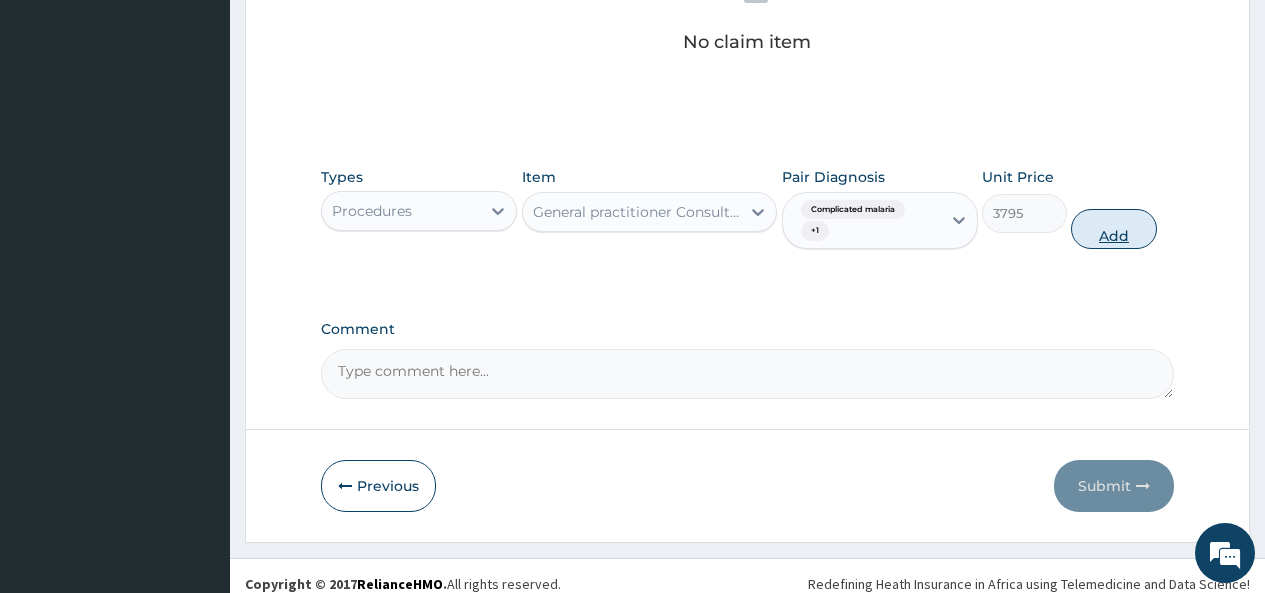click on "Add" at bounding box center (1113, 229) 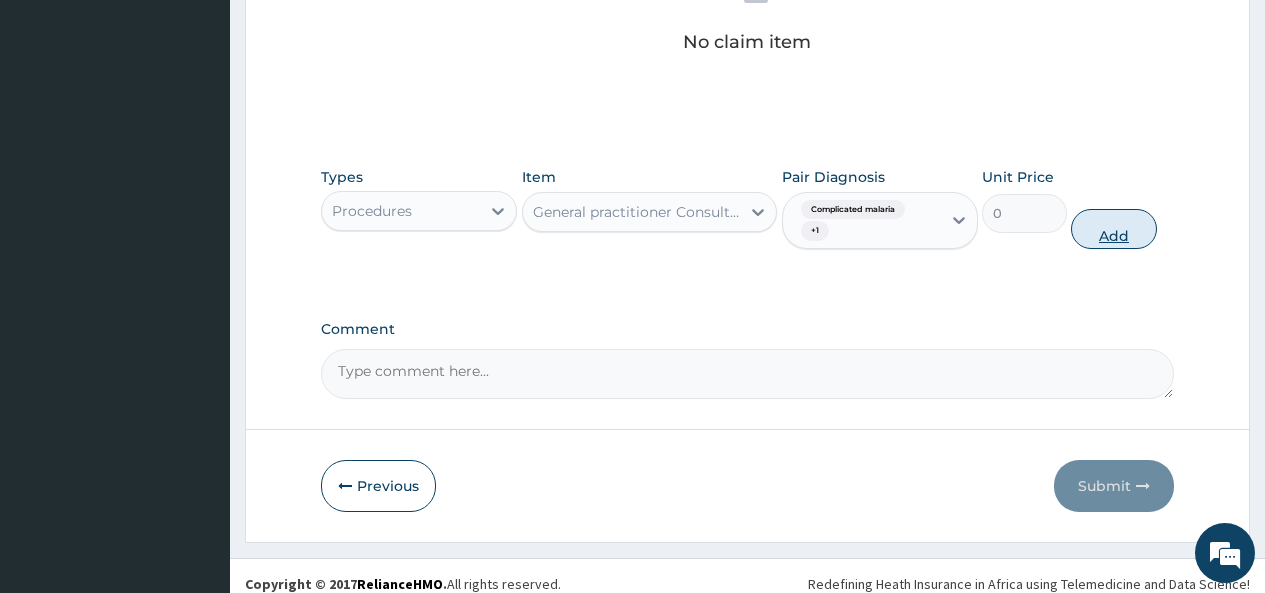 scroll, scrollTop: 780, scrollLeft: 0, axis: vertical 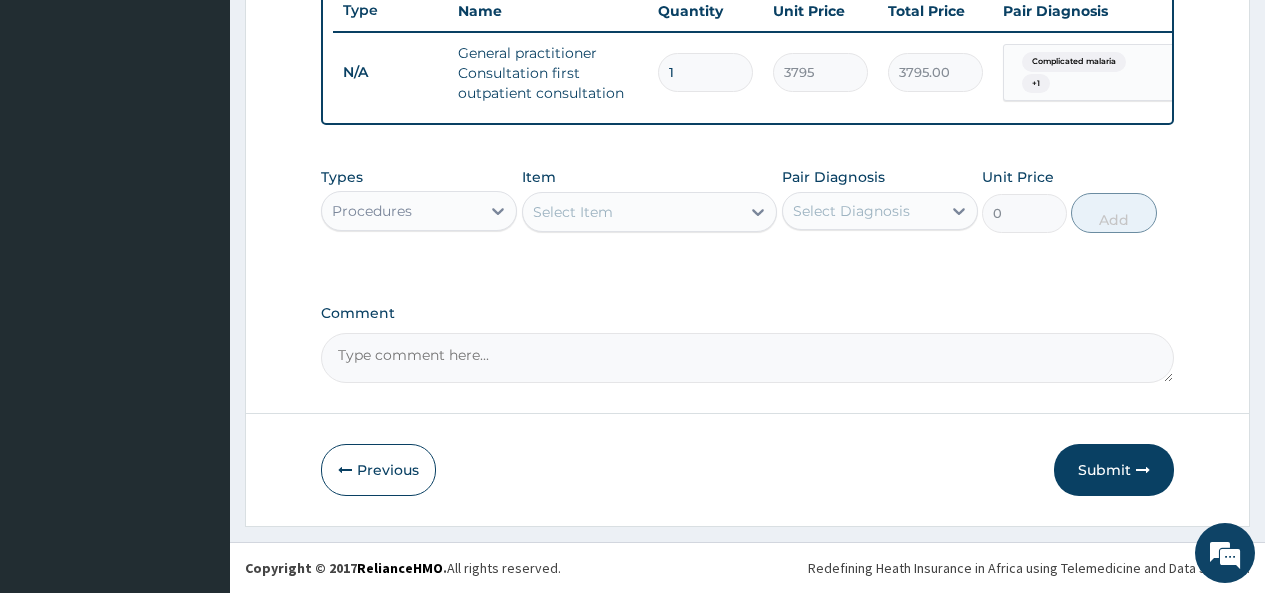 click on "Select Item" at bounding box center (632, 212) 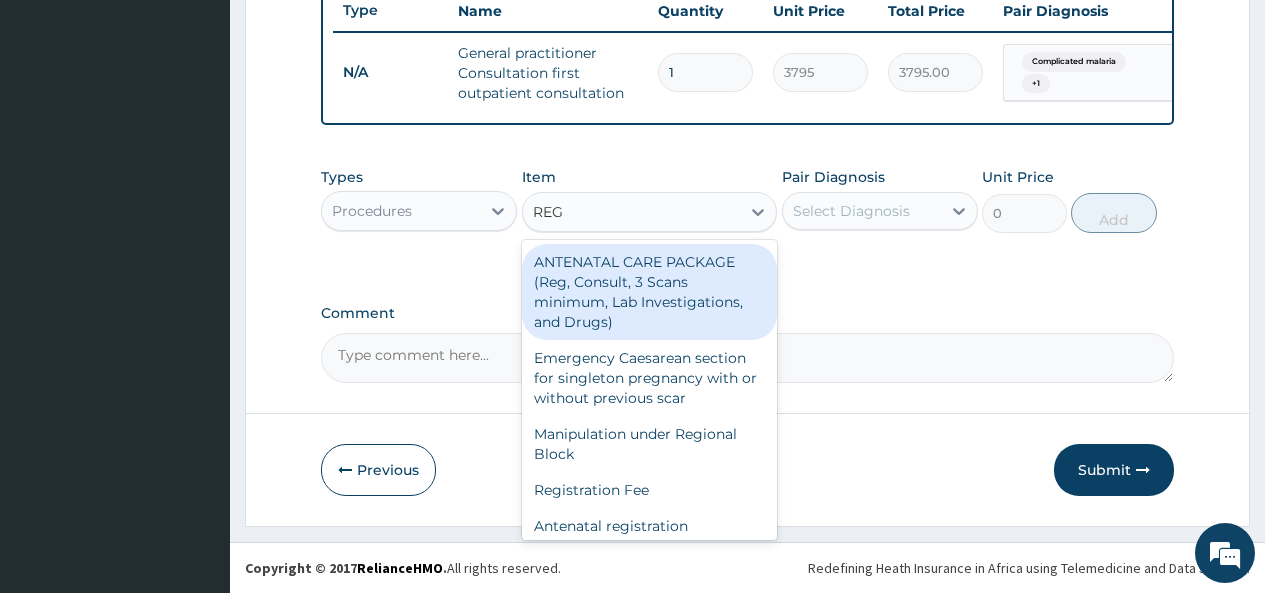 type on "REGI" 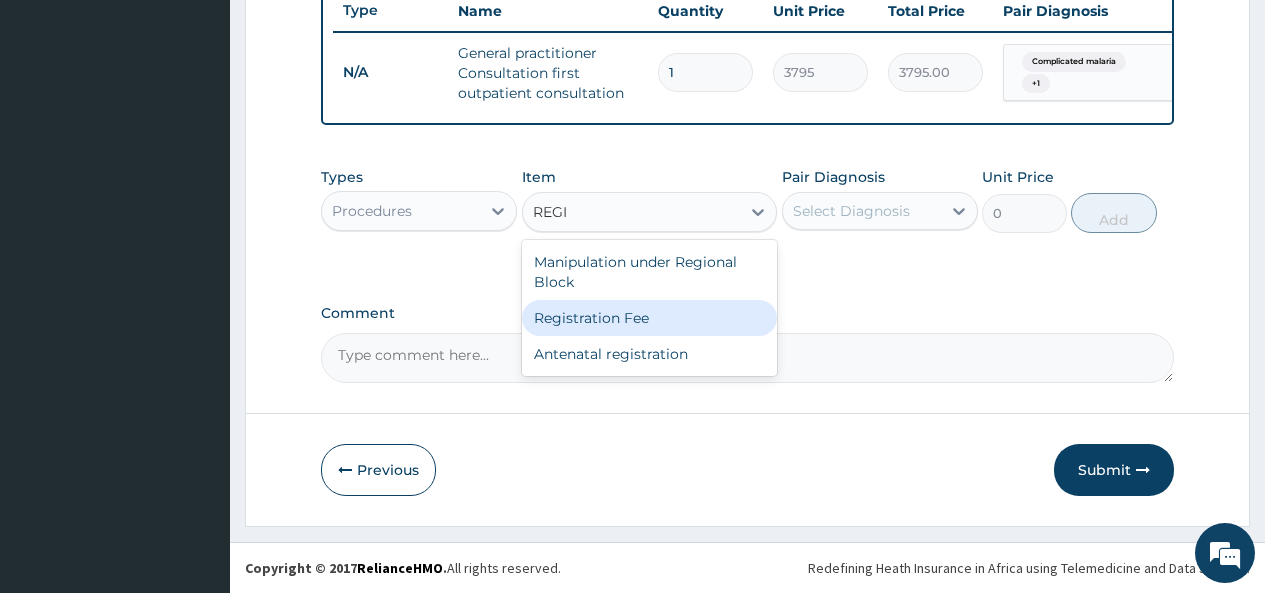 click on "Registration Fee" at bounding box center (650, 318) 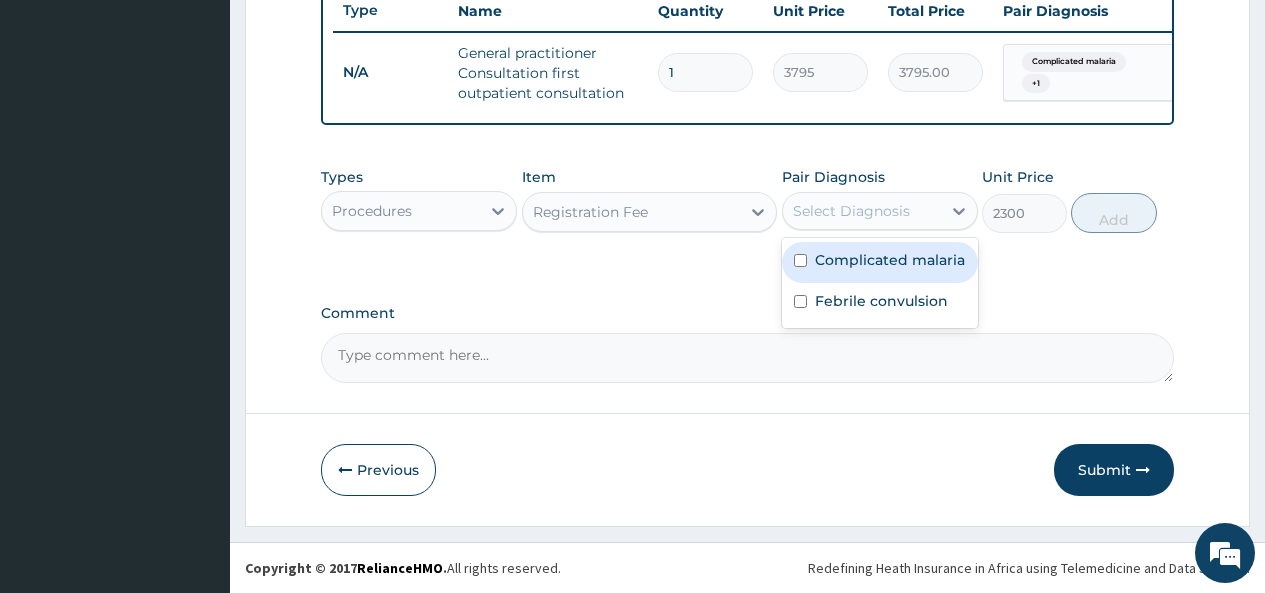 click on "Select Diagnosis" at bounding box center (851, 211) 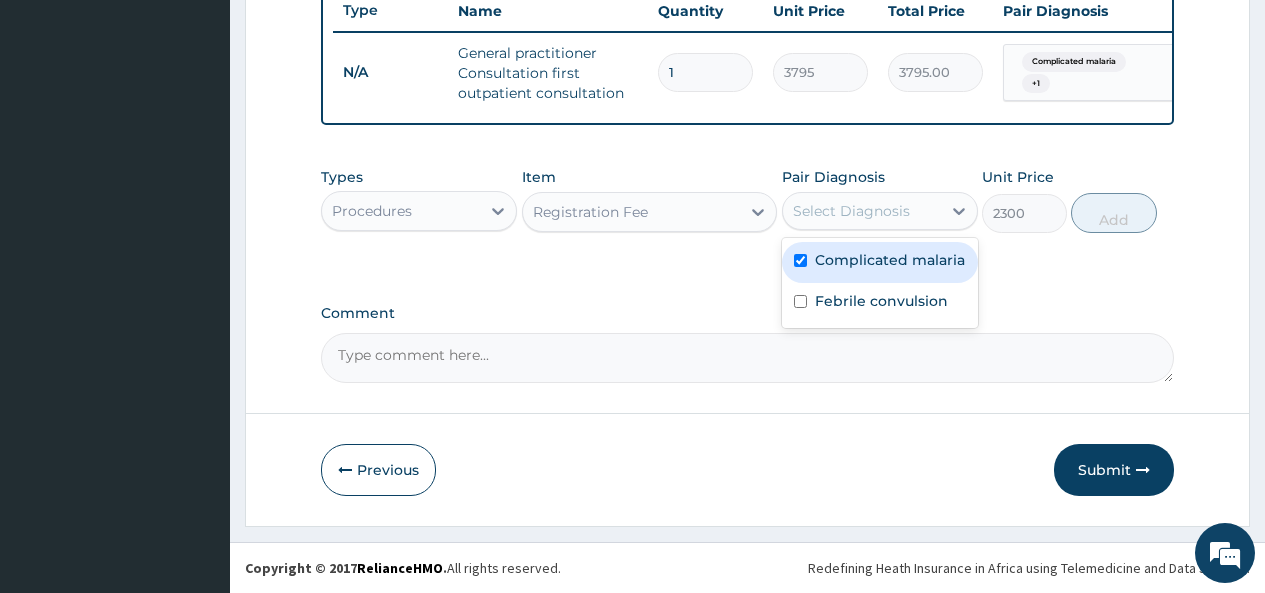checkbox on "true" 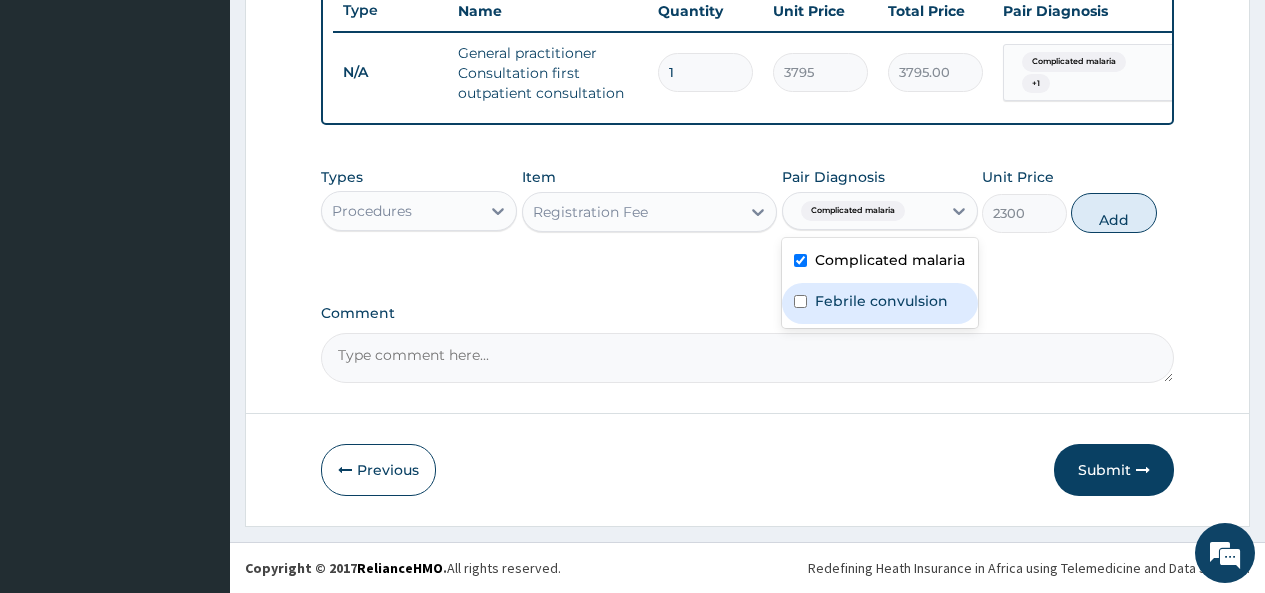 click at bounding box center (800, 301) 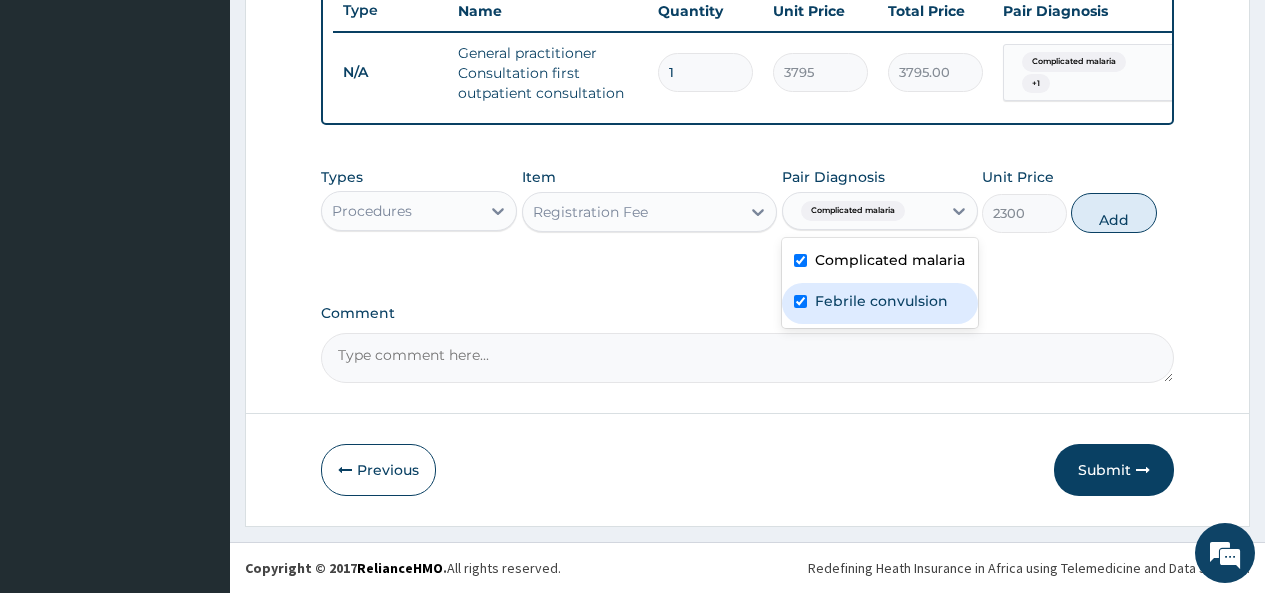 checkbox on "true" 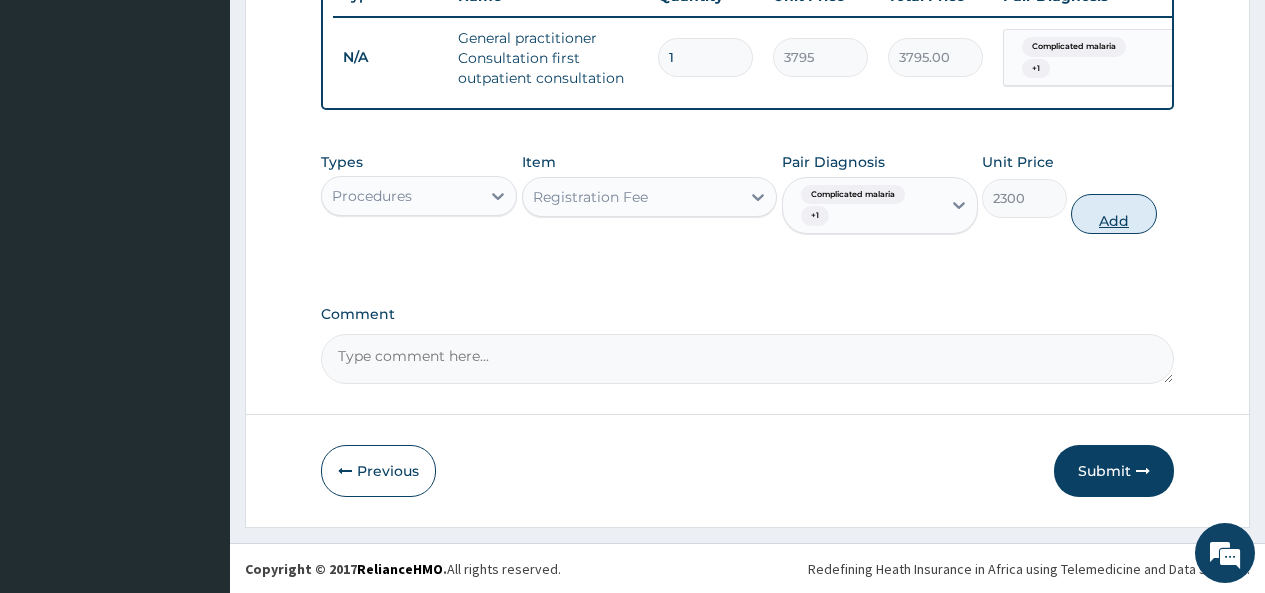 click on "Add" at bounding box center [1113, 214] 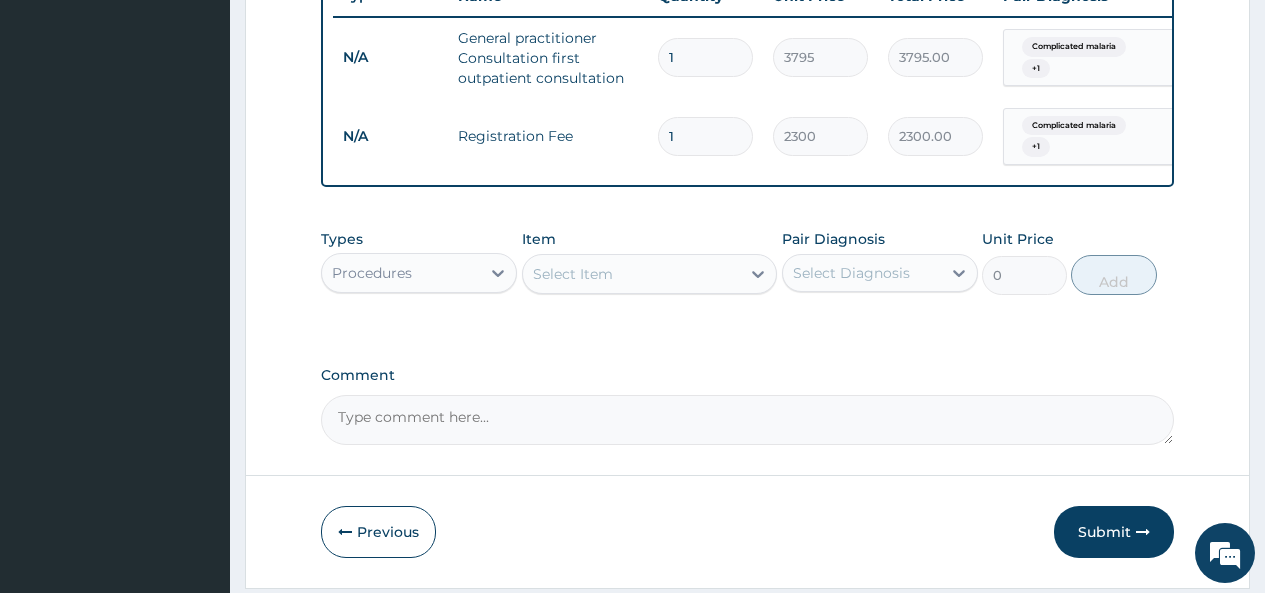 click on "Procedures" at bounding box center [401, 273] 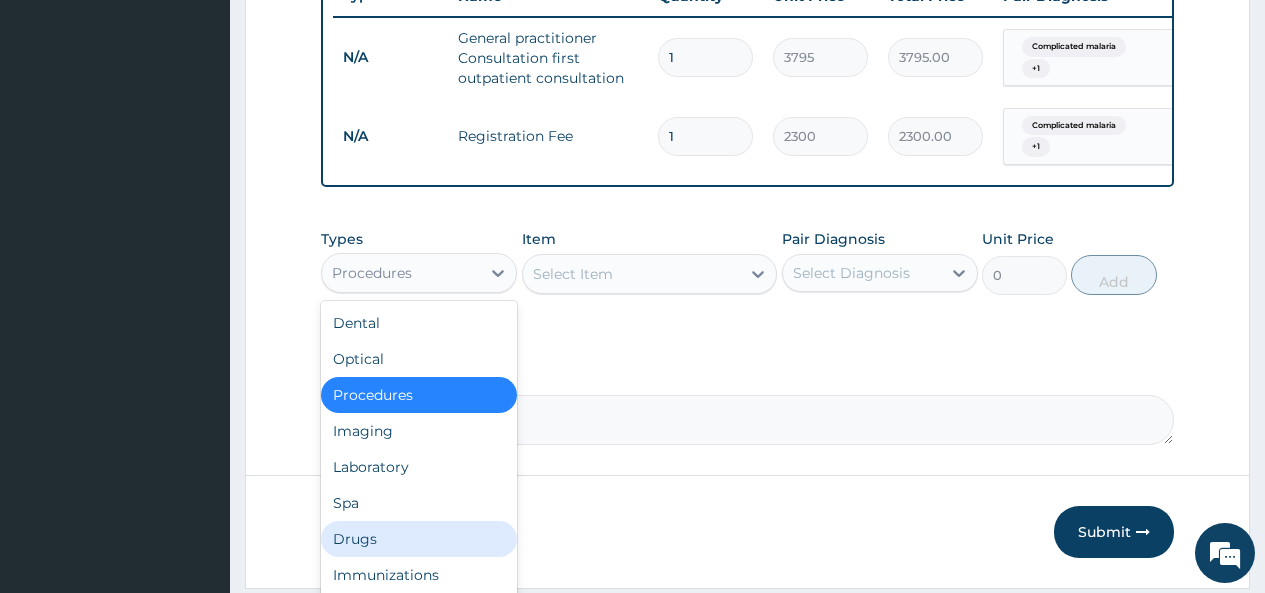 click on "Drugs" at bounding box center (419, 539) 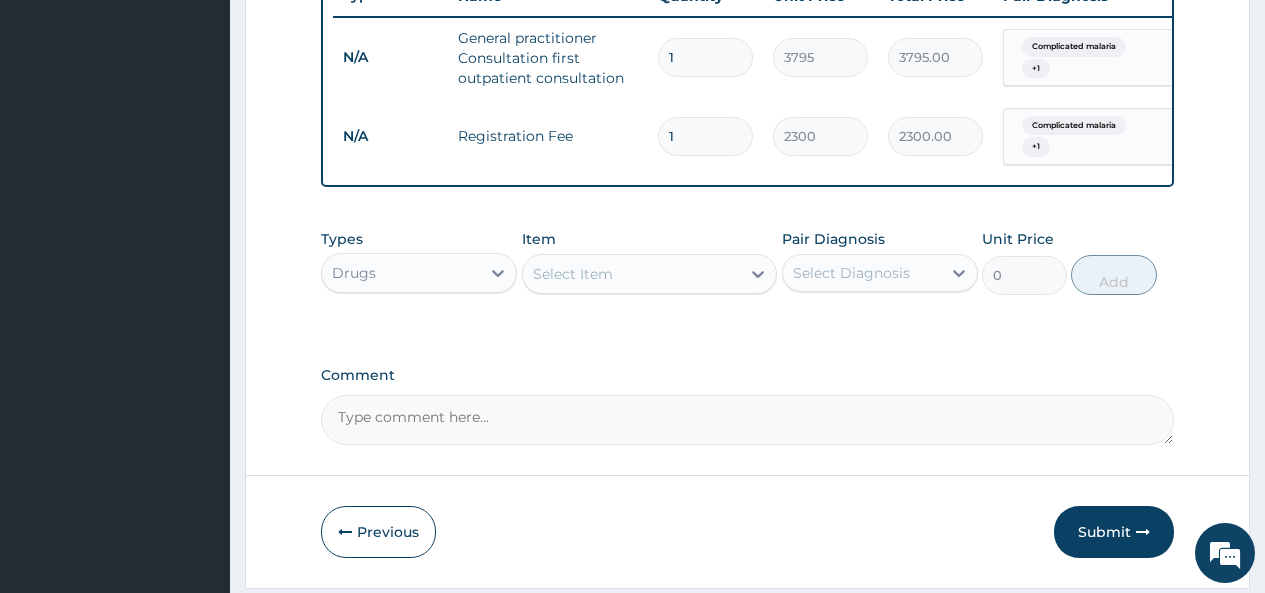 click on "Select Item" at bounding box center (632, 274) 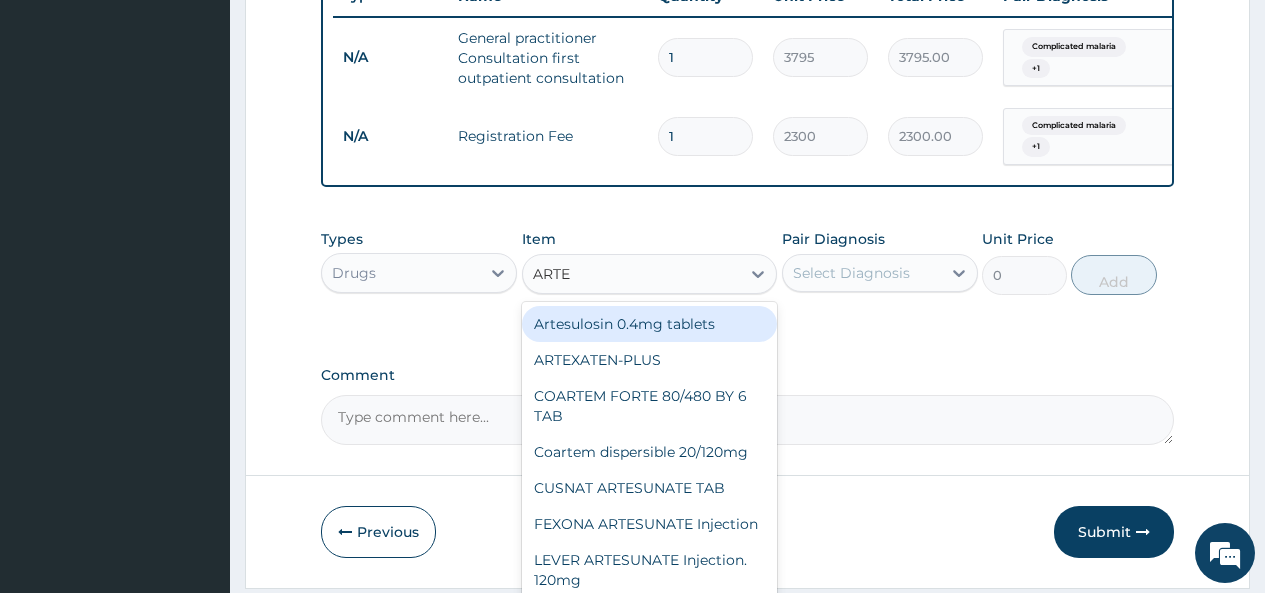 type on "ARTES" 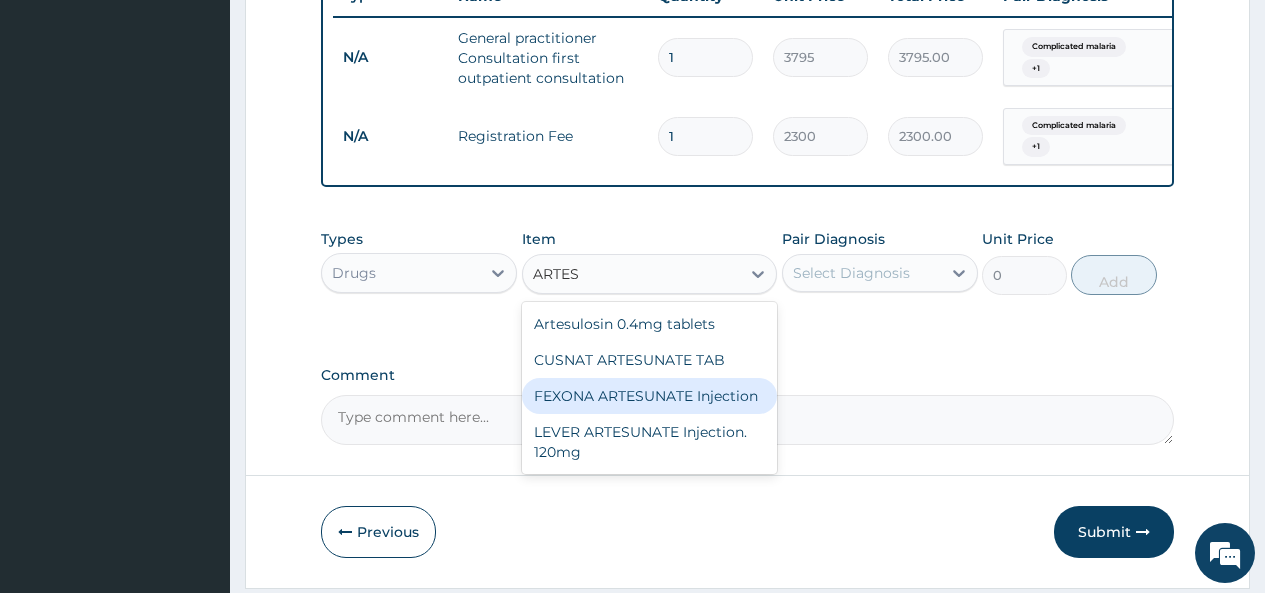 click on "FEXONA ARTESUNATE Injection" at bounding box center [650, 396] 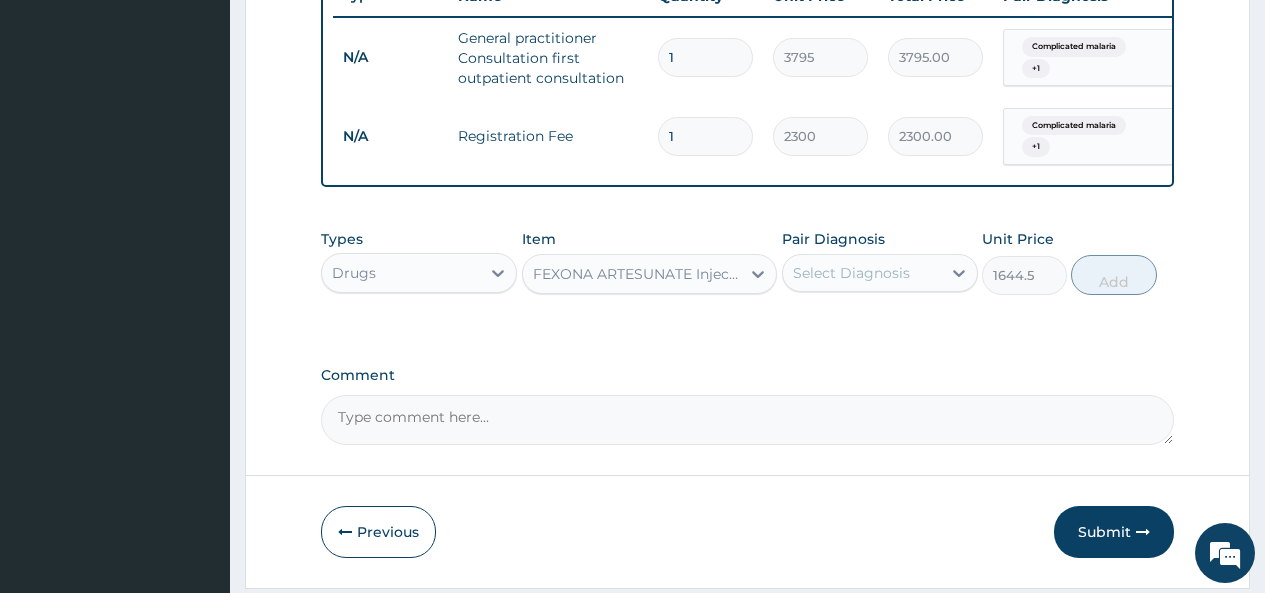 click on "FEXONA ARTESUNATE Injection" at bounding box center (638, 274) 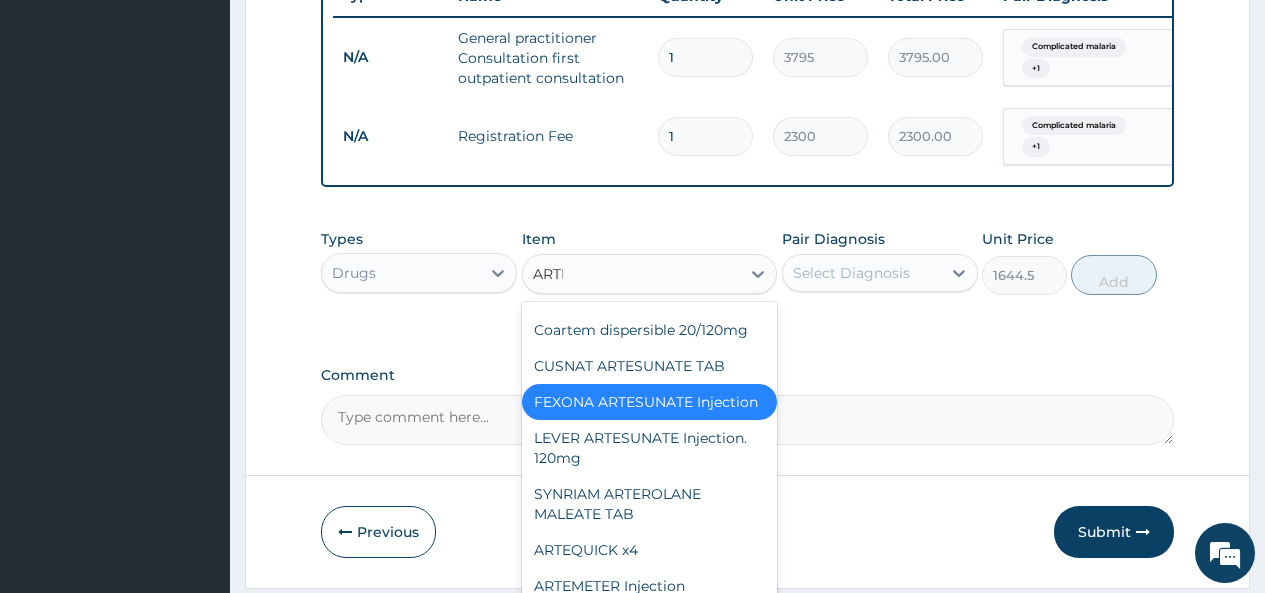 scroll, scrollTop: 122, scrollLeft: 0, axis: vertical 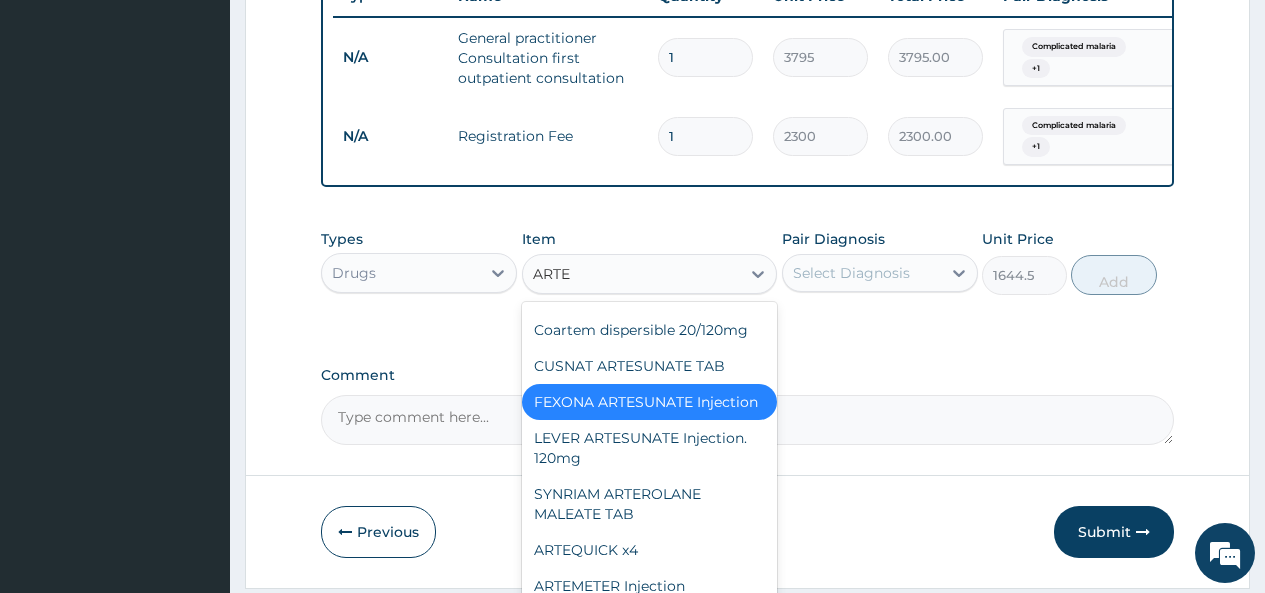 type on "ARTES" 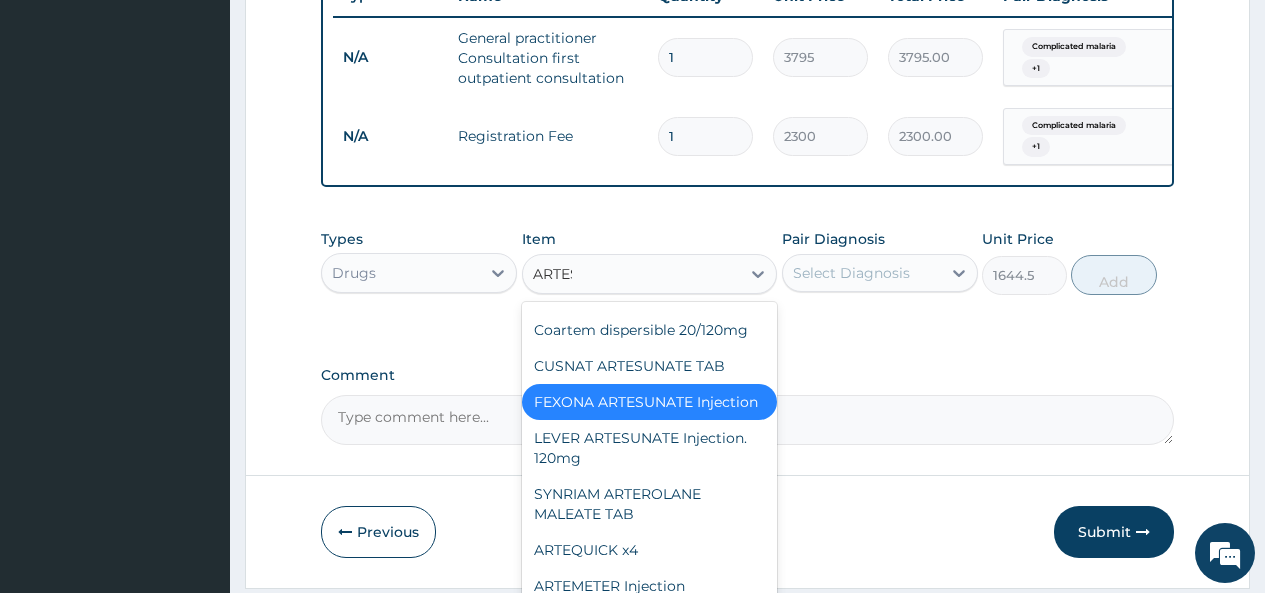 scroll, scrollTop: 0, scrollLeft: 0, axis: both 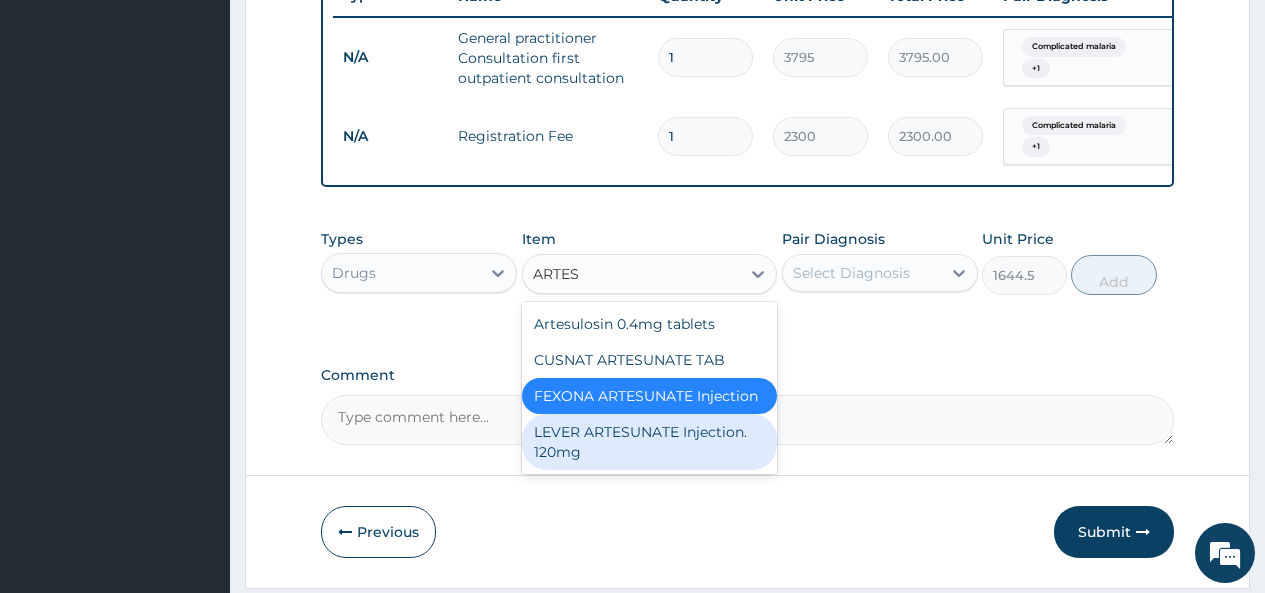 click on "LEVER ARTESUNATE Injection. 120mg" at bounding box center [650, 442] 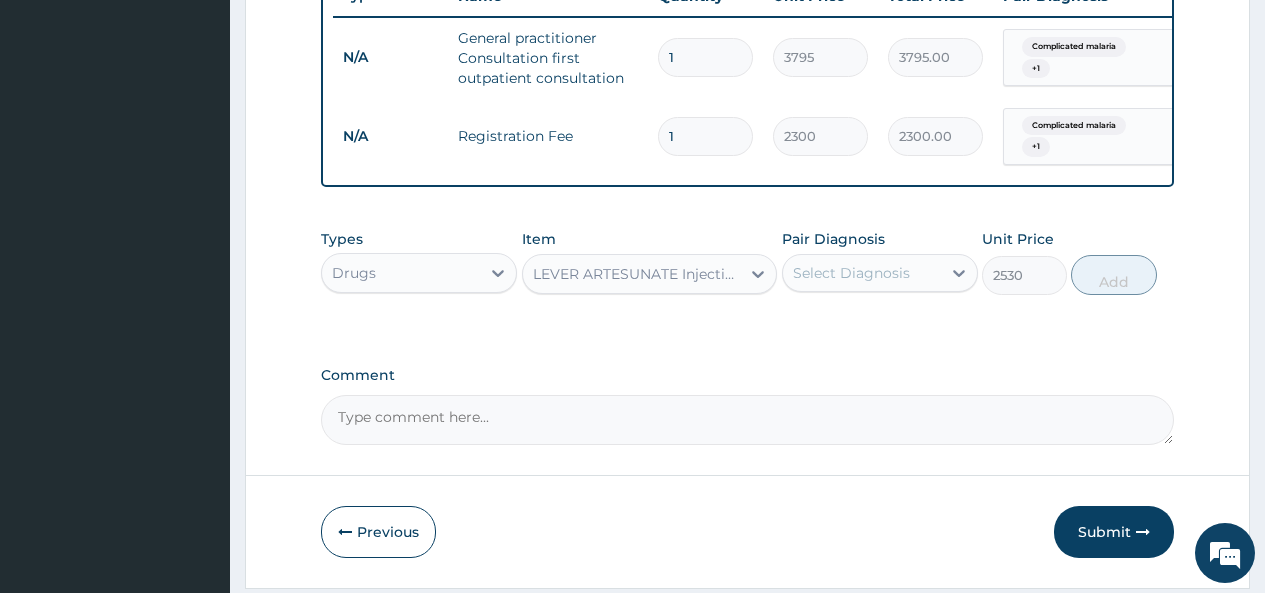 click on "LEVER ARTESUNATE Injection. 120mg" at bounding box center [638, 274] 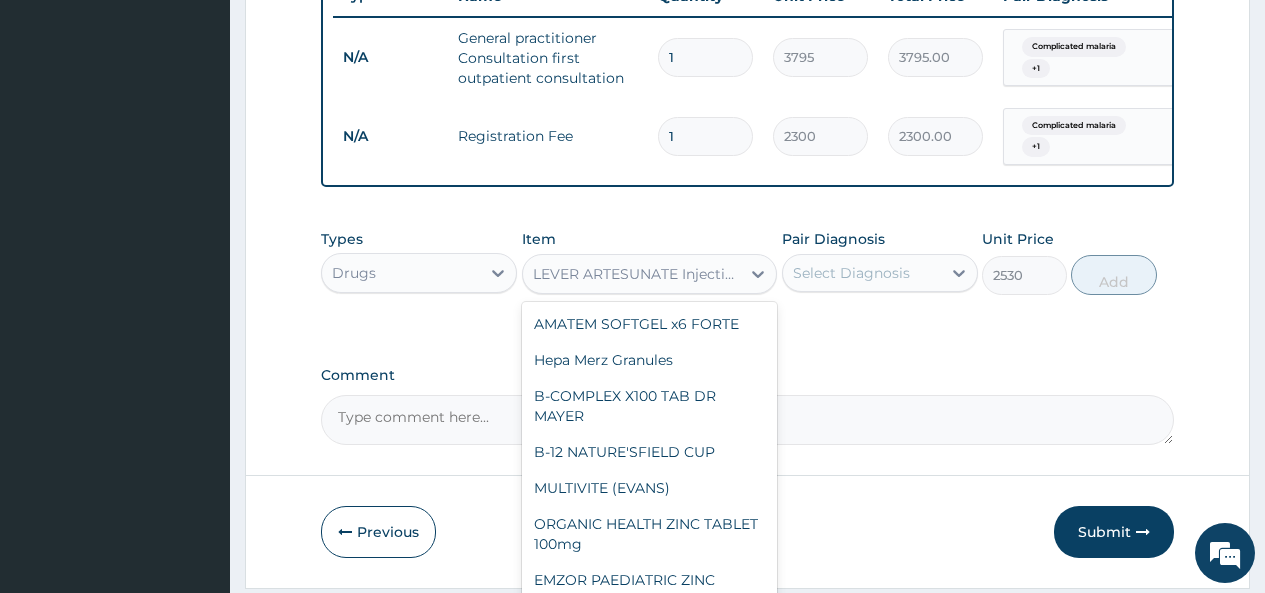 scroll, scrollTop: 12250, scrollLeft: 0, axis: vertical 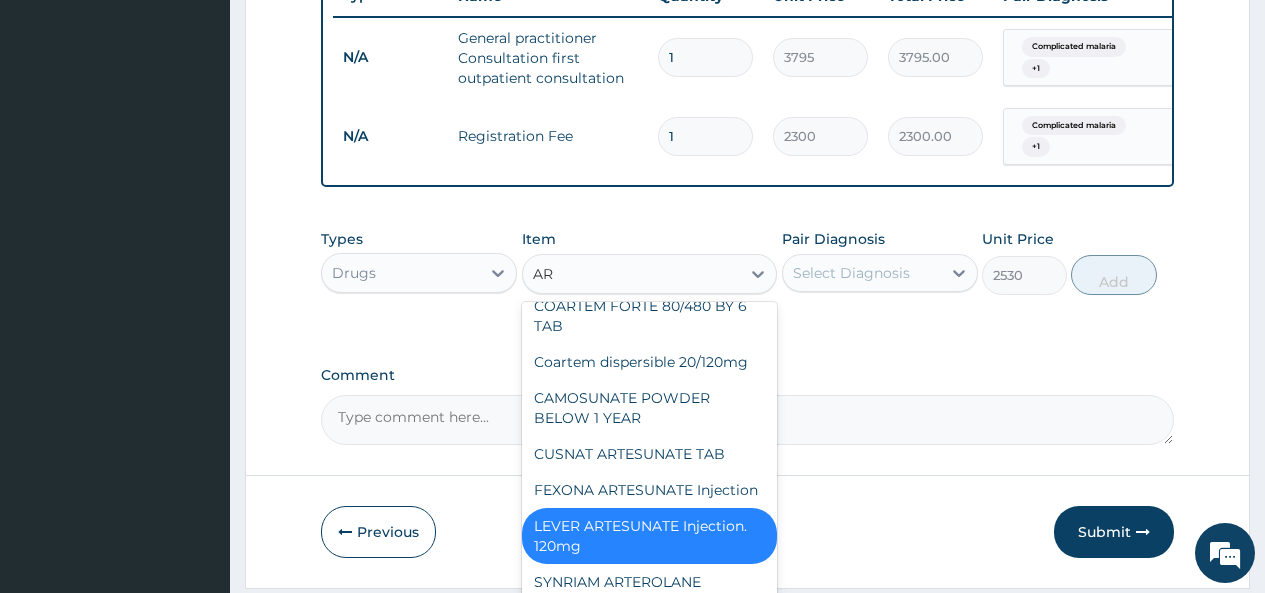 type on "ART" 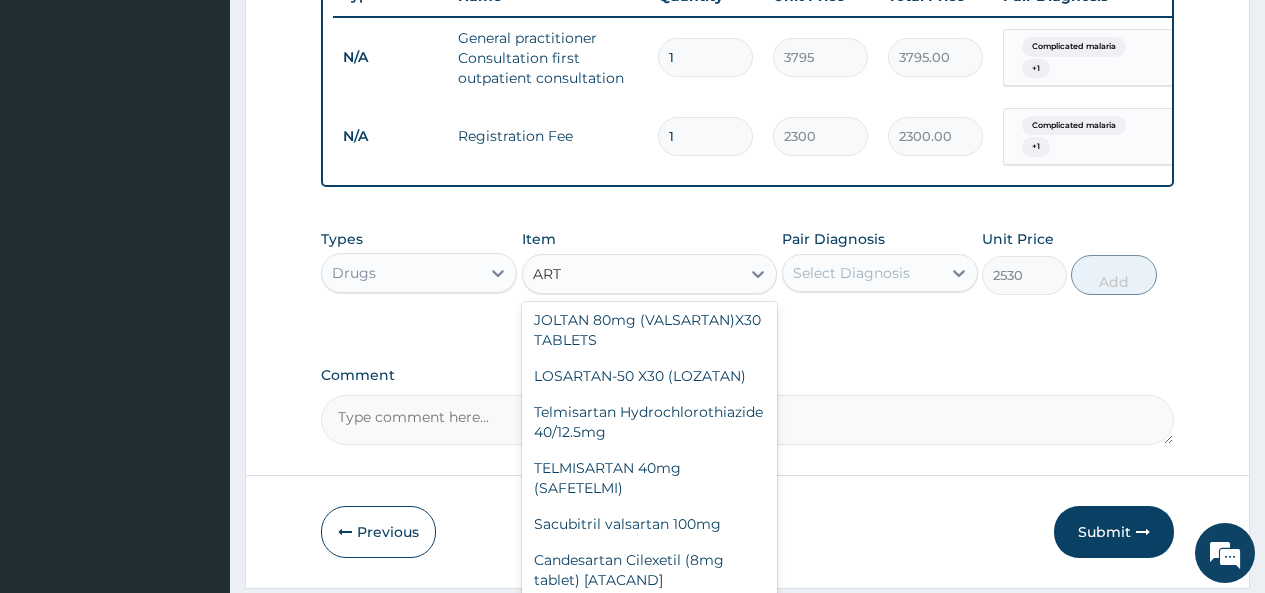 scroll, scrollTop: 414, scrollLeft: 0, axis: vertical 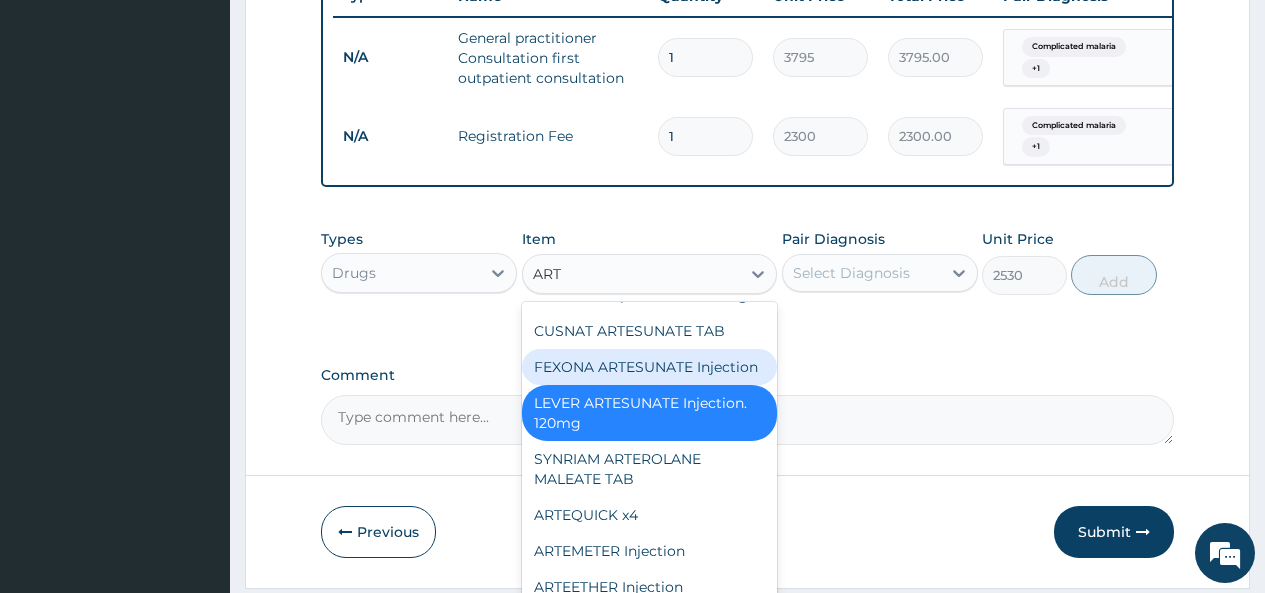 click on "FEXONA ARTESUNATE Injection" at bounding box center (650, 367) 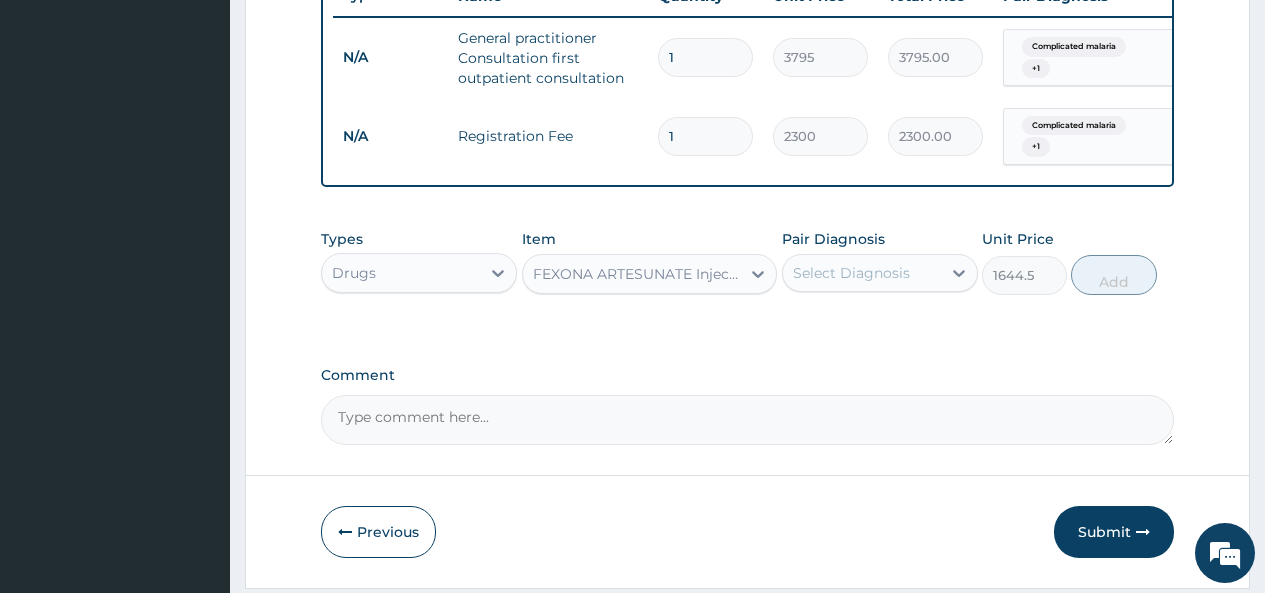 click on "Select Diagnosis" at bounding box center (851, 273) 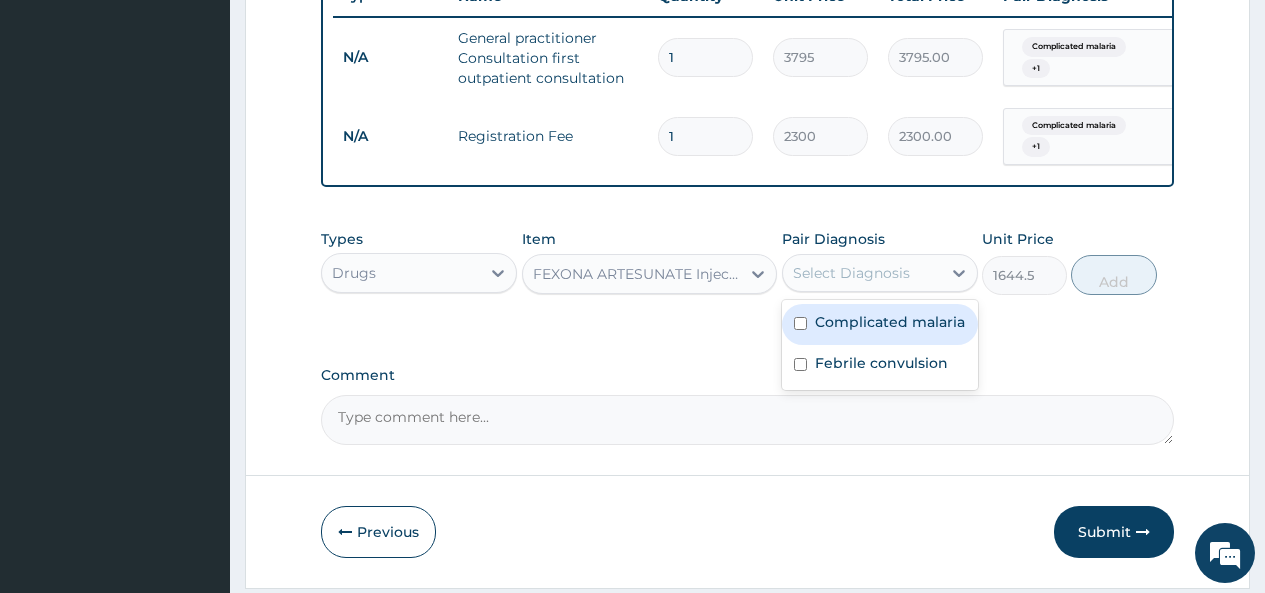 click at bounding box center [800, 323] 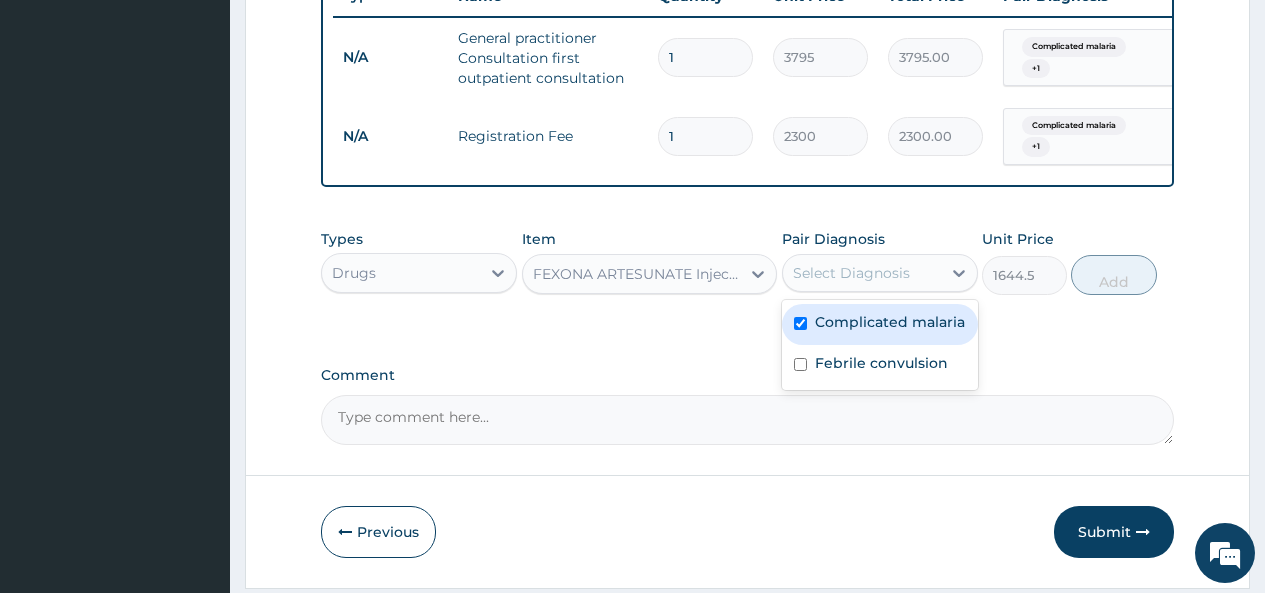 checkbox on "true" 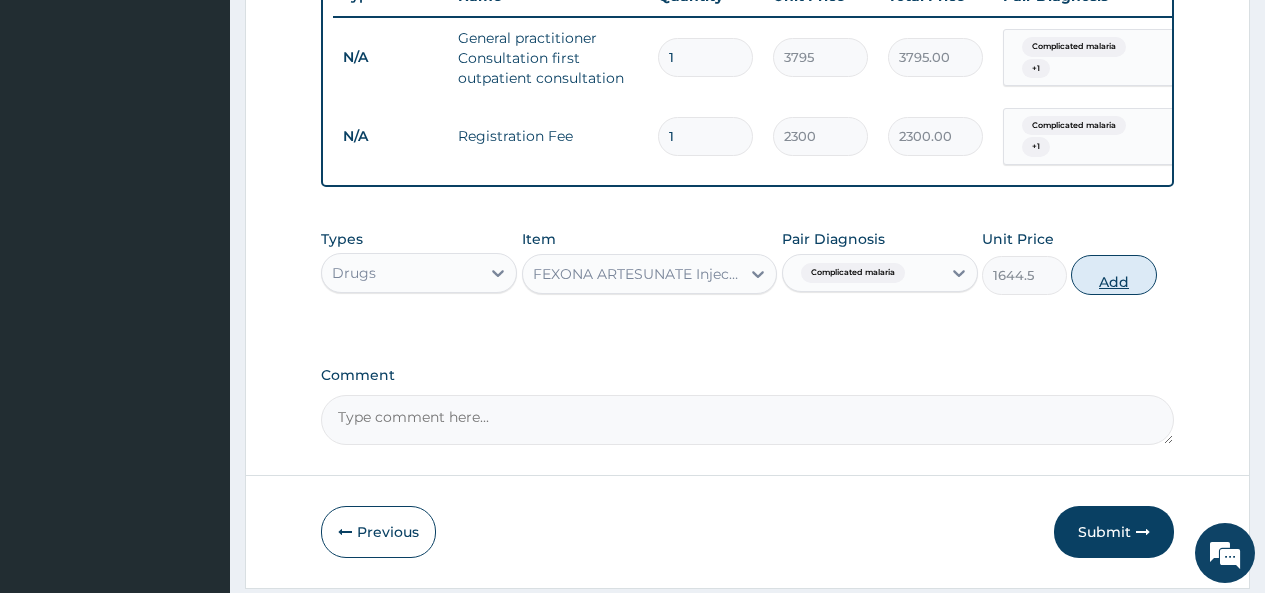 click on "Add" at bounding box center [1113, 275] 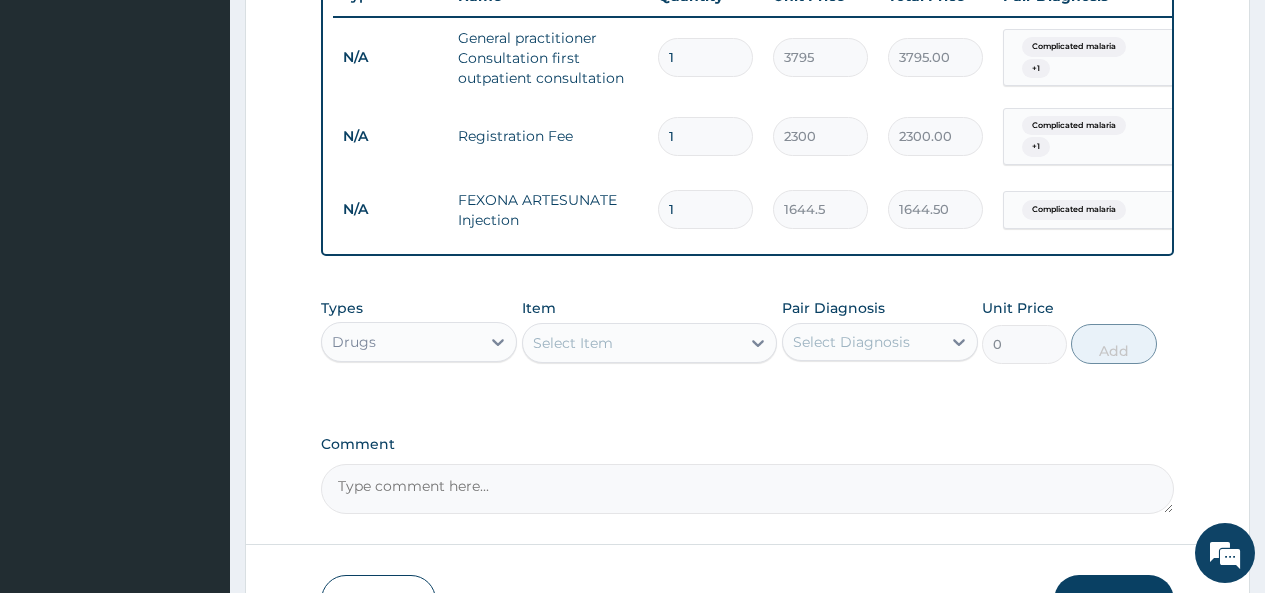 click on "Select Item" at bounding box center (573, 343) 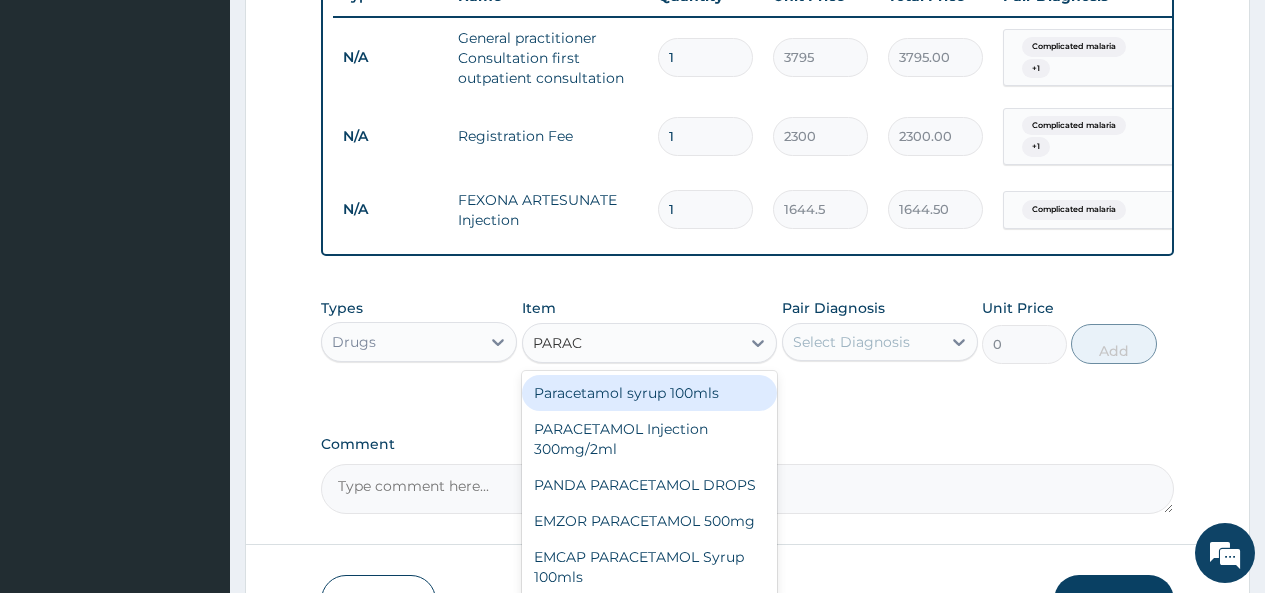 type on "PARACE" 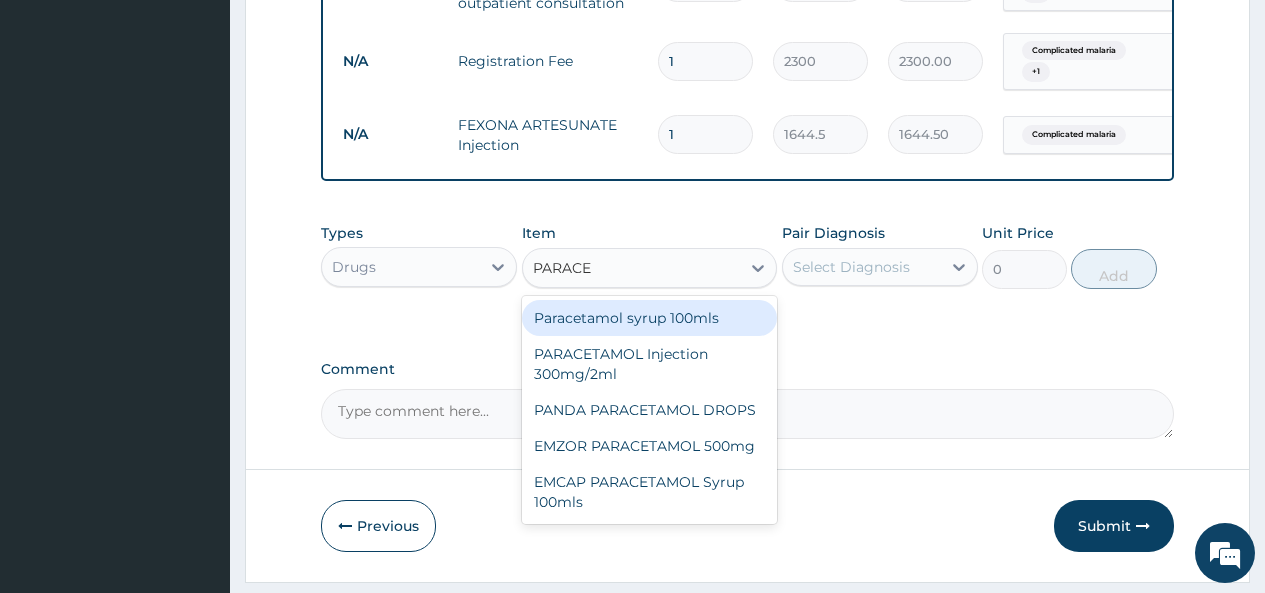 scroll, scrollTop: 926, scrollLeft: 0, axis: vertical 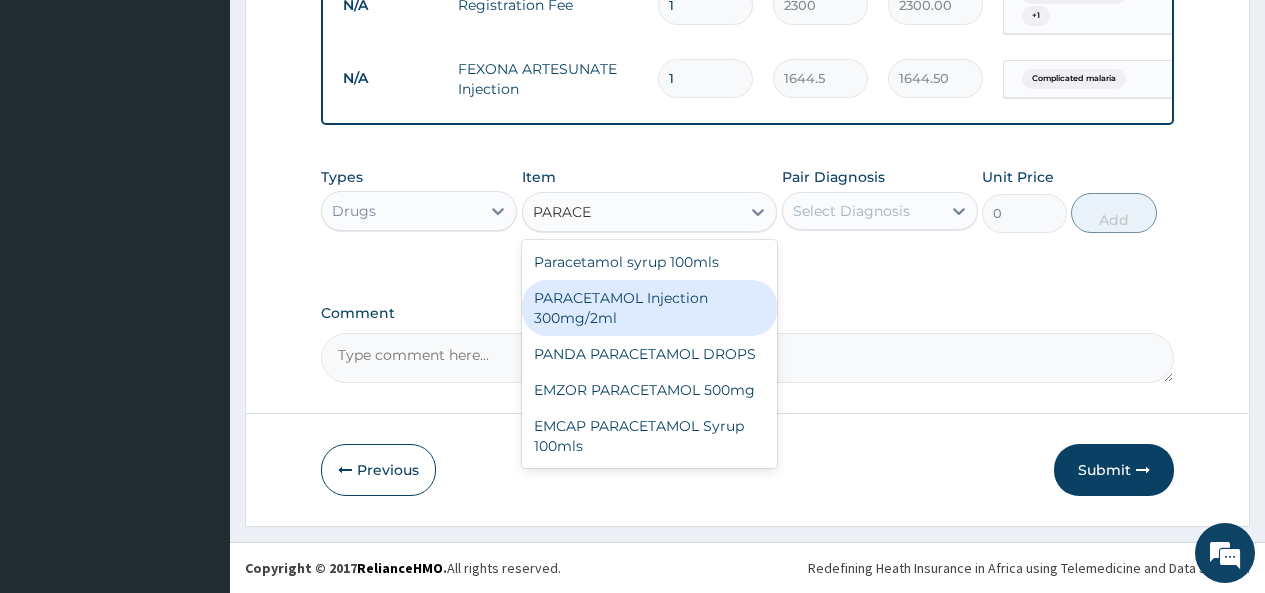 click on "PARACETAMOL Injection 300mg/2ml" at bounding box center (650, 308) 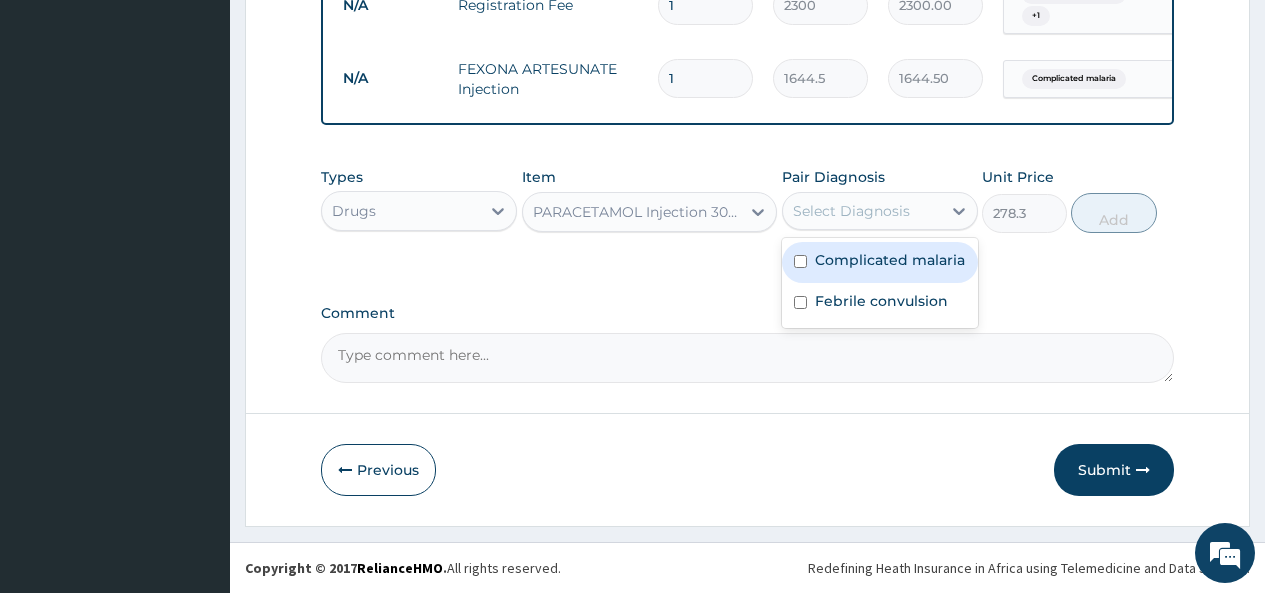 click on "Select Diagnosis" at bounding box center [851, 211] 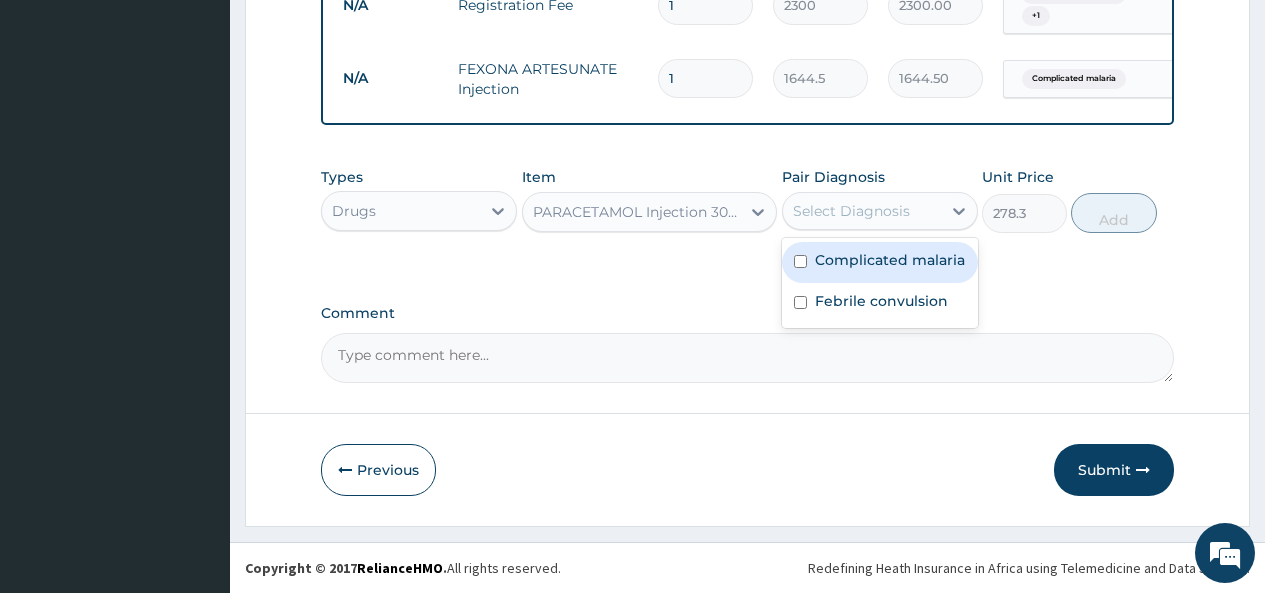 click at bounding box center [800, 261] 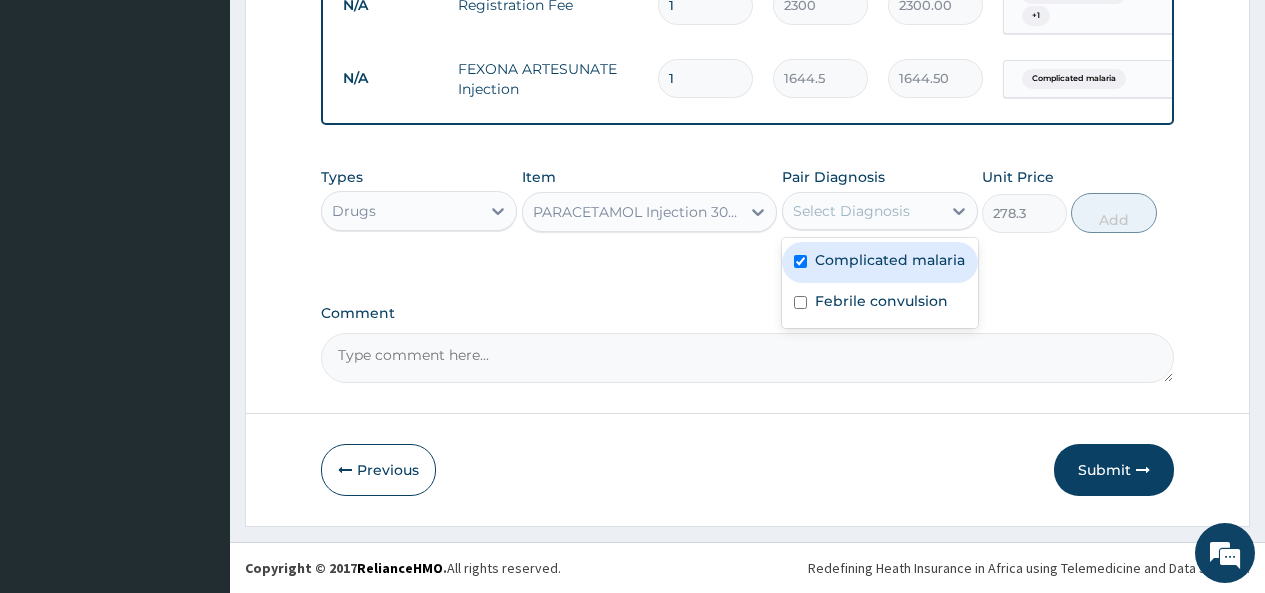 checkbox on "true" 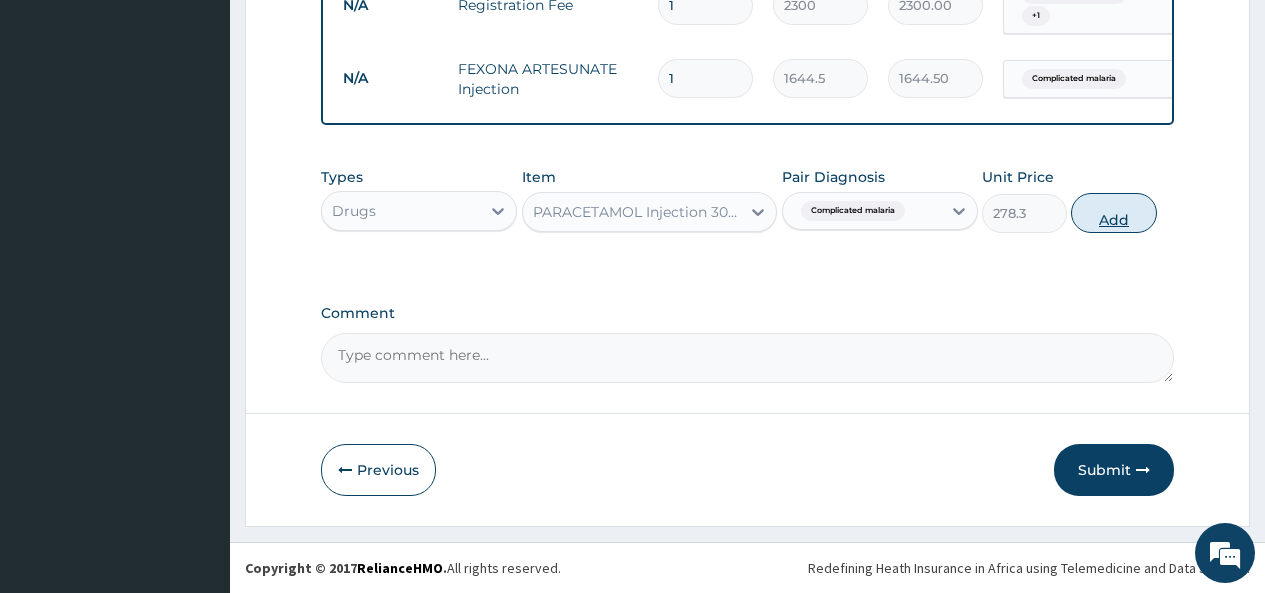 click on "Add" at bounding box center (1113, 213) 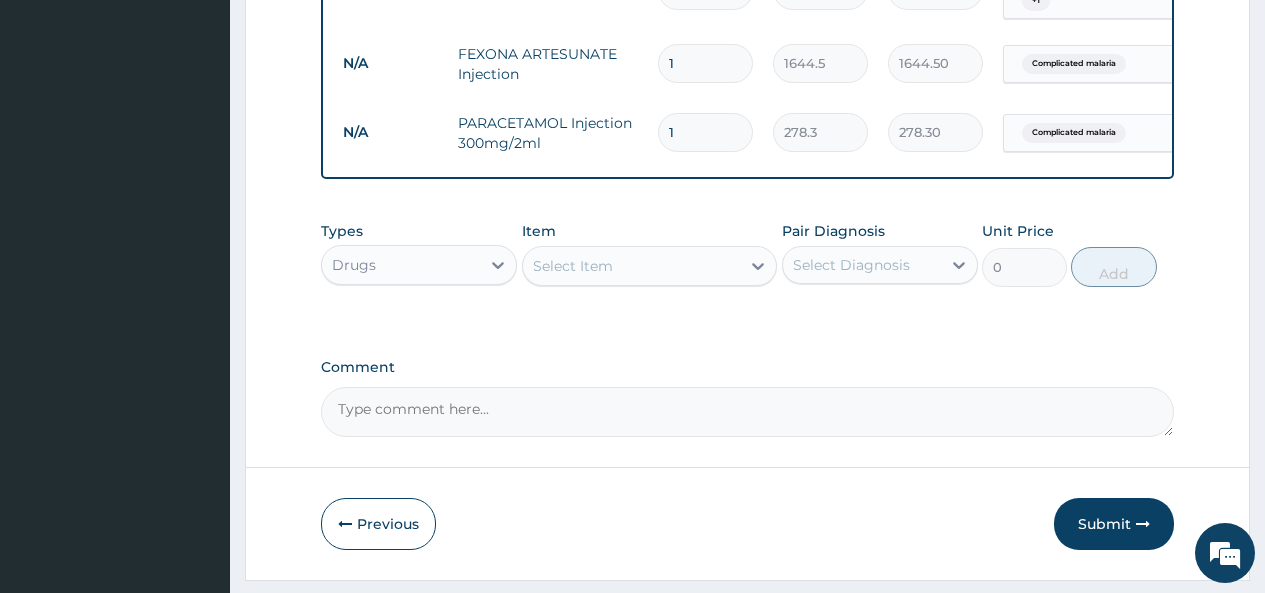 click on "Select Item" at bounding box center (632, 266) 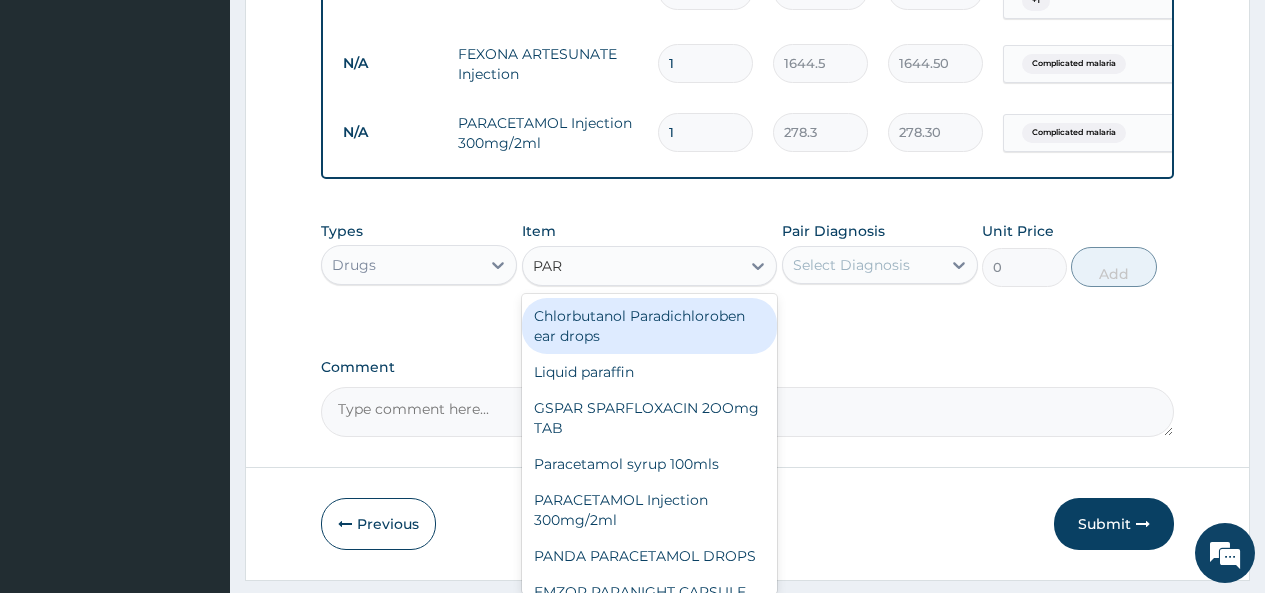 type on "PARA" 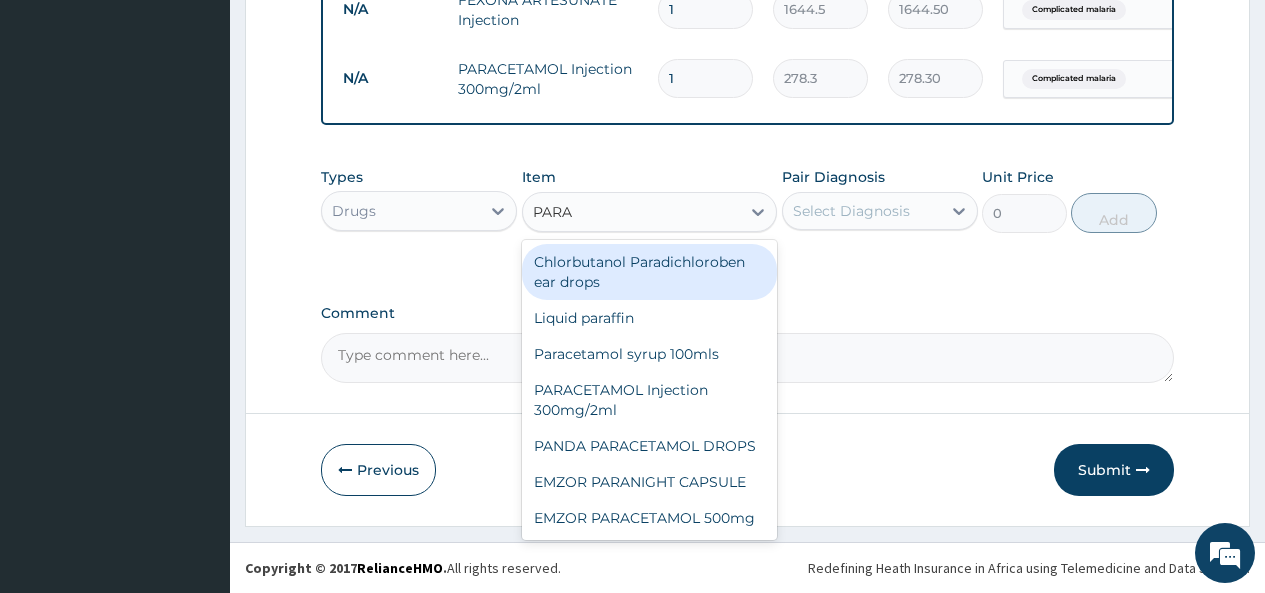 scroll, scrollTop: 995, scrollLeft: 0, axis: vertical 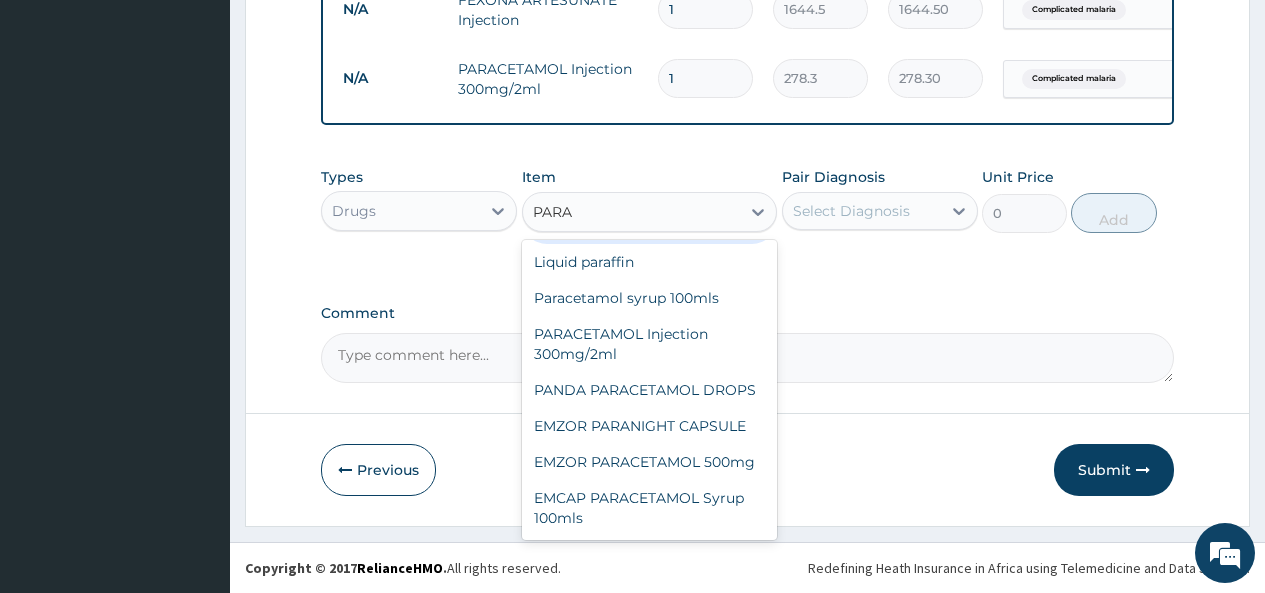 click on "EMCAP PARACETAMOL Syrup 100mls" at bounding box center (650, 508) 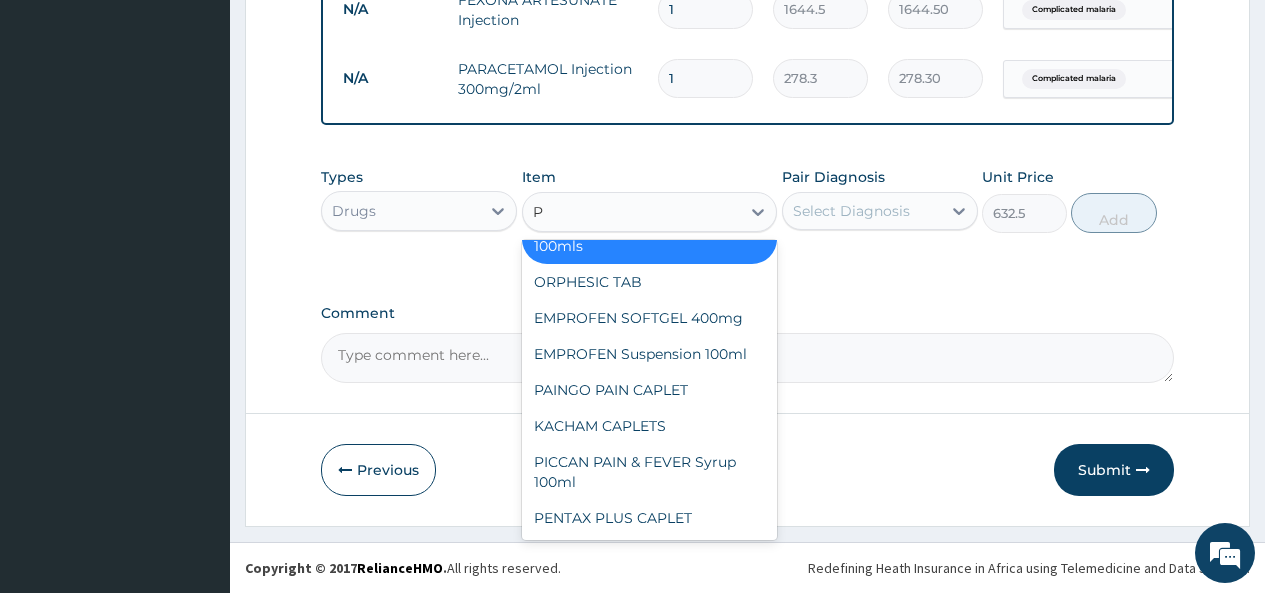 scroll, scrollTop: 13455, scrollLeft: 0, axis: vertical 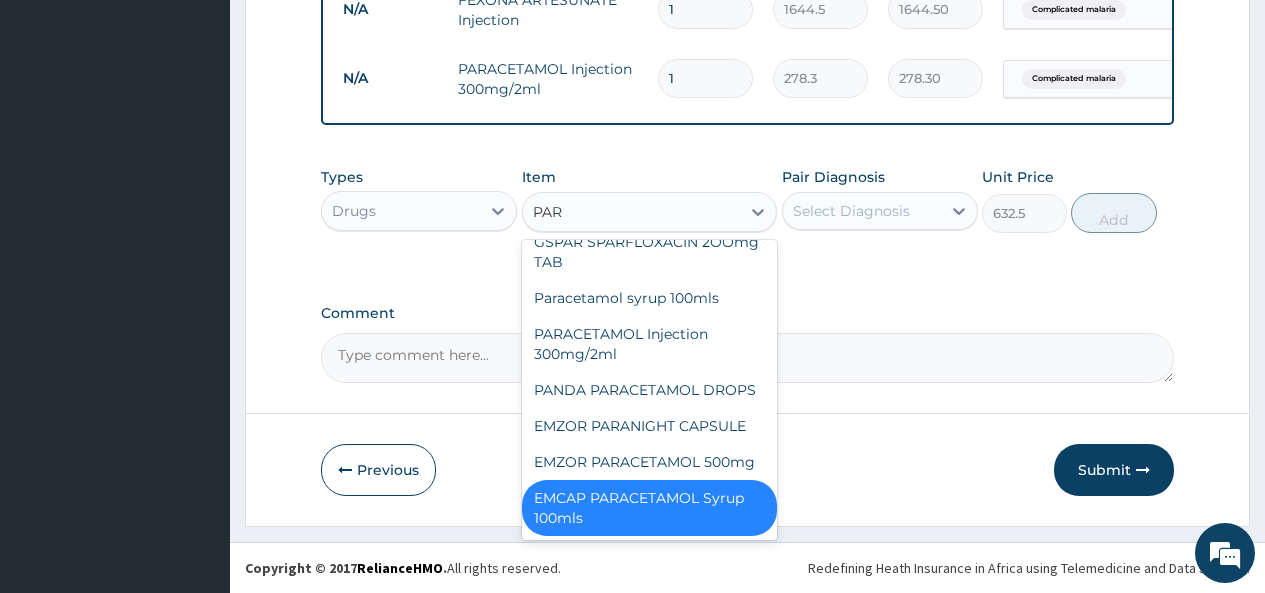 type on "PARA" 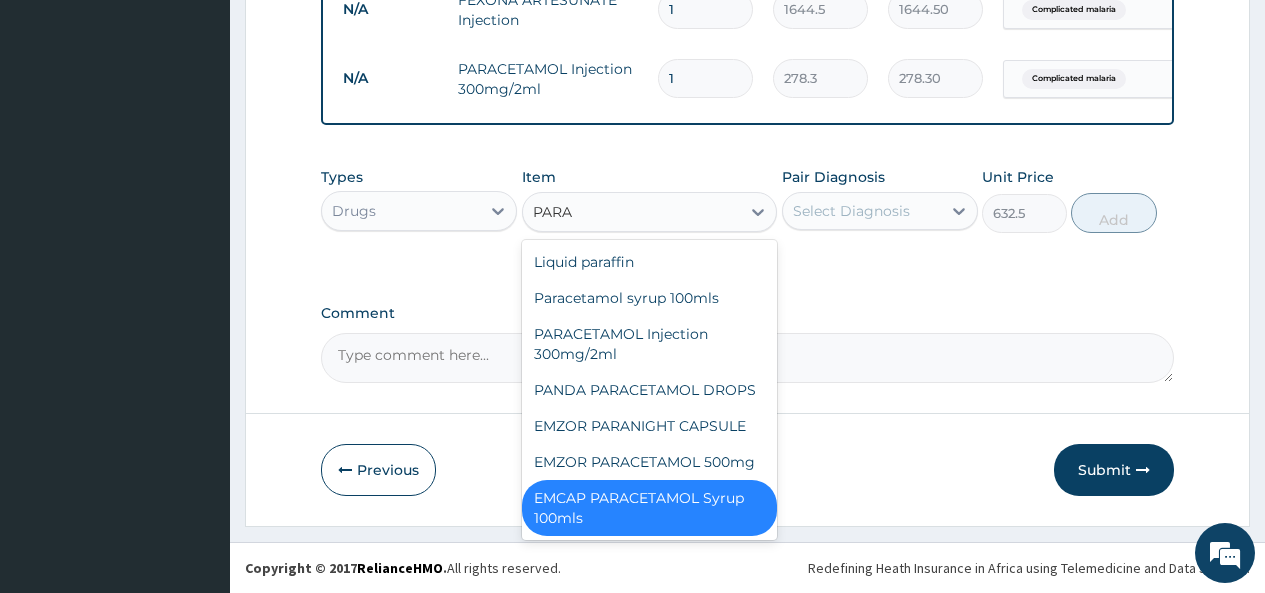 scroll, scrollTop: 96, scrollLeft: 0, axis: vertical 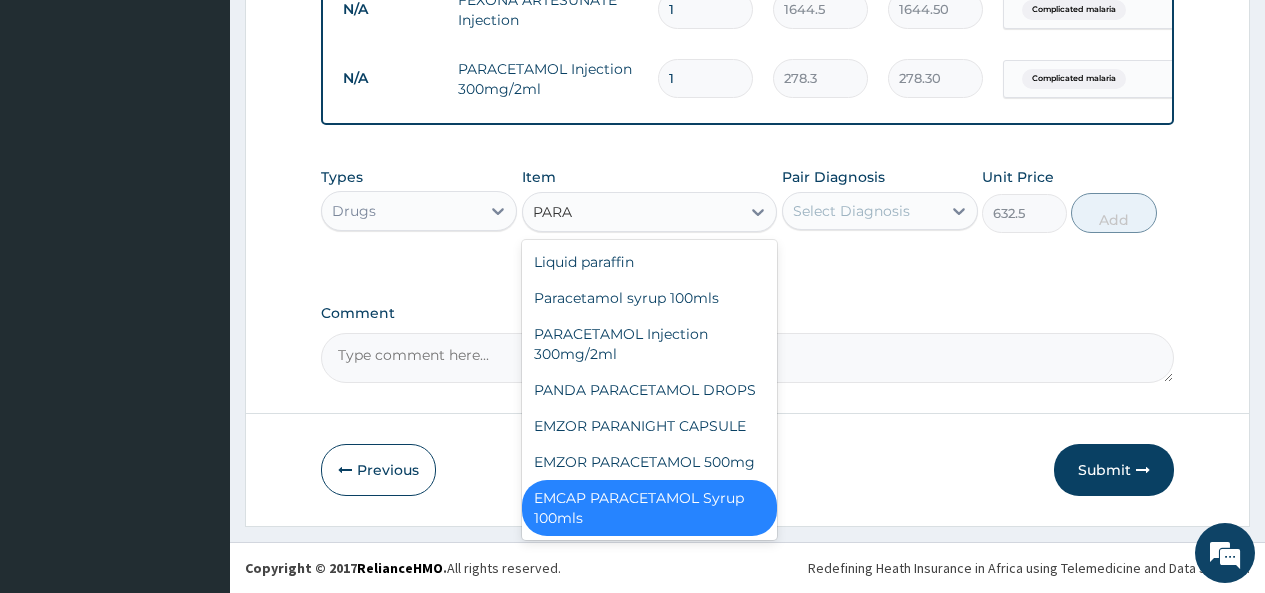 click on "Paracetamol syrup 100mls" at bounding box center [650, 298] 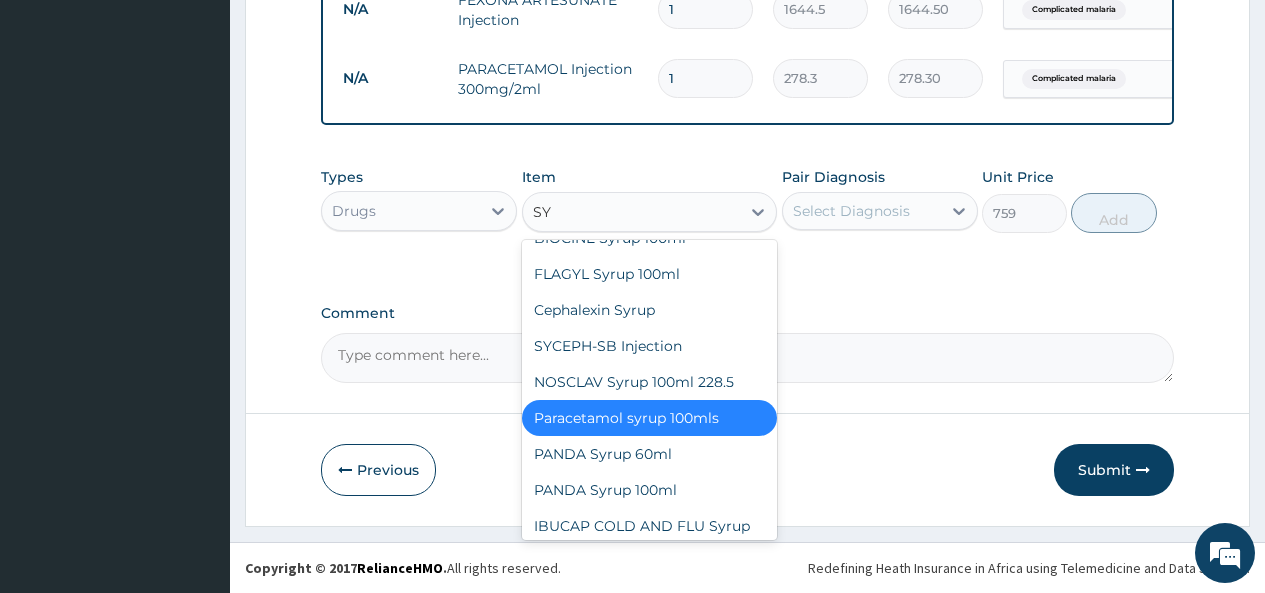 scroll, scrollTop: 1176, scrollLeft: 0, axis: vertical 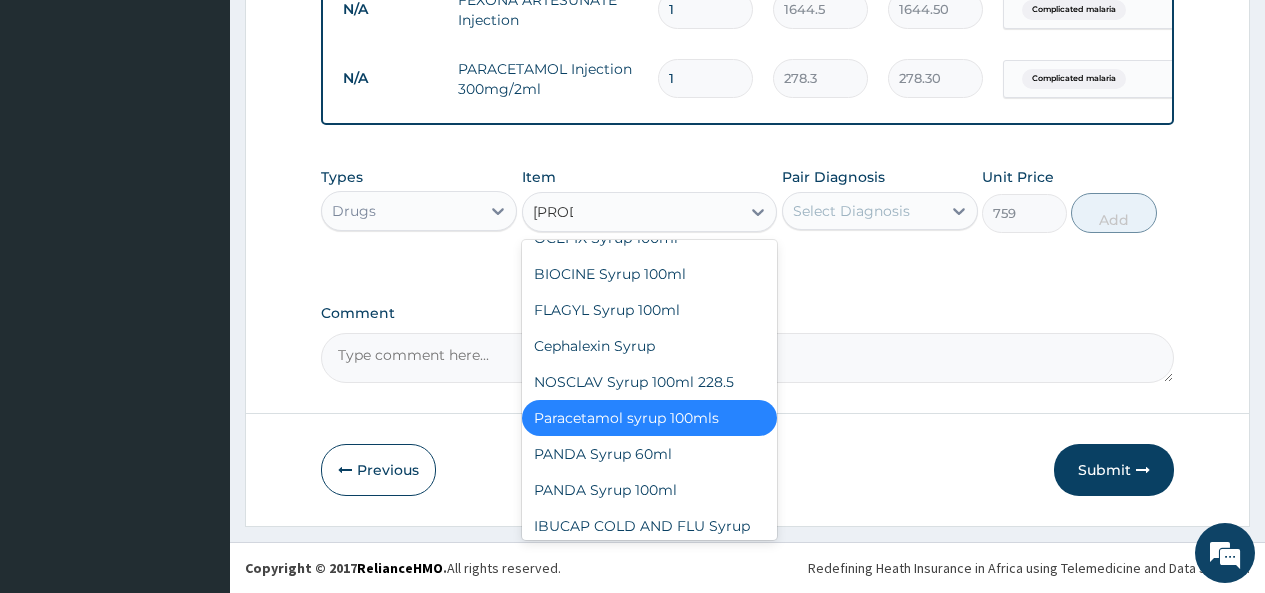 type on "SYRUP" 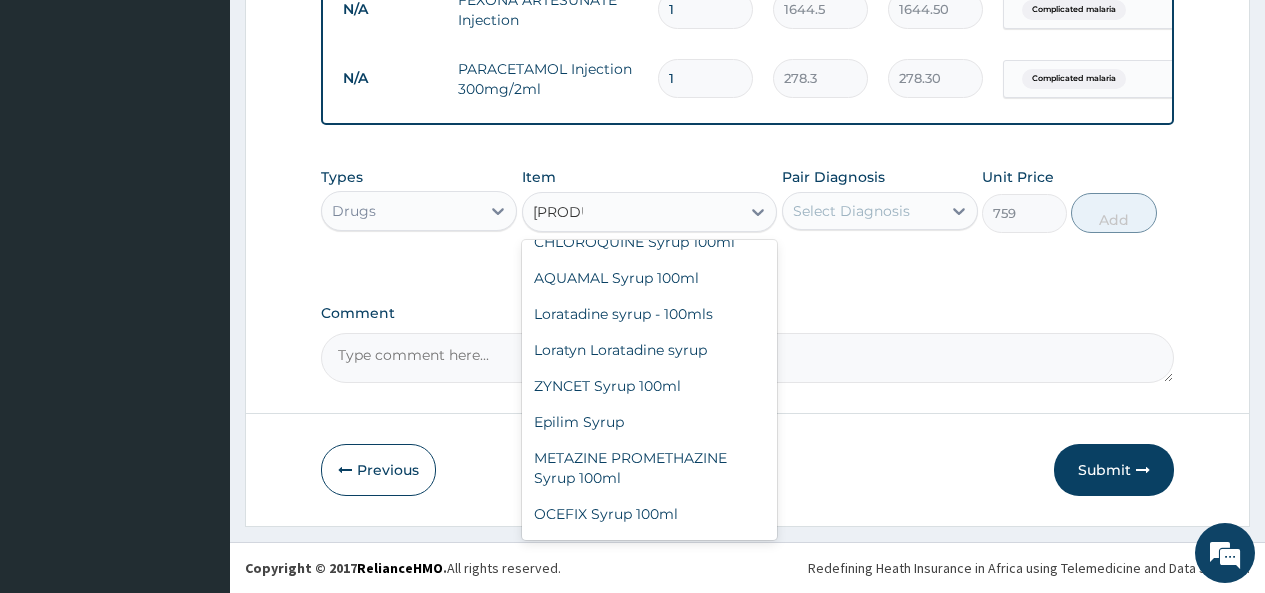 scroll, scrollTop: 867, scrollLeft: 0, axis: vertical 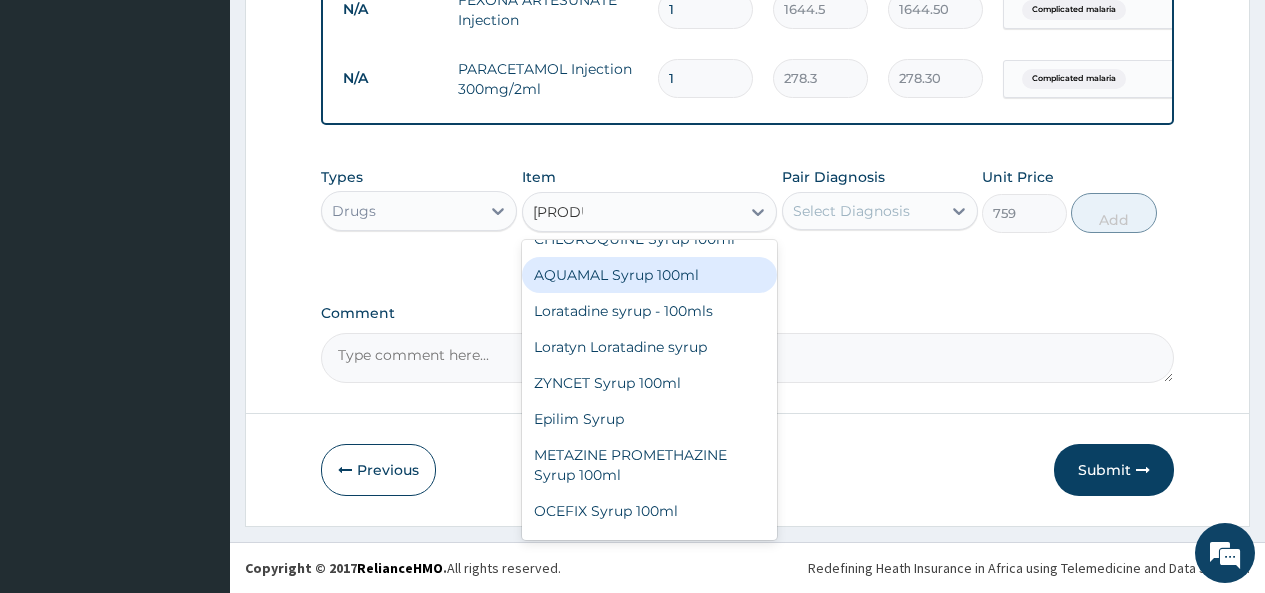 click on "AQUAMAL Syrup 100ml" at bounding box center (650, 275) 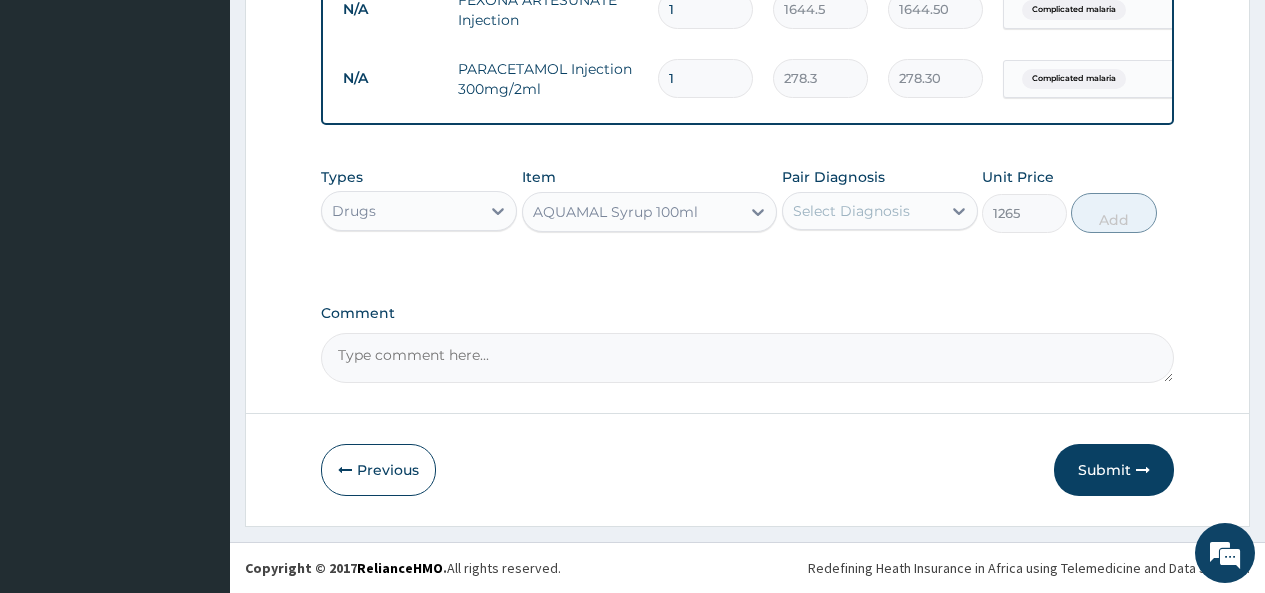 click on "AQUAMAL Syrup 100ml" at bounding box center (615, 212) 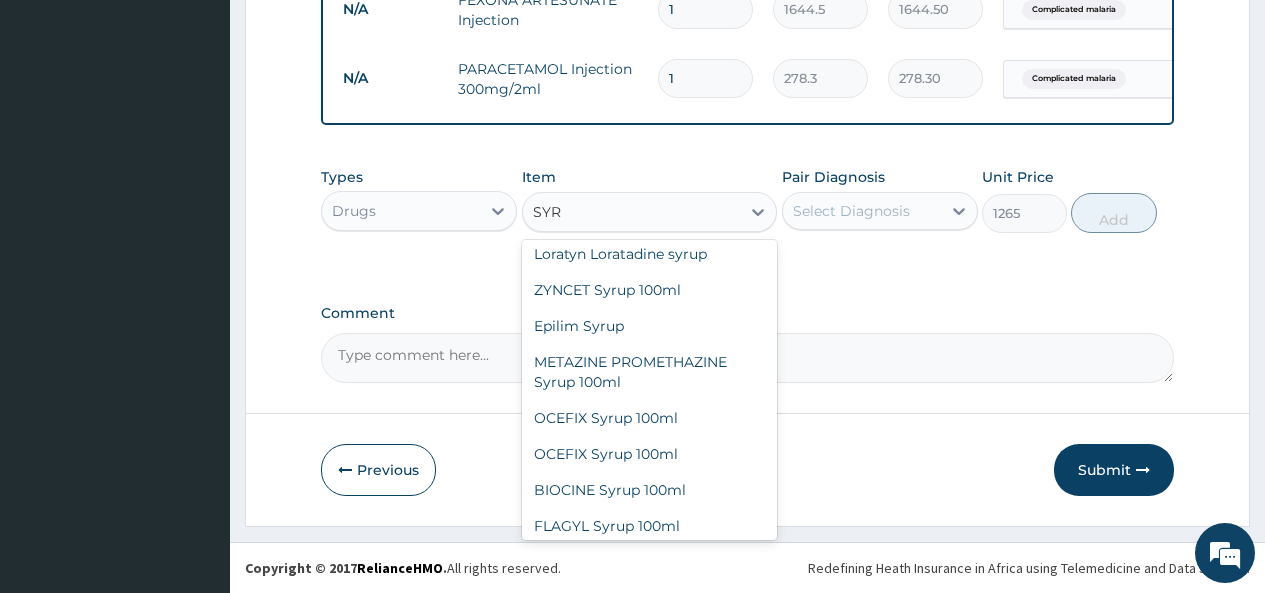 scroll, scrollTop: 888, scrollLeft: 0, axis: vertical 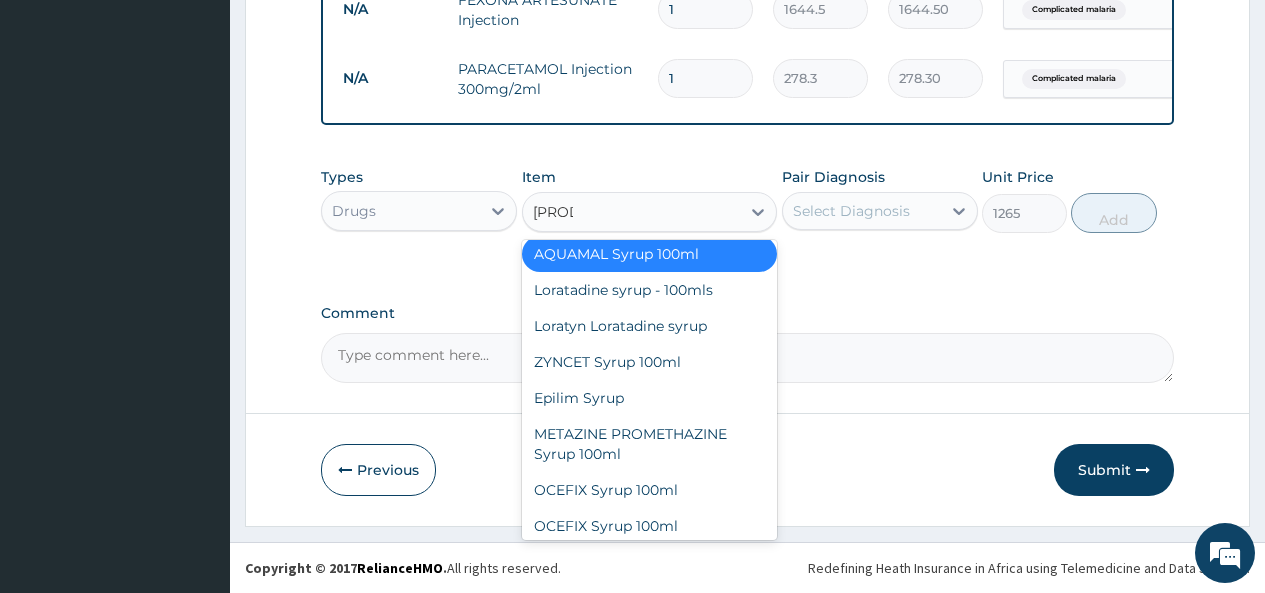 type on "SYRUP" 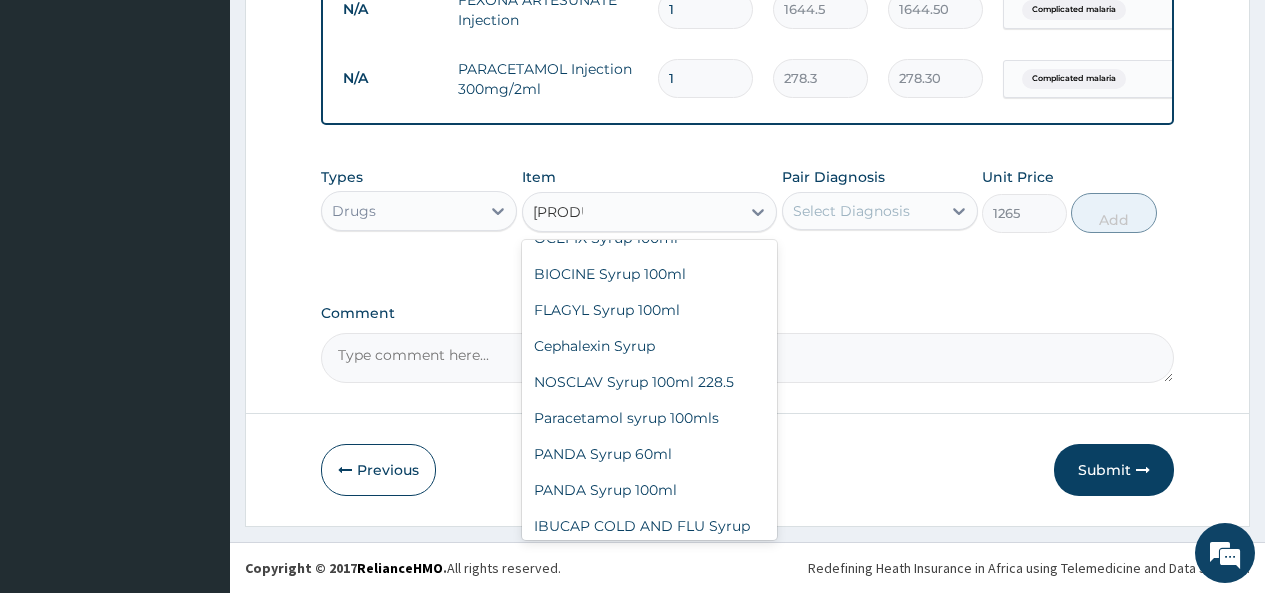 scroll, scrollTop: 1156, scrollLeft: 0, axis: vertical 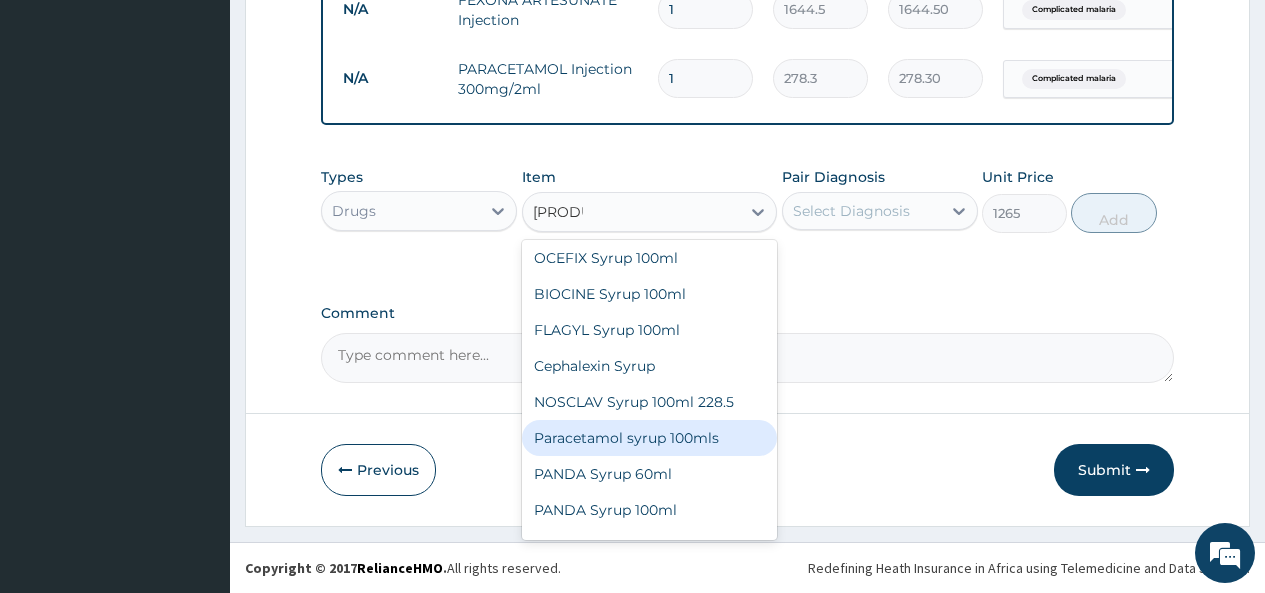 click on "Paracetamol syrup 100mls" at bounding box center (650, 438) 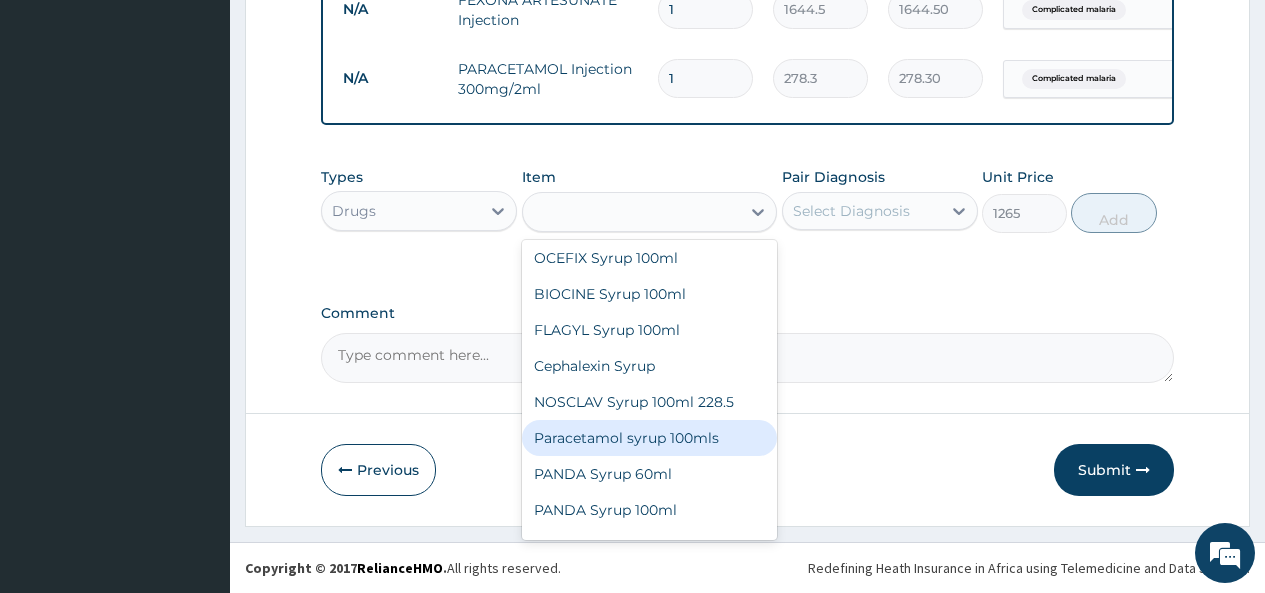 type on "759" 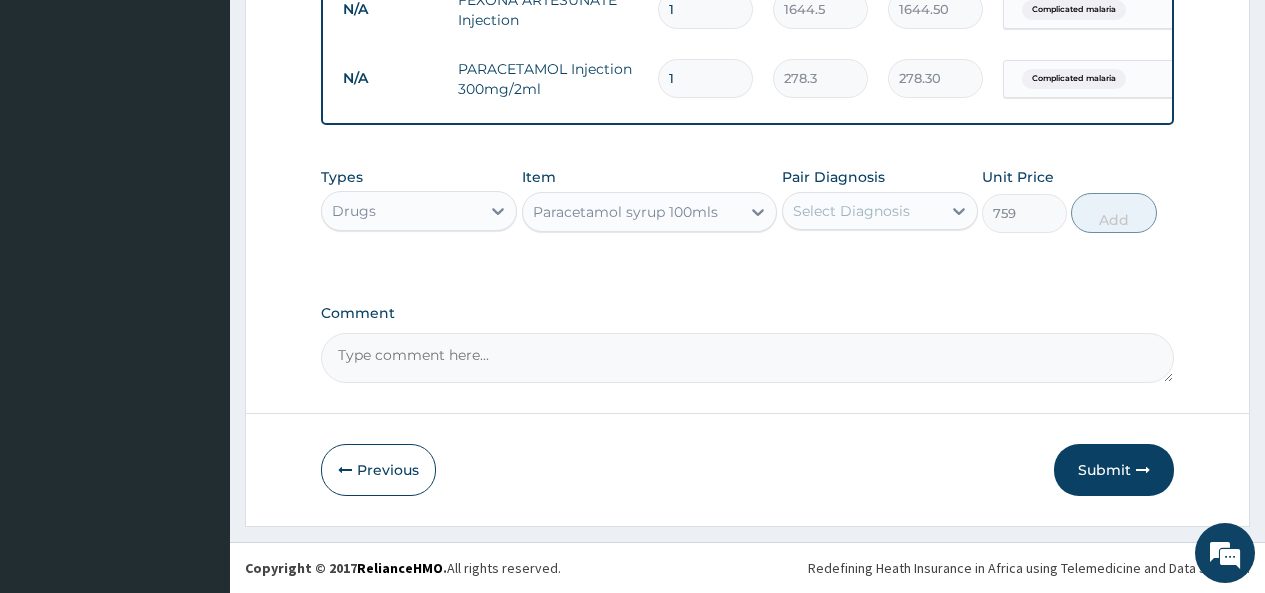 click on "Paracetamol syrup 100mls" at bounding box center [625, 212] 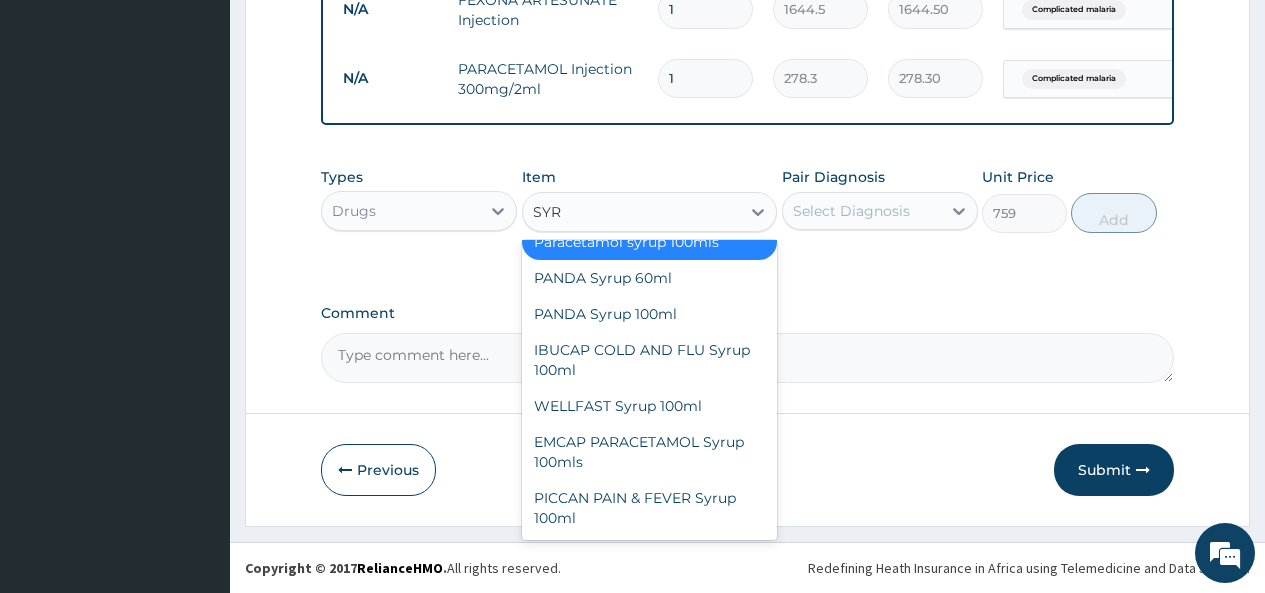scroll, scrollTop: 1281, scrollLeft: 0, axis: vertical 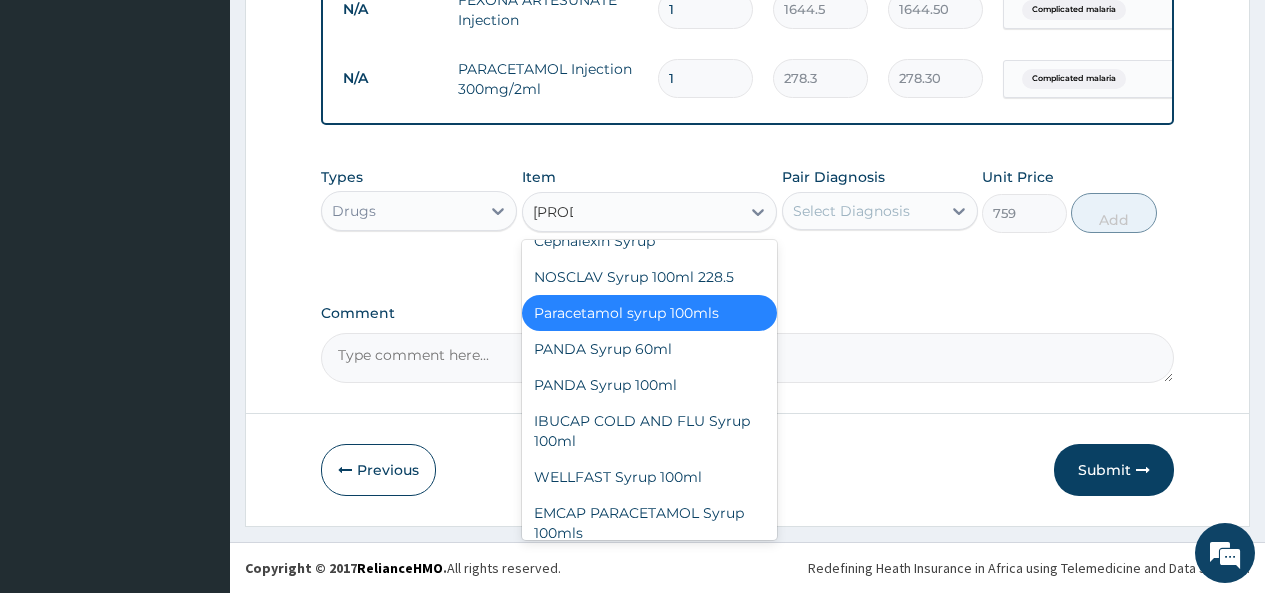 type on "SYRUP" 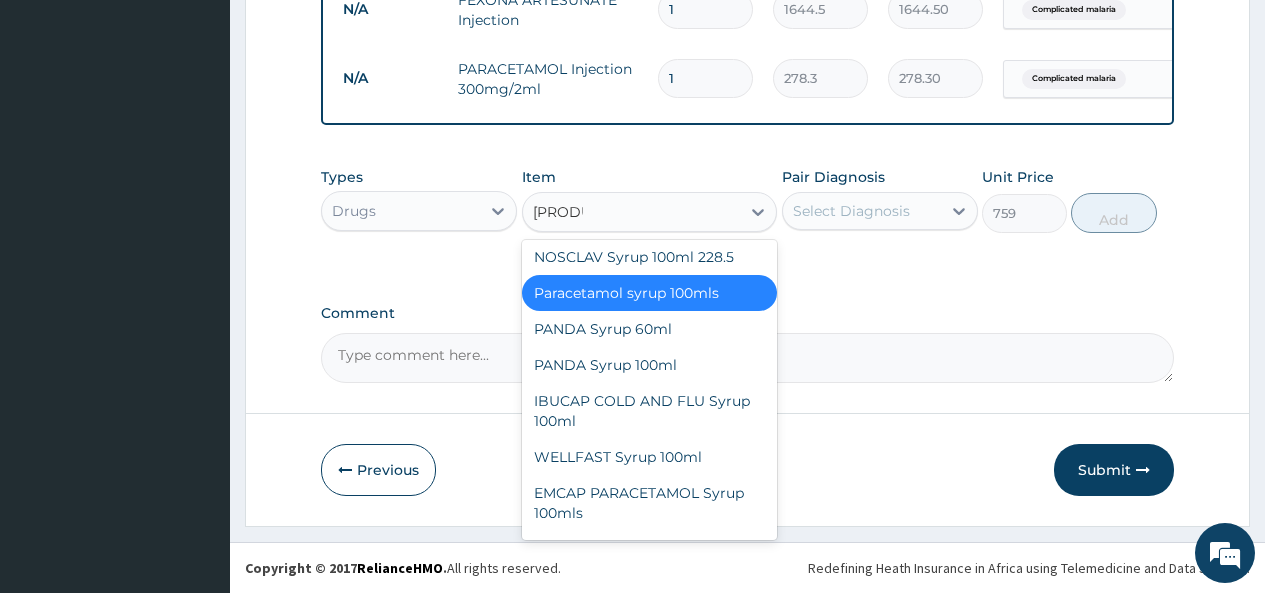 scroll, scrollTop: 1303, scrollLeft: 0, axis: vertical 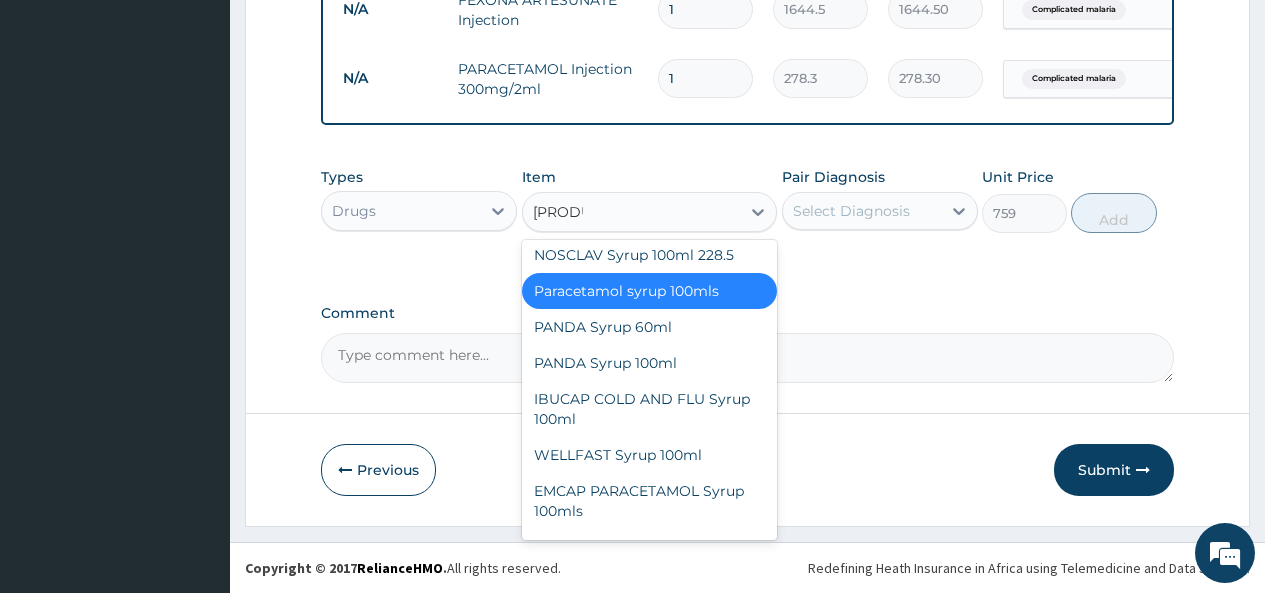 click on "PANDA Syrup 100ml" at bounding box center [650, 363] 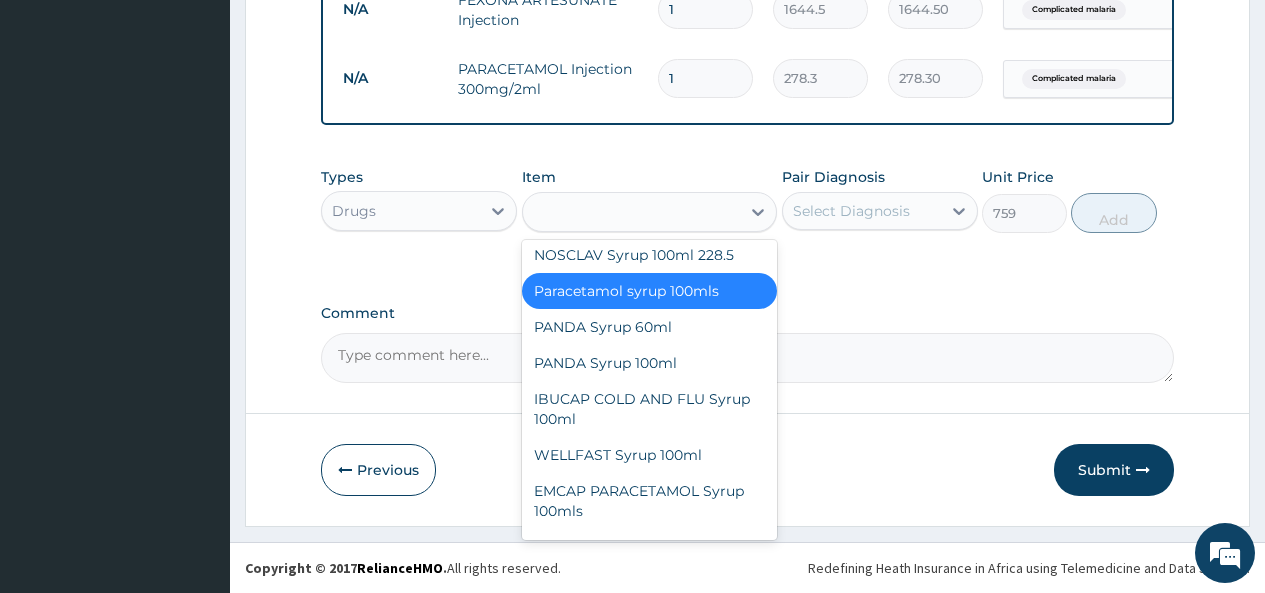 type on "506" 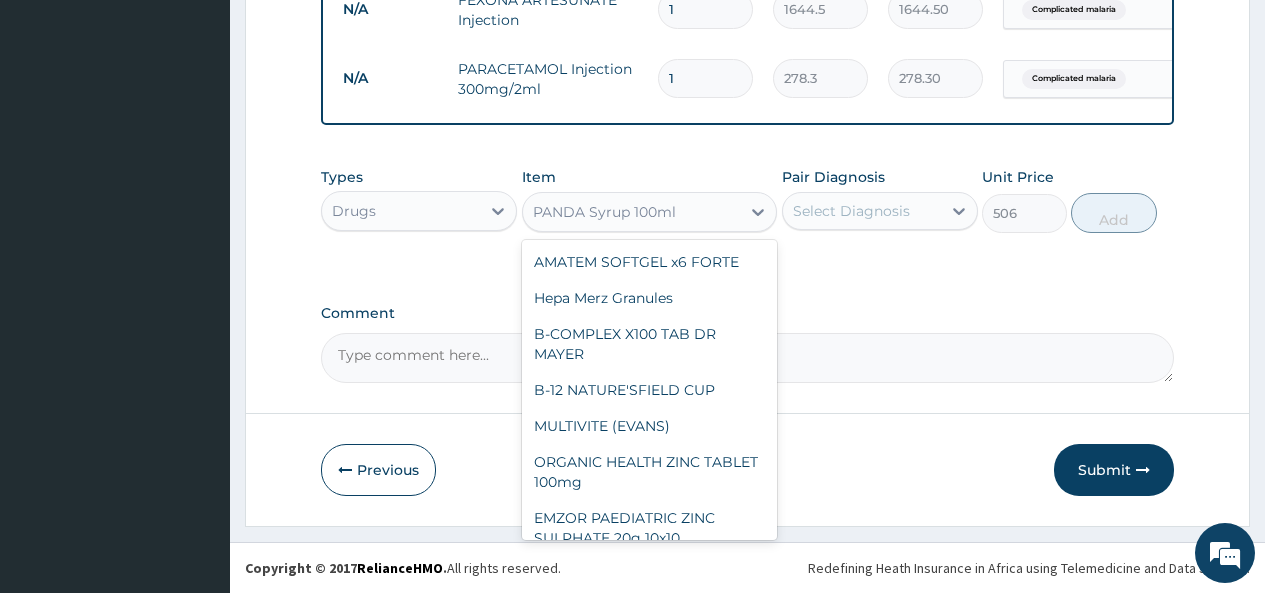 scroll, scrollTop: 30372, scrollLeft: 0, axis: vertical 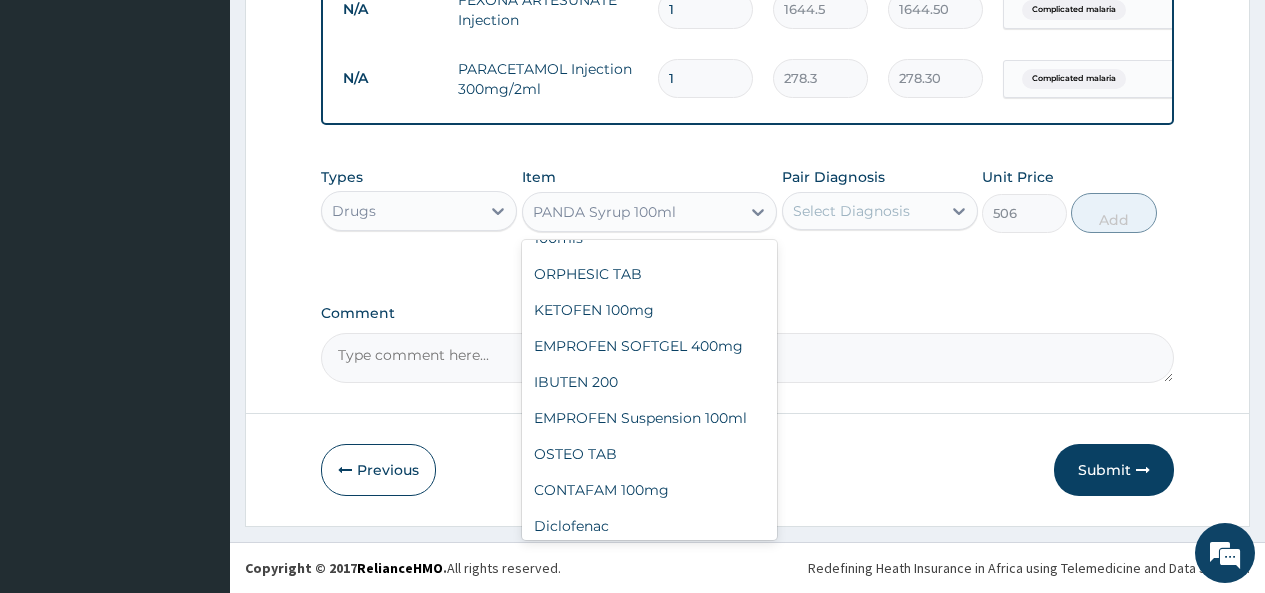 click on "PANDA Syrup 60ml" at bounding box center (650, -306) 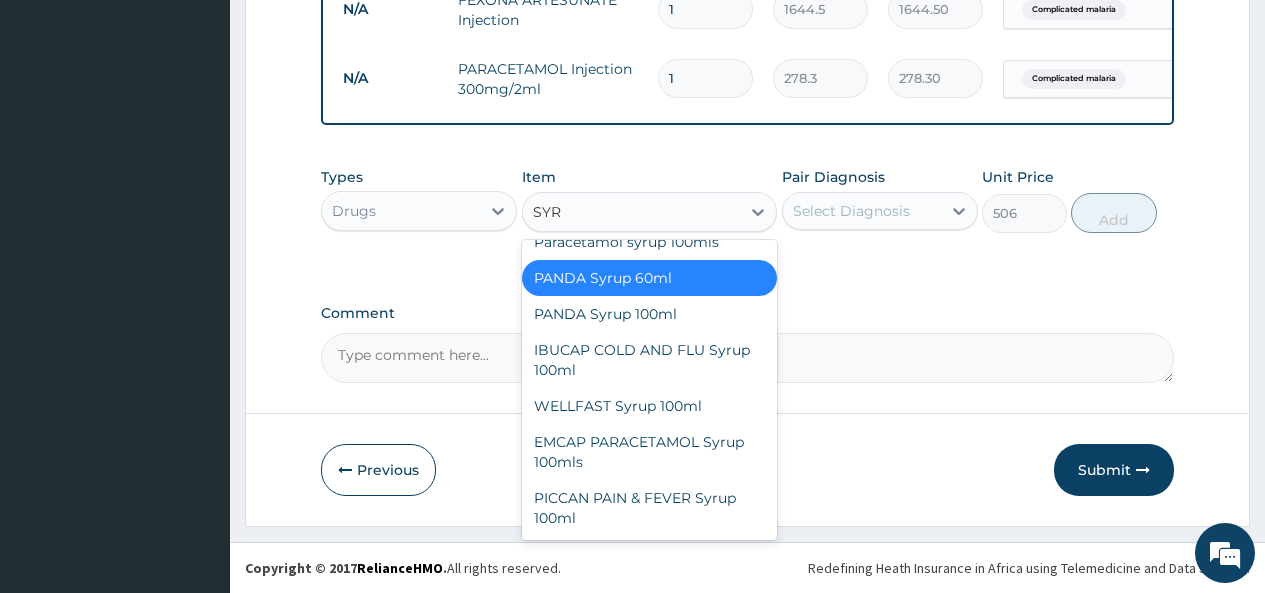 scroll, scrollTop: 1372, scrollLeft: 0, axis: vertical 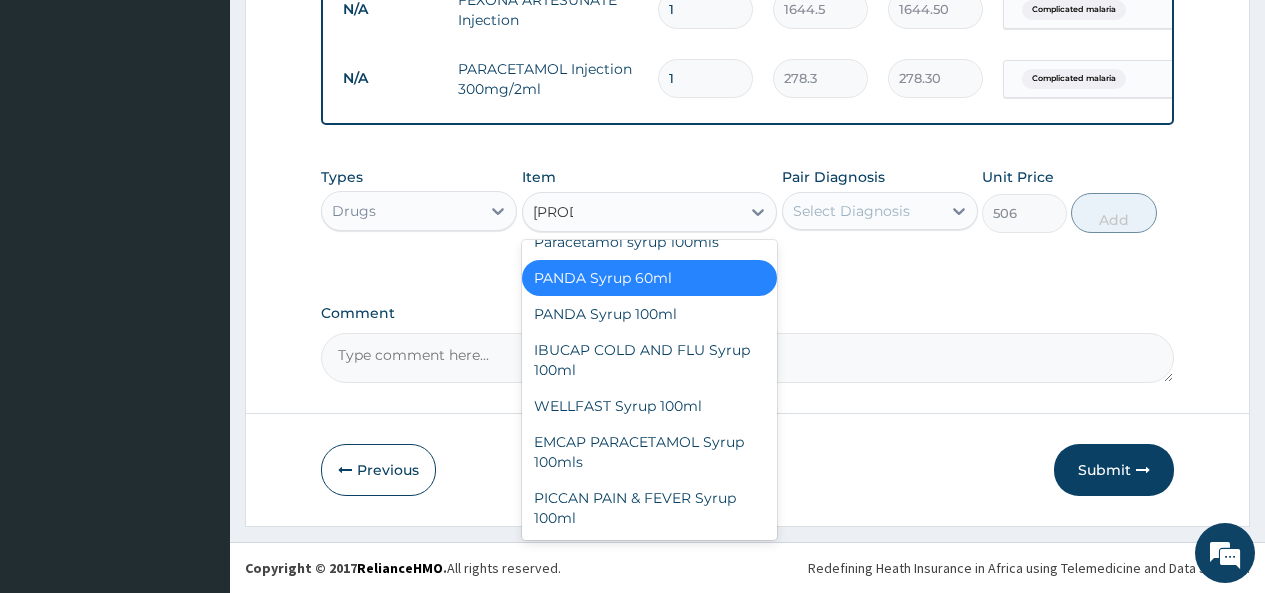 type on "SYRUP" 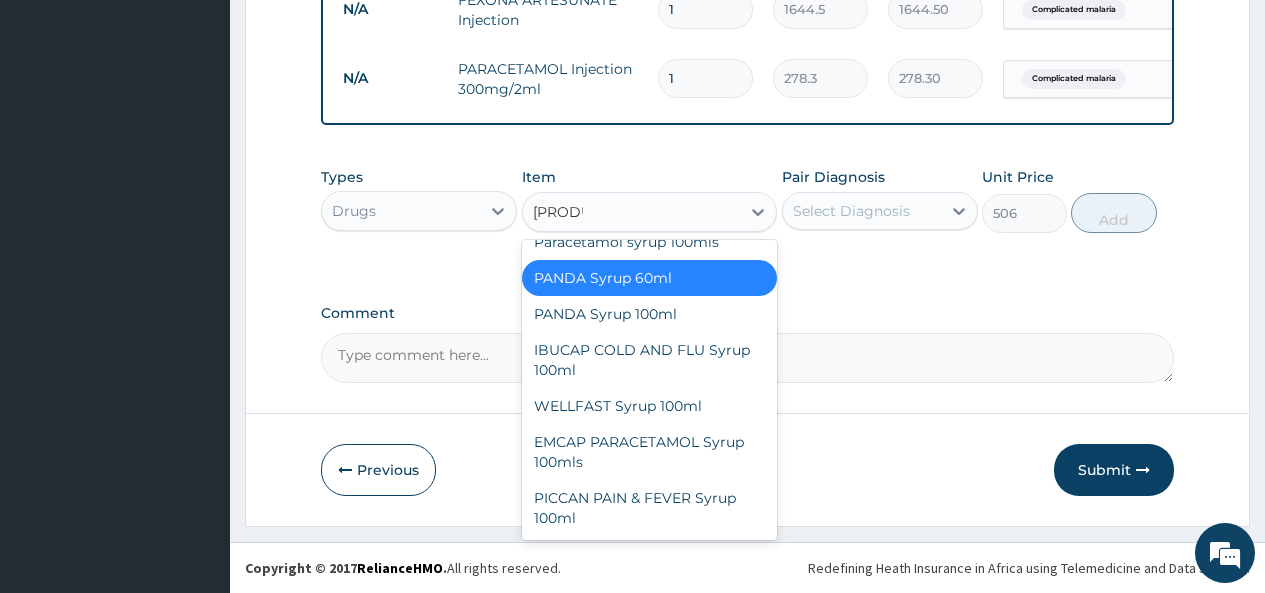 click on "EMCAP PARACETAMOL Syrup 100mls" at bounding box center (650, 452) 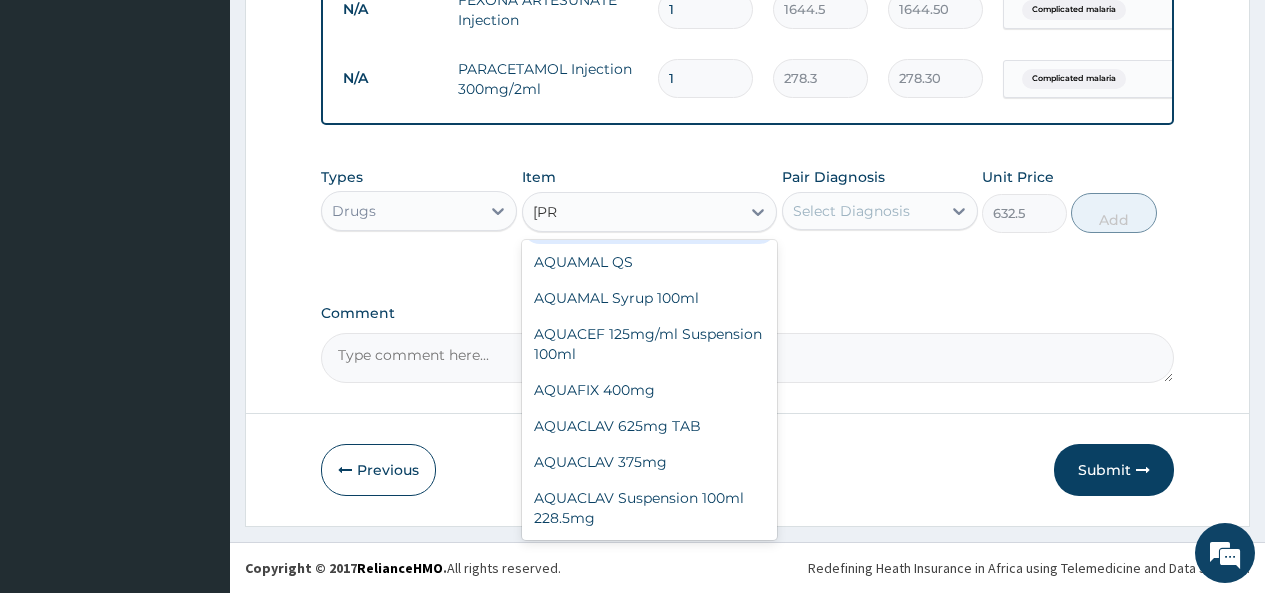 scroll, scrollTop: 36, scrollLeft: 0, axis: vertical 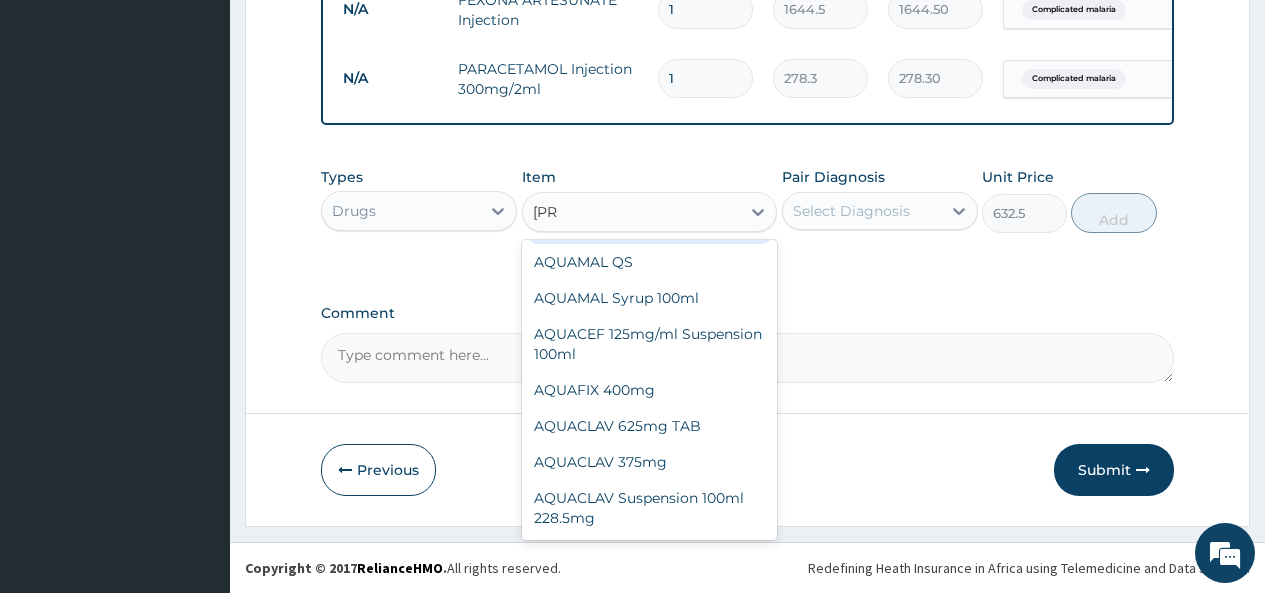 type on "AQU" 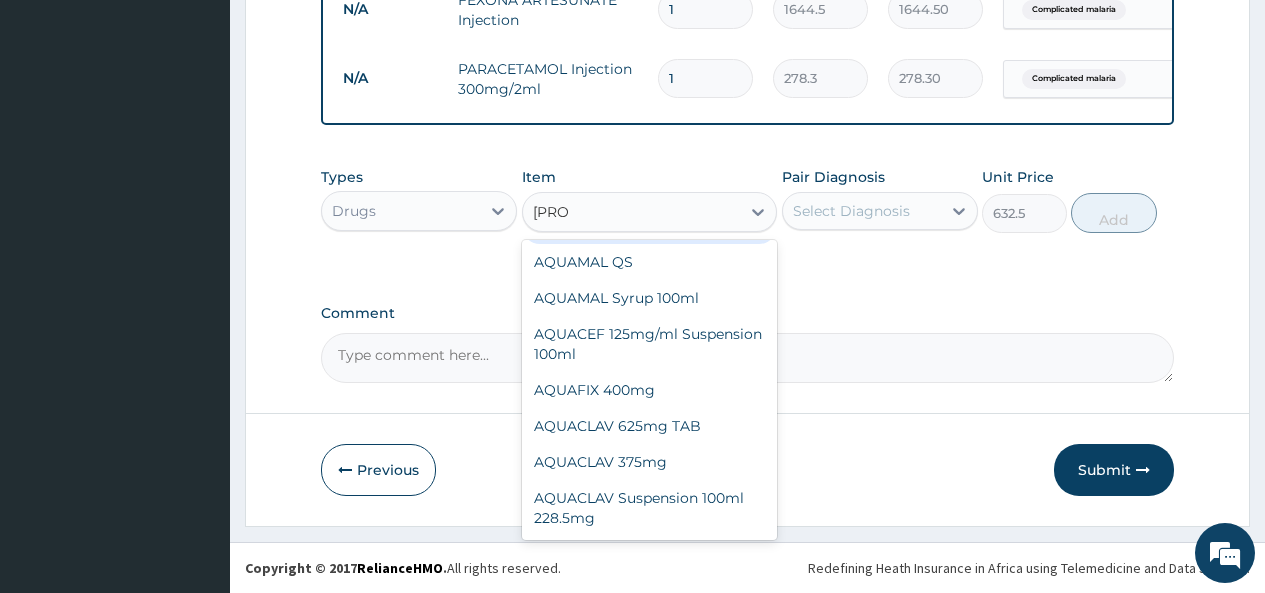 click on "AQUACEF 125mg/ml Suspension 100ml" at bounding box center [650, 344] 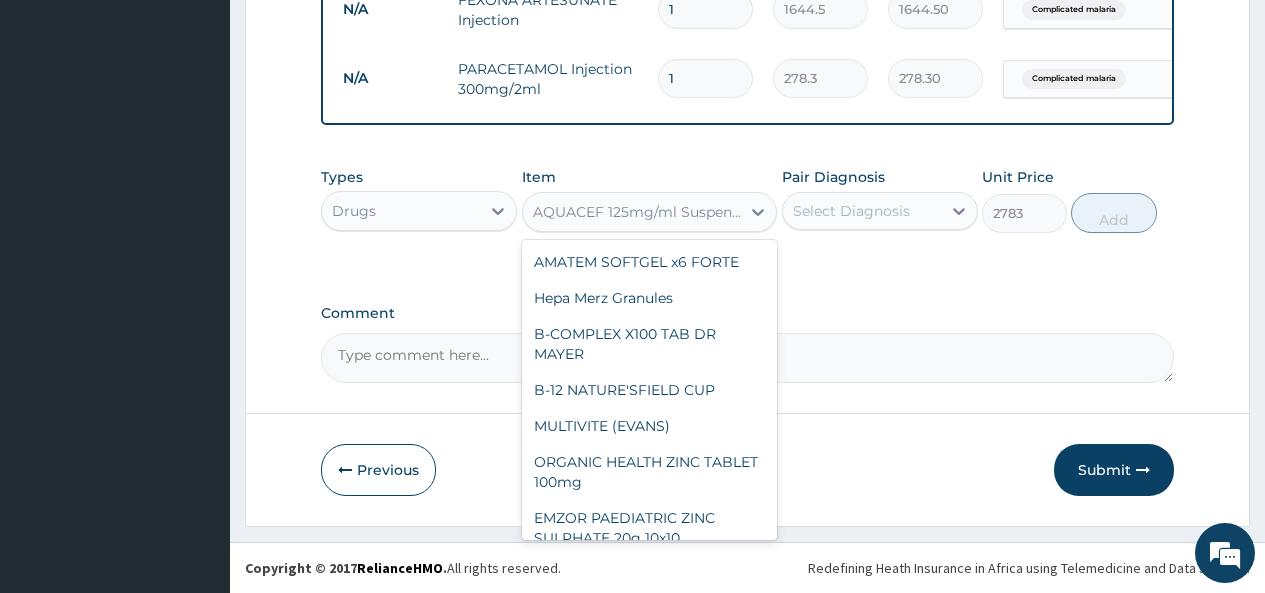 scroll, scrollTop: 23986, scrollLeft: 0, axis: vertical 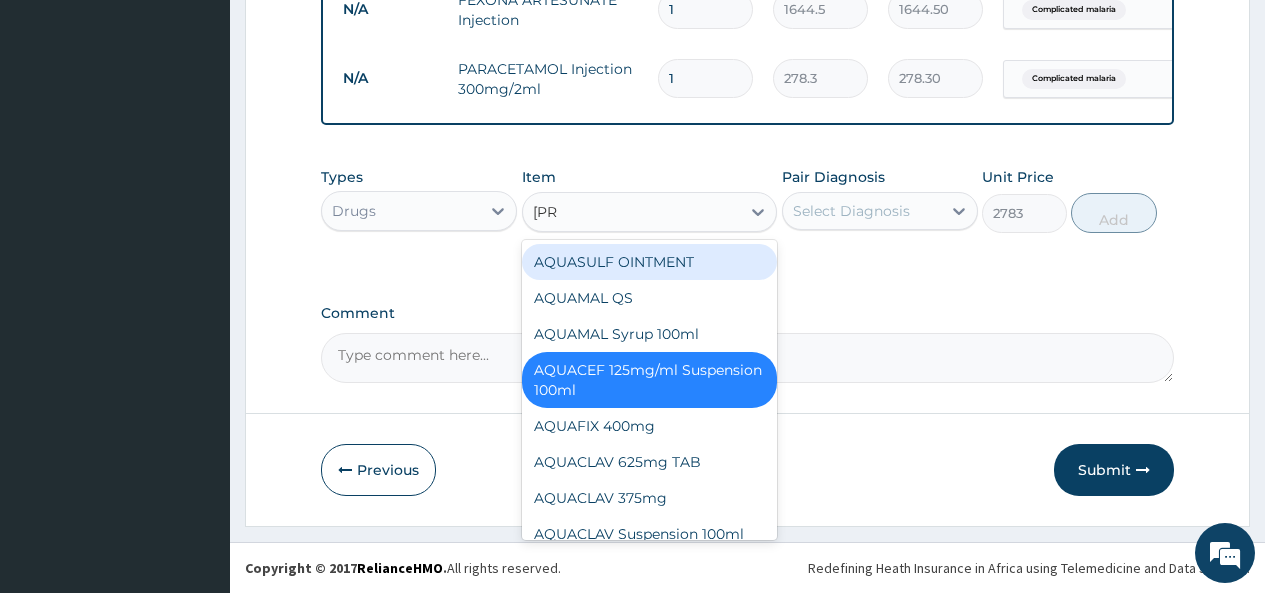 type on "AQU" 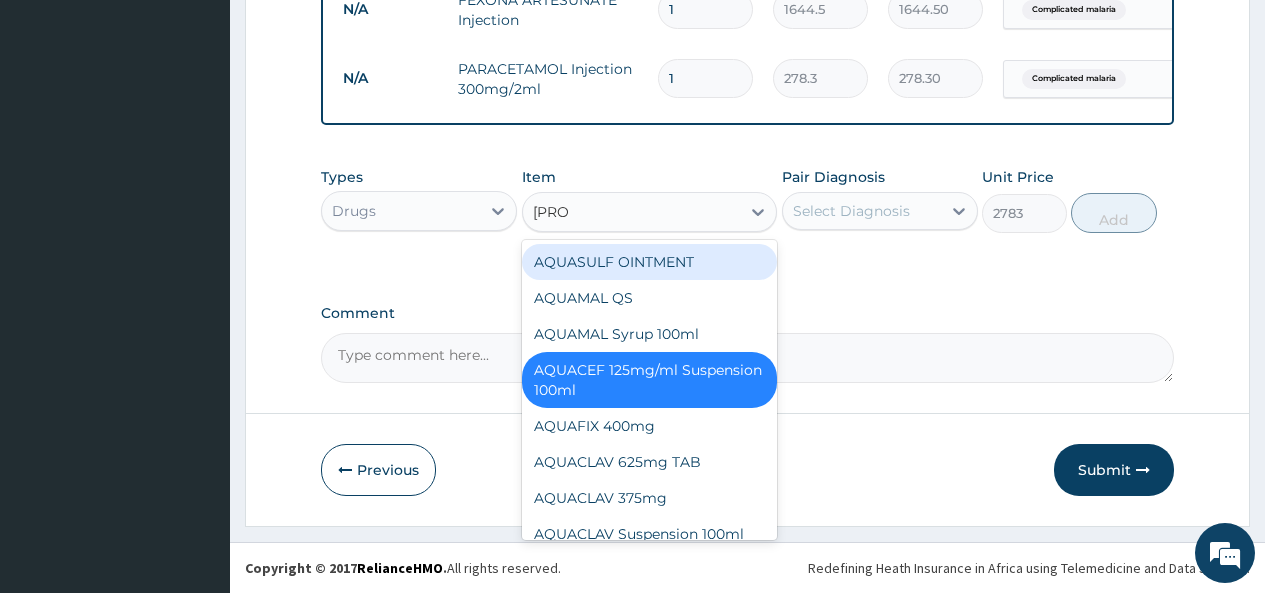 click on "AQUAMAL Syrup 100ml" at bounding box center [650, 334] 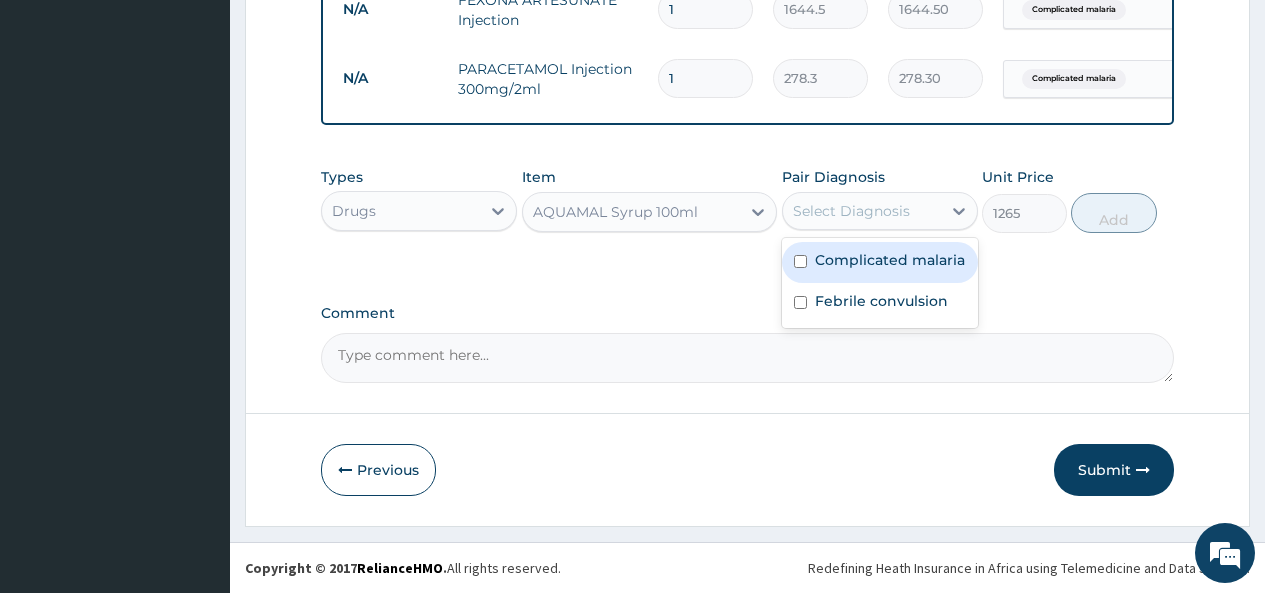 click at bounding box center (800, 261) 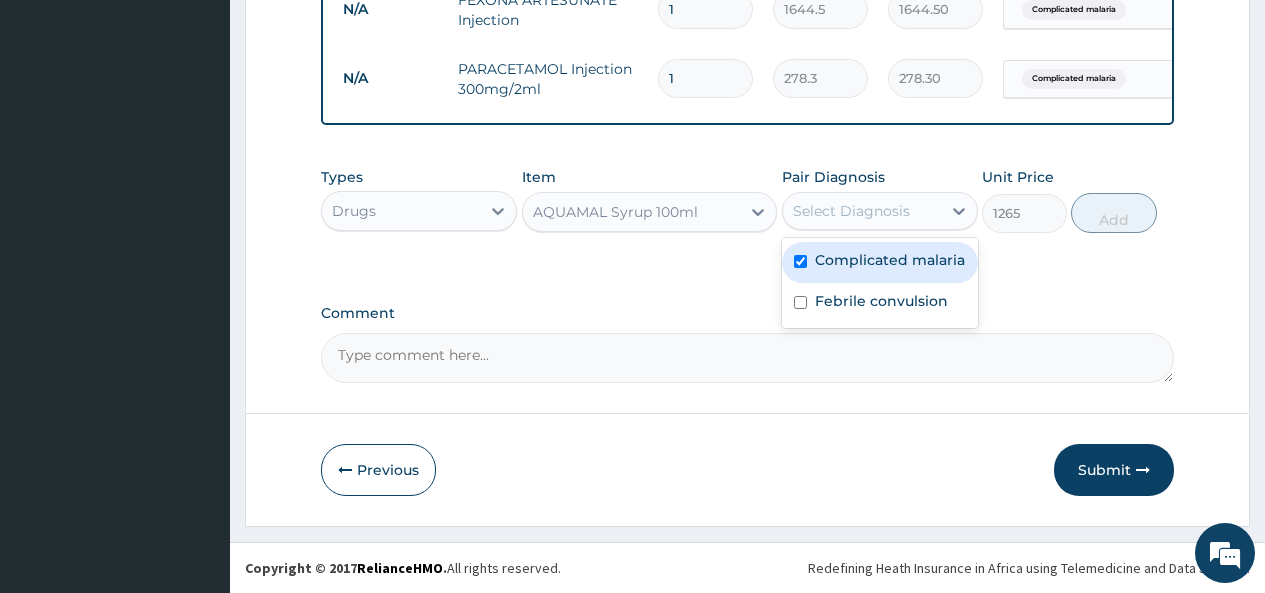 checkbox on "true" 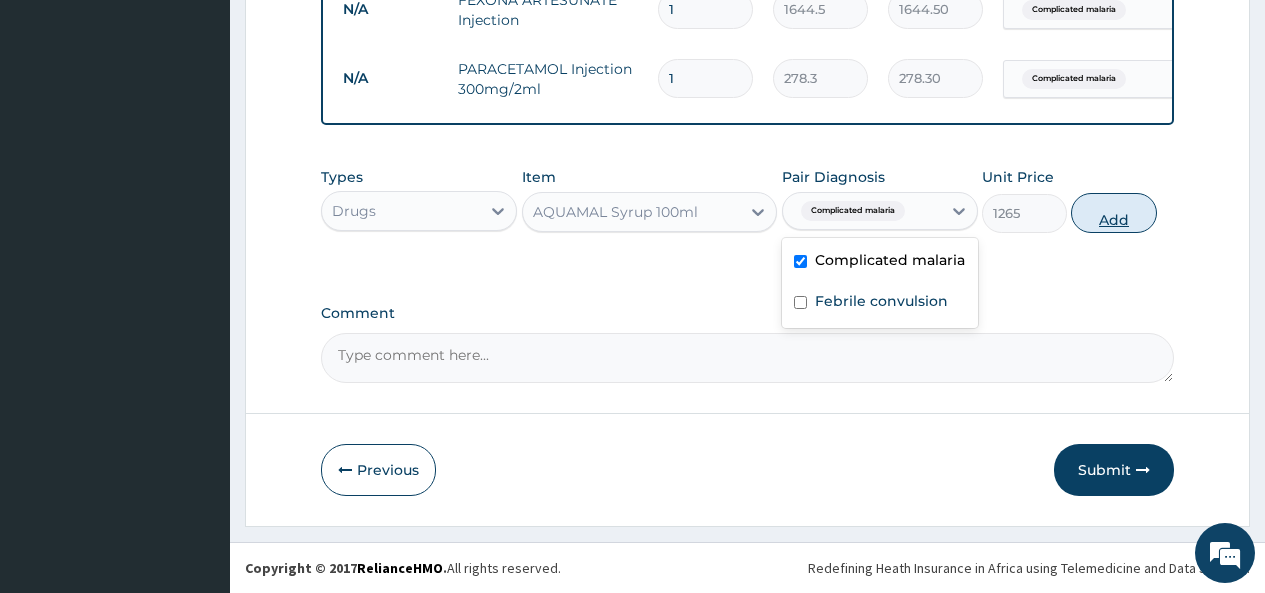 click on "Add" at bounding box center [1113, 213] 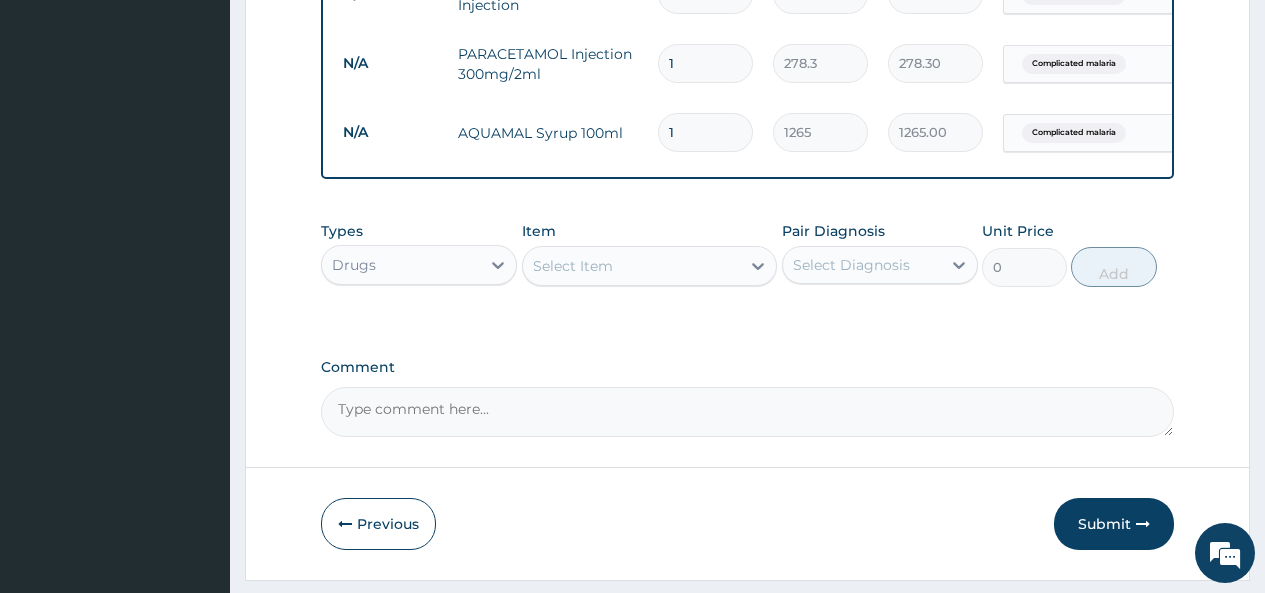click on "Select Item" at bounding box center [632, 266] 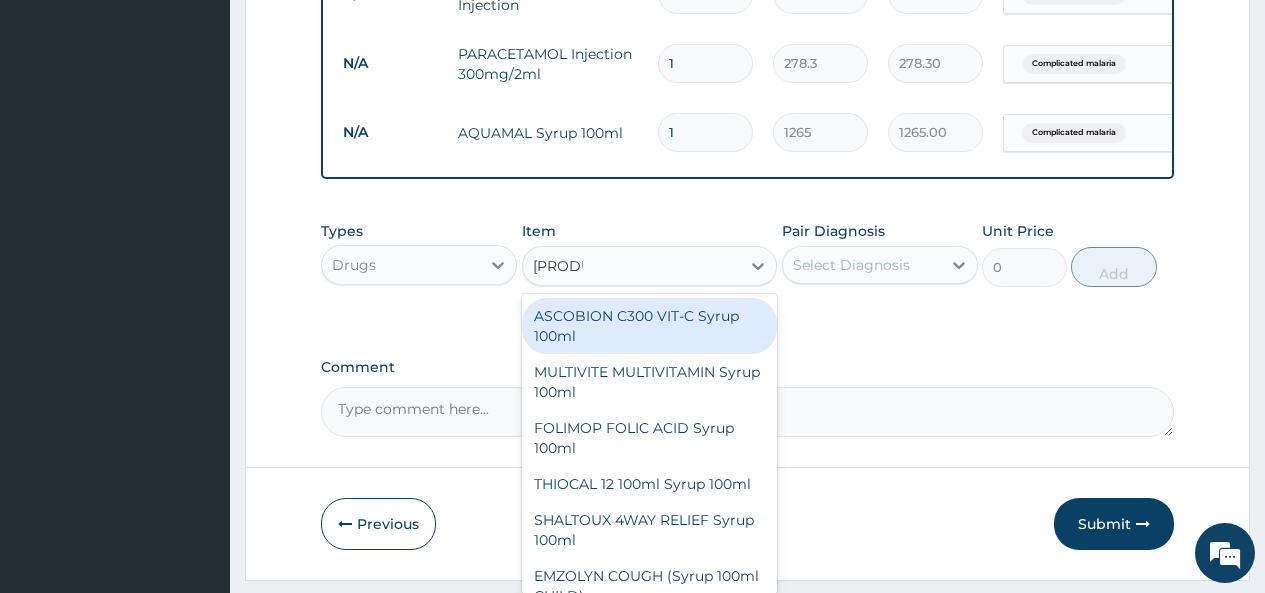type on "SYRUP" 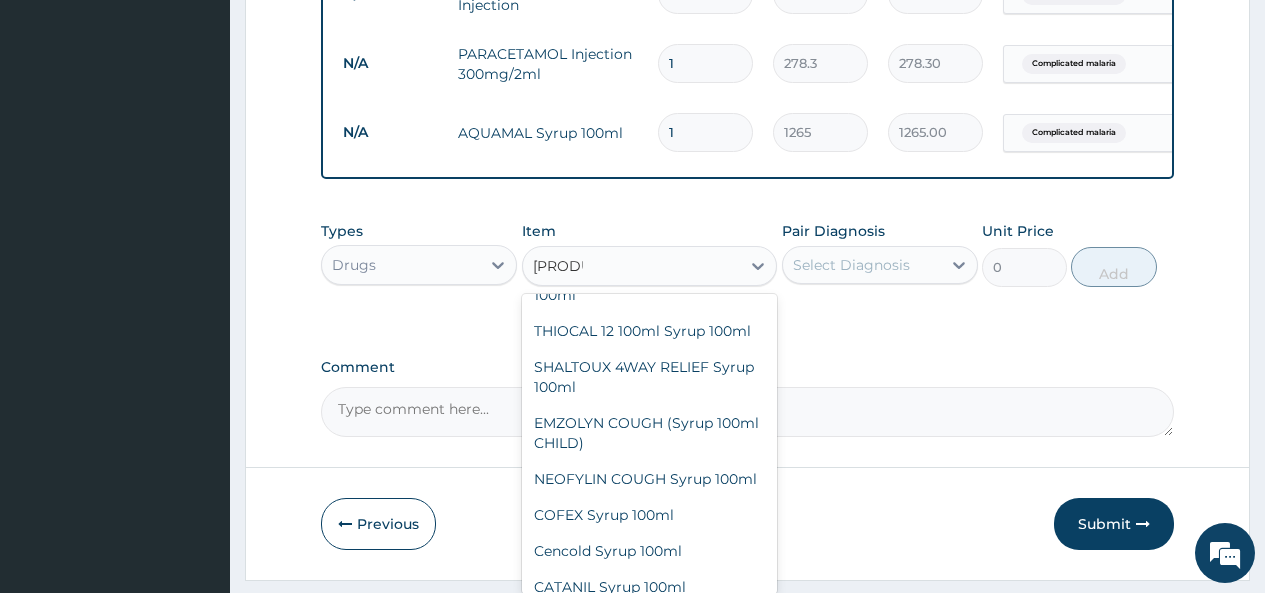 scroll, scrollTop: 165, scrollLeft: 0, axis: vertical 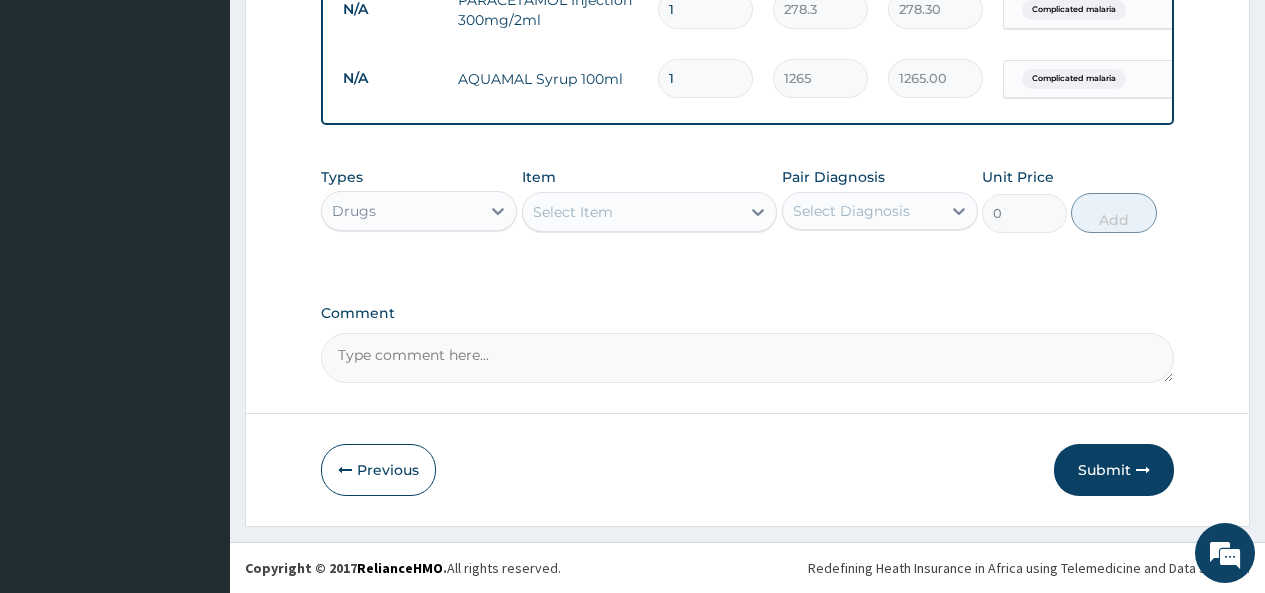 drag, startPoint x: 588, startPoint y: 207, endPoint x: 565, endPoint y: 214, distance: 24.04163 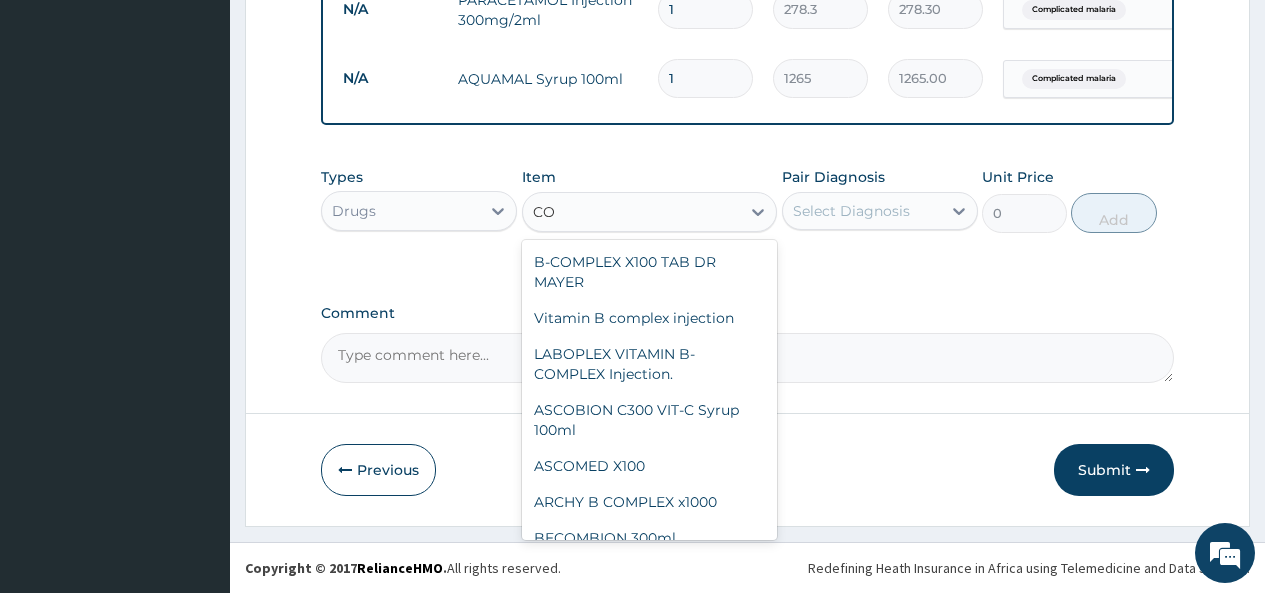 type on "C" 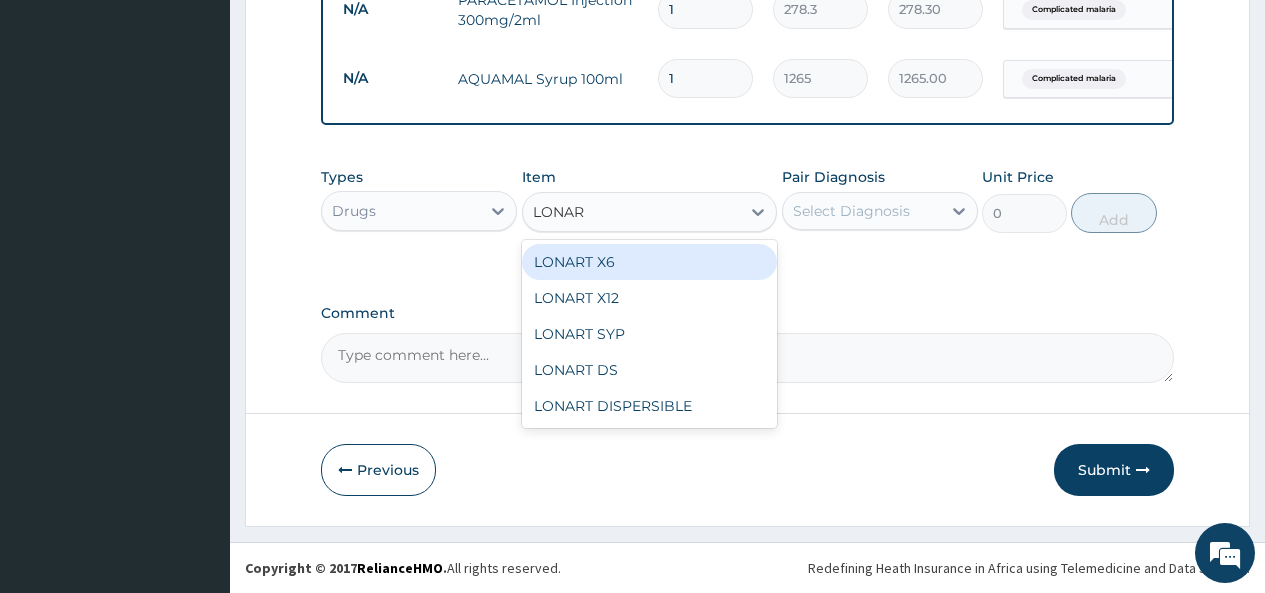 type on "LONART" 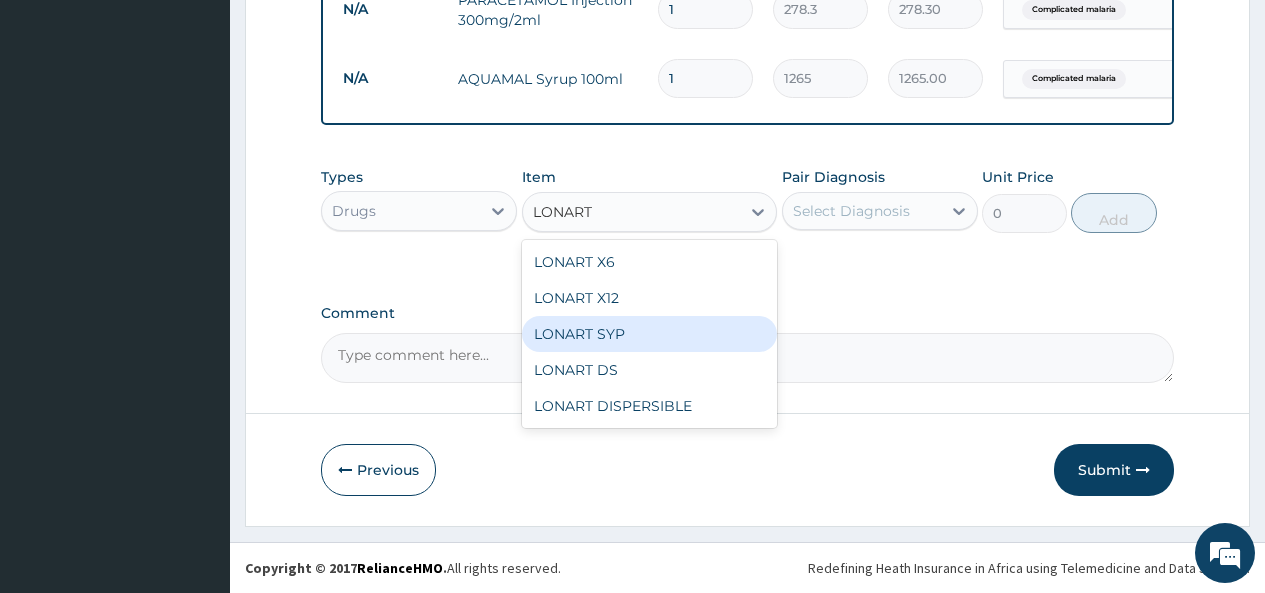 click on "LONART SYP" at bounding box center [650, 334] 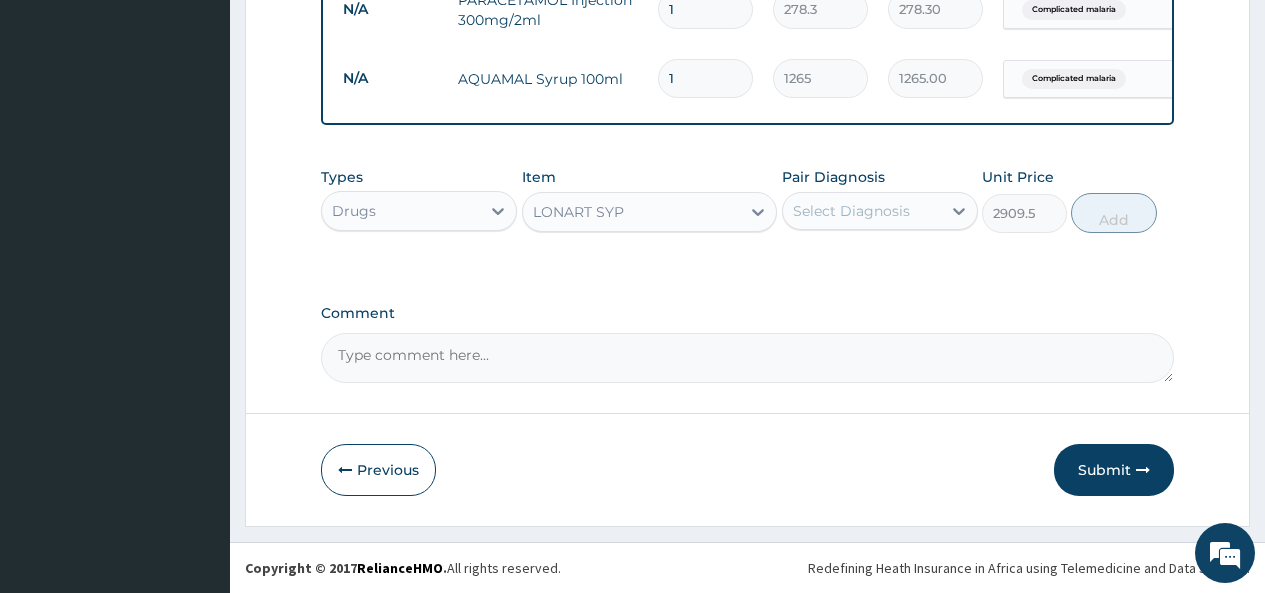 click on "LONART SYP" at bounding box center [578, 212] 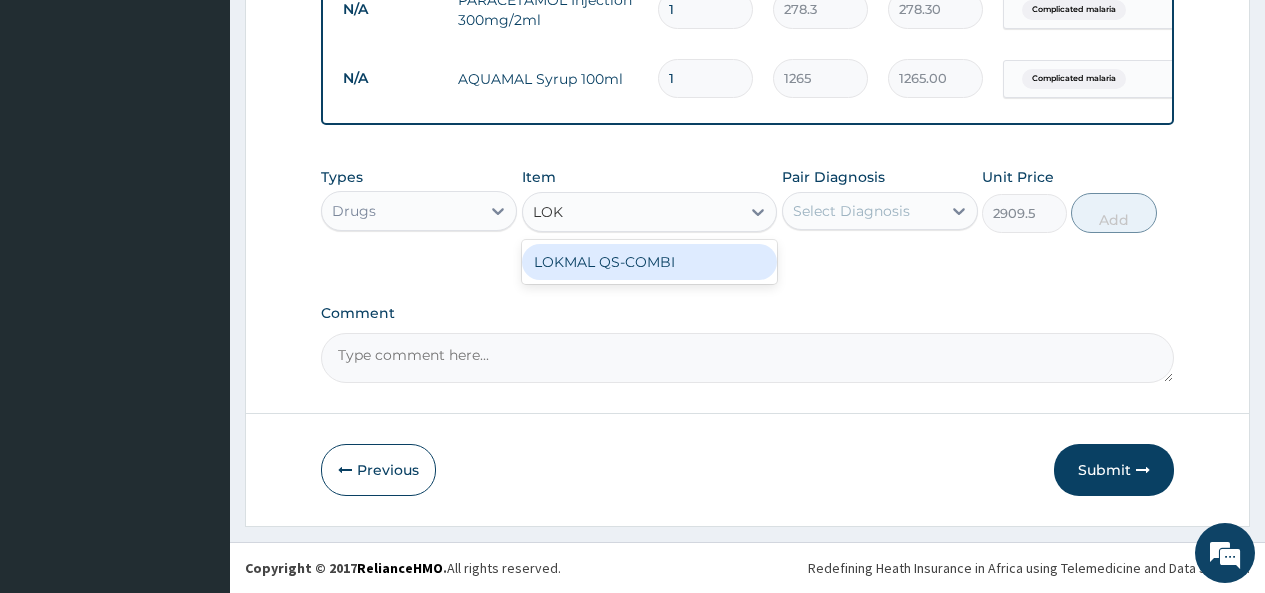 scroll, scrollTop: 0, scrollLeft: 0, axis: both 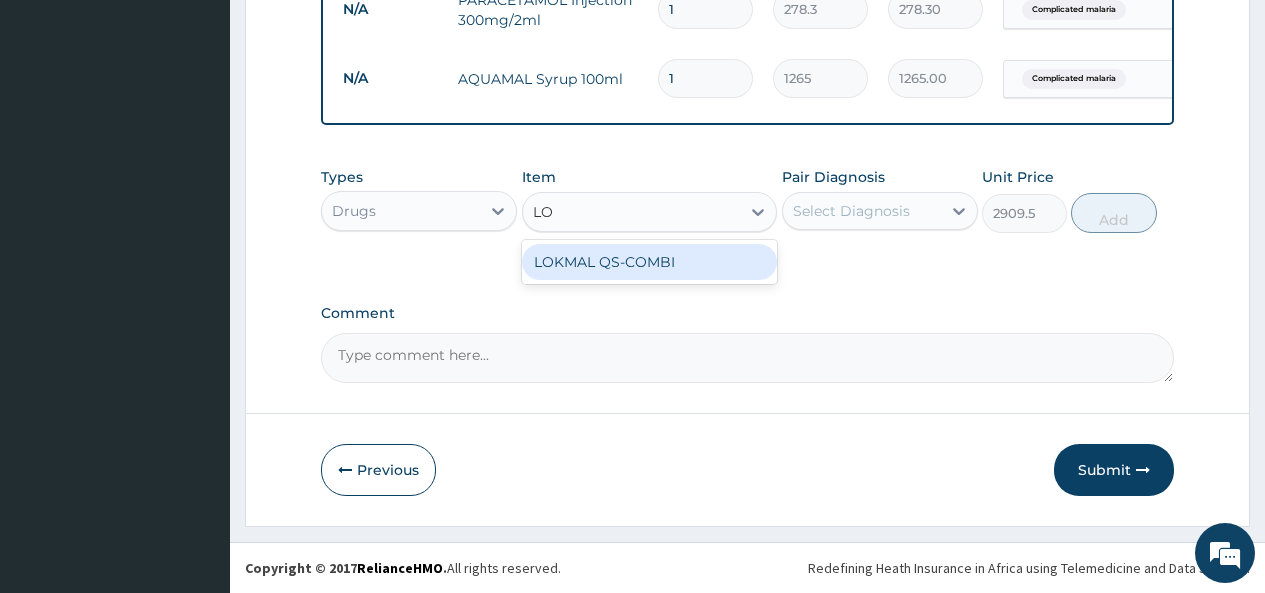 type on "L" 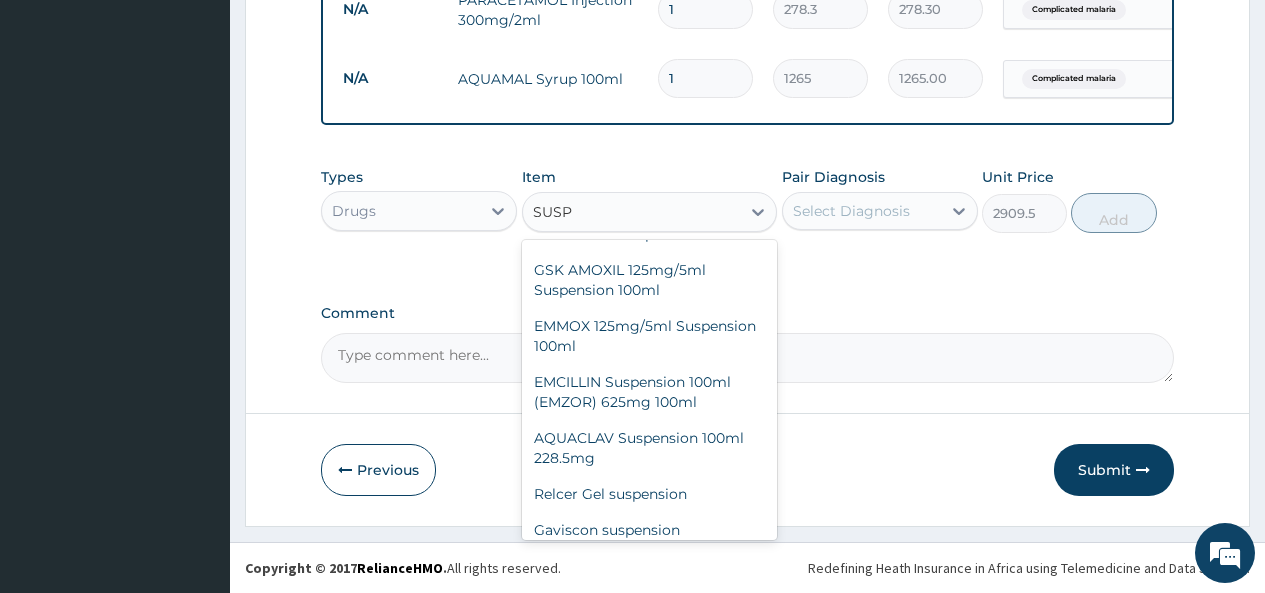 scroll, scrollTop: 1164, scrollLeft: 0, axis: vertical 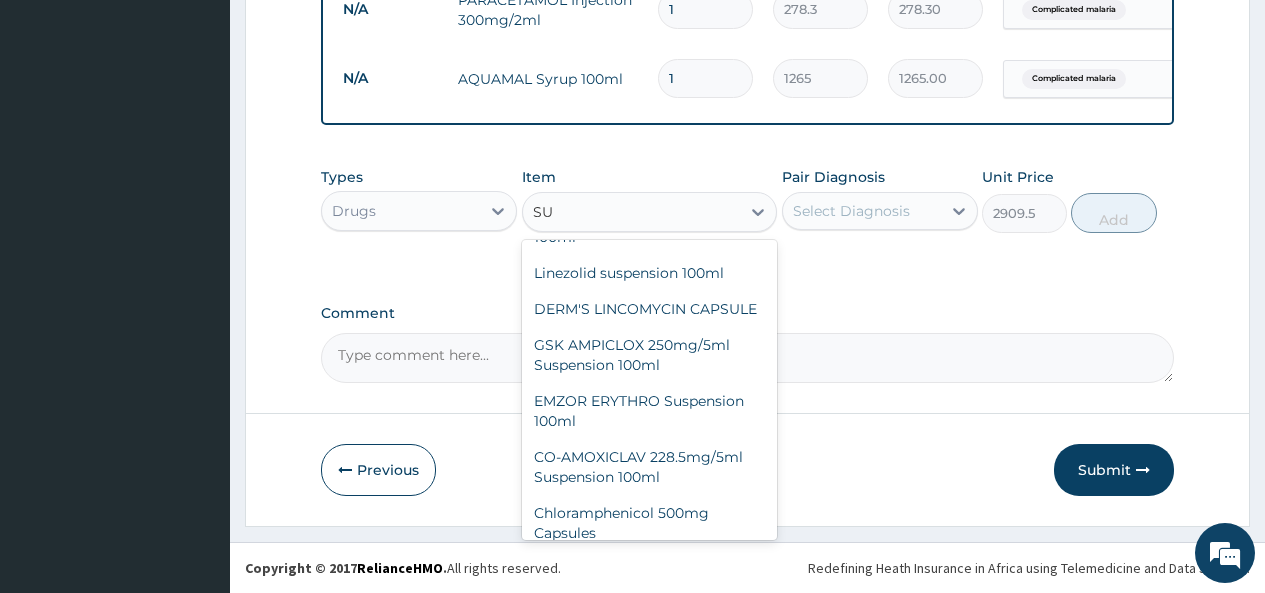 type on "S" 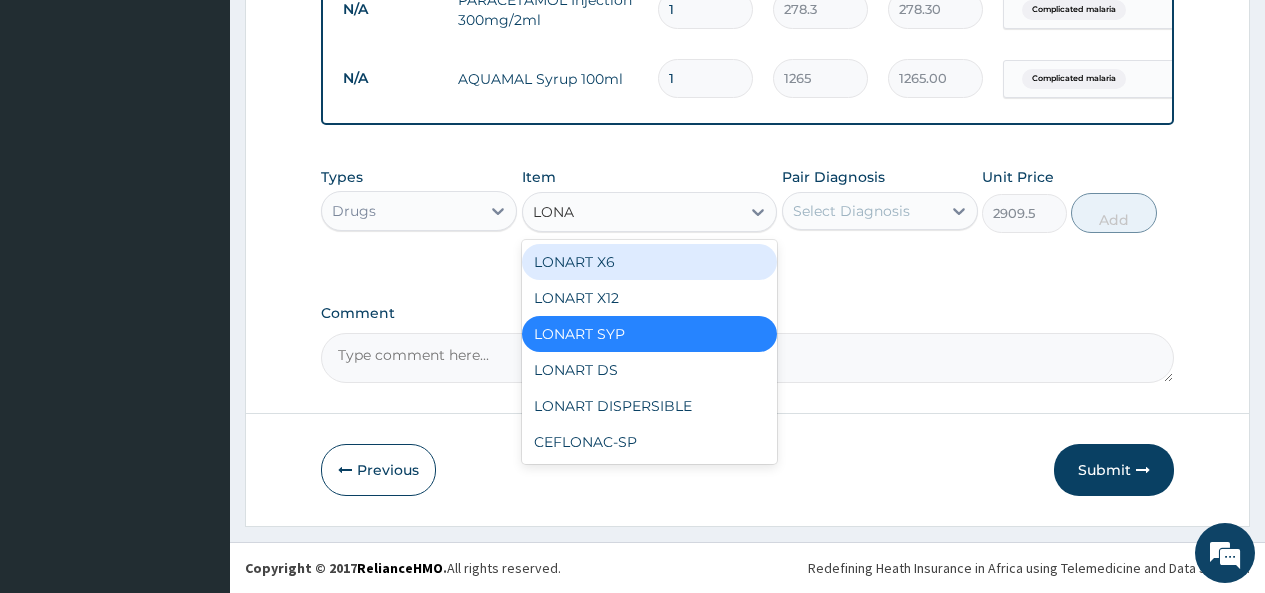 scroll, scrollTop: 0, scrollLeft: 0, axis: both 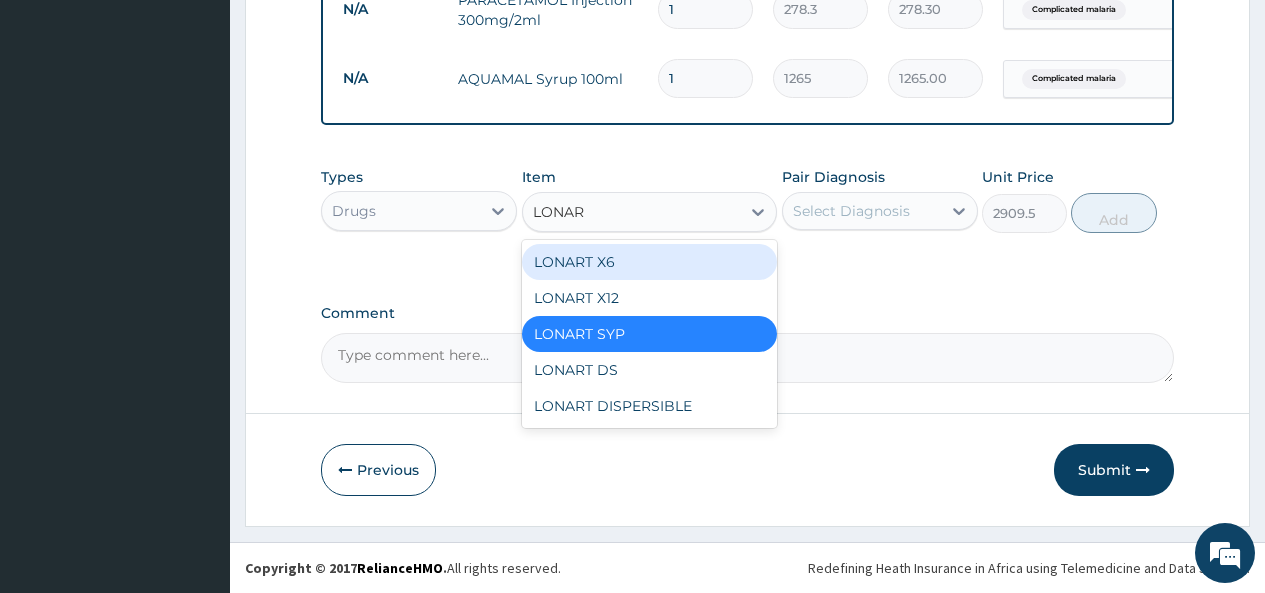 type on "LONART" 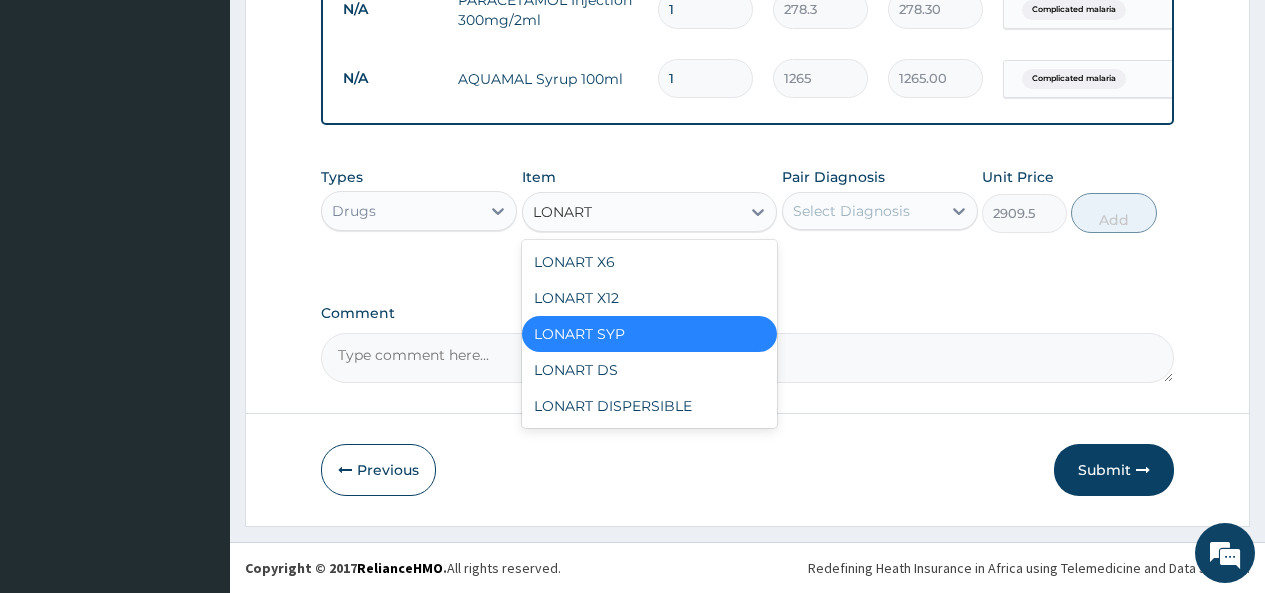 click on "LONART SYP" at bounding box center (650, 334) 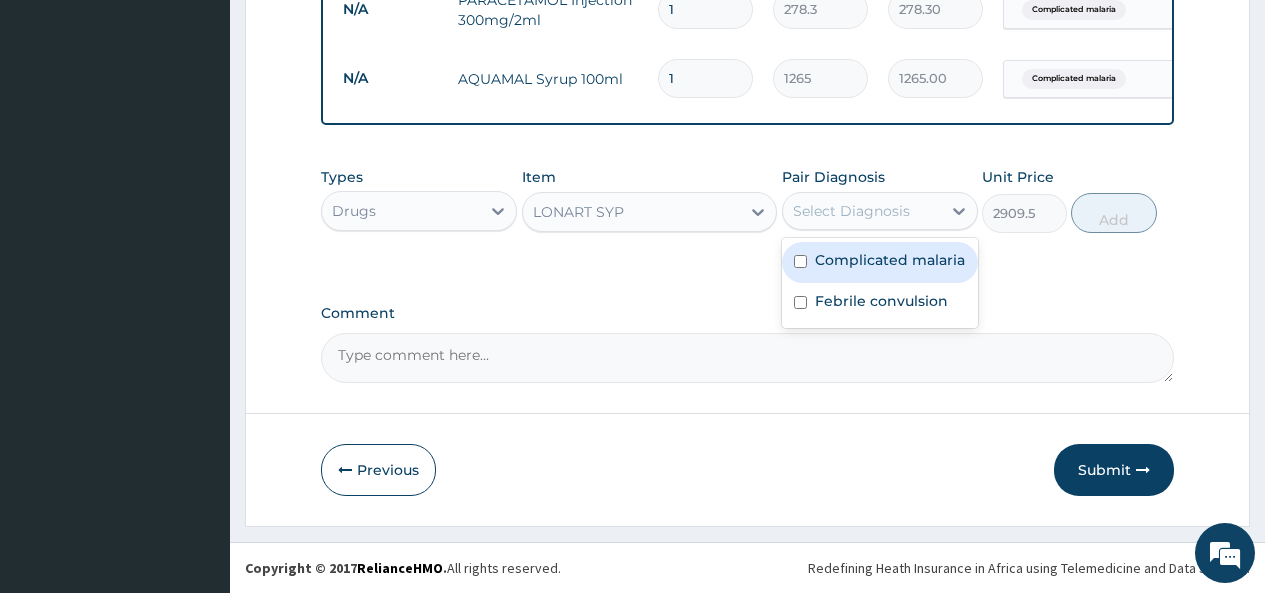 click on "Select Diagnosis" at bounding box center [851, 211] 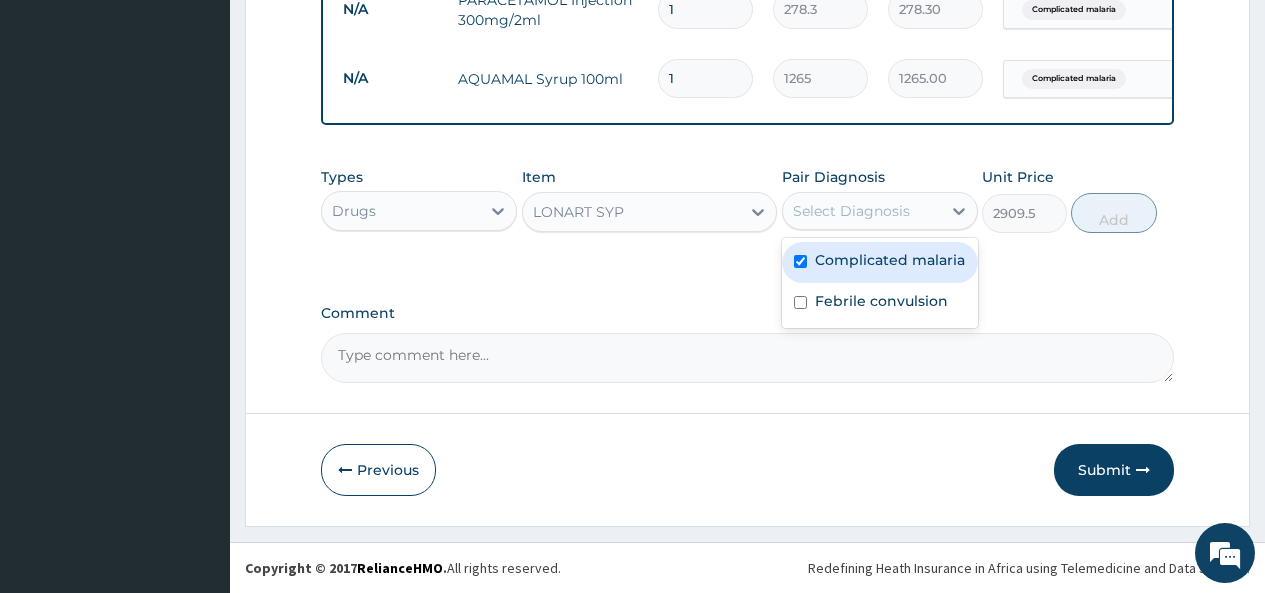 checkbox on "true" 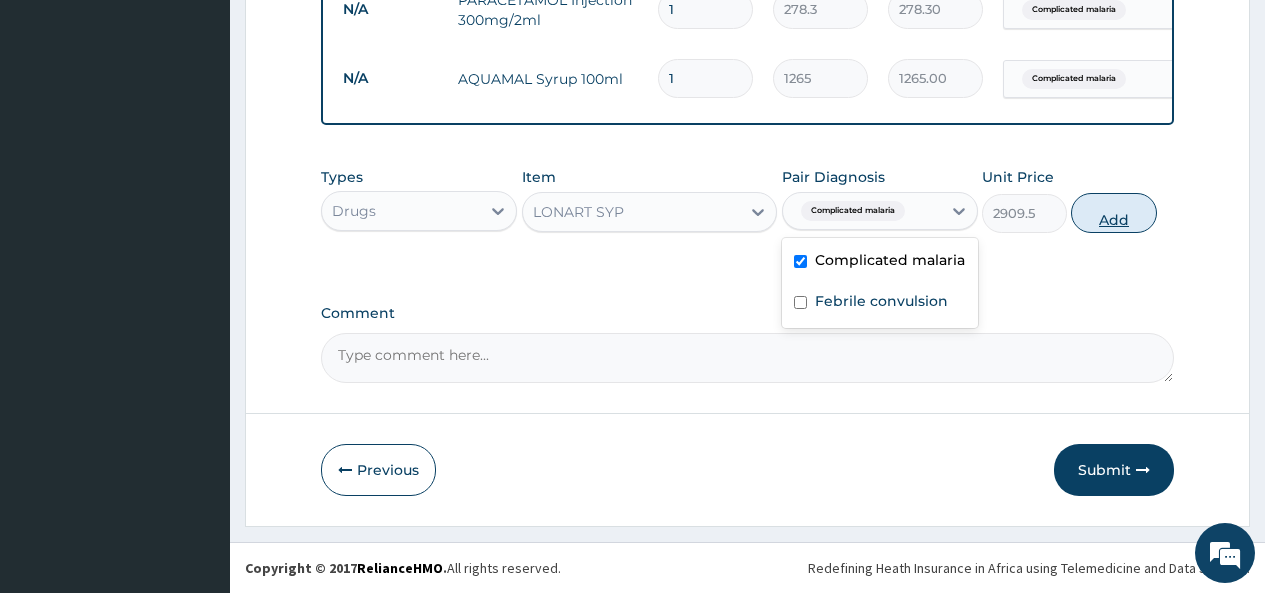 click on "Add" at bounding box center [1113, 213] 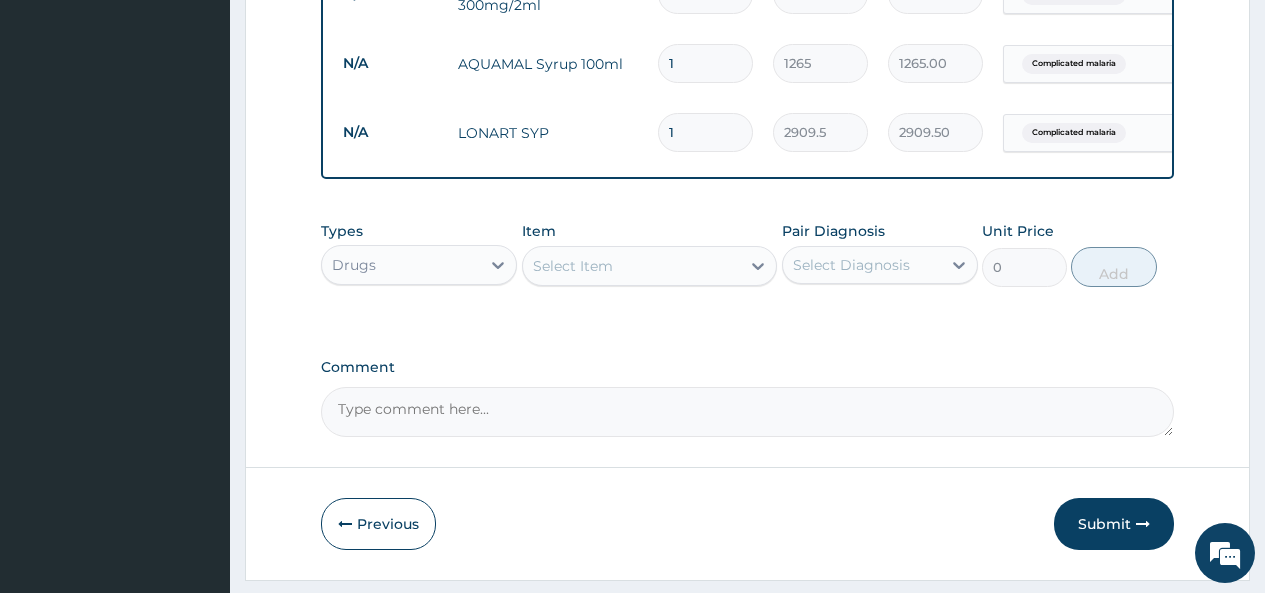 scroll, scrollTop: 0, scrollLeft: 151, axis: horizontal 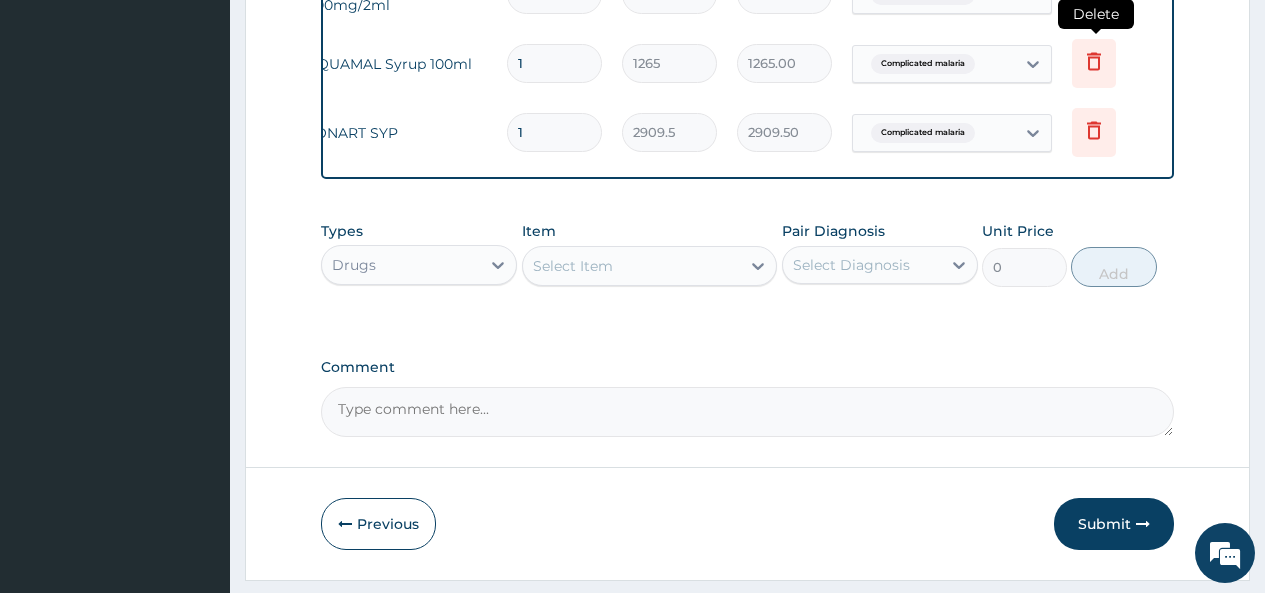 click 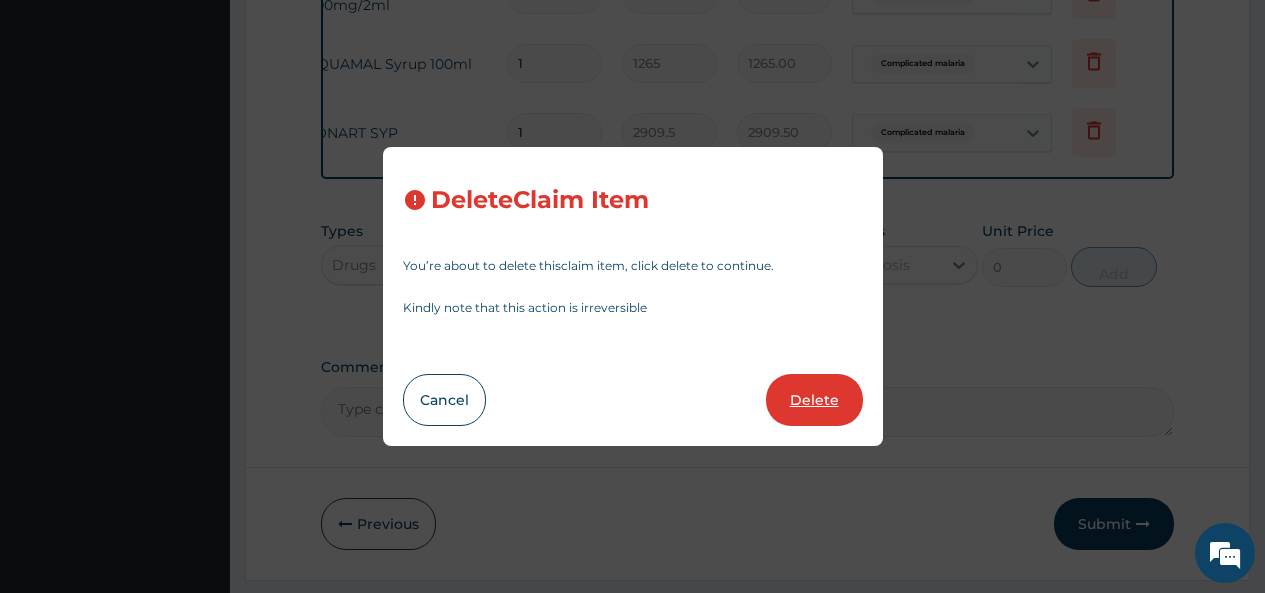 click on "Delete" at bounding box center (814, 400) 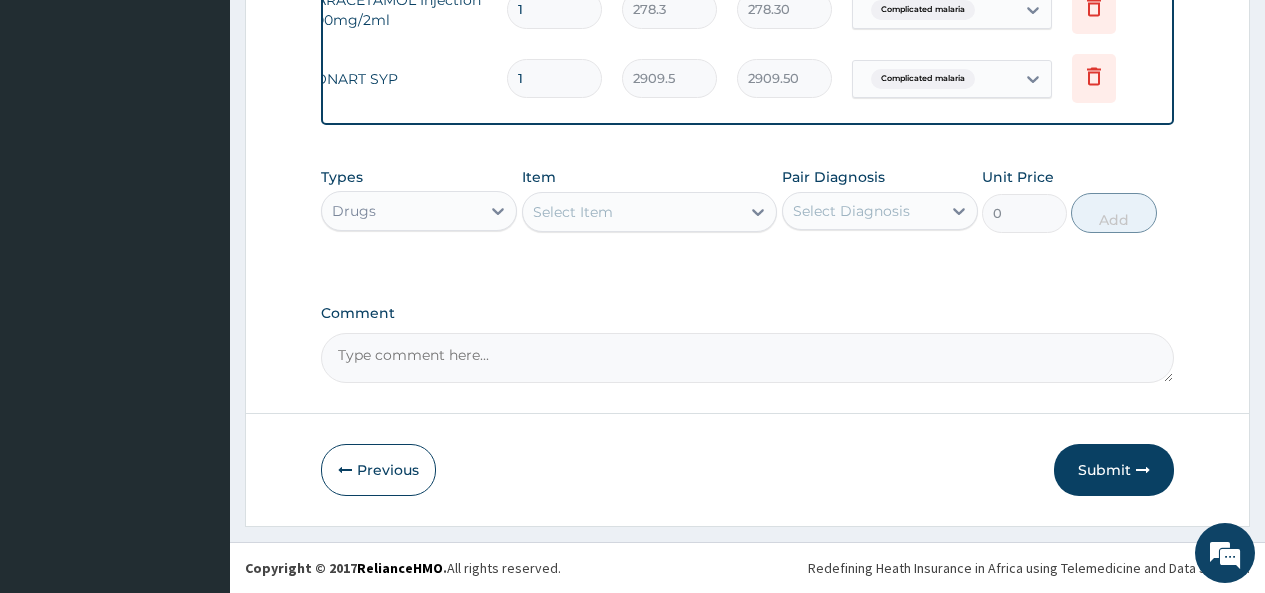 click on "Select Item" at bounding box center [573, 212] 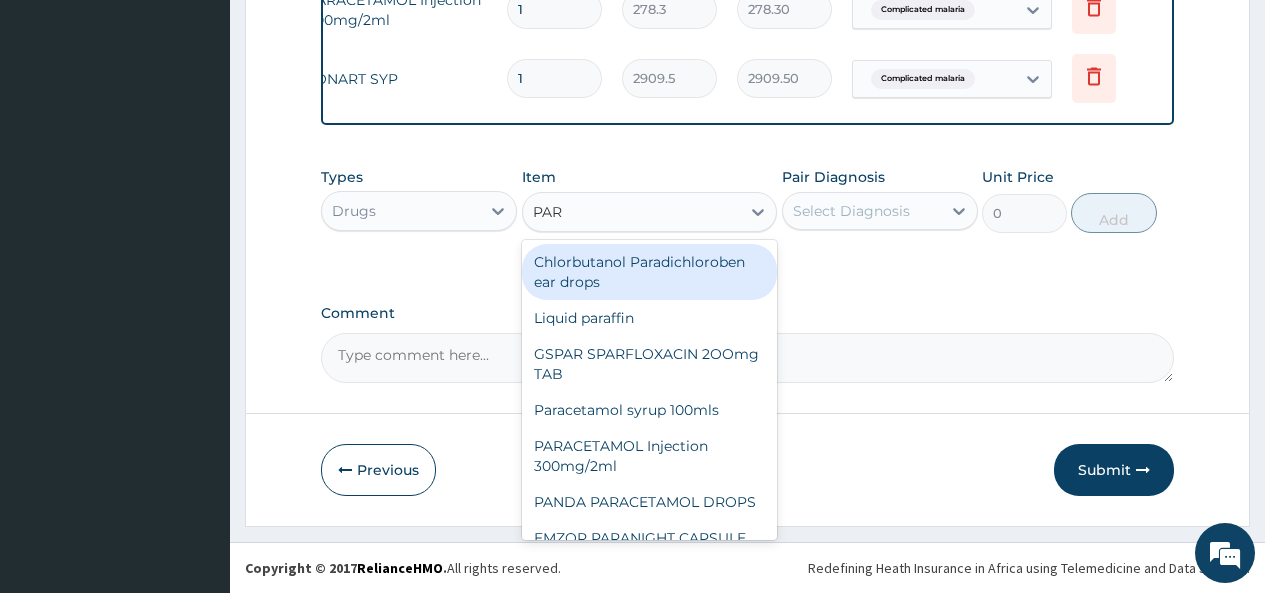 type on "PARA" 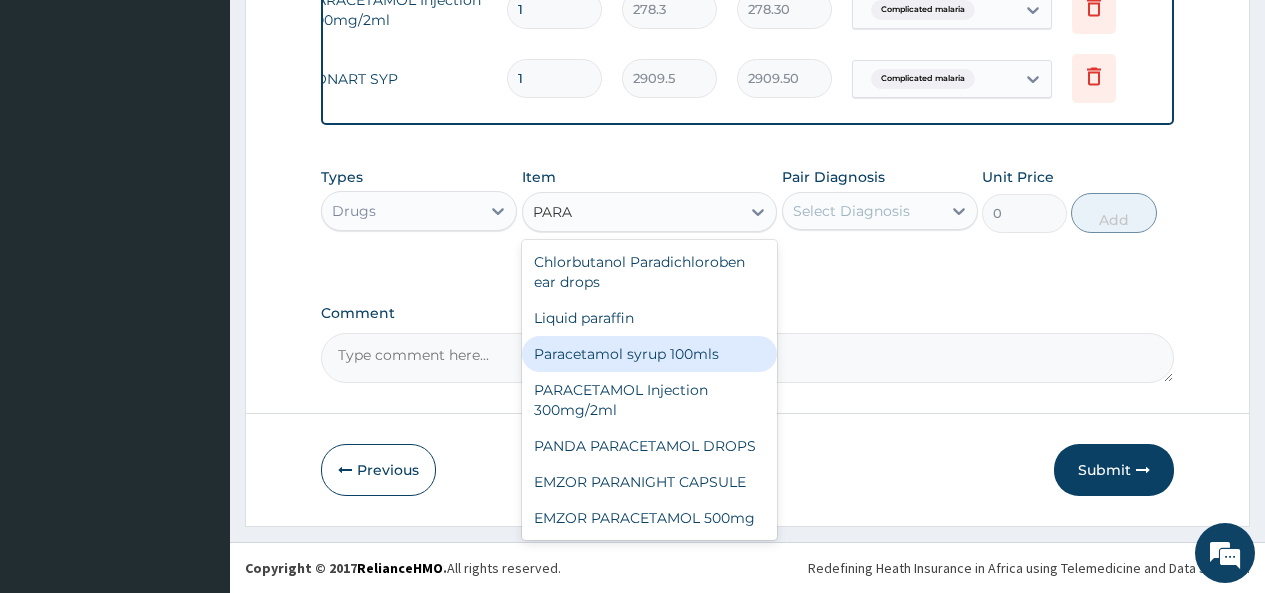 click on "Paracetamol syrup 100mls" at bounding box center [650, 354] 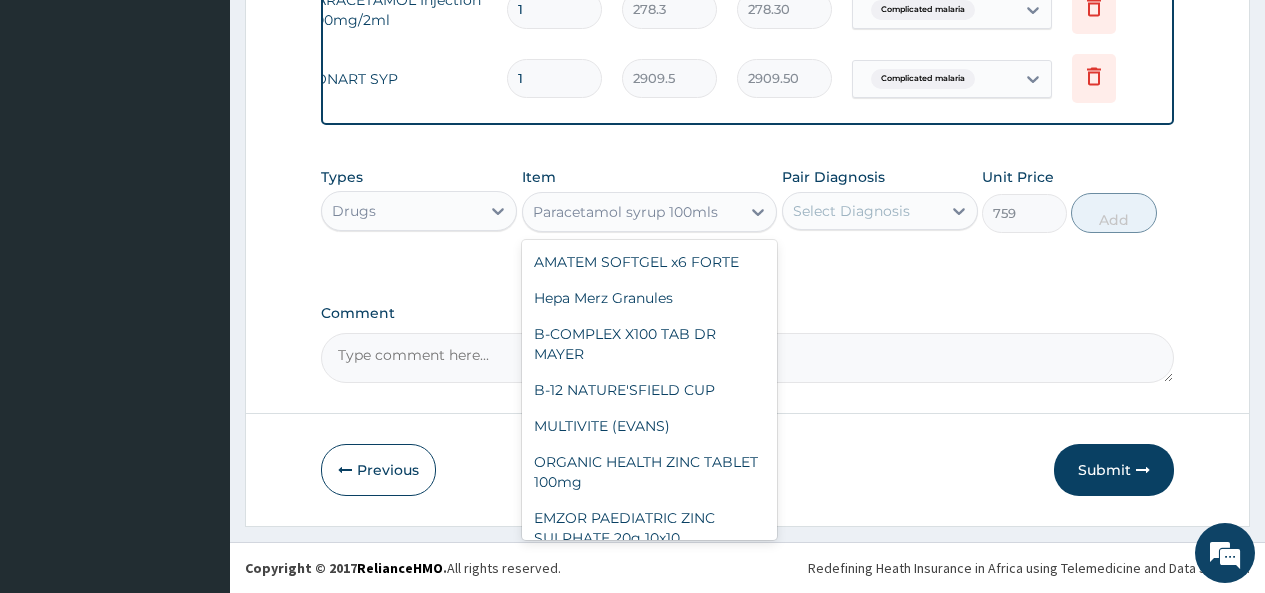 click on "Paracetamol syrup 100mls" at bounding box center [625, 212] 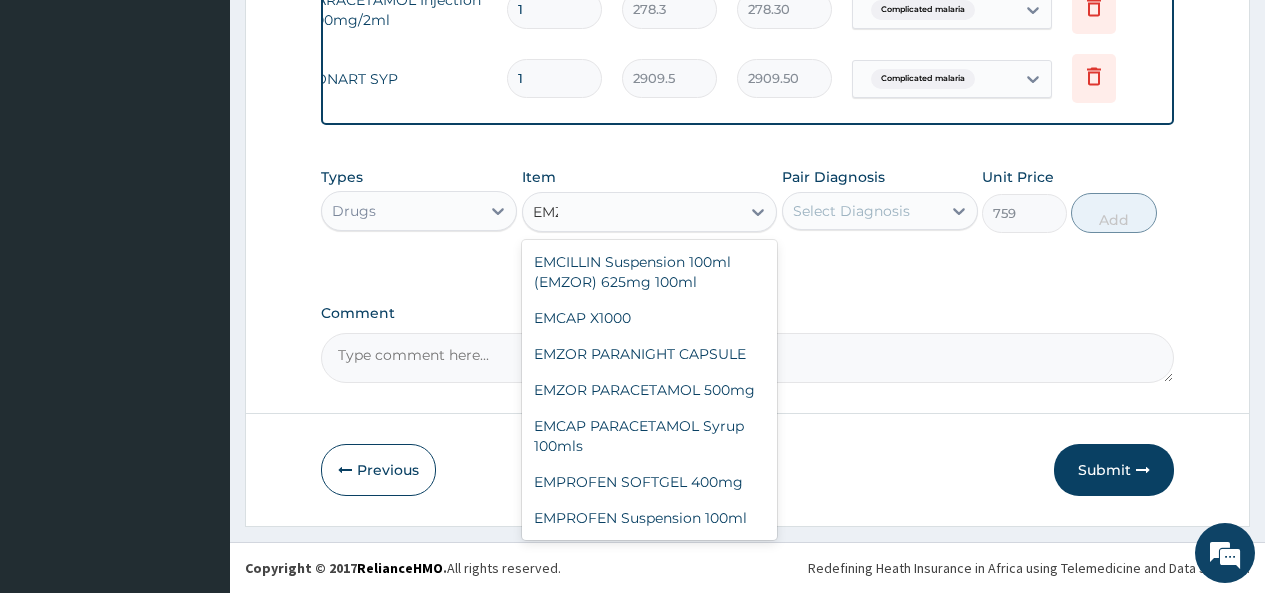 scroll, scrollTop: 224, scrollLeft: 0, axis: vertical 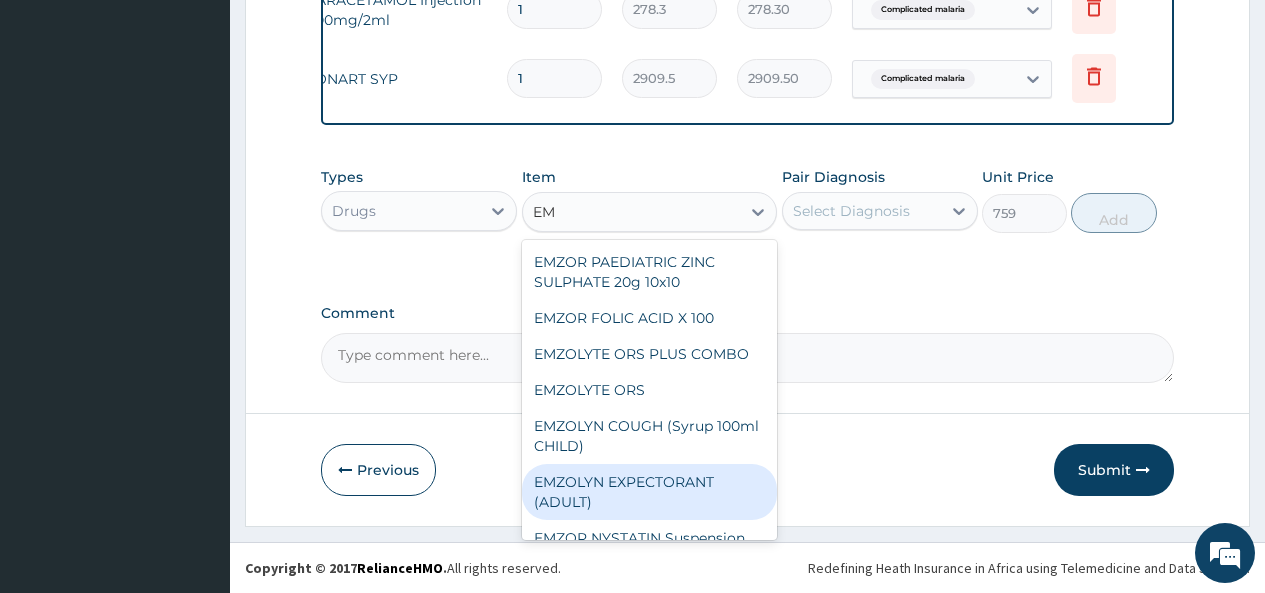 type on "E" 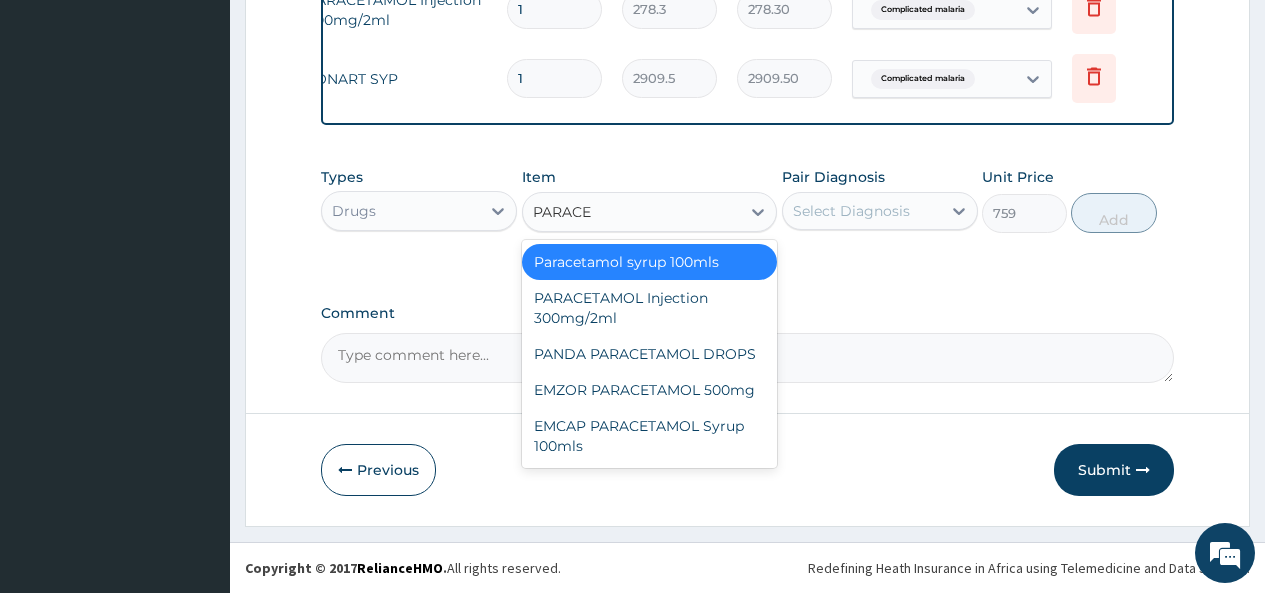 type on "PARACET" 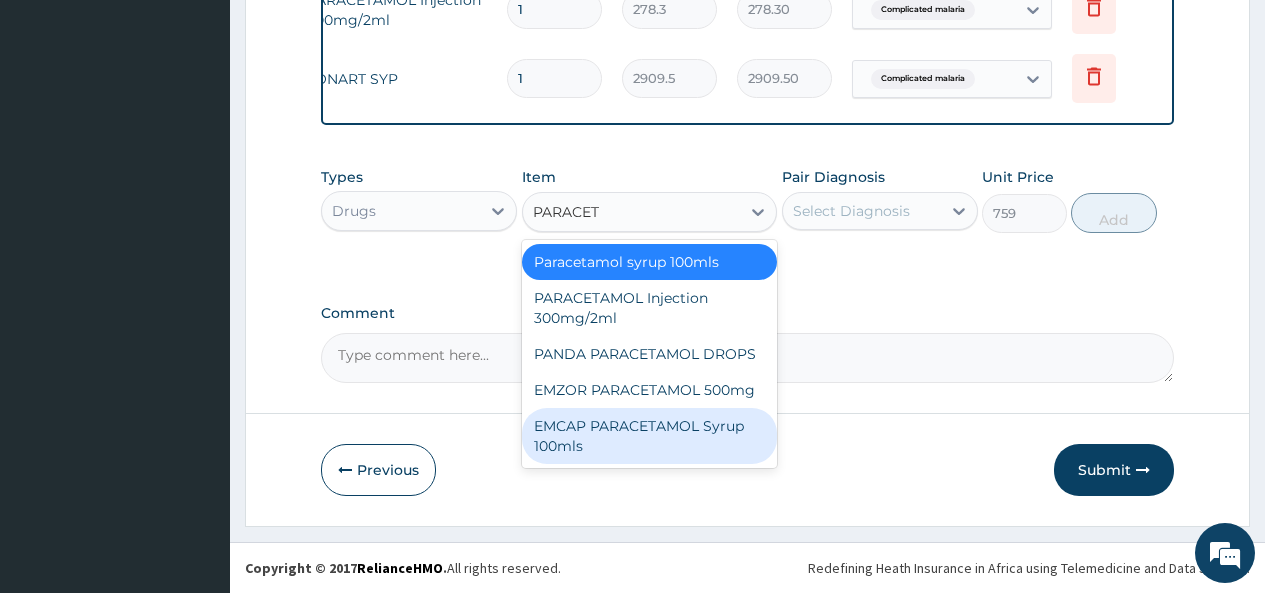 click on "EMCAP PARACETAMOL Syrup 100mls" at bounding box center (650, 436) 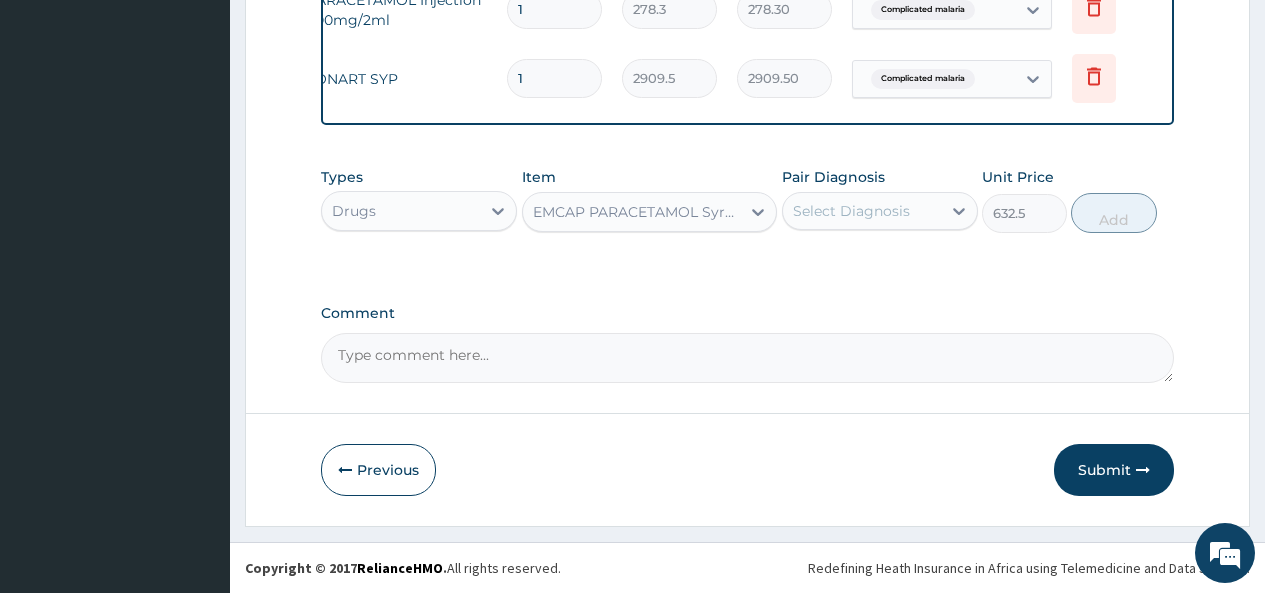 click on "EMCAP PARACETAMOL Syrup 100mls" at bounding box center [638, 212] 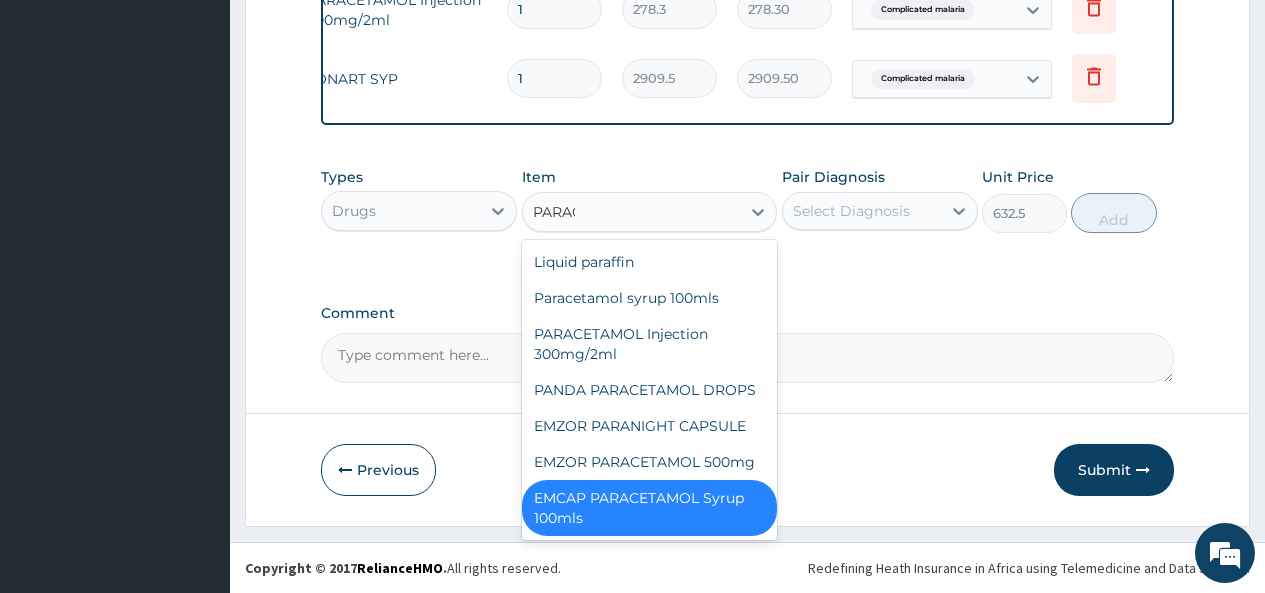 scroll, scrollTop: 0, scrollLeft: 0, axis: both 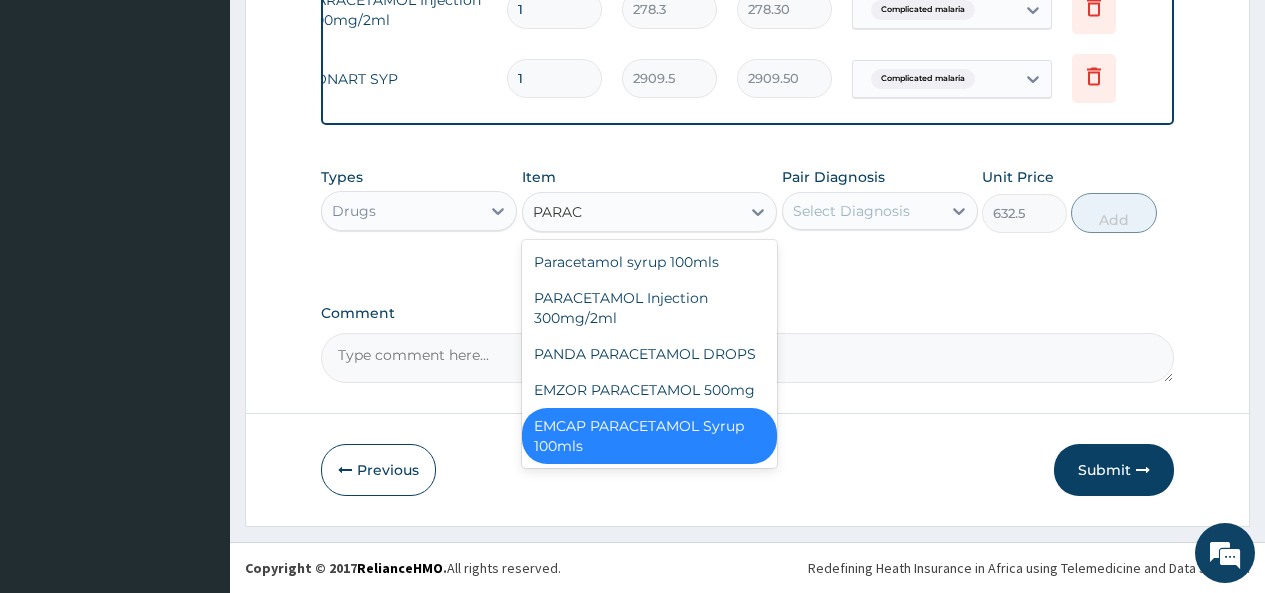 type on "PARACE" 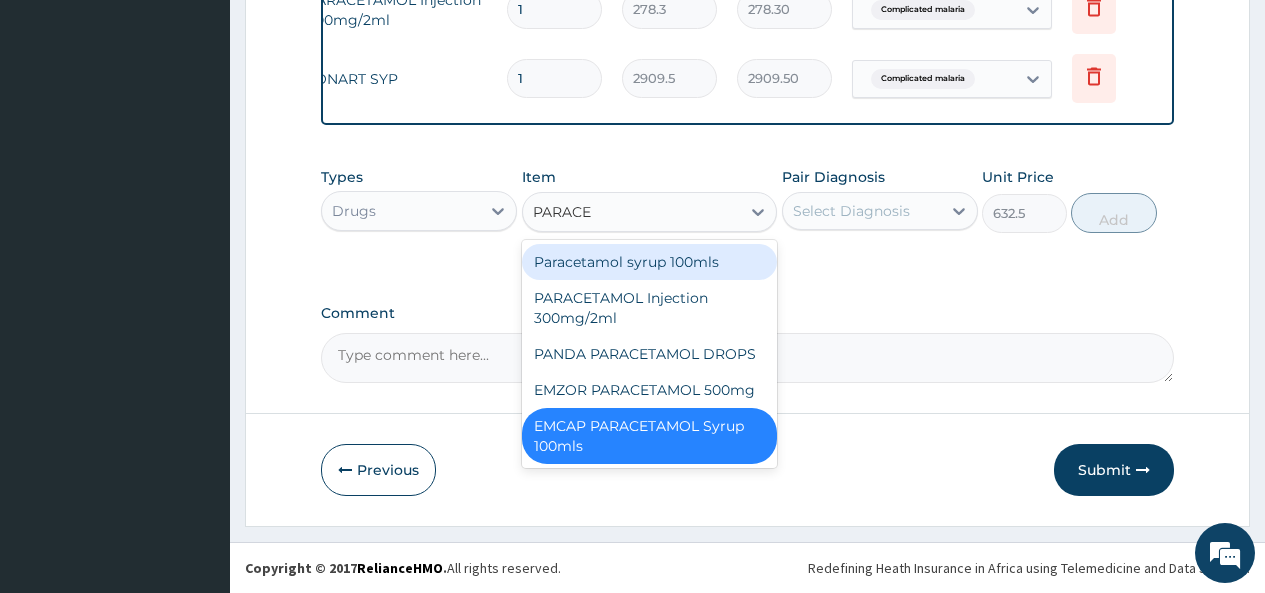 click on "Paracetamol syrup 100mls" at bounding box center [650, 262] 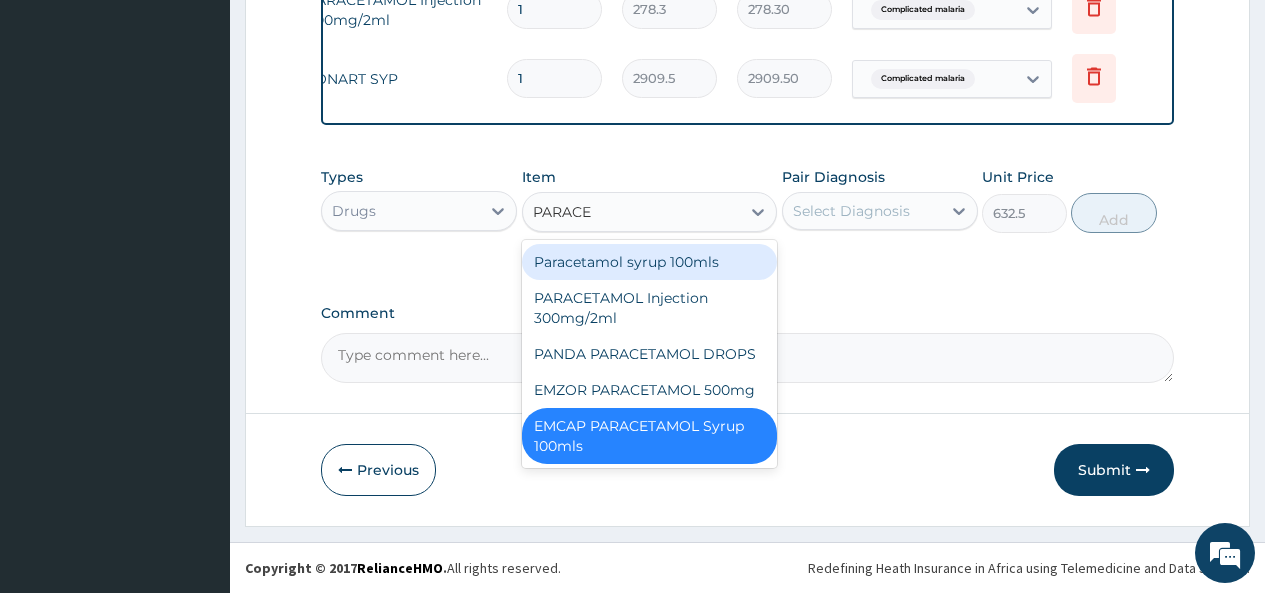 type 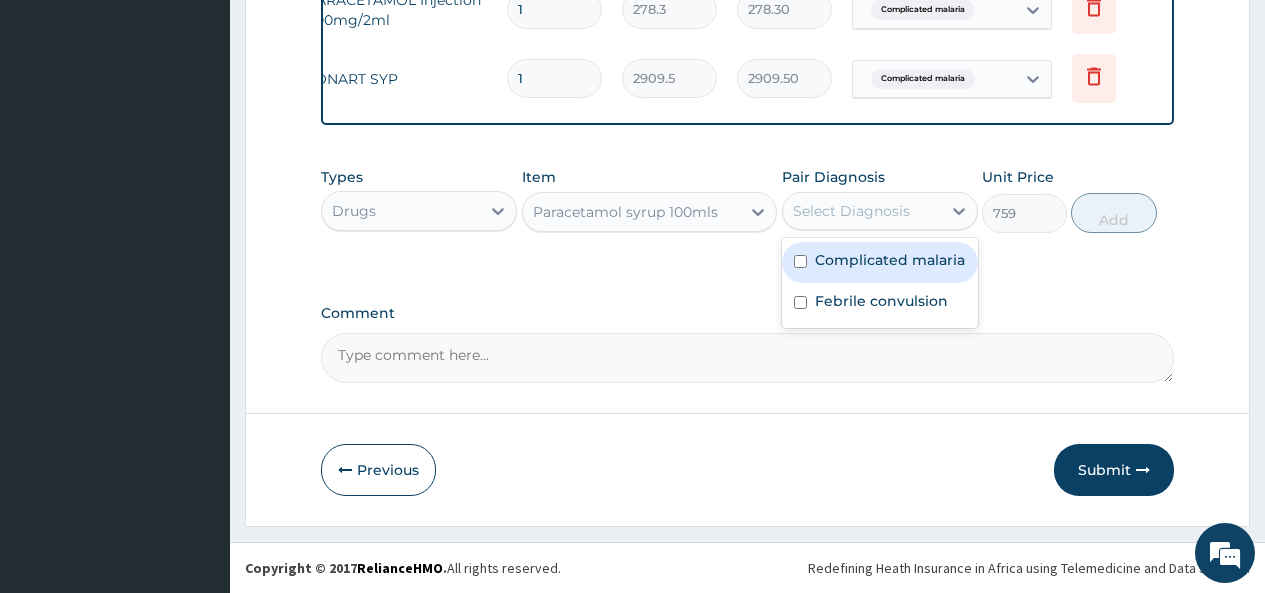 click on "Select Diagnosis" at bounding box center [851, 211] 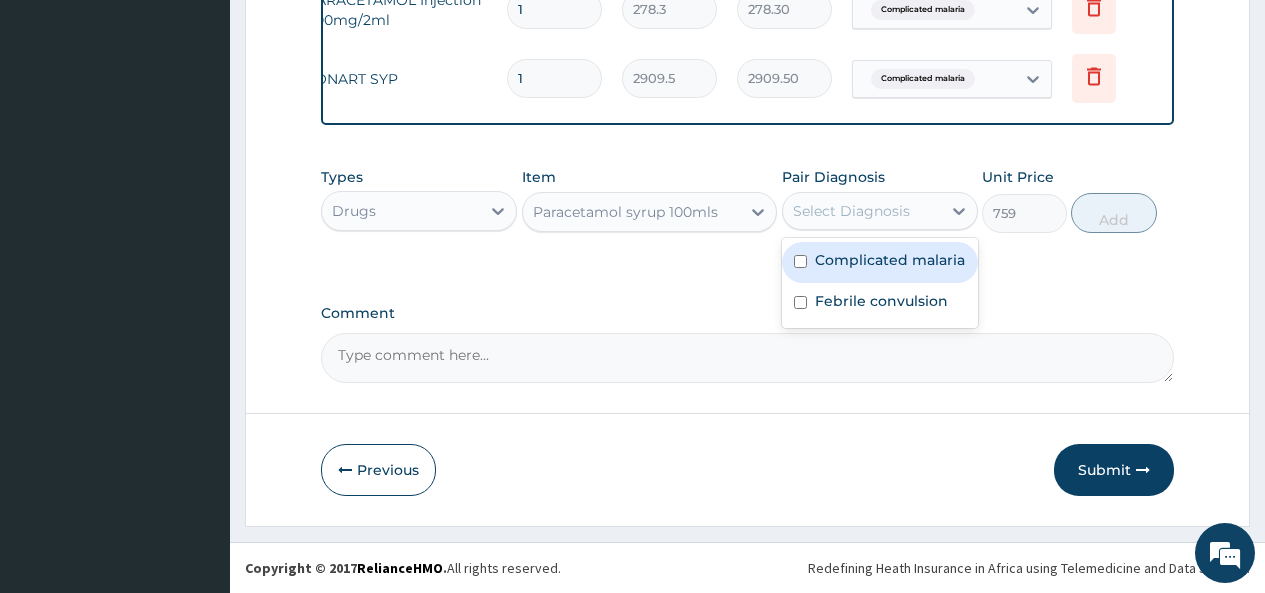 click at bounding box center (800, 261) 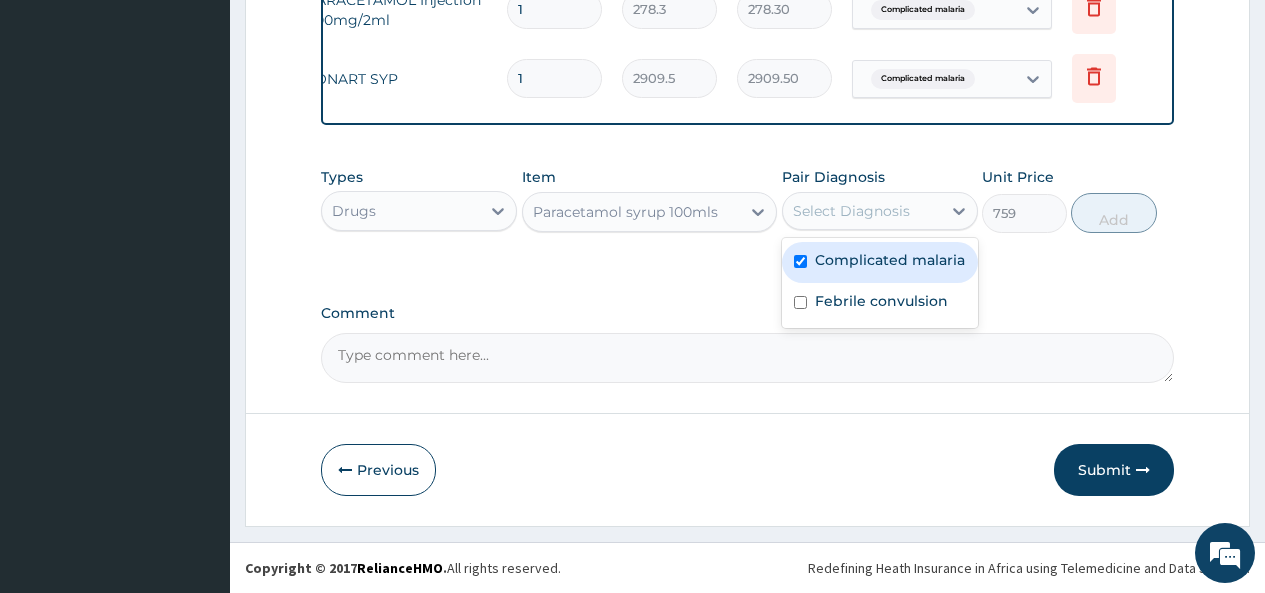 checkbox on "true" 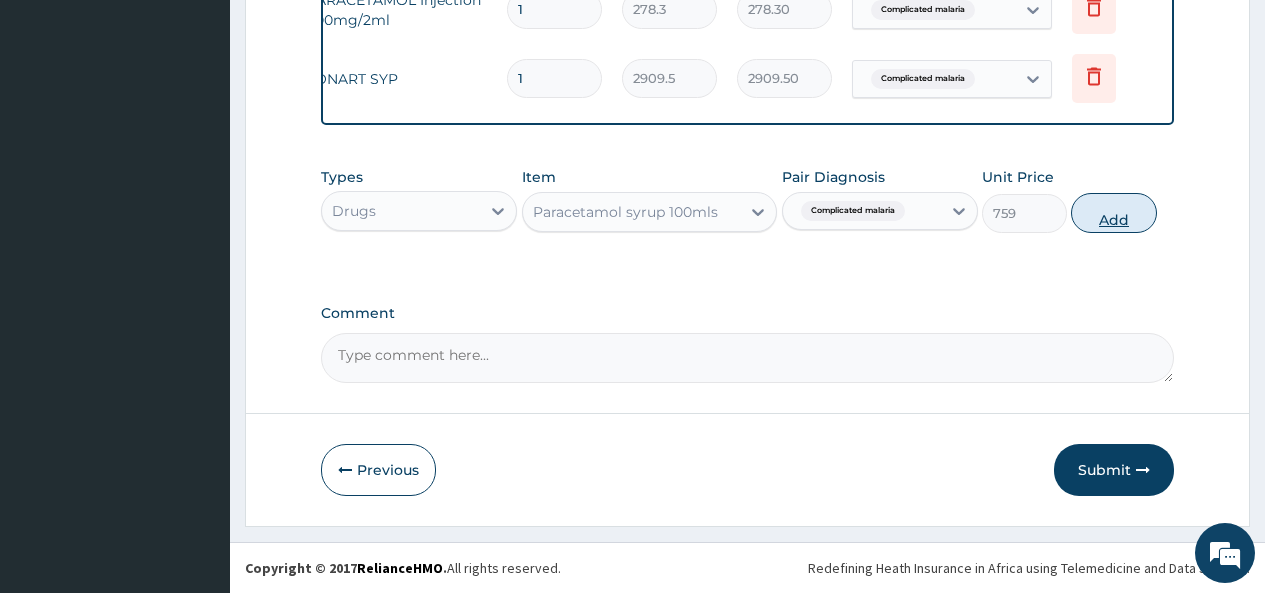 click on "Add" at bounding box center (1113, 213) 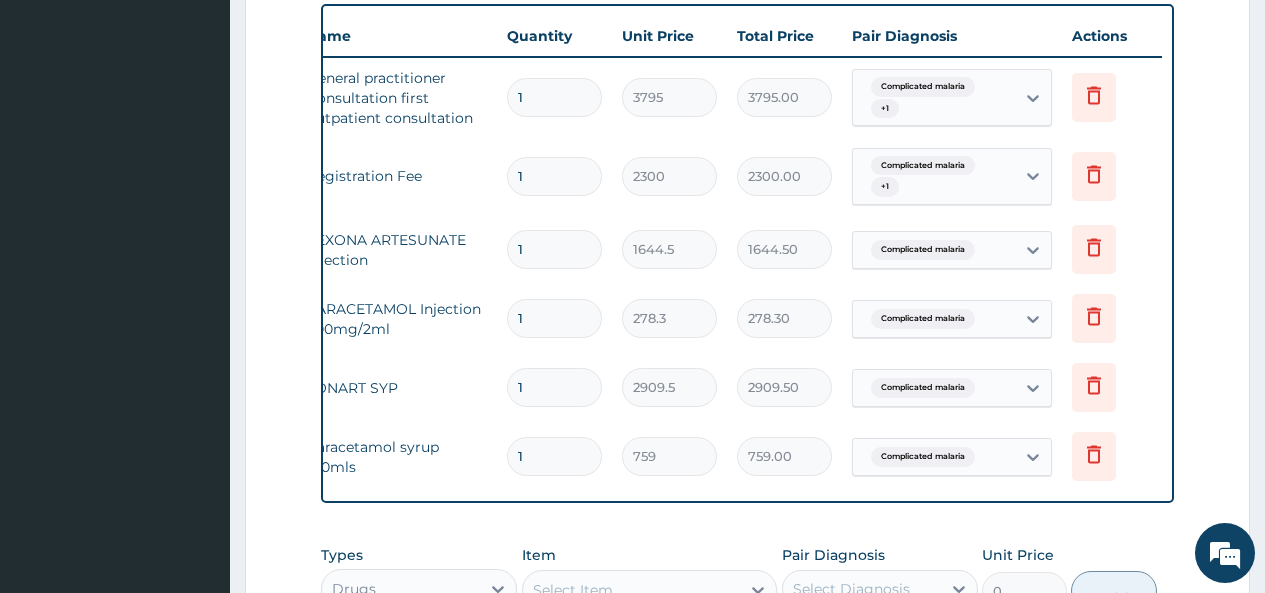 scroll, scrollTop: 745, scrollLeft: 0, axis: vertical 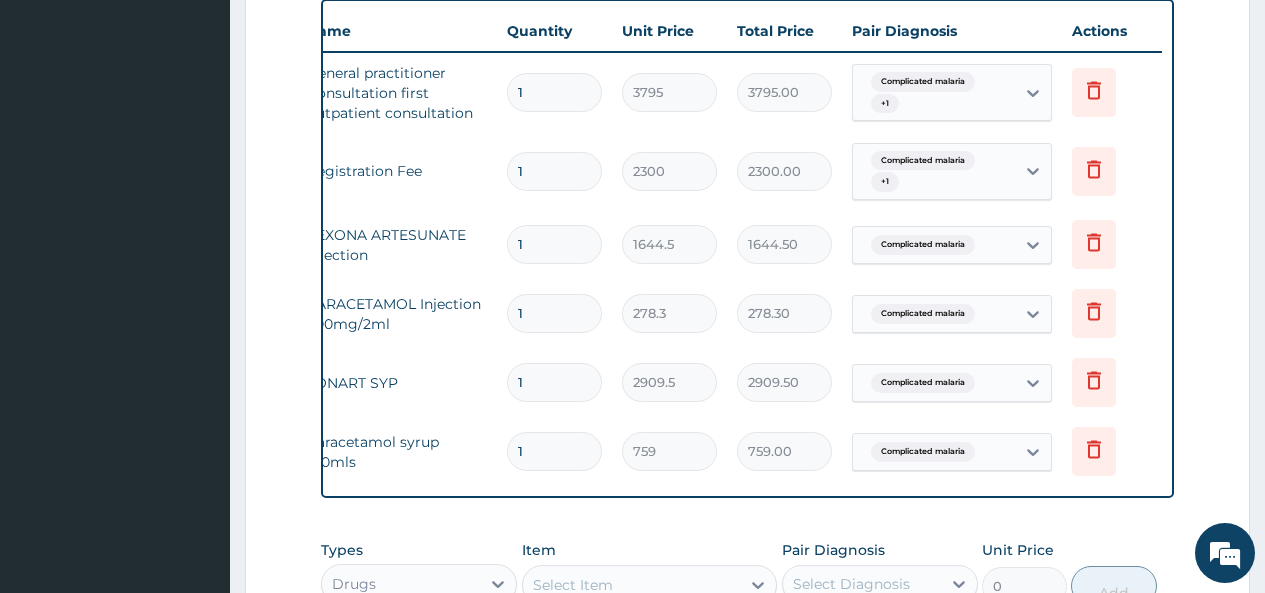 click on "1" at bounding box center (554, 244) 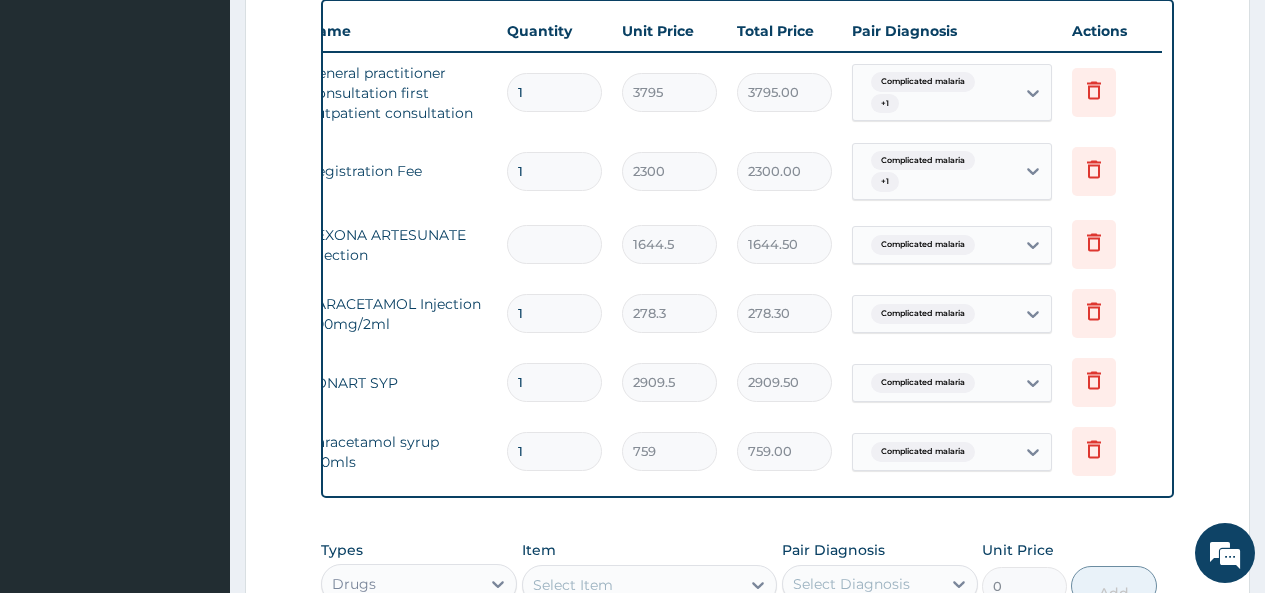type on "0.00" 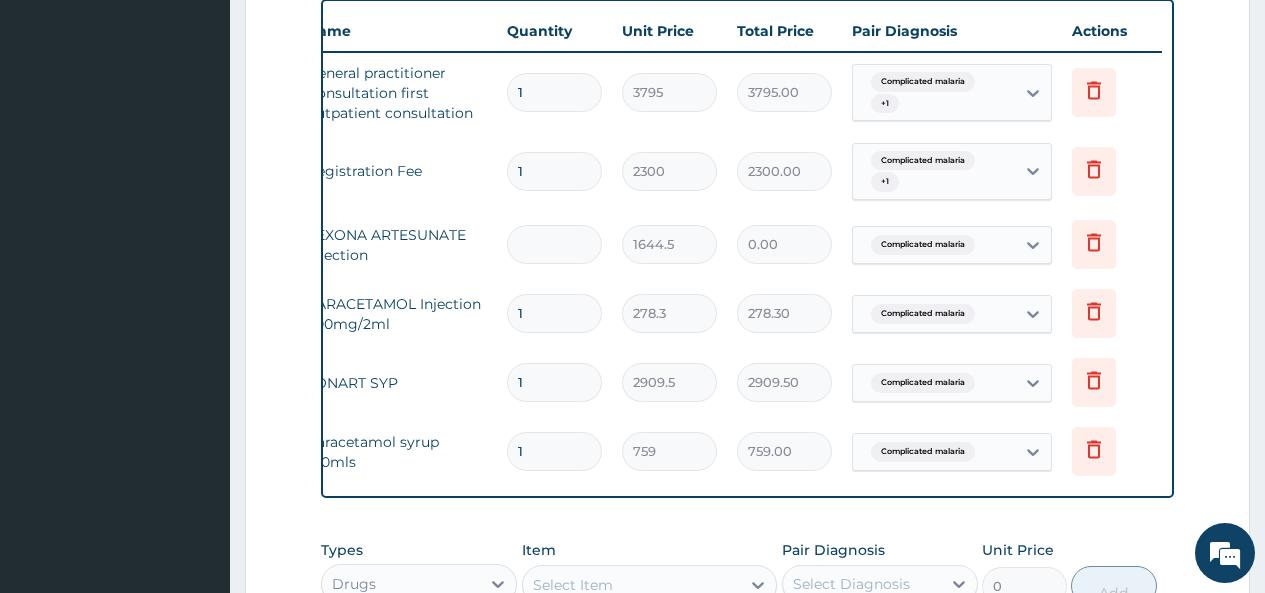 type on "3" 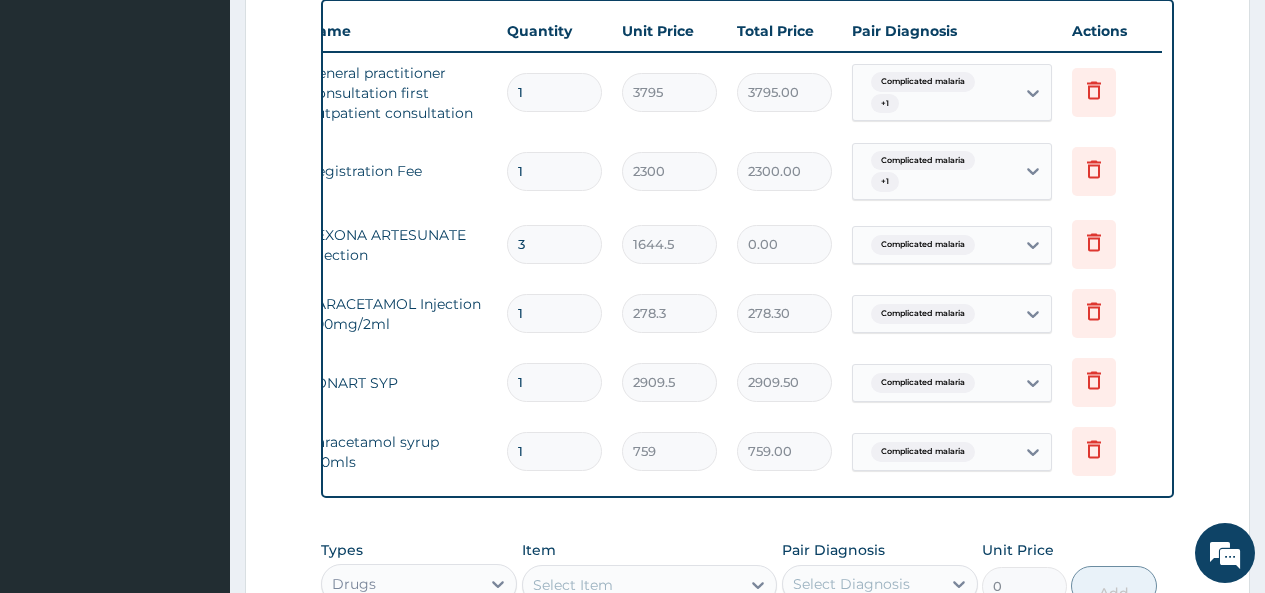 type on "4933.50" 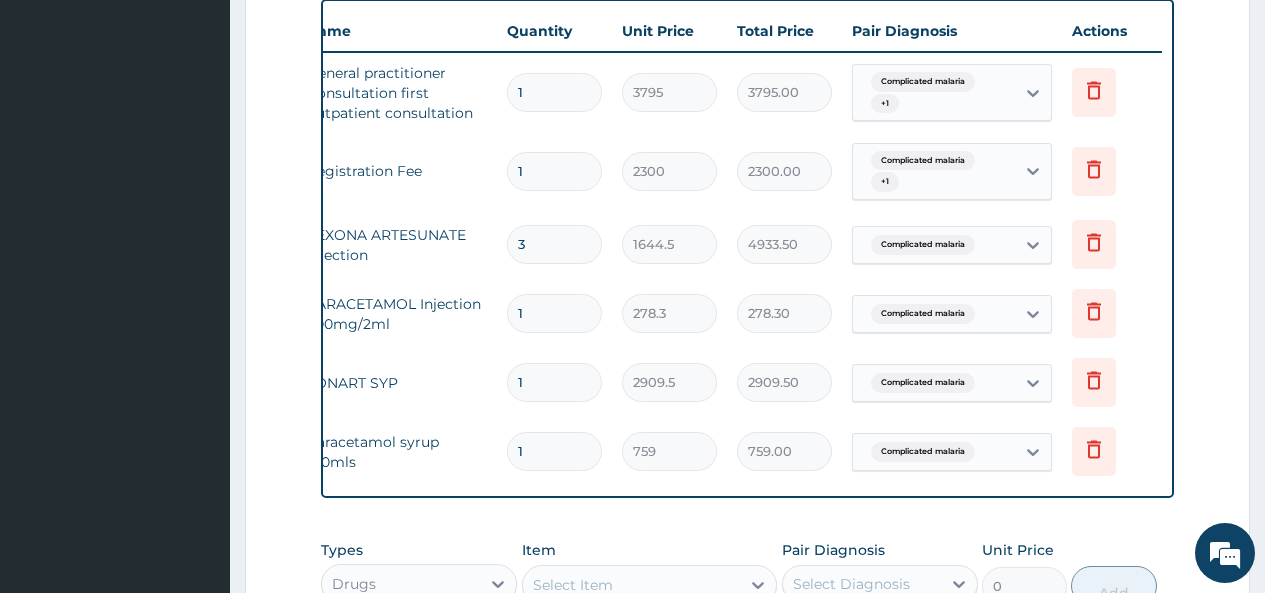 type on "3" 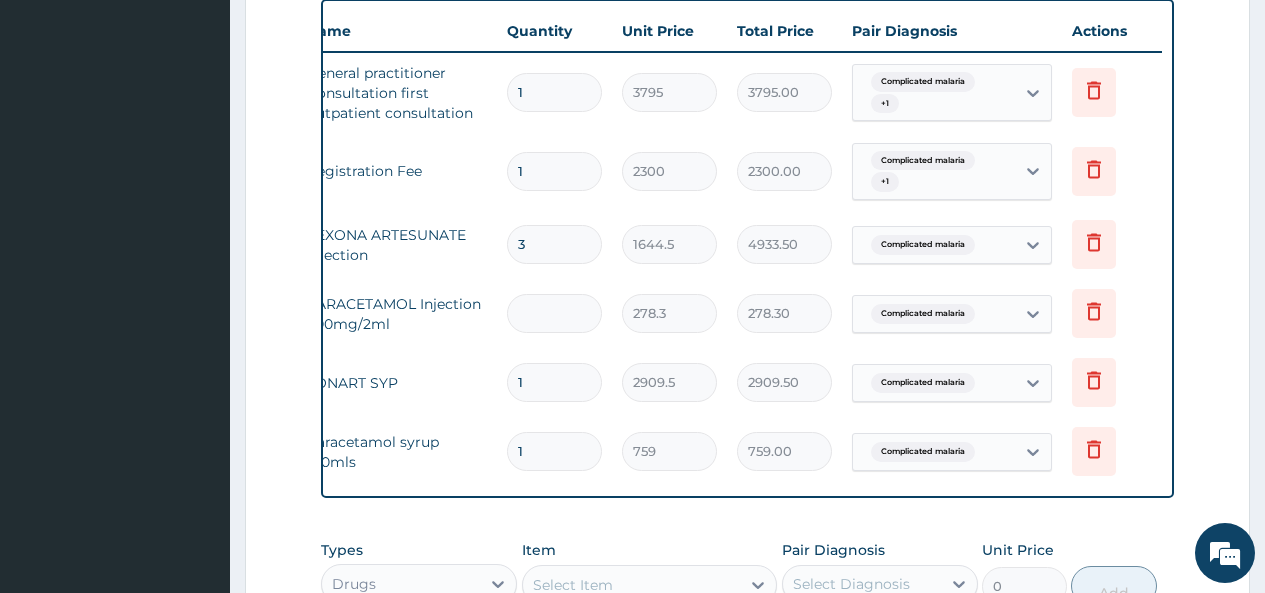 type on "0.00" 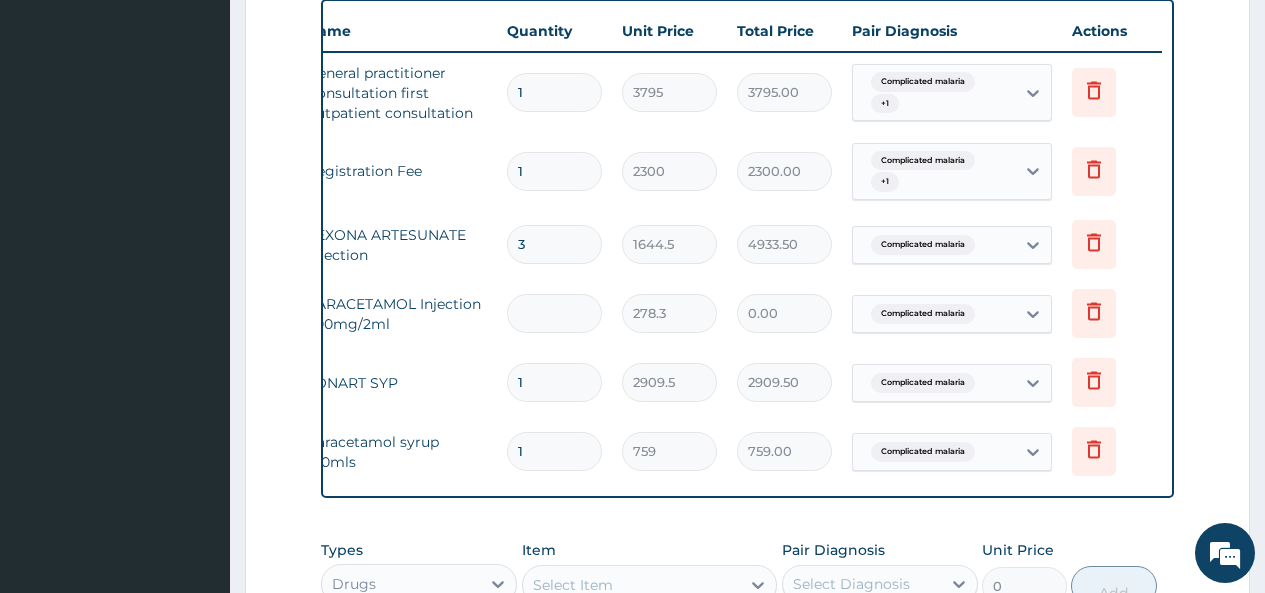 type on "2" 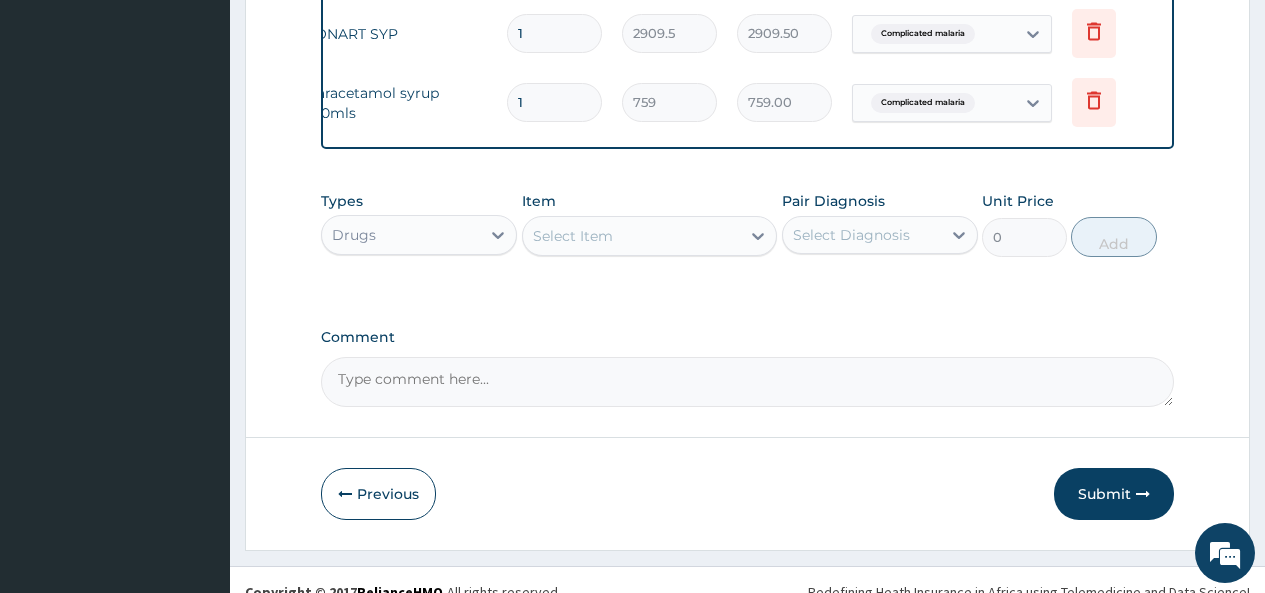 scroll, scrollTop: 1103, scrollLeft: 0, axis: vertical 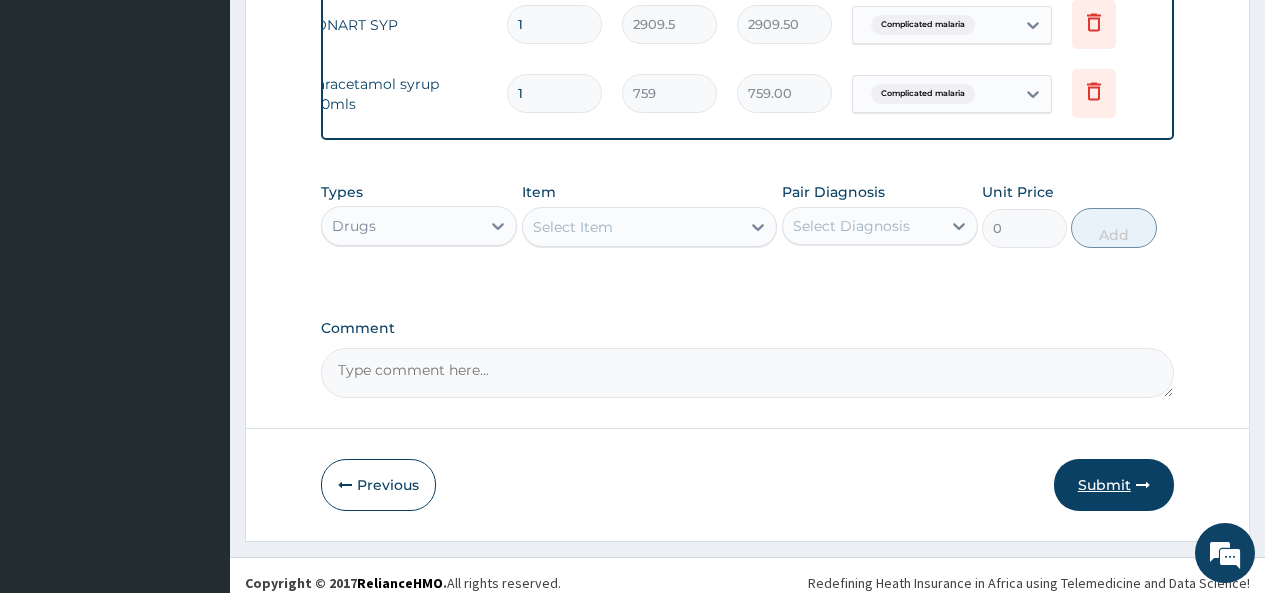 type on "2" 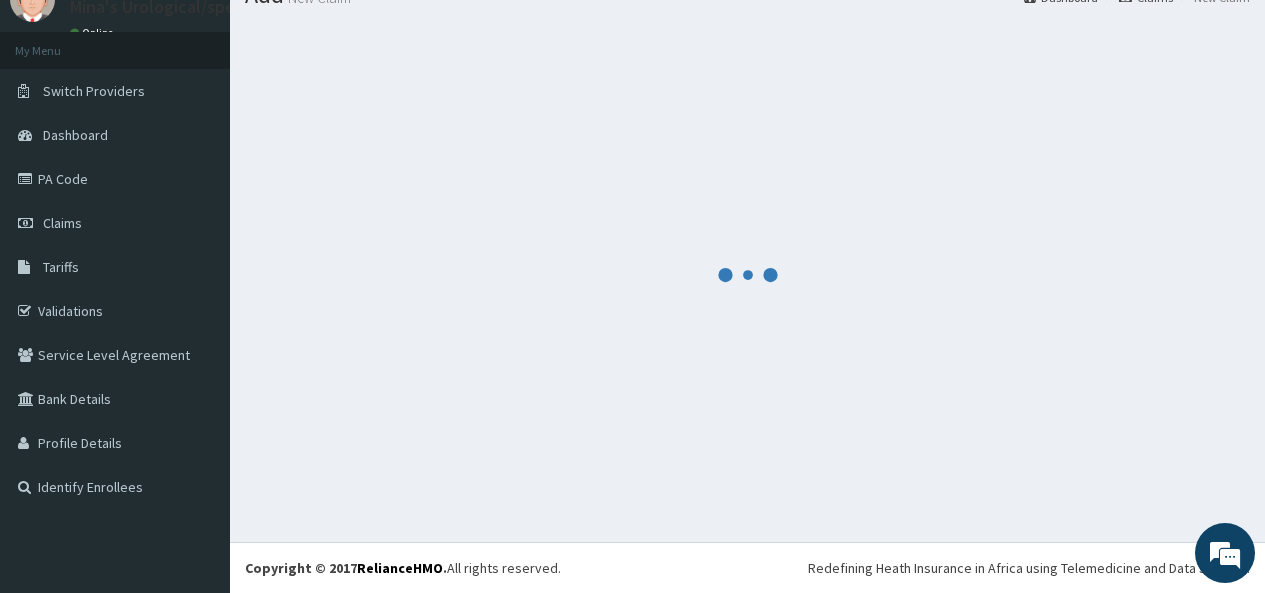 scroll, scrollTop: 1103, scrollLeft: 0, axis: vertical 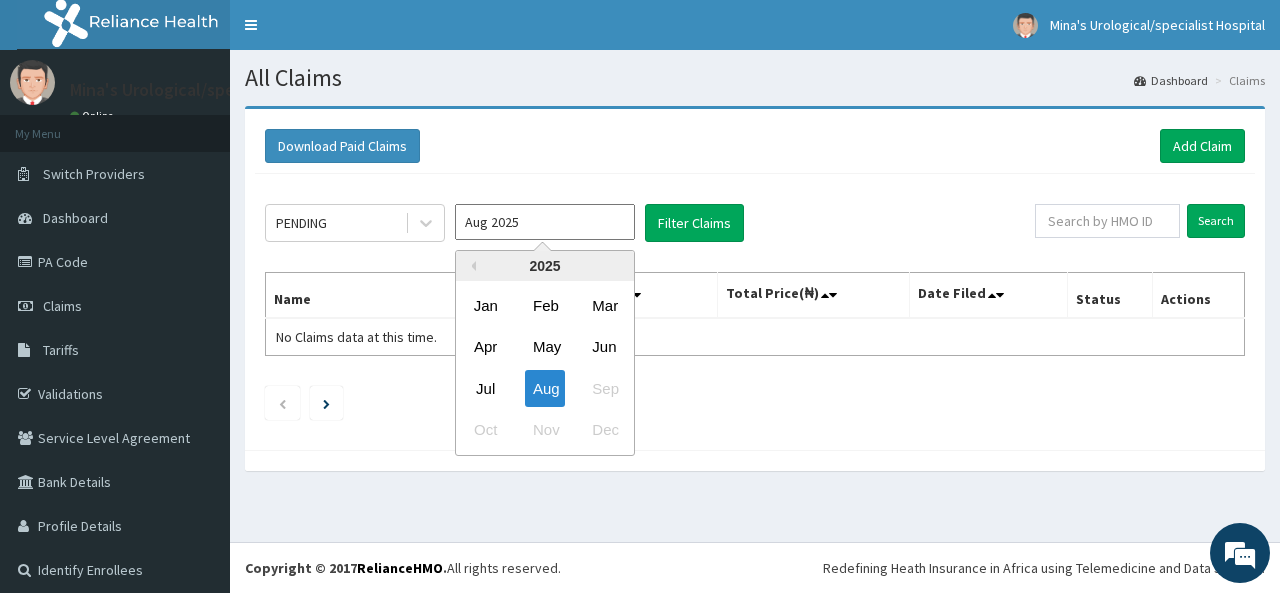 click on "Aug 2025" at bounding box center (545, 222) 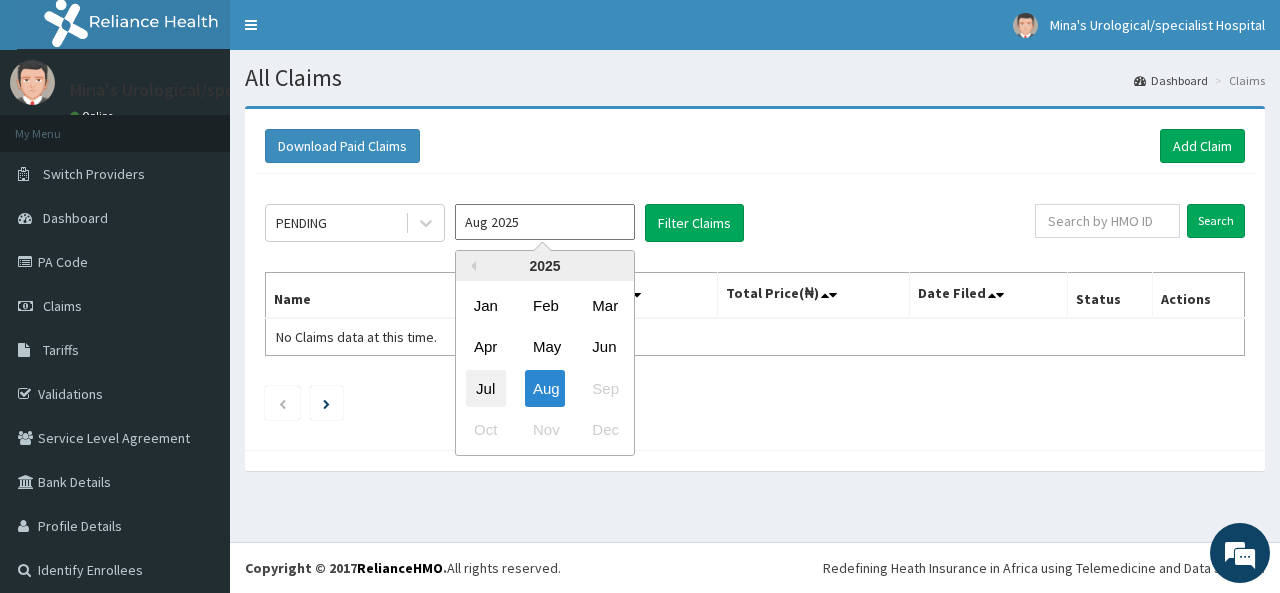 click on "Jul" at bounding box center (486, 388) 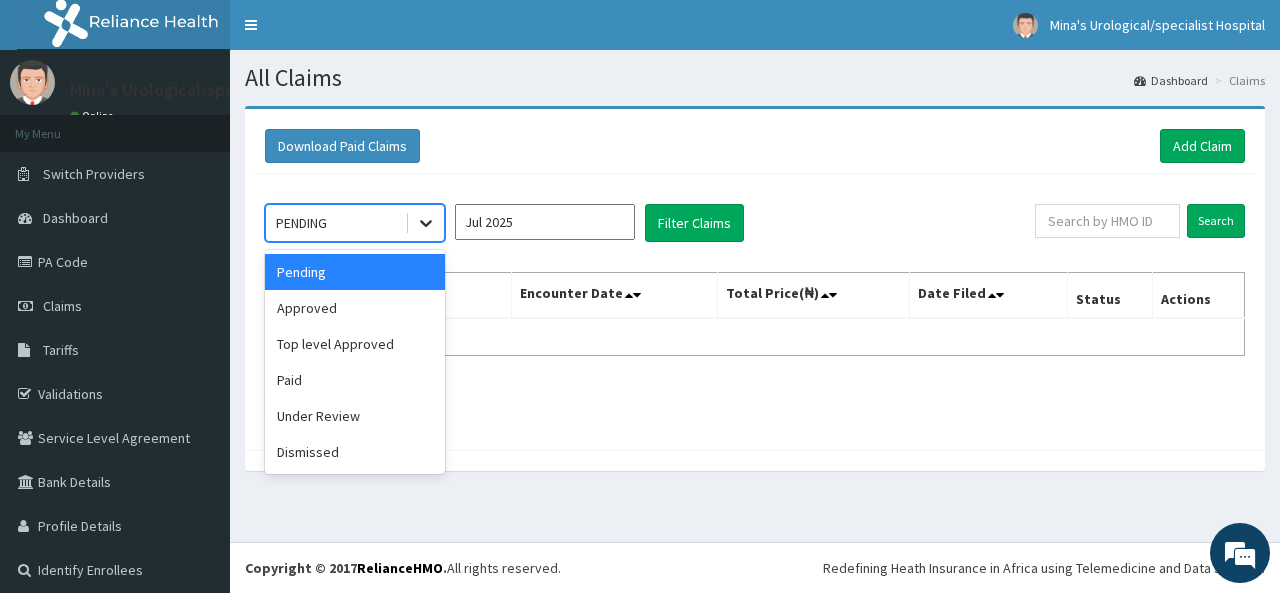 click 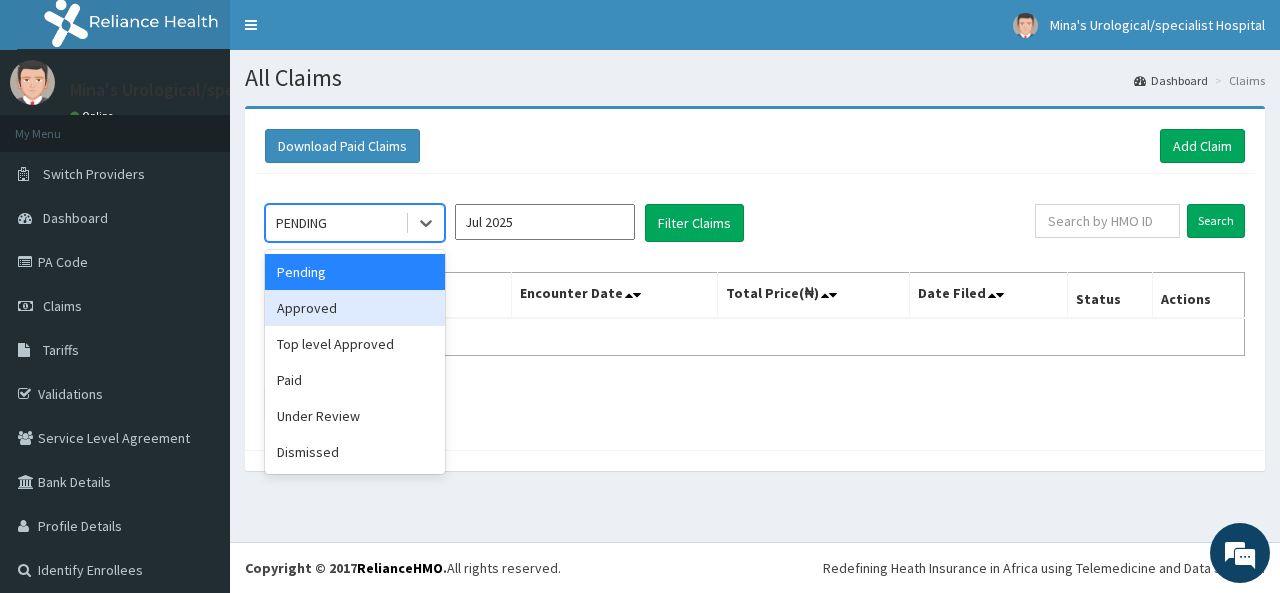 click on "Approved" at bounding box center (355, 308) 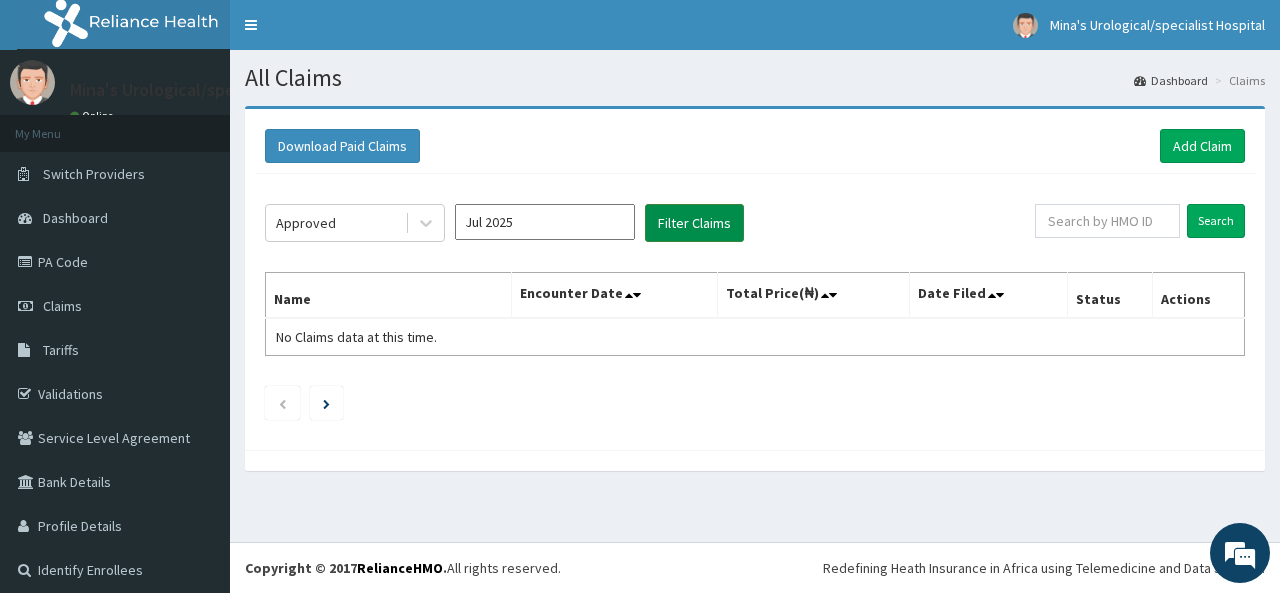 click on "Filter Claims" at bounding box center [694, 223] 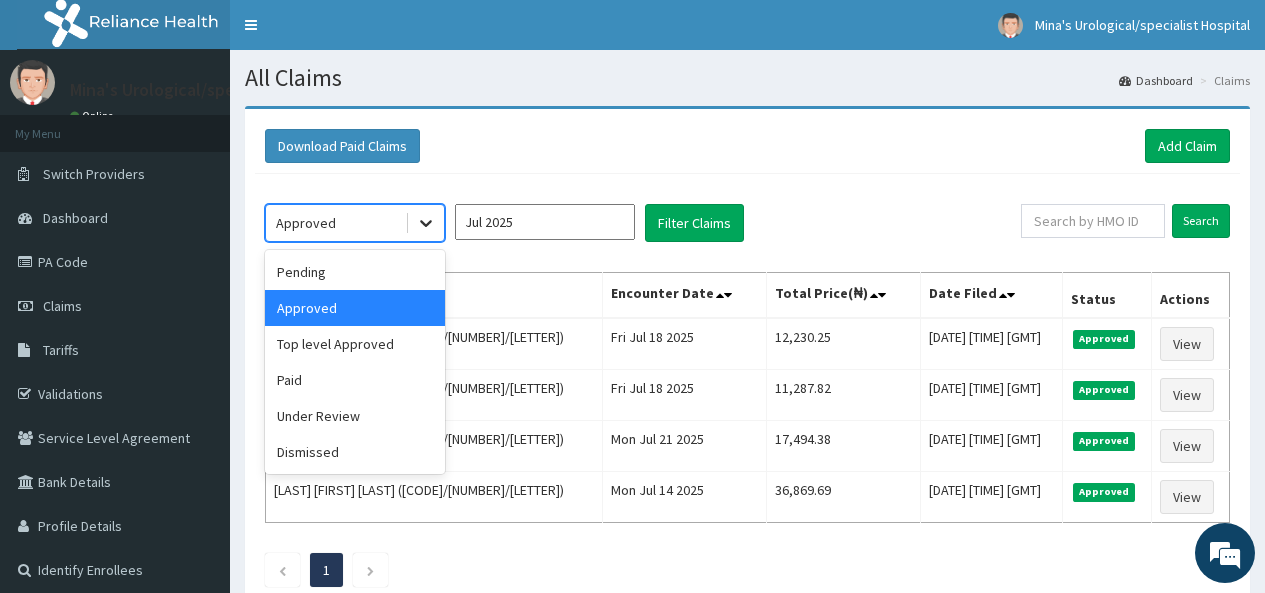 click 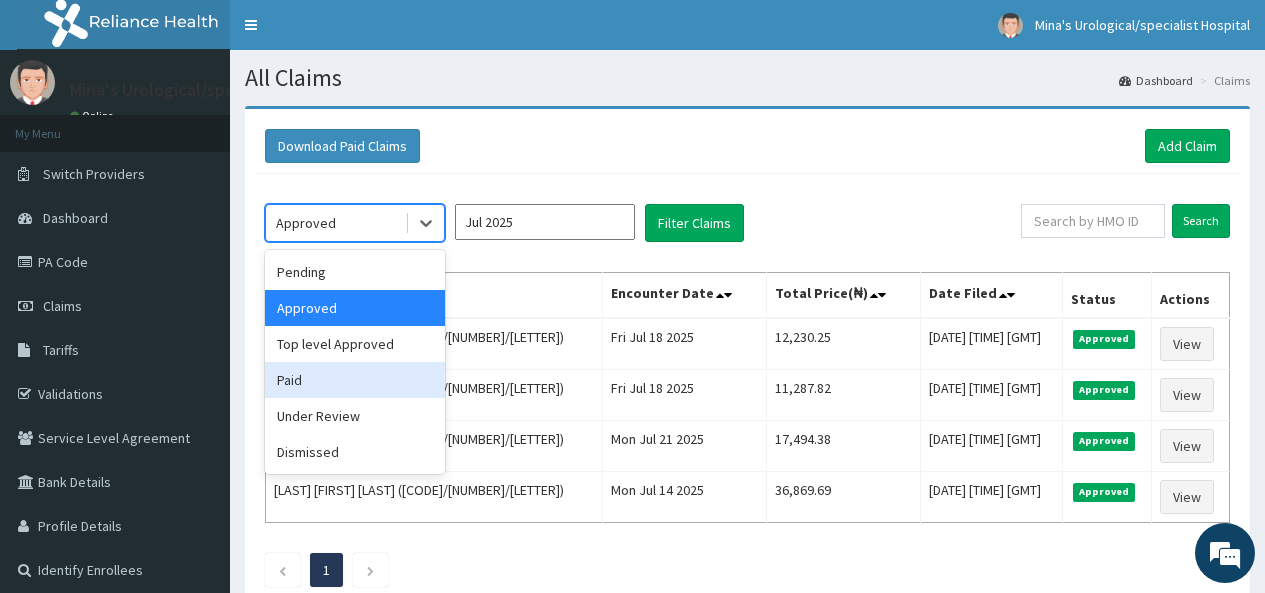 click on "Paid" at bounding box center (355, 380) 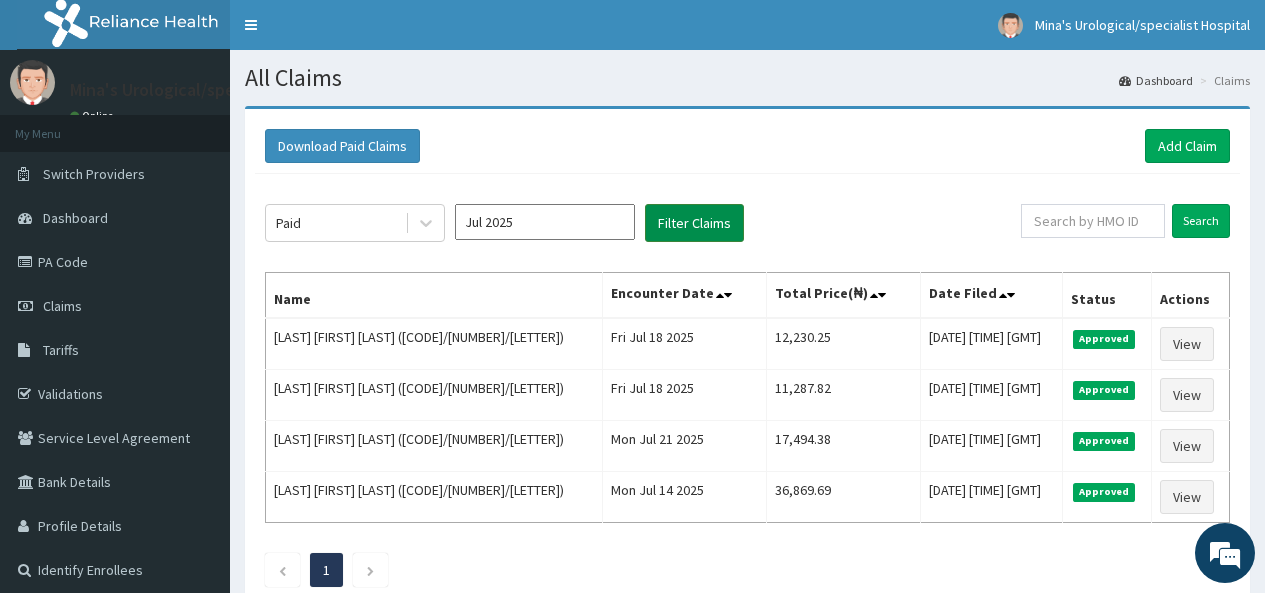 click on "Filter Claims" at bounding box center (694, 223) 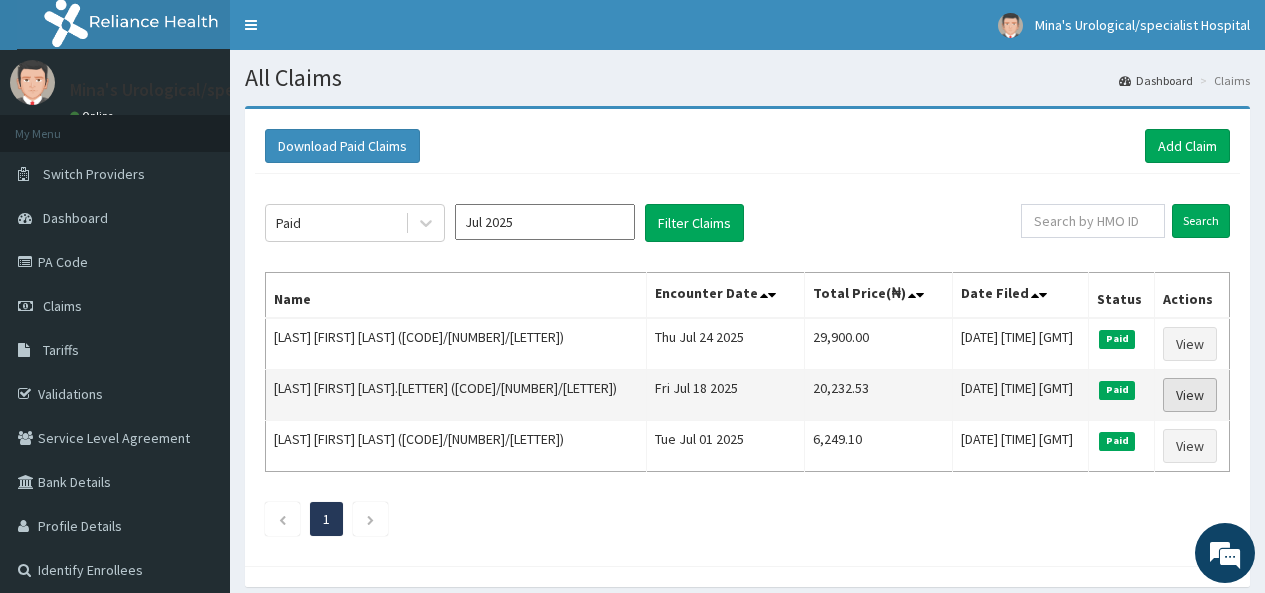 click on "View" at bounding box center (1190, 395) 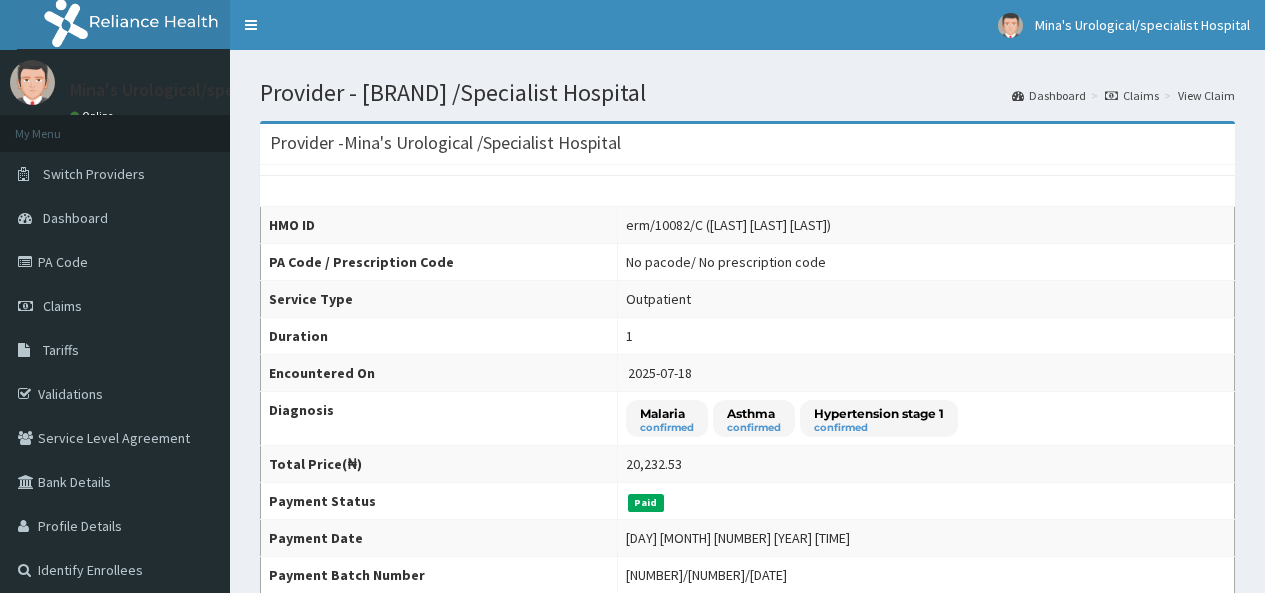 scroll, scrollTop: 0, scrollLeft: 0, axis: both 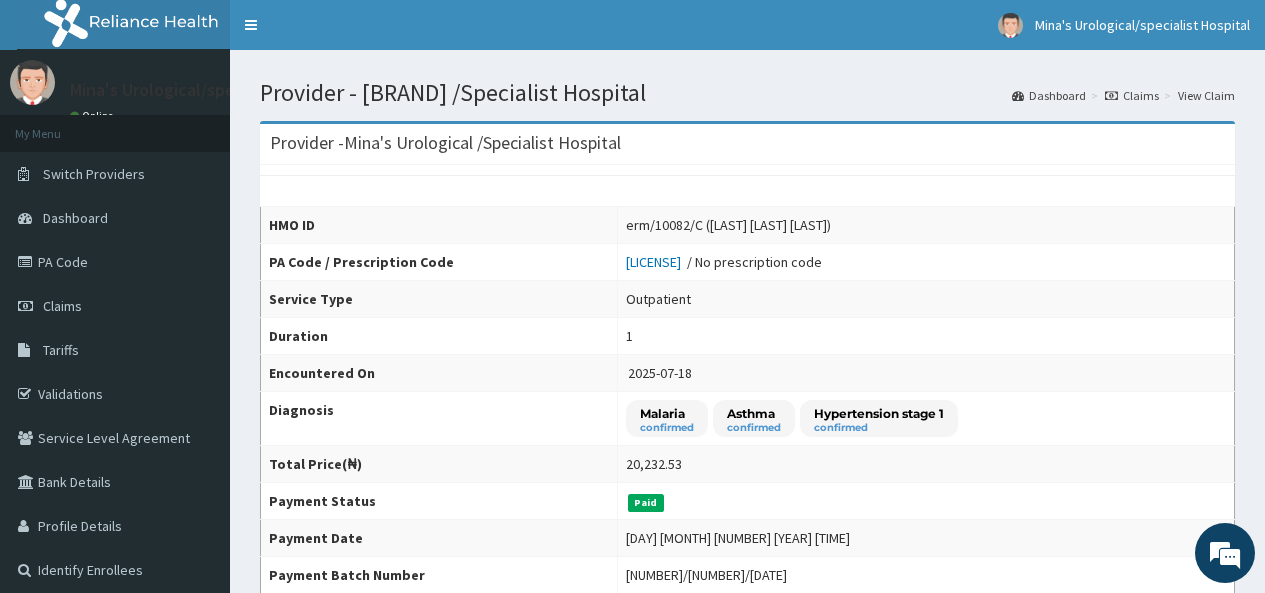 drag, startPoint x: 1275, startPoint y: 215, endPoint x: 1262, endPoint y: 146, distance: 70.21396 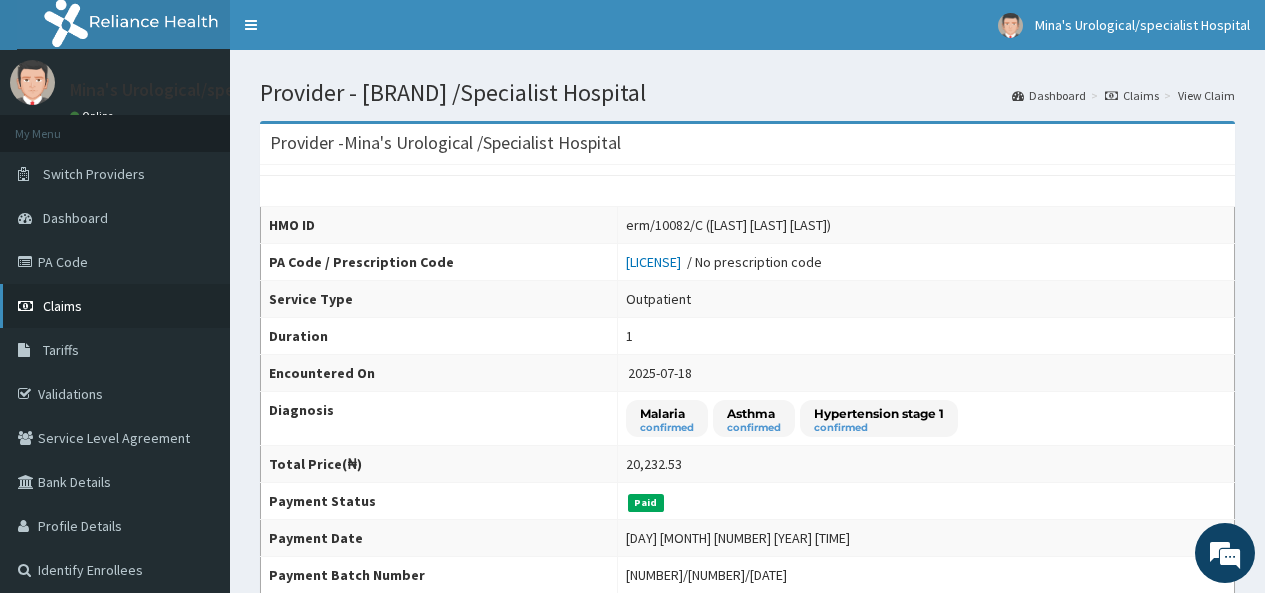 click on "Claims" at bounding box center (115, 306) 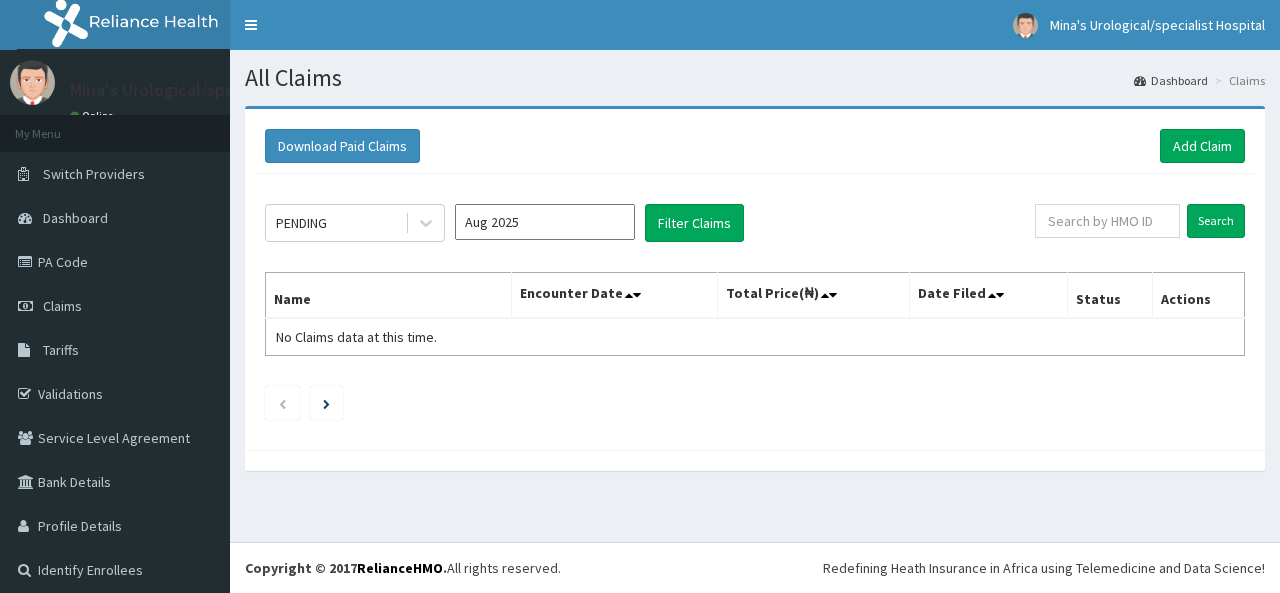 scroll, scrollTop: 0, scrollLeft: 0, axis: both 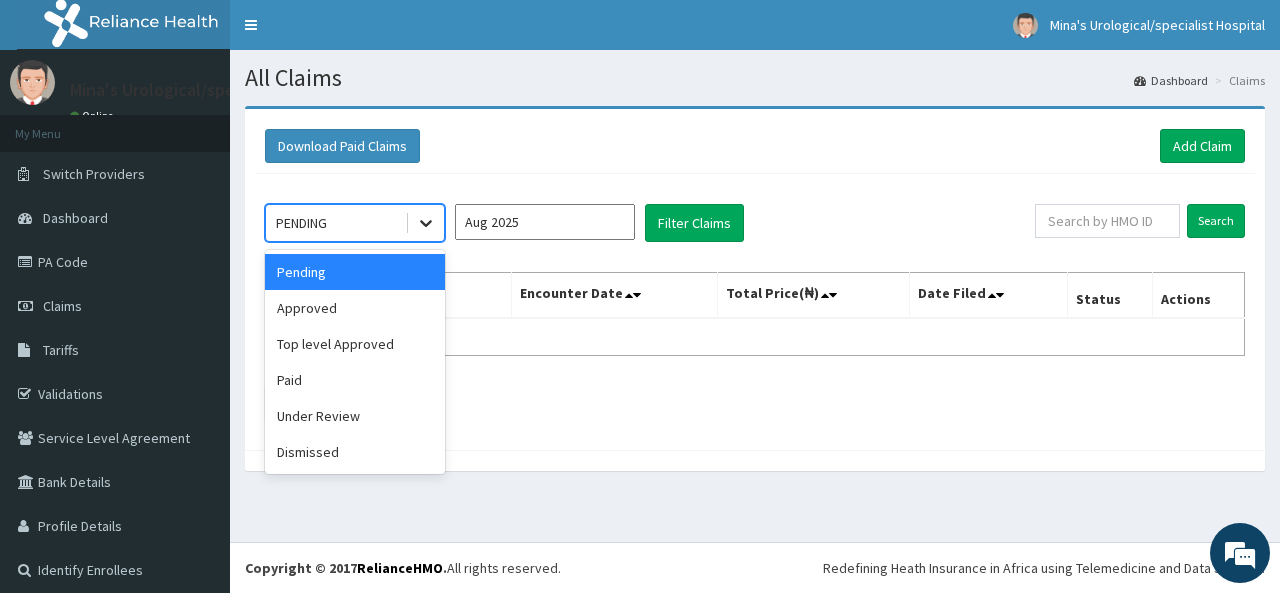 click 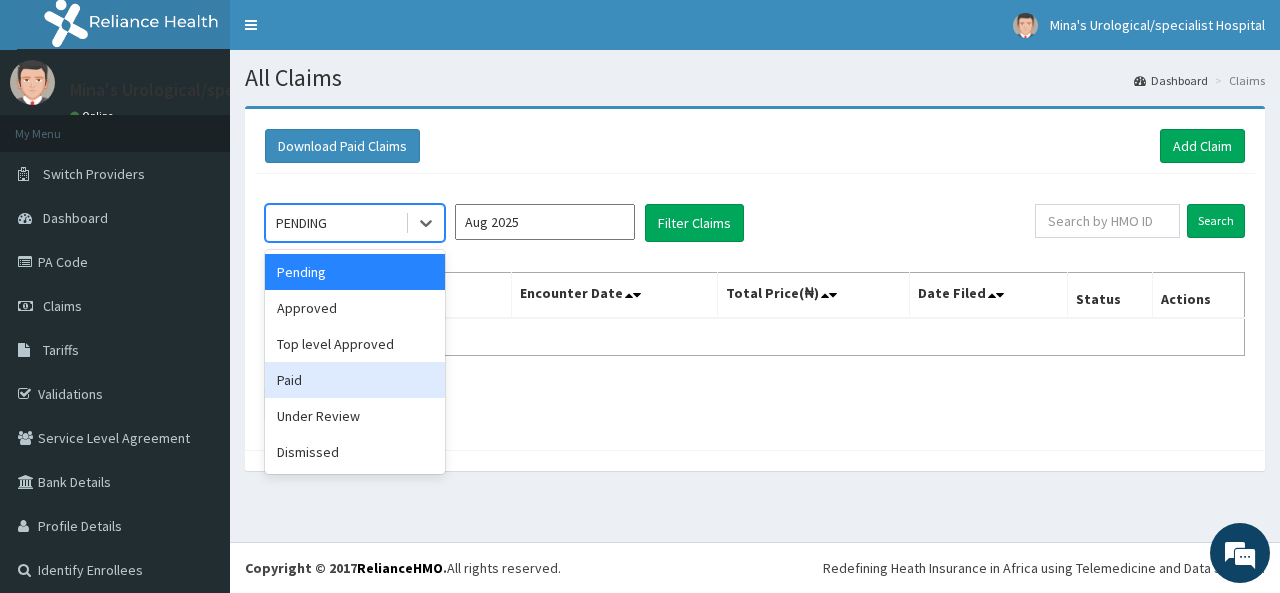 click on "Paid" at bounding box center [355, 380] 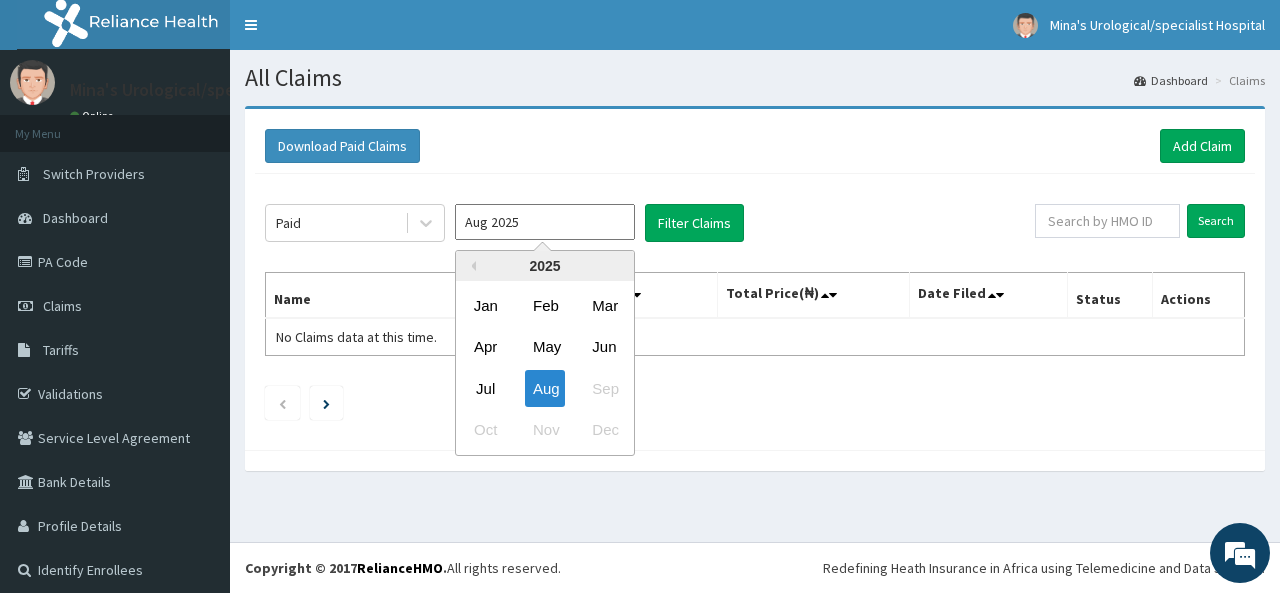 click on "Aug 2025" at bounding box center [545, 222] 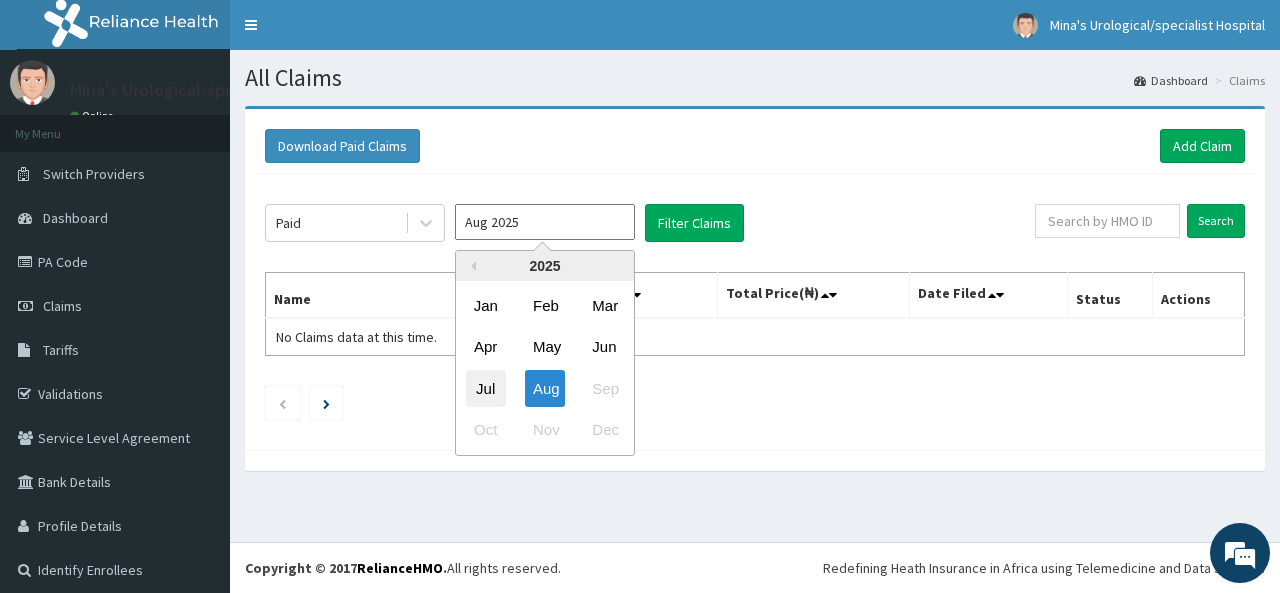 click on "Jul" at bounding box center (486, 388) 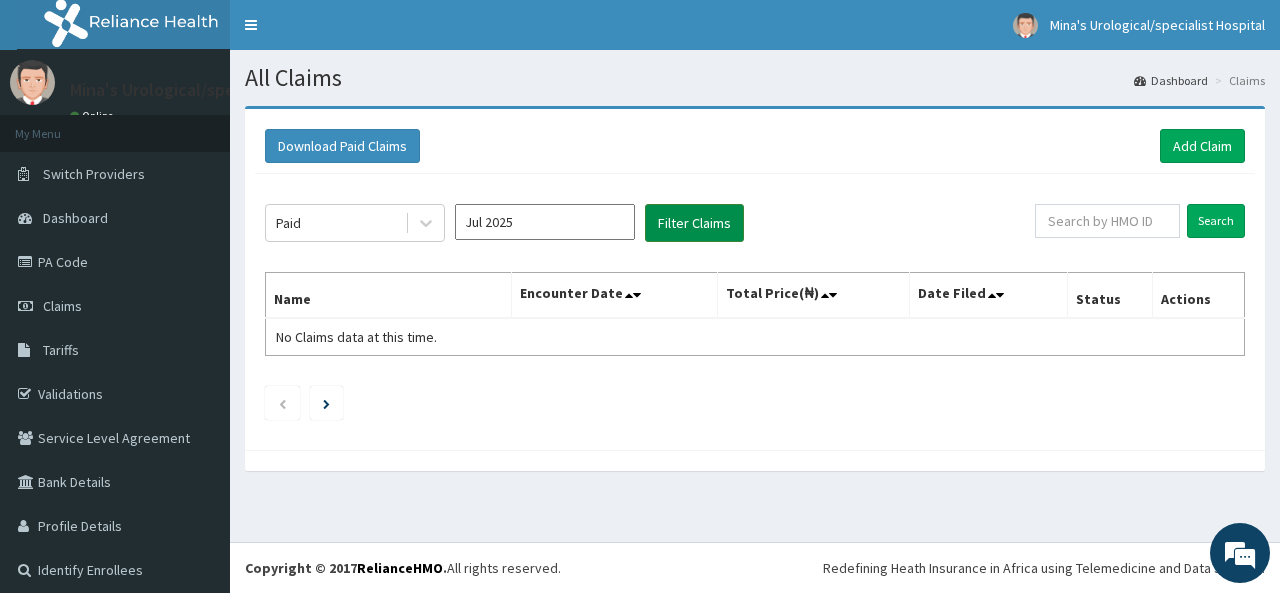 click on "Filter Claims" at bounding box center [694, 223] 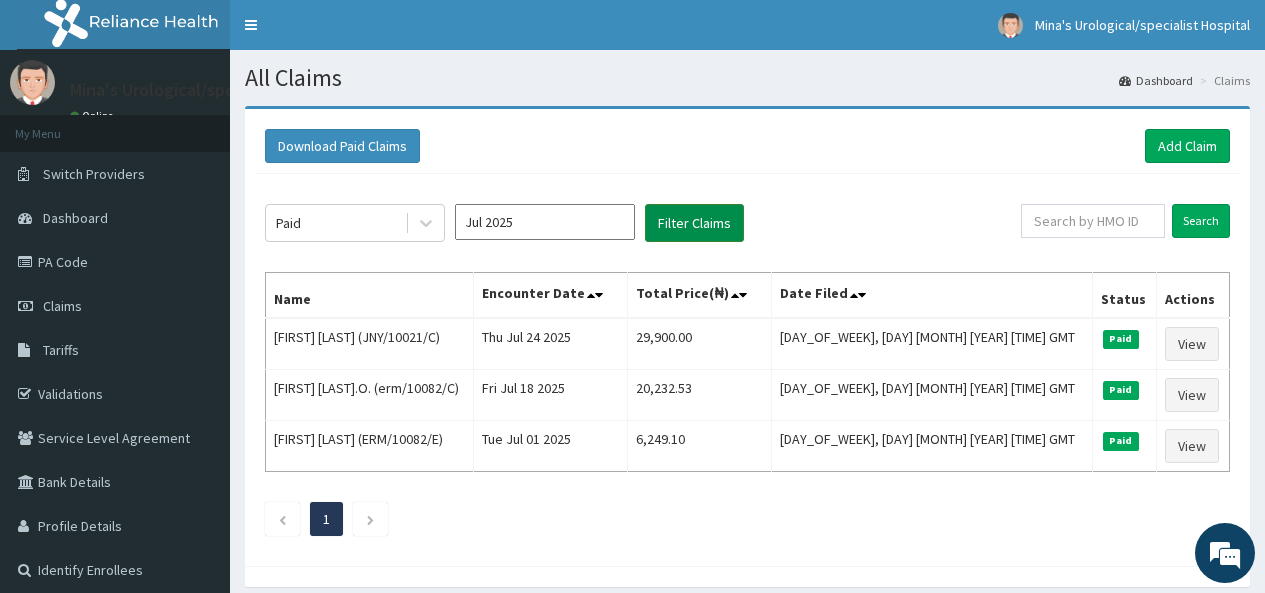 scroll, scrollTop: 0, scrollLeft: 0, axis: both 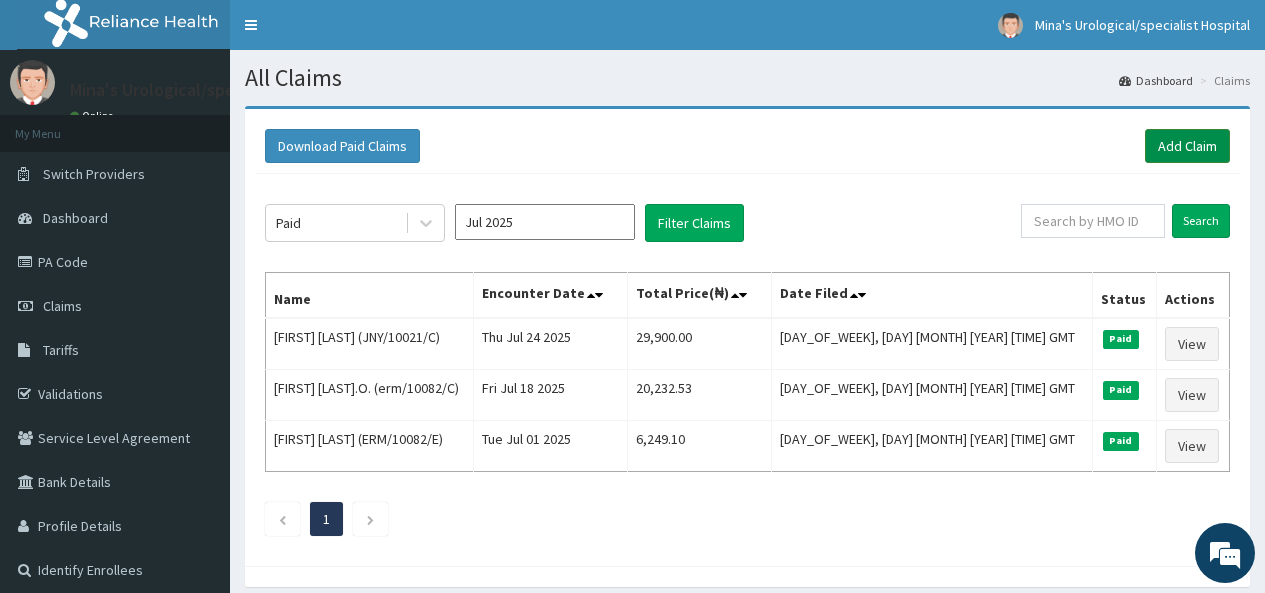 click on "Add Claim" at bounding box center [1187, 146] 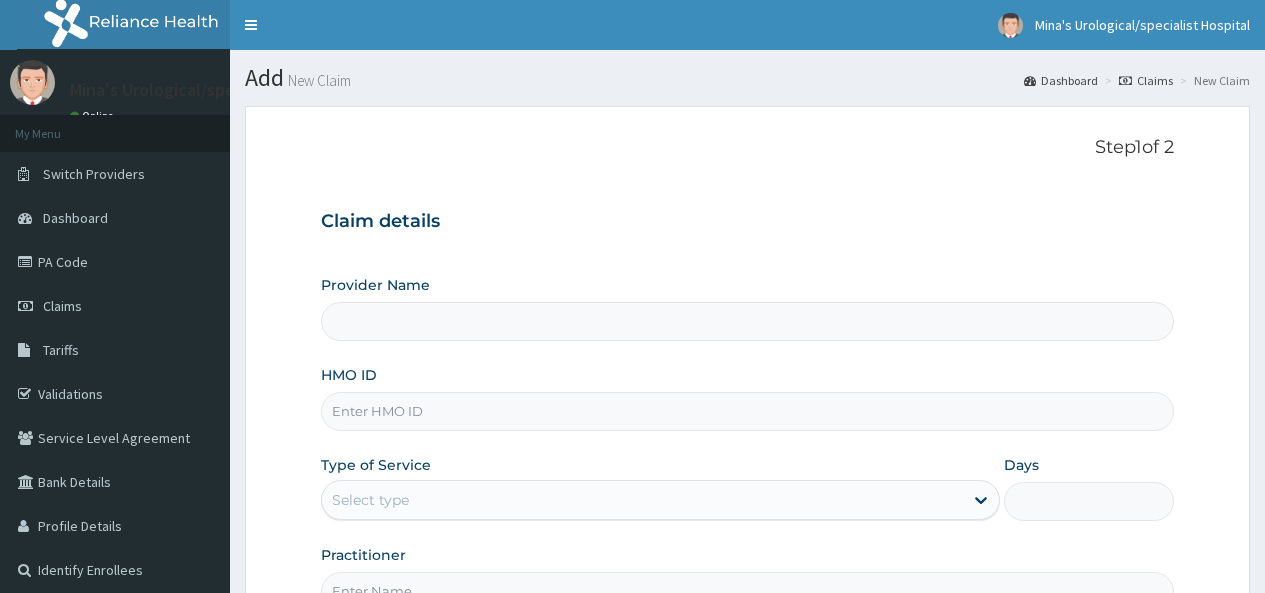 scroll, scrollTop: 0, scrollLeft: 0, axis: both 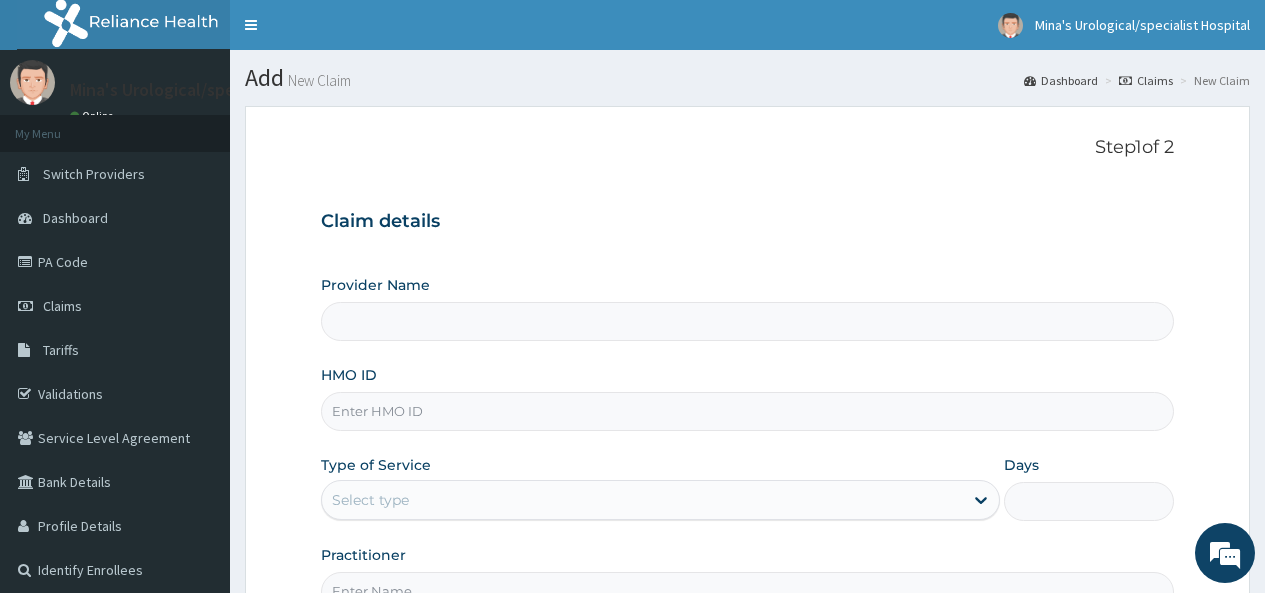 type on "Mina's Urological /Specialist Hospital" 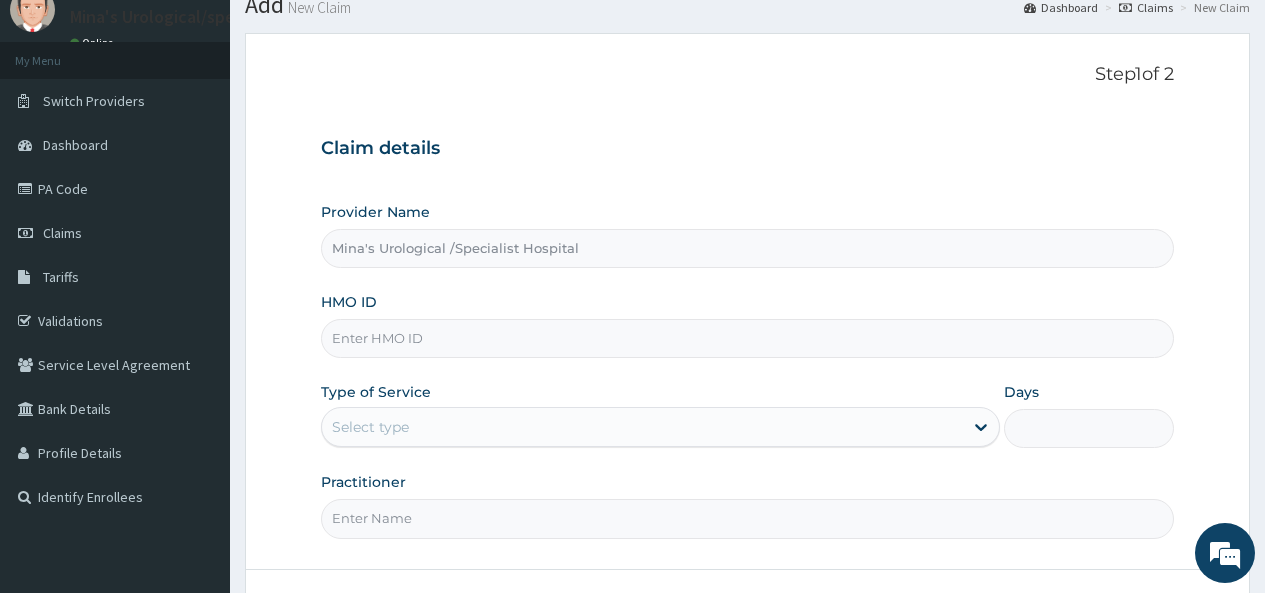 scroll, scrollTop: 74, scrollLeft: 0, axis: vertical 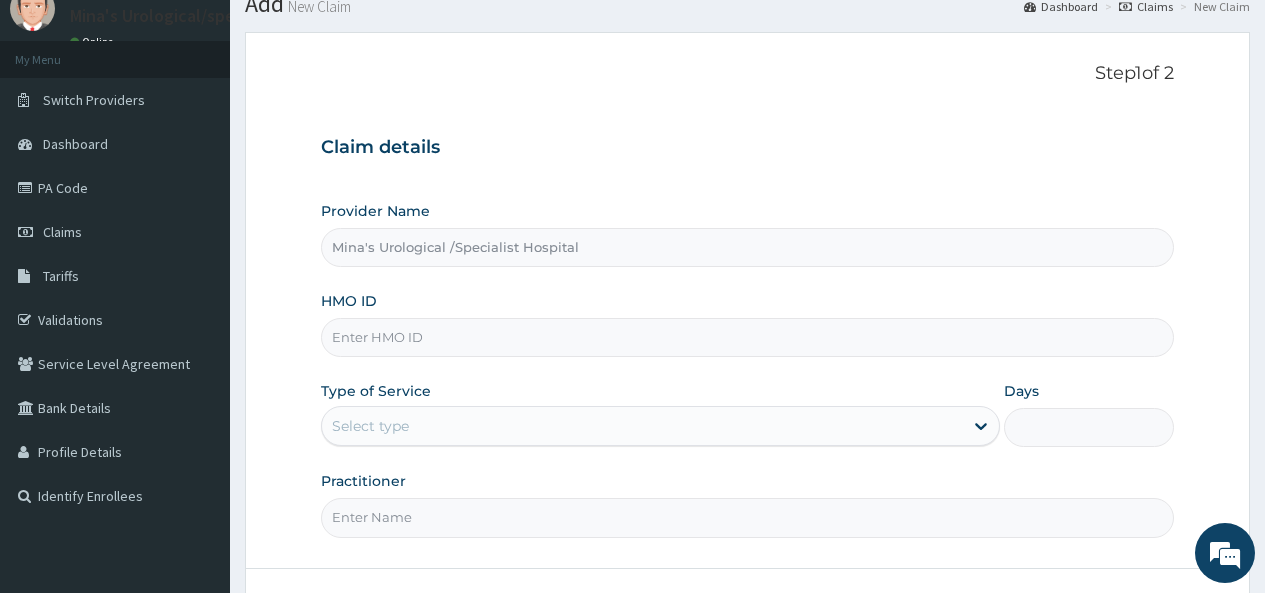 click on "HMO ID" at bounding box center (747, 337) 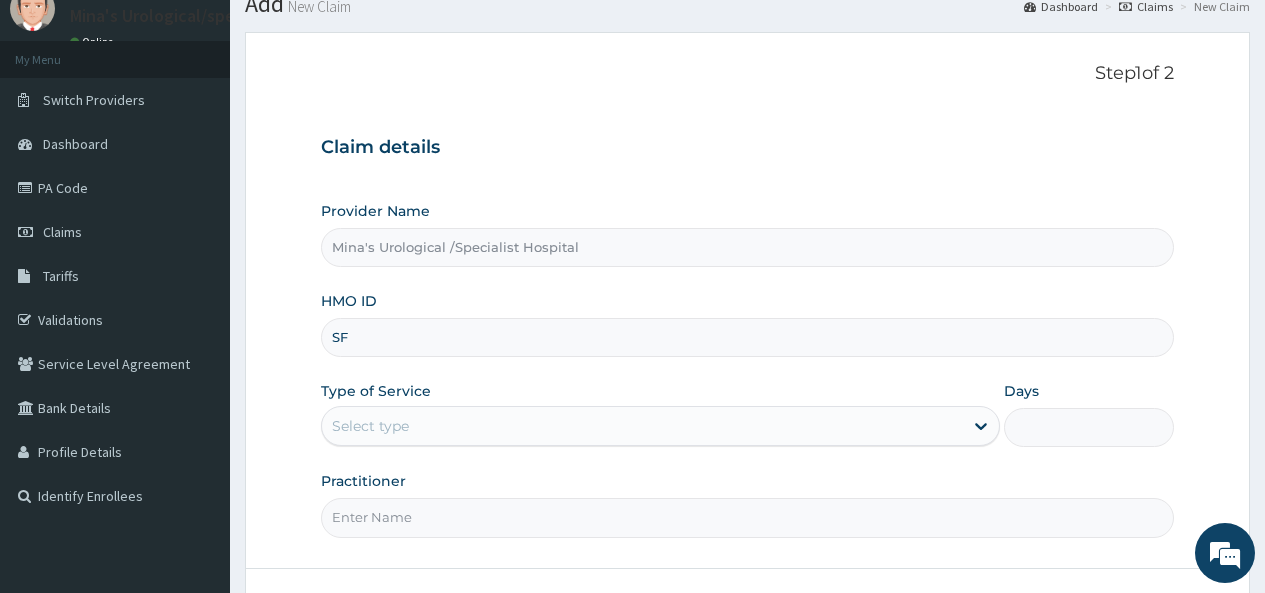 type on "SFL/10409/b" 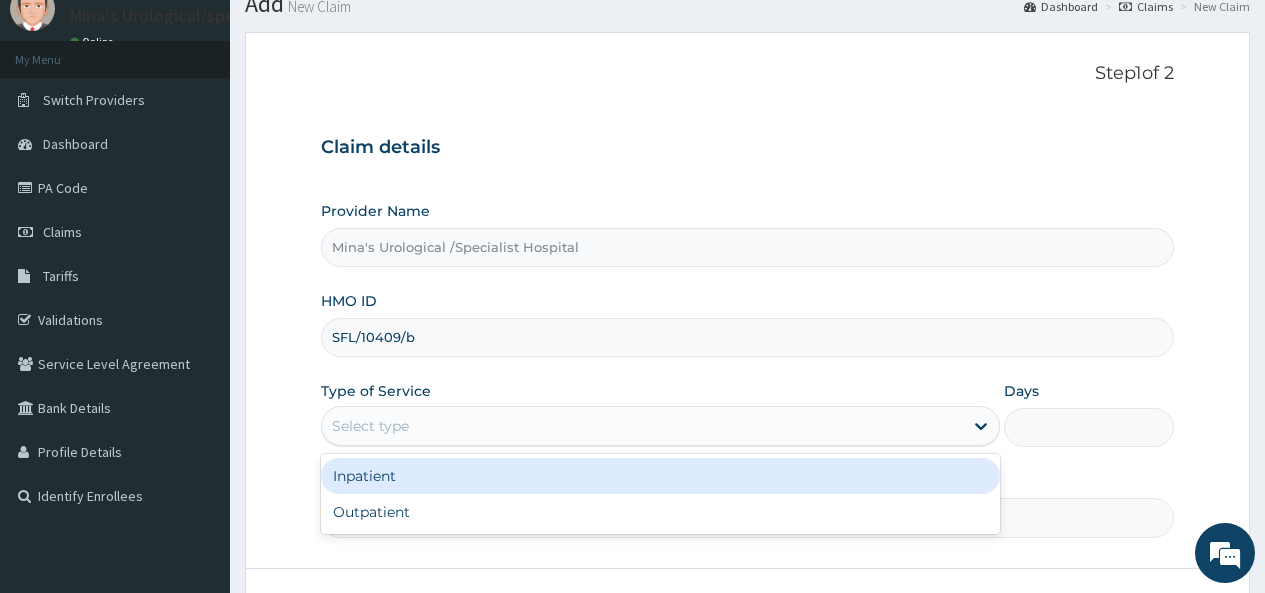 click on "Select type" at bounding box center [642, 426] 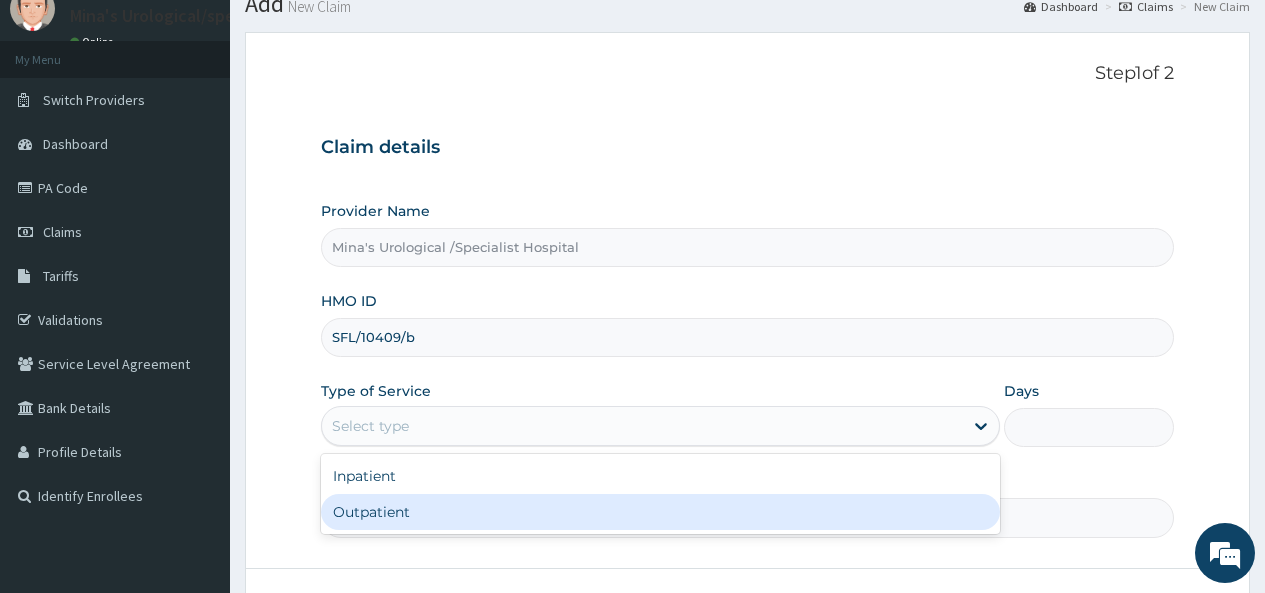 click on "Outpatient" at bounding box center [660, 512] 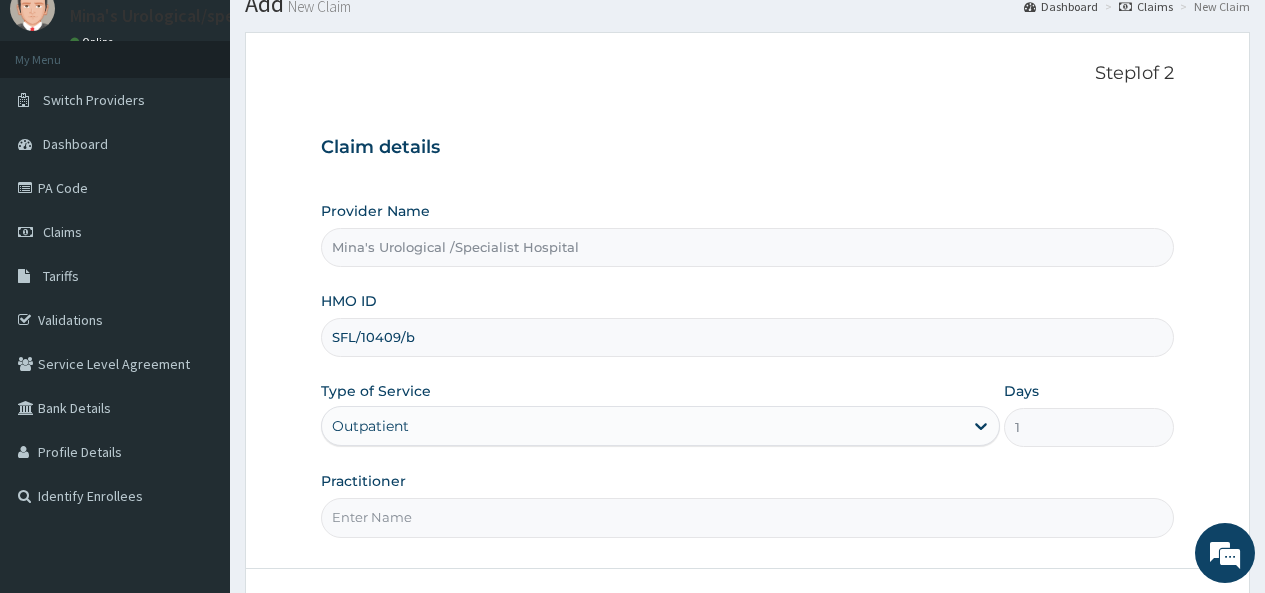 click on "Practitioner" at bounding box center (747, 517) 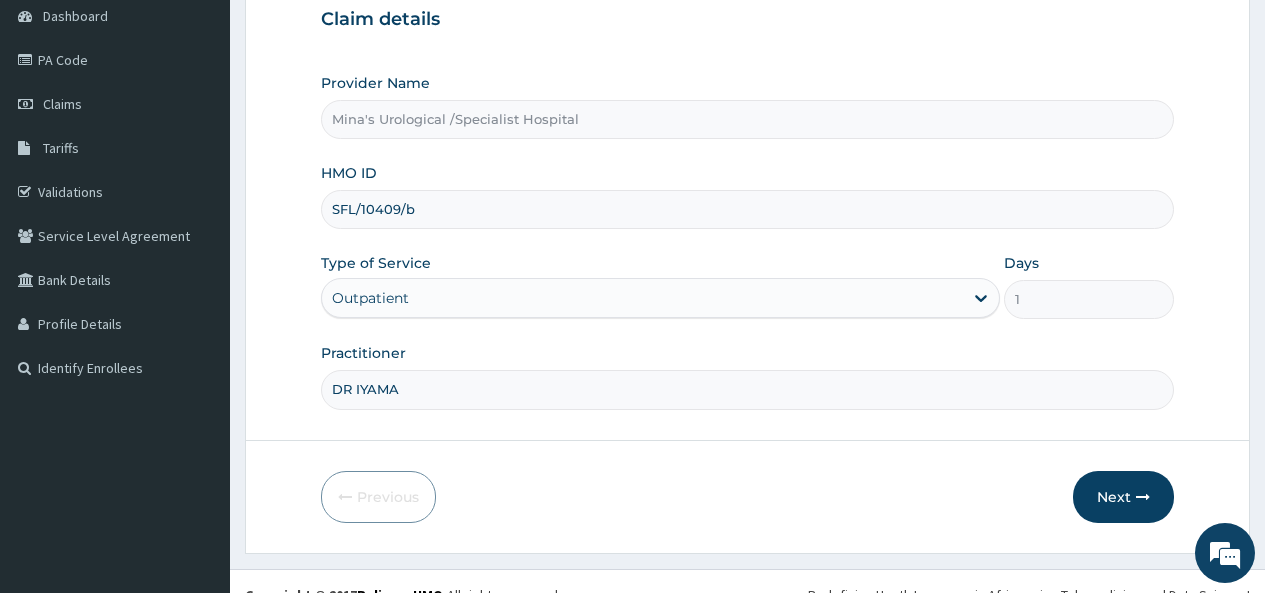 scroll, scrollTop: 228, scrollLeft: 0, axis: vertical 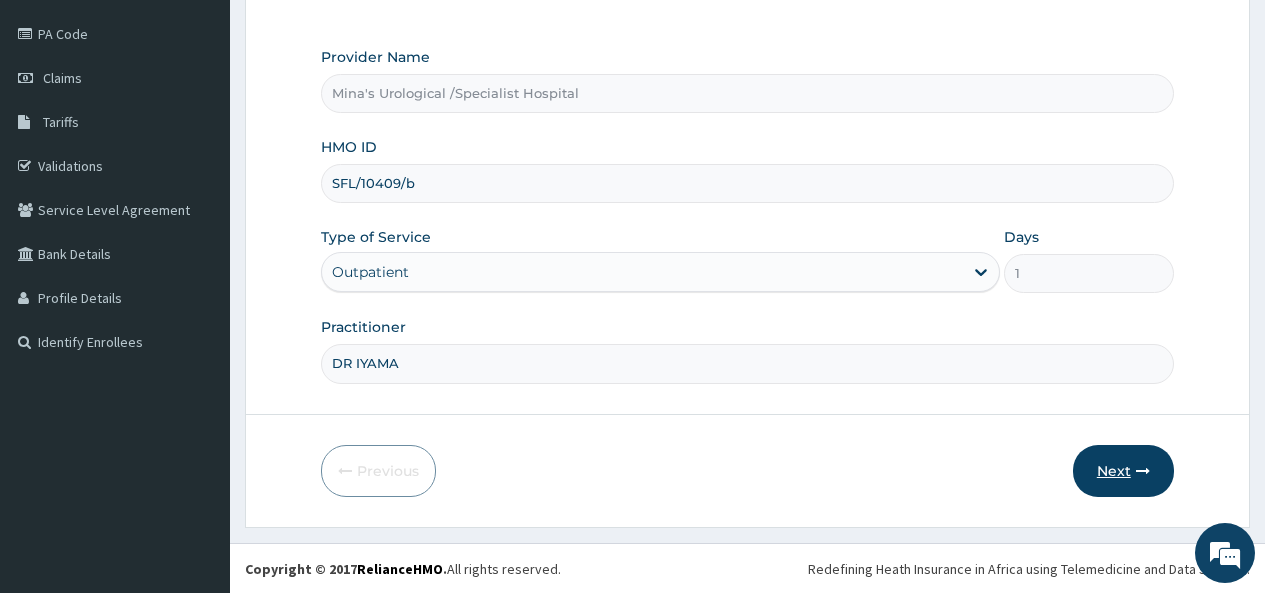 type on "DR IYAMA" 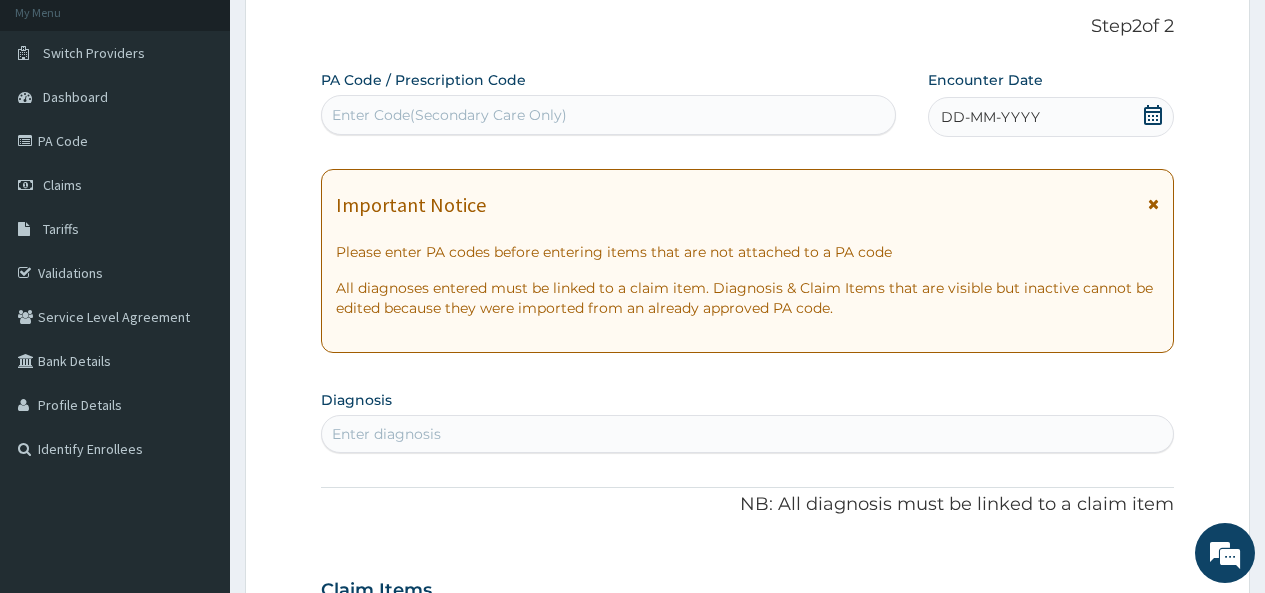 scroll, scrollTop: 116, scrollLeft: 0, axis: vertical 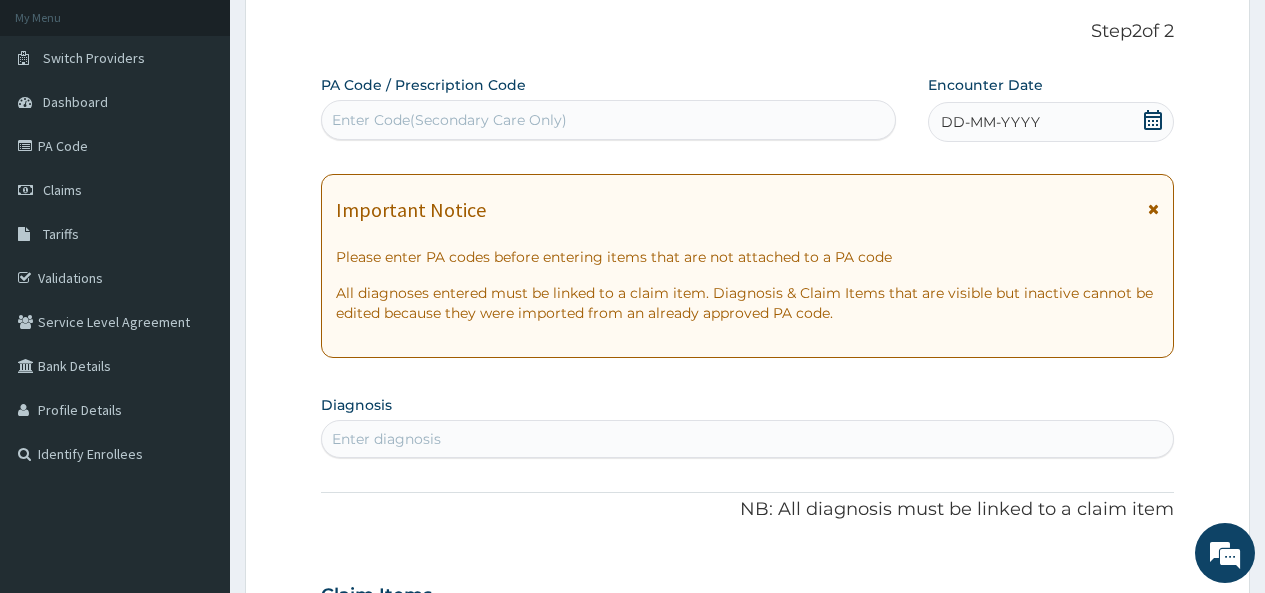 click 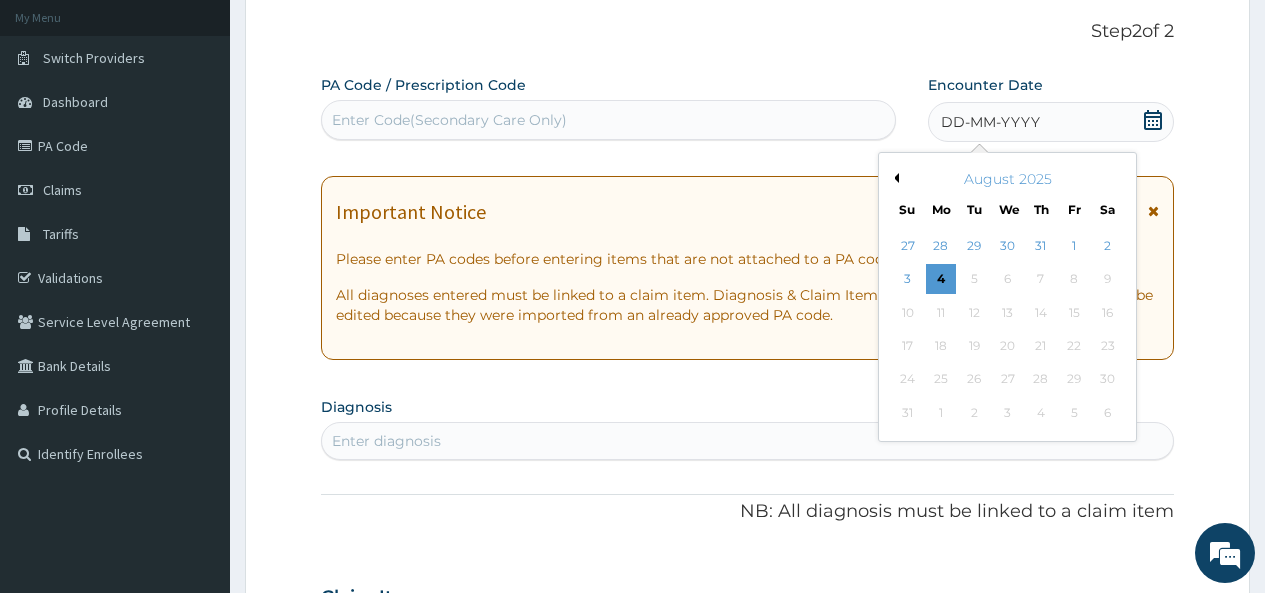 click on "August 2025" at bounding box center [1007, 179] 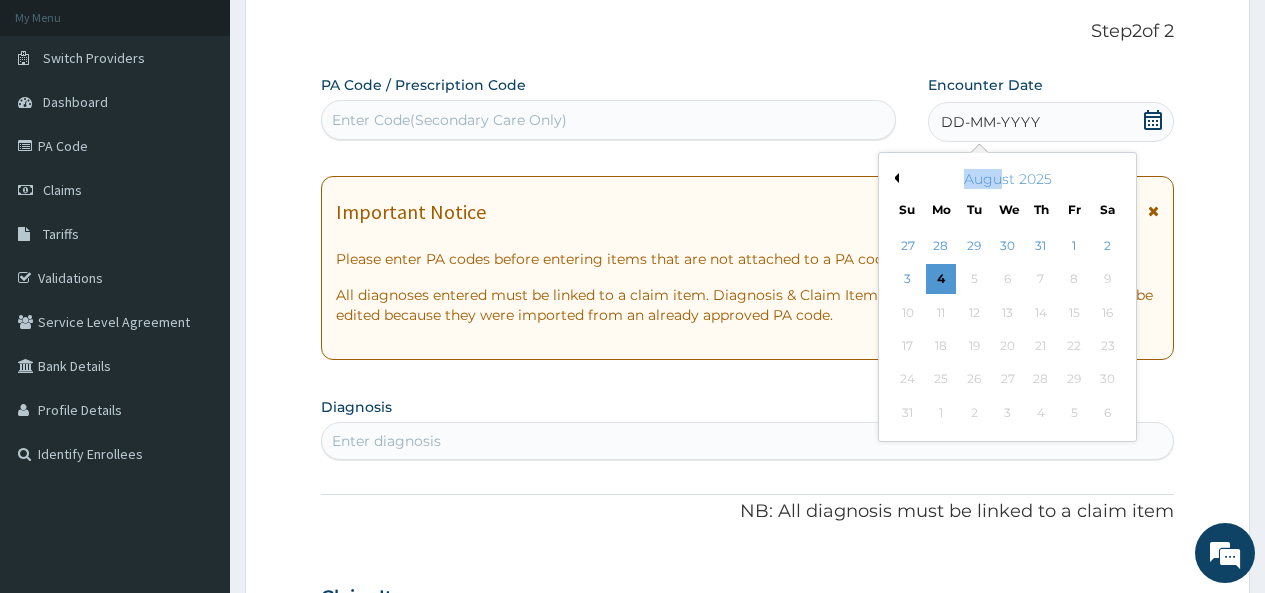 drag, startPoint x: 899, startPoint y: 176, endPoint x: 998, endPoint y: 181, distance: 99.12618 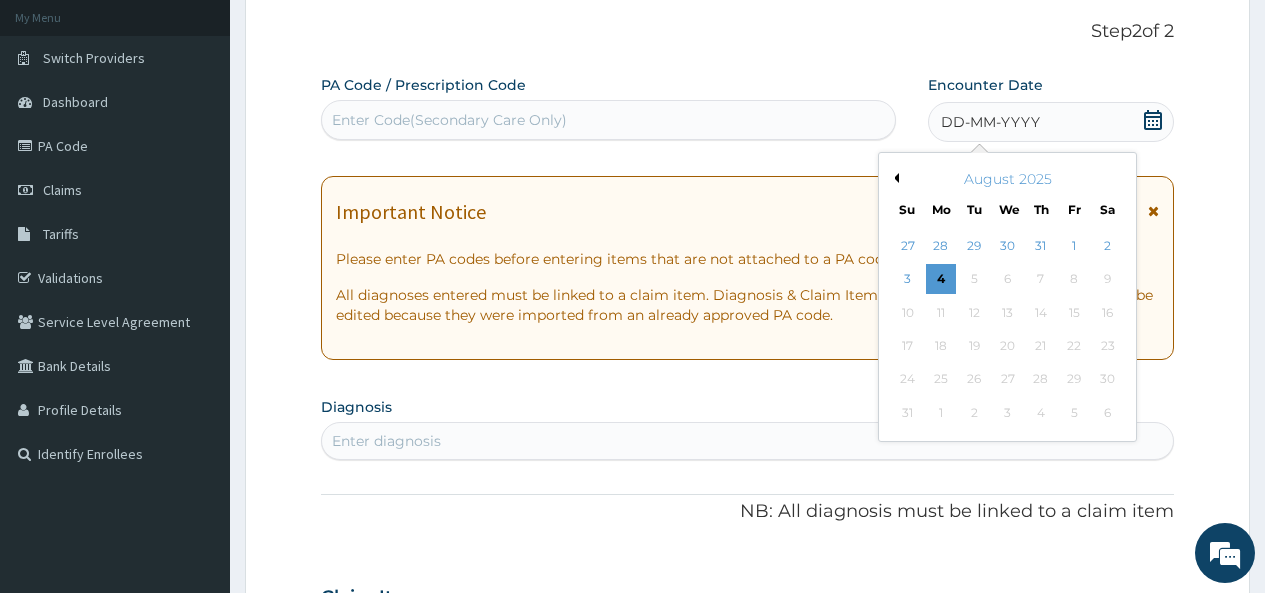 click on "August 2025" at bounding box center [1007, 179] 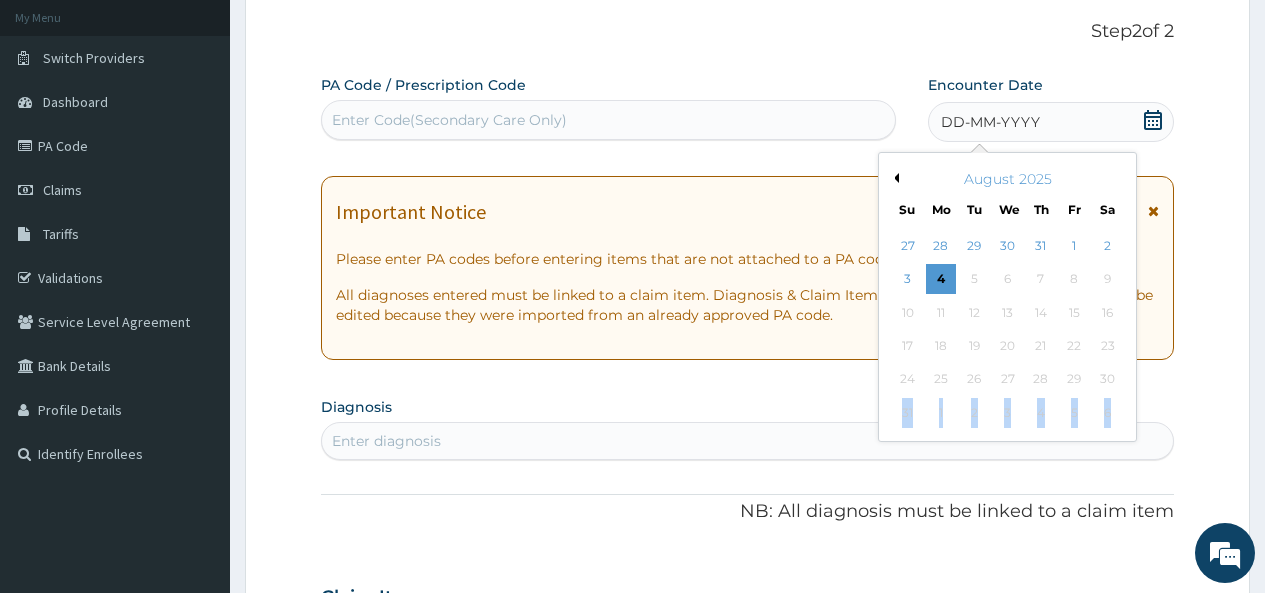 click on "Previous Month August 2025 Su Mo Tu We Th Fr Sa 27 28 29 30 31 1 2 3 4 5 6 7 8 9 10 11 12 13 14 15 16 17 18 19 20 21 22 23 24 25 26 27 28 29 30 31 1 2 3 4 5 6" at bounding box center [1048, 299] 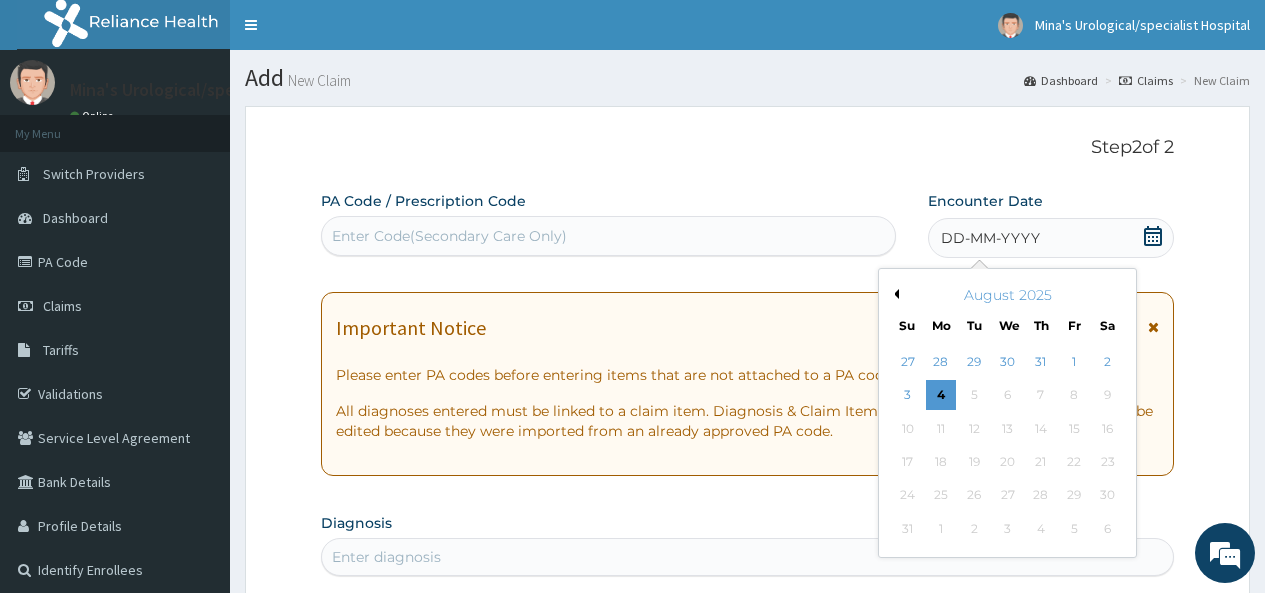 click on "Step  2  of 2 PA Code / Prescription Code Enter Code(Secondary Care Only) Encounter Date [DD]-[MM]-[YYYY] Previous Month [MONTH] [YEAR] Su Mo Tu We Th Fr Sa 27 28 29 30 31 1 2 3 4 5 6 7 8 9 10 11 12 13 14 15 16 17 18 19 20 21 22 23 24 25 26 27 28 29 30 31 1 2 3 4 5 6 Important Notice Please enter PA codes before entering items that are not attached to a PA code   All diagnoses entered must be linked to a claim item. Diagnosis & Claim Items that are visible but inactive cannot be edited because they were imported from an already approved PA code. Diagnosis Enter diagnosis NB: All diagnosis must be linked to a claim item Claim Items No claim item Types Select Type Item Select Item Pair Diagnosis Select Diagnosis Unit Price 0 Add Comment     Previous   Submit" at bounding box center [747, 739] 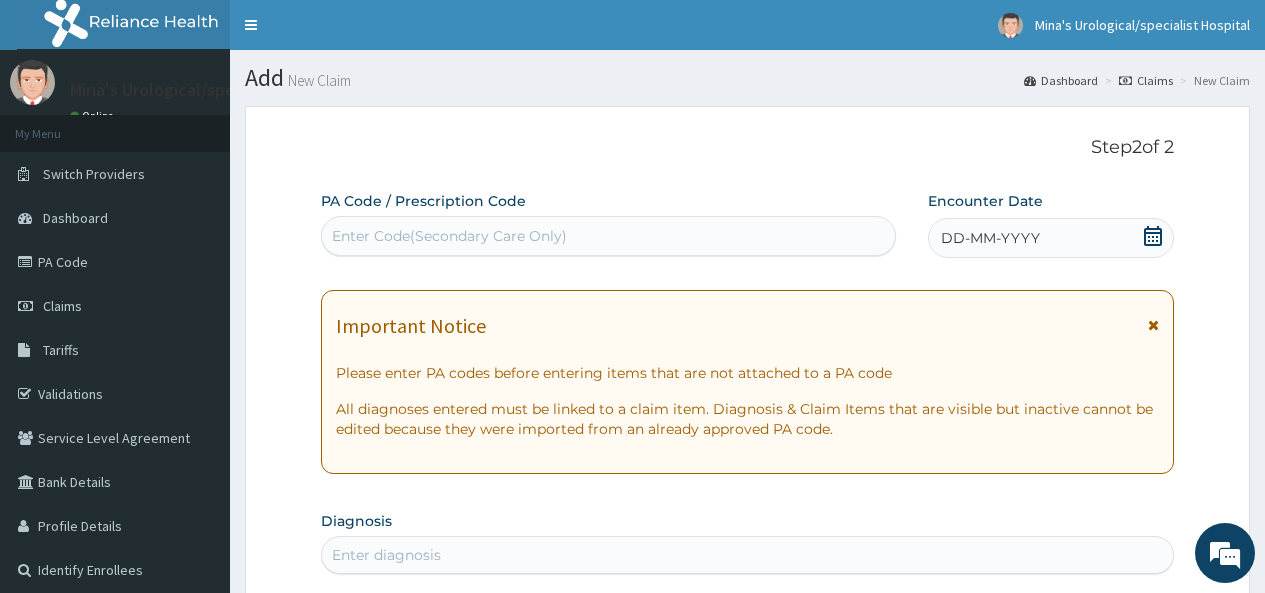 click on "DD-MM-YYYY" at bounding box center [990, 238] 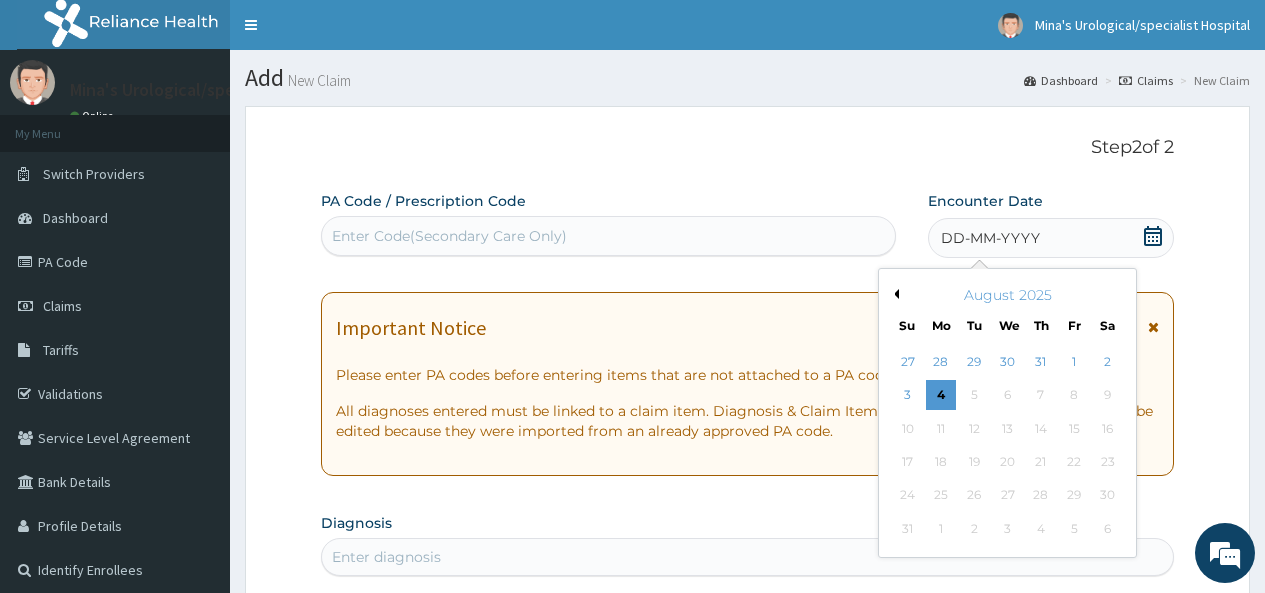 click on "Previous Month" at bounding box center (894, 294) 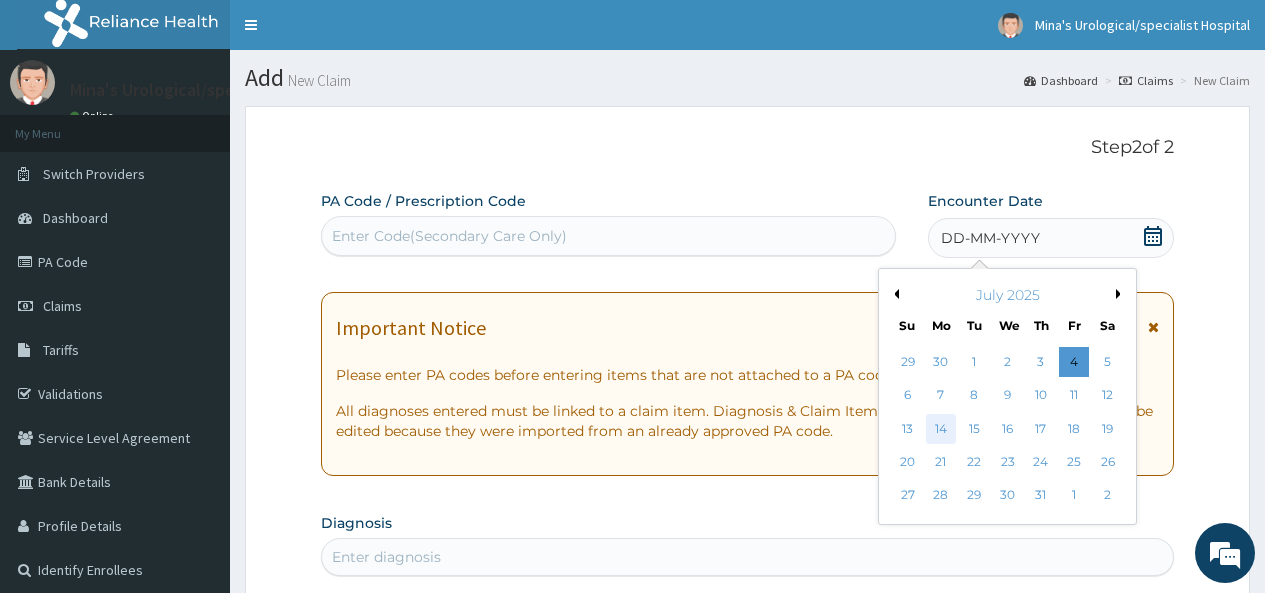click on "14" at bounding box center (941, 429) 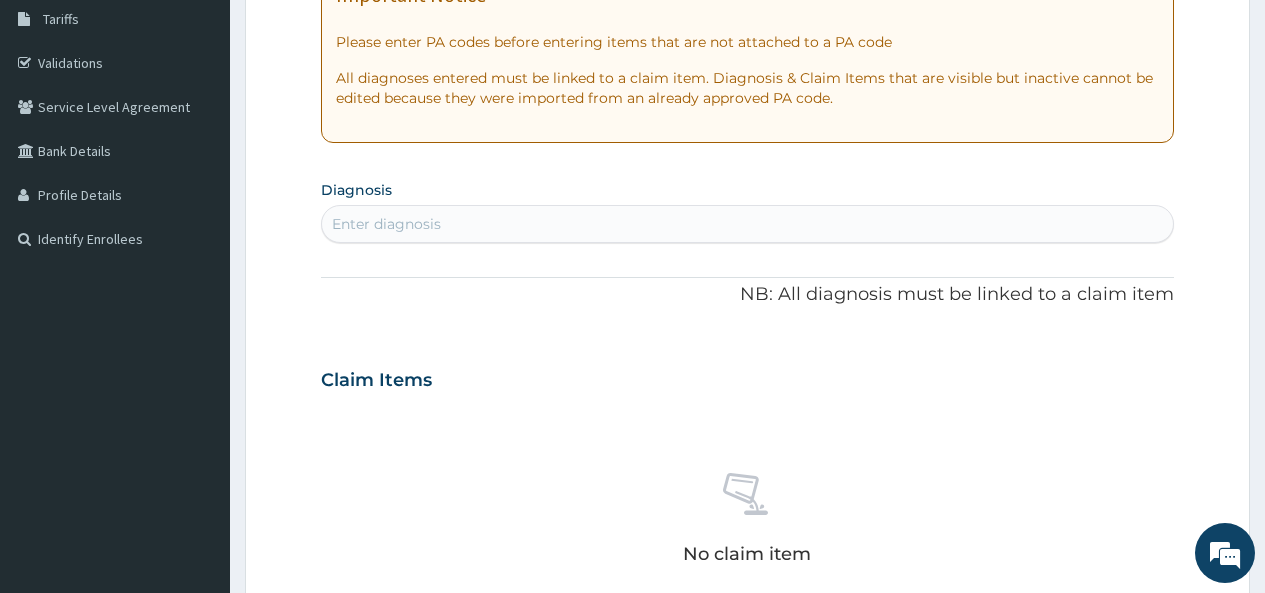 scroll, scrollTop: 380, scrollLeft: 0, axis: vertical 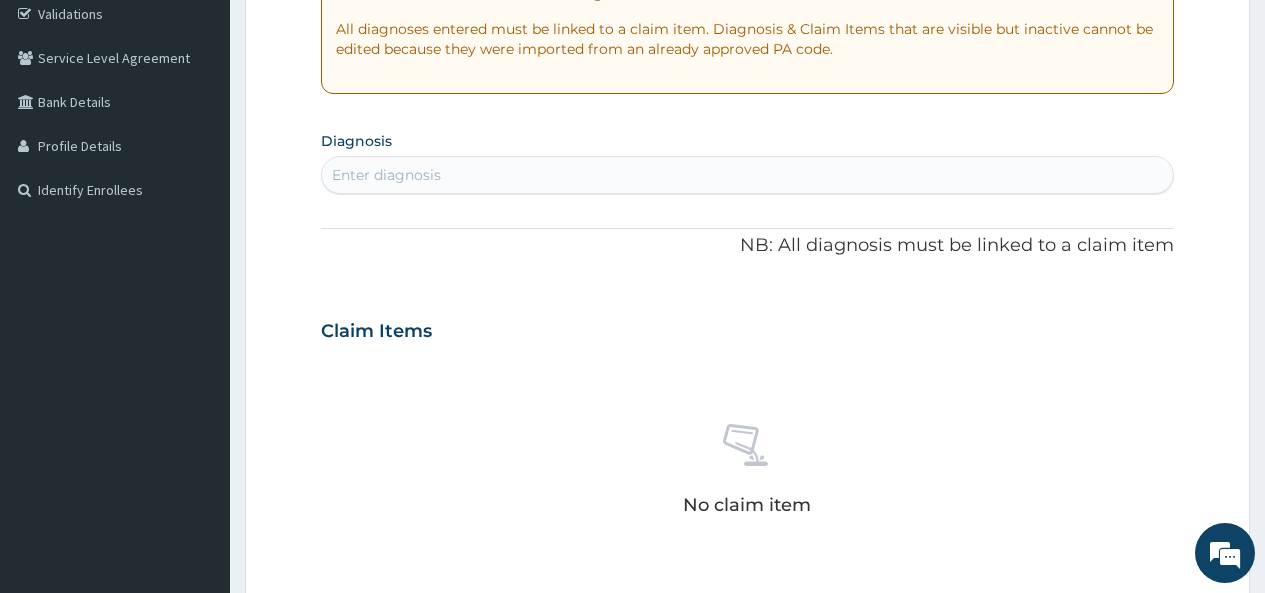 click on "Enter diagnosis" at bounding box center (747, 175) 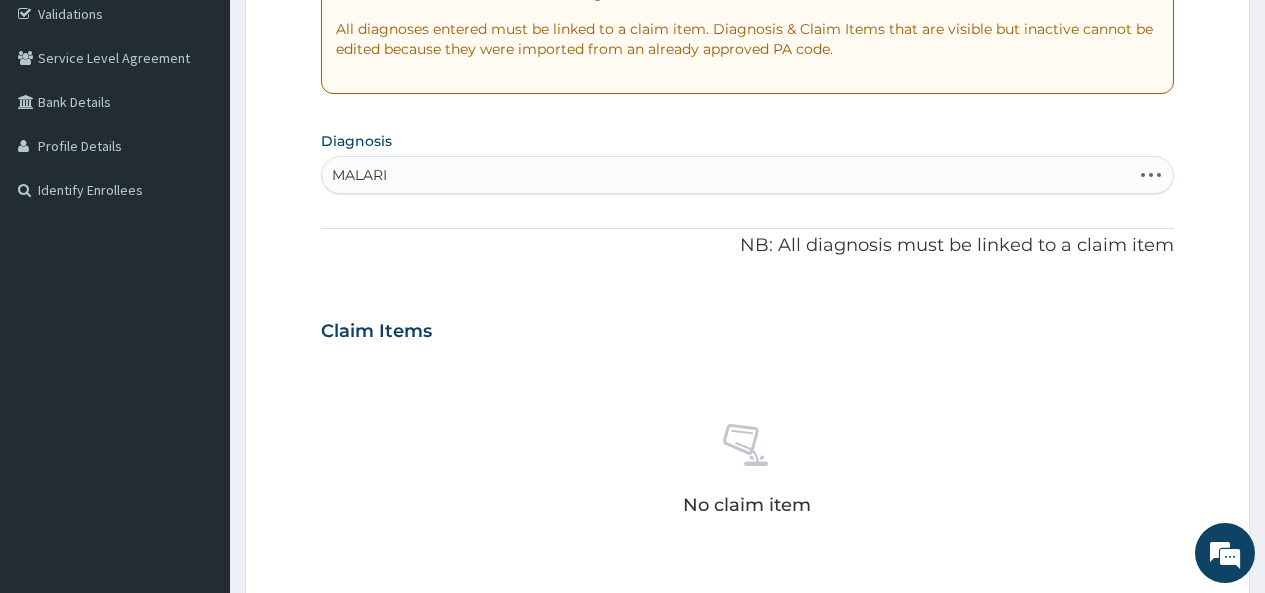 type on "MALARIA" 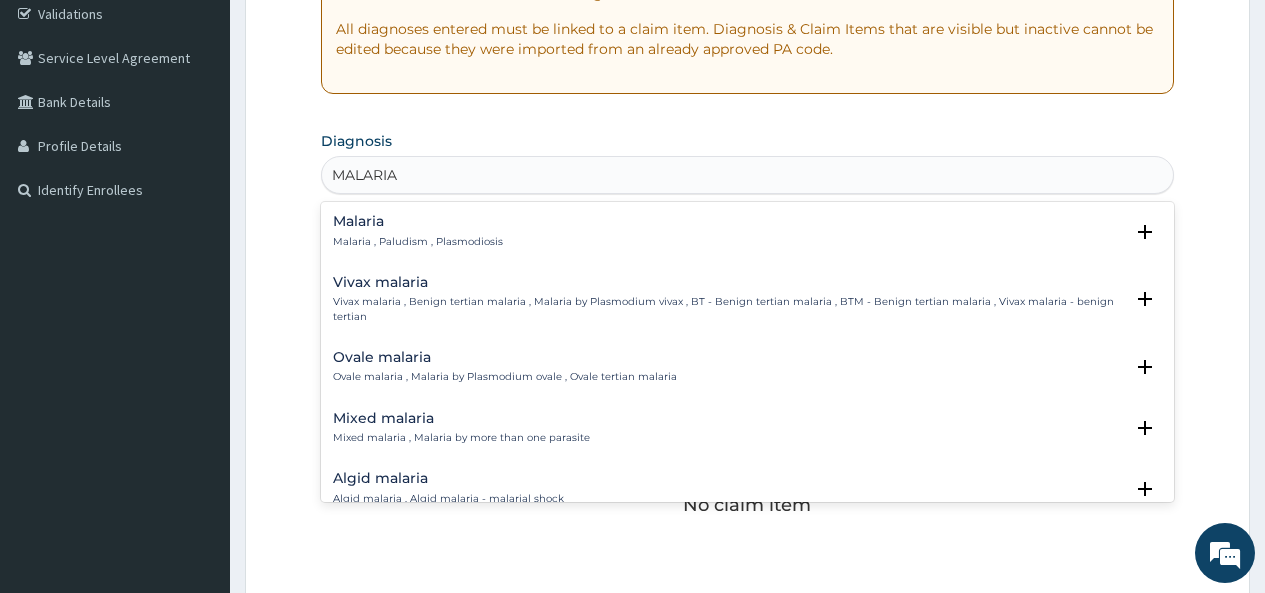 click on "Malaria Malaria , Paludism , Plasmodiosis" at bounding box center [747, 231] 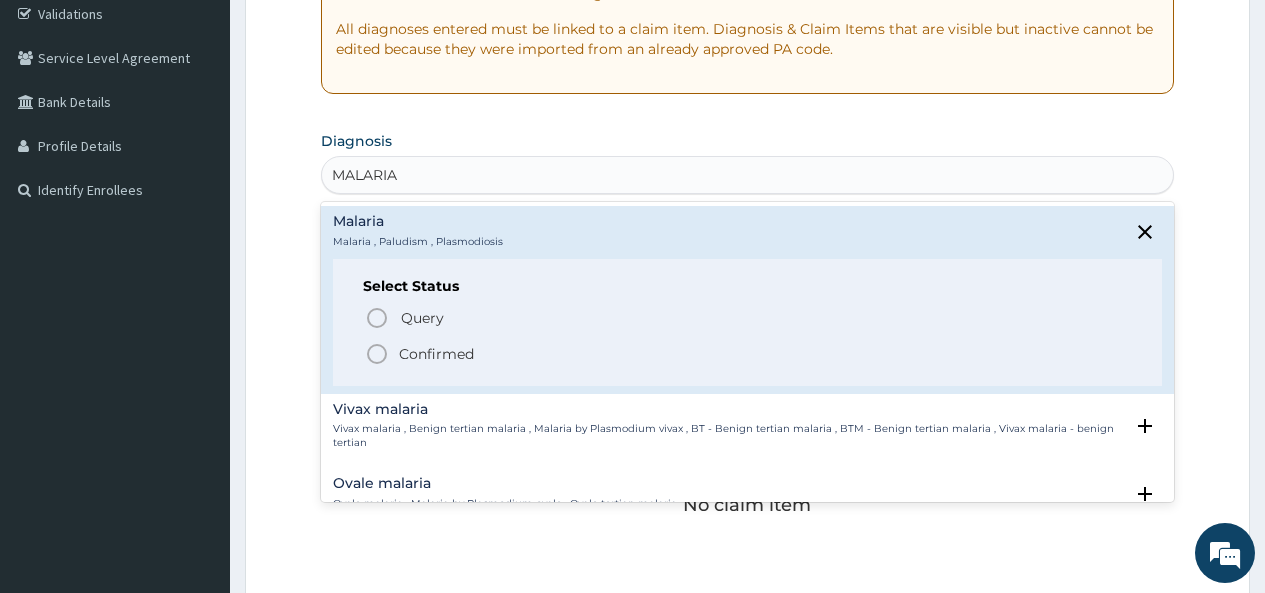 click 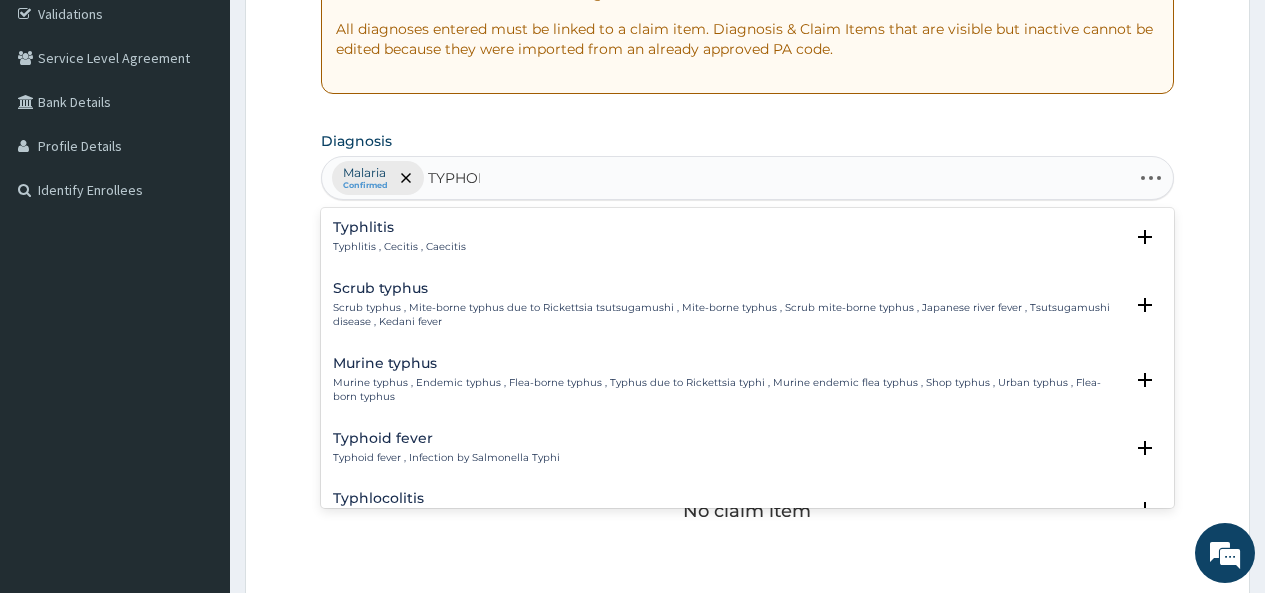 type on "TYPHOID" 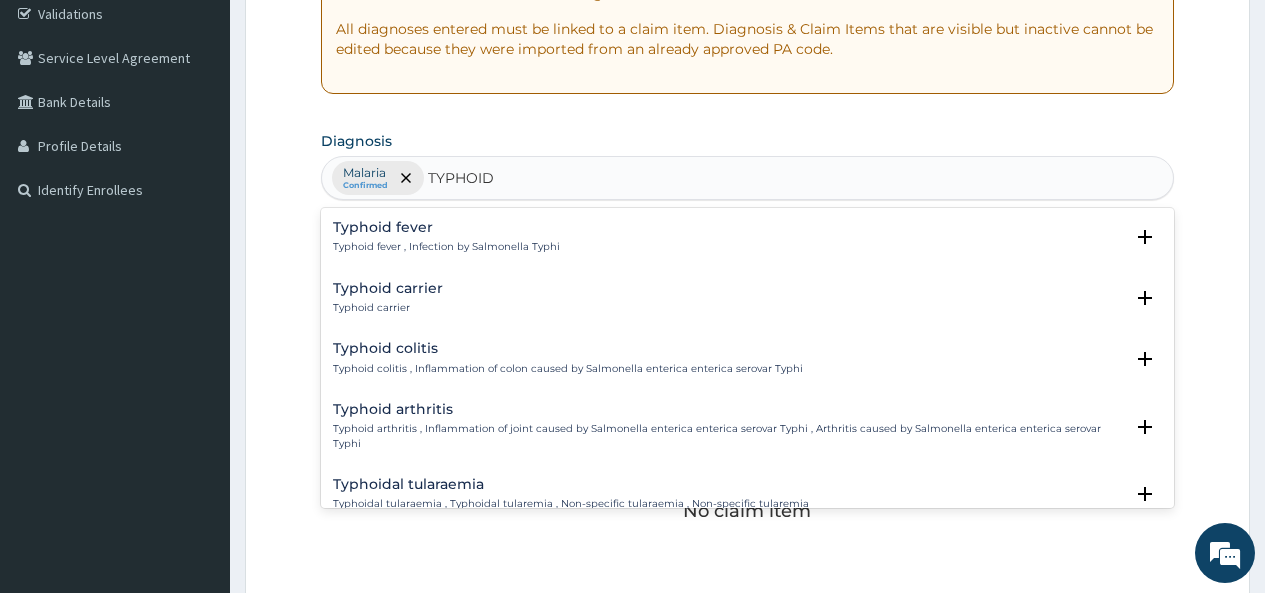 click on "Typhoid fever Typhoid fever , Infection by Salmonella Typhi Select Status Query Query covers suspected (?), Keep in view (kiv), Ruled out (r/o) Confirmed" at bounding box center (747, 242) 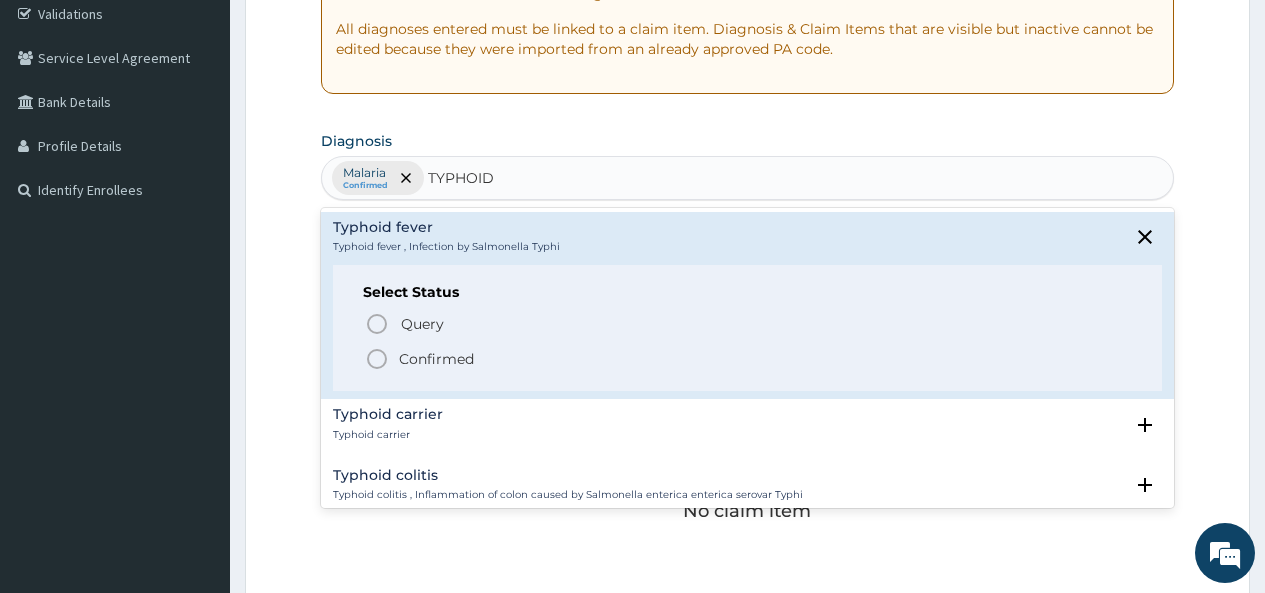 click 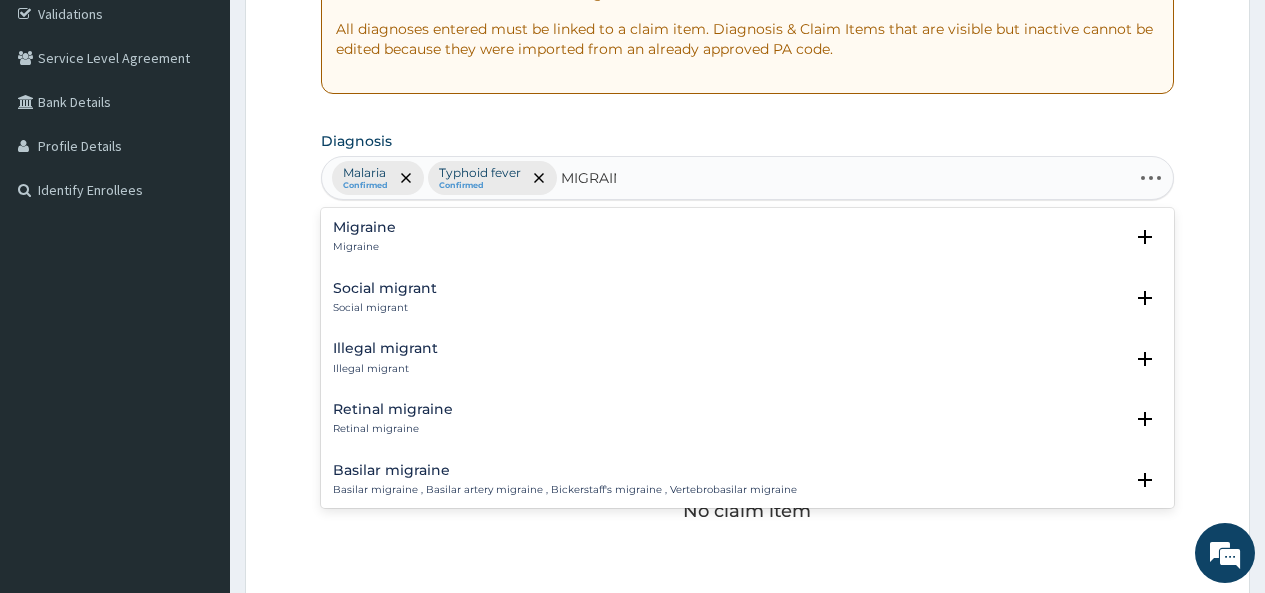 type on "MIGRAINE" 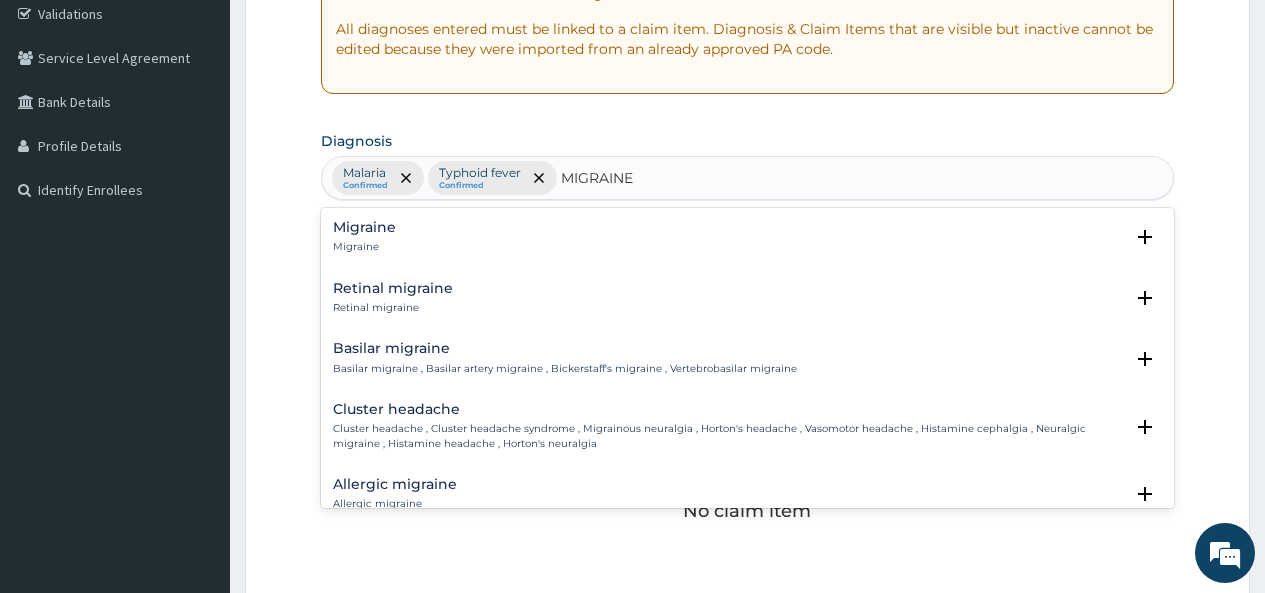 click on "Migraine Migraine" at bounding box center (747, 237) 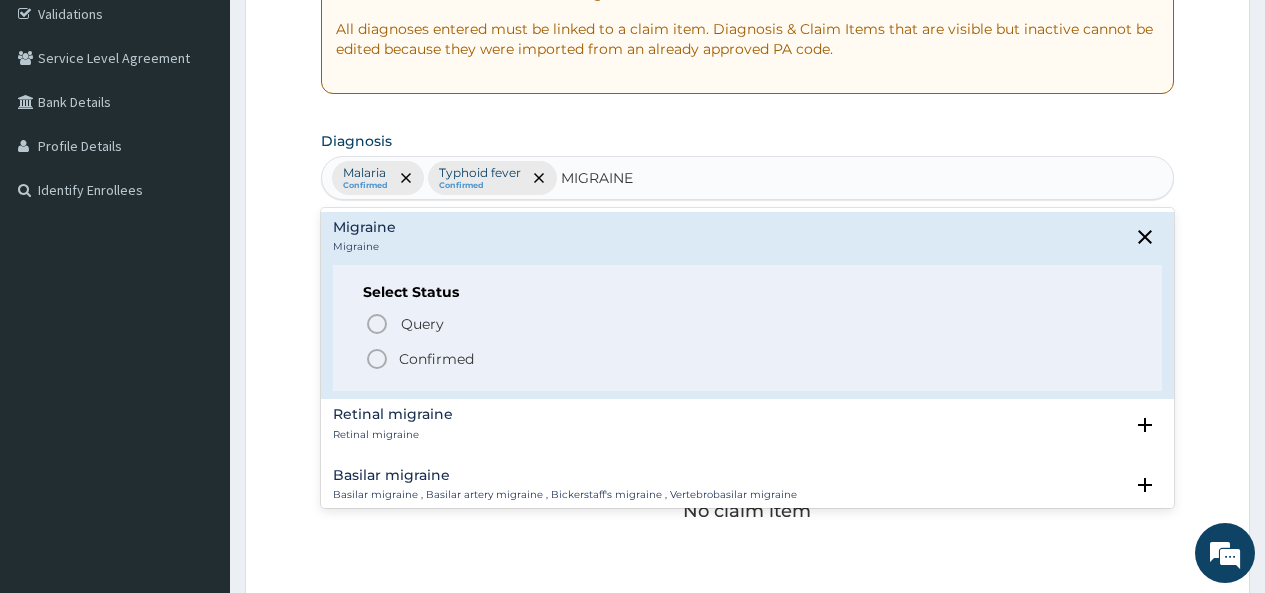 click 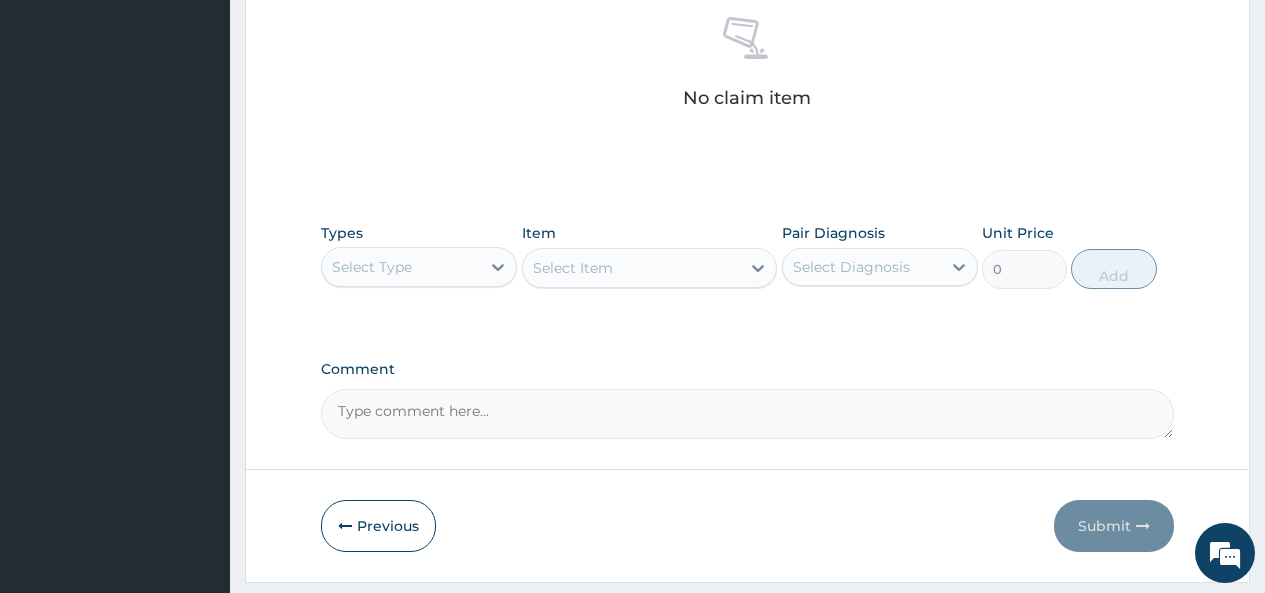 scroll, scrollTop: 790, scrollLeft: 0, axis: vertical 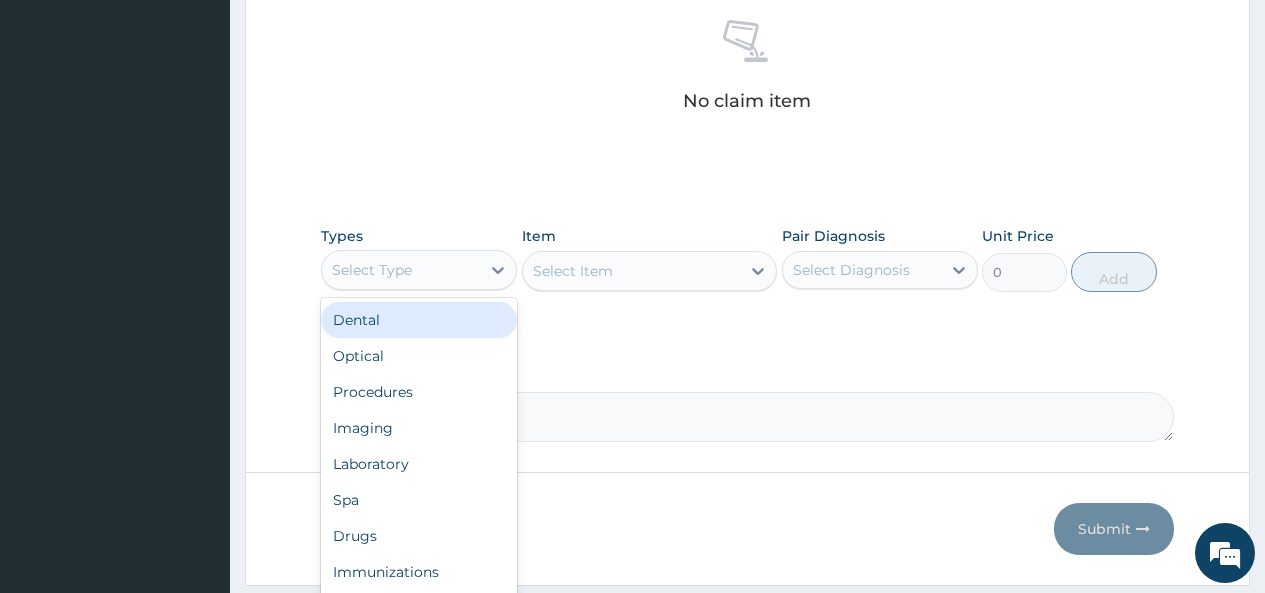 click on "Select Type" at bounding box center [401, 270] 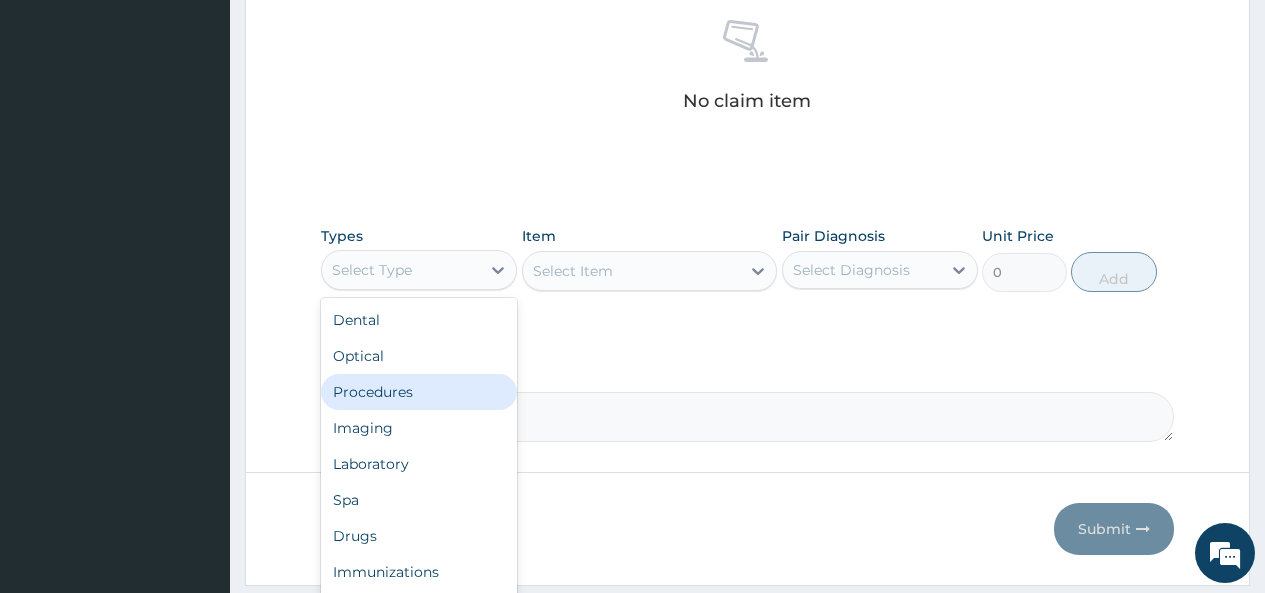 click on "Procedures" at bounding box center (419, 392) 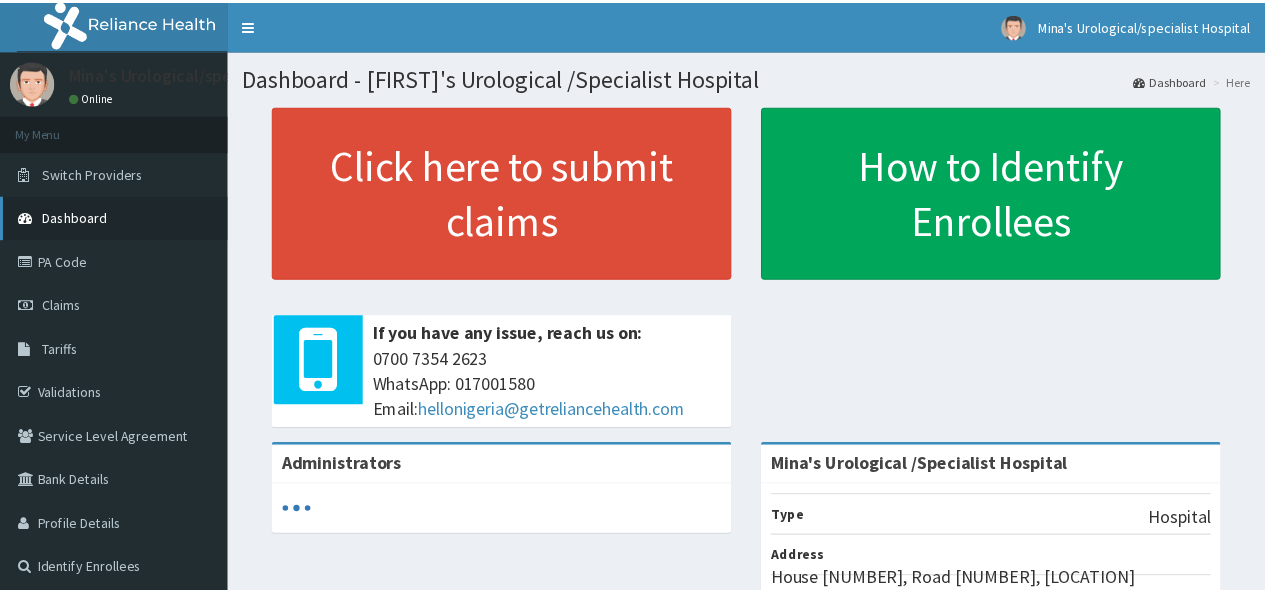 scroll, scrollTop: 0, scrollLeft: 0, axis: both 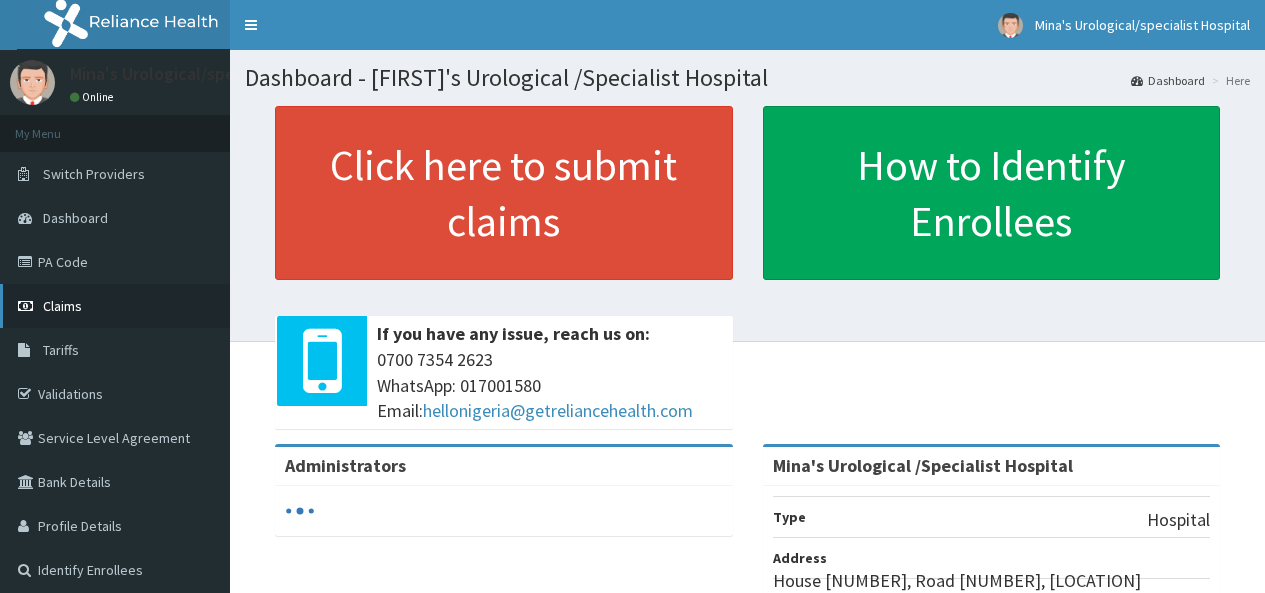 click on "Claims" at bounding box center [115, 306] 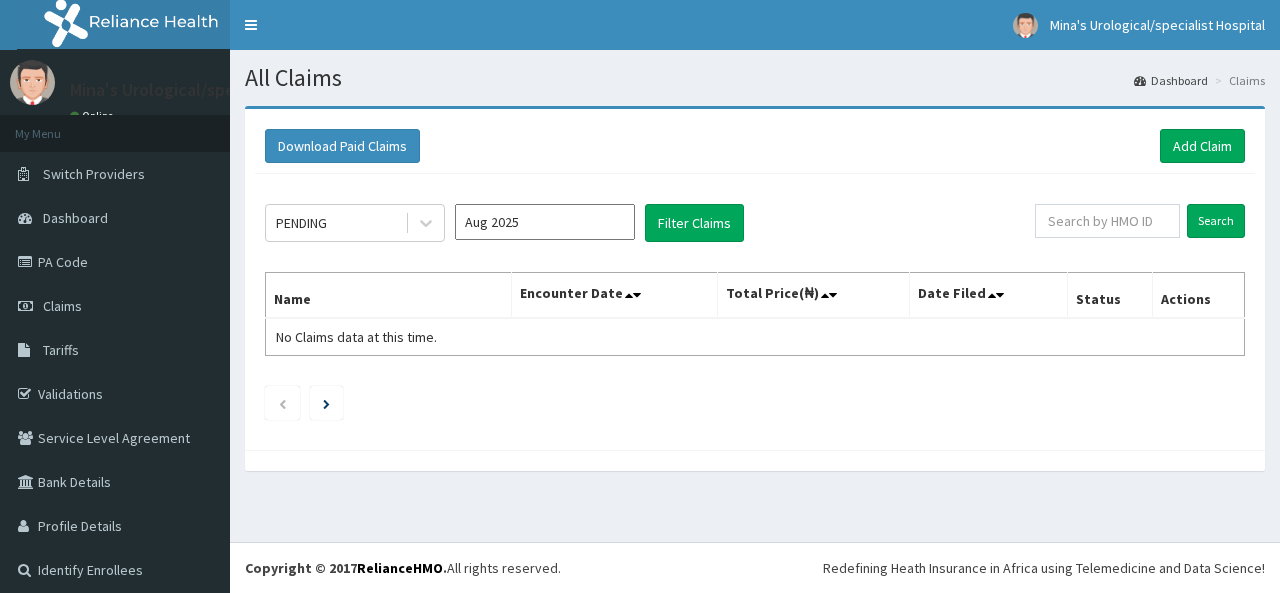 scroll, scrollTop: 0, scrollLeft: 0, axis: both 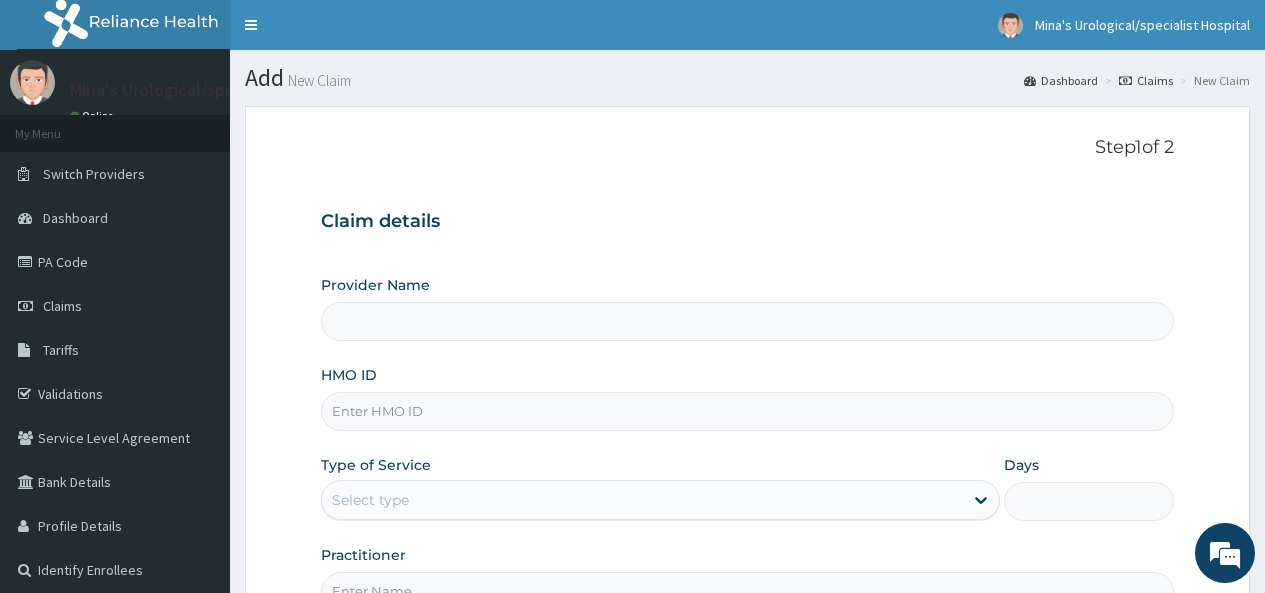 type on "Mina's Urological /Specialist Hospital" 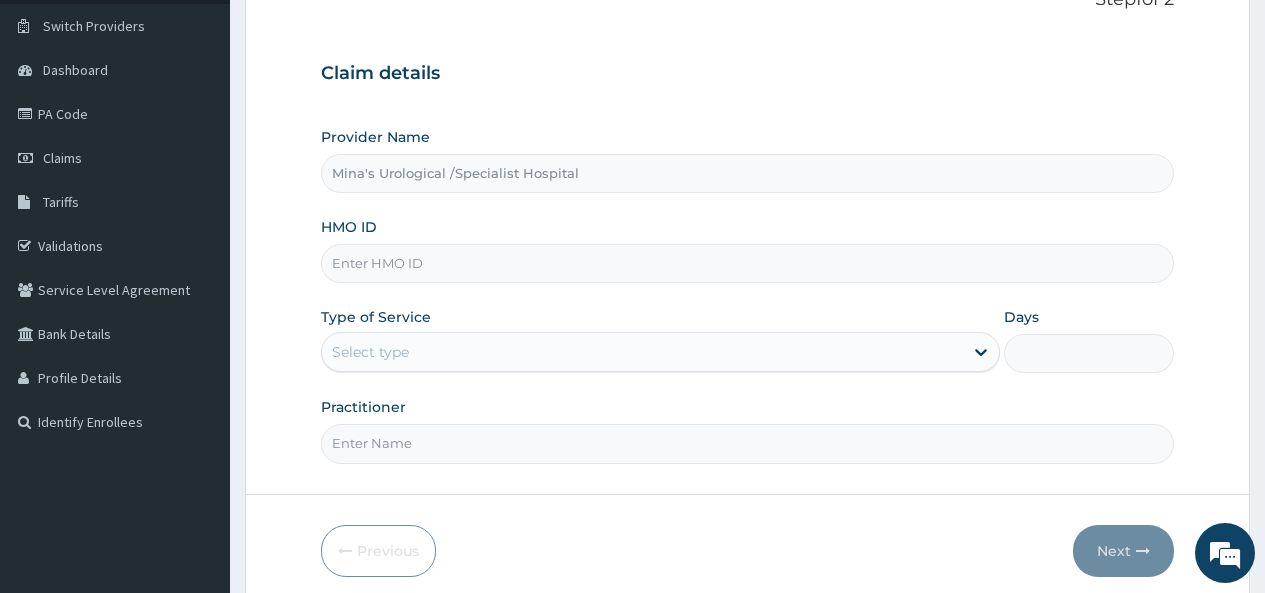 scroll, scrollTop: 149, scrollLeft: 0, axis: vertical 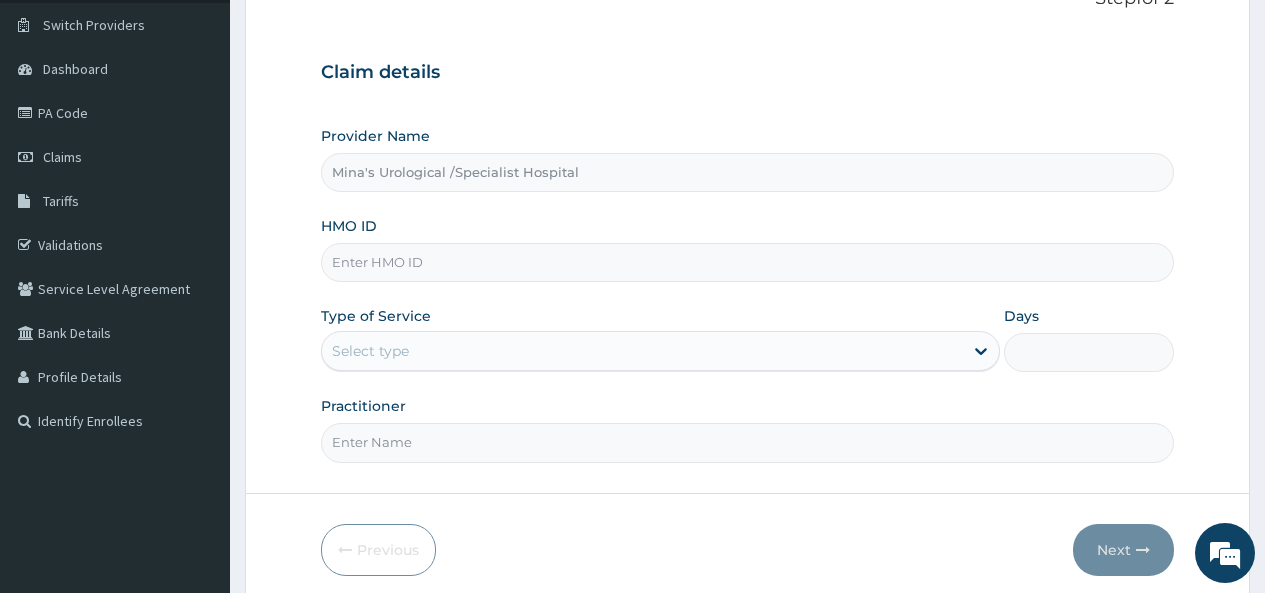 click on "HMO ID" at bounding box center [747, 262] 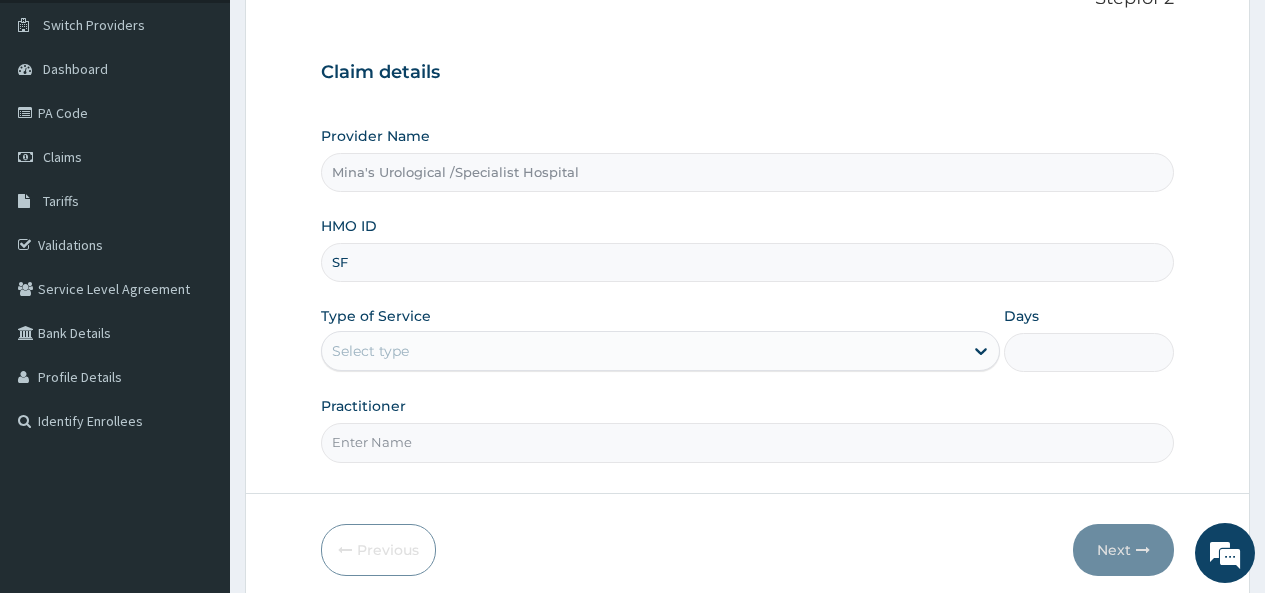 type on "SFL/10409/b" 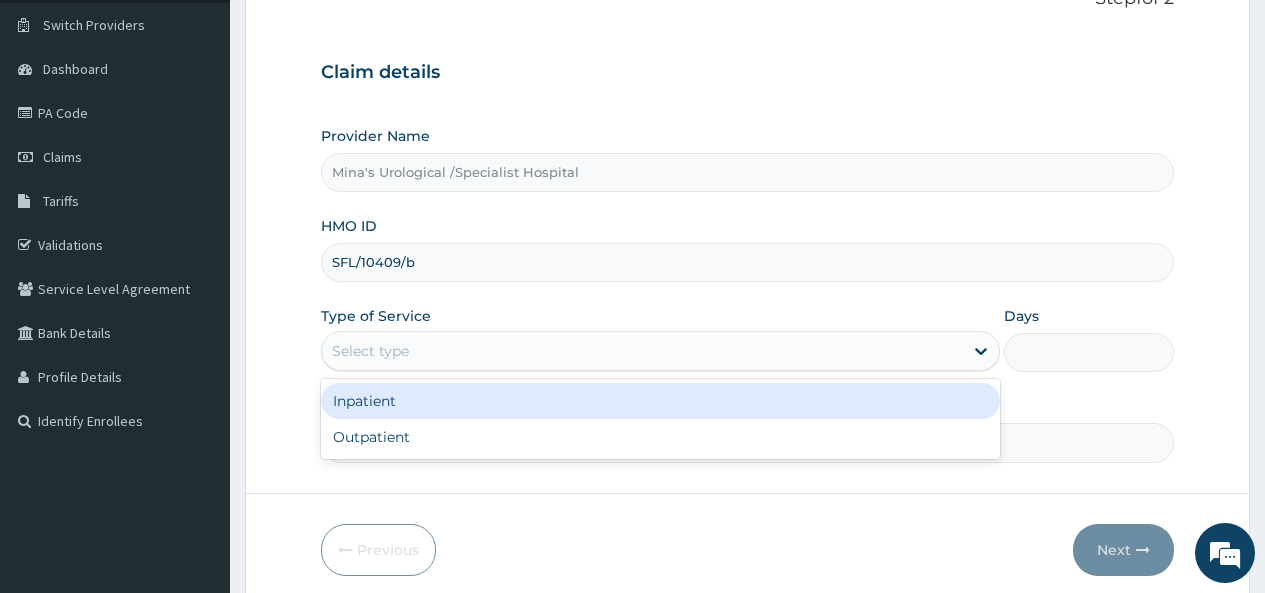 click on "Select type" at bounding box center [642, 351] 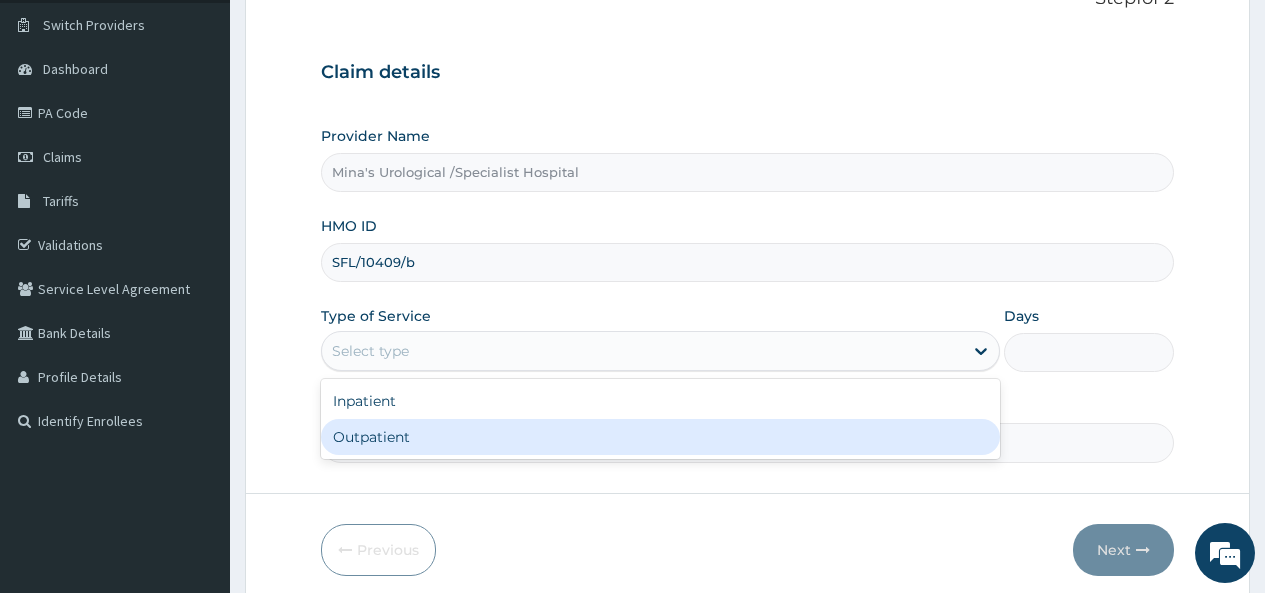 click on "Outpatient" at bounding box center [660, 437] 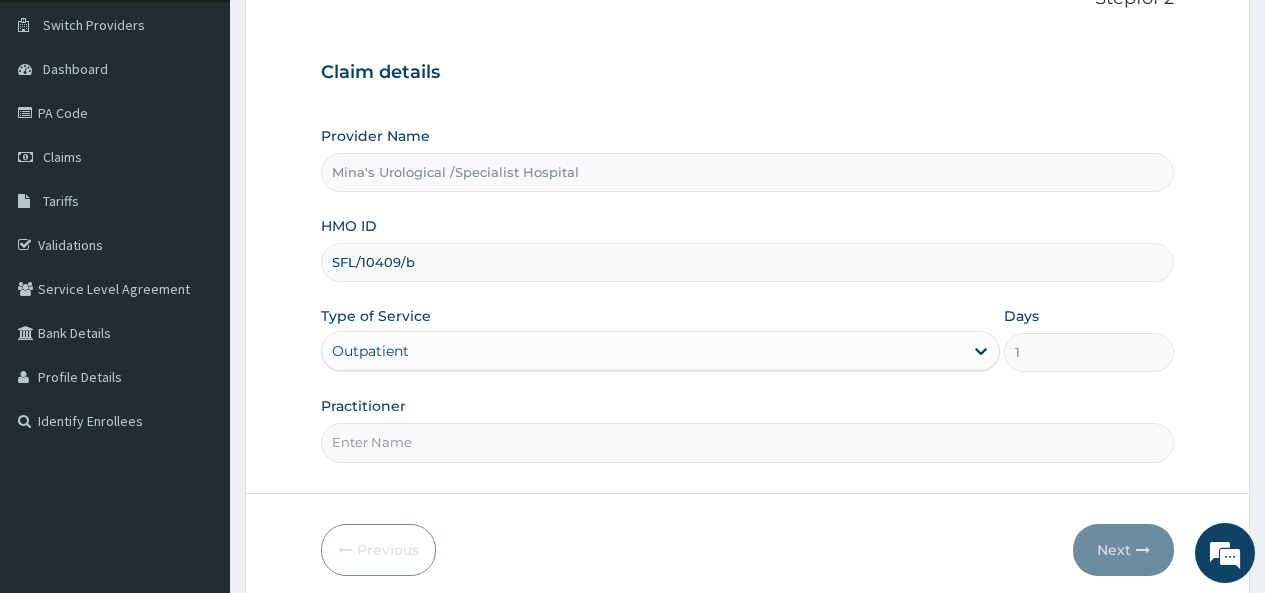 click on "Practitioner" at bounding box center (747, 442) 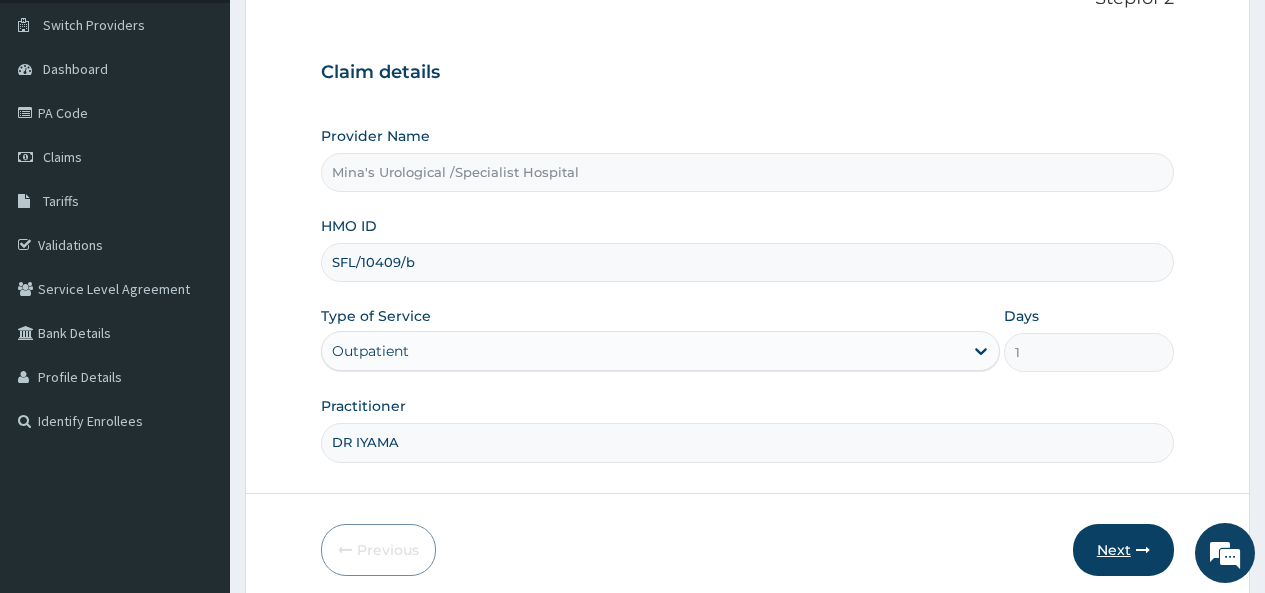 type on "DR IYAMA" 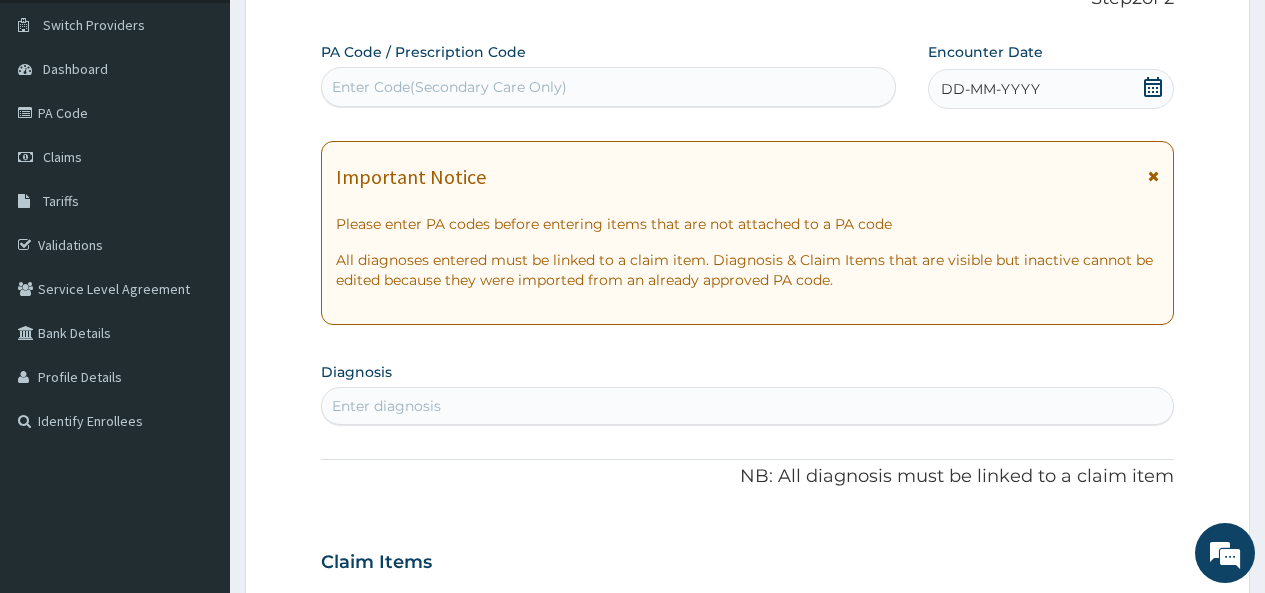 click 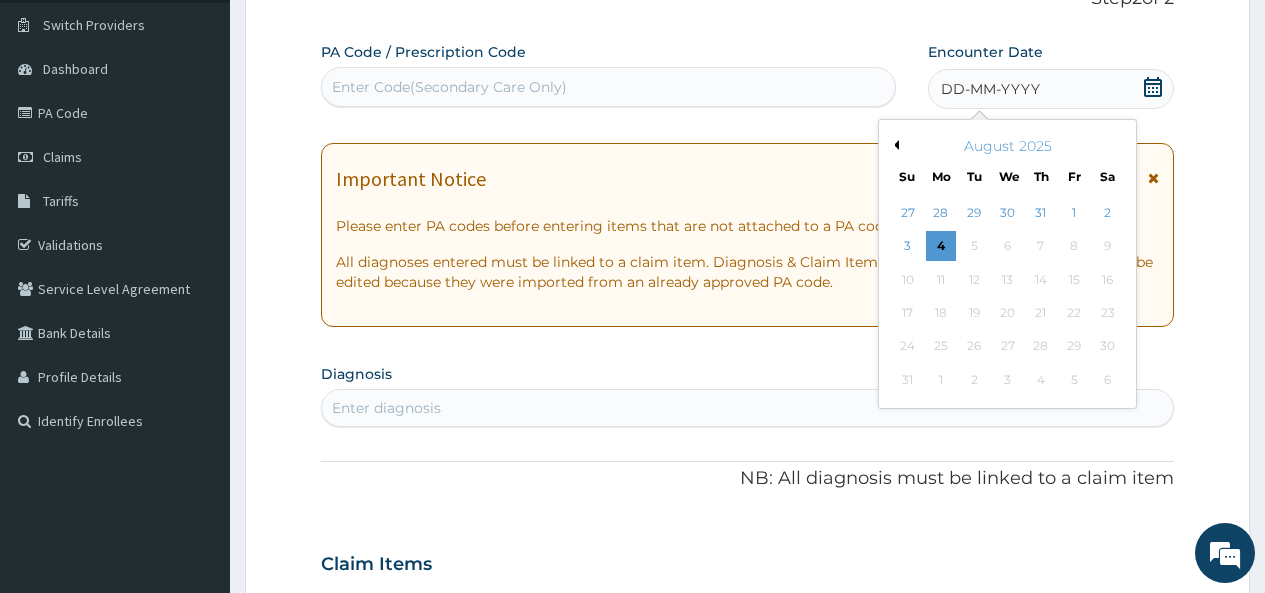 click on "August 2025" at bounding box center (1007, 146) 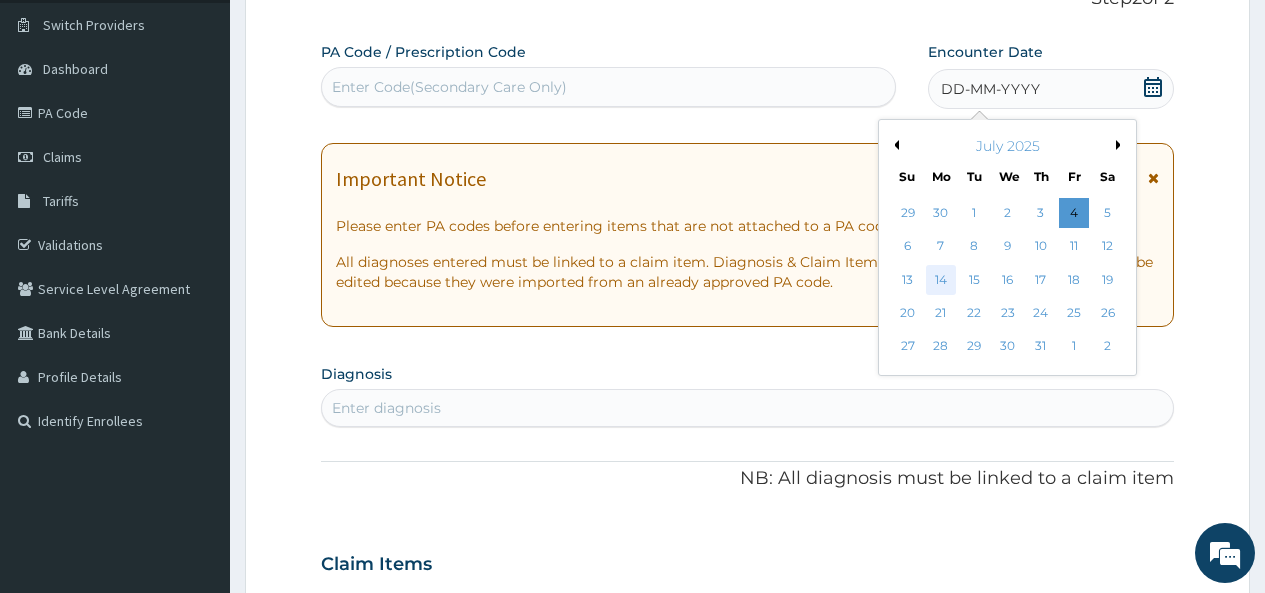 click on "14" at bounding box center (941, 280) 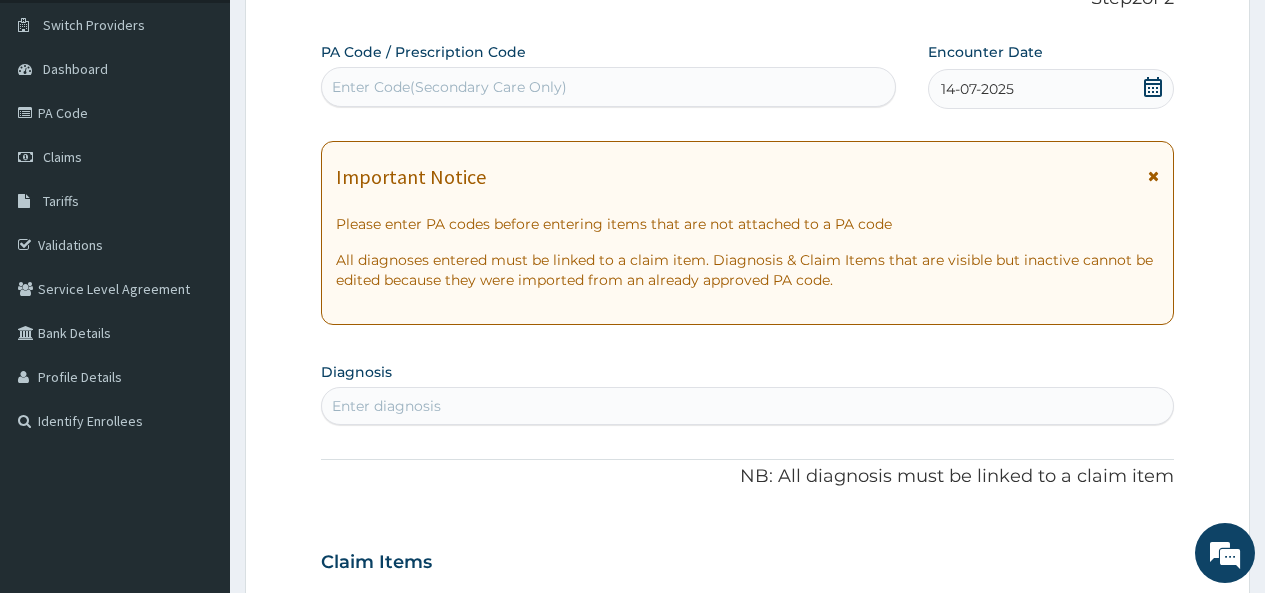 click on "Enter diagnosis" at bounding box center (747, 406) 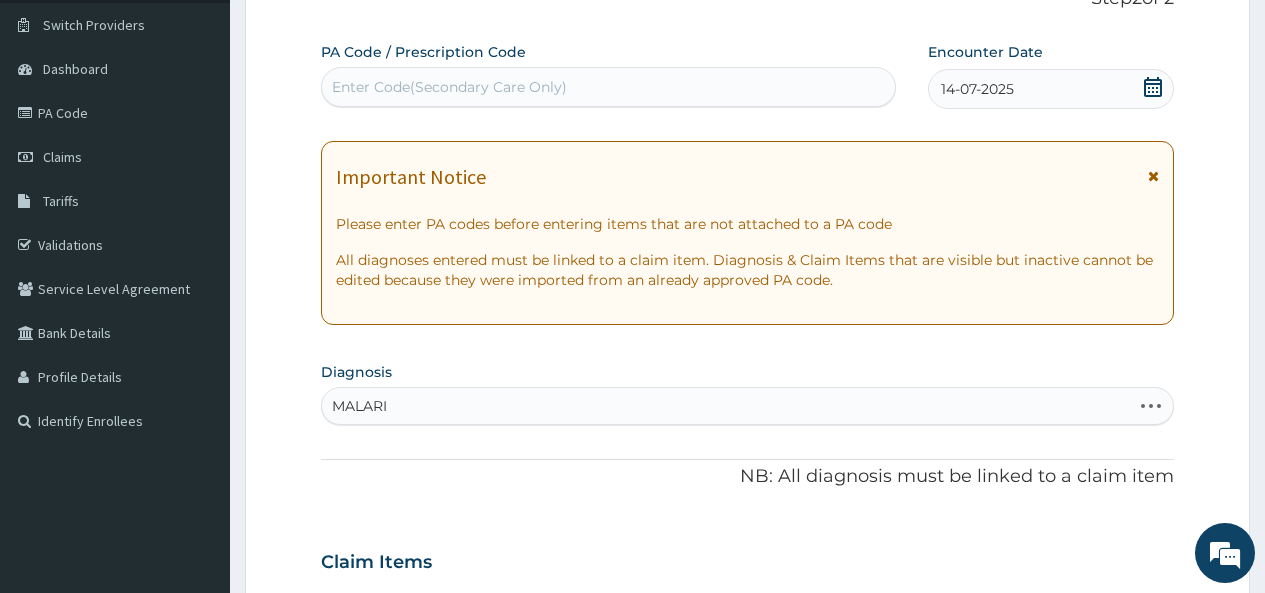 type on "MALARIA" 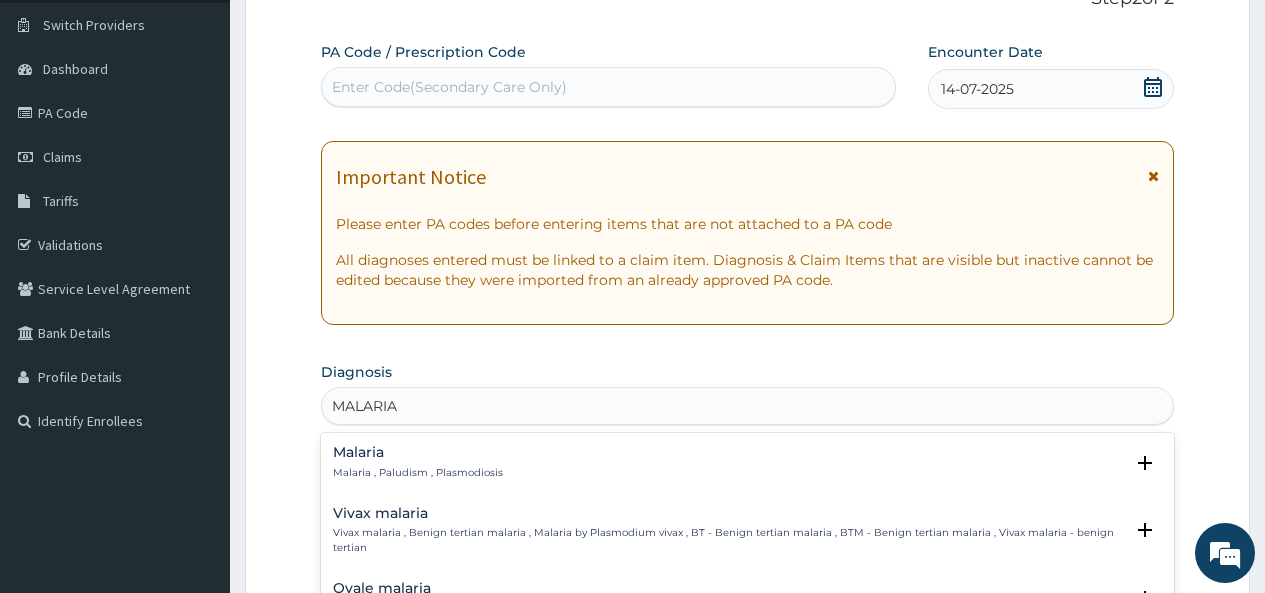 click on "Malaria Malaria , Paludism , Plasmodiosis" at bounding box center [418, 462] 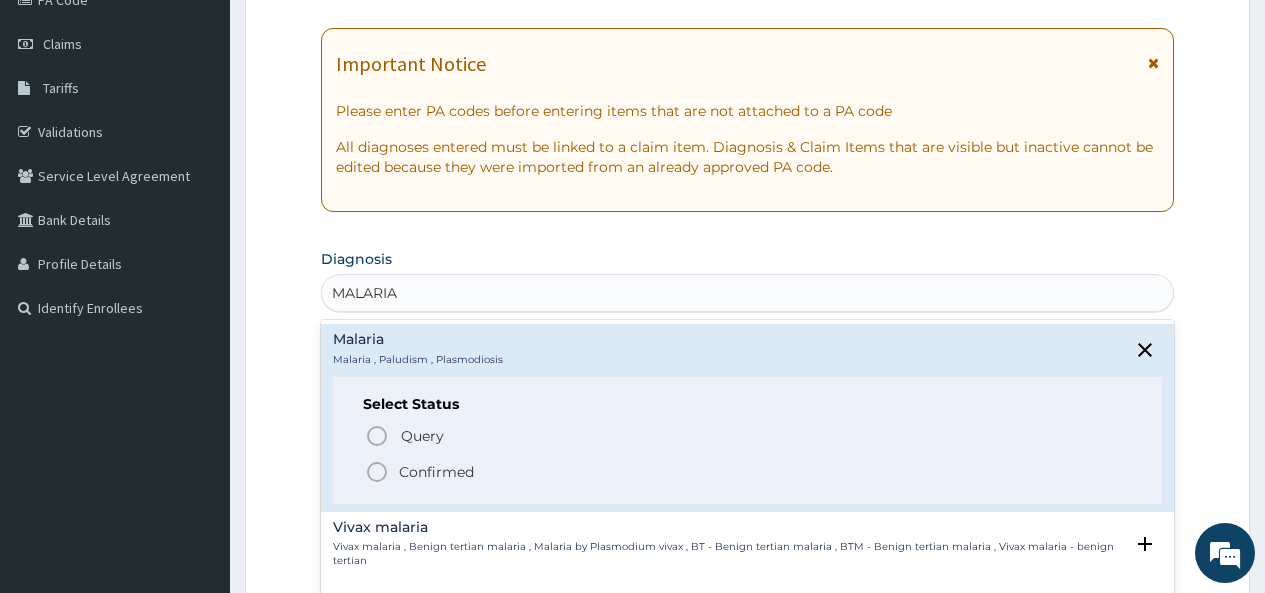 scroll, scrollTop: 282, scrollLeft: 0, axis: vertical 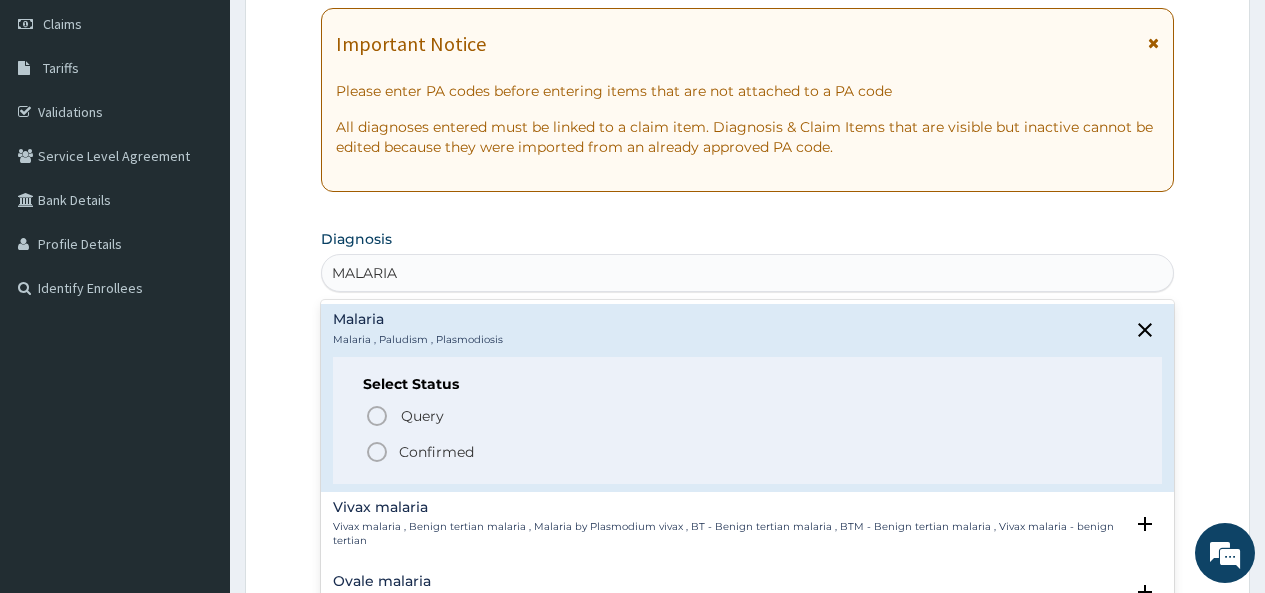 click 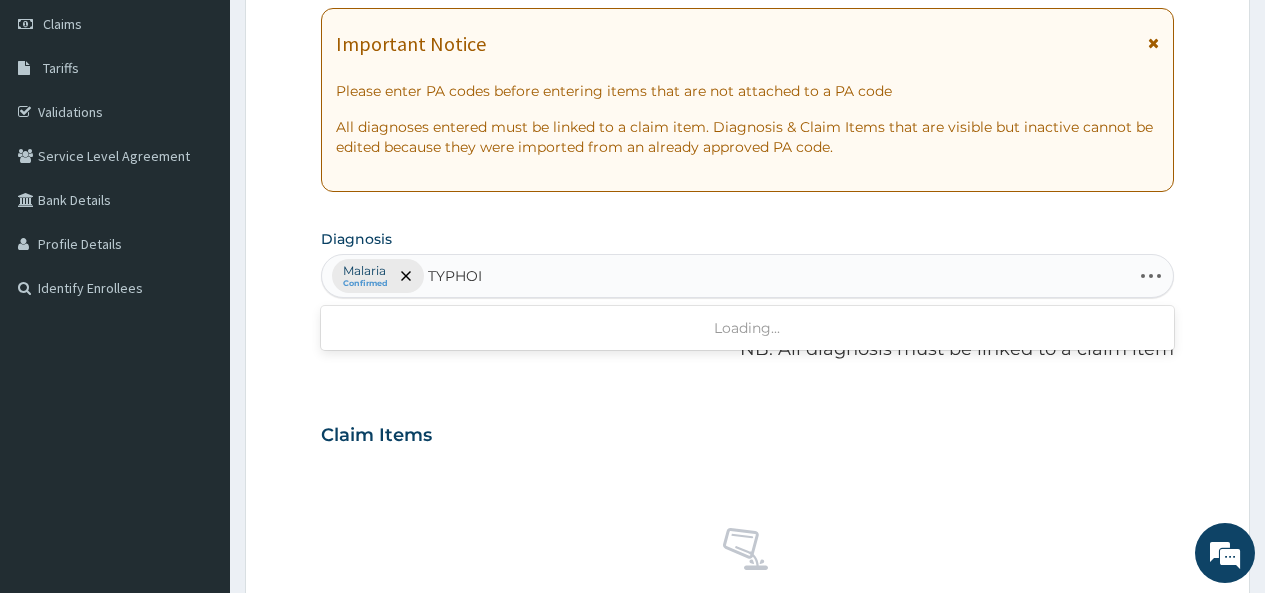 type on "TYPHOID" 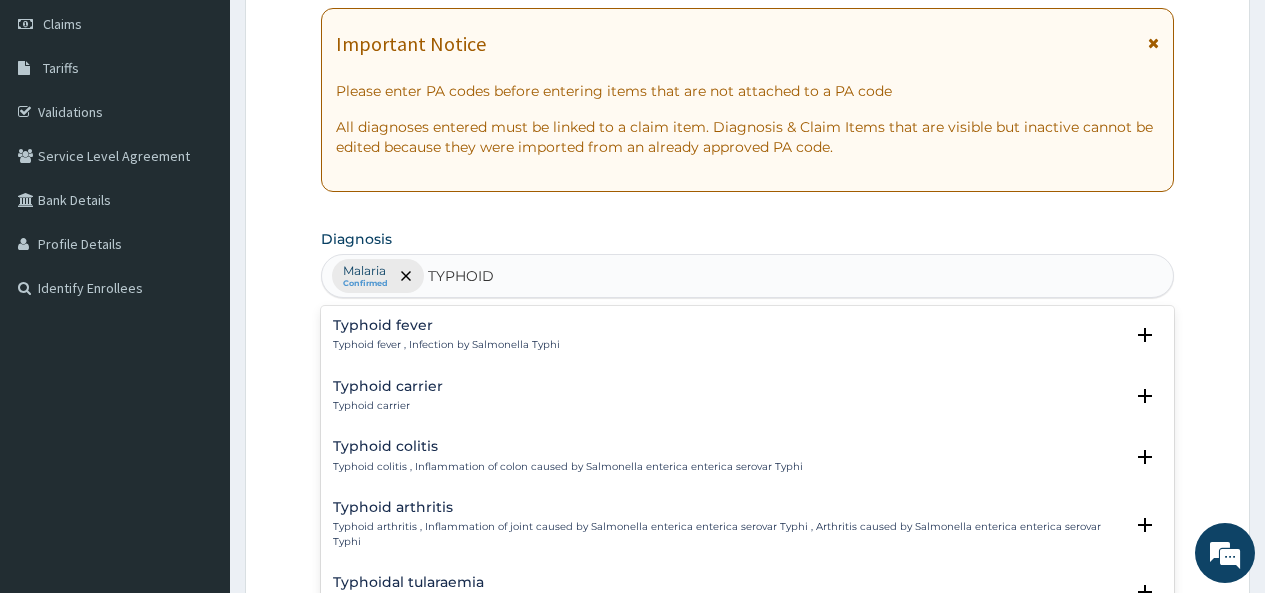click on "Typhoid fever Typhoid fever , Infection by Salmonella Typhi Select Status Query Query covers suspected (?), Keep in view (kiv), Ruled out (r/o) Confirmed" at bounding box center [747, 340] 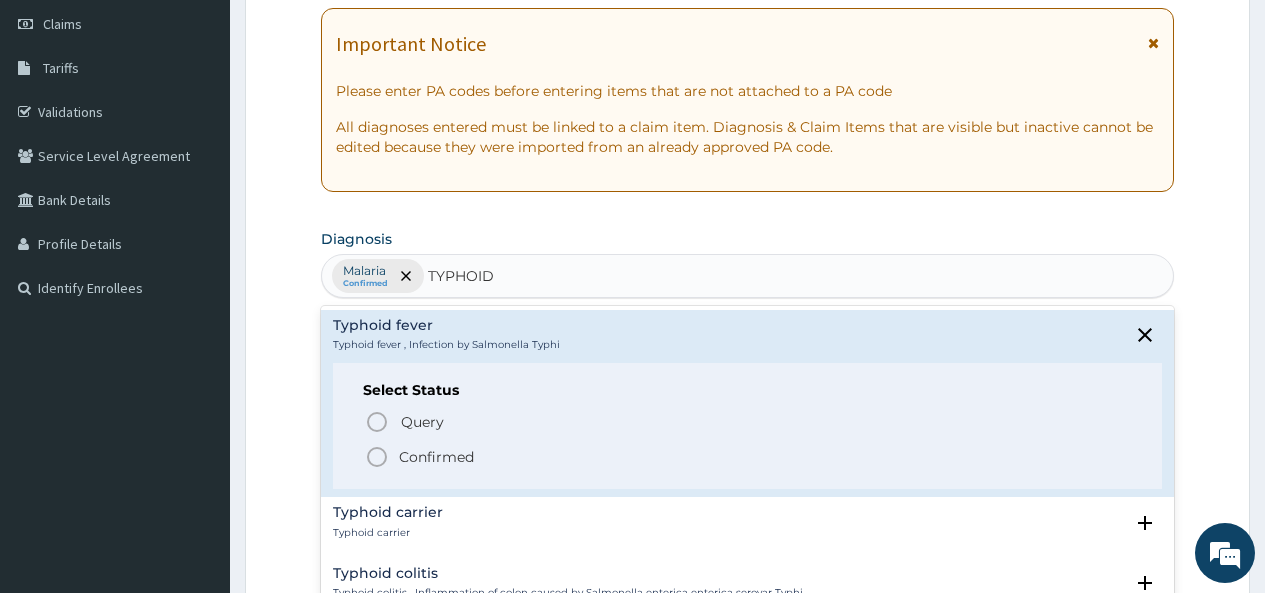click 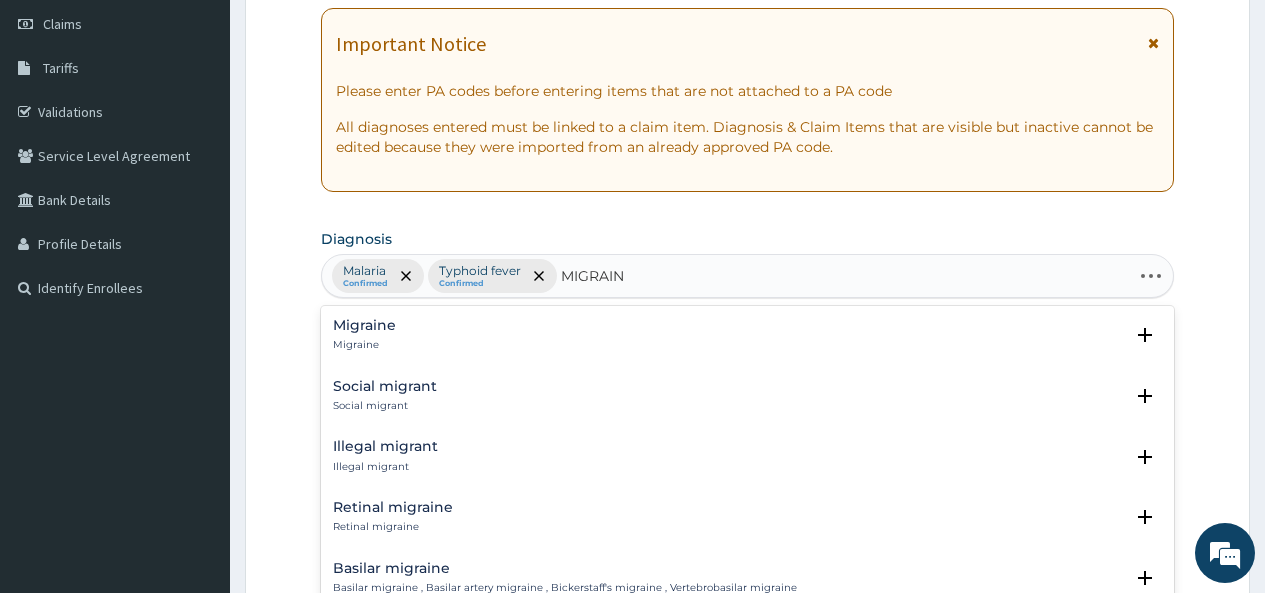 type on "MIGRAINE" 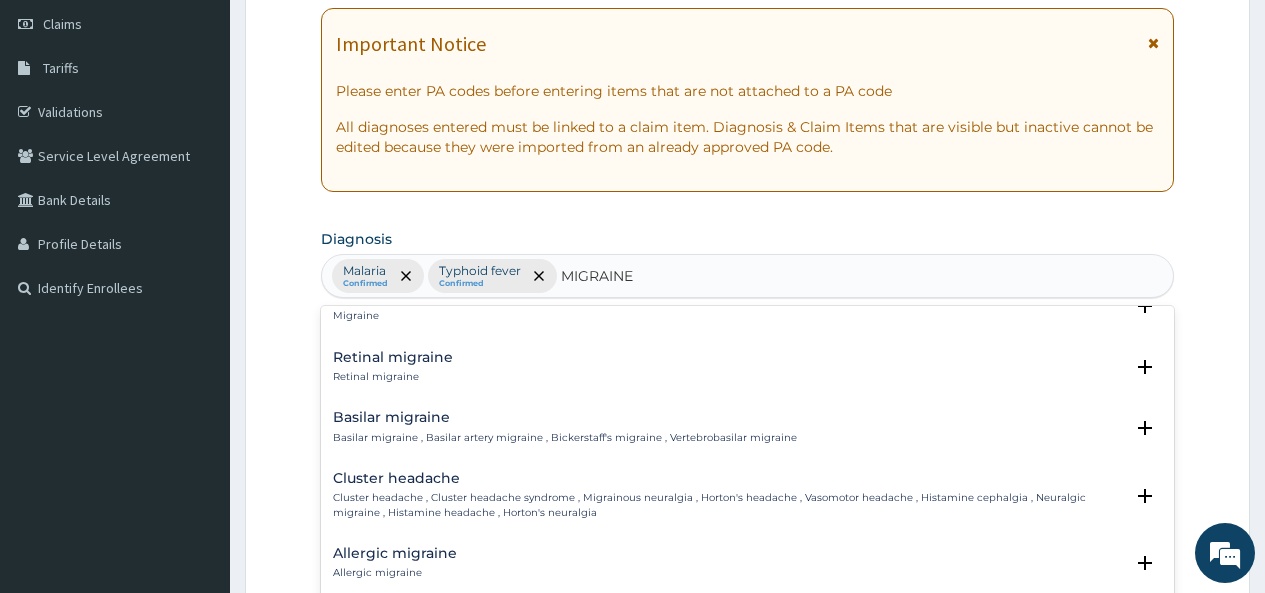 scroll, scrollTop: 0, scrollLeft: 0, axis: both 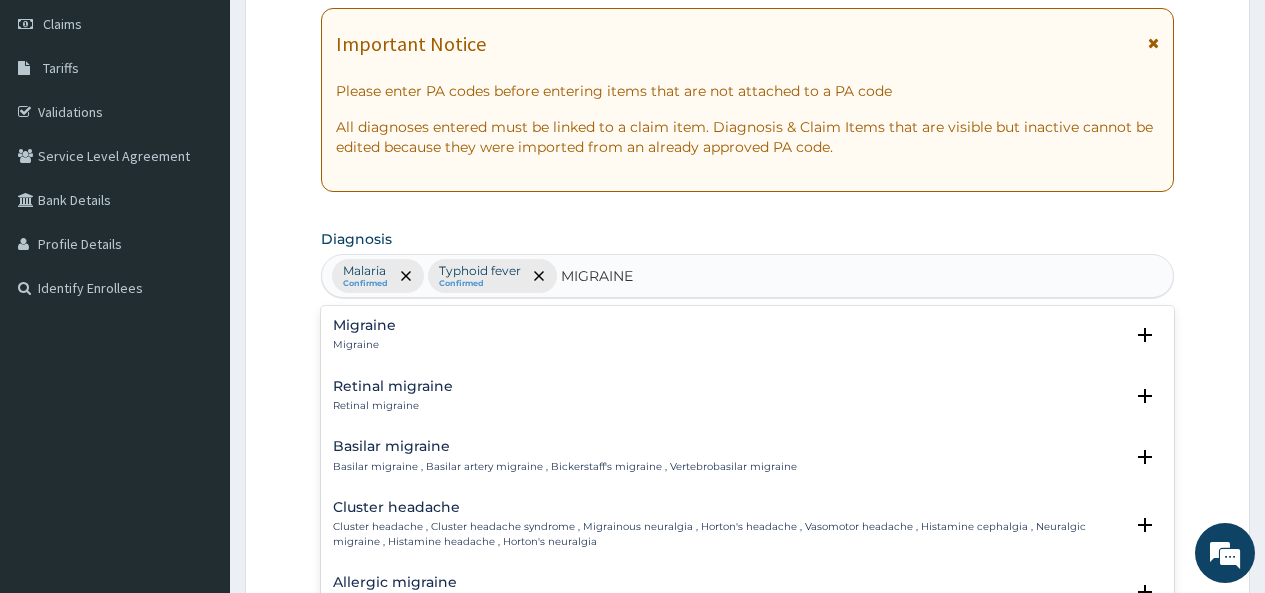 click on "Migraine Migraine" at bounding box center (364, 335) 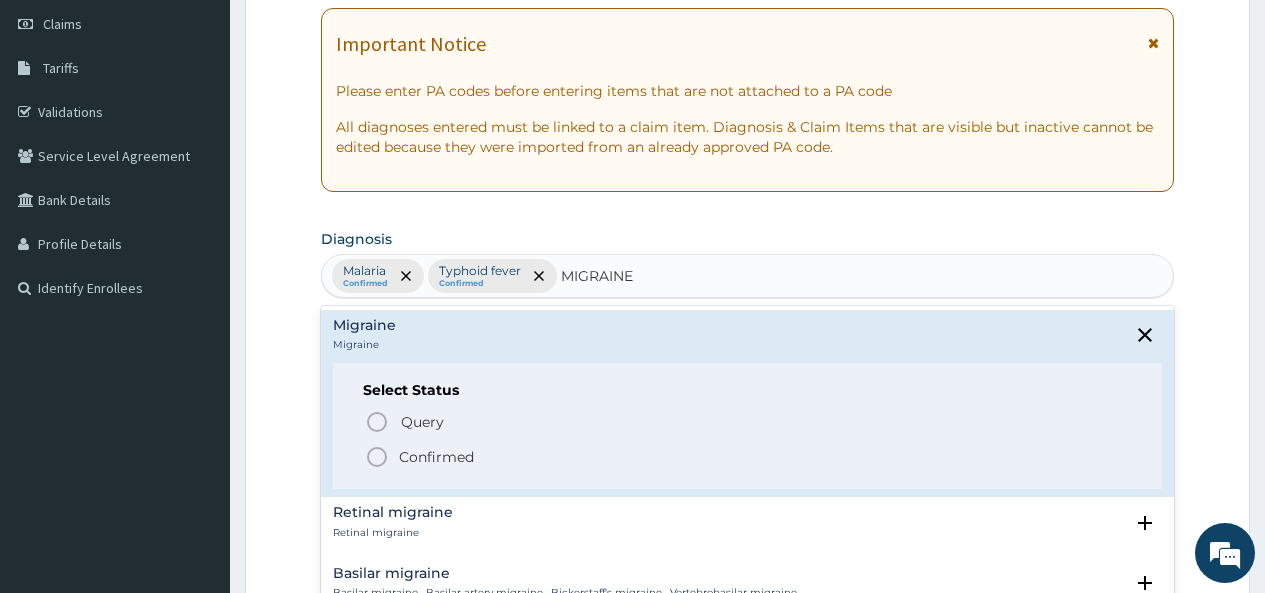 click 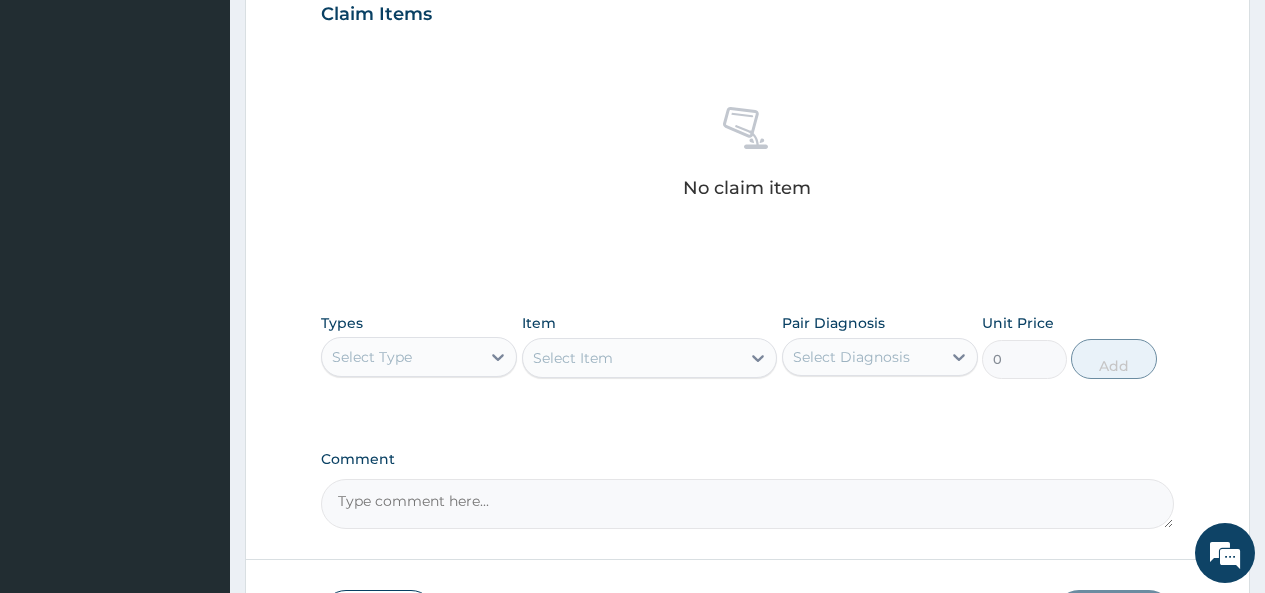 scroll, scrollTop: 712, scrollLeft: 0, axis: vertical 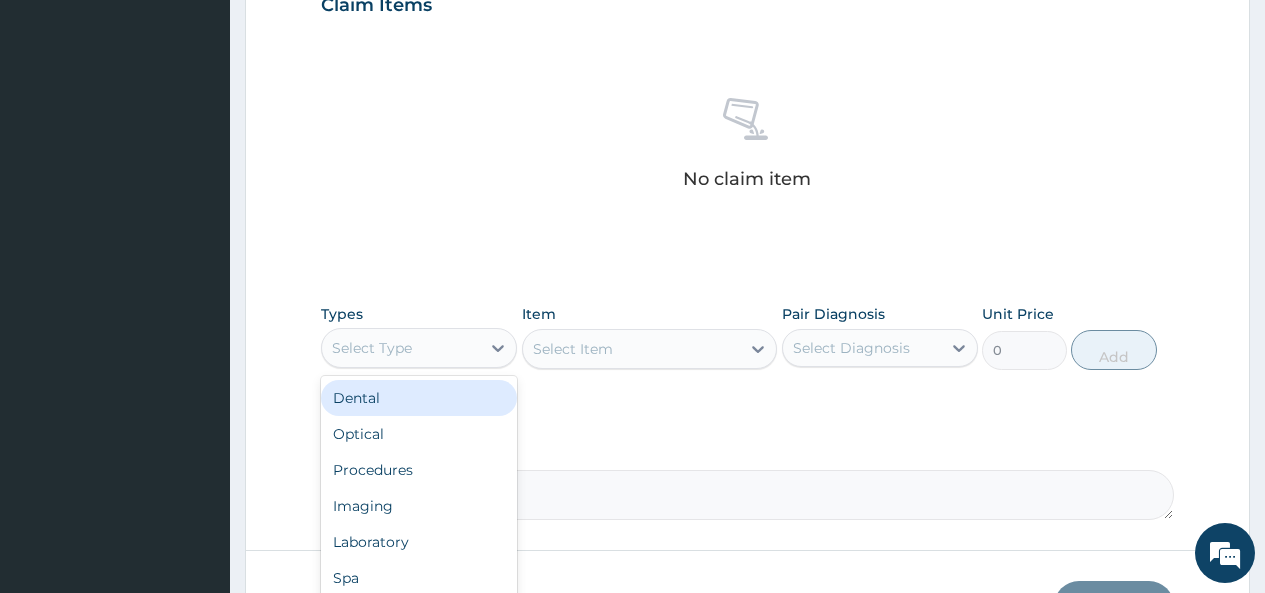 click on "Select Type" at bounding box center (401, 348) 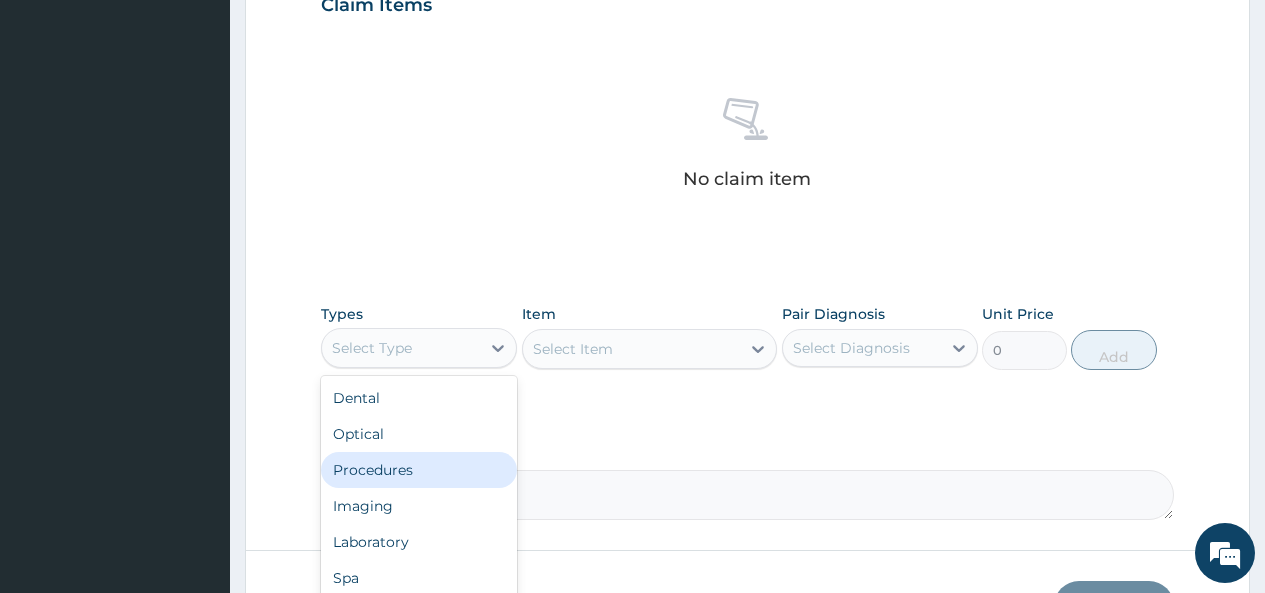 click on "Procedures" at bounding box center (419, 470) 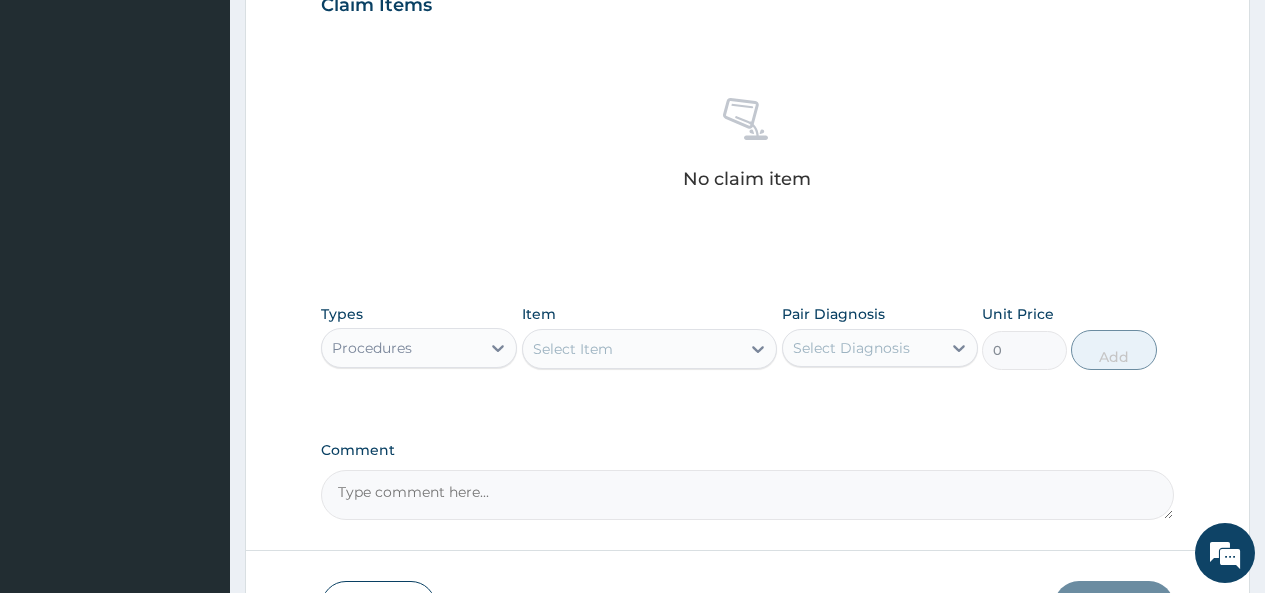 click on "Select Item" at bounding box center (632, 349) 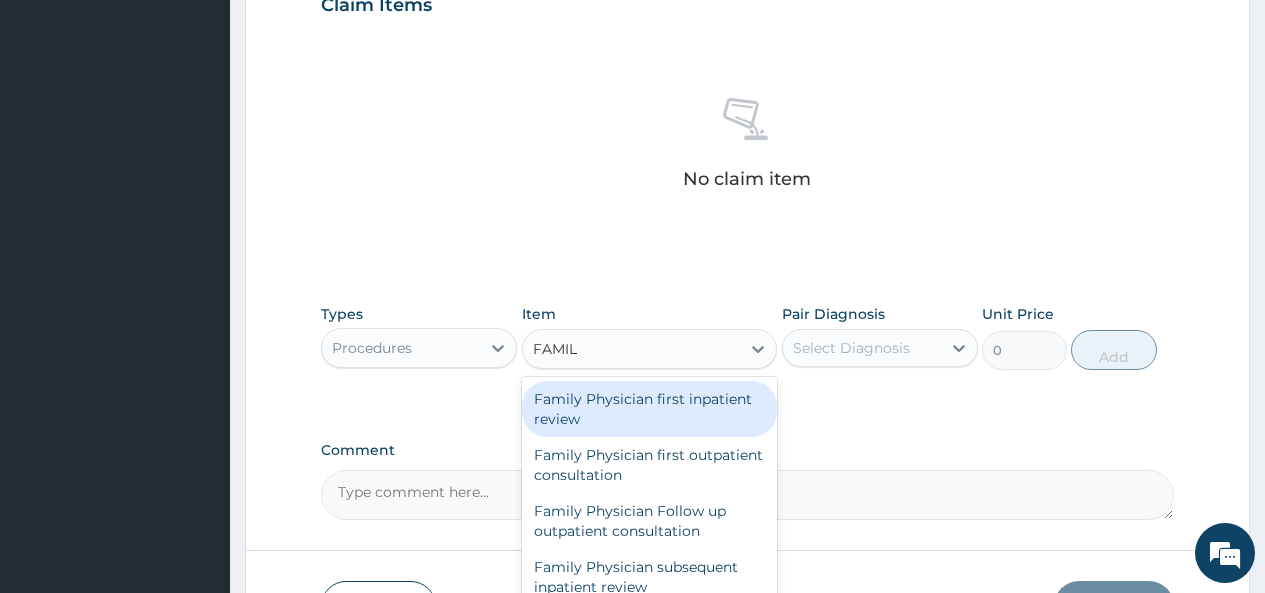 type on "FAMILY" 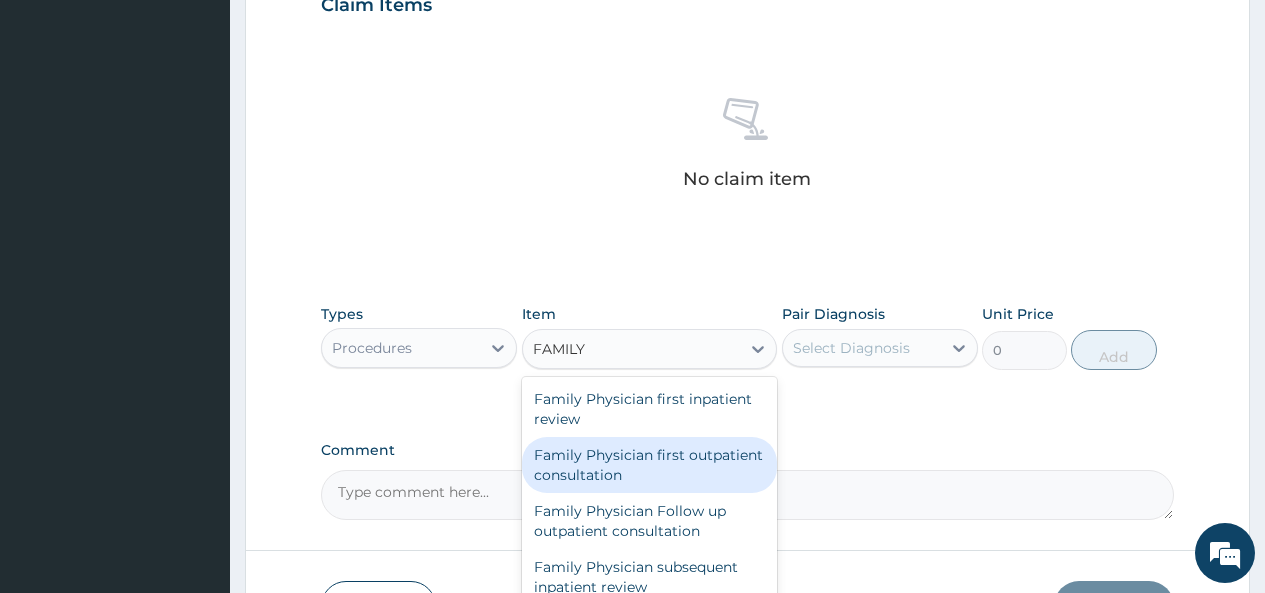 click on "Family Physician first outpatient consultation" at bounding box center (650, 465) 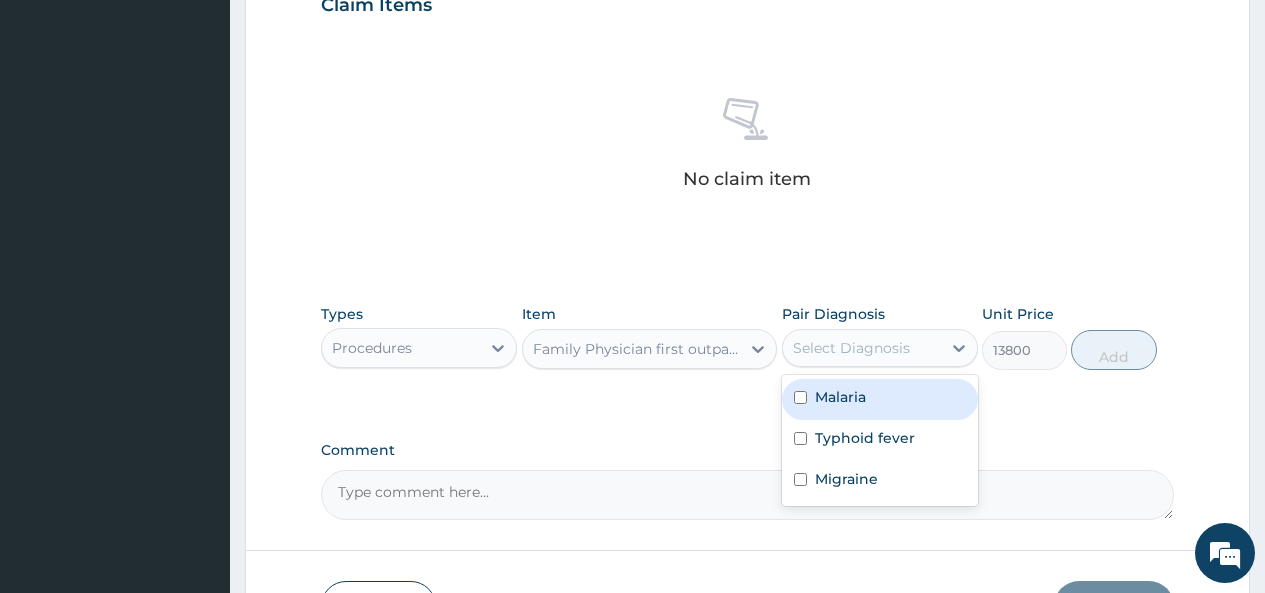 click on "Select Diagnosis" at bounding box center [862, 348] 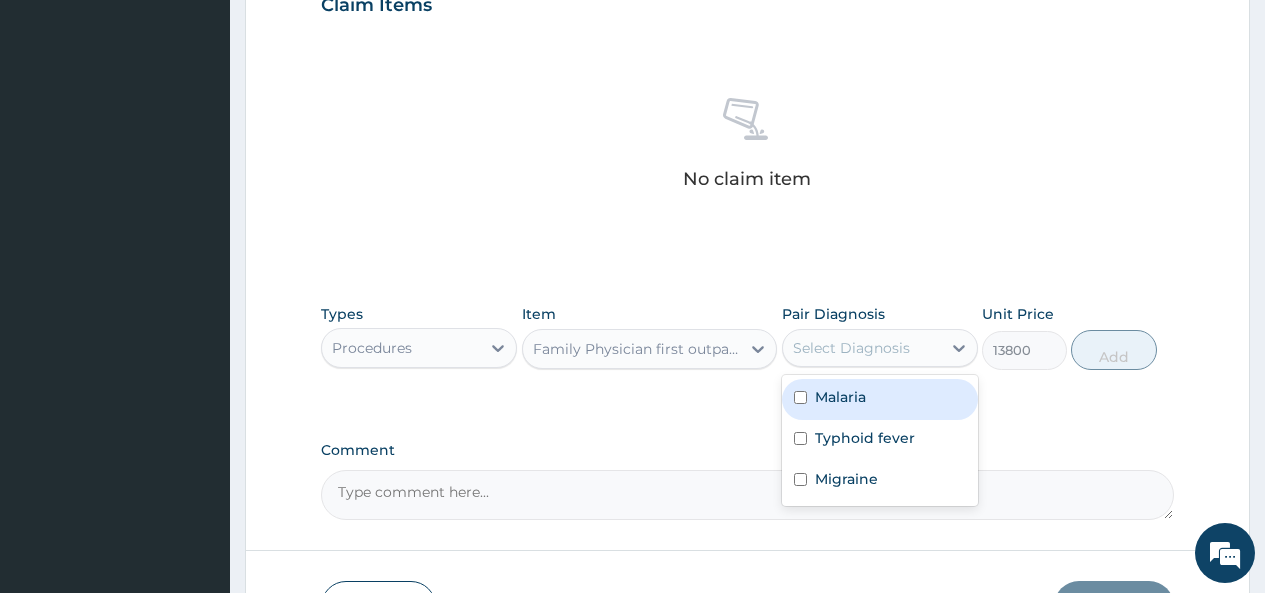 click at bounding box center (800, 397) 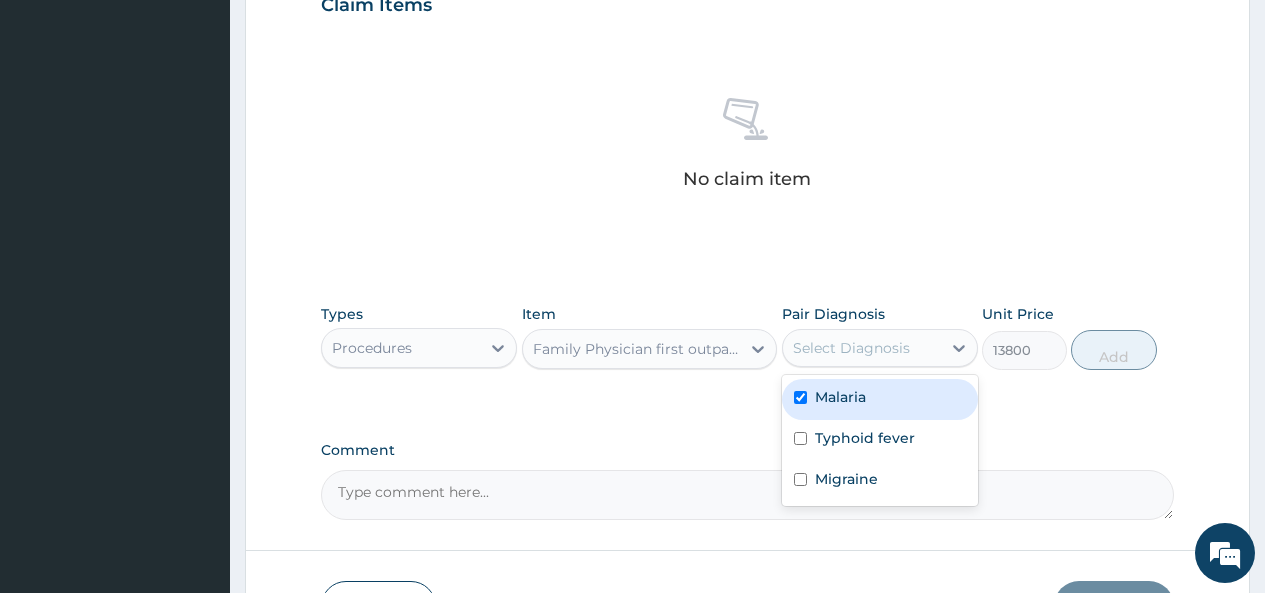 checkbox on "true" 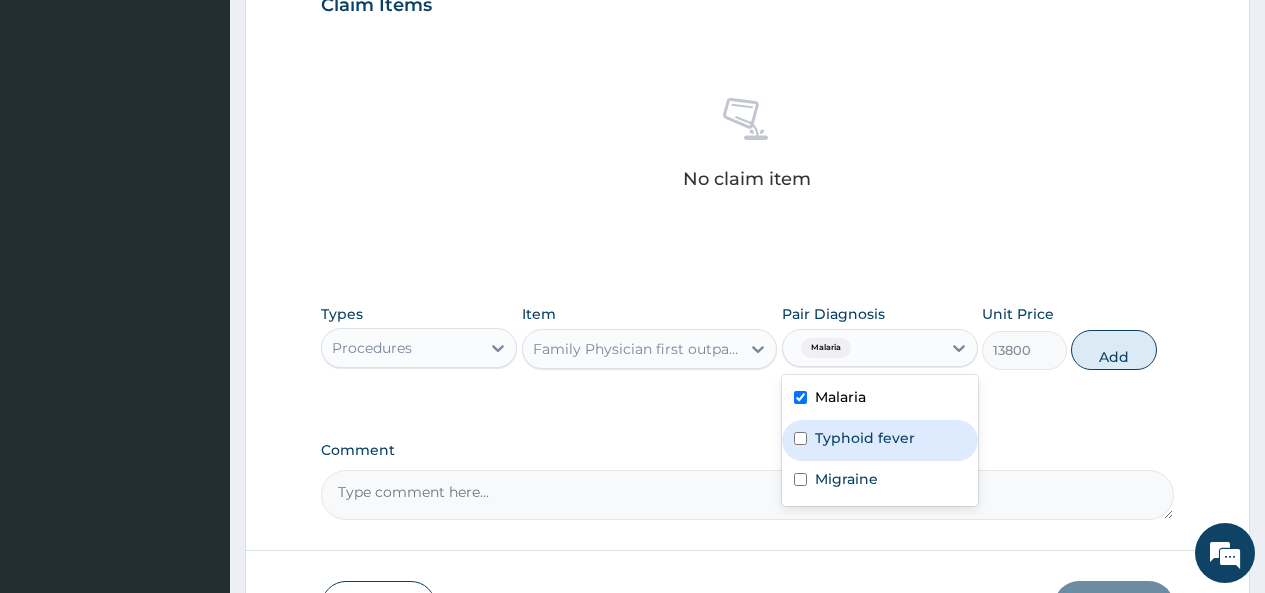 click at bounding box center [800, 438] 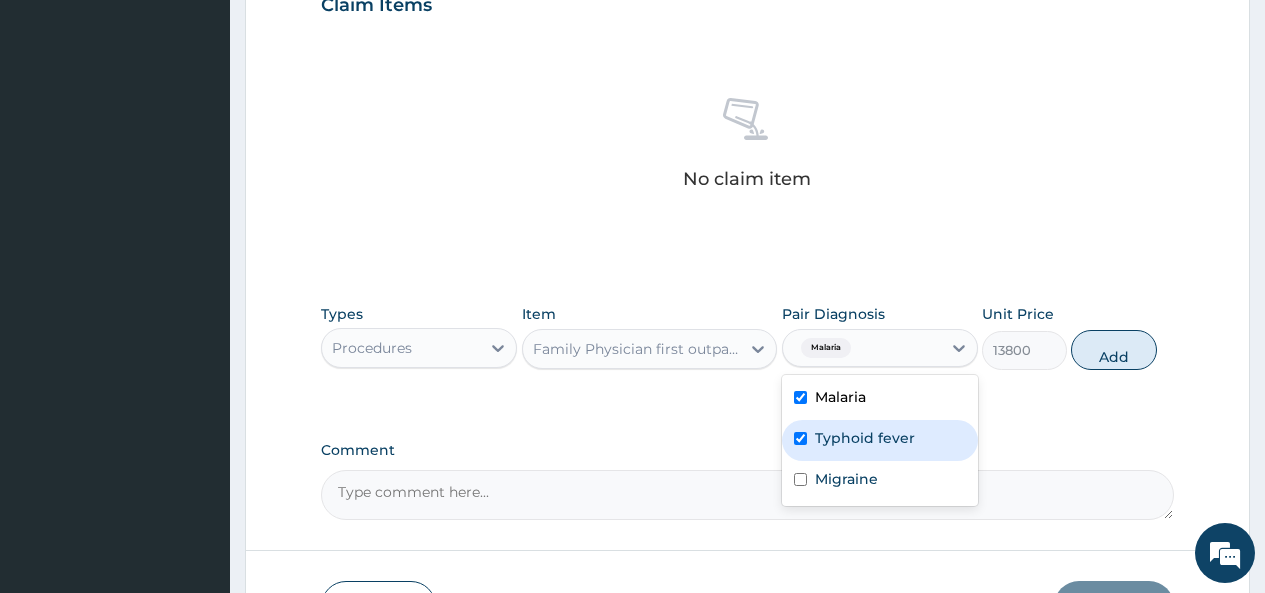 checkbox on "true" 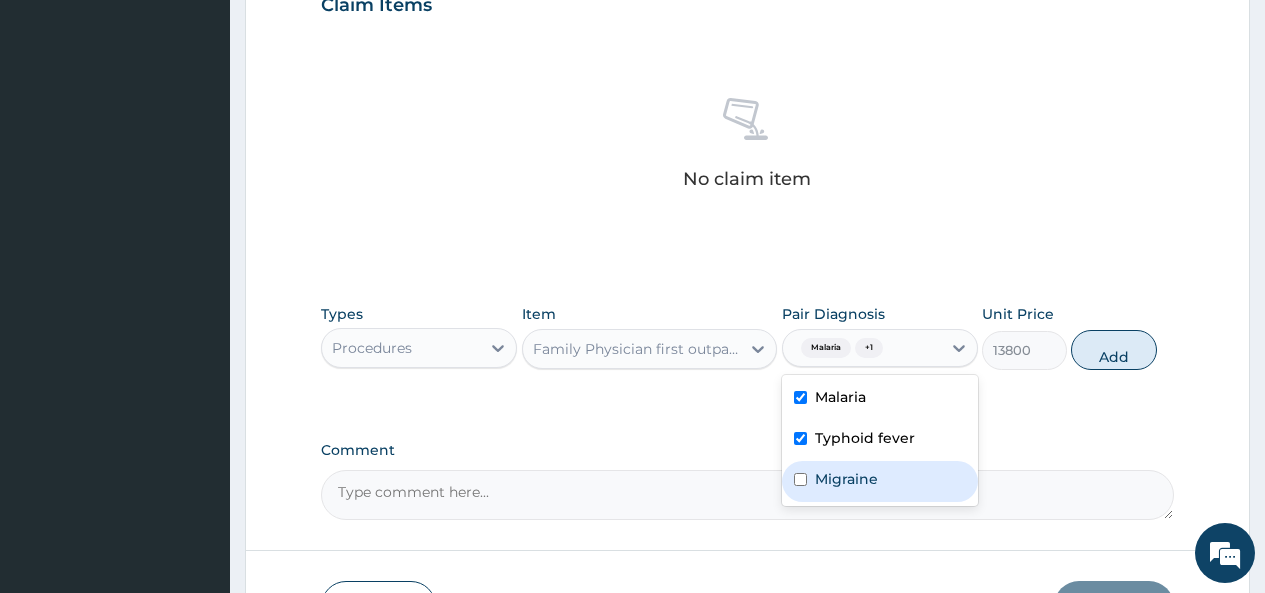 click at bounding box center [800, 479] 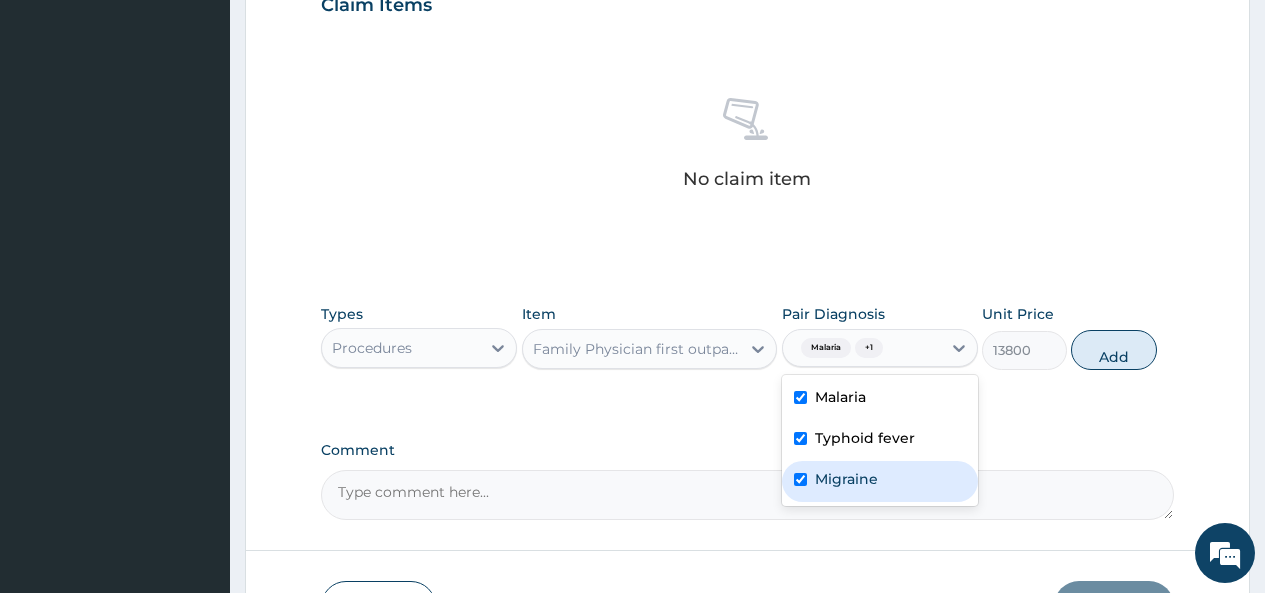 checkbox on "true" 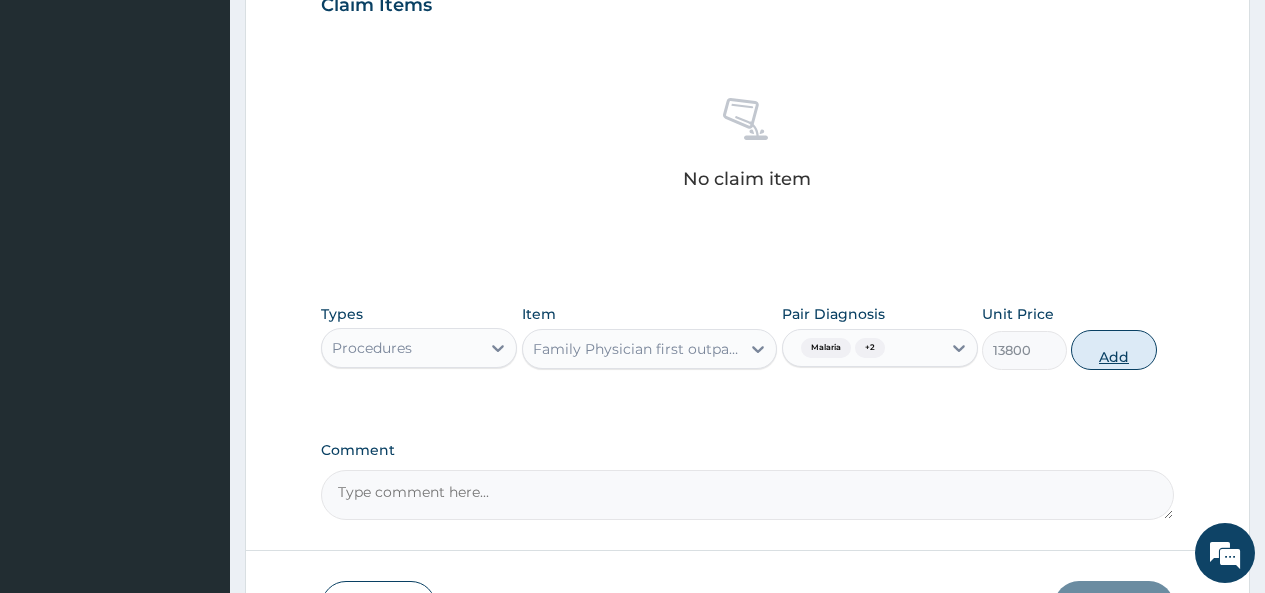click on "Add" at bounding box center [1113, 350] 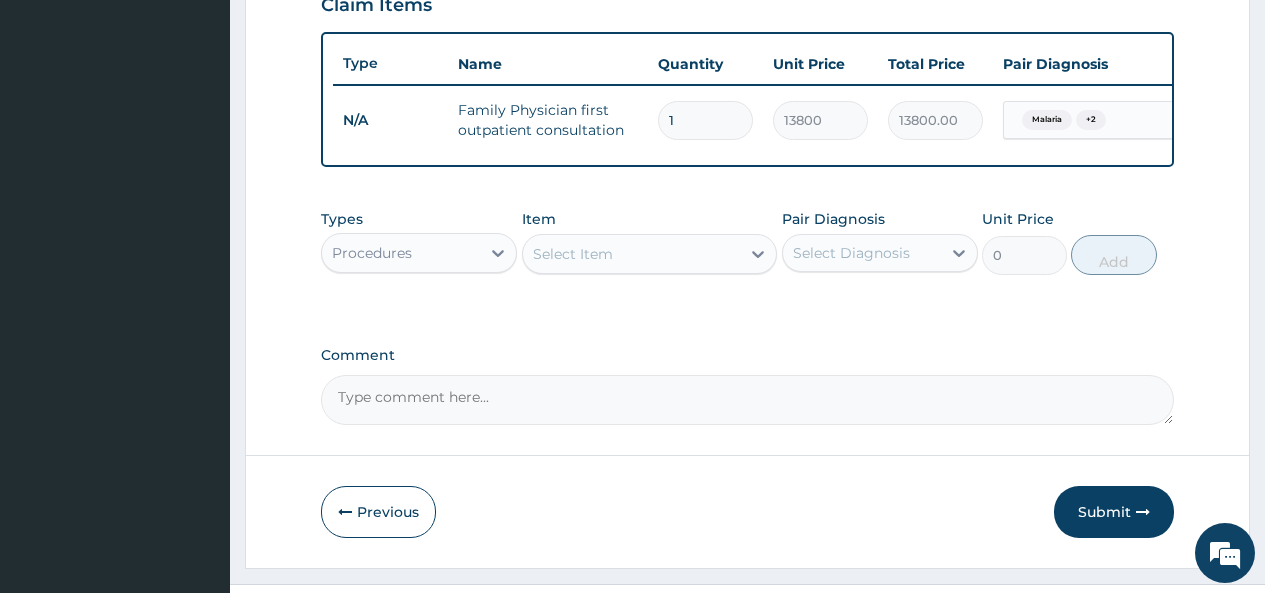 click on "Select Item" at bounding box center (573, 254) 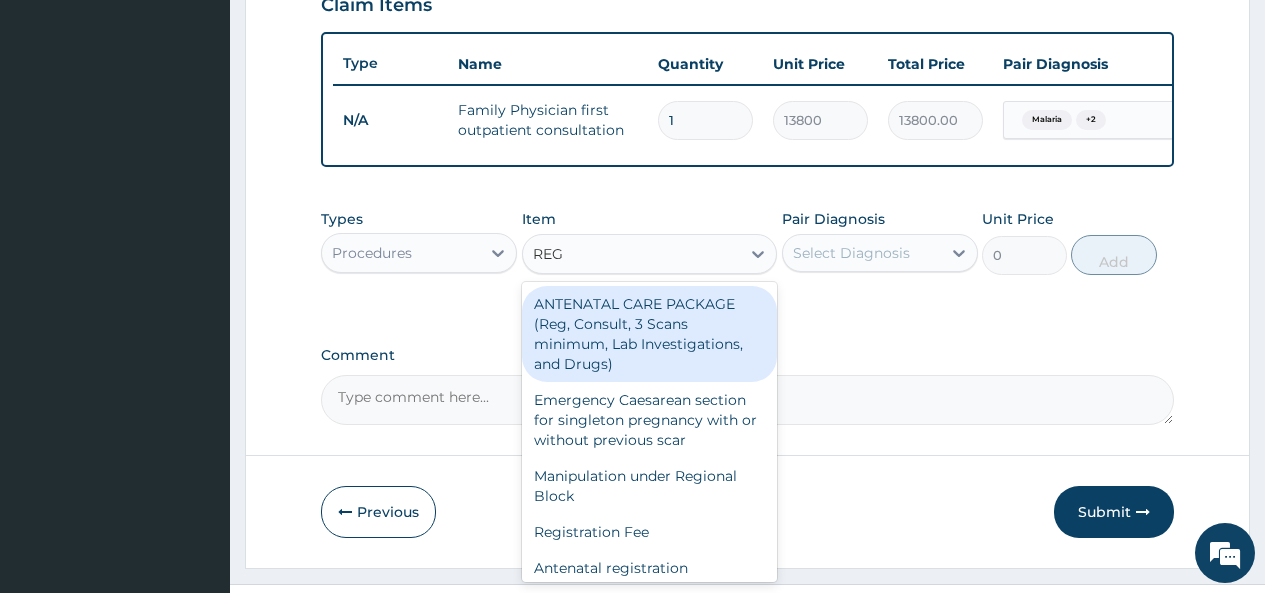 type on "REGI" 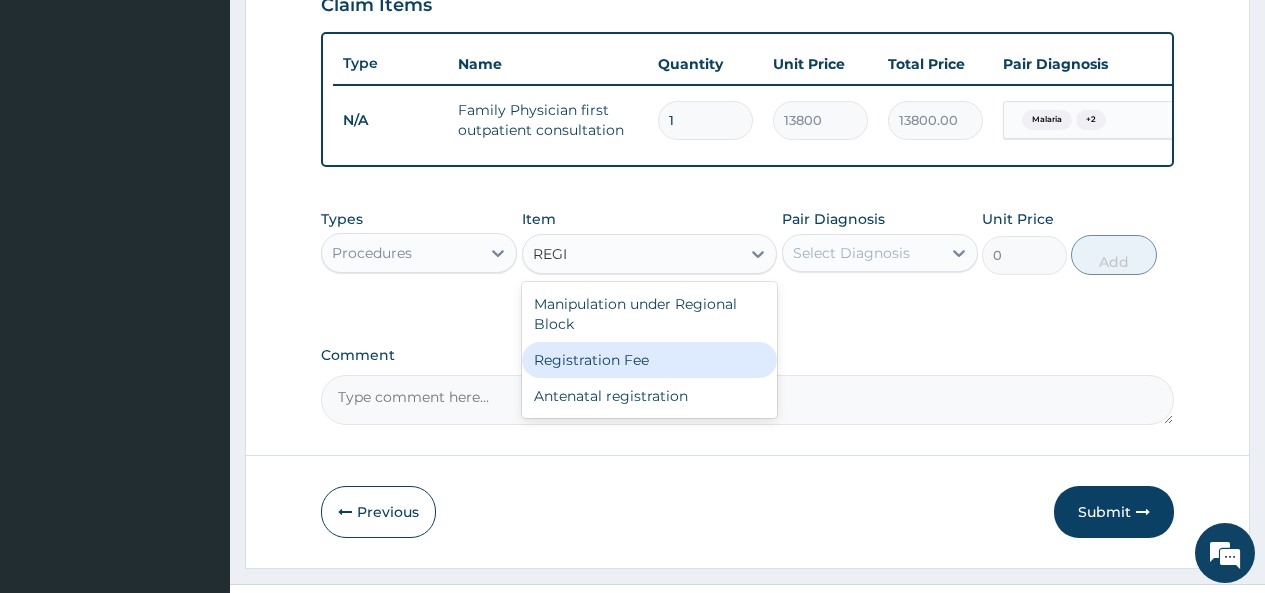click on "Registration Fee" at bounding box center (650, 360) 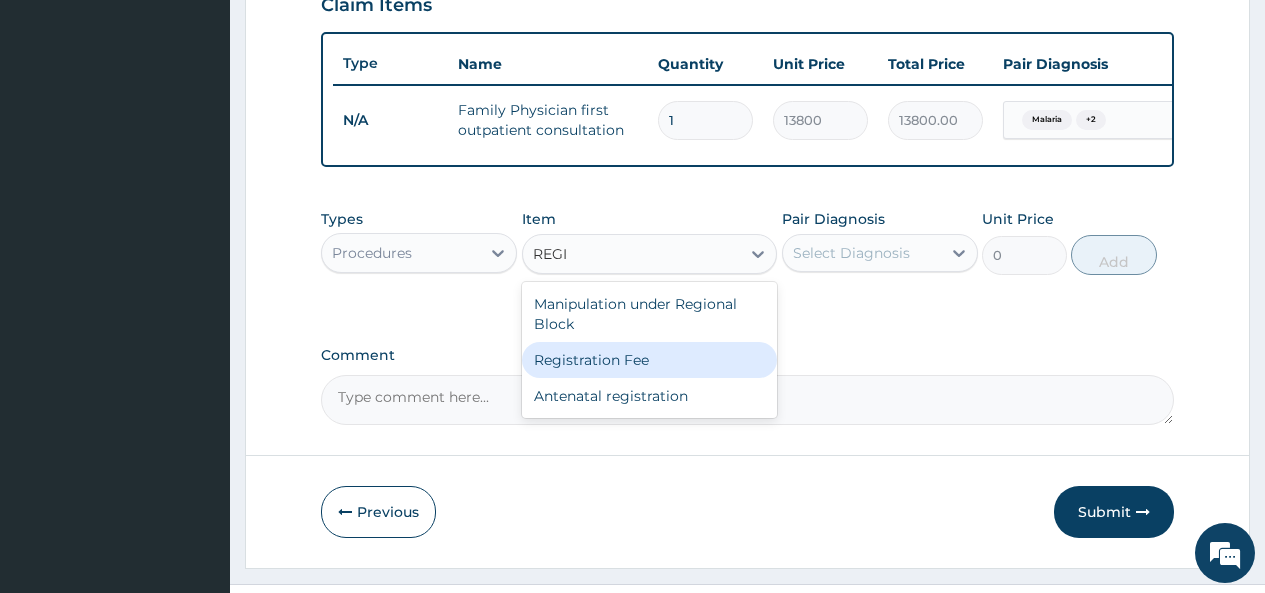 type 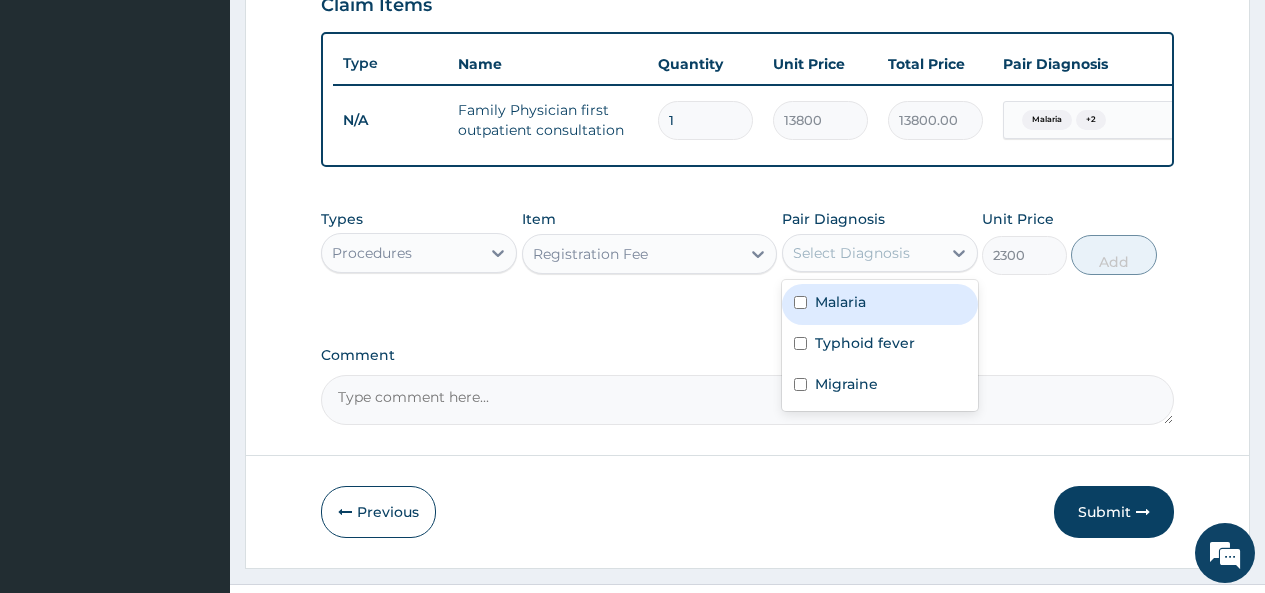 click on "Select Diagnosis" at bounding box center [851, 253] 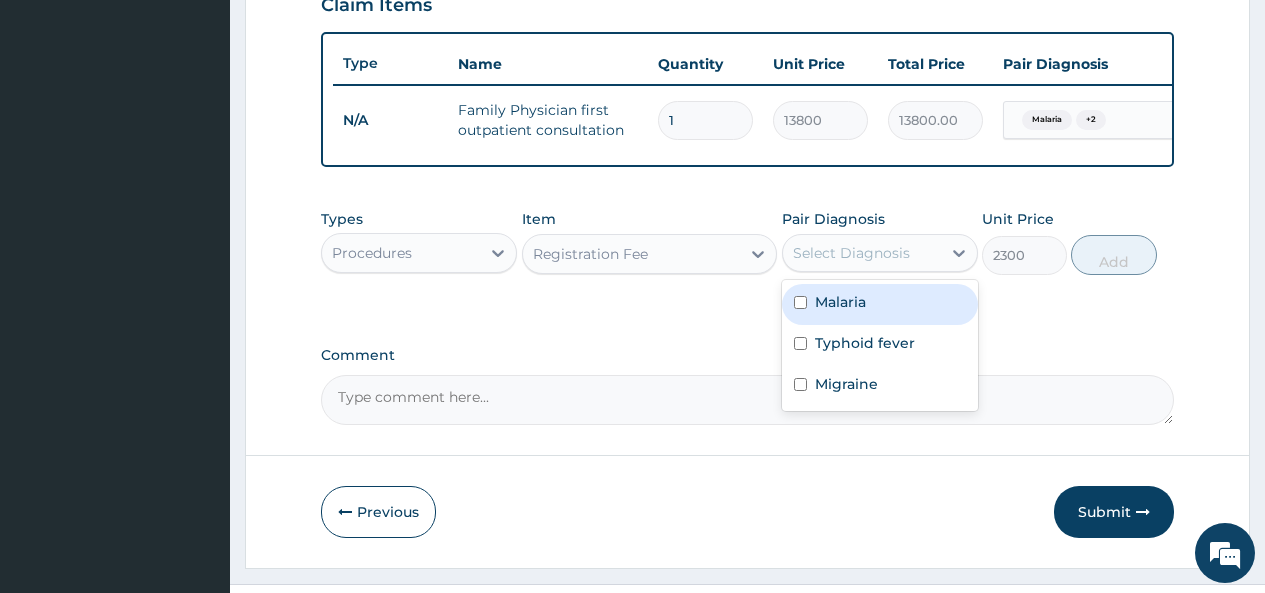 click at bounding box center (800, 302) 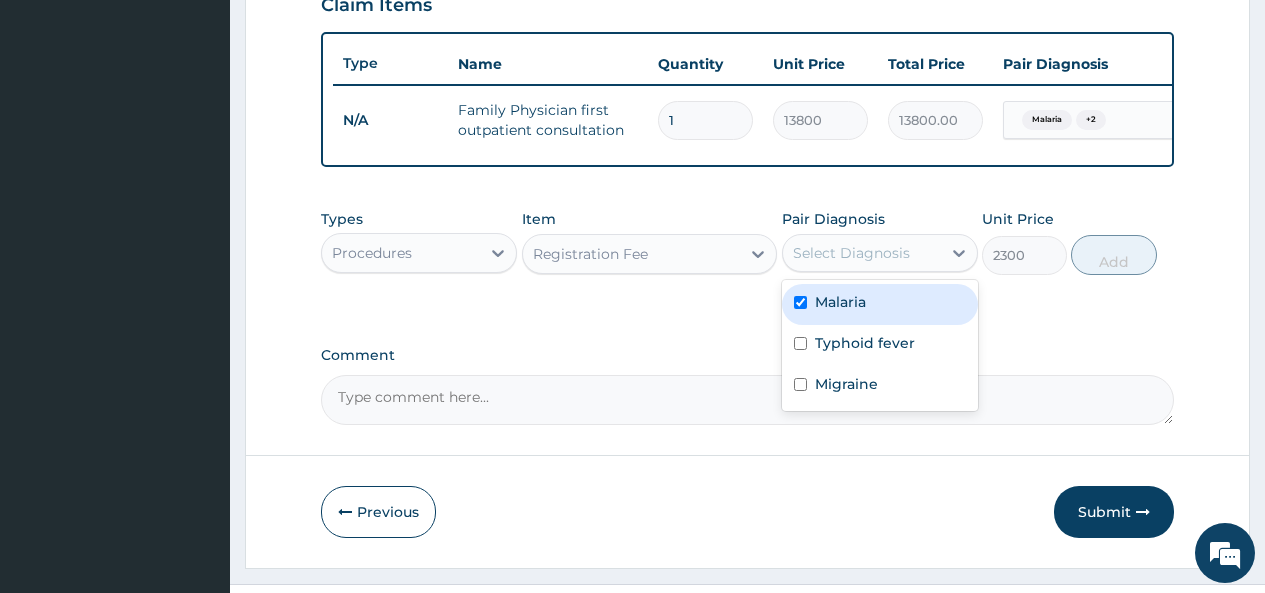 checkbox on "true" 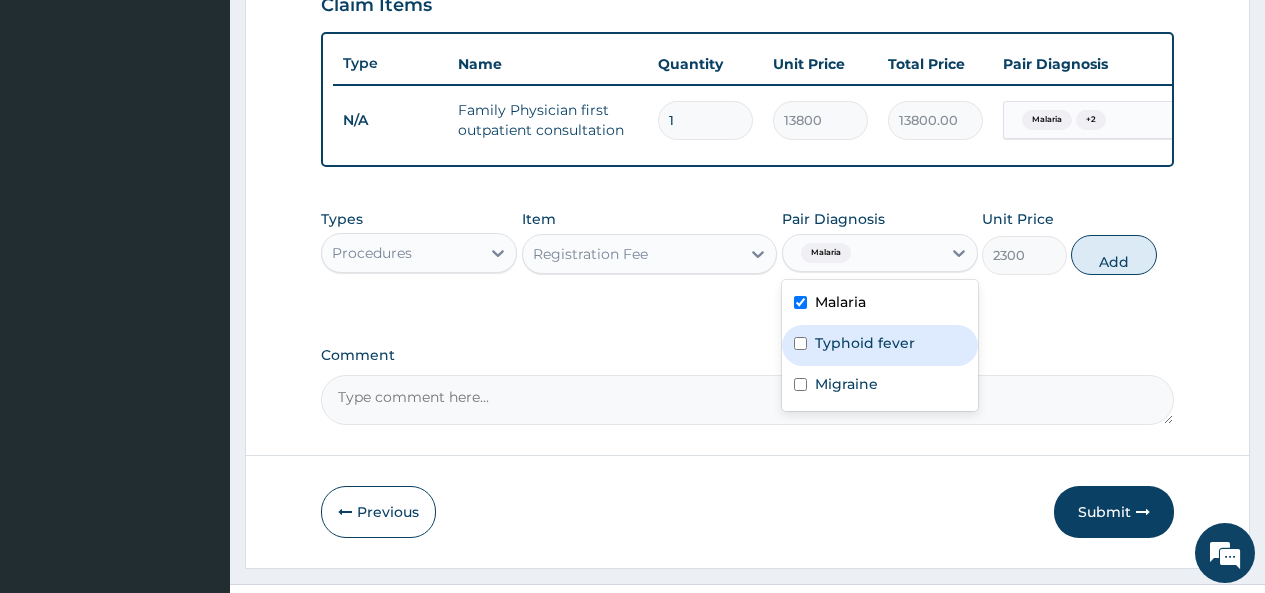 click at bounding box center [800, 343] 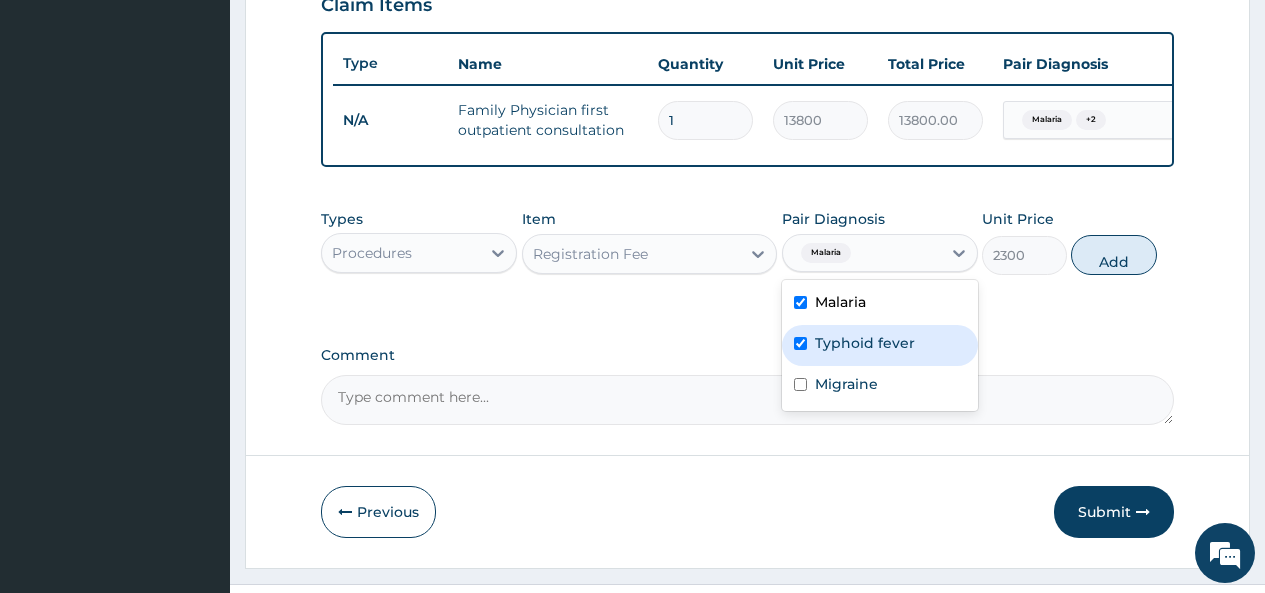 checkbox on "true" 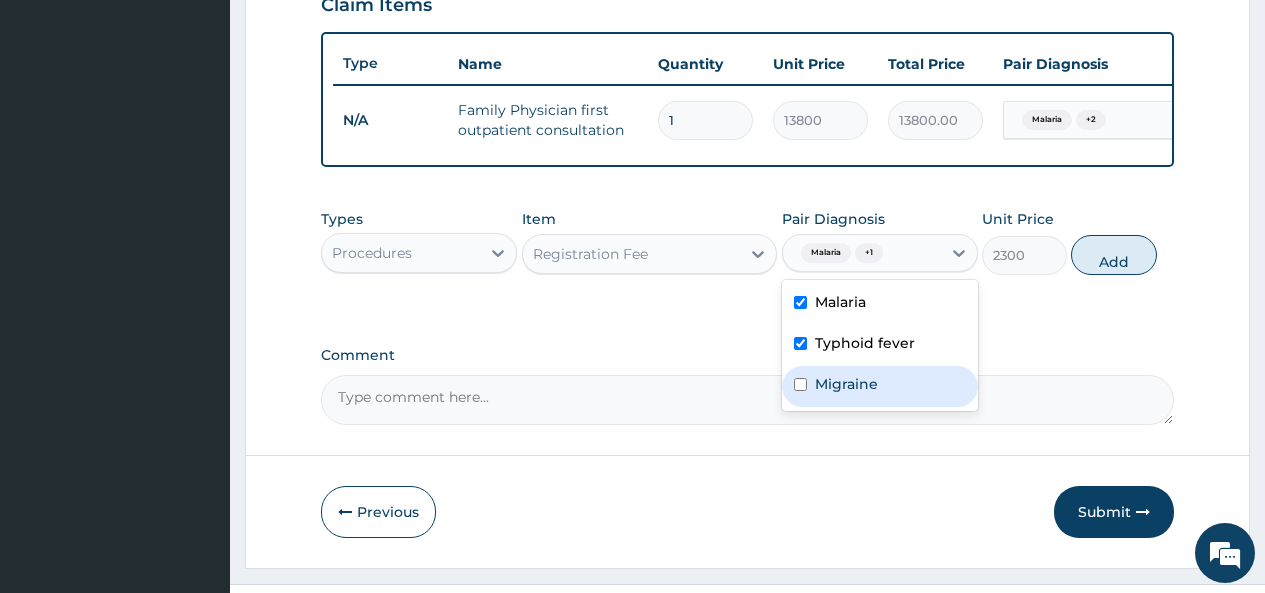 click at bounding box center [800, 384] 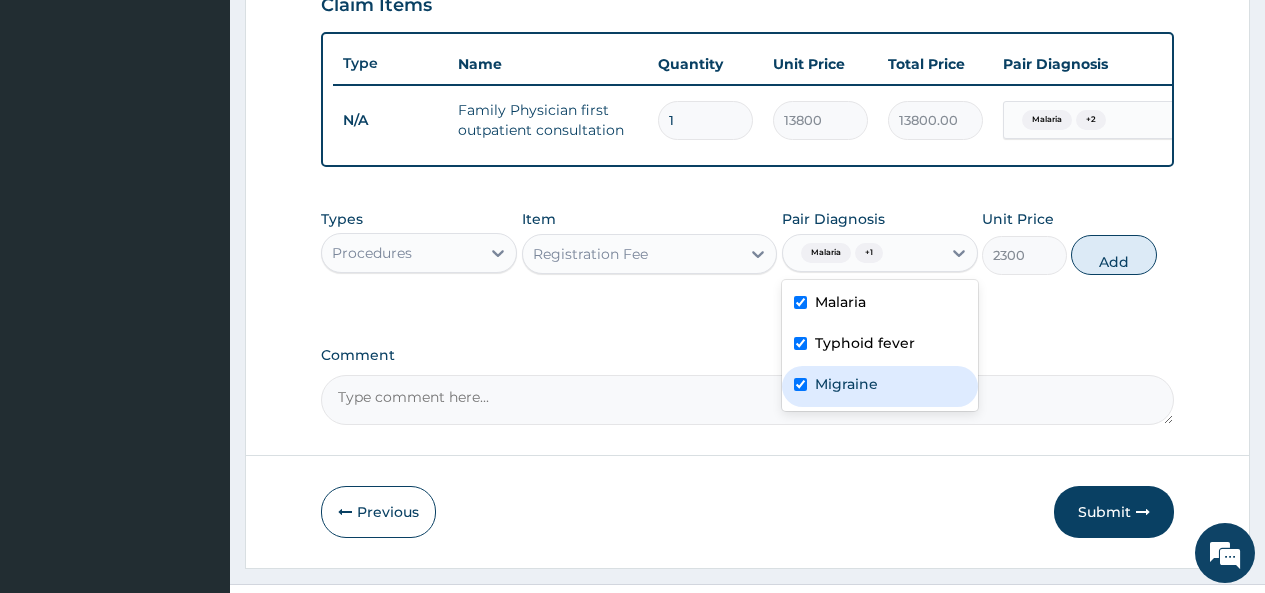 checkbox on "true" 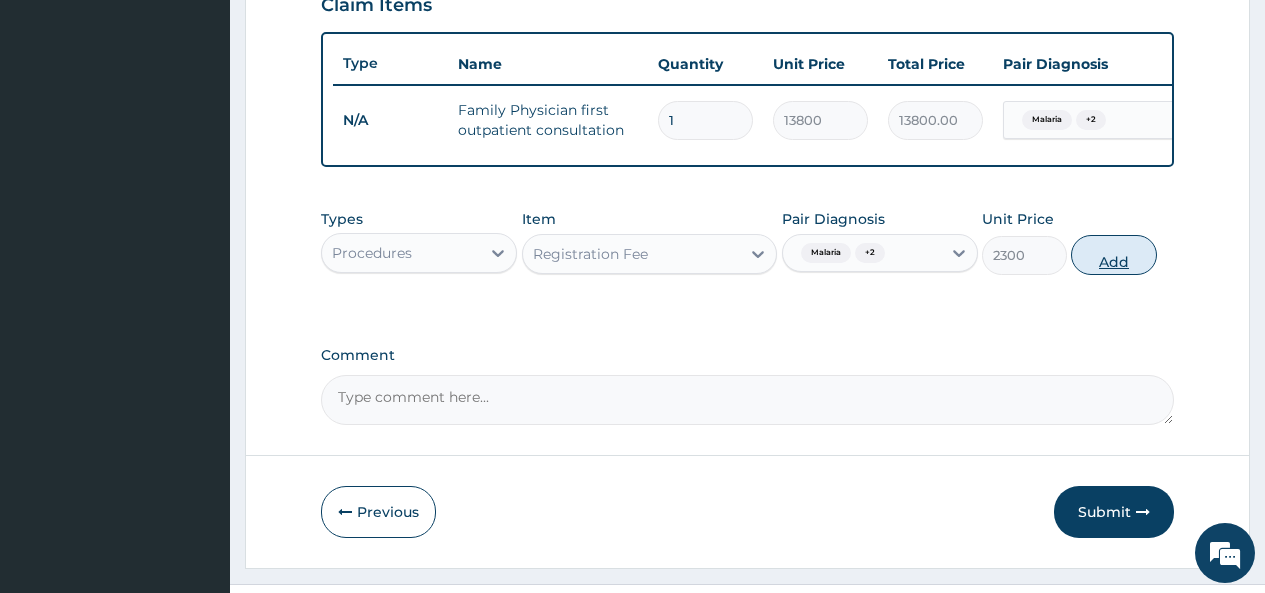 click on "Add" at bounding box center [1113, 255] 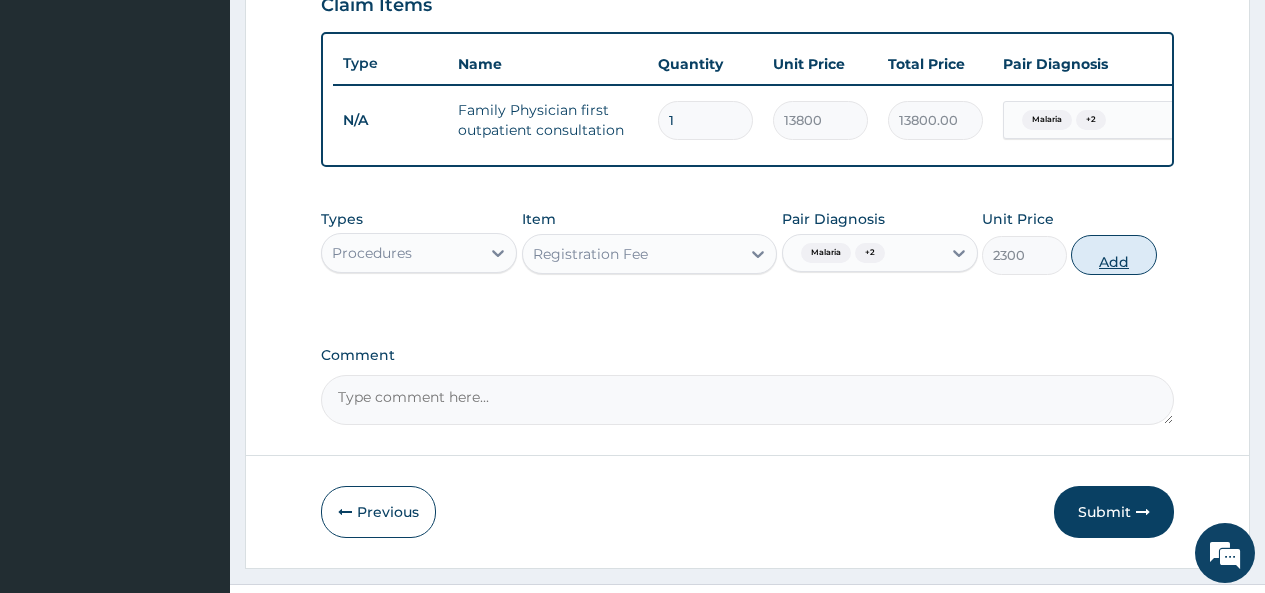 type on "0" 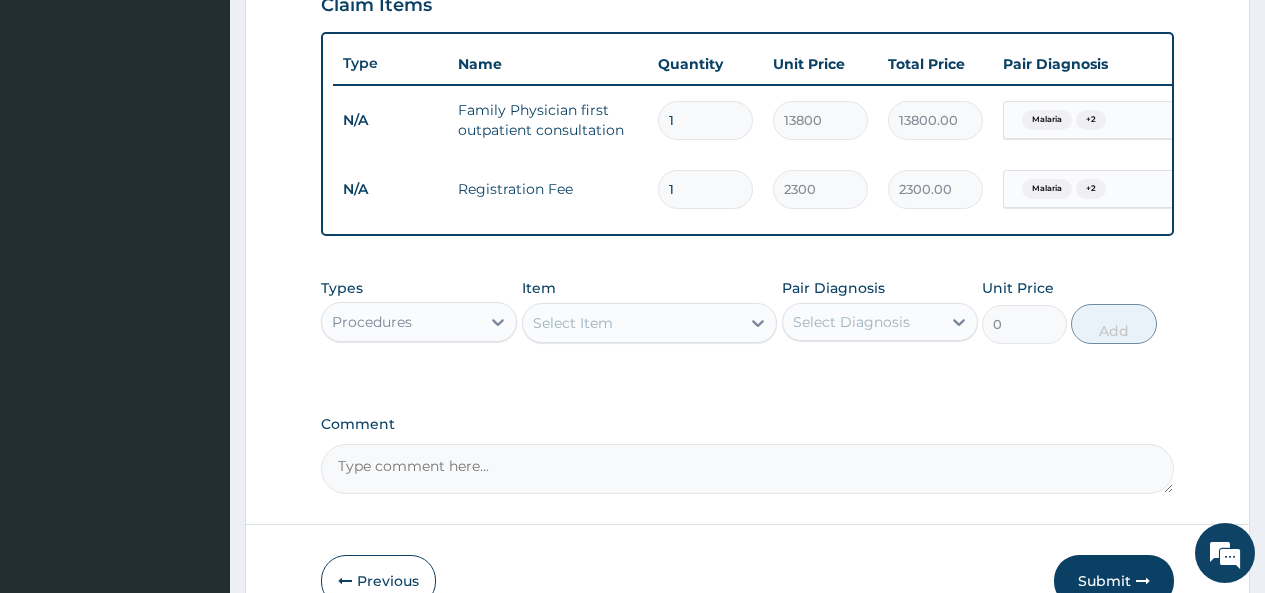 click on "Select Item" at bounding box center [632, 323] 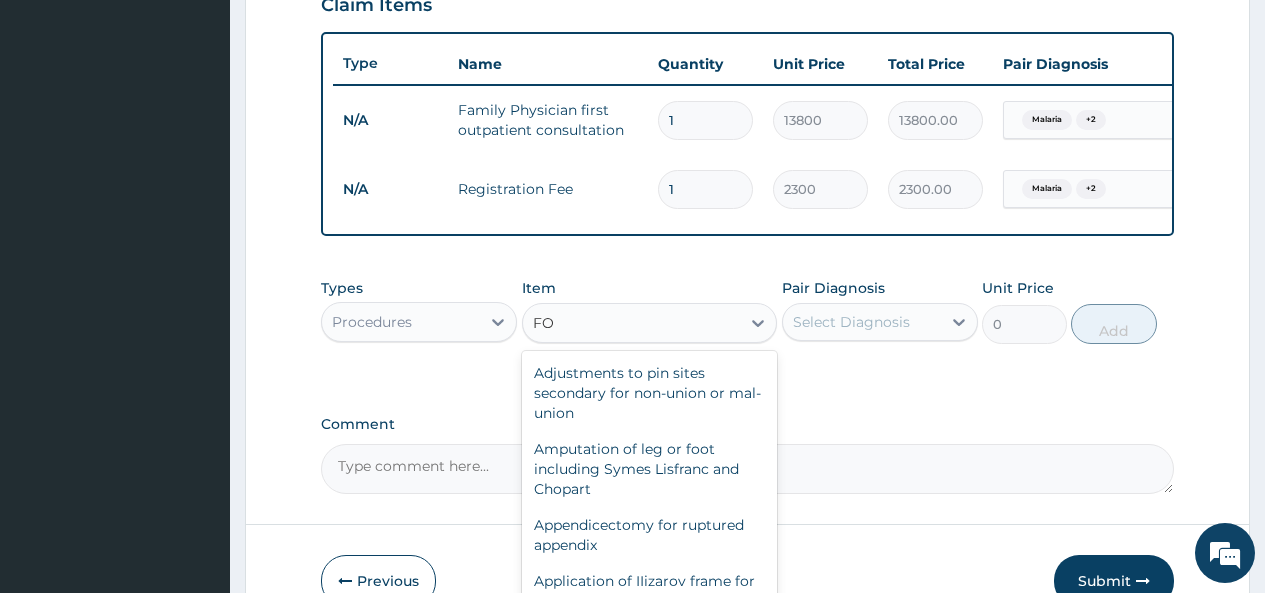 type on "F" 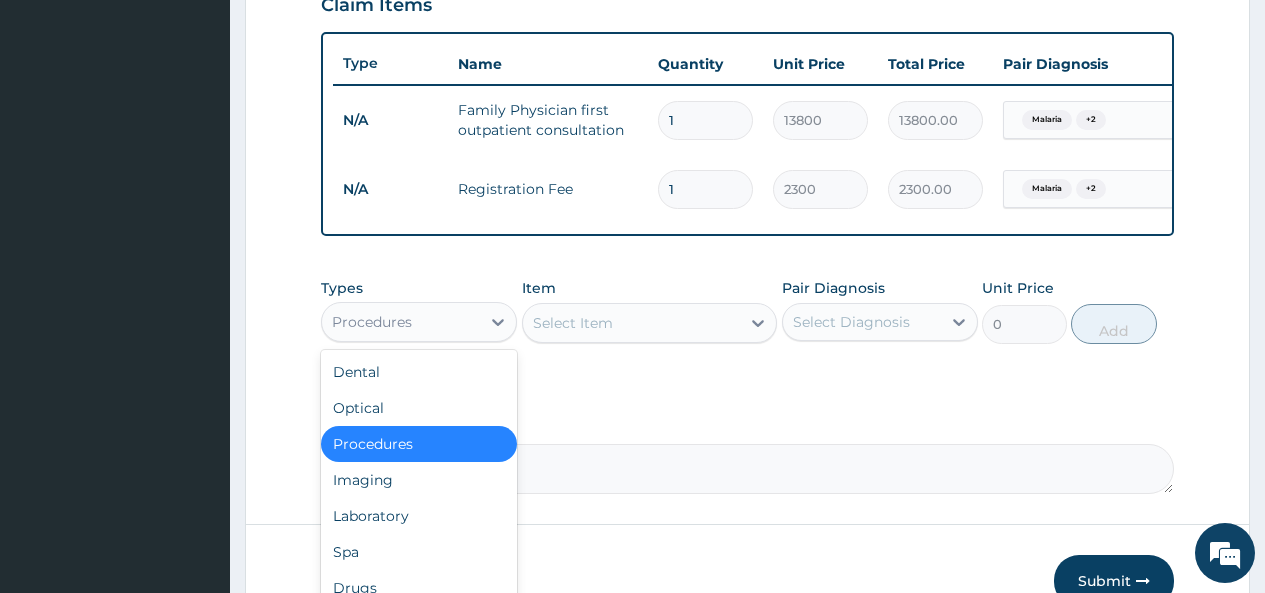 click on "Procedures" at bounding box center [401, 322] 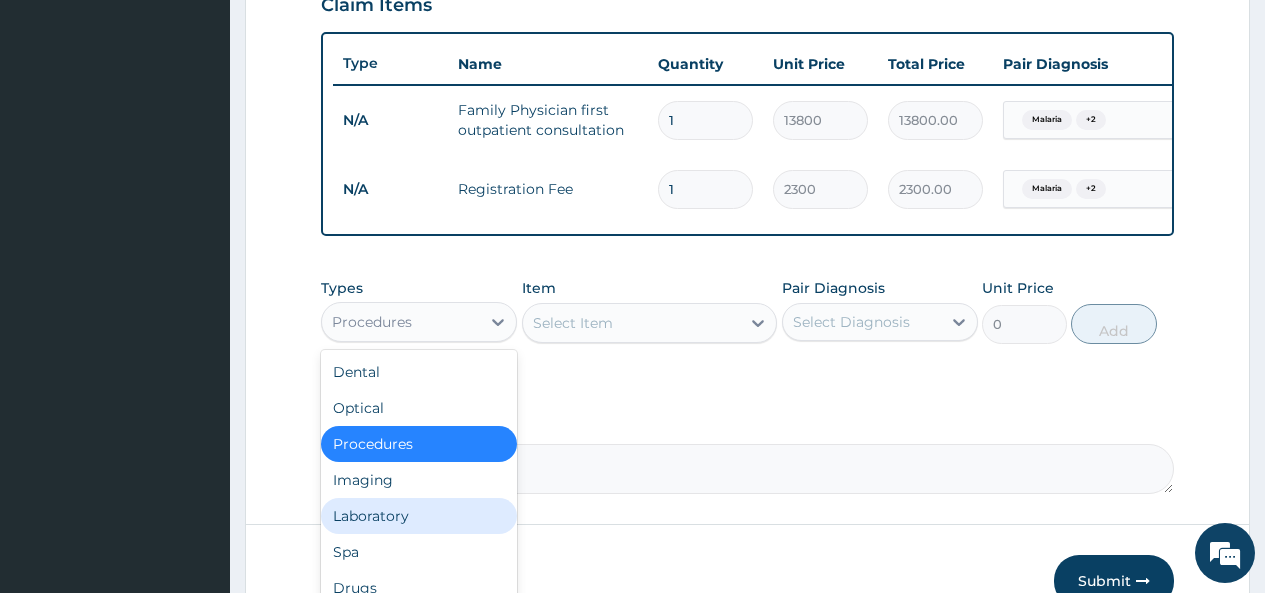 click on "Laboratory" at bounding box center (419, 516) 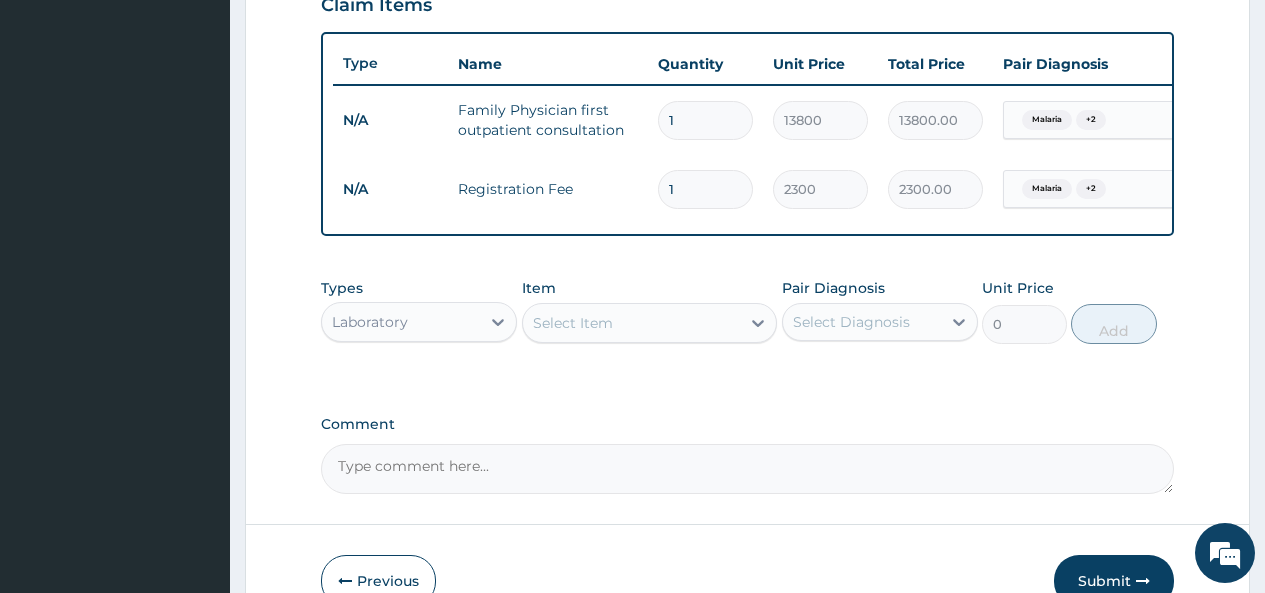 click on "Select Item" at bounding box center (573, 323) 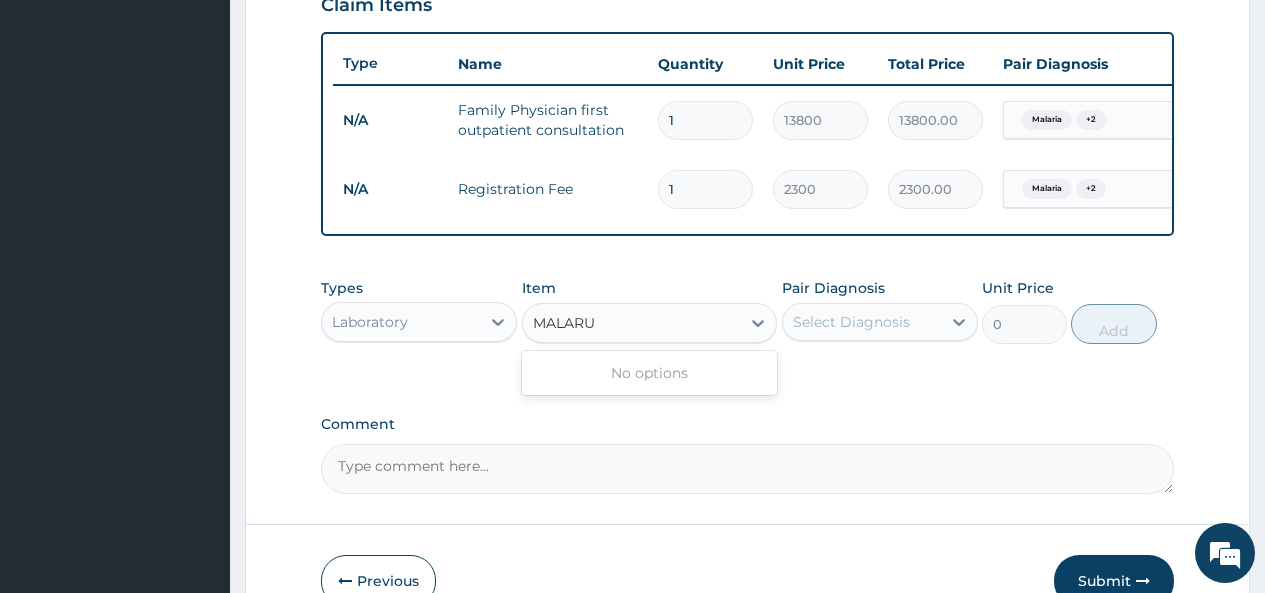 type on "MALAR" 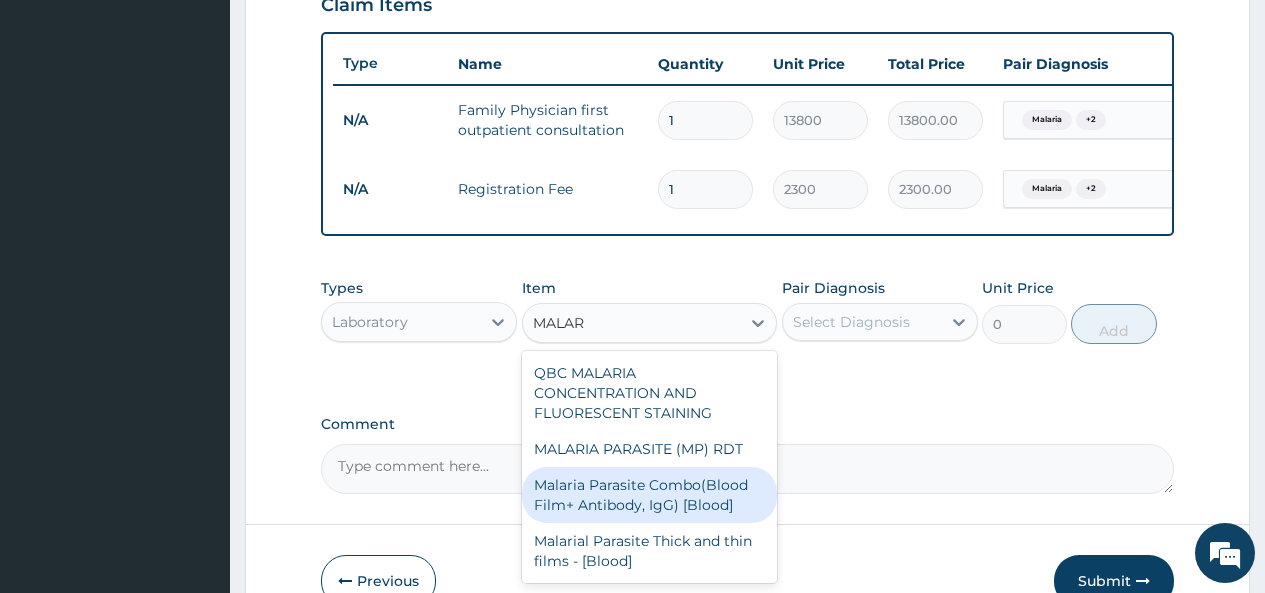 click on "Malaria Parasite Combo(Blood Film+ Antibody, IgG) [Blood]" at bounding box center [650, 495] 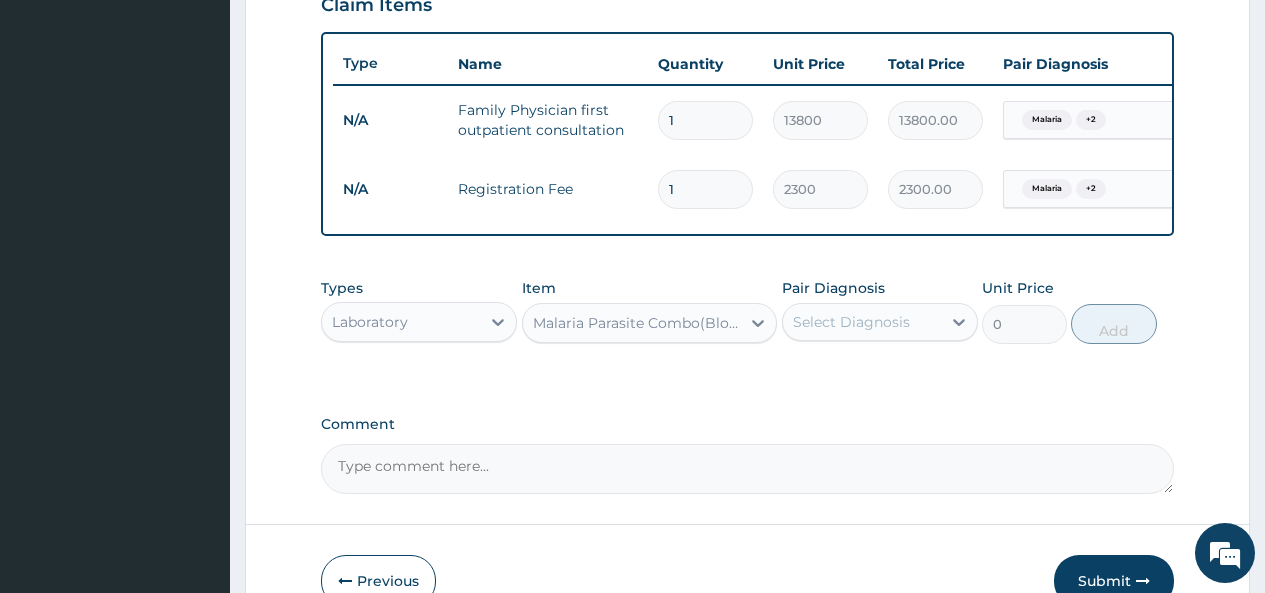 type 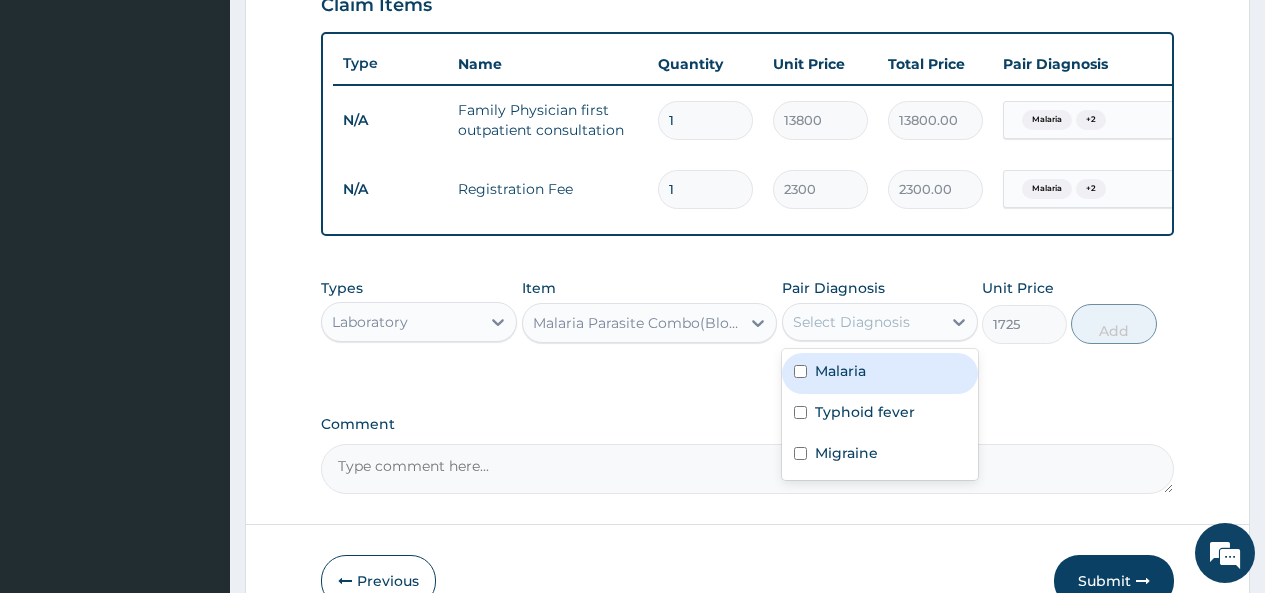 click on "Select Diagnosis" at bounding box center [862, 322] 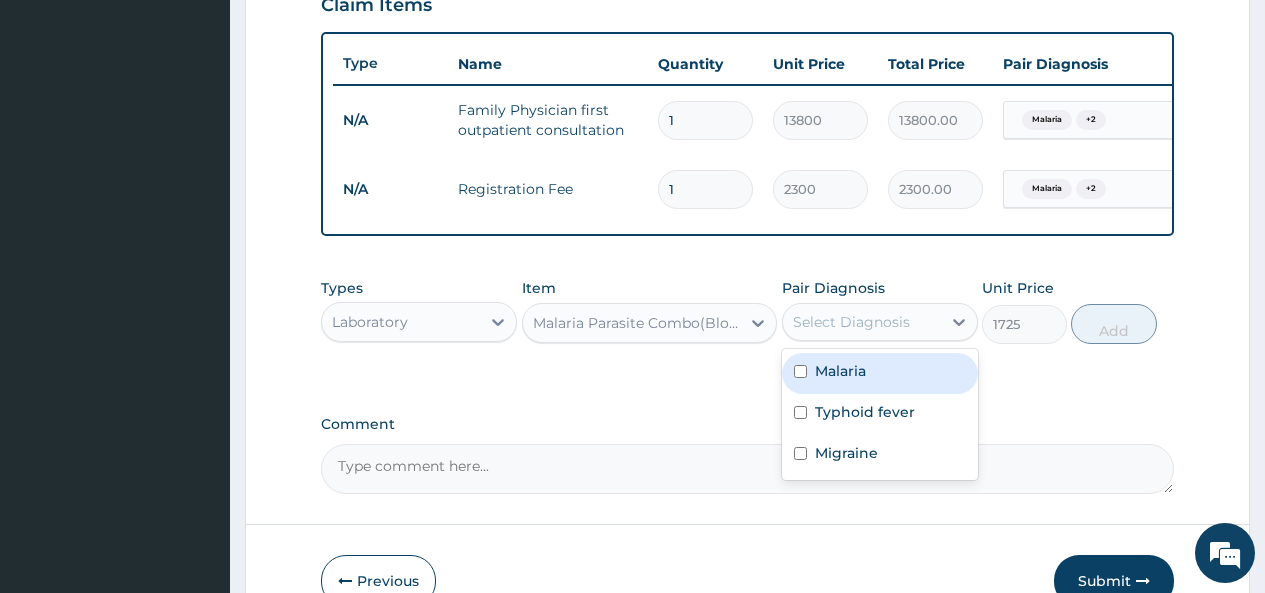 click at bounding box center [800, 371] 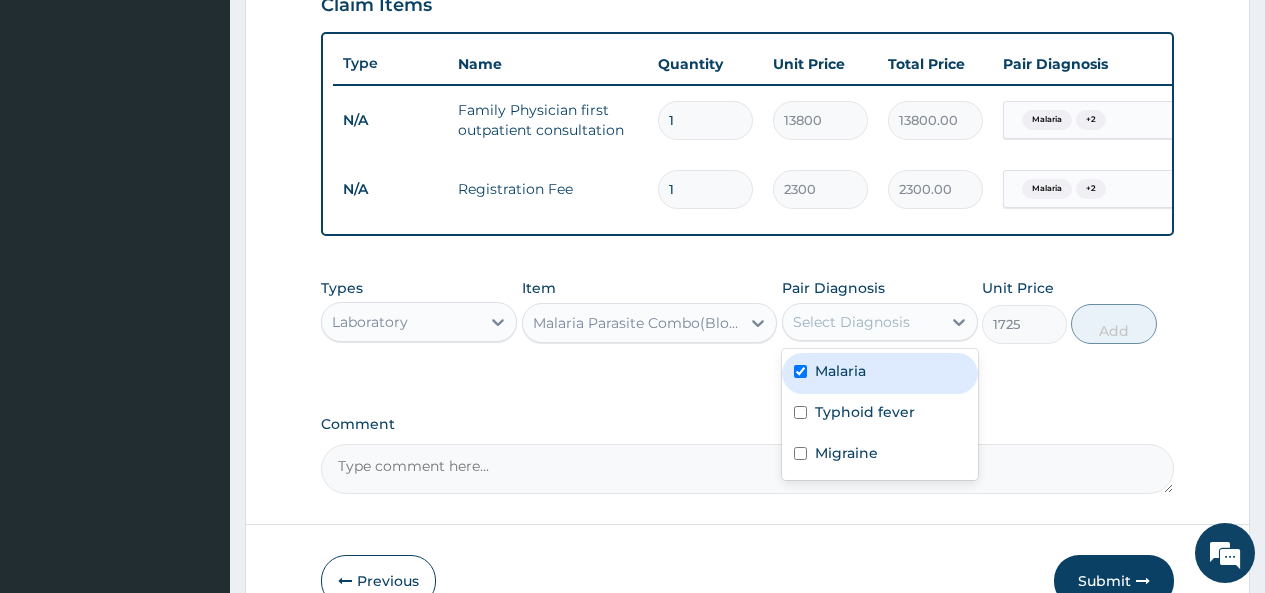 checkbox on "true" 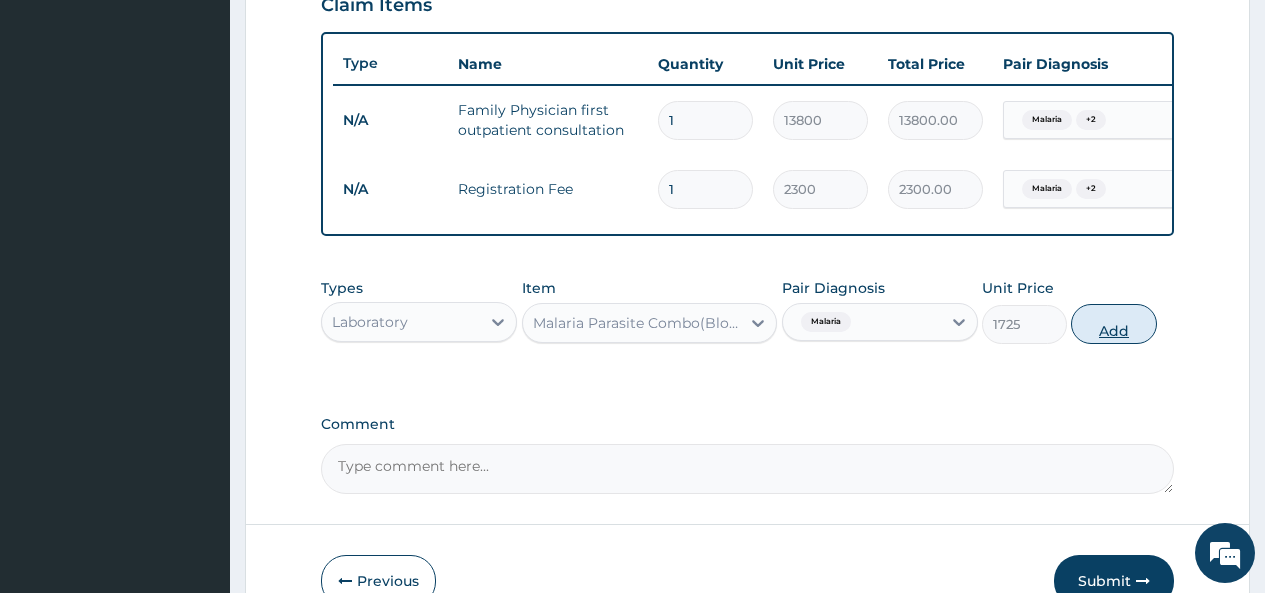 click on "Add" at bounding box center [1113, 324] 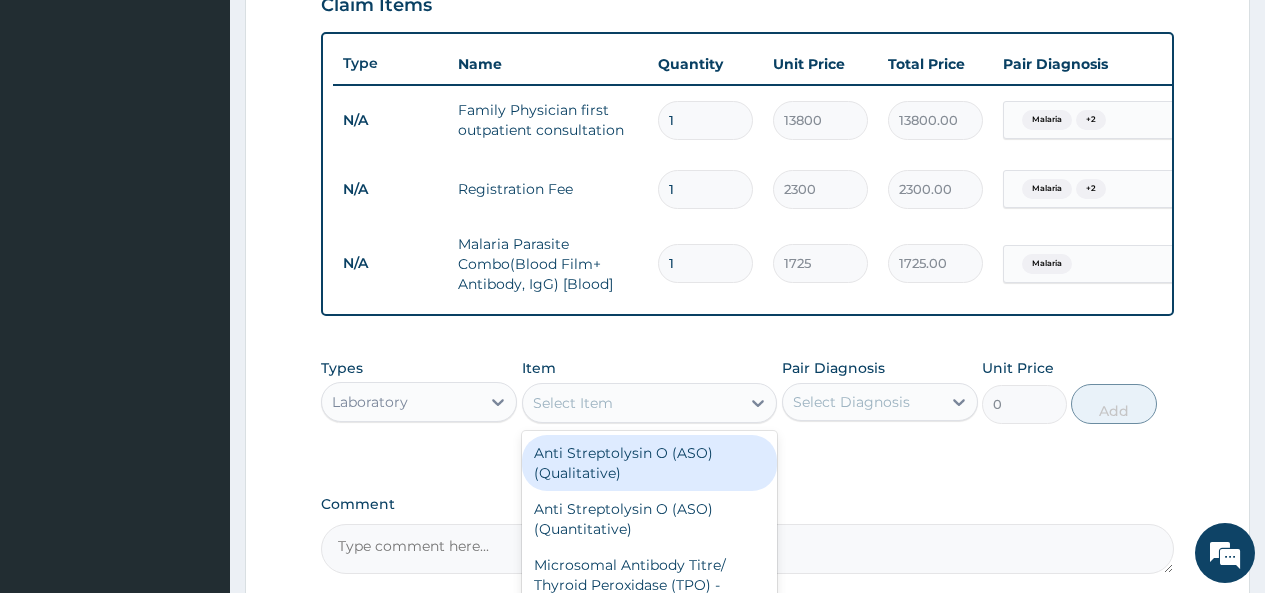click on "Select Item" at bounding box center (573, 403) 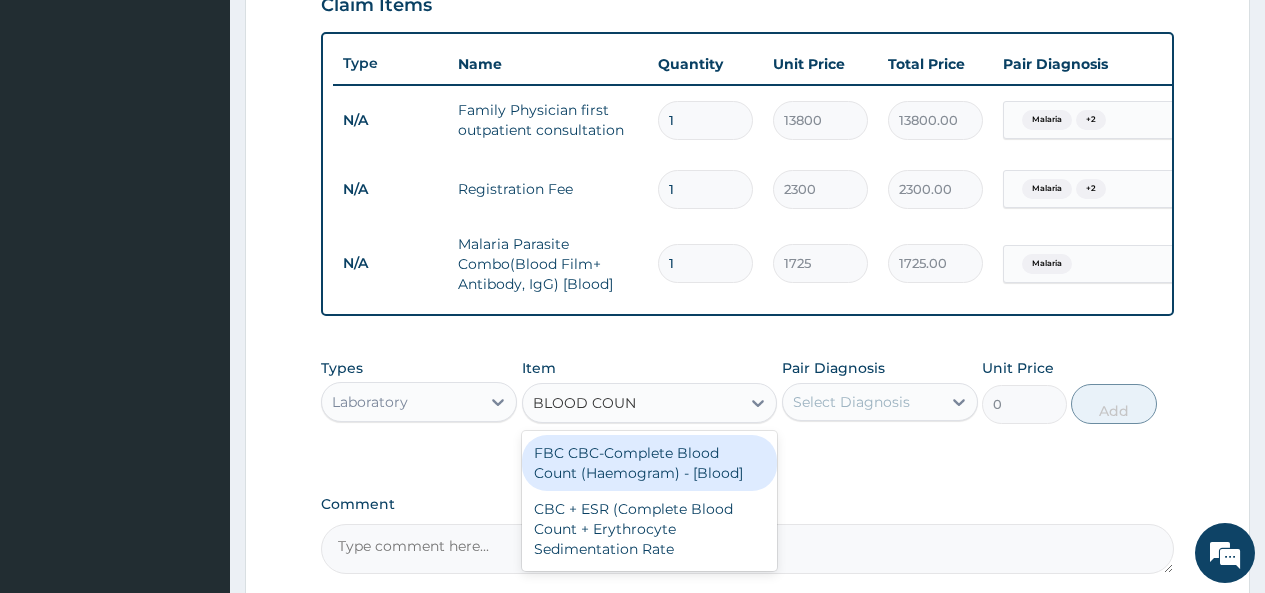 type on "BLOOD COUNT" 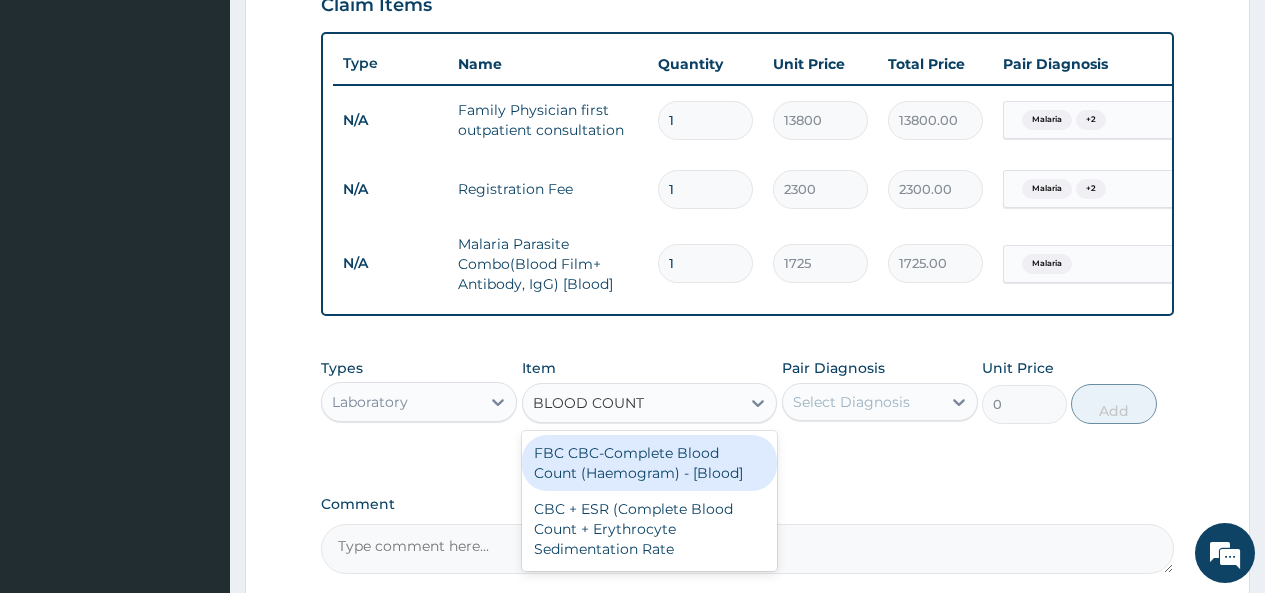 click on "FBC CBC-Complete Blood Count (Haemogram) - [Blood]" at bounding box center [650, 463] 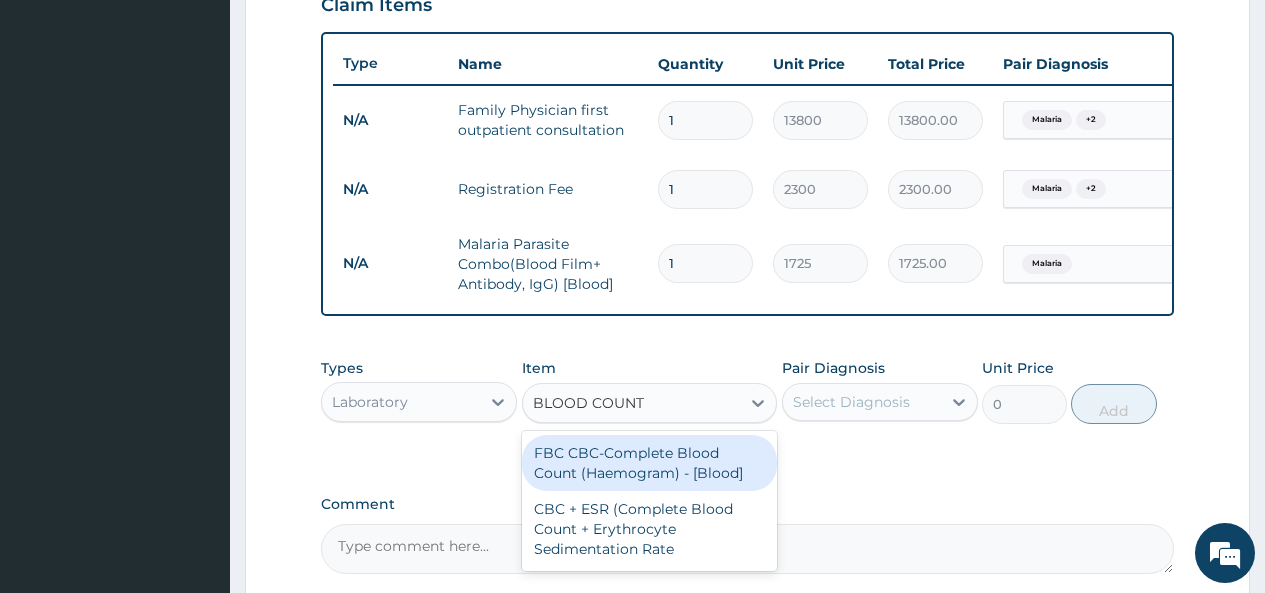 type 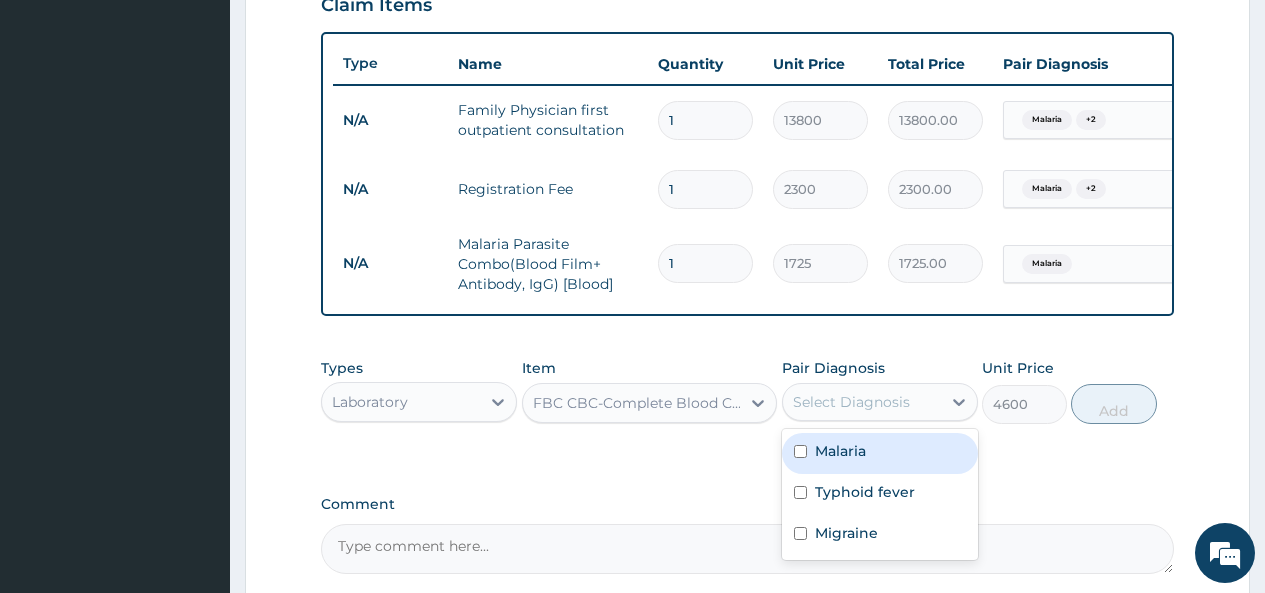 click on "Select Diagnosis" at bounding box center [851, 402] 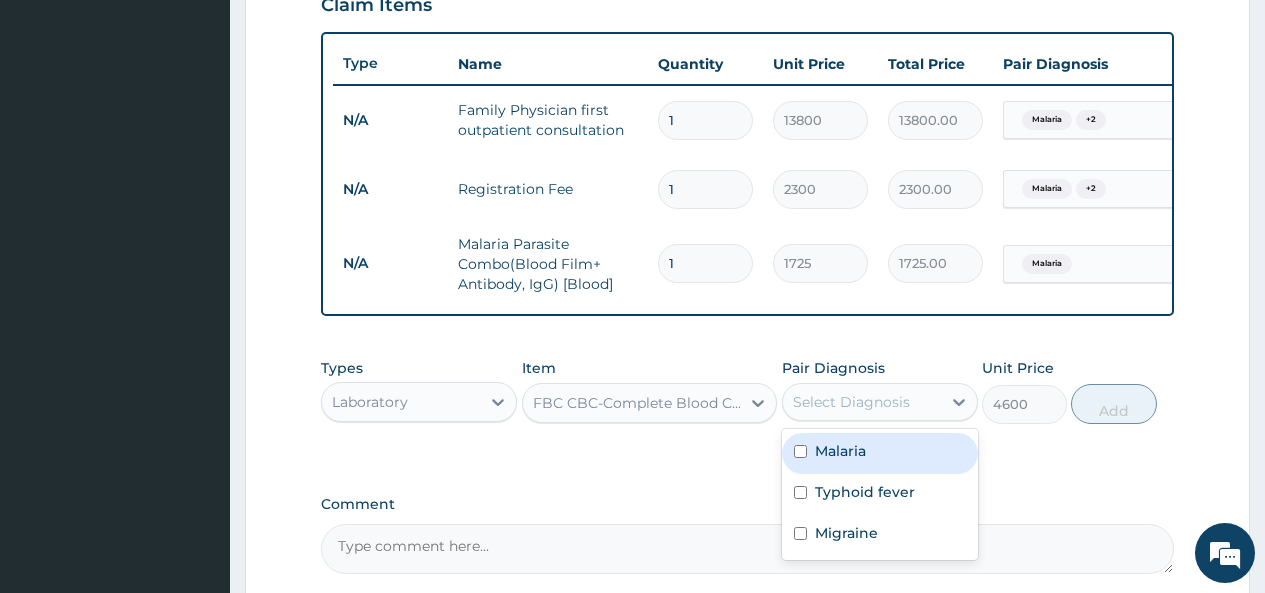 click at bounding box center [800, 451] 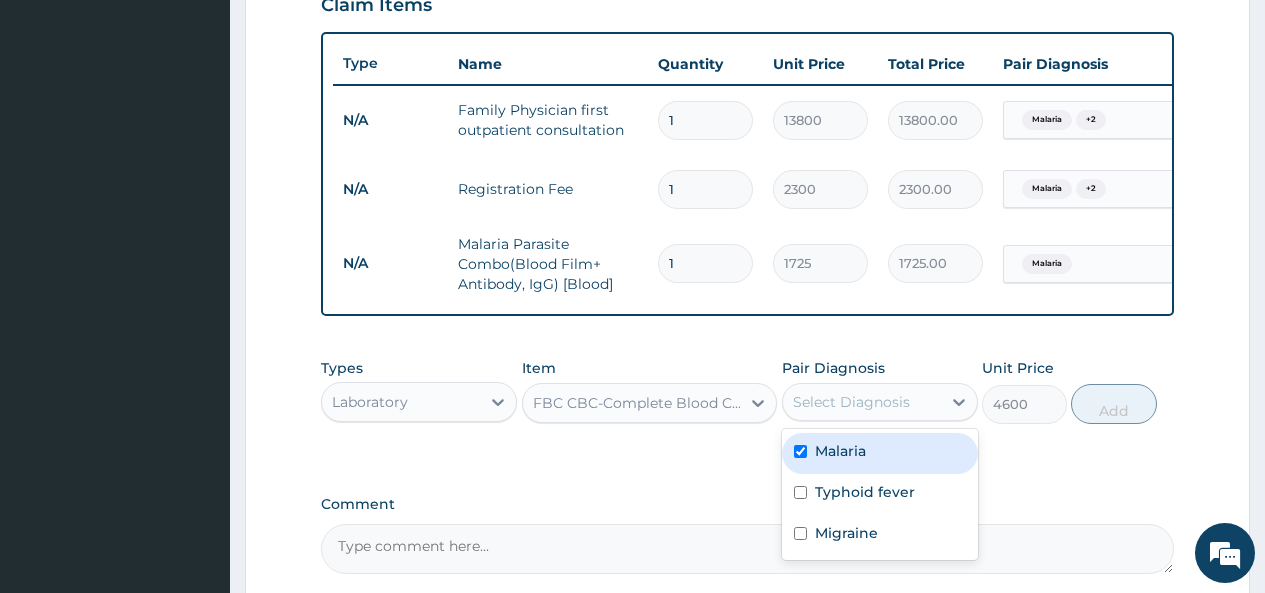checkbox on "true" 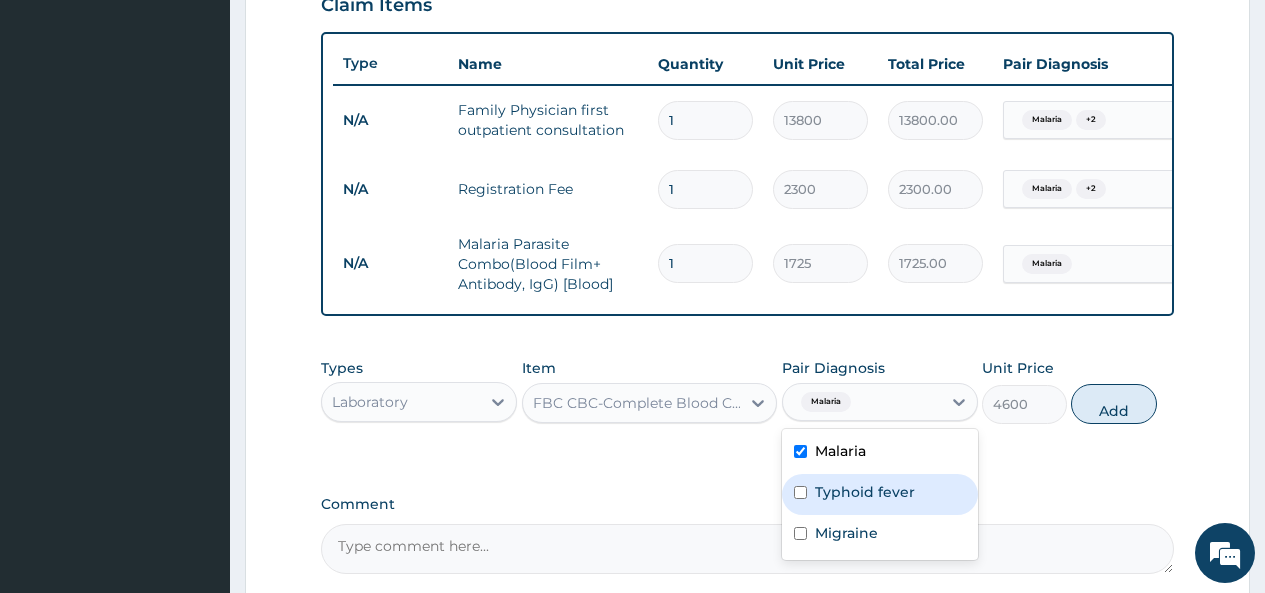 click at bounding box center [800, 492] 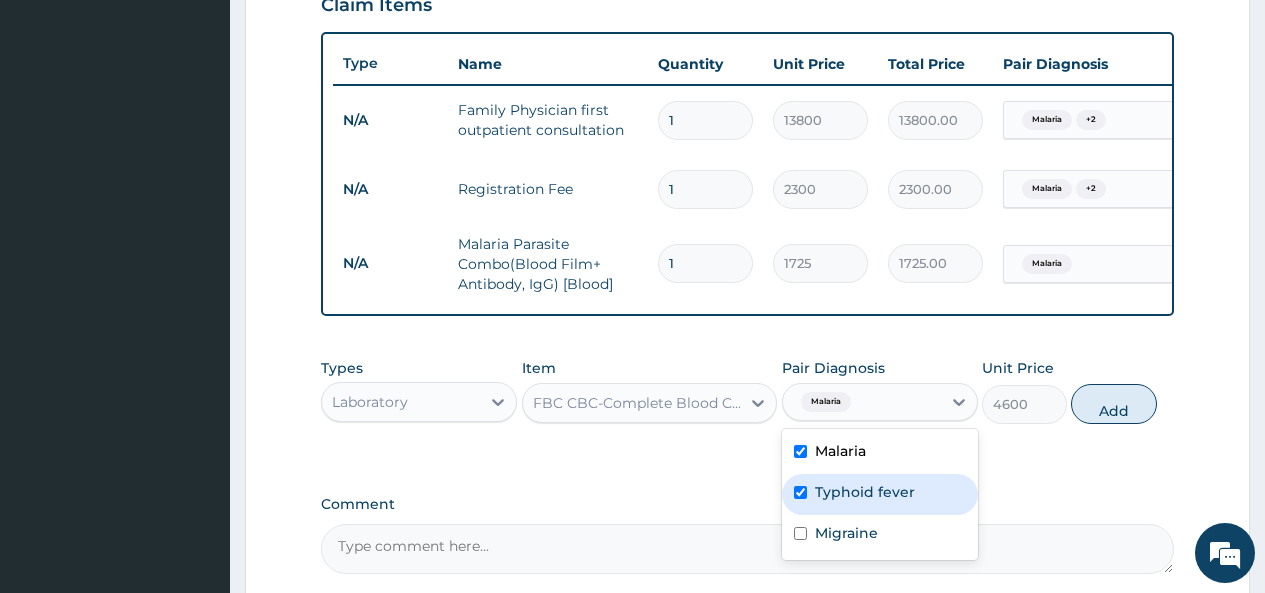 checkbox on "true" 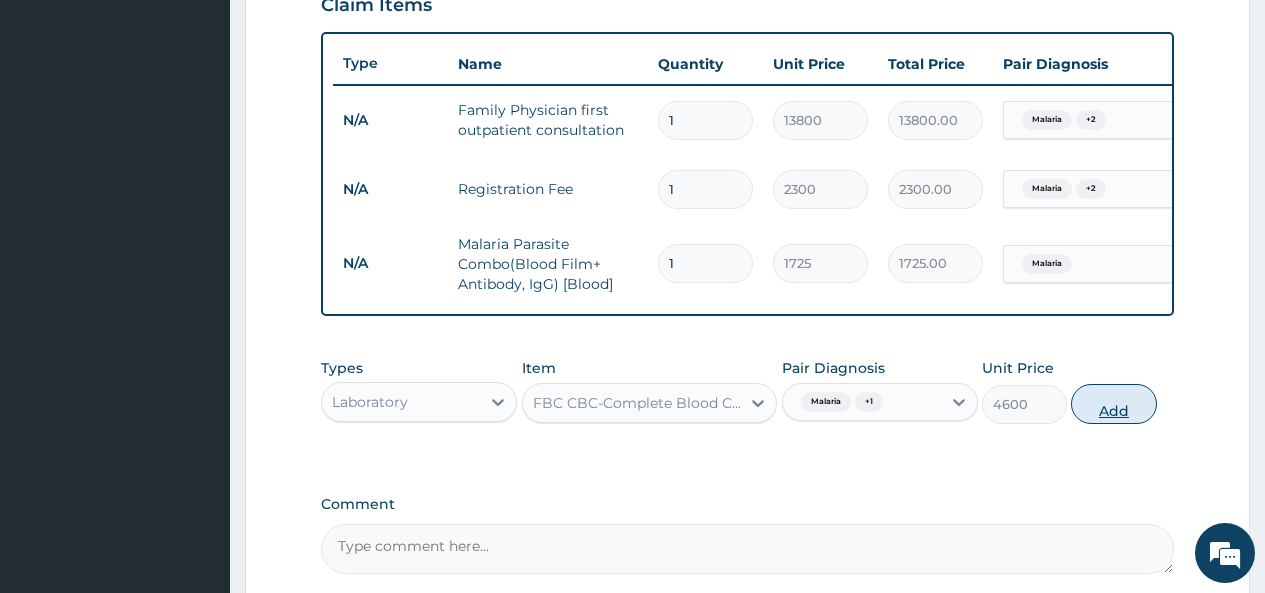 click on "Add" at bounding box center [1113, 404] 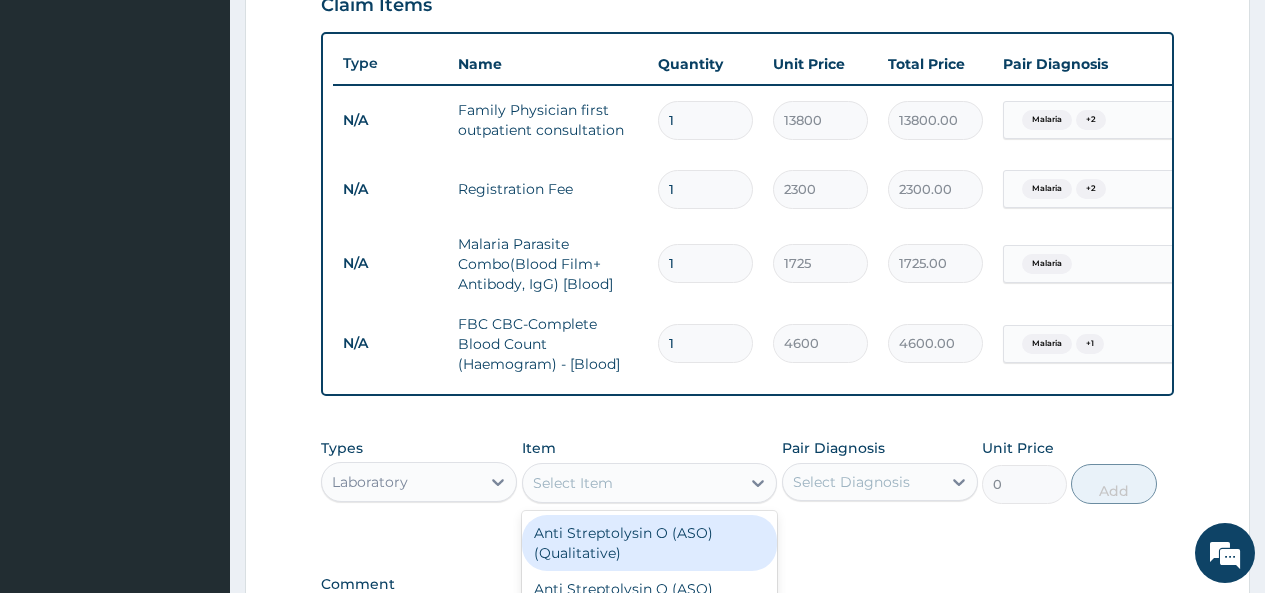 click on "Select Item" at bounding box center (573, 483) 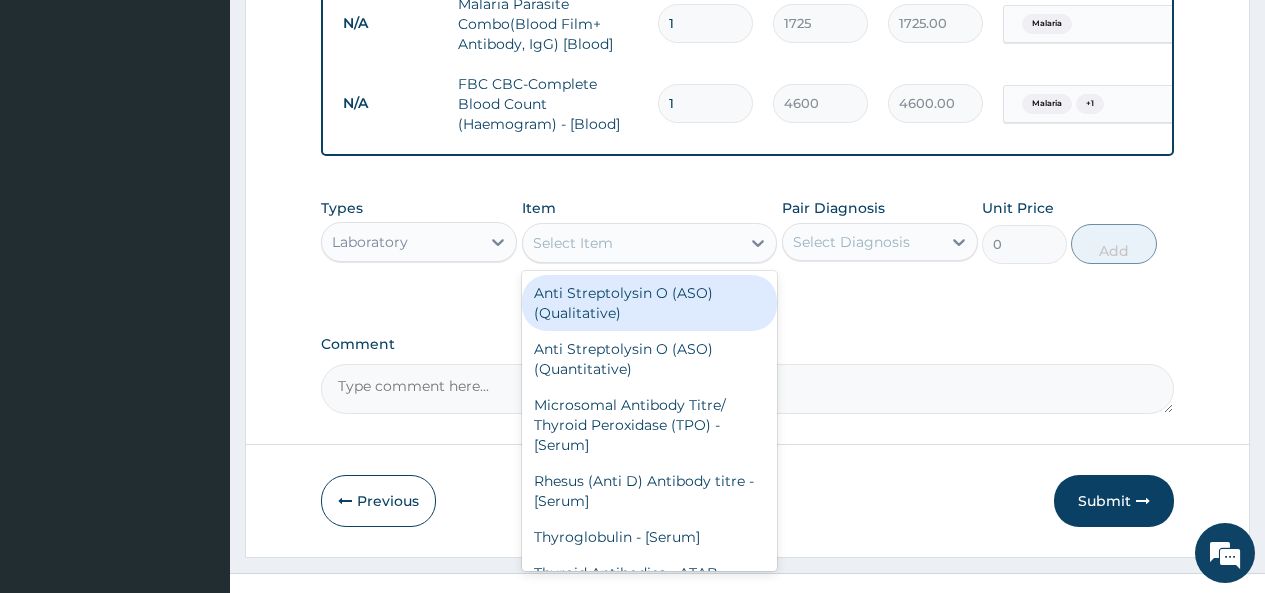 scroll, scrollTop: 963, scrollLeft: 0, axis: vertical 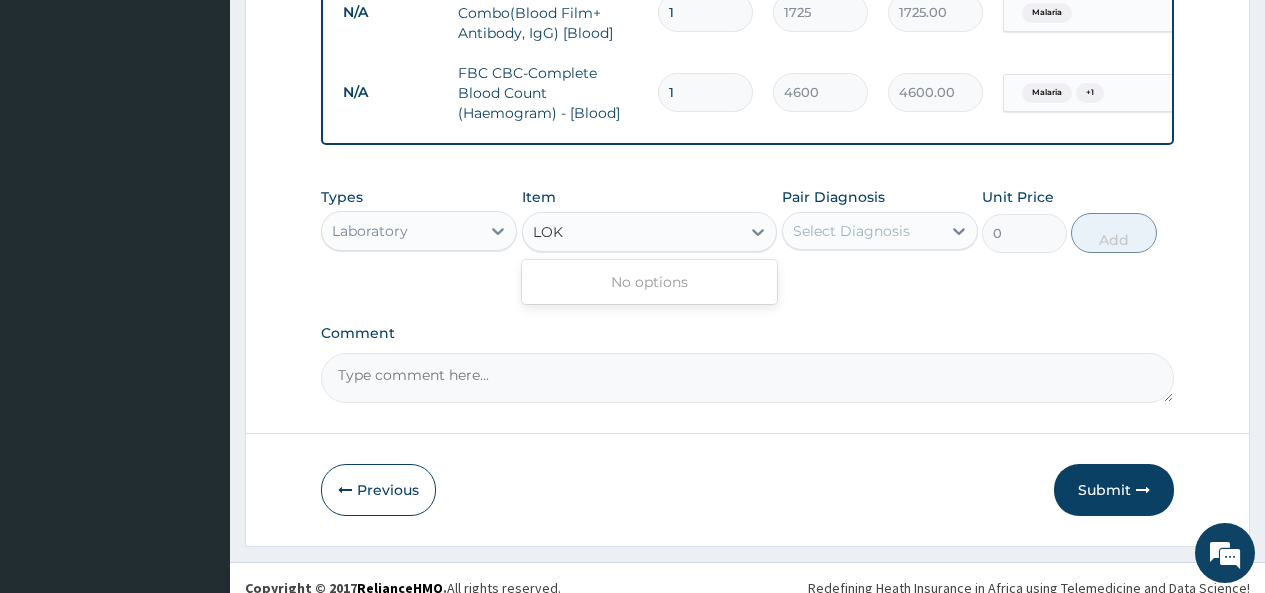 type on "LOK" 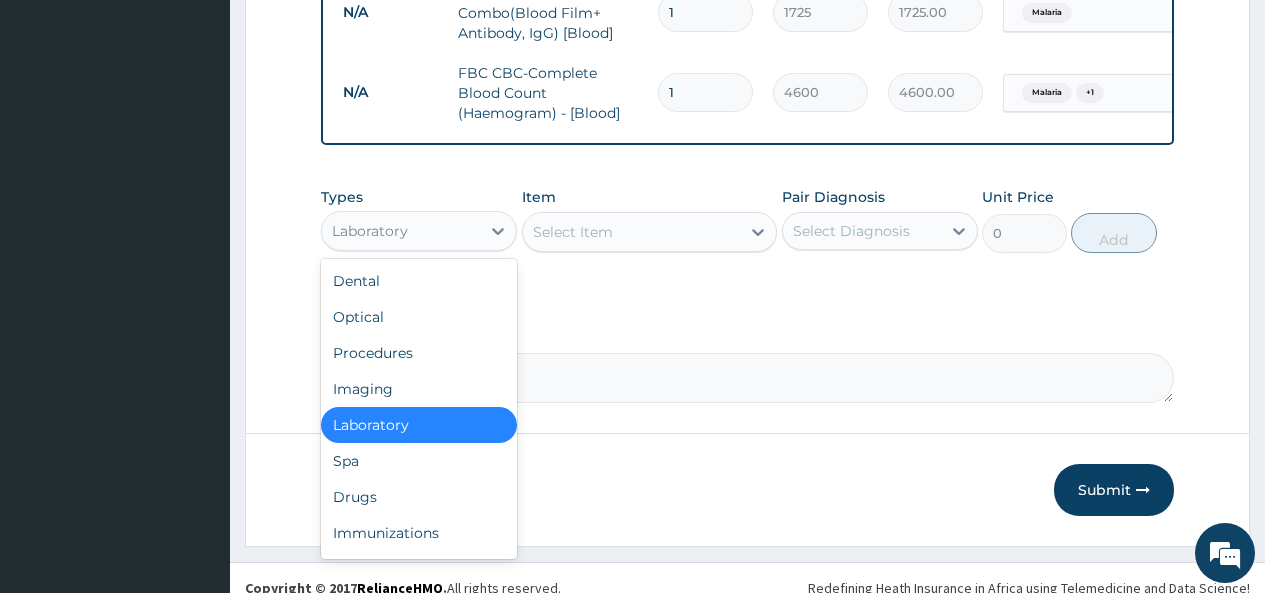 click on "Laboratory" at bounding box center (401, 231) 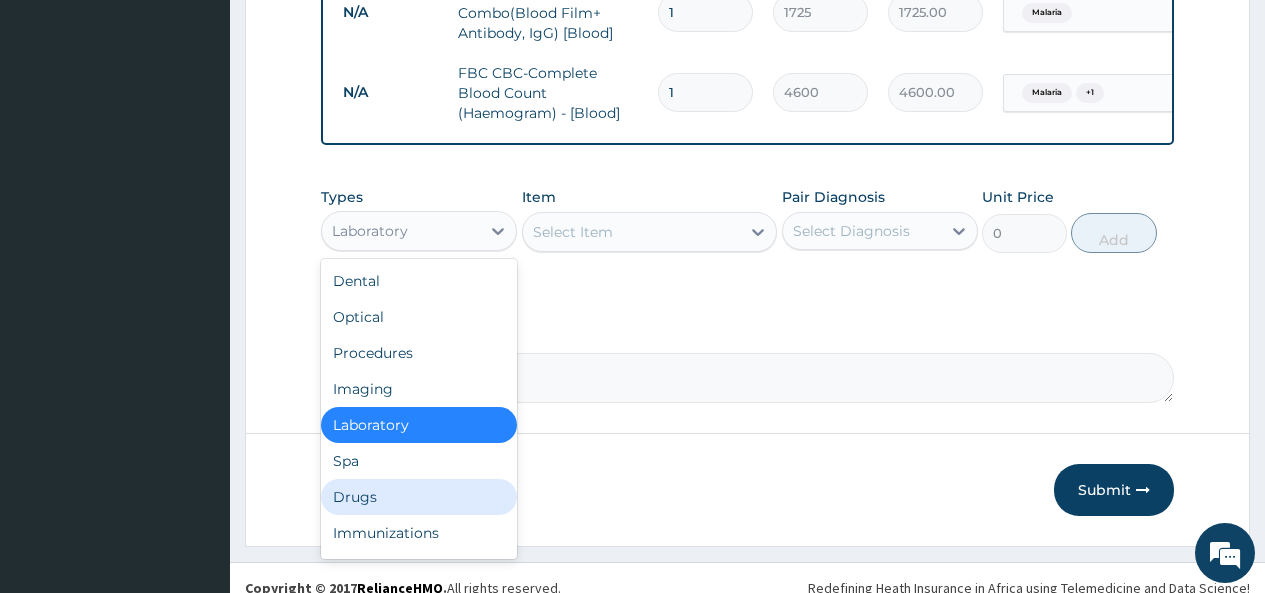 click on "Drugs" at bounding box center (419, 497) 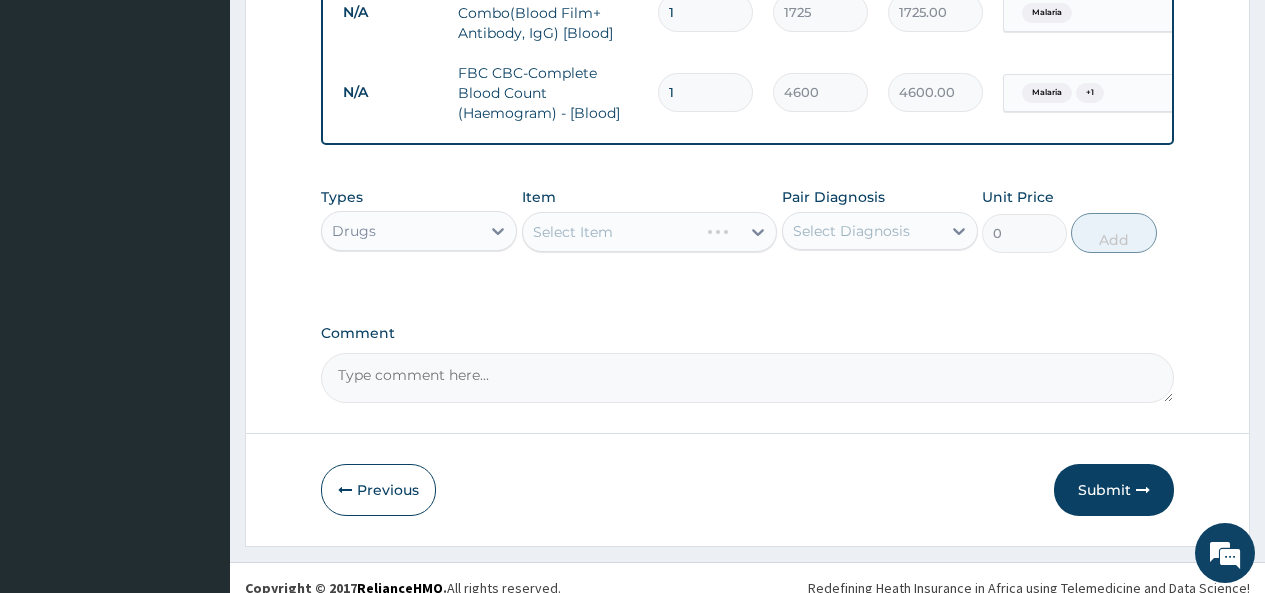 click on "Select Item" at bounding box center (650, 232) 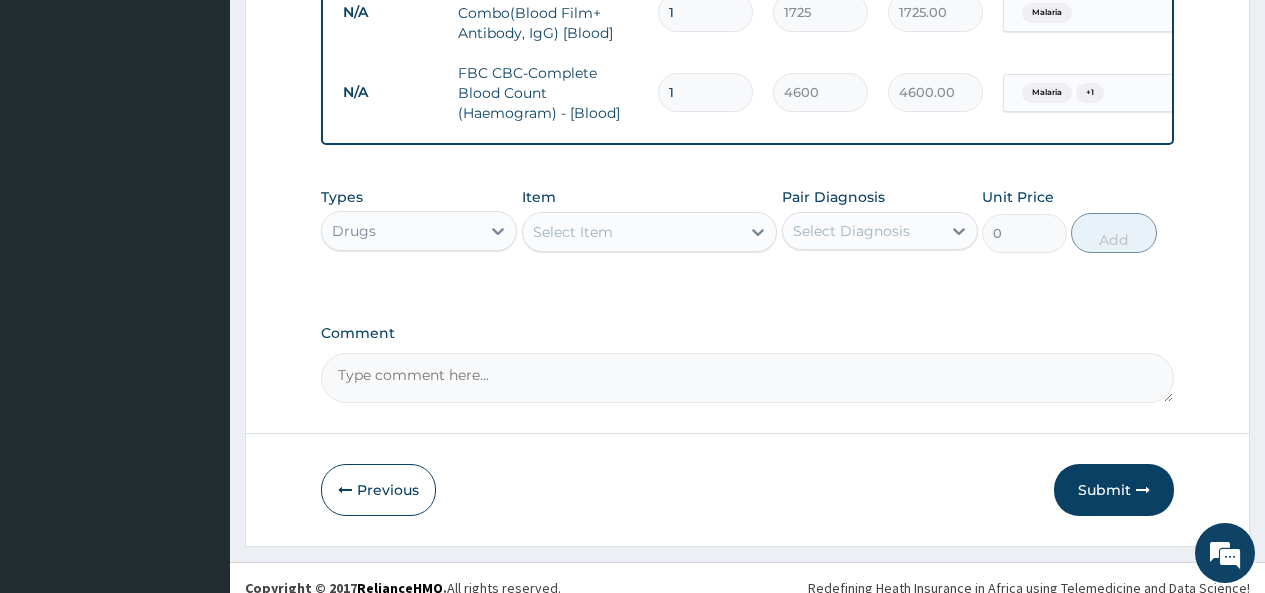 click on "Select Item" at bounding box center (573, 232) 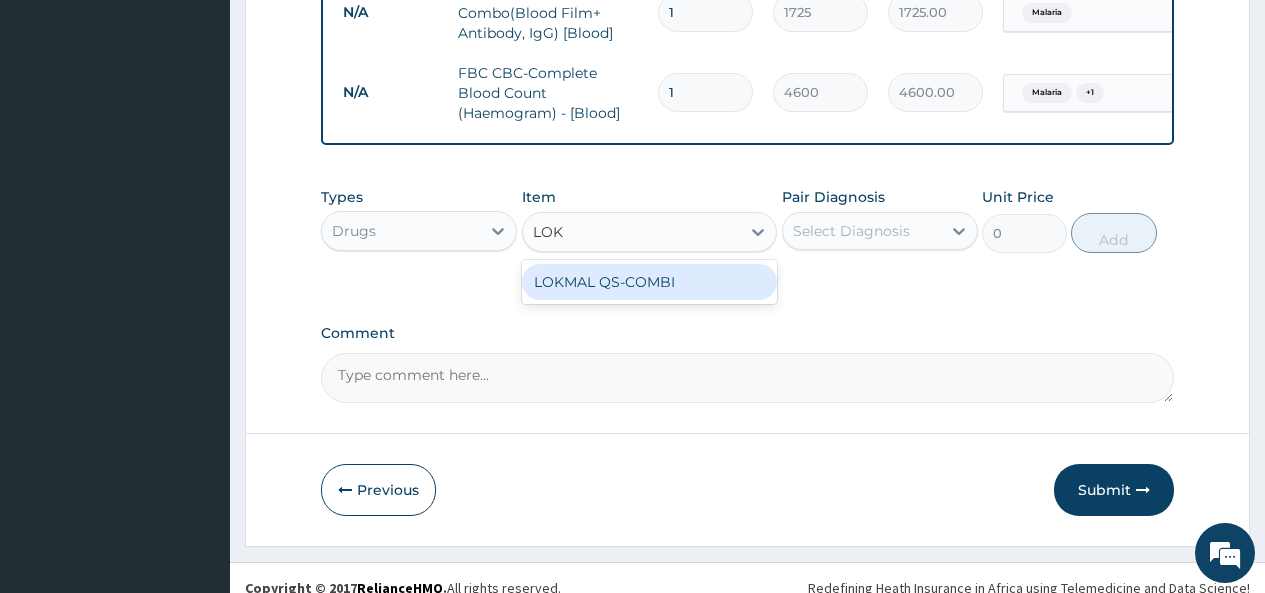 type on "LOKM" 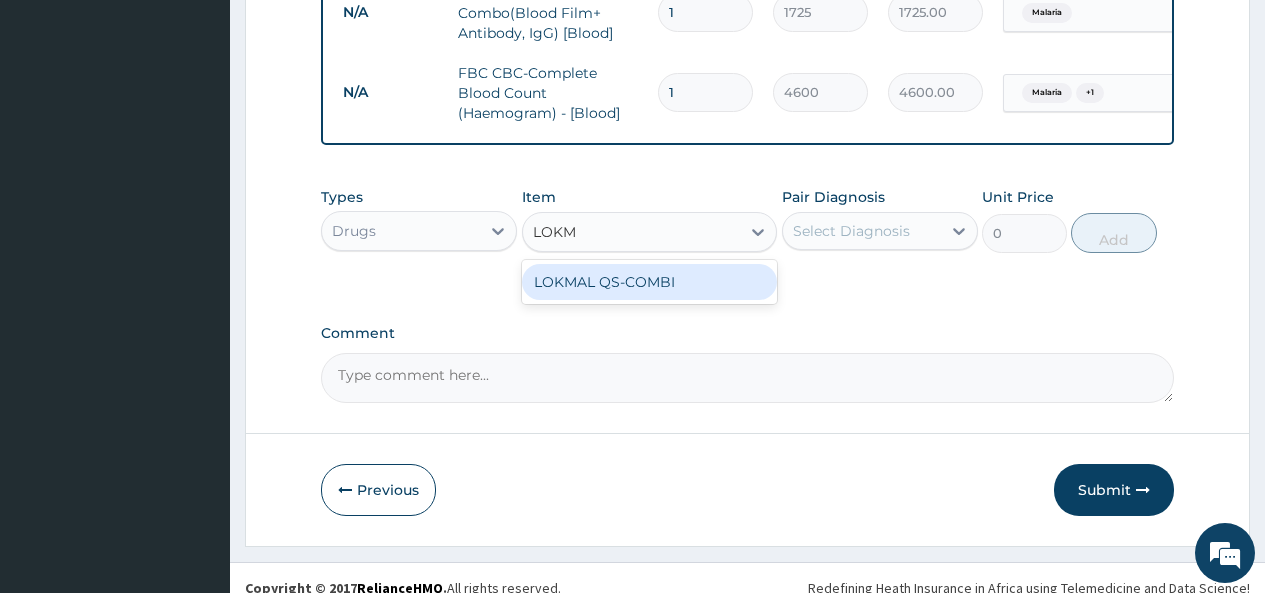 click on "LOKMAL QS-COMBI" at bounding box center (650, 282) 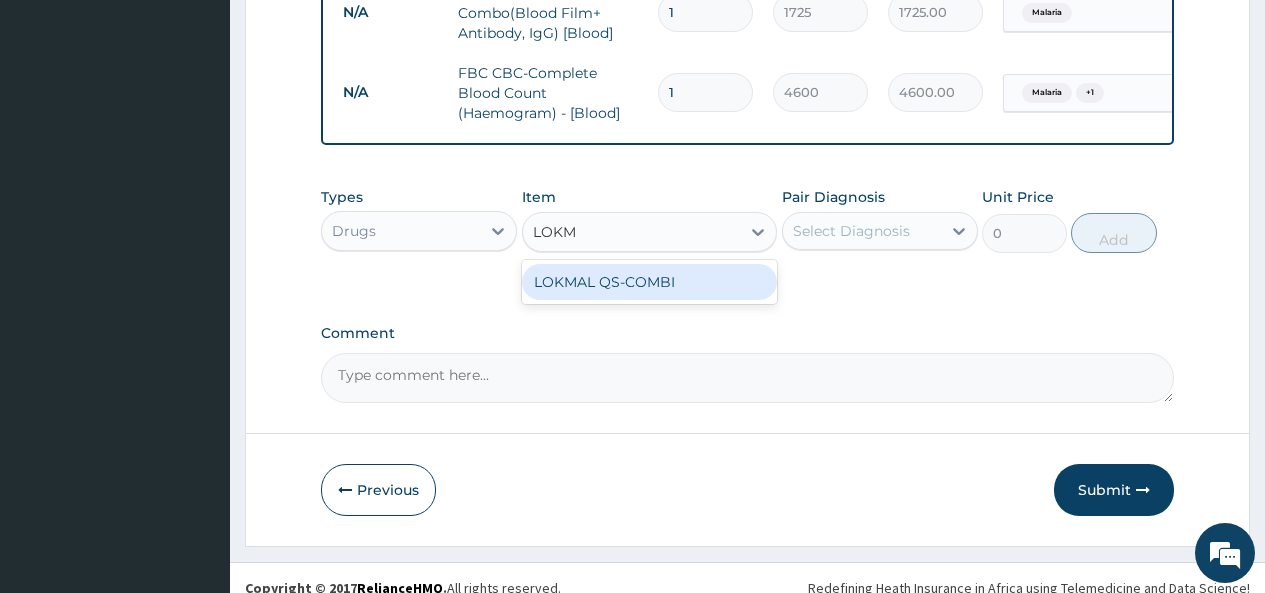 type 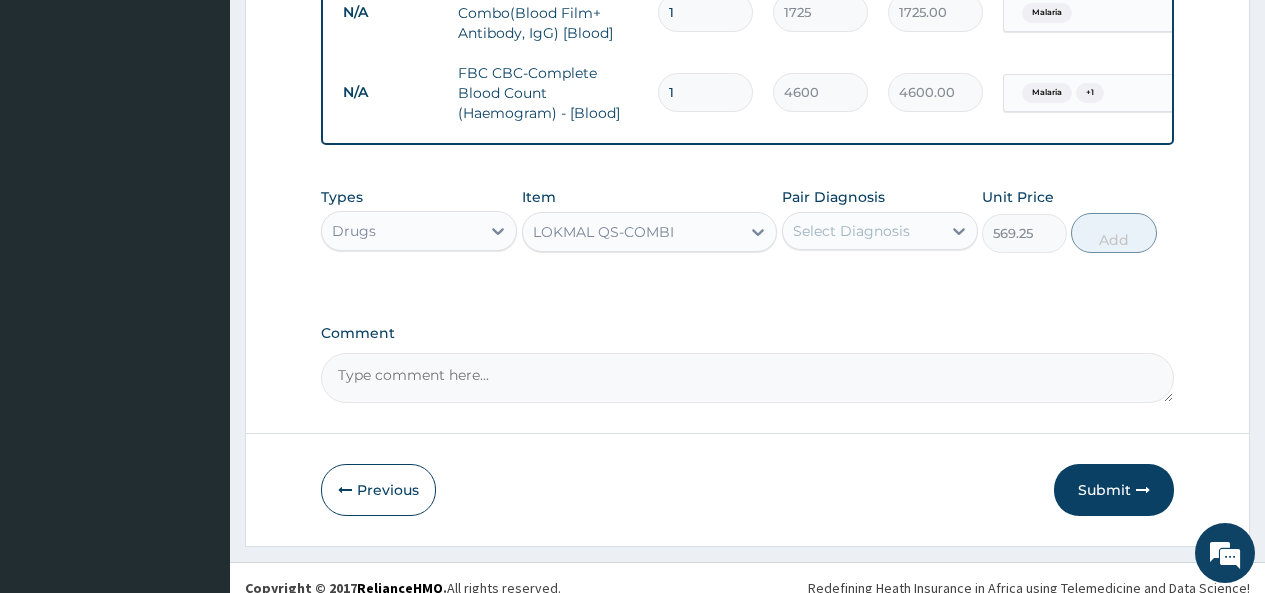 click on "LOKMAL QS-COMBI" at bounding box center (603, 232) 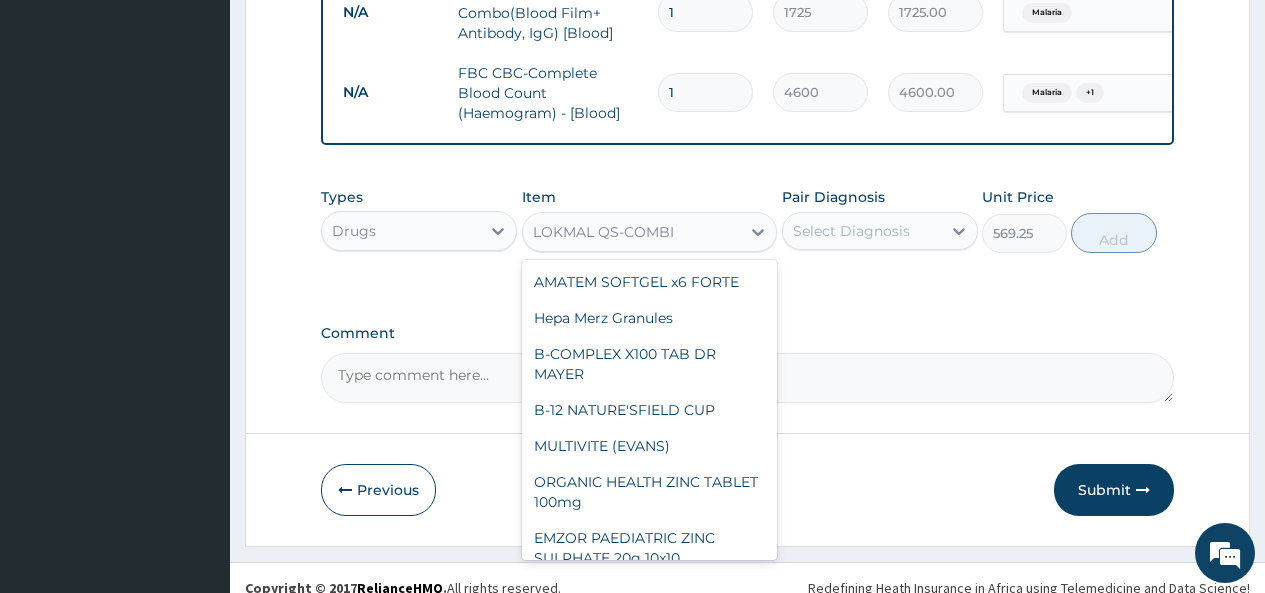scroll, scrollTop: 11424, scrollLeft: 0, axis: vertical 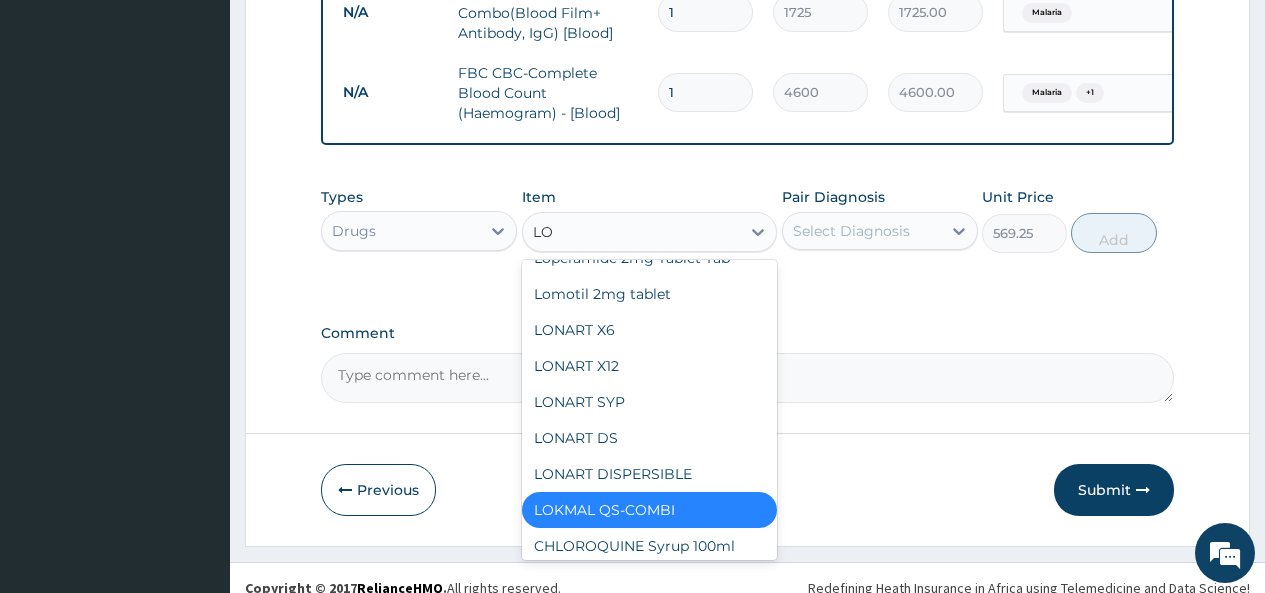 type on "LON" 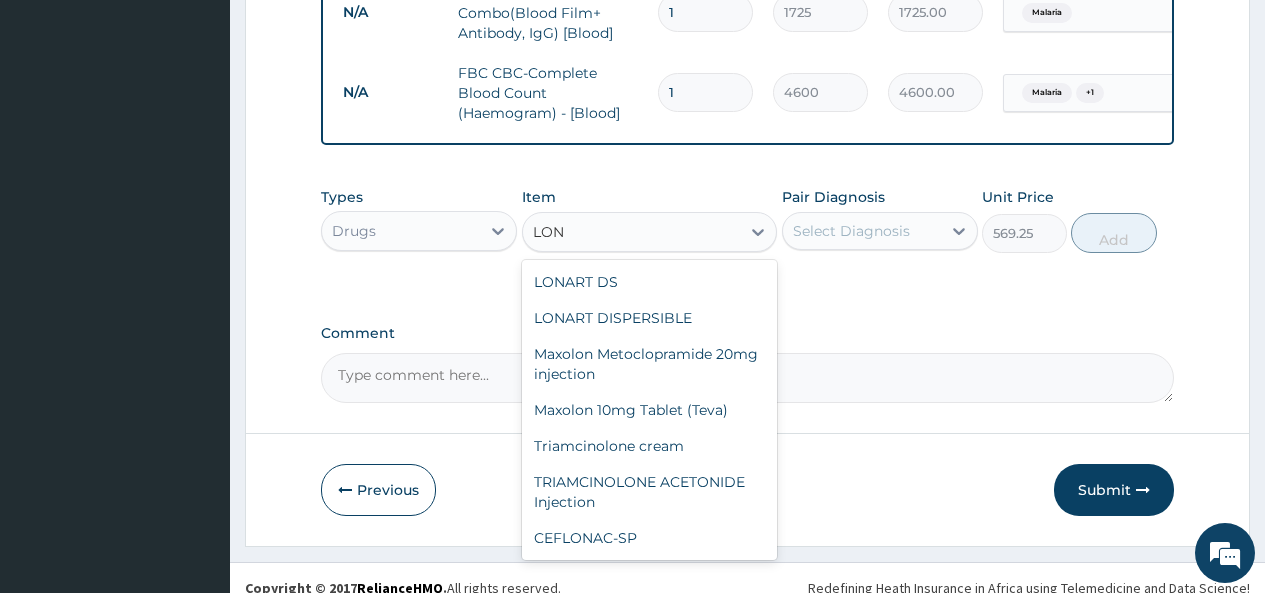 scroll, scrollTop: 76, scrollLeft: 0, axis: vertical 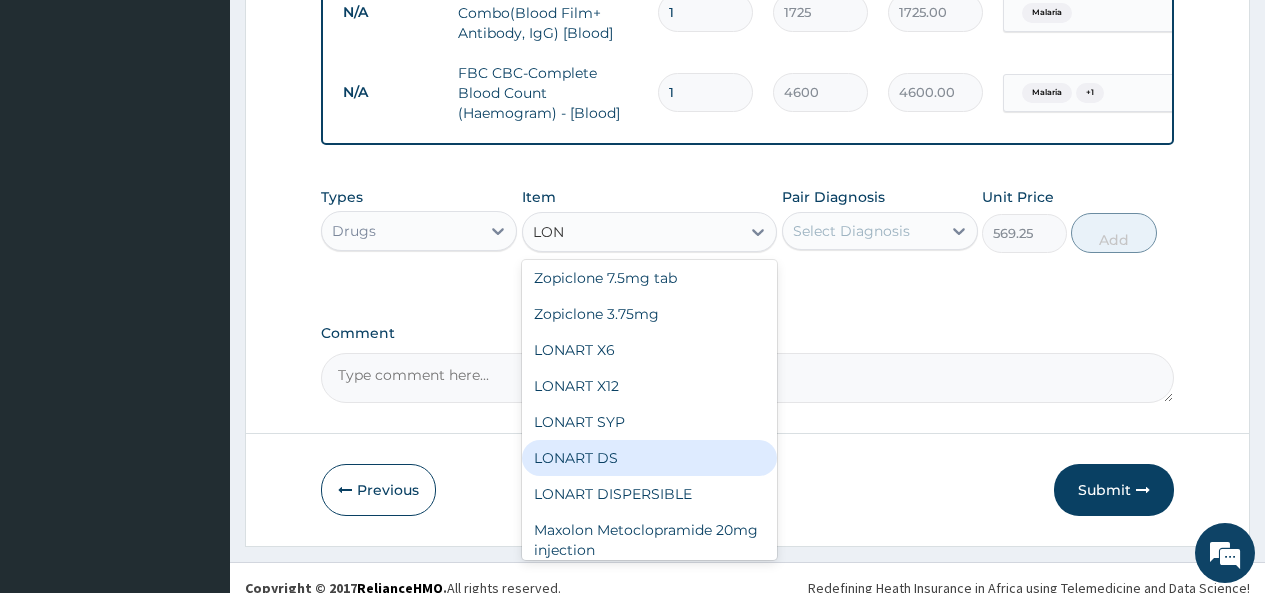 click on "LONART DS" at bounding box center (650, 458) 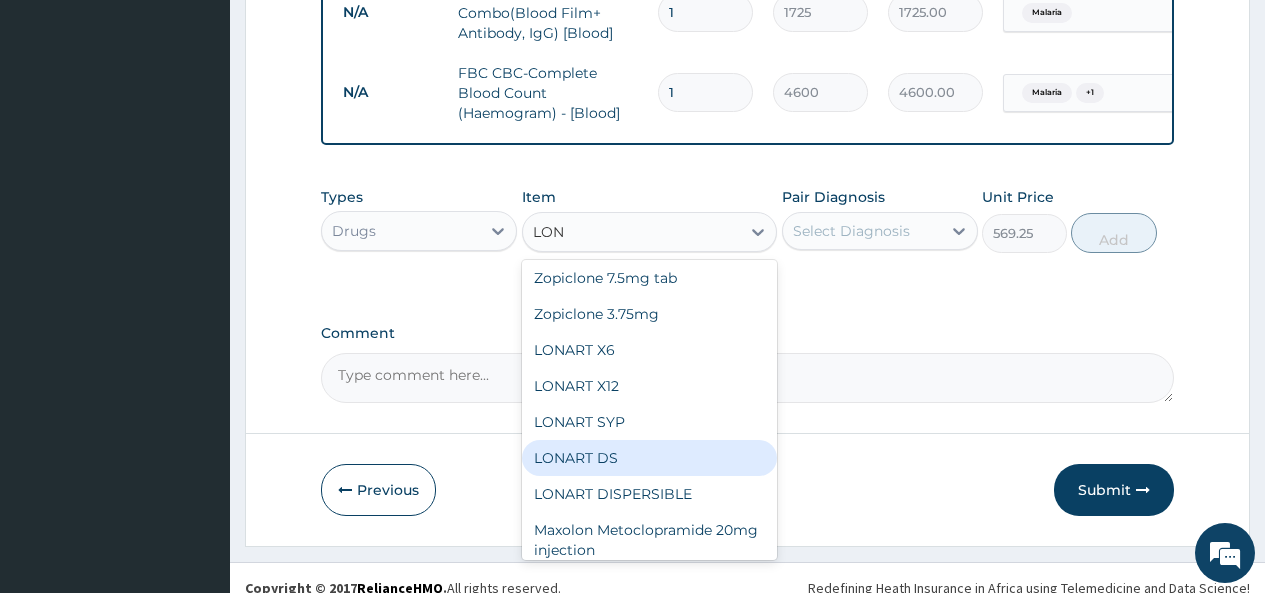 type 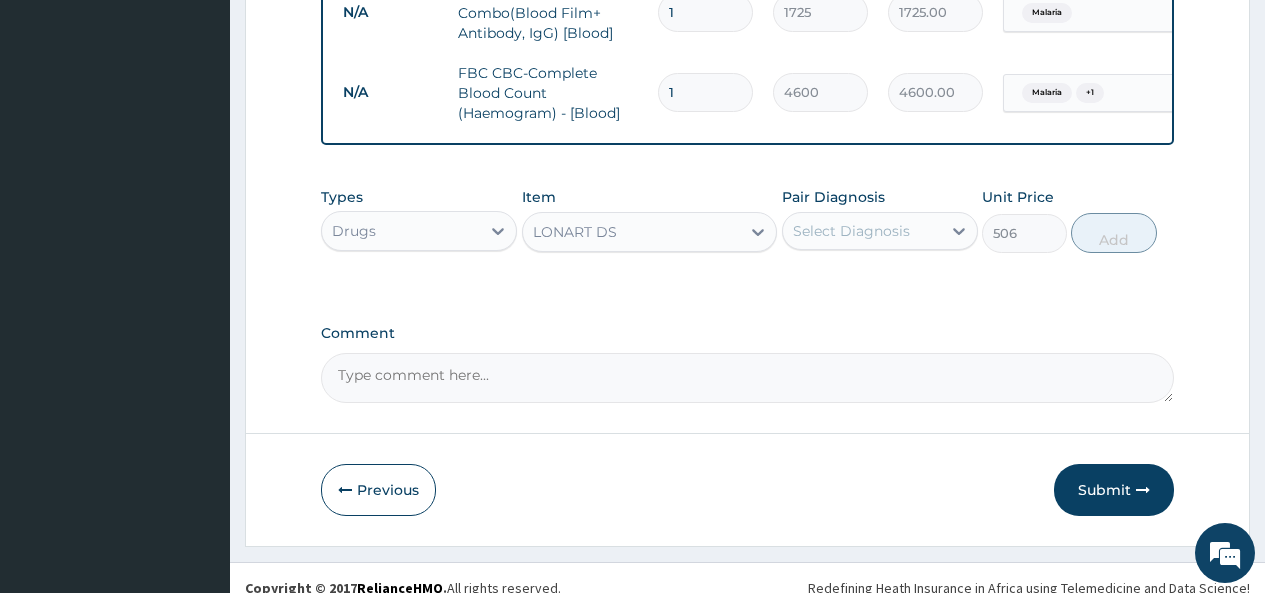 click on "LONART DS" at bounding box center [632, 232] 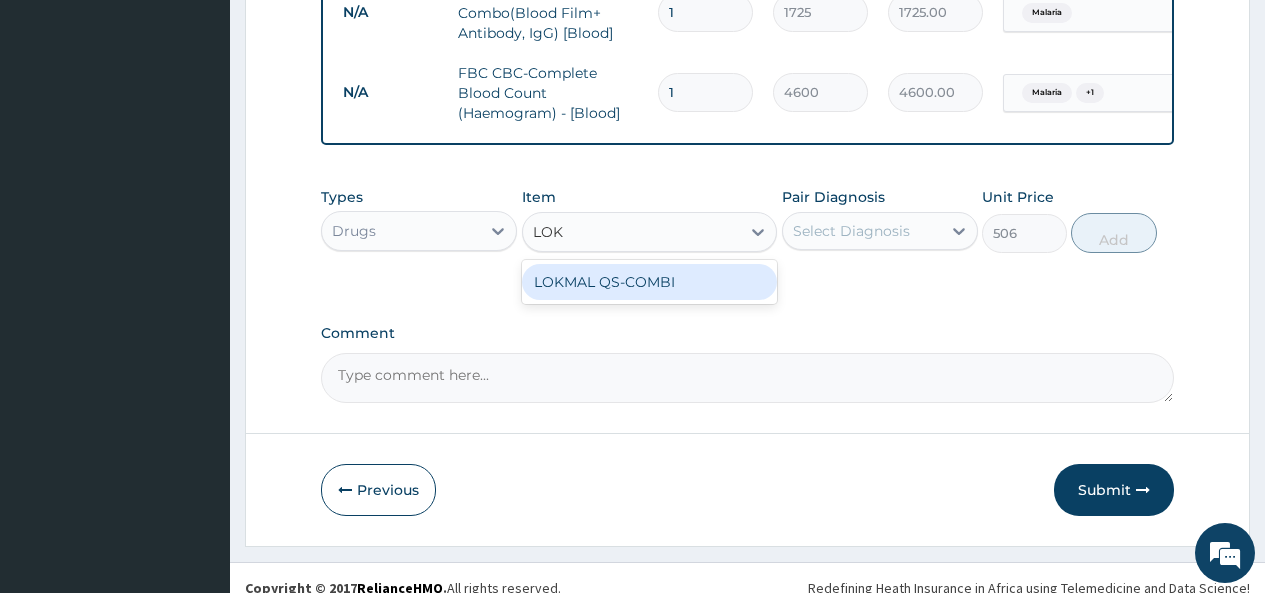 scroll, scrollTop: 0, scrollLeft: 0, axis: both 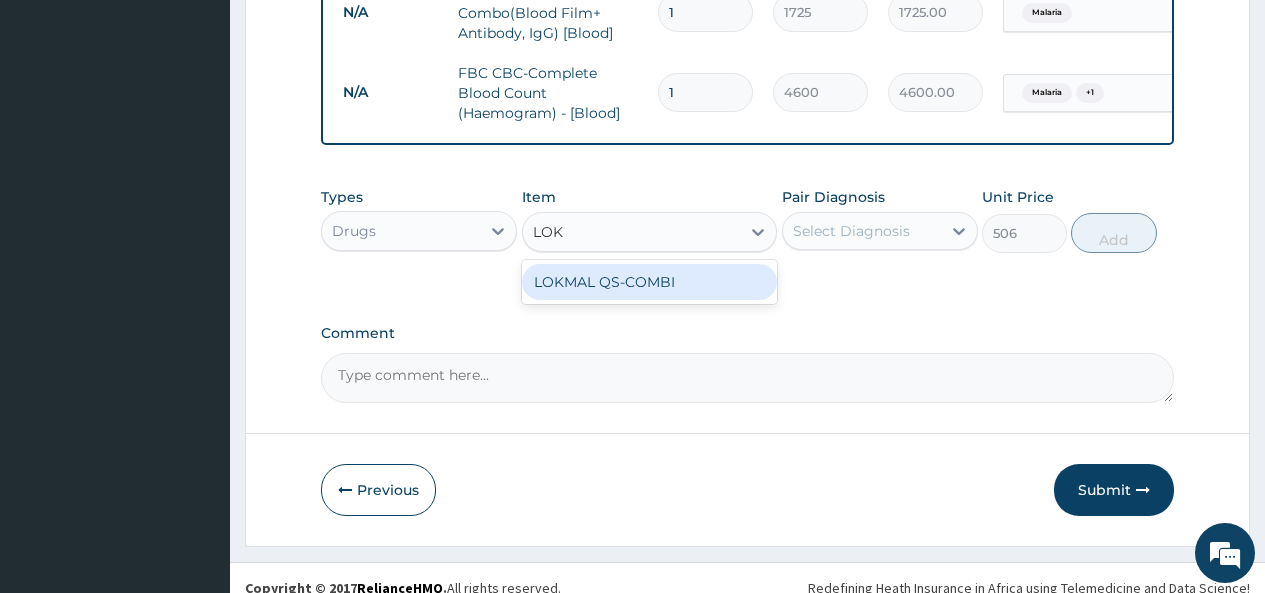 type on "LOKM" 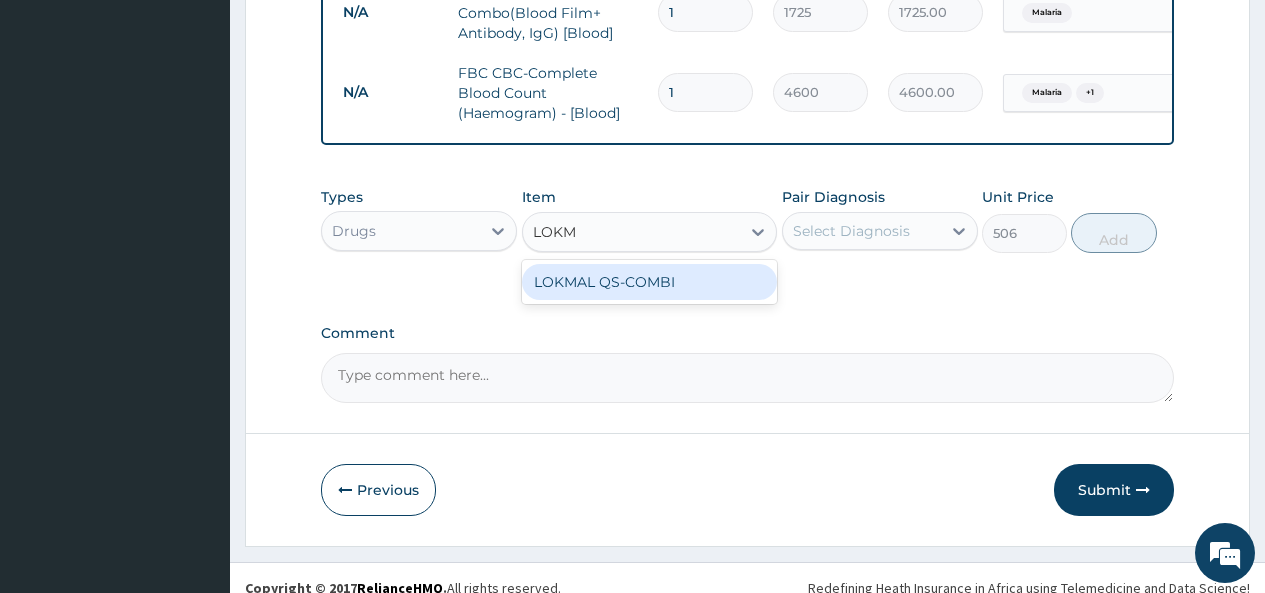 click on "LOKMAL QS-COMBI" at bounding box center [650, 282] 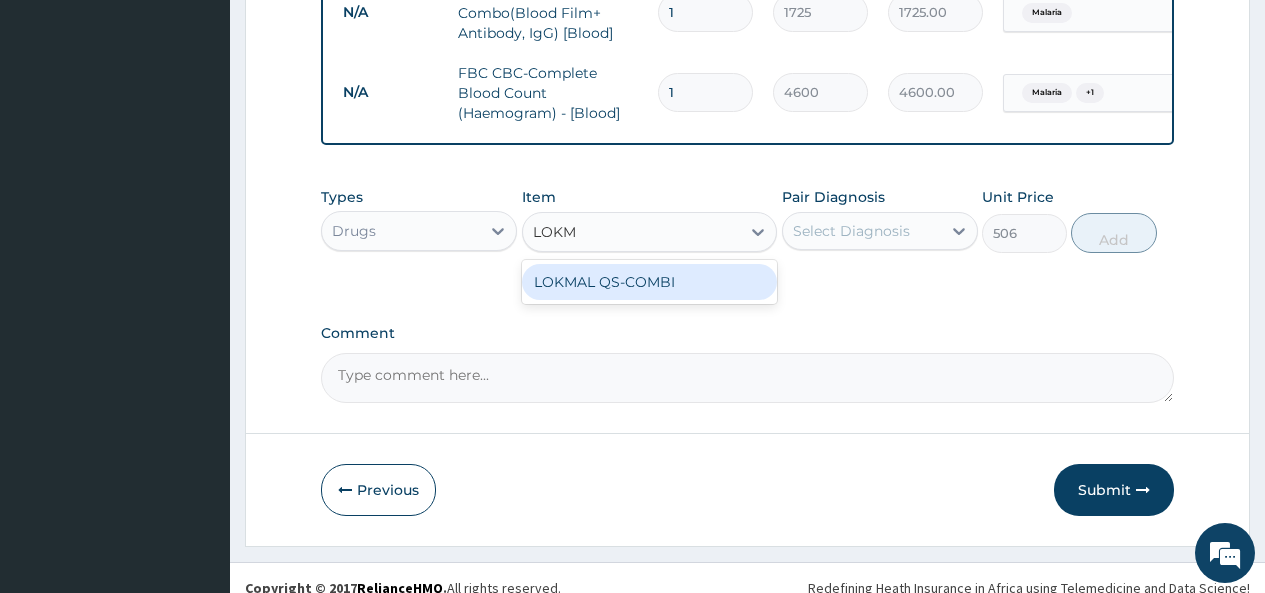 type 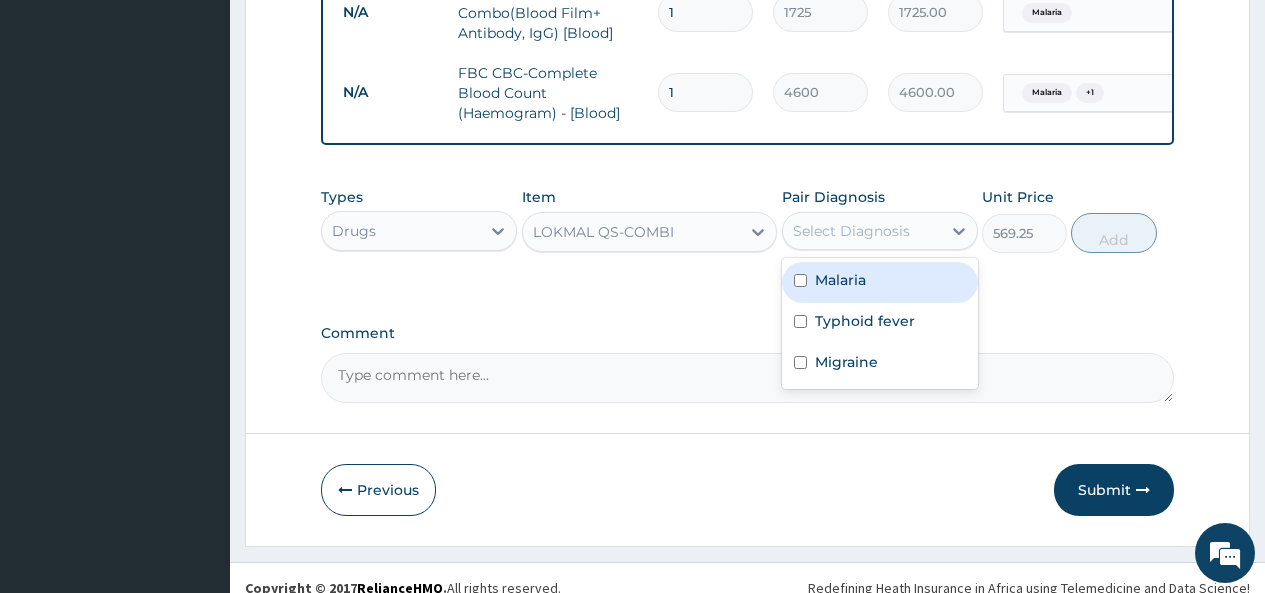 click on "Select Diagnosis" at bounding box center [862, 231] 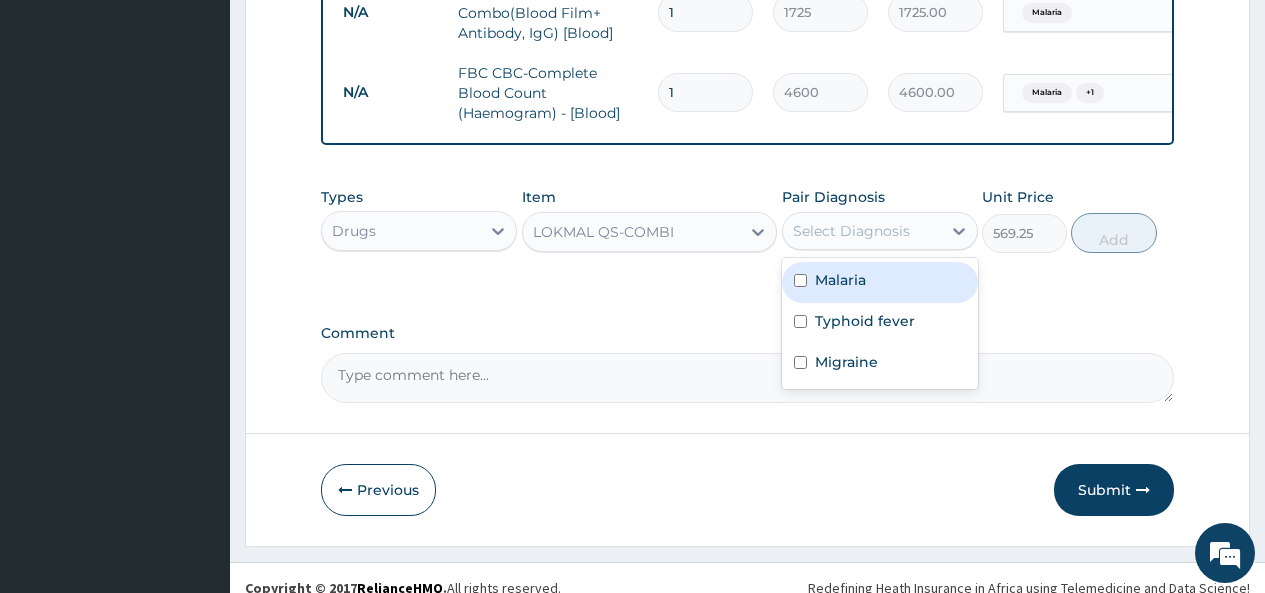 click at bounding box center [800, 280] 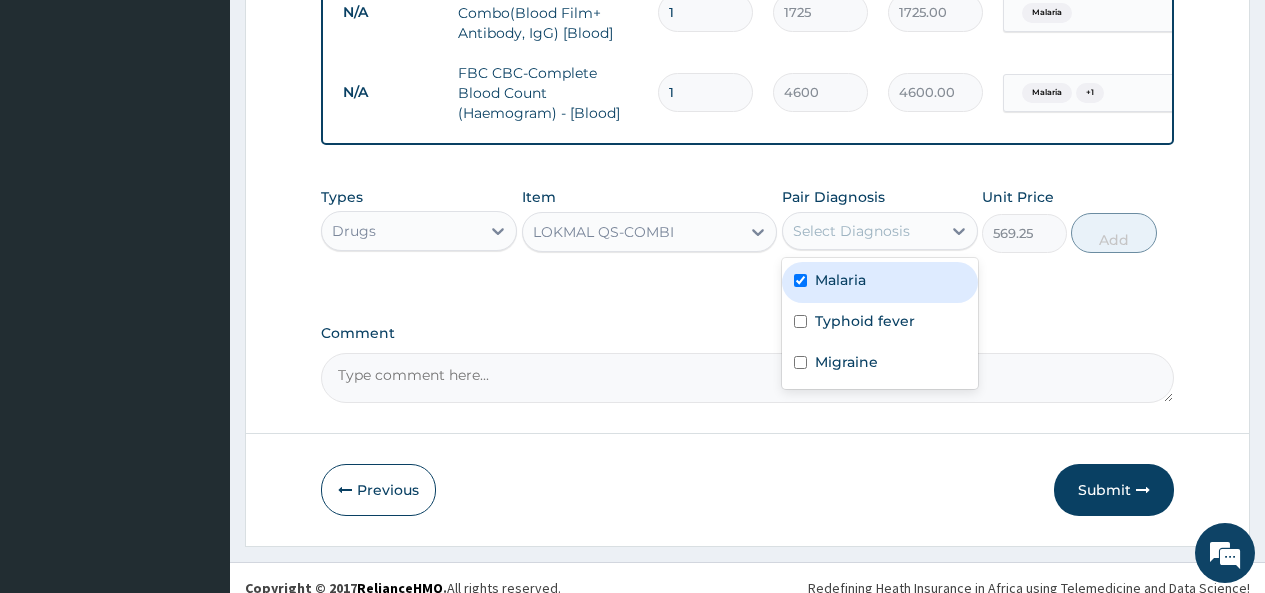 checkbox on "true" 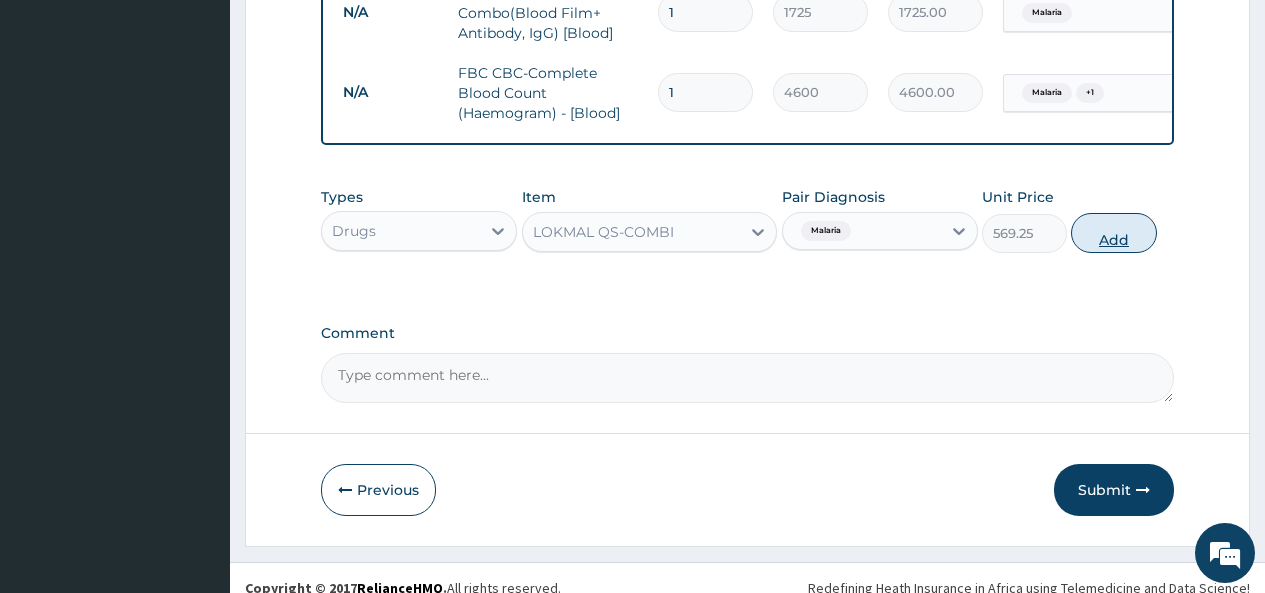 click on "Add" at bounding box center [1113, 233] 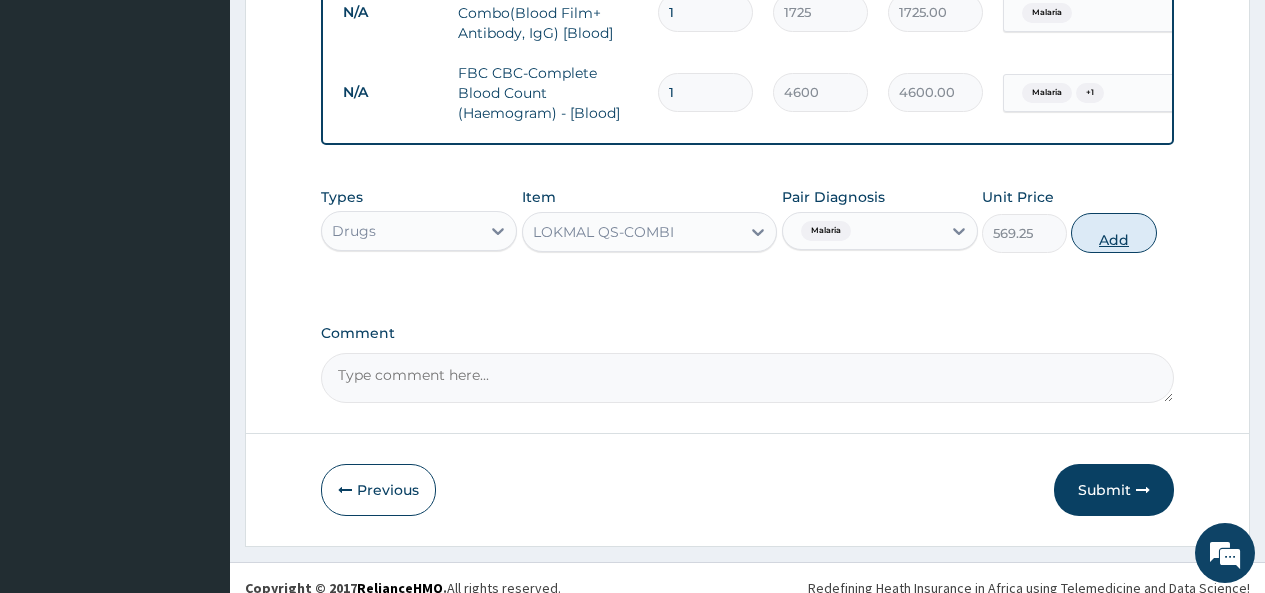 type on "0" 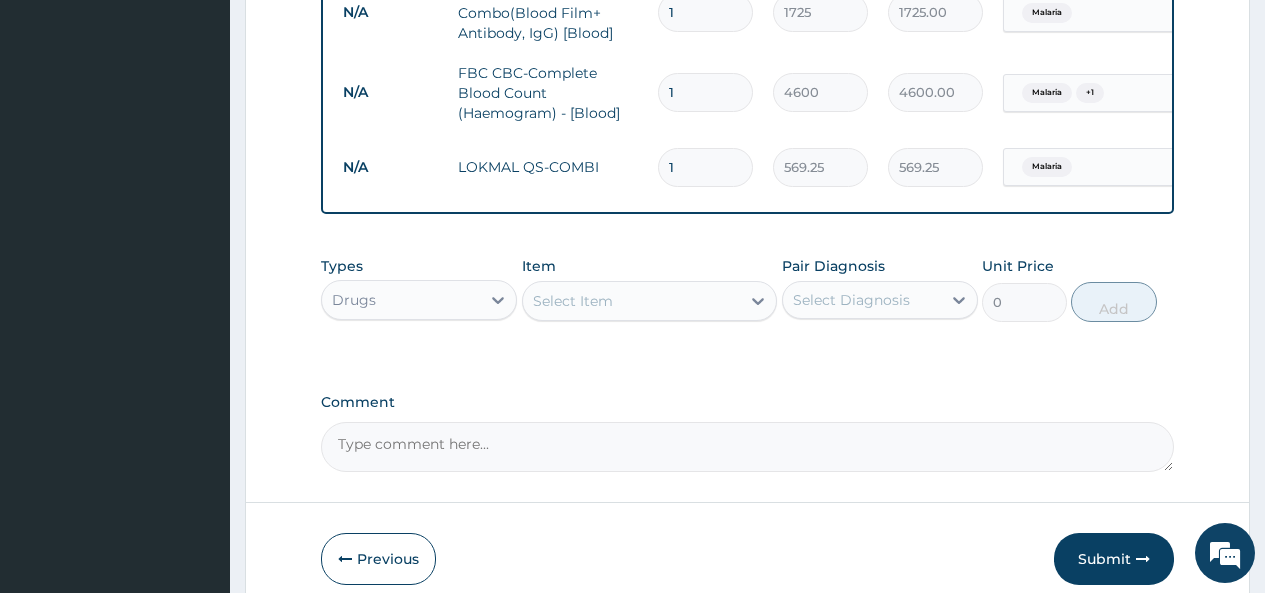 click on "Select Item" at bounding box center (632, 301) 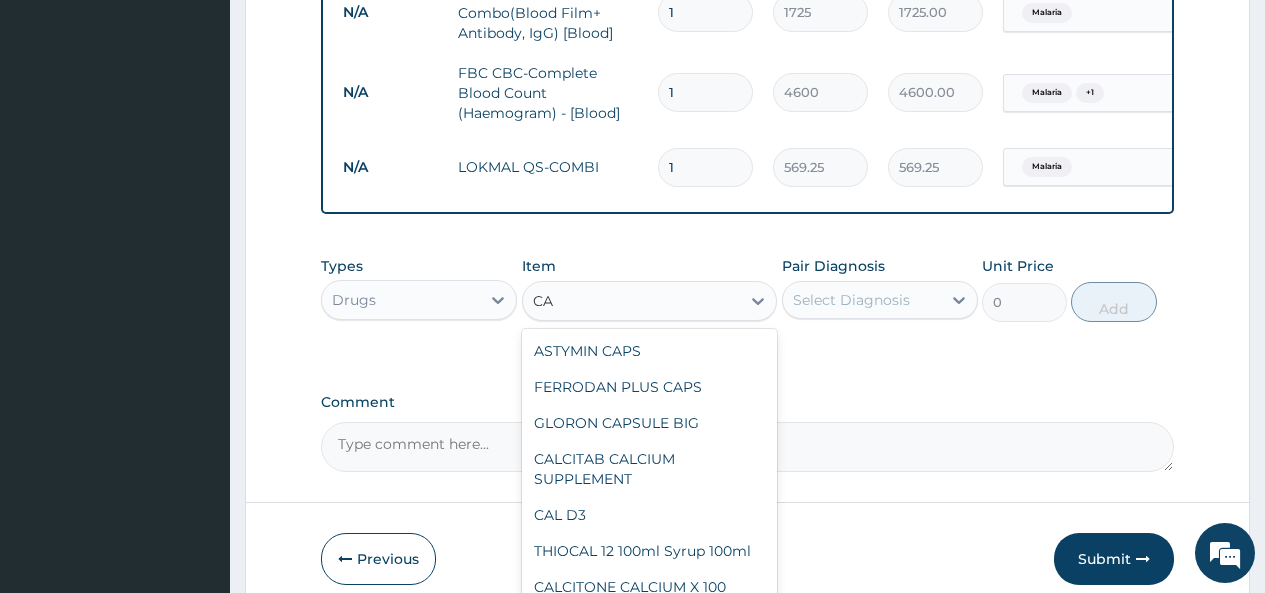 type on "C" 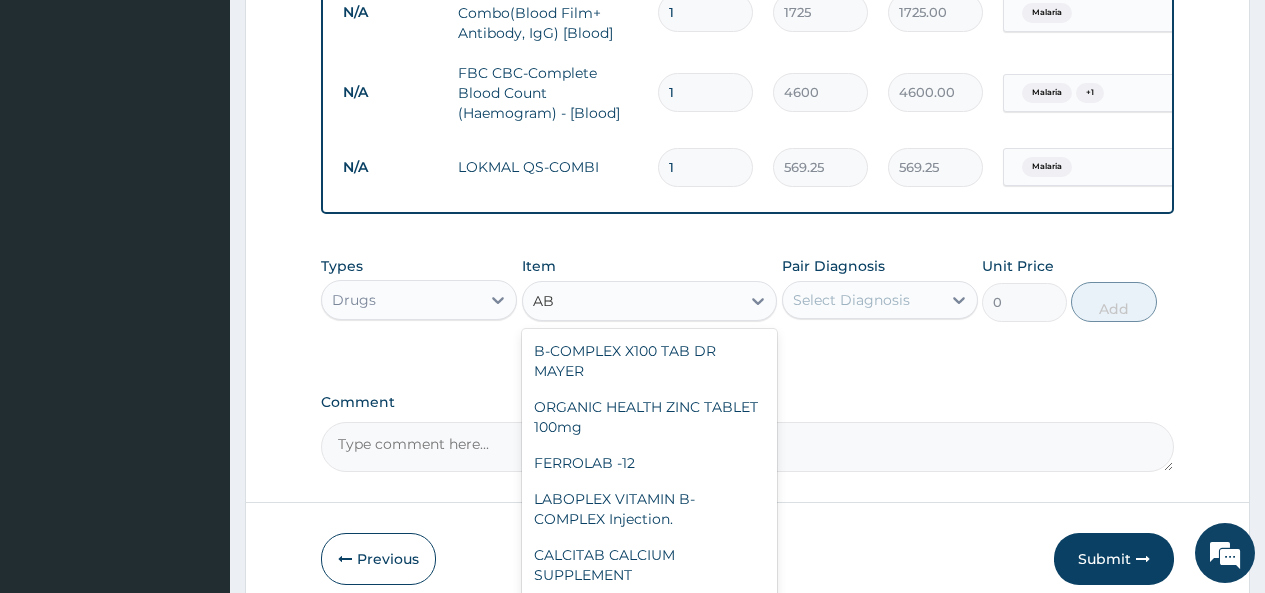 type on "A" 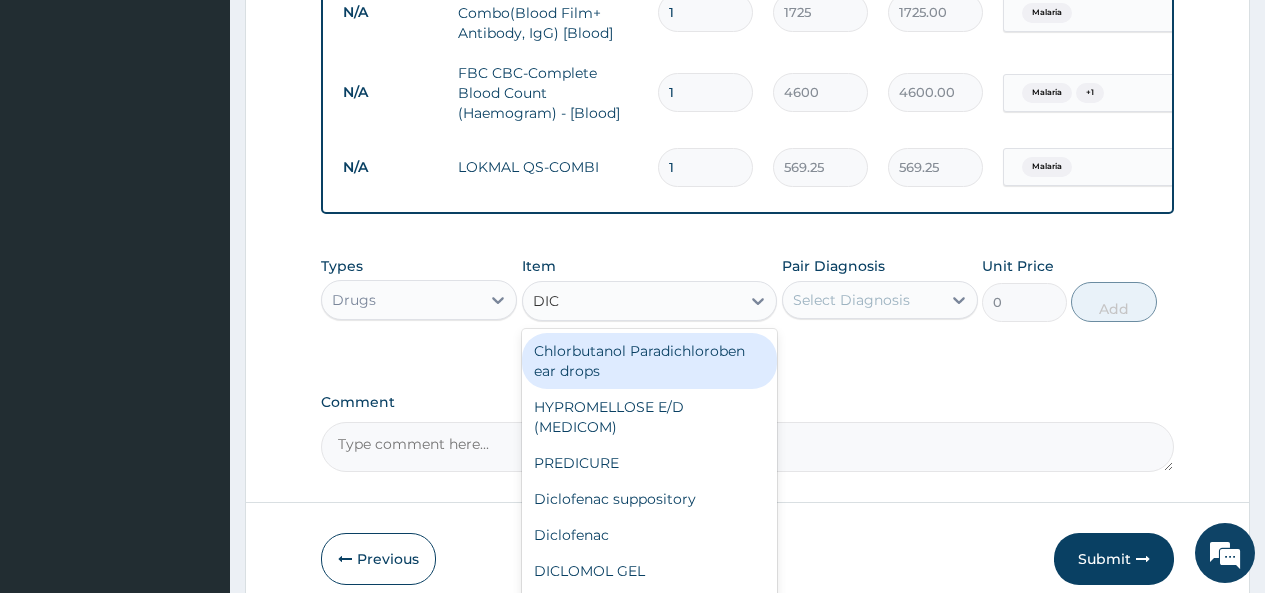 type on "DICL" 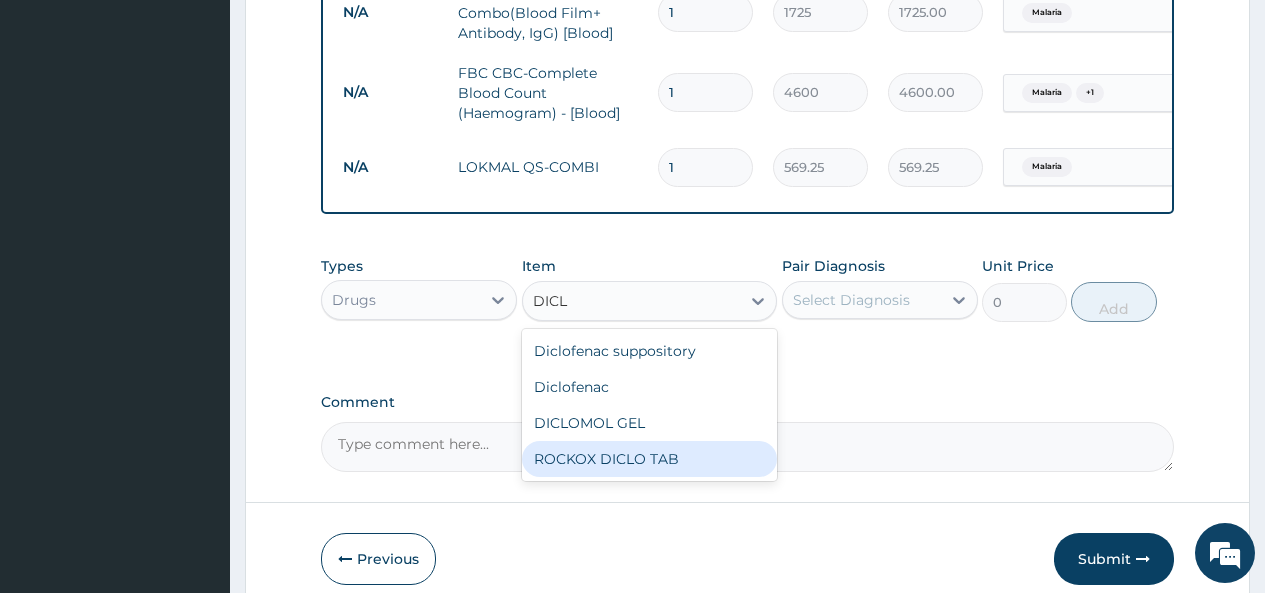 click on "ROCKOX DICLO TAB" at bounding box center (650, 459) 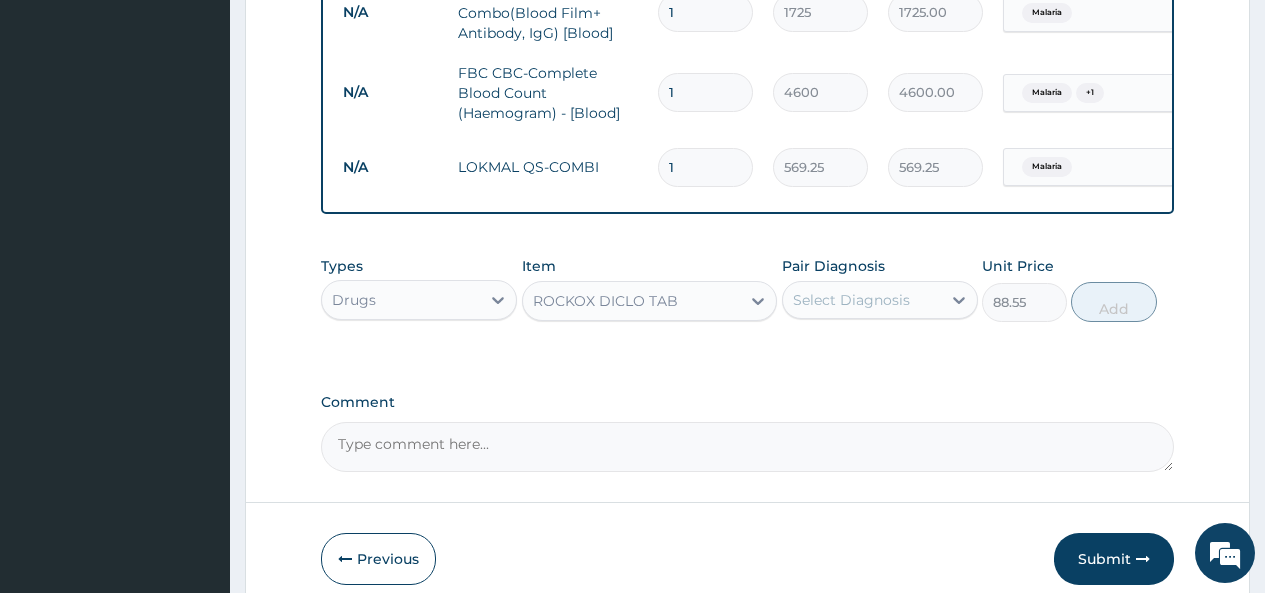 click on "ROCKOX DICLO TAB" at bounding box center [632, 301] 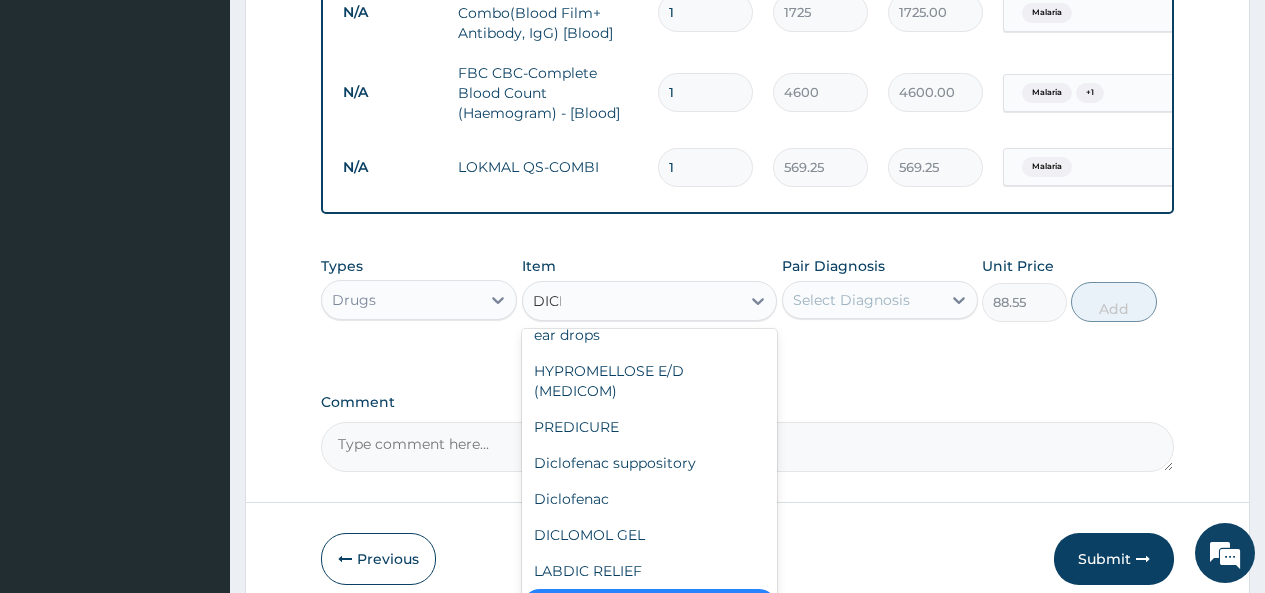 scroll, scrollTop: 0, scrollLeft: 0, axis: both 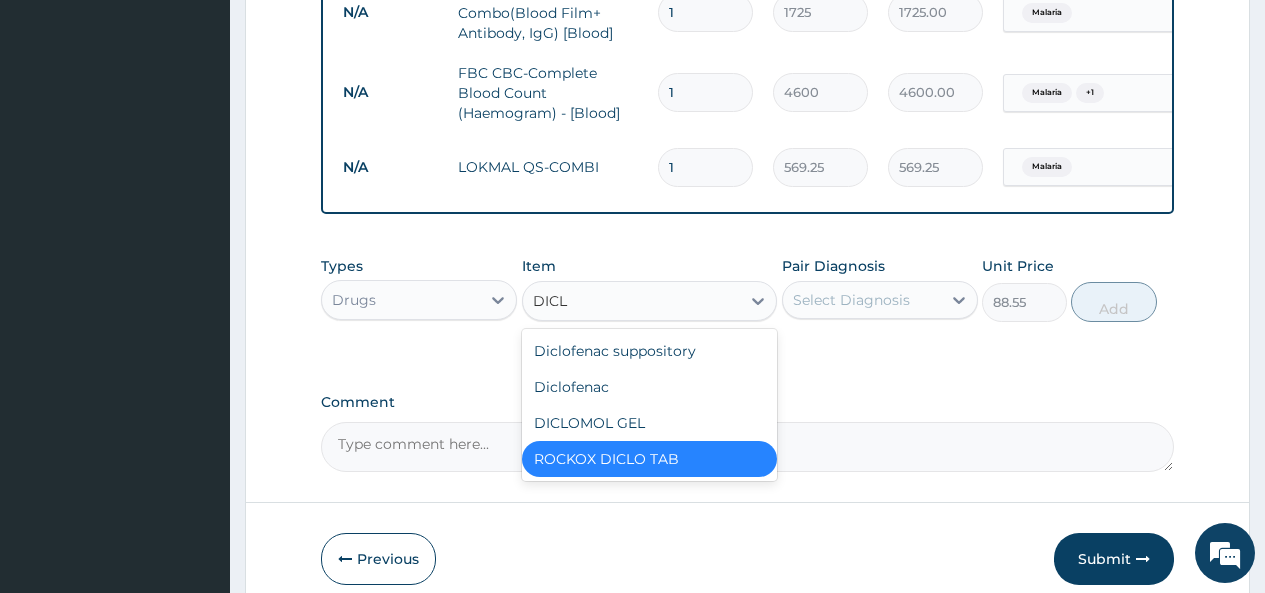 type on "DICLO" 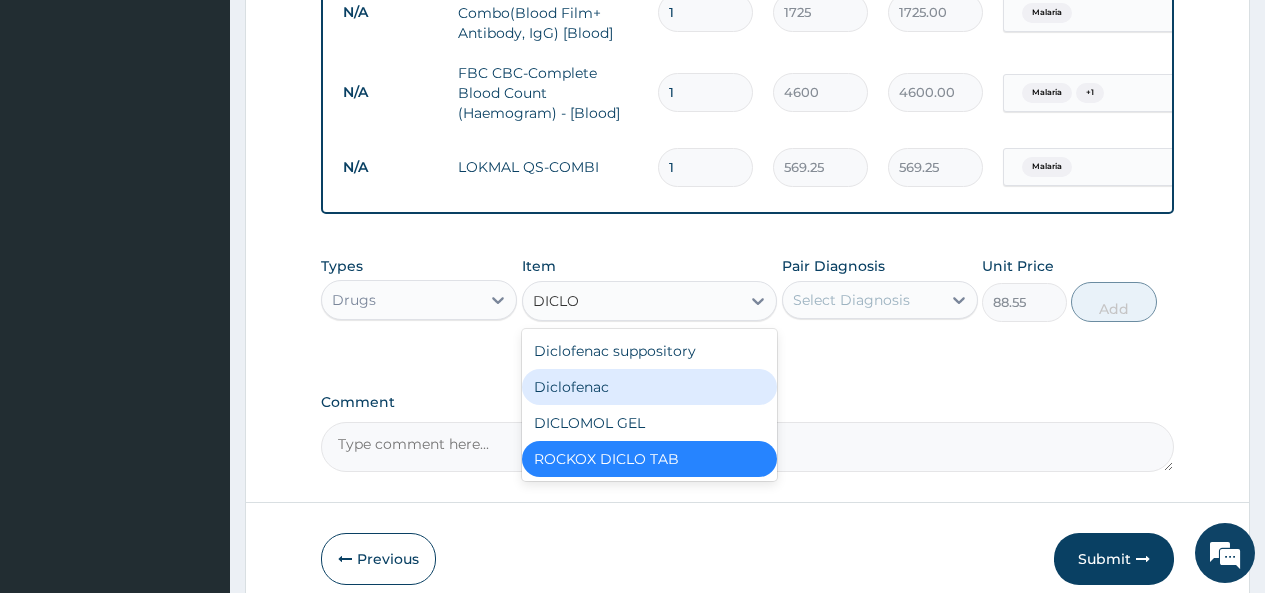 click on "Diclofenac" at bounding box center [650, 387] 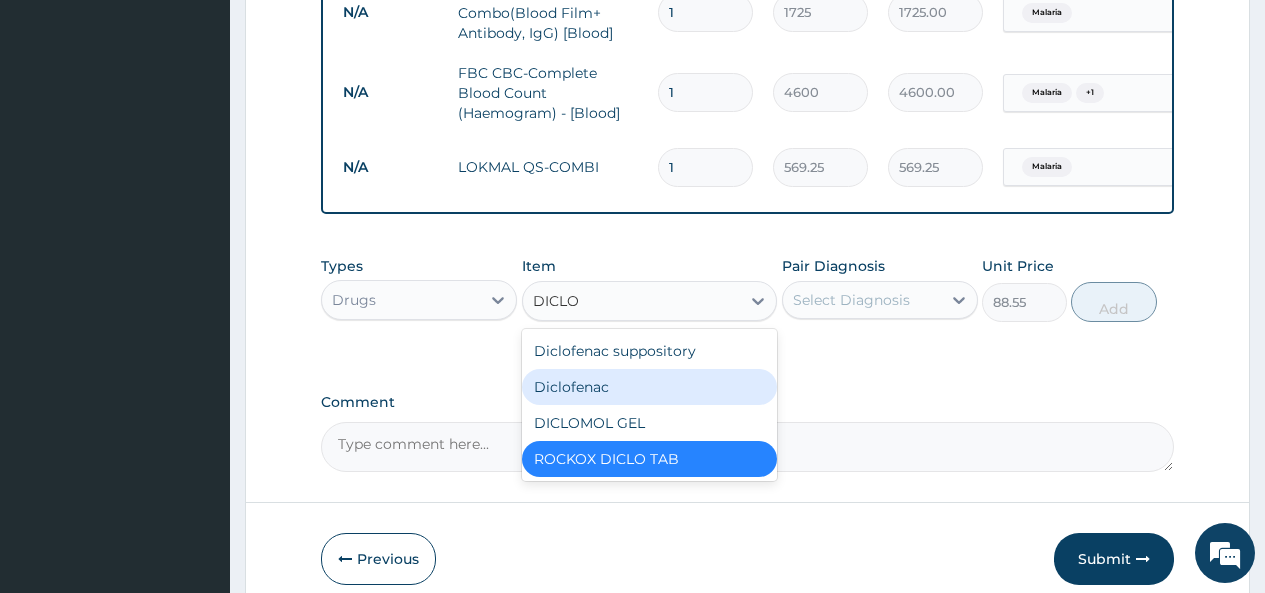 type 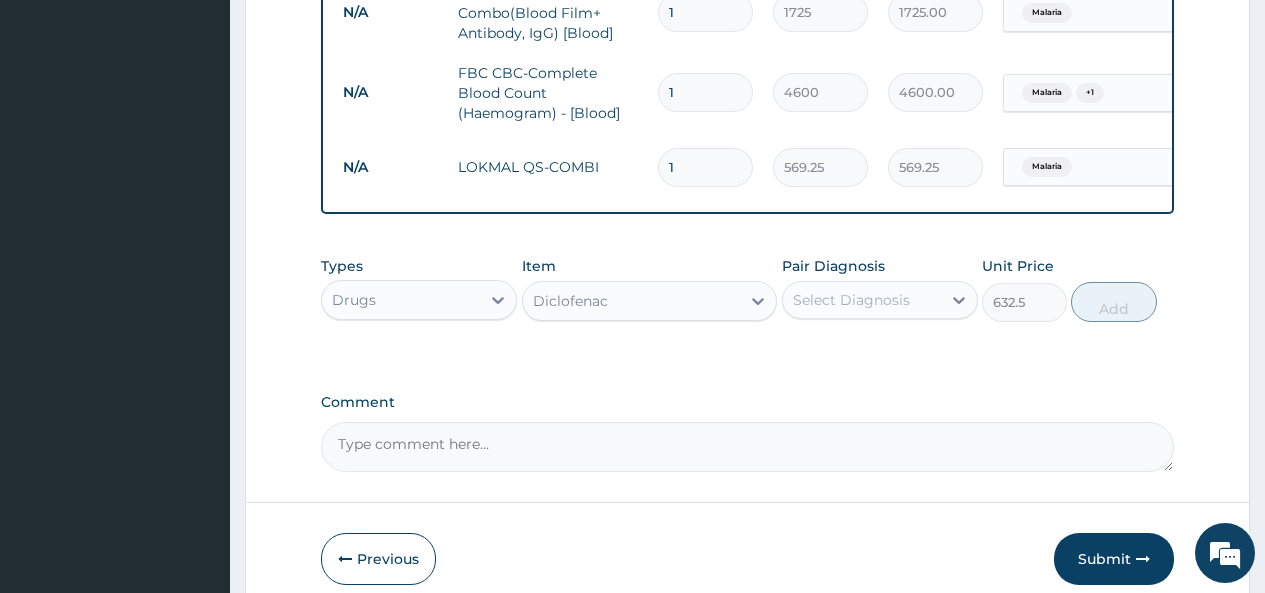 click on "Diclofenac" at bounding box center (632, 301) 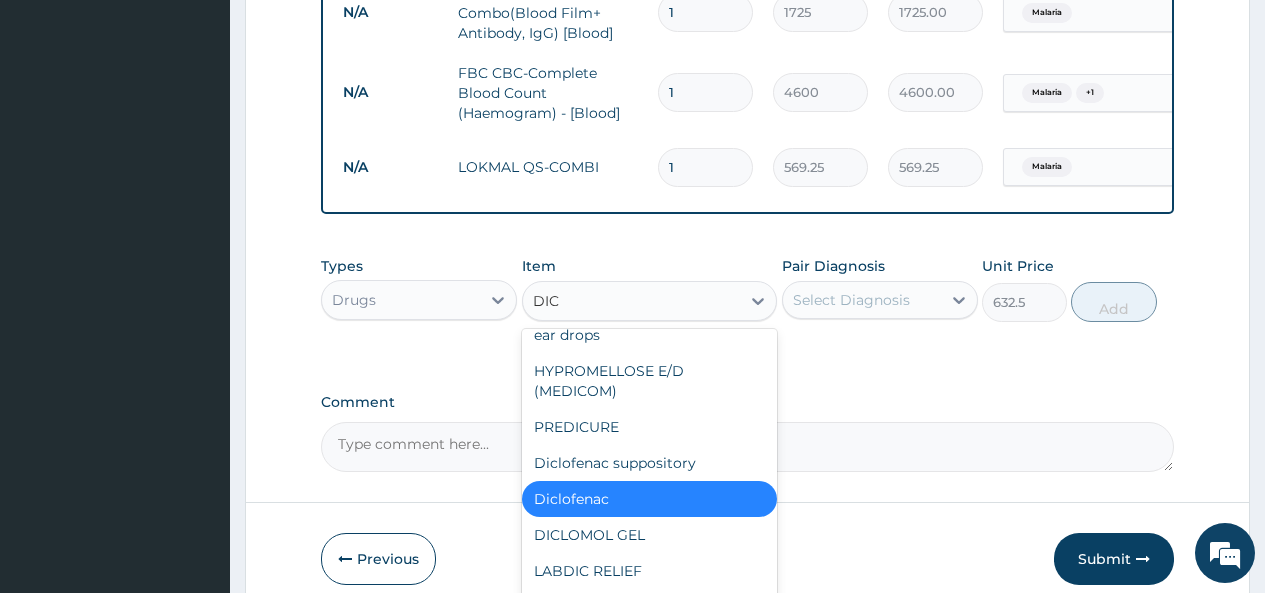 scroll, scrollTop: 0, scrollLeft: 0, axis: both 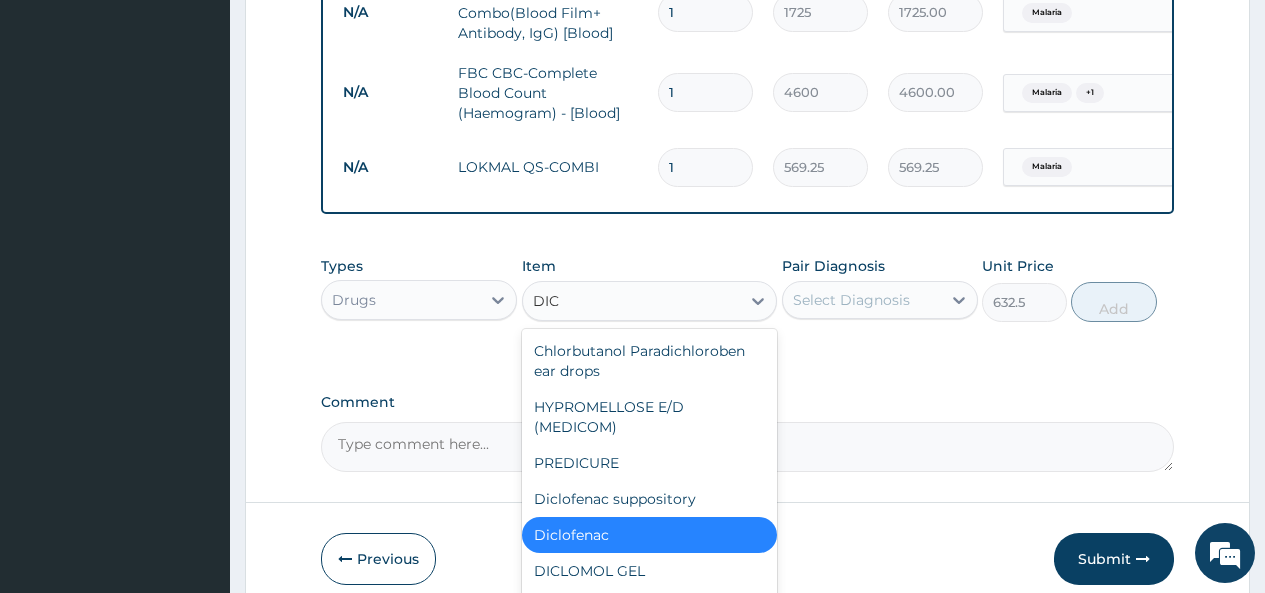 type on "DICL" 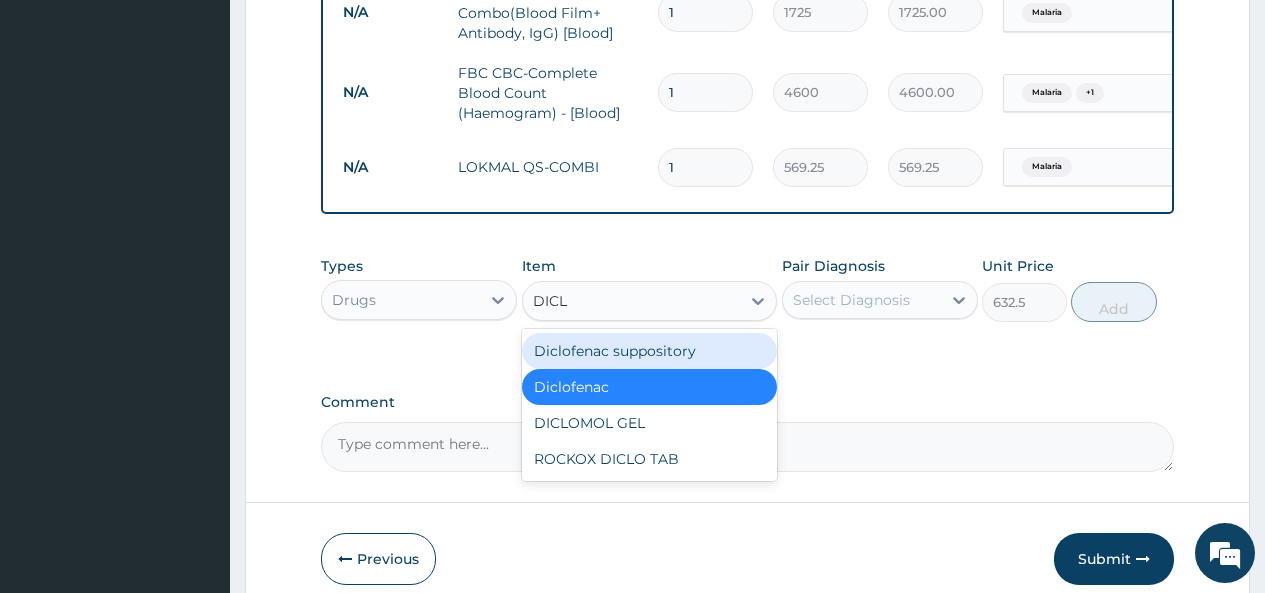 click on "Diclofenac suppository" at bounding box center [650, 351] 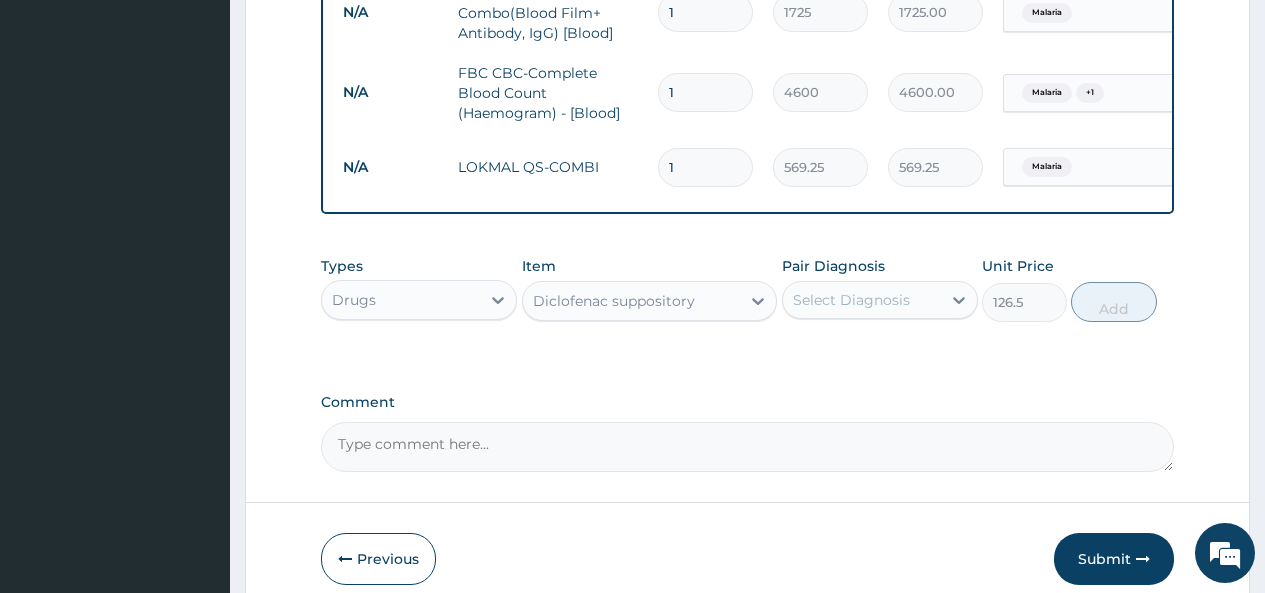 click on "Diclofenac suppository" at bounding box center (614, 301) 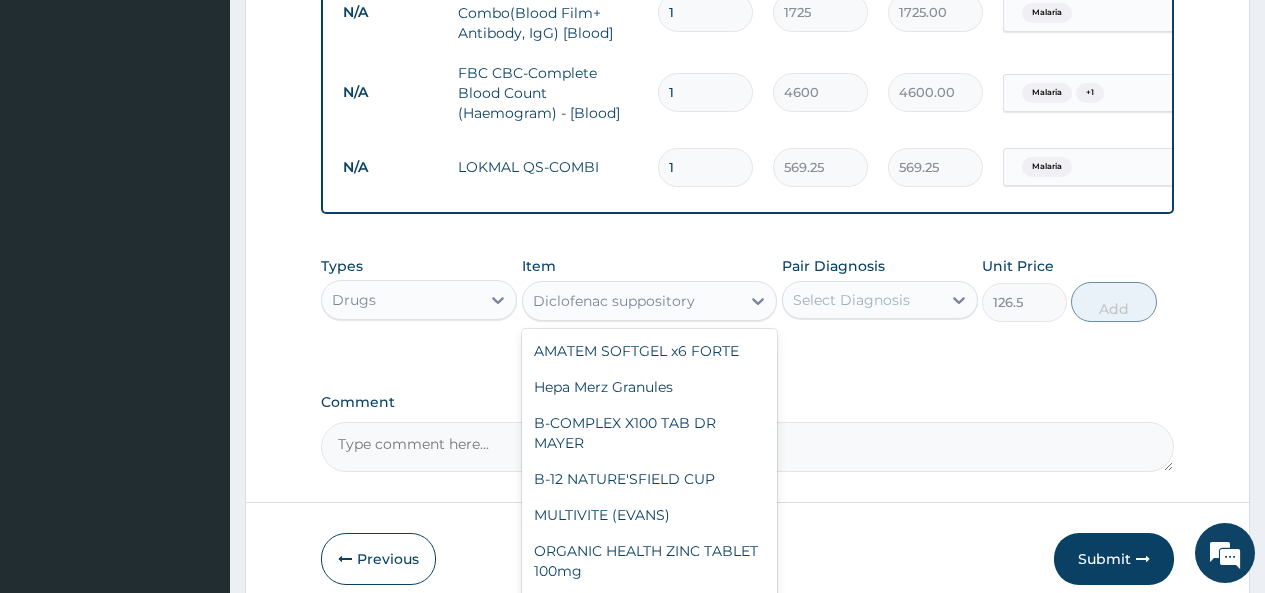 scroll, scrollTop: 29724, scrollLeft: 0, axis: vertical 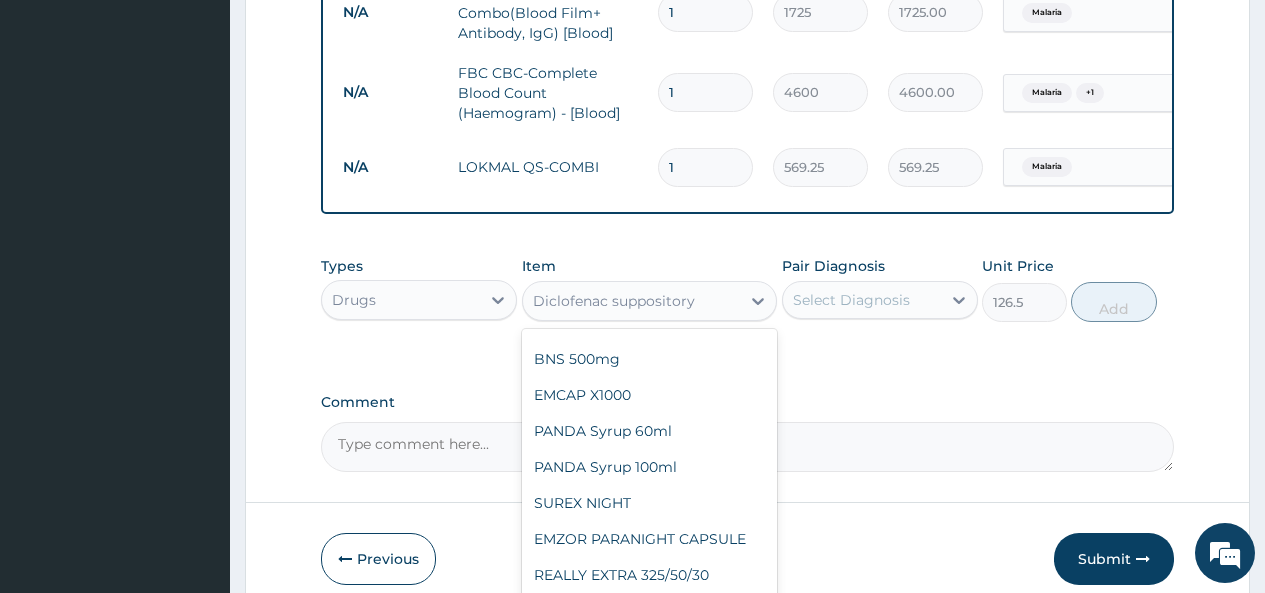 click on "BRUSTAN-N TAB" at bounding box center (650, -433) 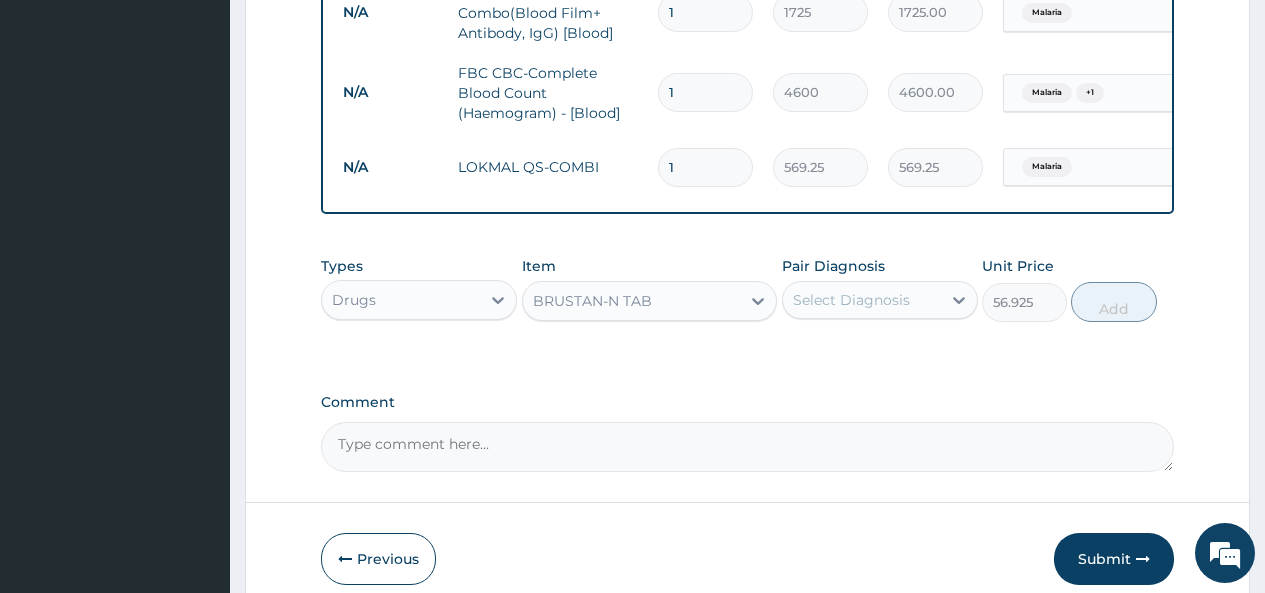 click on "BRUSTAN-N TAB" at bounding box center (592, 301) 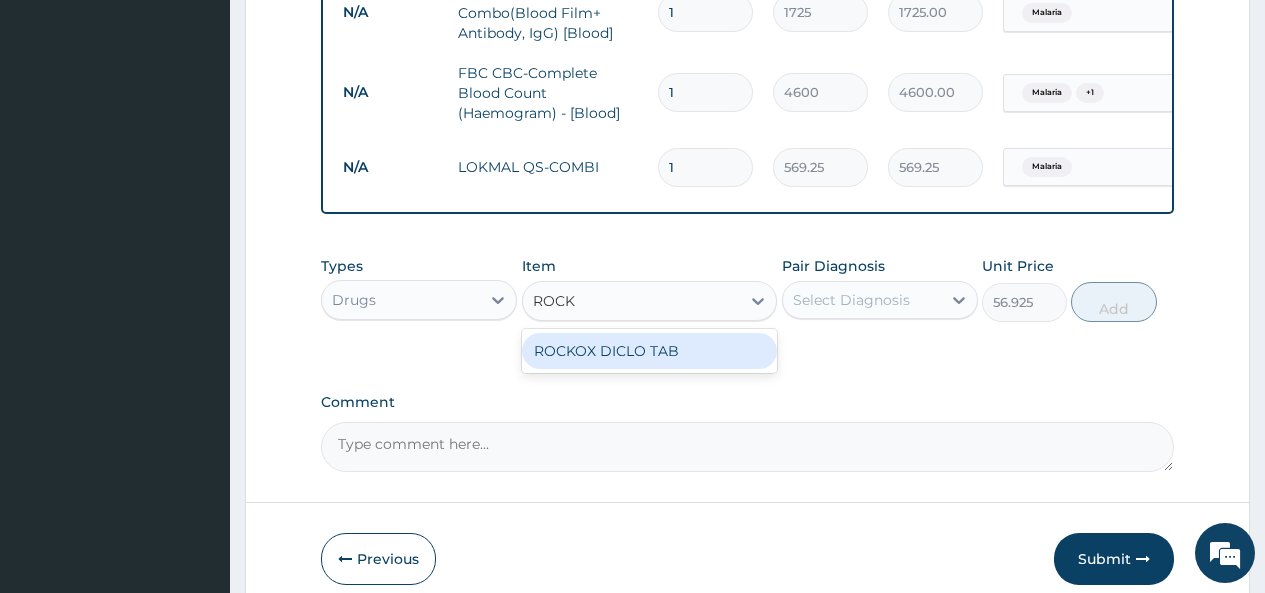 scroll, scrollTop: 0, scrollLeft: 0, axis: both 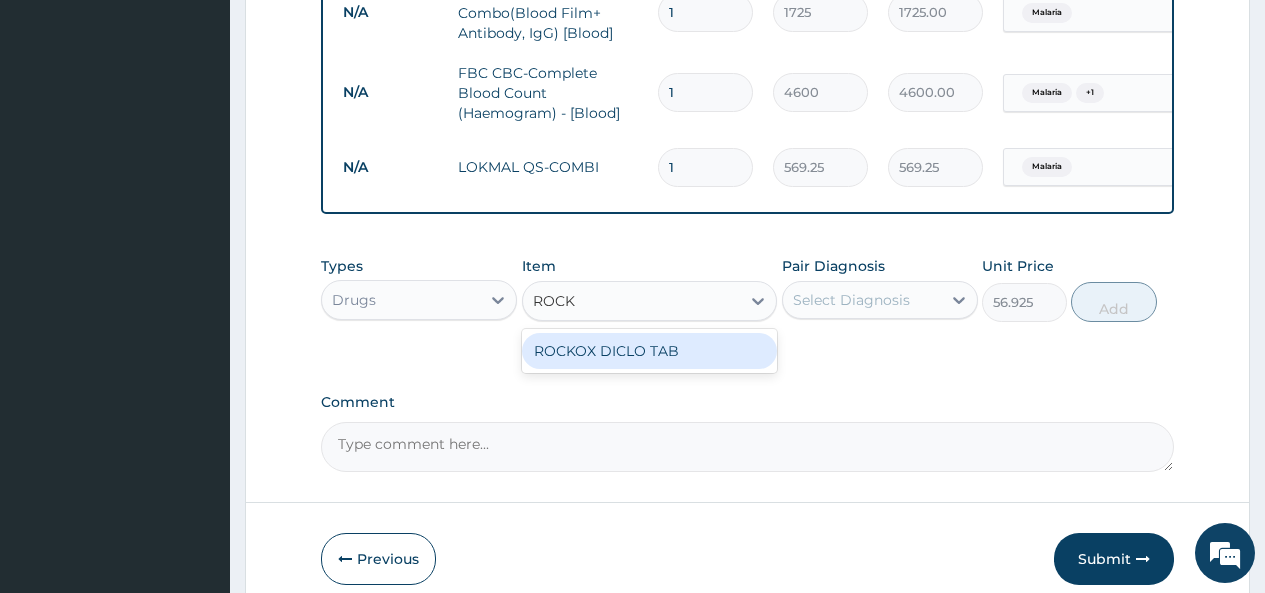 type on "ROCKO" 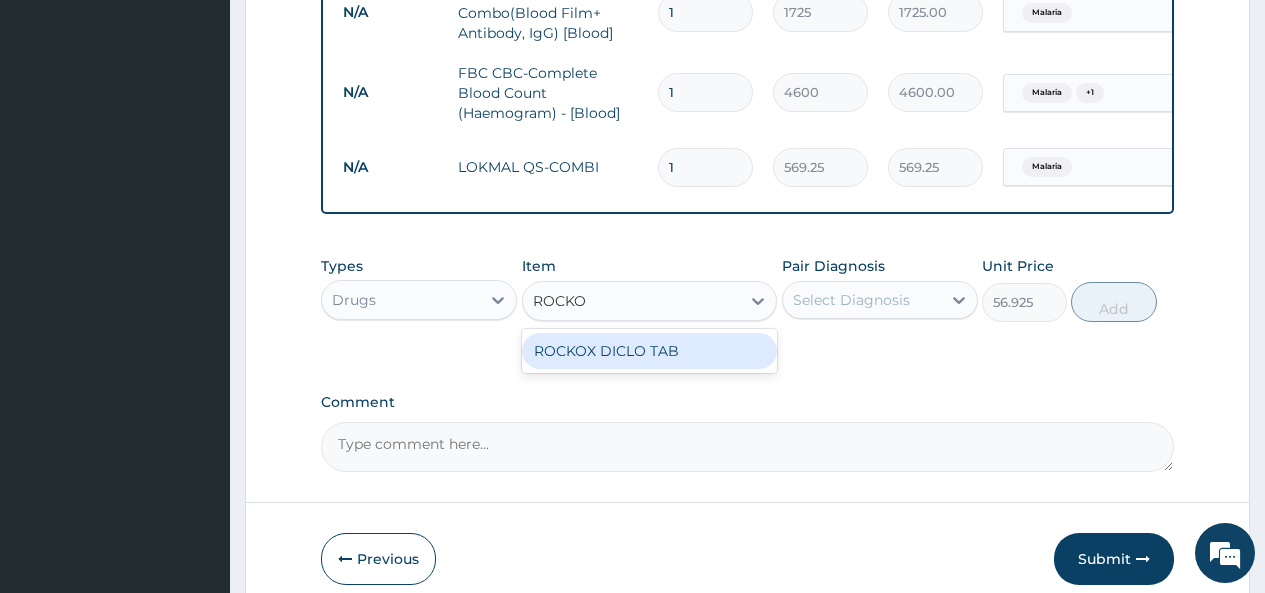 click on "ROCKOX DICLO TAB" at bounding box center [650, 351] 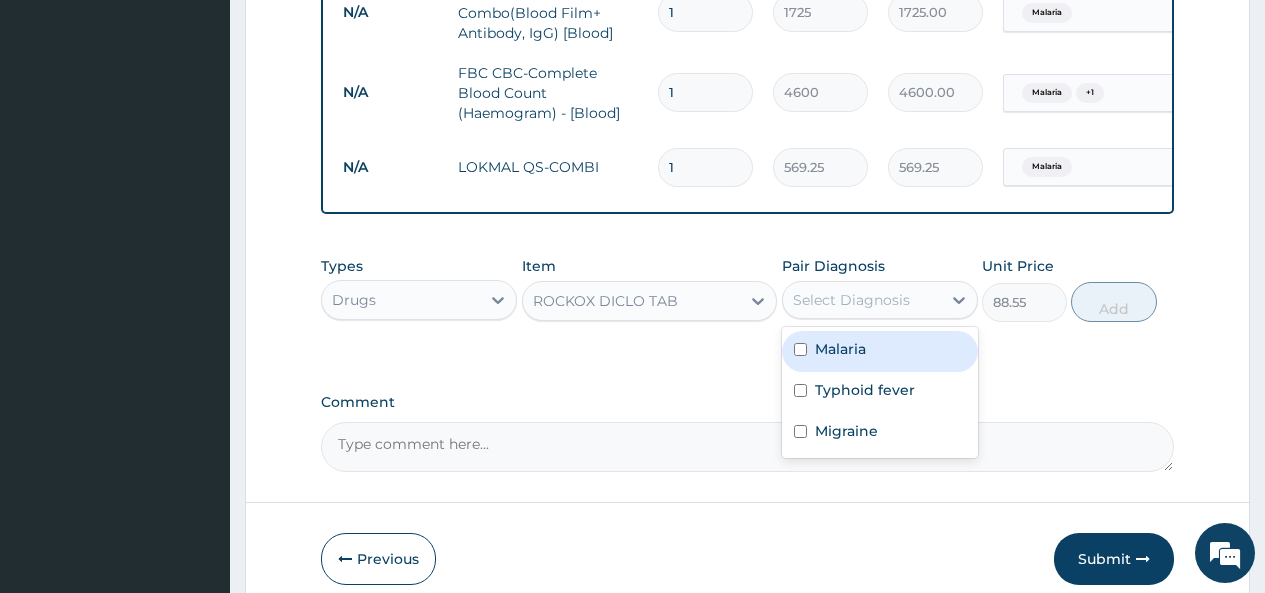 click on "Select Diagnosis" at bounding box center [851, 300] 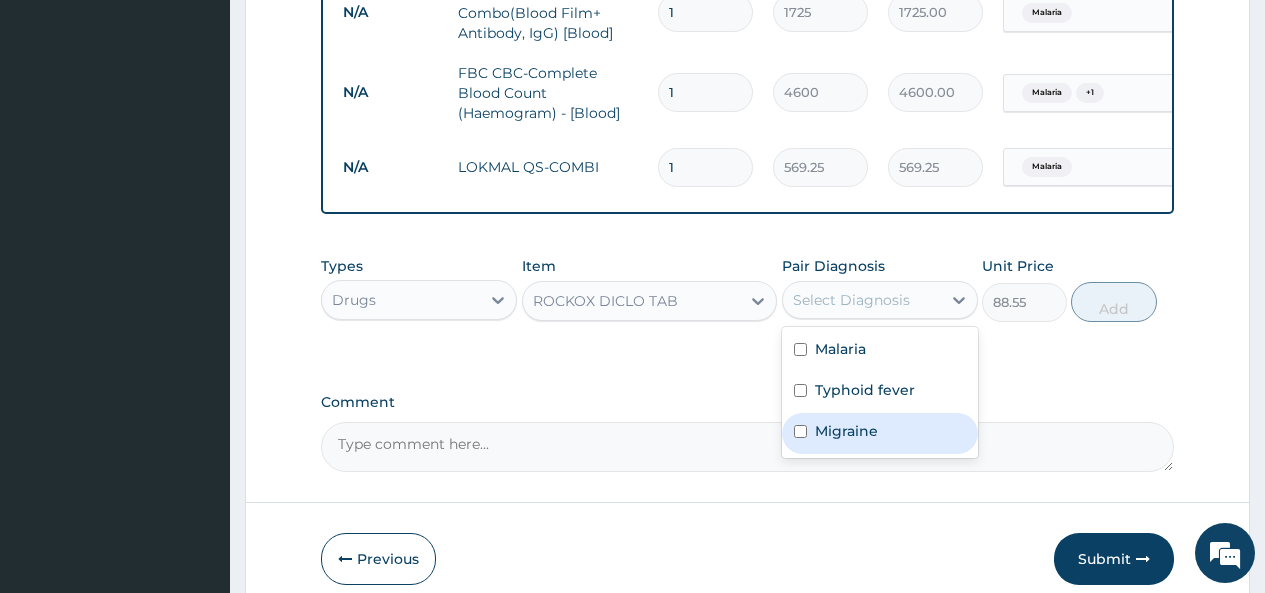 click at bounding box center (800, 431) 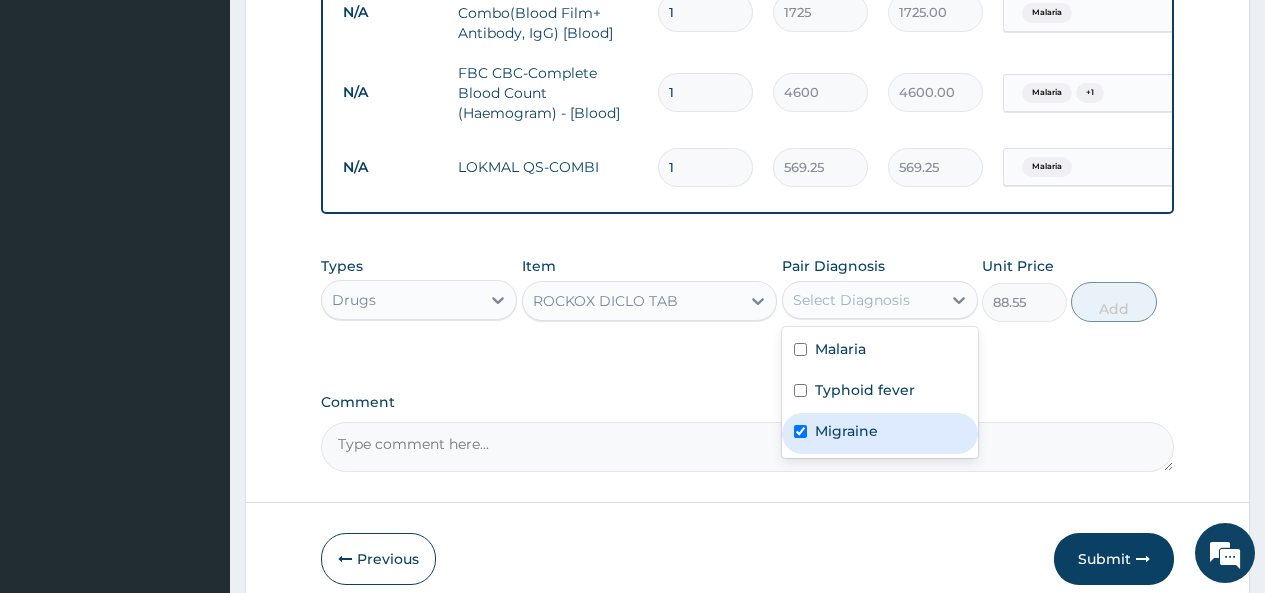 checkbox on "true" 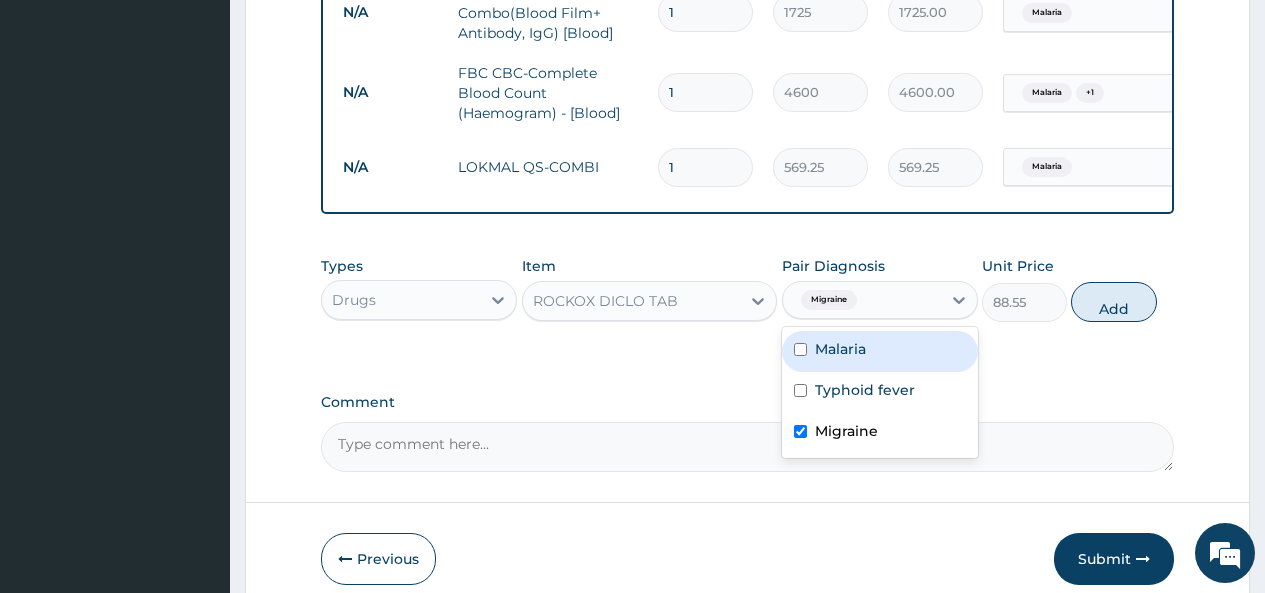 click at bounding box center (800, 349) 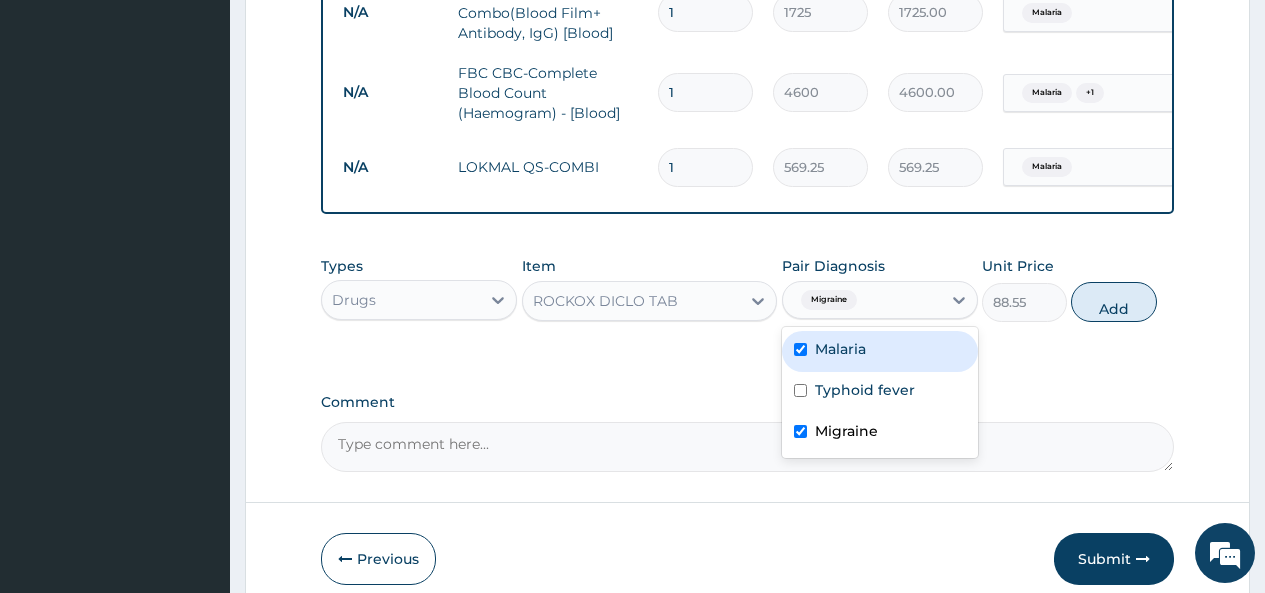 checkbox on "true" 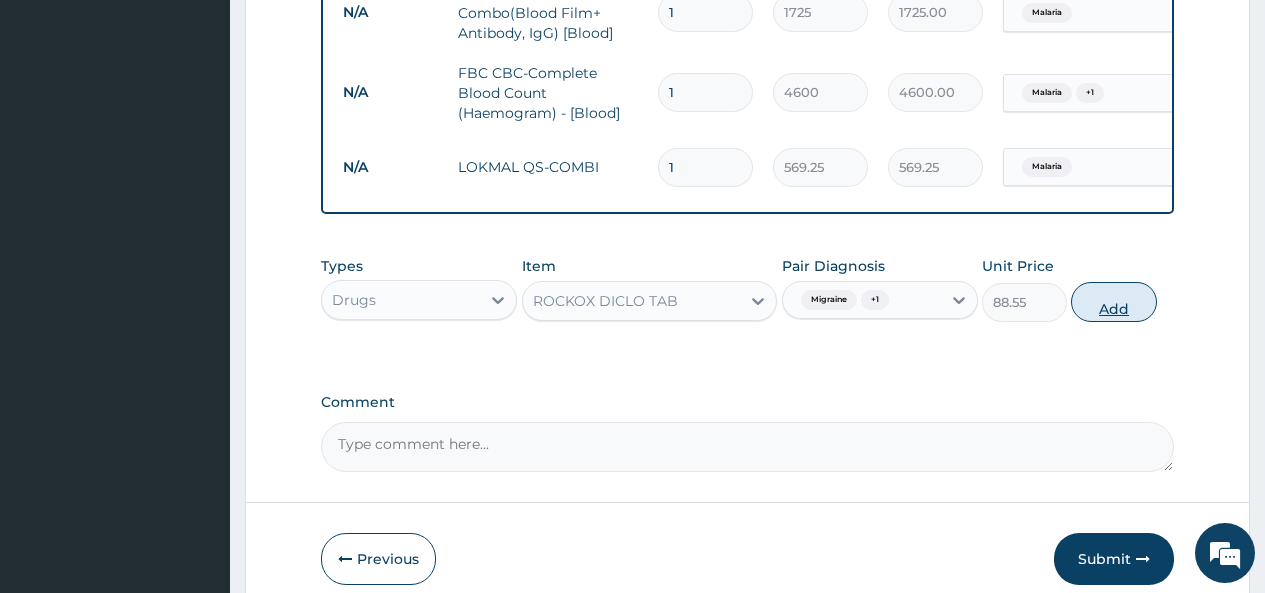 click on "Add" at bounding box center [1113, 302] 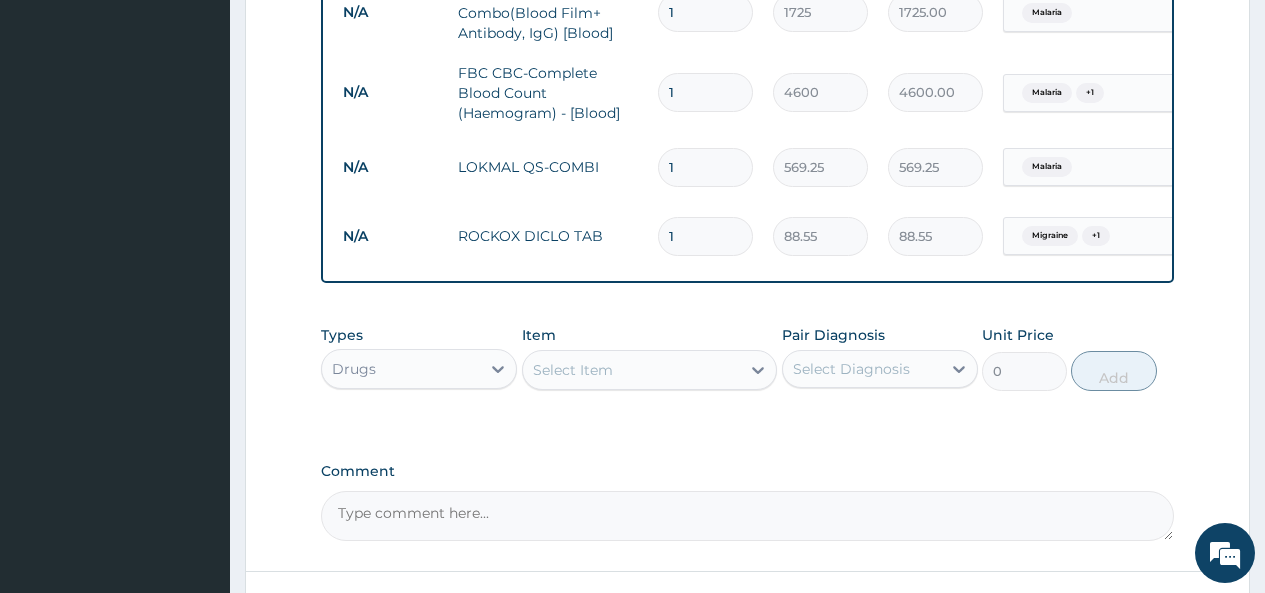 click on "Select Item" at bounding box center (573, 370) 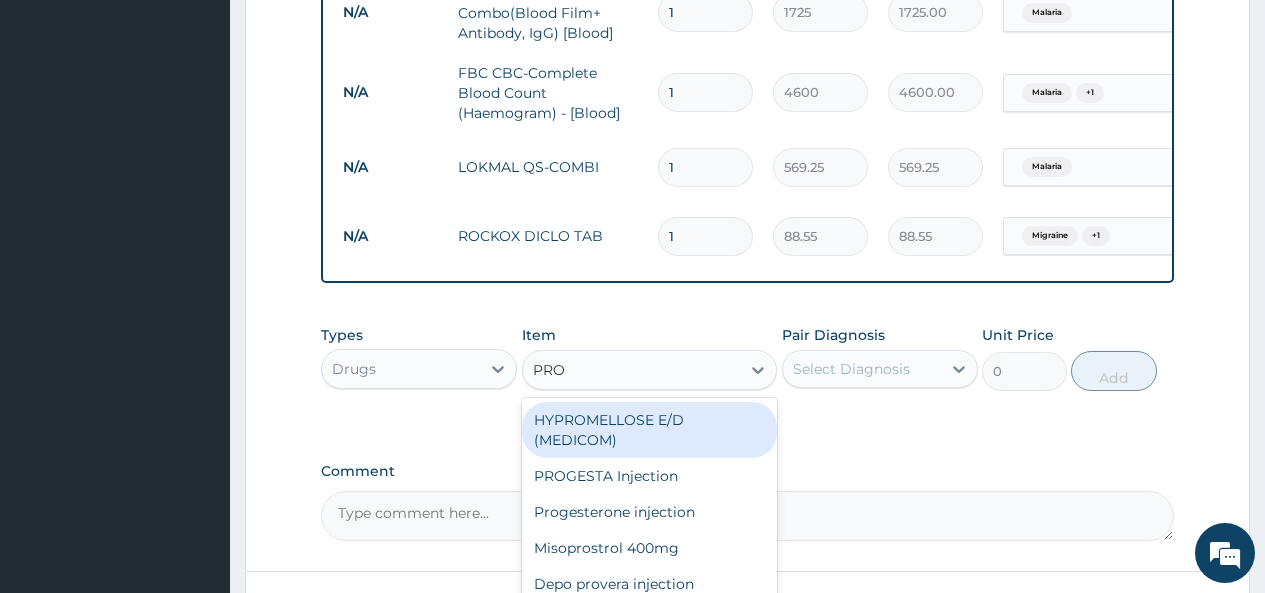 type on "PROP" 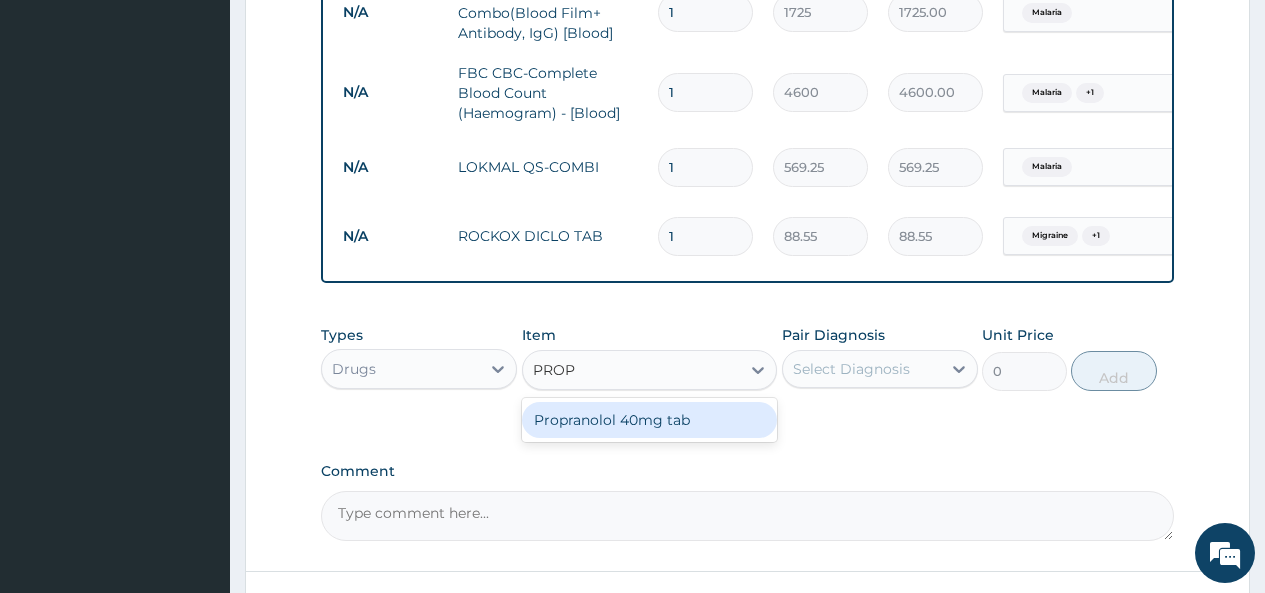 click on "Propranolol 40mg tab" at bounding box center (650, 420) 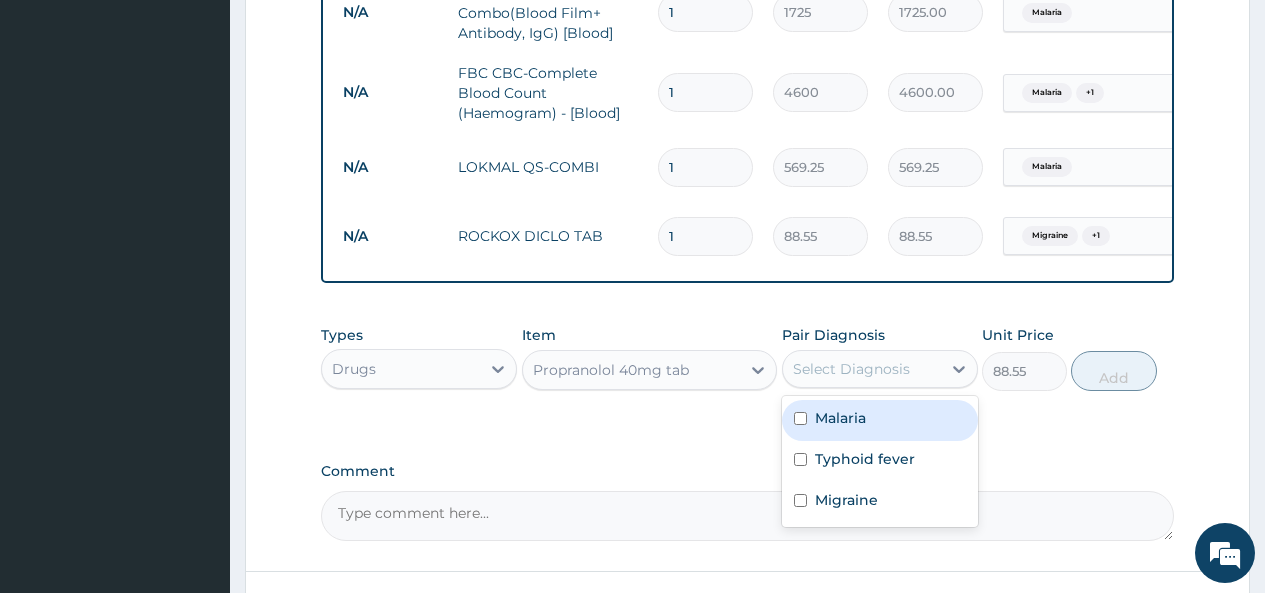 click on "Select Diagnosis" at bounding box center (851, 369) 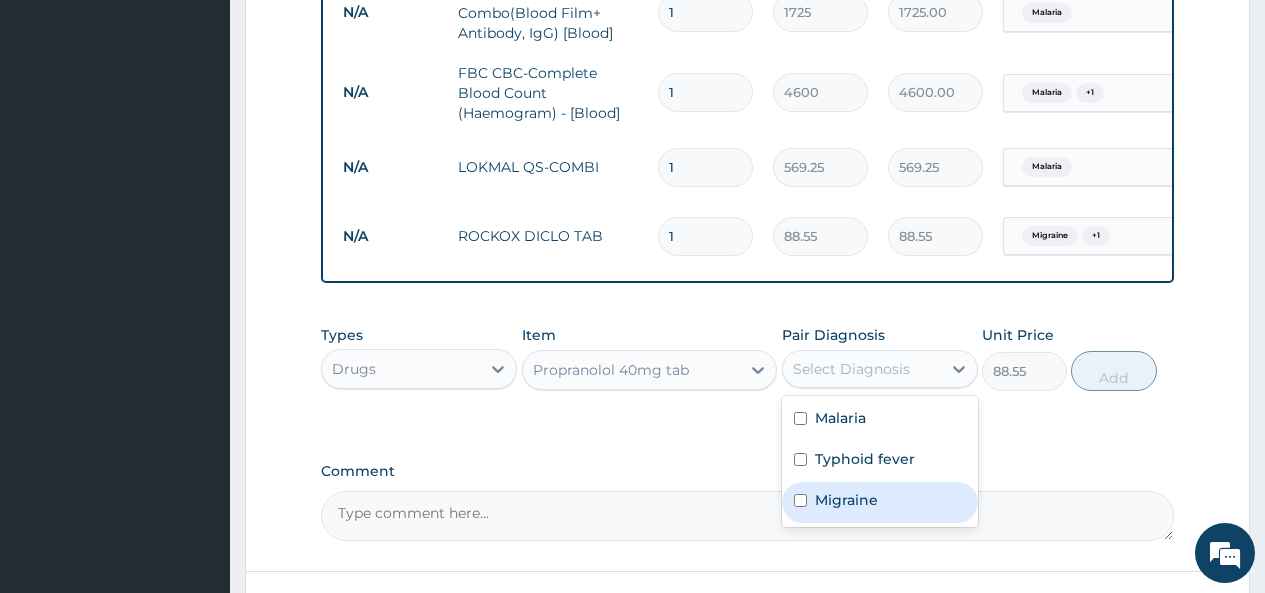 click at bounding box center [800, 500] 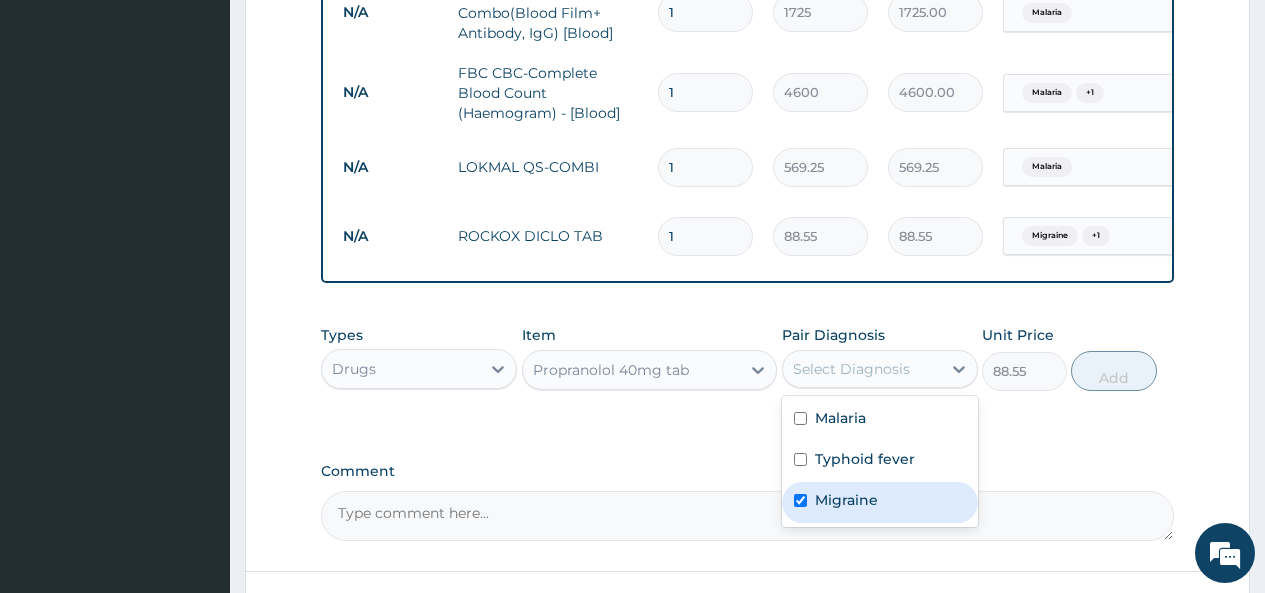 checkbox on "true" 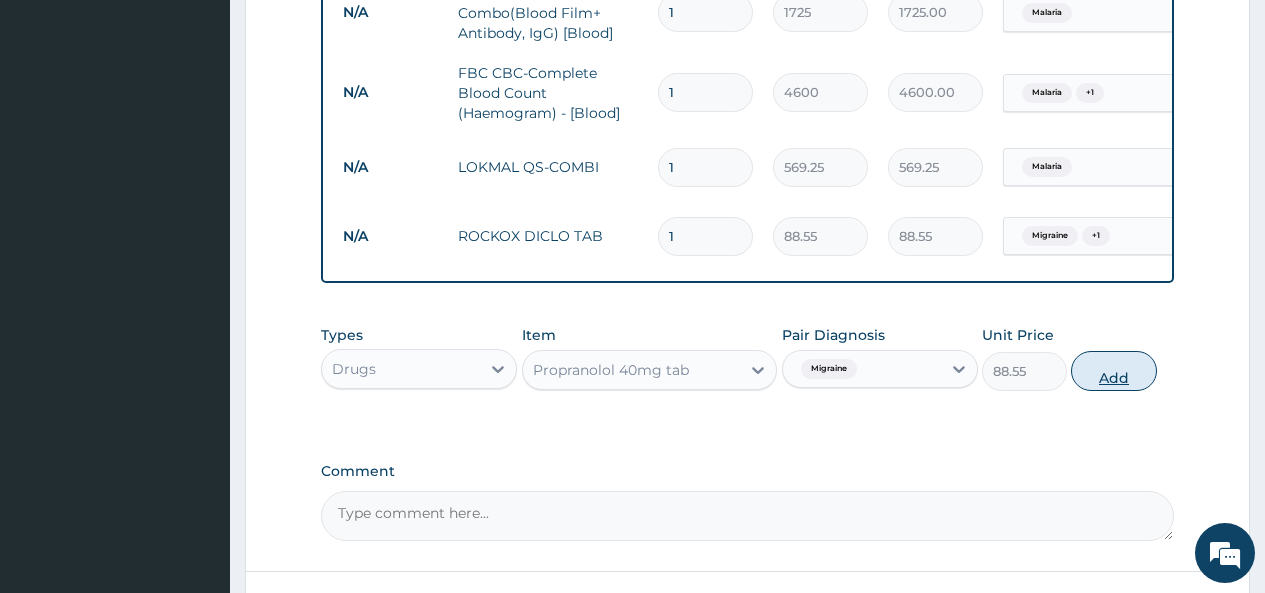 click on "Add" at bounding box center [1113, 371] 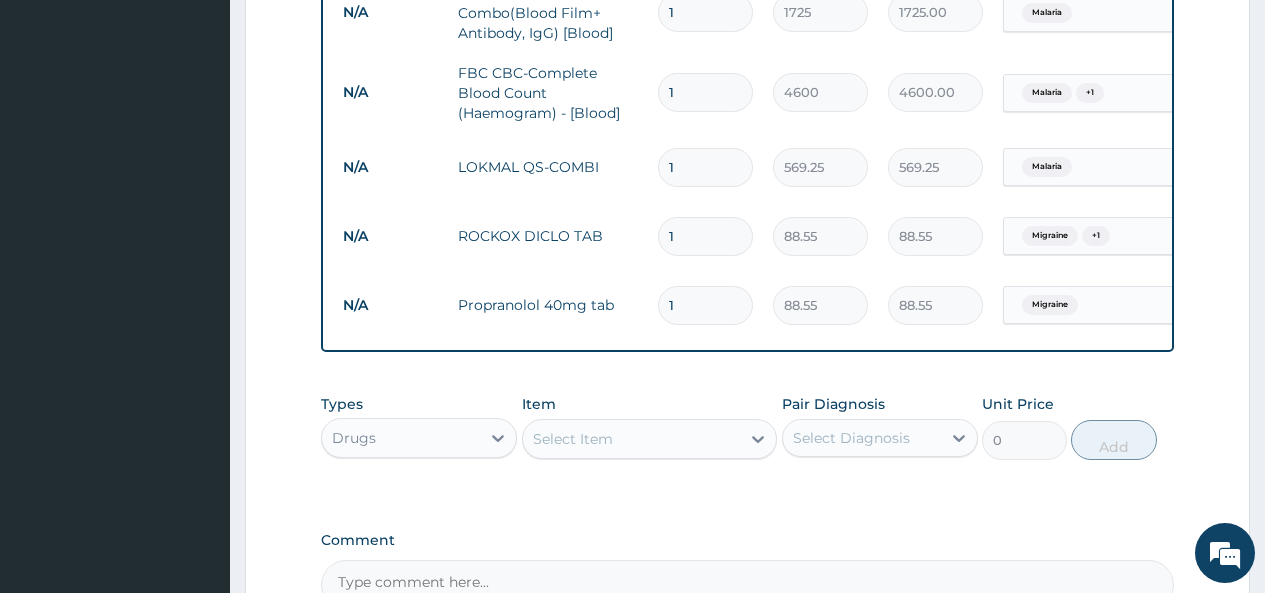 click on "Select Item" at bounding box center (632, 439) 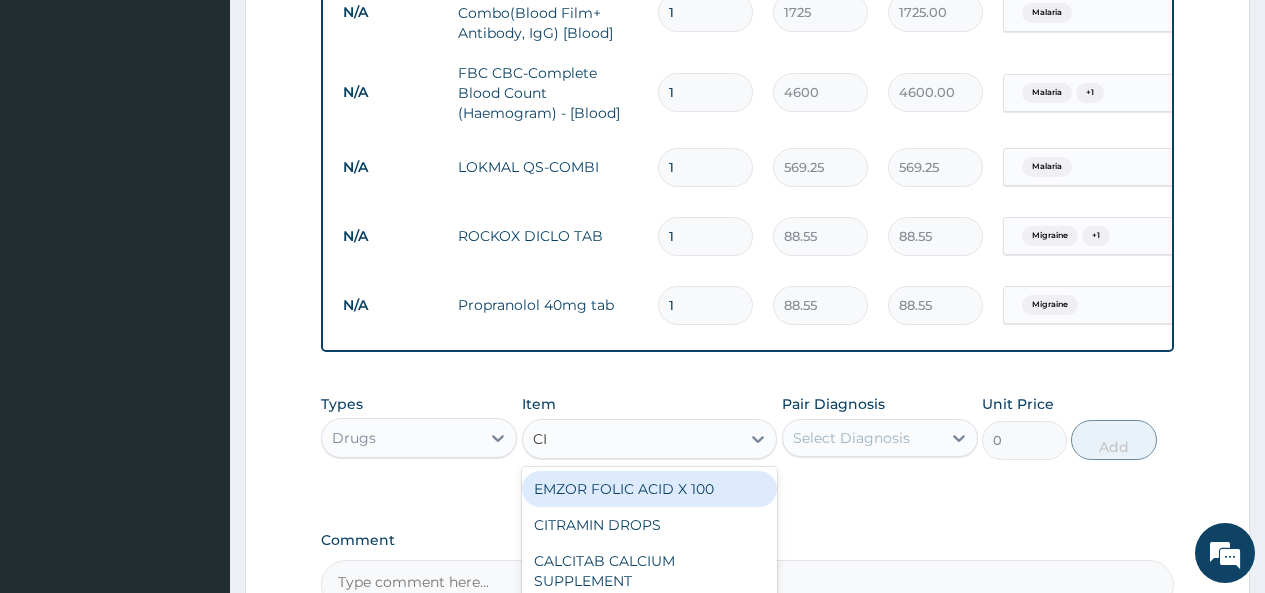 type on "CIP" 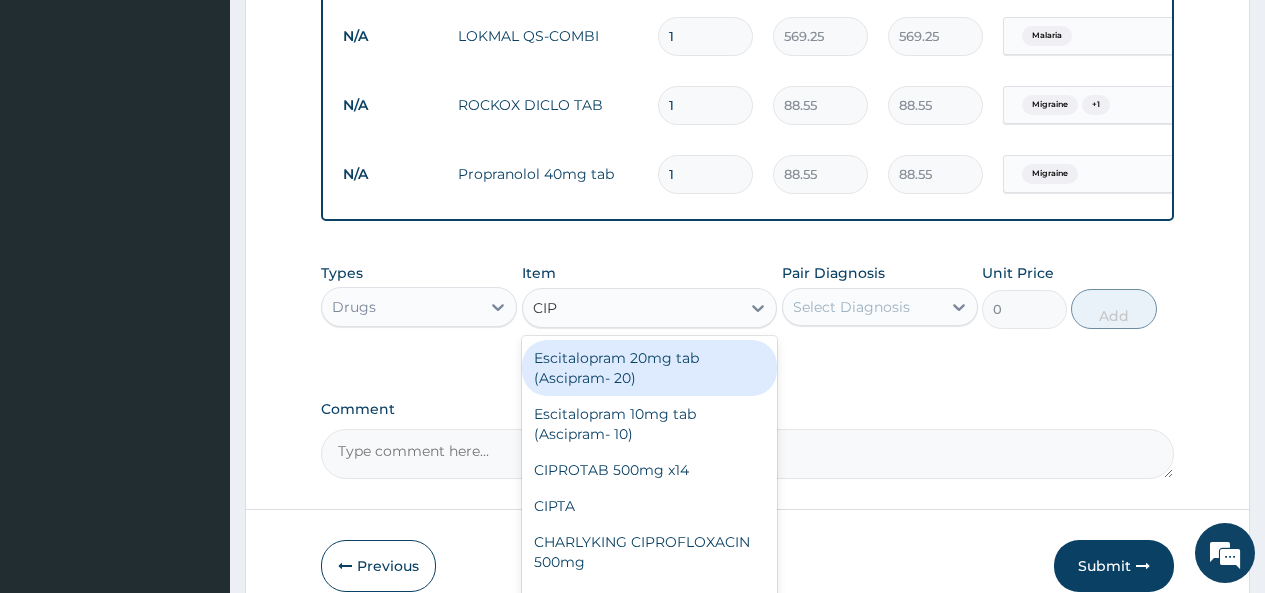 scroll, scrollTop: 1177, scrollLeft: 0, axis: vertical 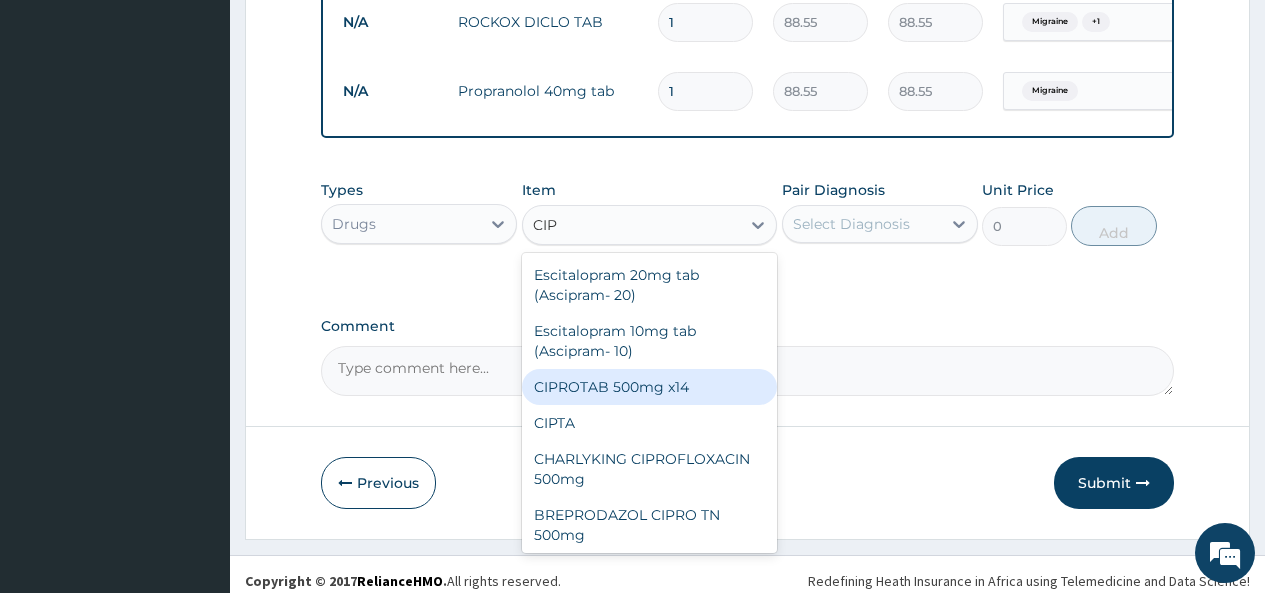 click on "CIPROTAB 500mg x14" at bounding box center [650, 387] 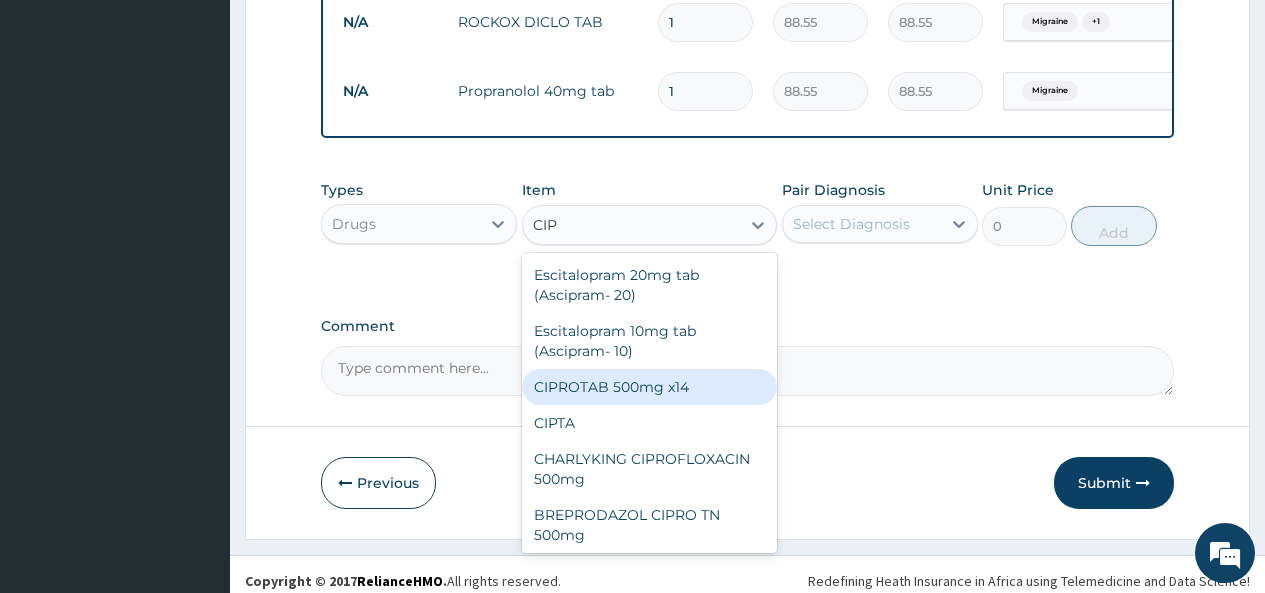 type 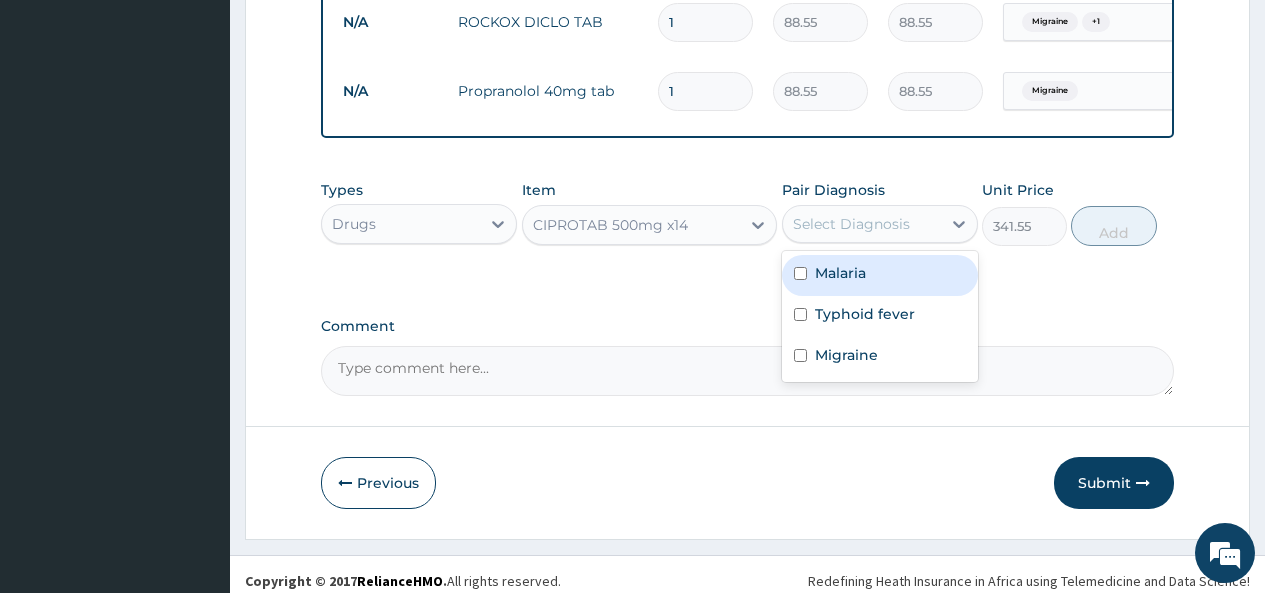 click on "Select Diagnosis" at bounding box center [851, 224] 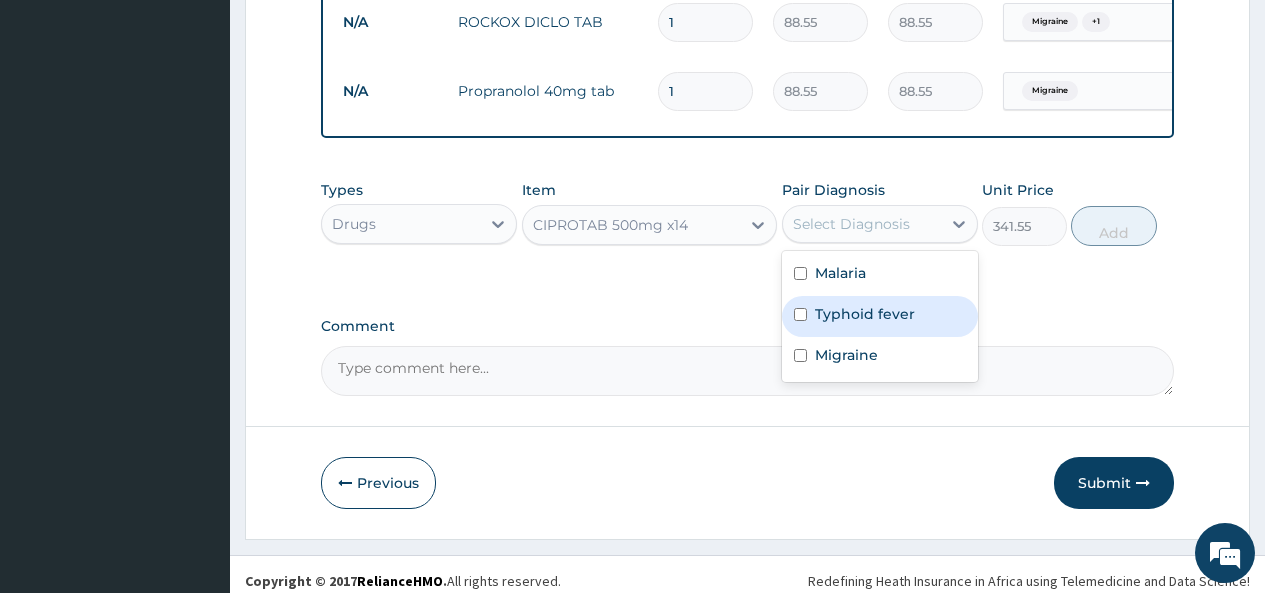 click at bounding box center (800, 314) 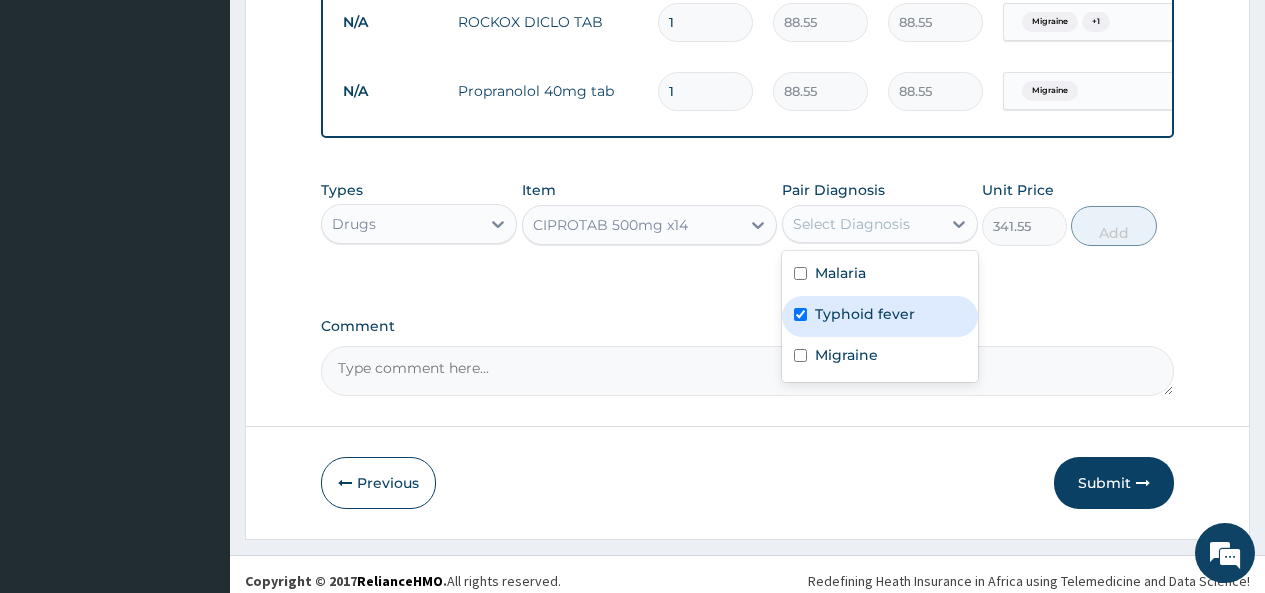 checkbox on "true" 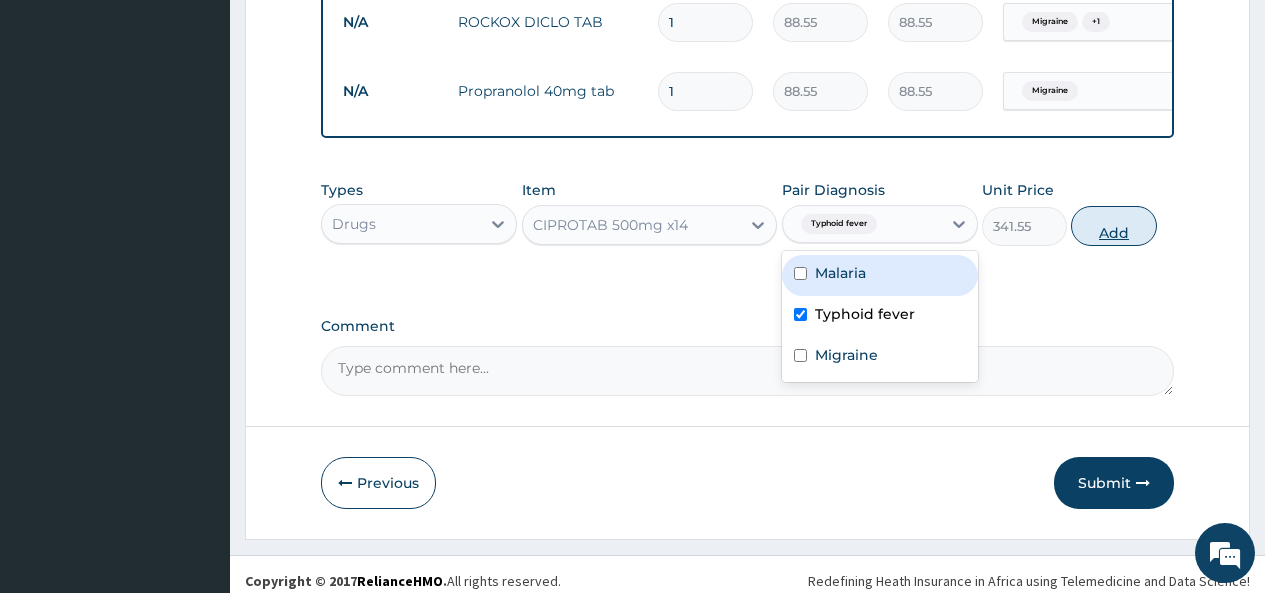 click on "Add" at bounding box center (1113, 226) 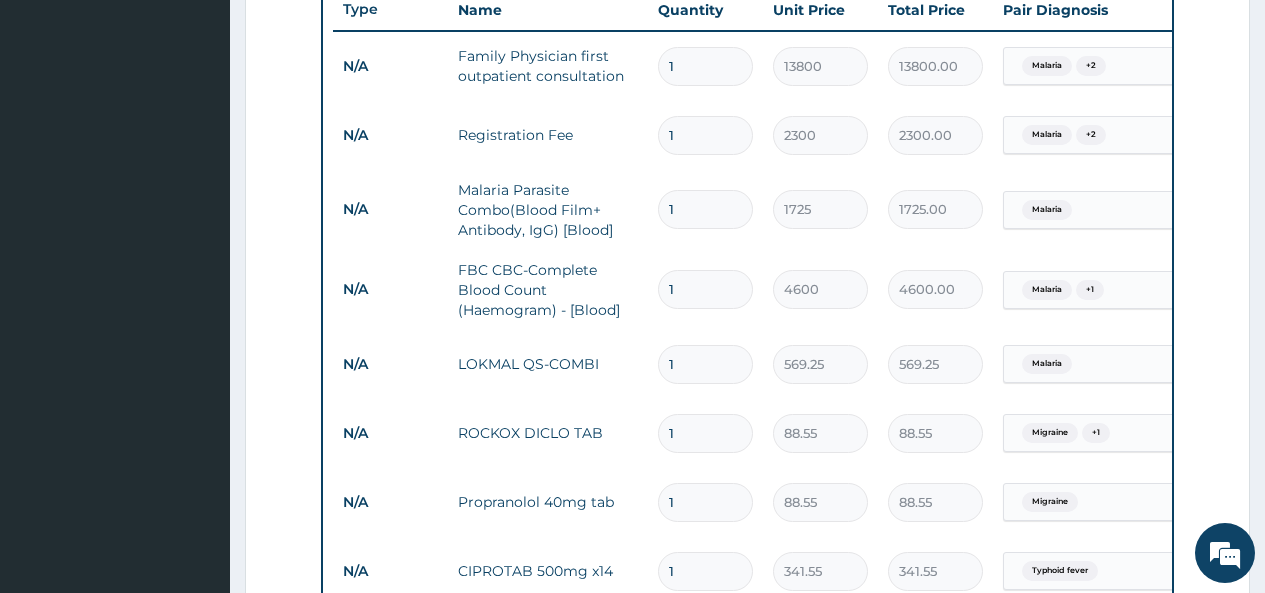 scroll, scrollTop: 767, scrollLeft: 0, axis: vertical 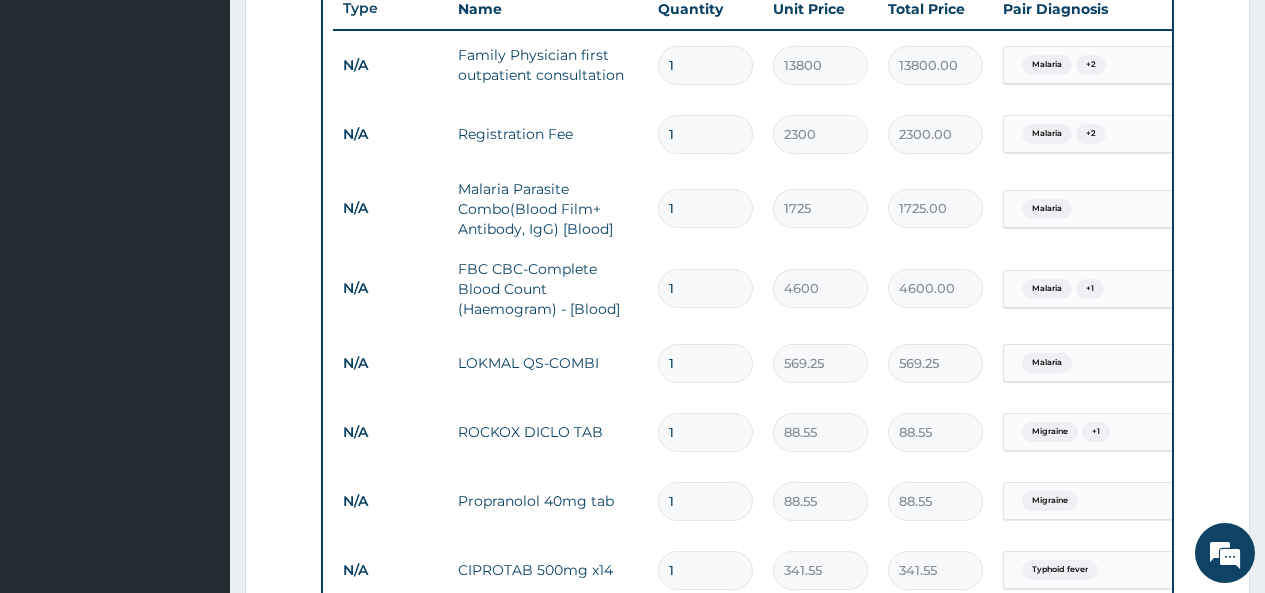 click on "1" at bounding box center (705, 363) 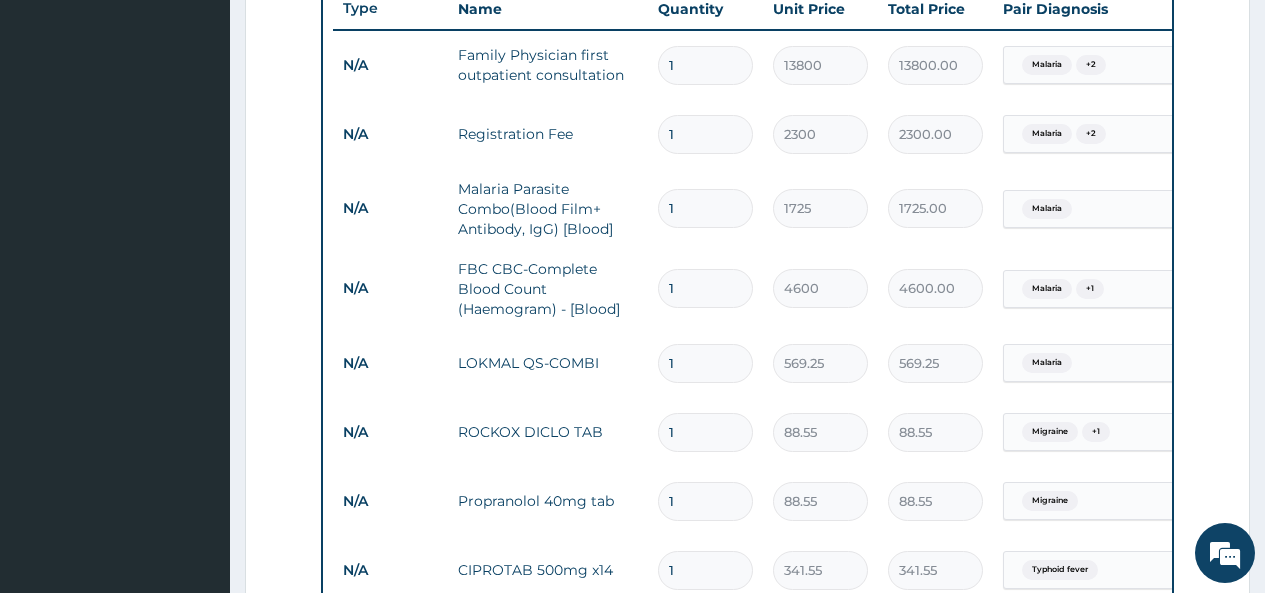 type 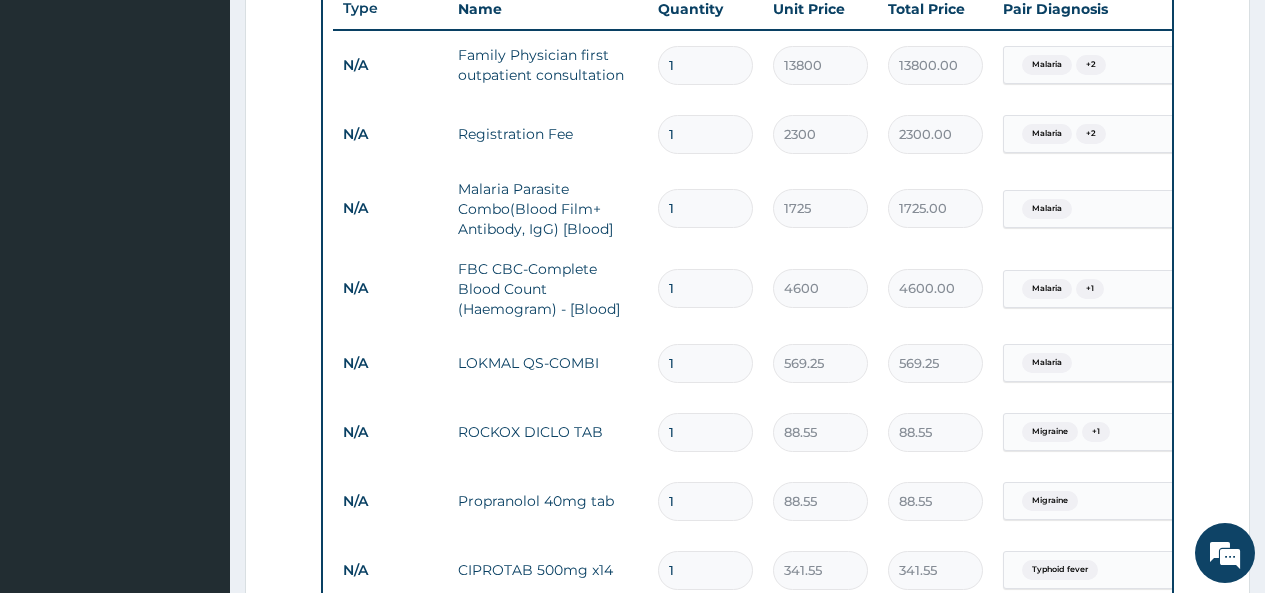type on "0.00" 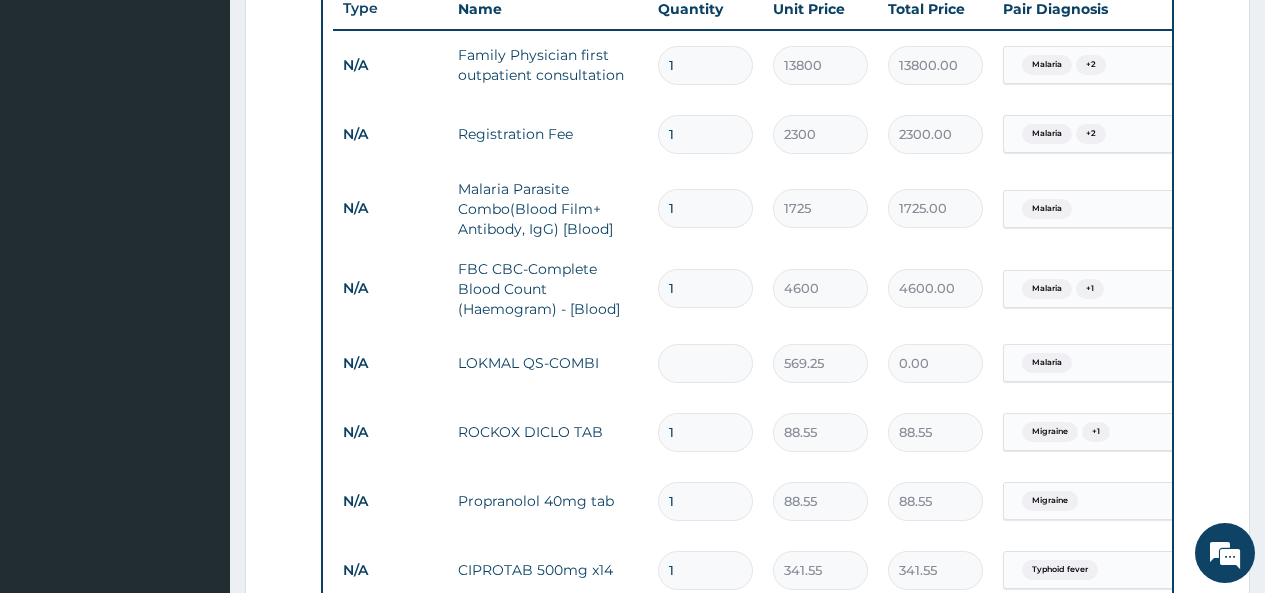 type on "6" 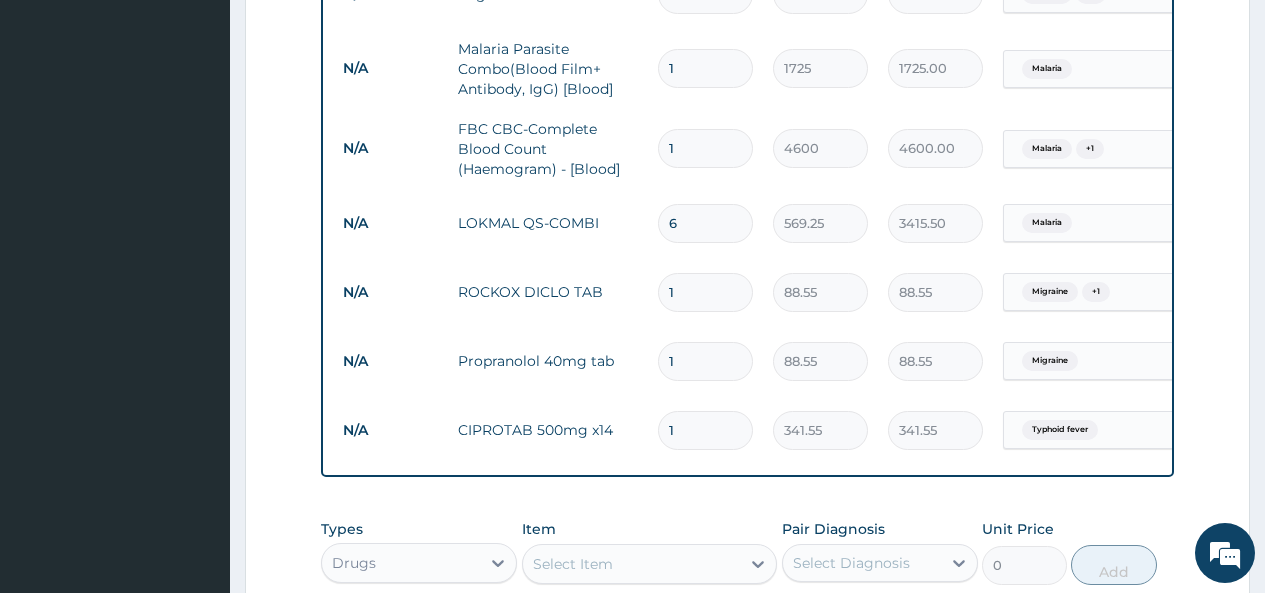 scroll, scrollTop: 912, scrollLeft: 0, axis: vertical 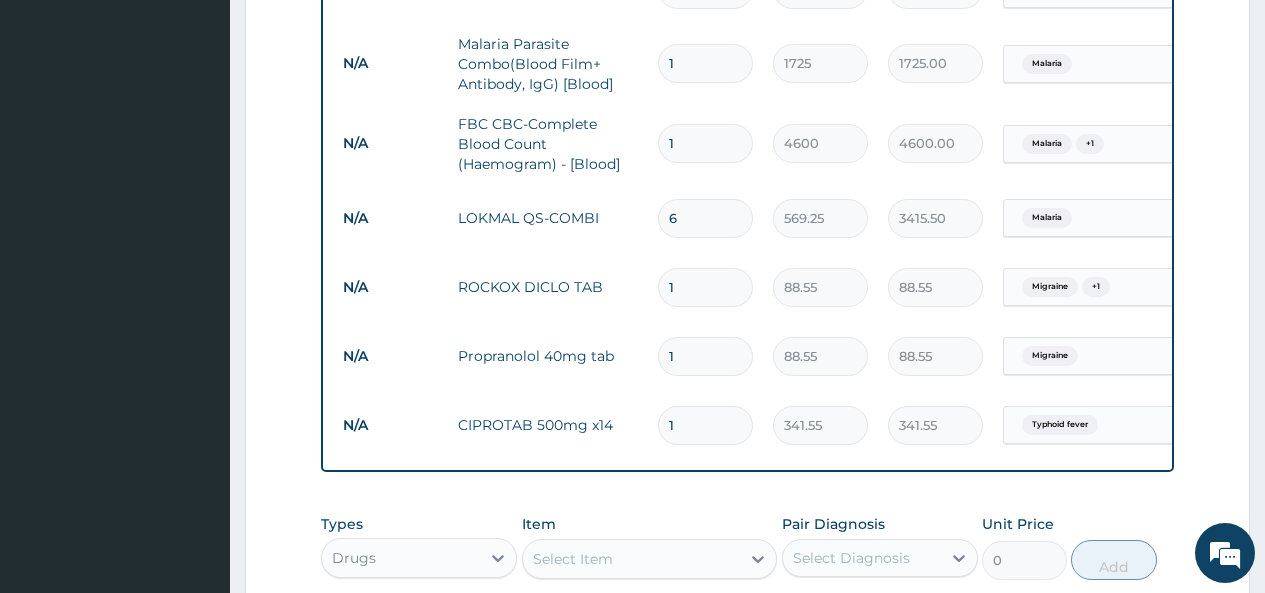 type on "6" 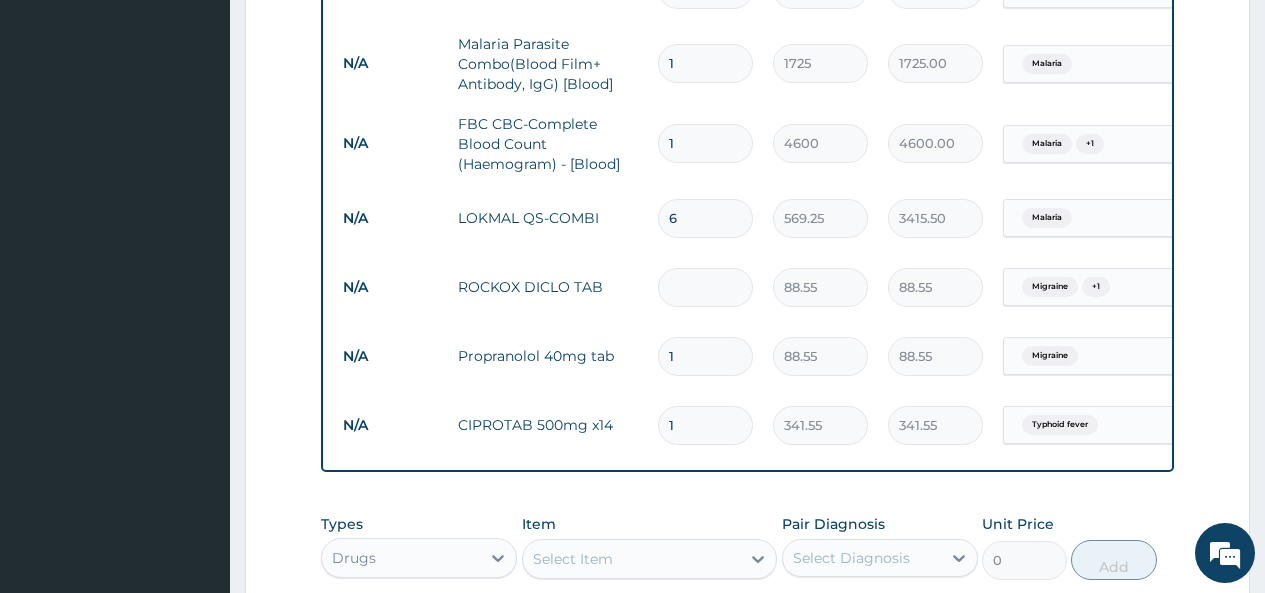 type on "0.00" 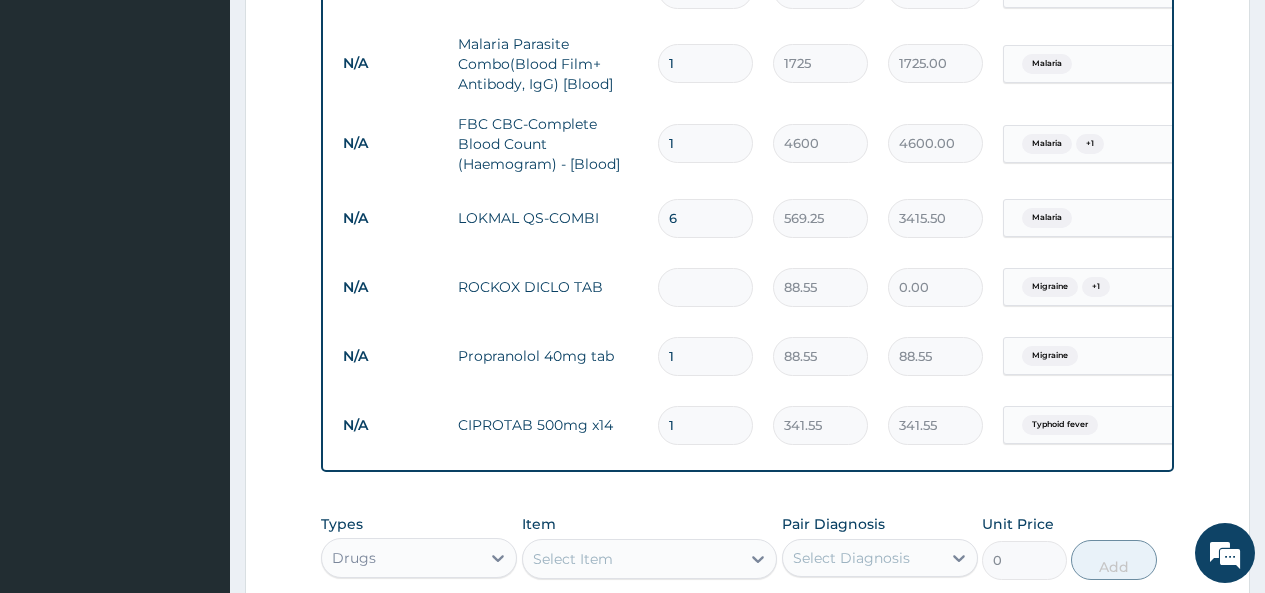 type on "2" 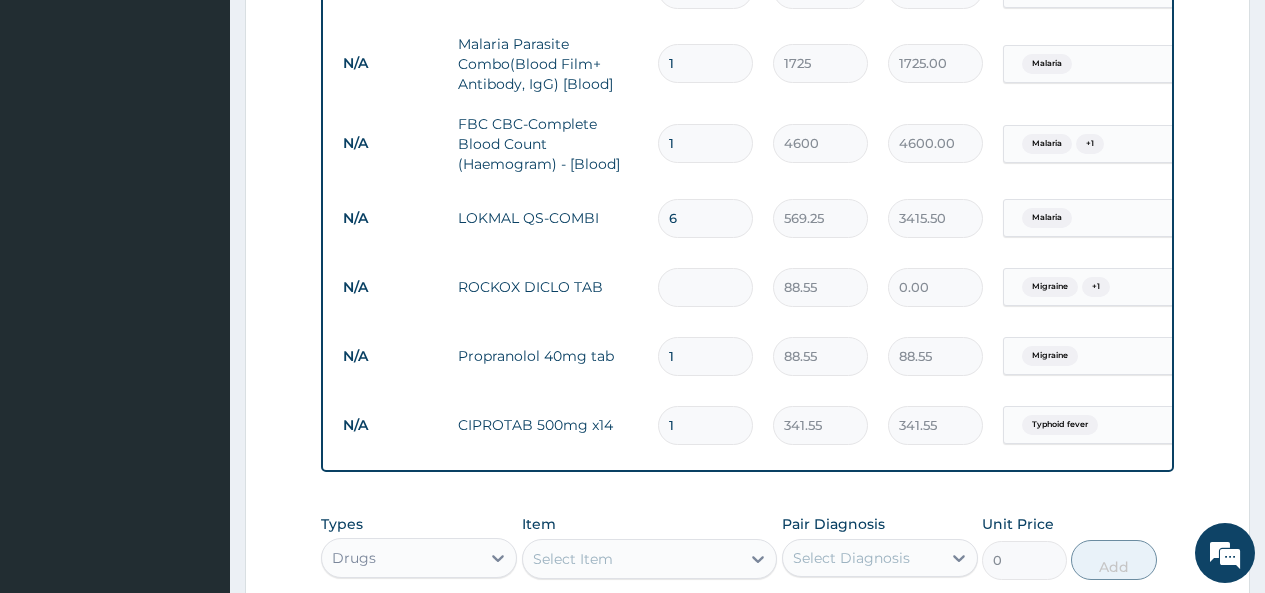 type on "177.10" 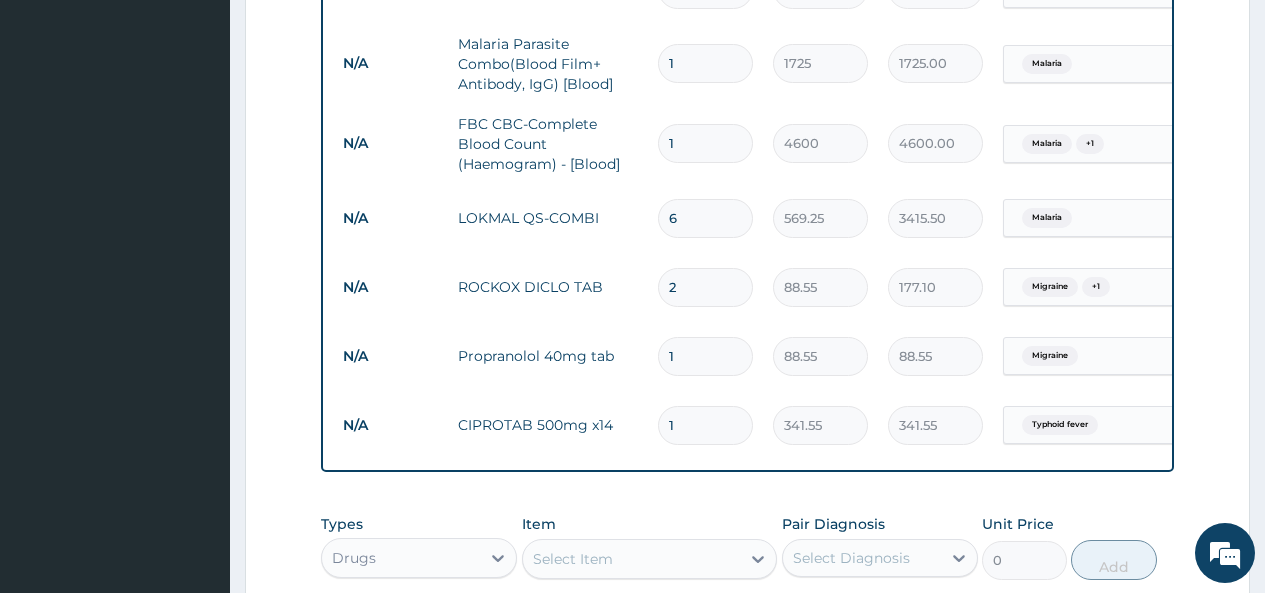 type on "20" 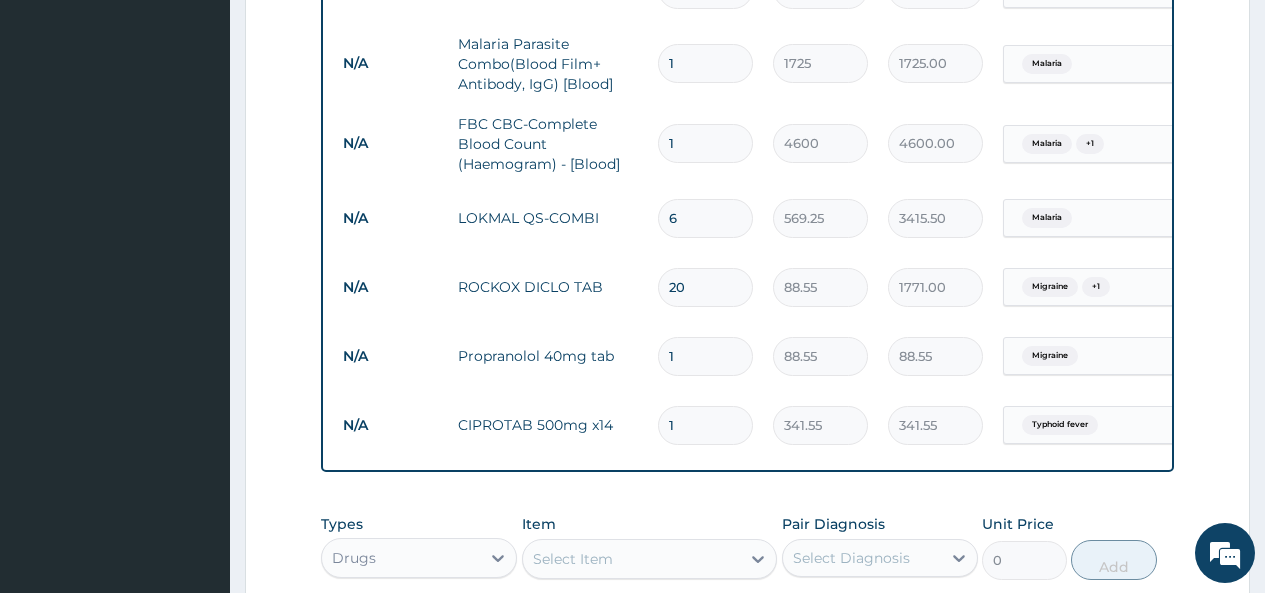 type on "20" 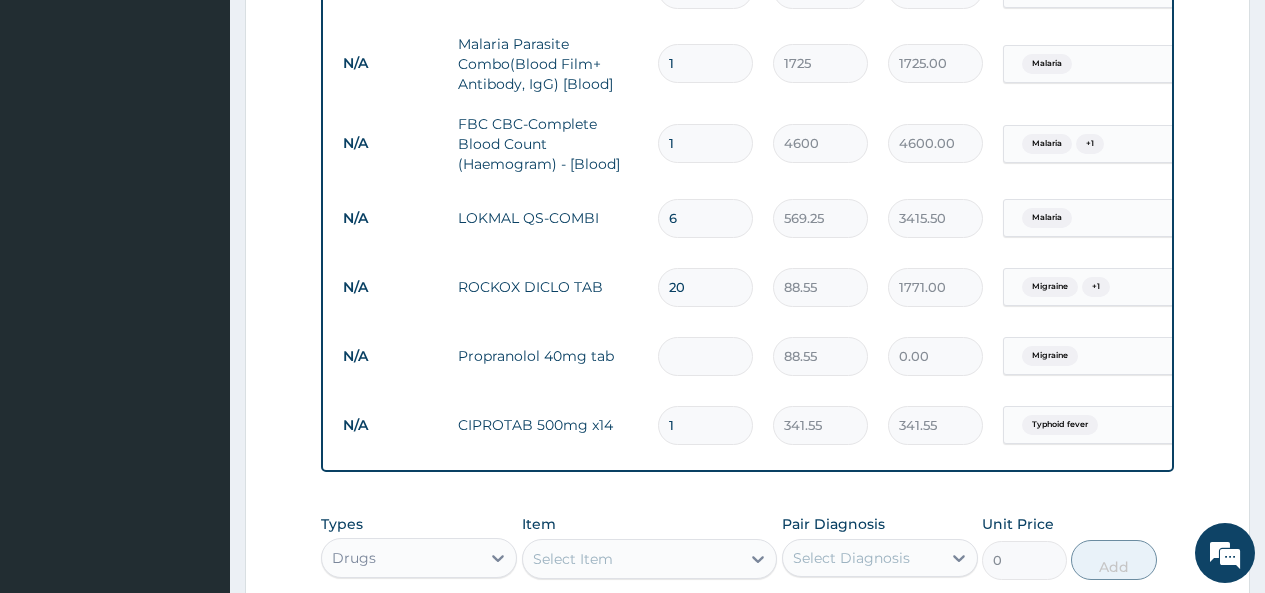type on "7" 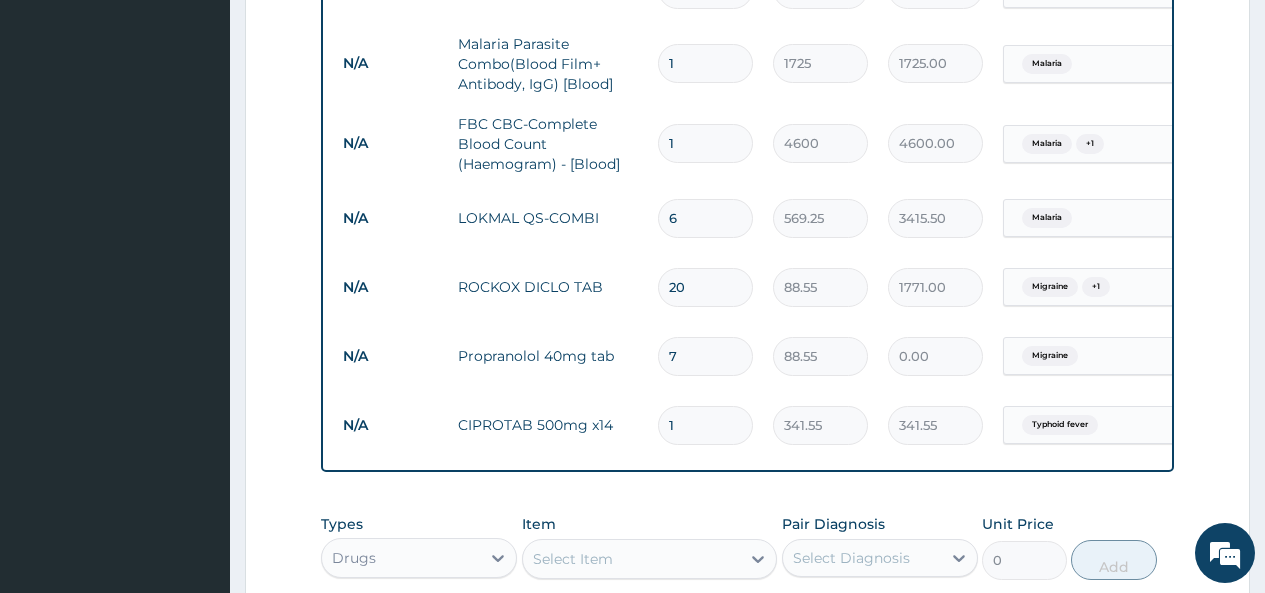 type on "619.85" 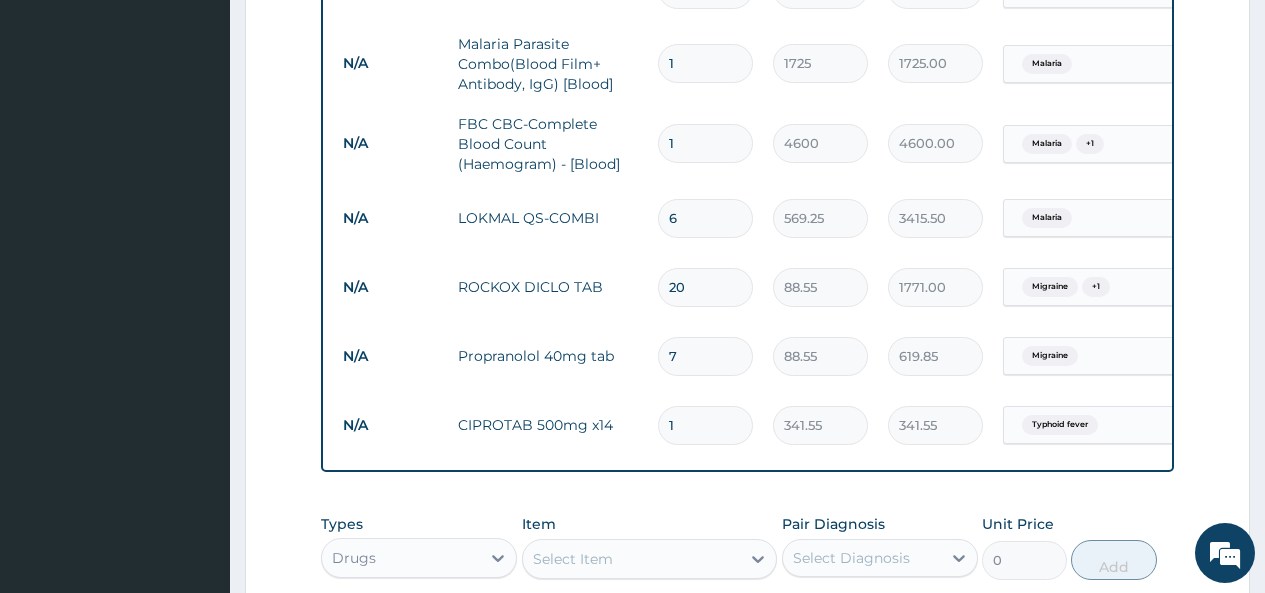 type on "7" 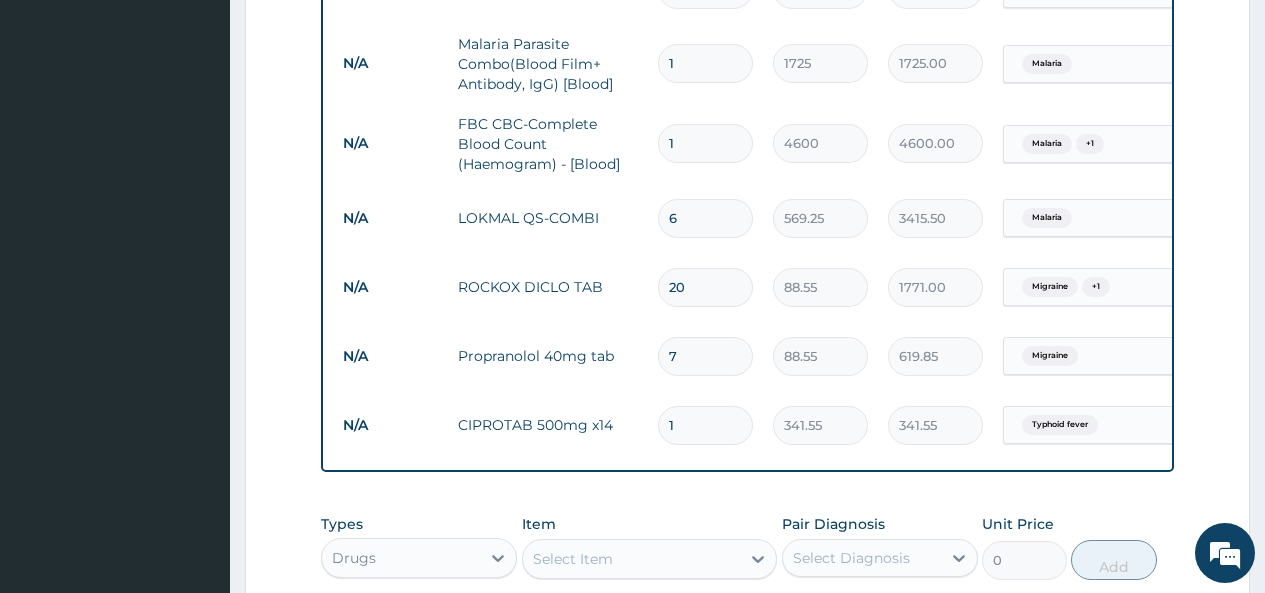 type on "14" 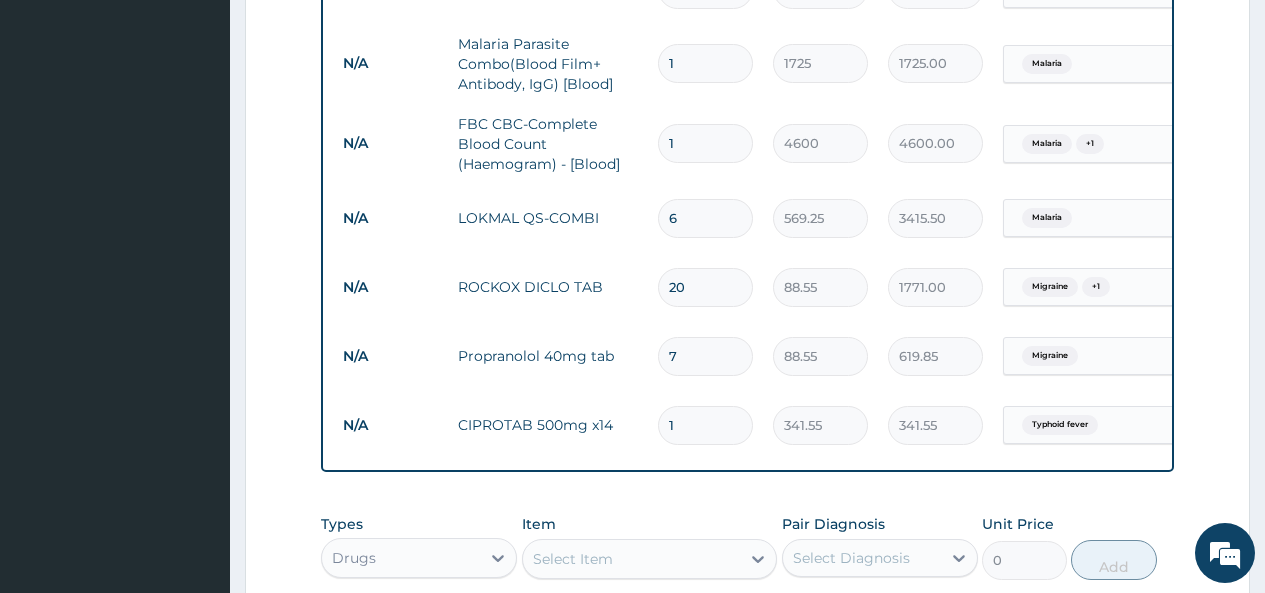 type on "4781.70" 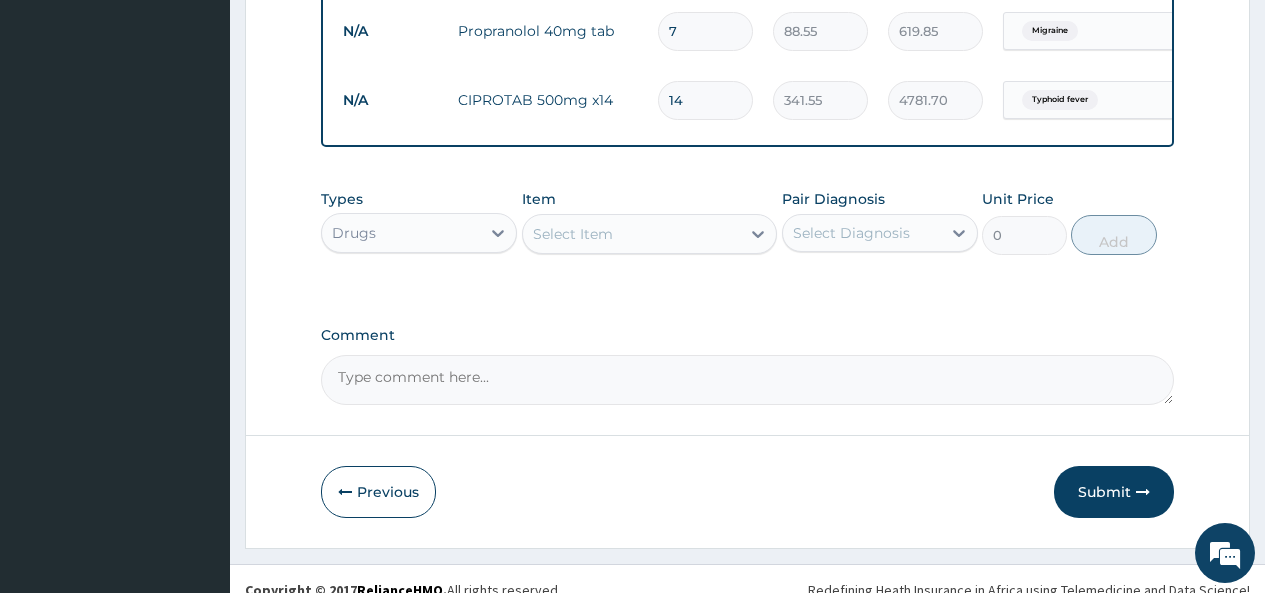 scroll, scrollTop: 1240, scrollLeft: 0, axis: vertical 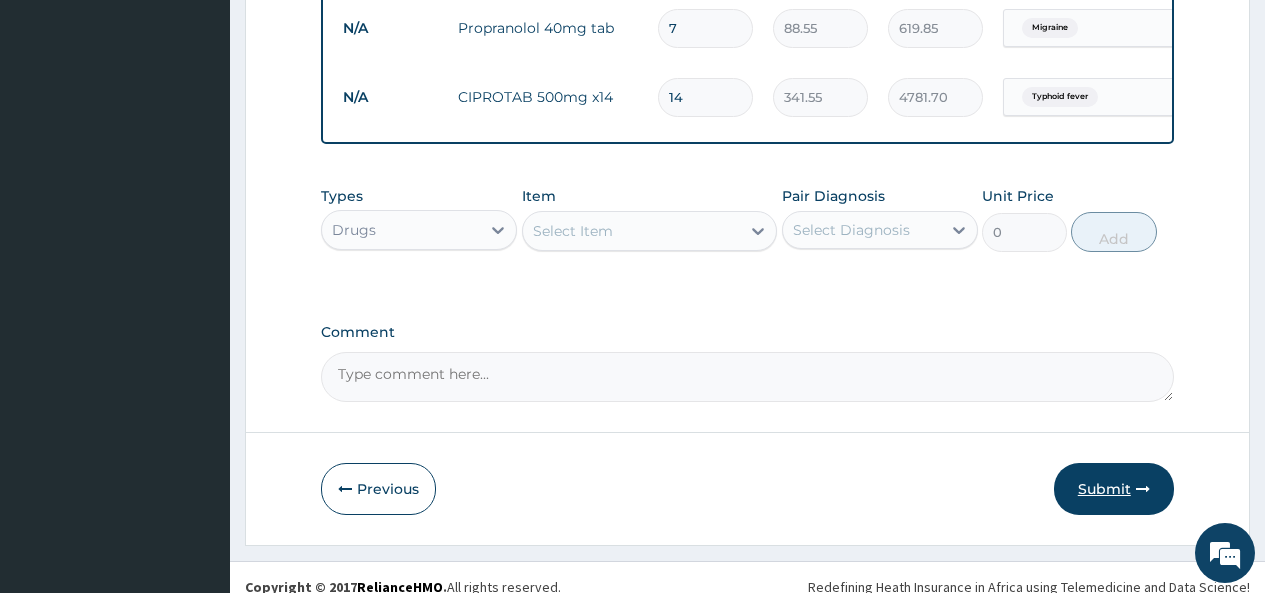 type on "14" 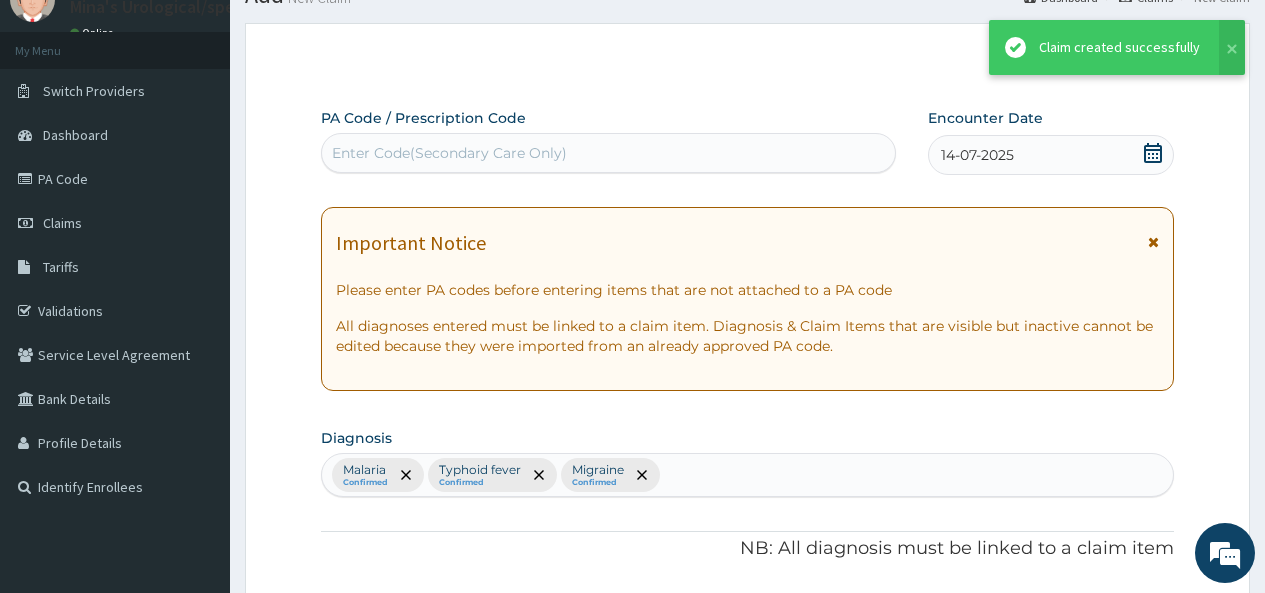 scroll, scrollTop: 1240, scrollLeft: 0, axis: vertical 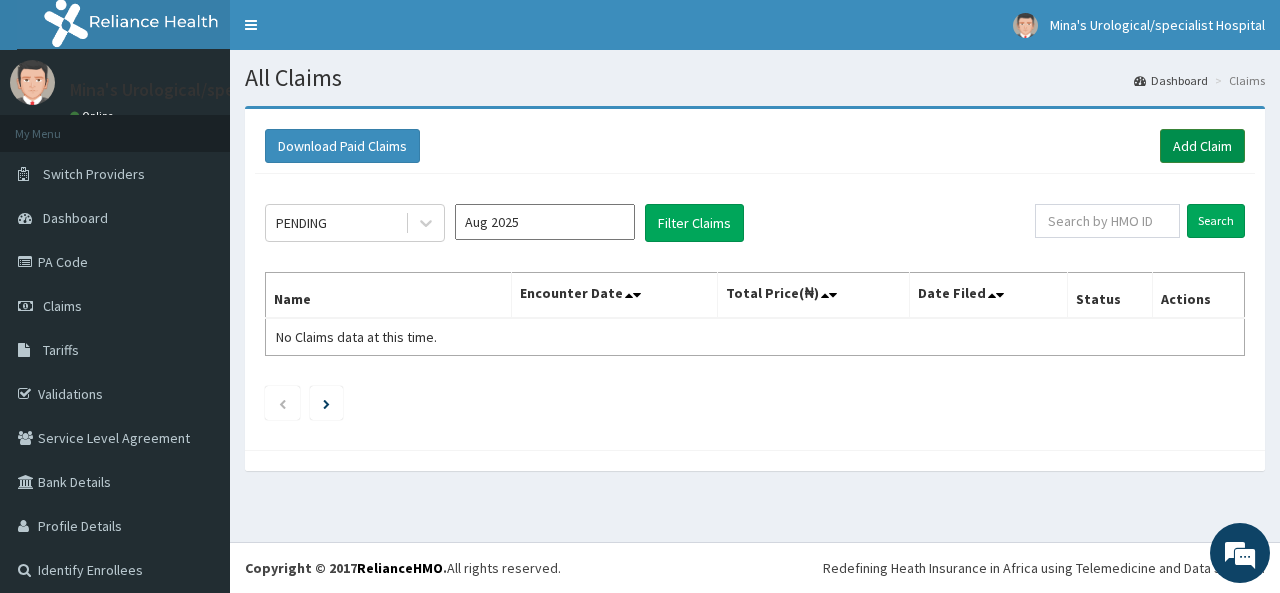 click on "Add Claim" at bounding box center [1202, 146] 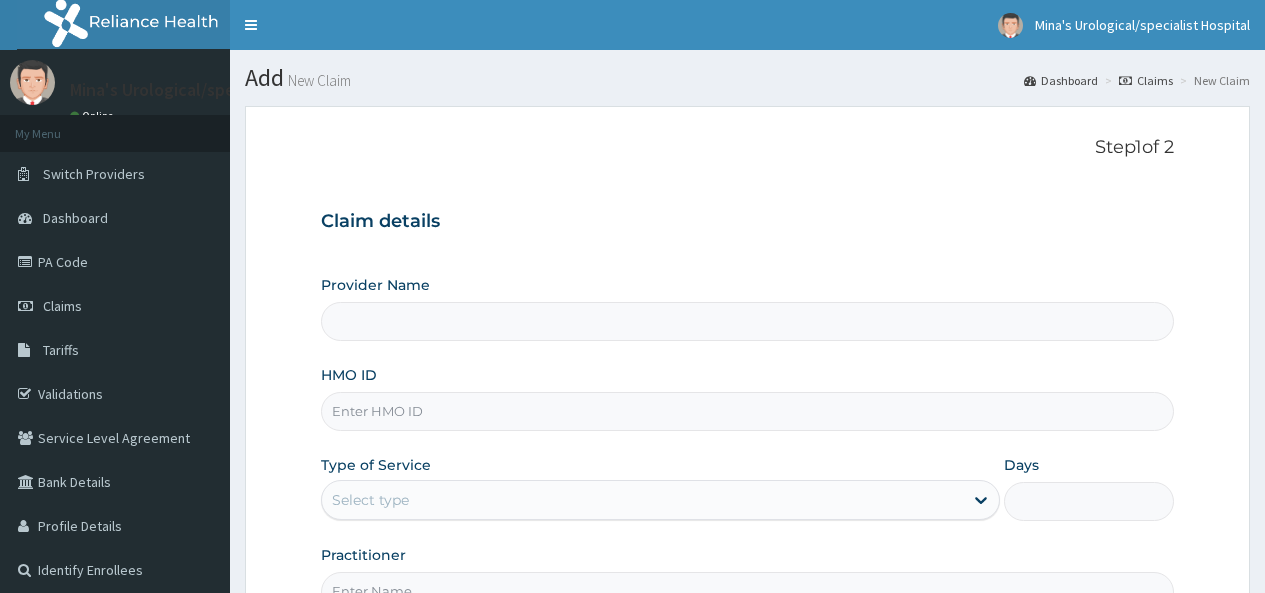 scroll, scrollTop: 0, scrollLeft: 0, axis: both 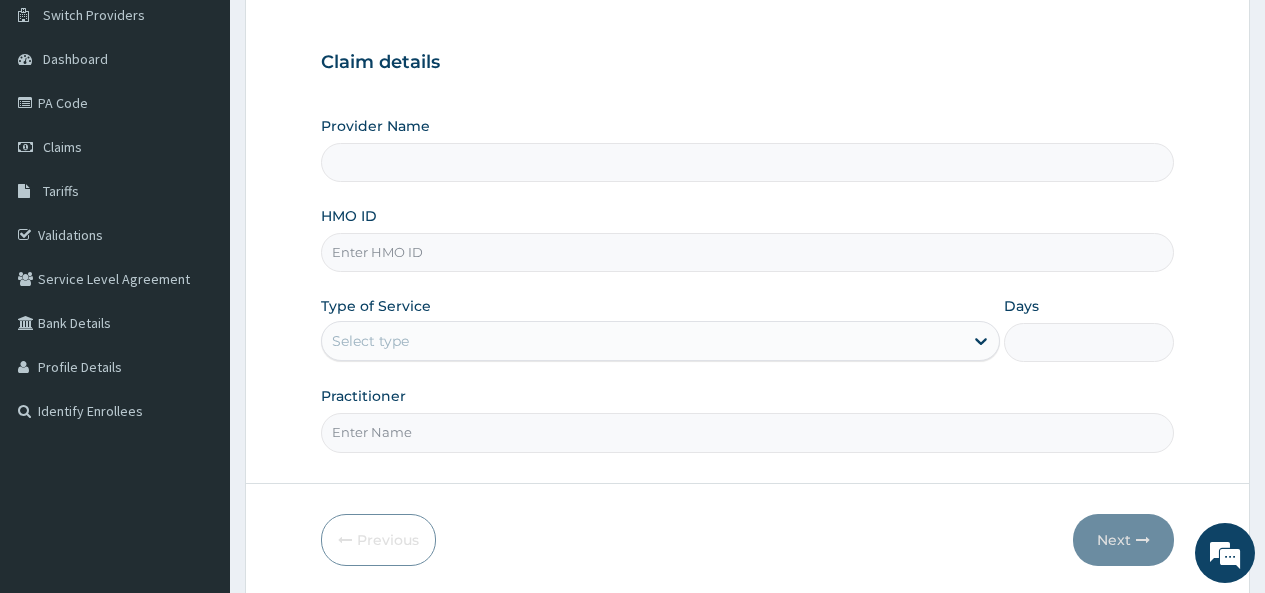 type on "Mina's Urological /Specialist Hospital" 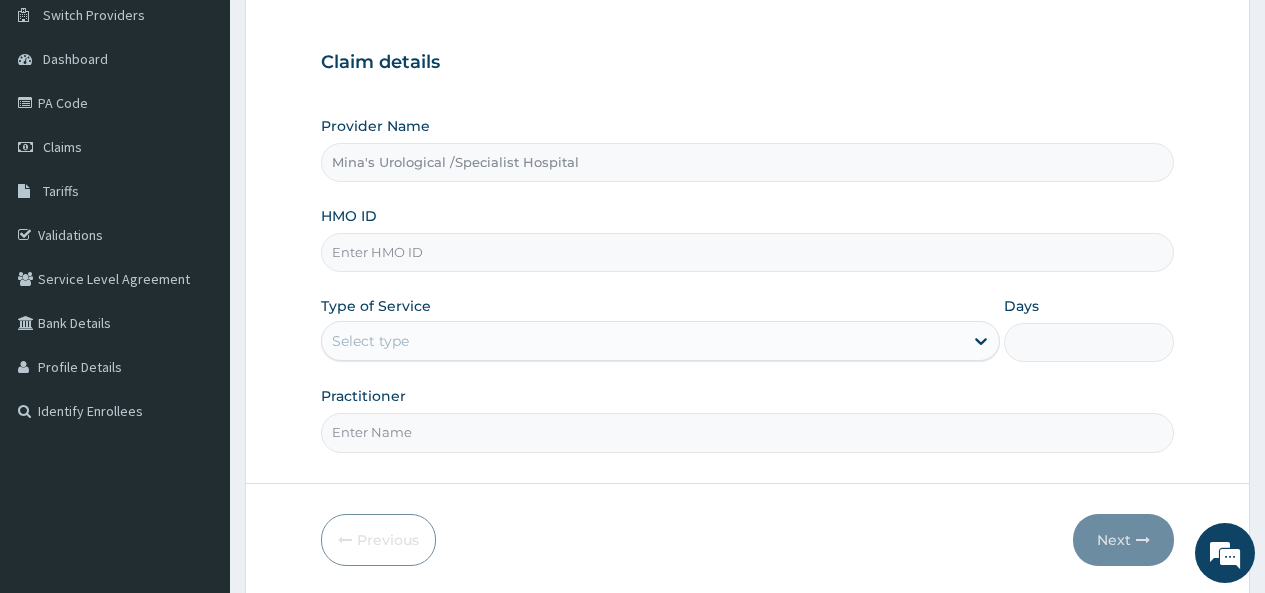 click on "HMO ID" at bounding box center (747, 252) 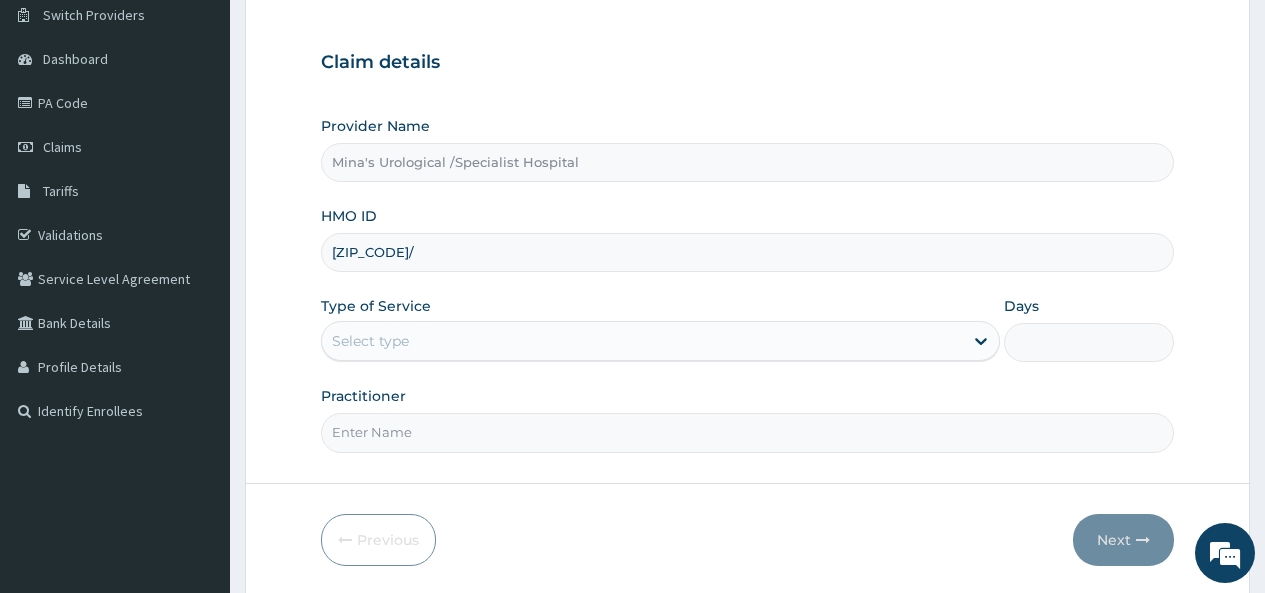 scroll, scrollTop: 0, scrollLeft: 0, axis: both 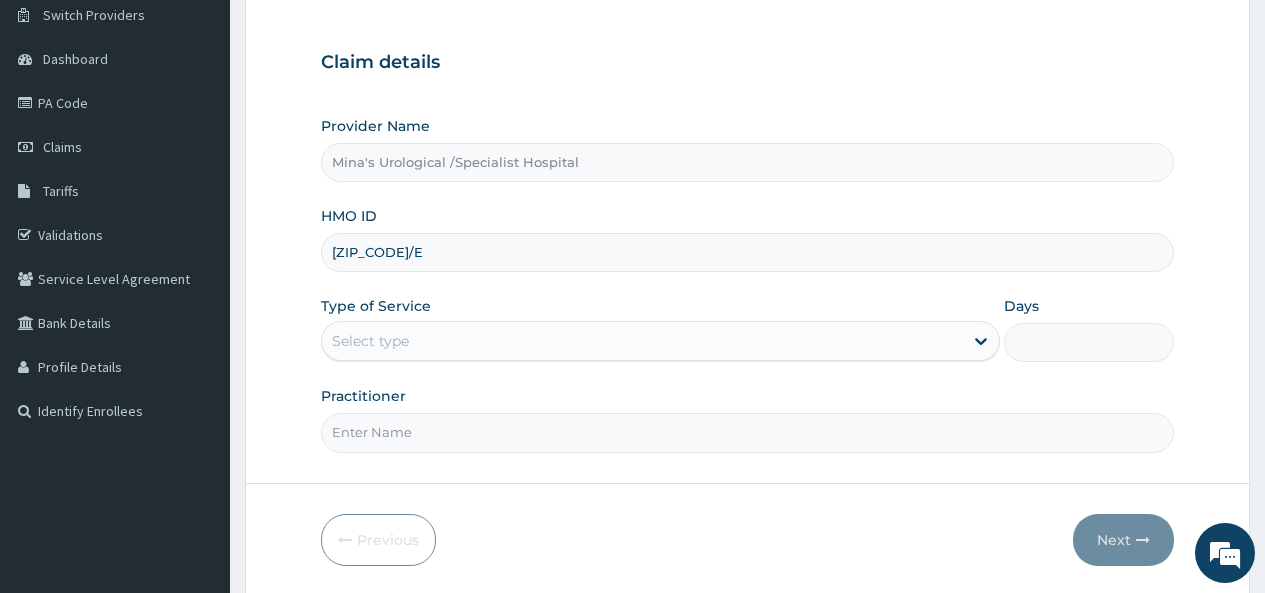 type on "JNY/10021/E" 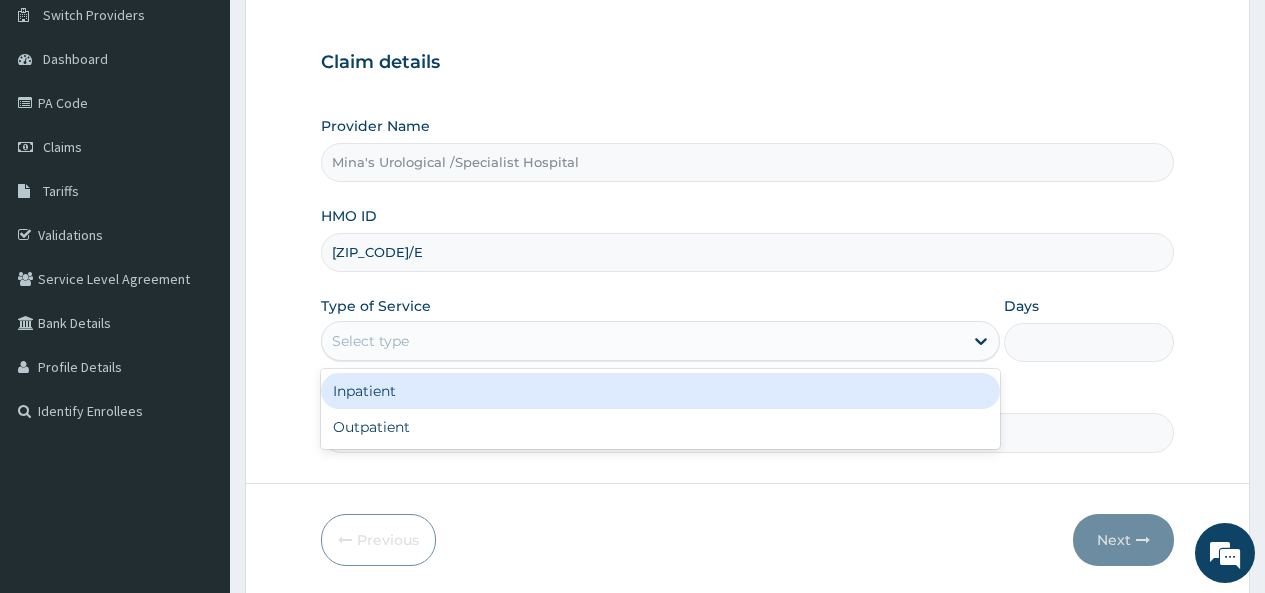 click on "Select type" at bounding box center [642, 341] 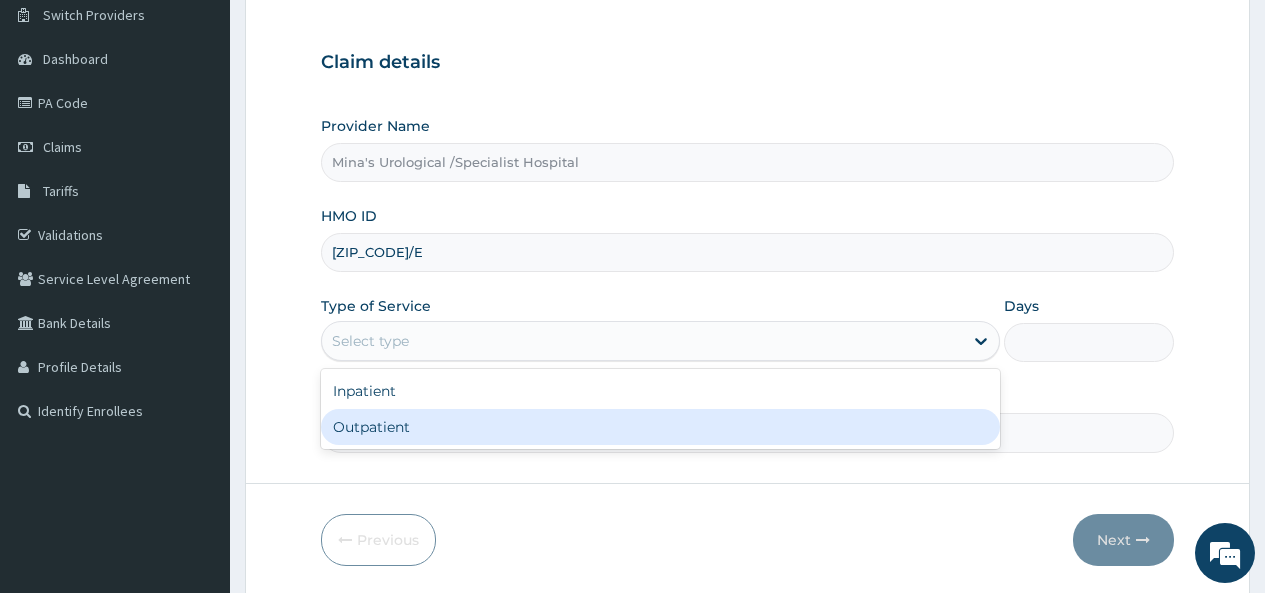 click on "Outpatient" at bounding box center (660, 427) 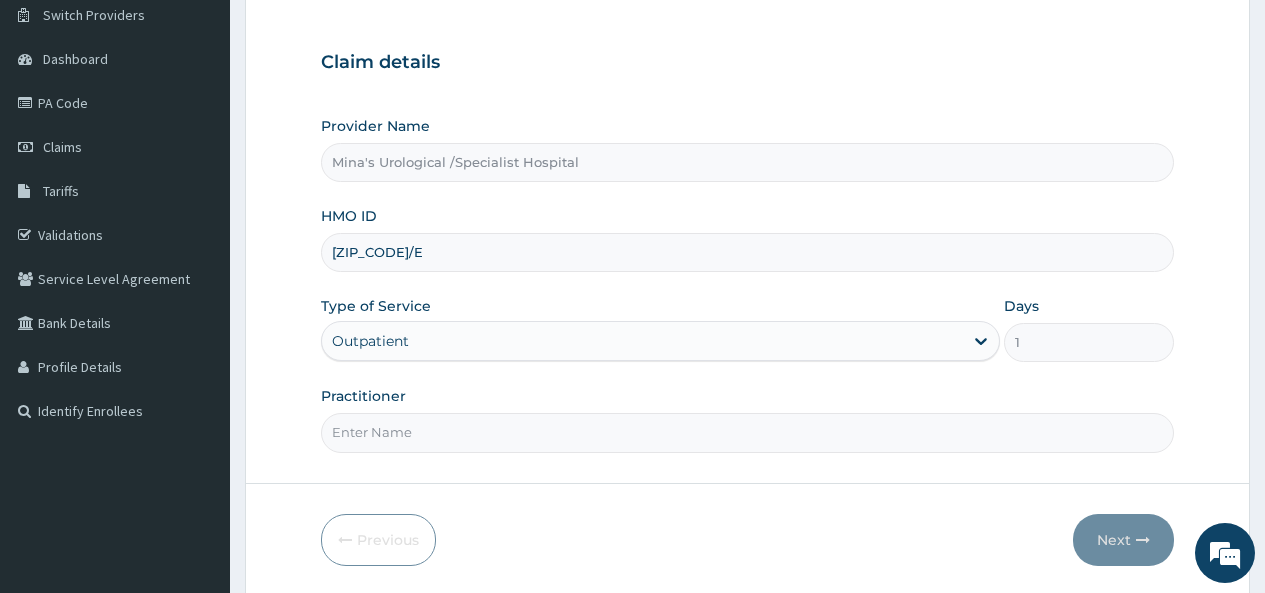 click on "Practitioner" at bounding box center (747, 432) 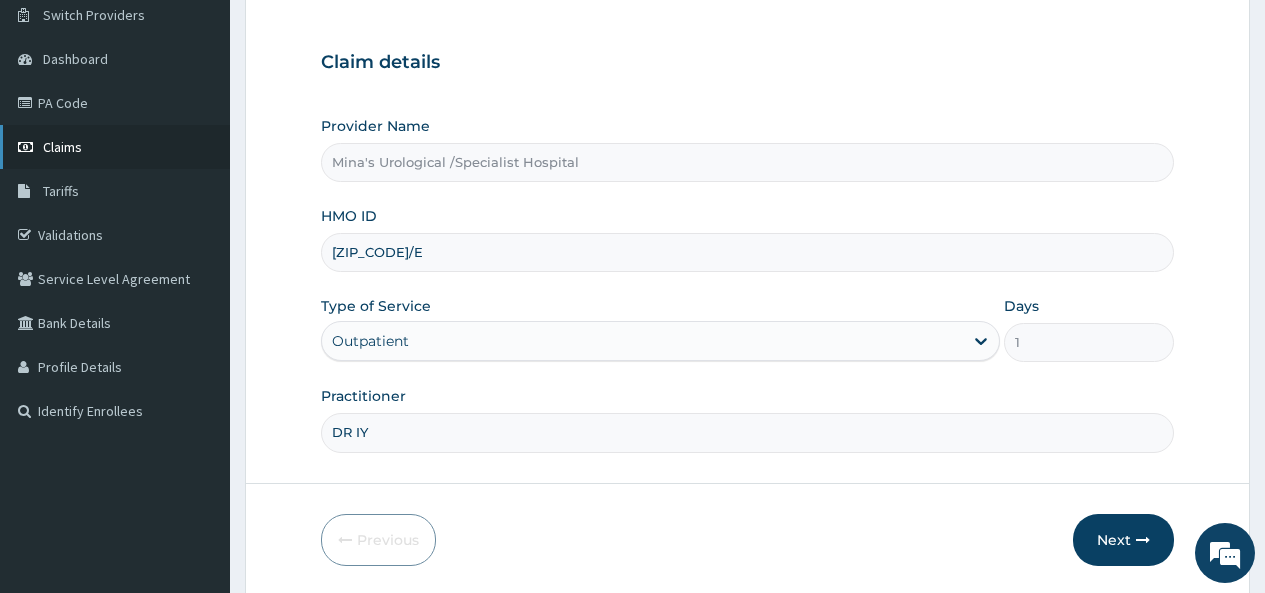 type on "DR IY" 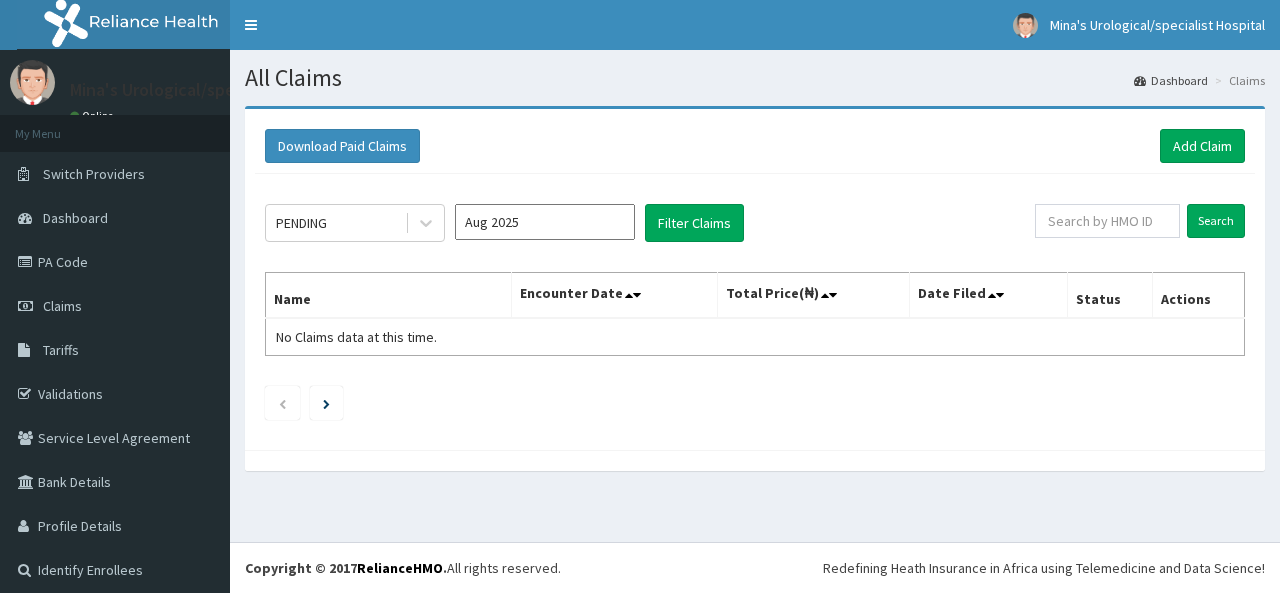 scroll, scrollTop: 0, scrollLeft: 0, axis: both 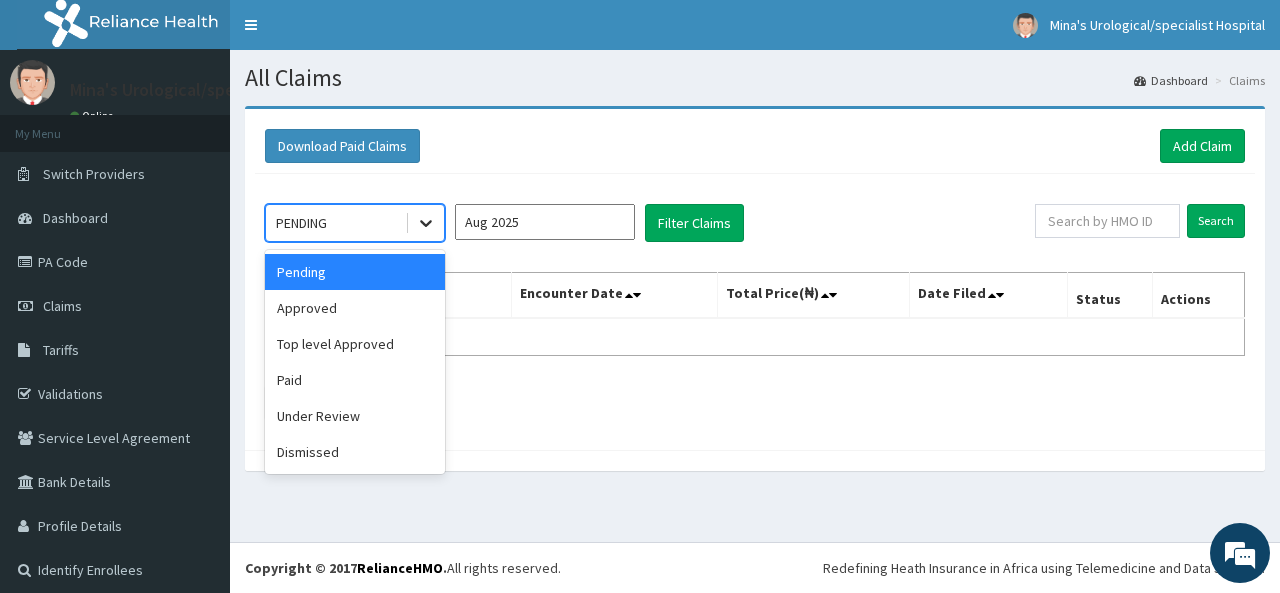 click at bounding box center [426, 223] 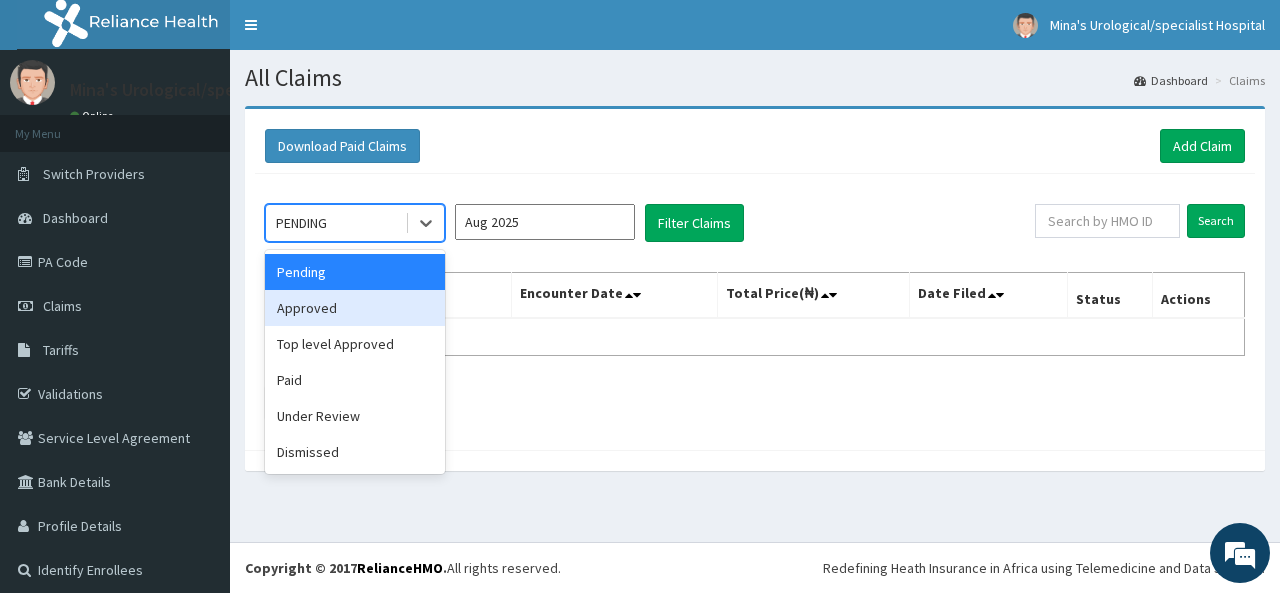 click on "Approved" at bounding box center [355, 308] 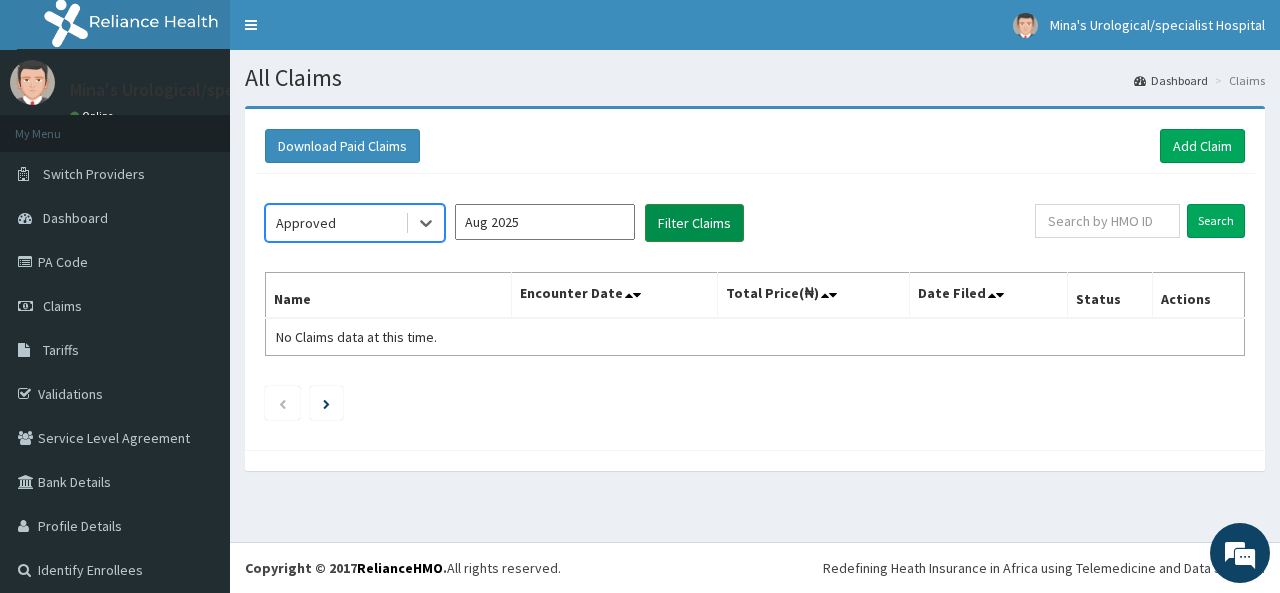 click on "Filter Claims" at bounding box center (694, 223) 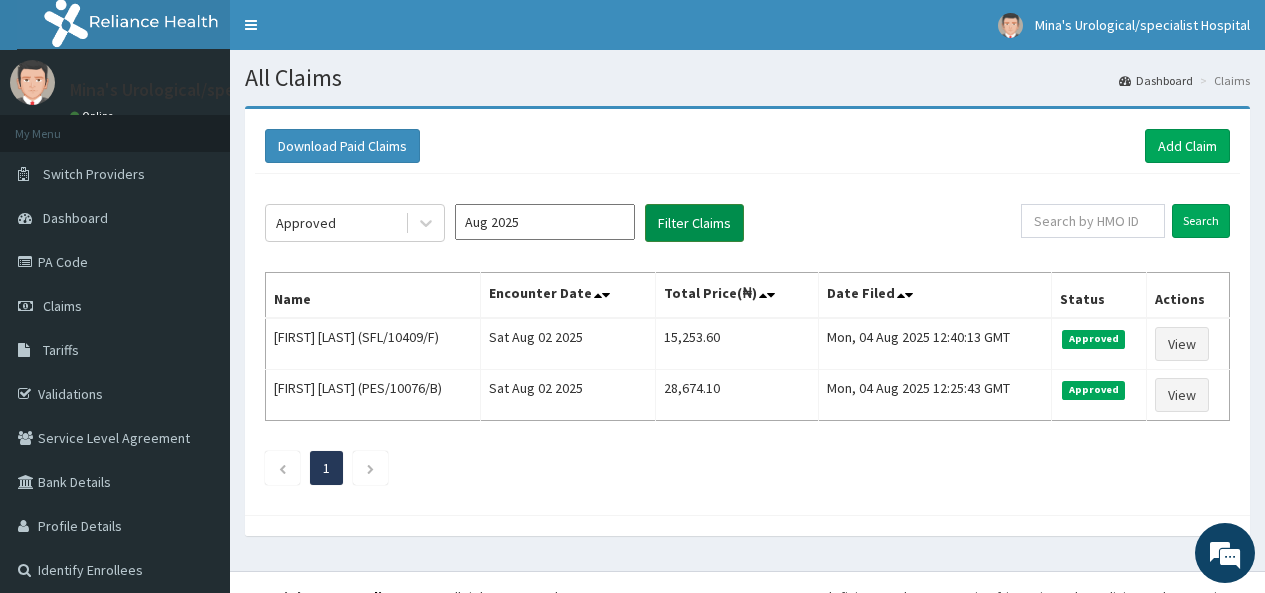 scroll, scrollTop: 0, scrollLeft: 0, axis: both 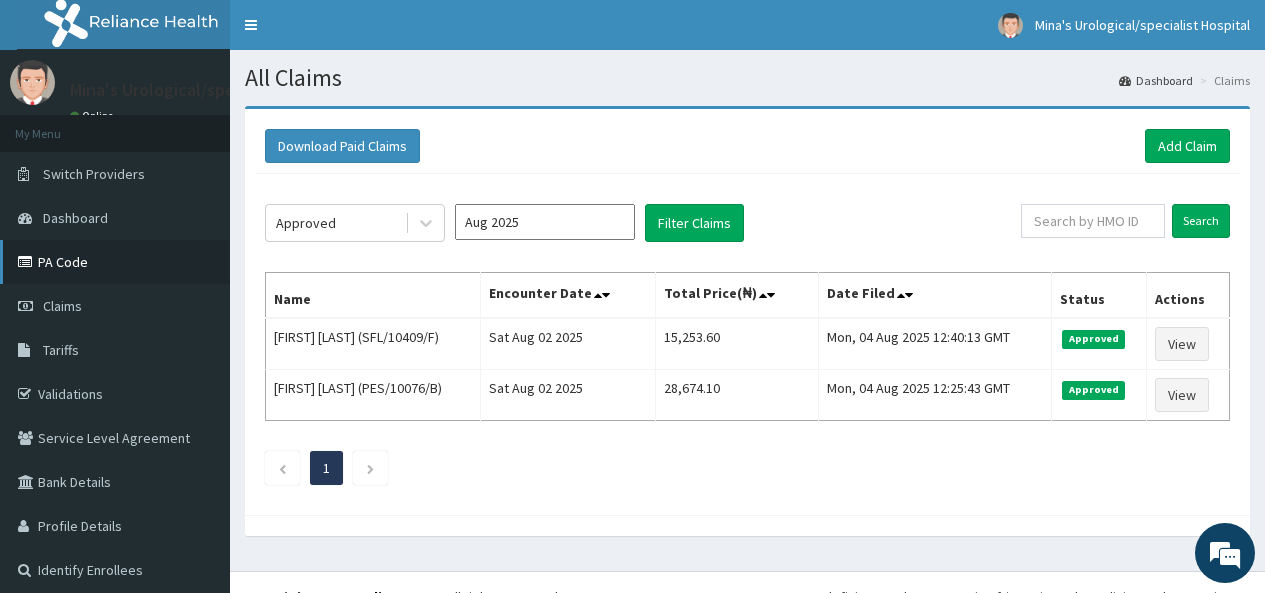click on "PA Code" at bounding box center (115, 262) 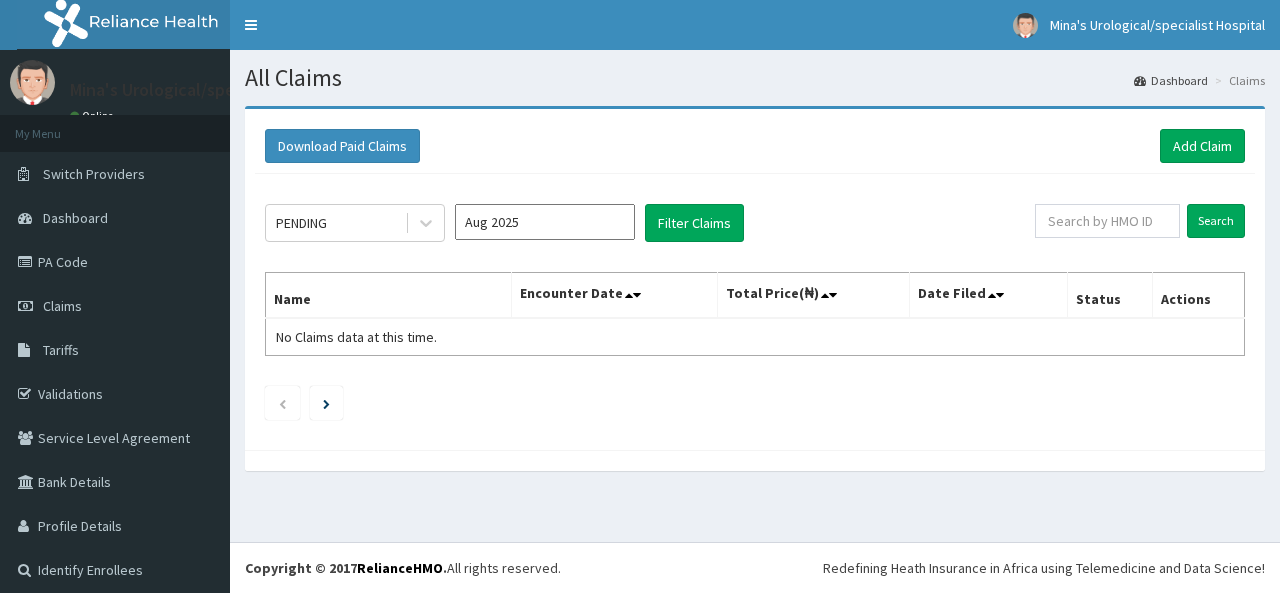 scroll, scrollTop: 0, scrollLeft: 0, axis: both 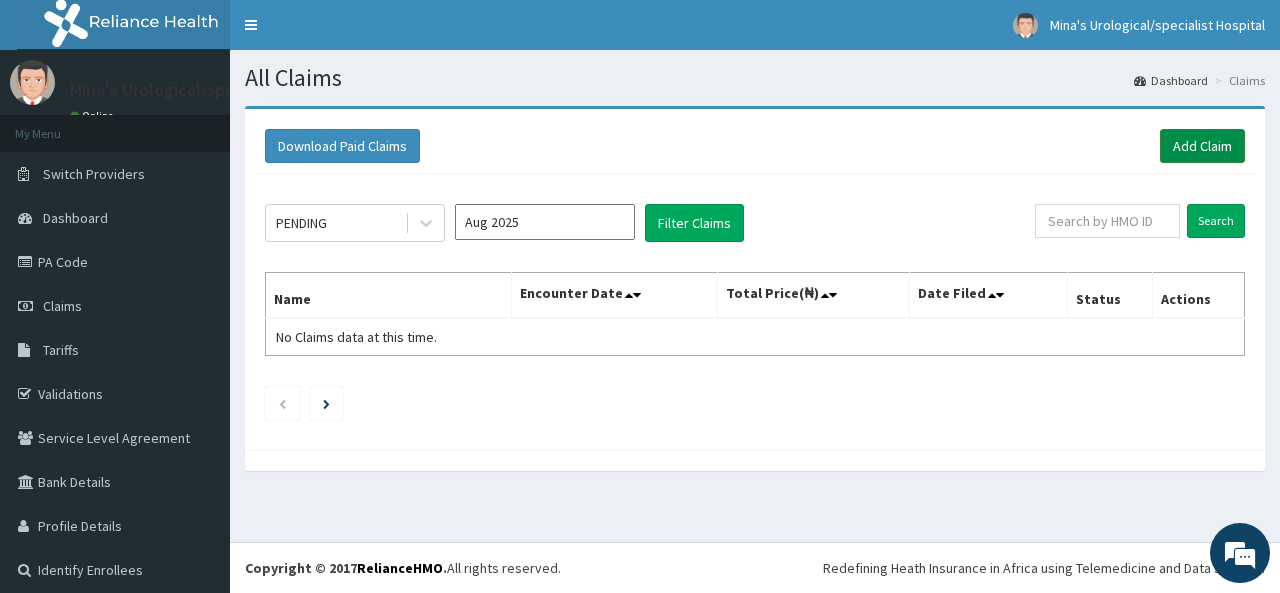 click on "Add Claim" at bounding box center (1202, 146) 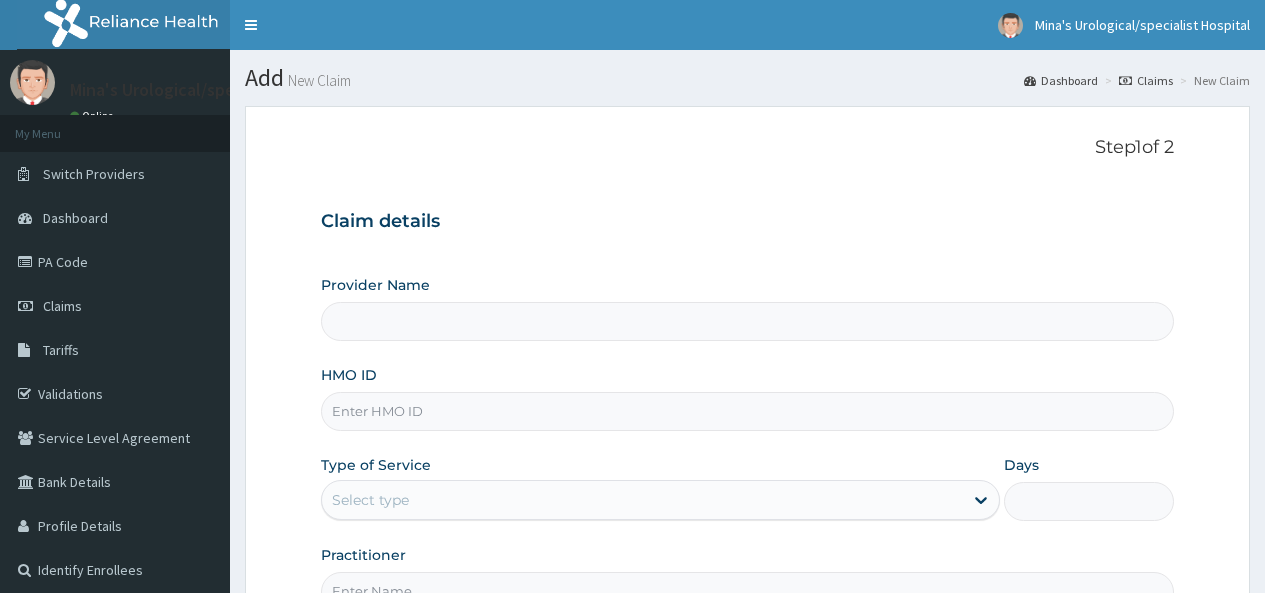 scroll, scrollTop: 0, scrollLeft: 0, axis: both 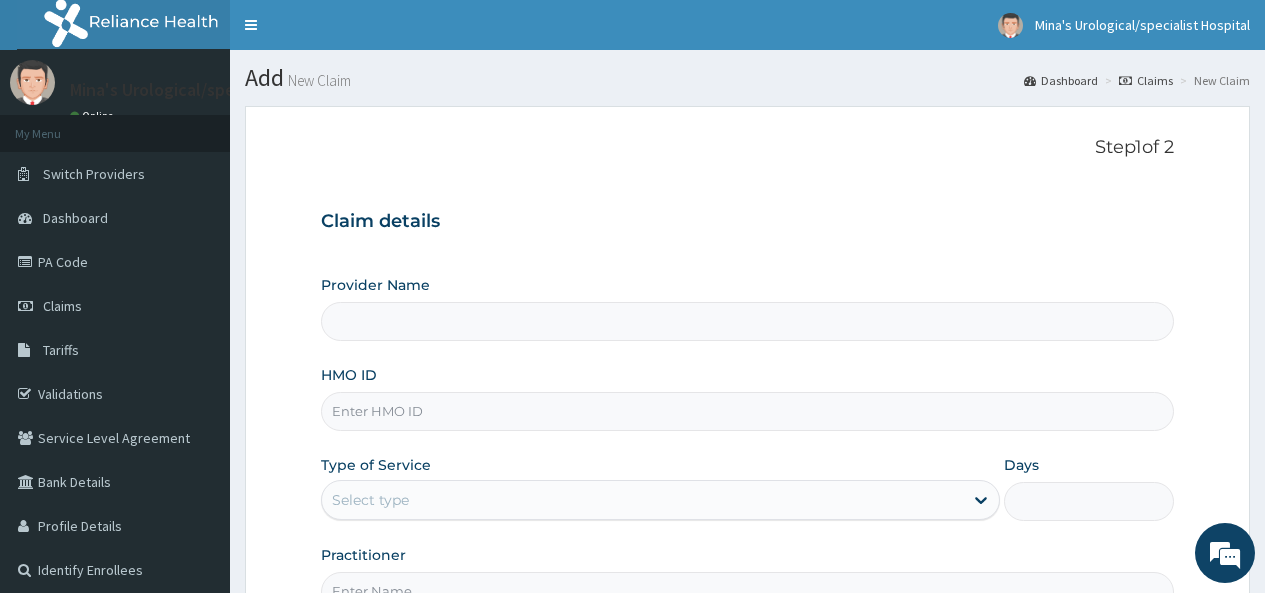 click on "HMO ID" at bounding box center [747, 411] 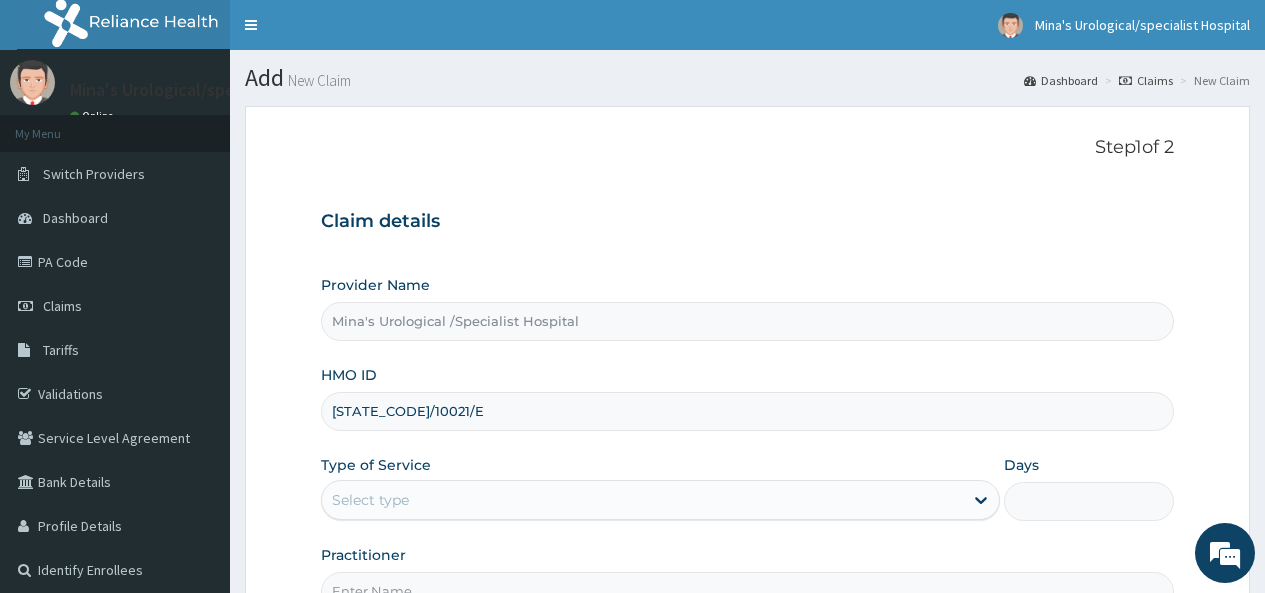 type on "[STATE_CODE]/10021/E" 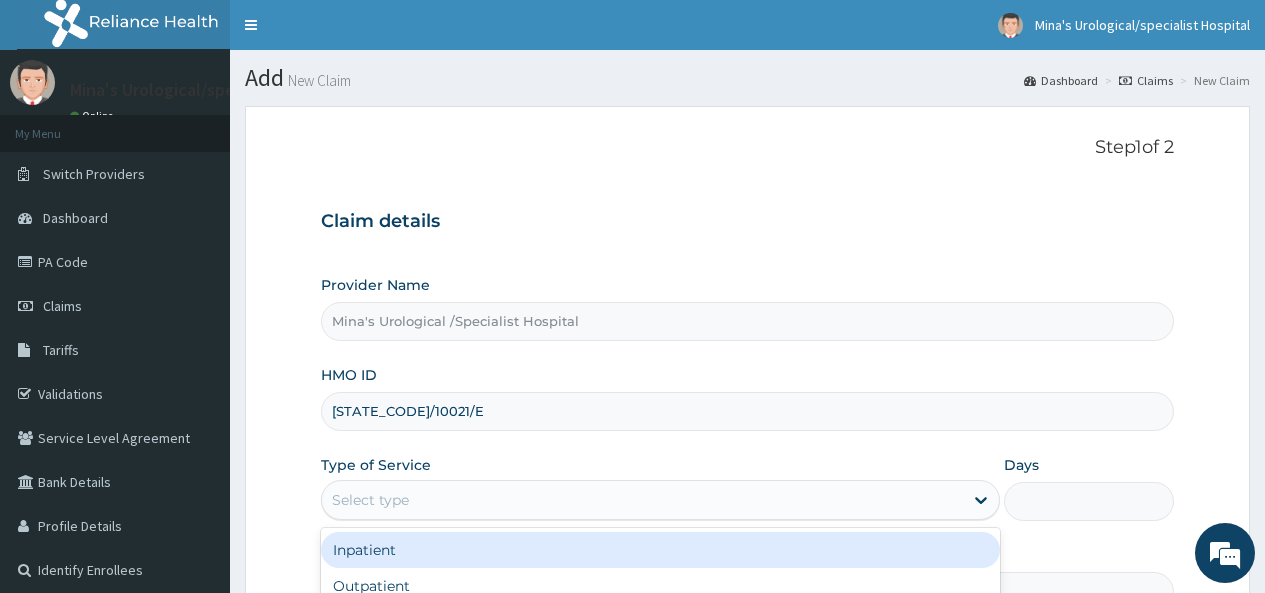 click on "Select type" at bounding box center (642, 500) 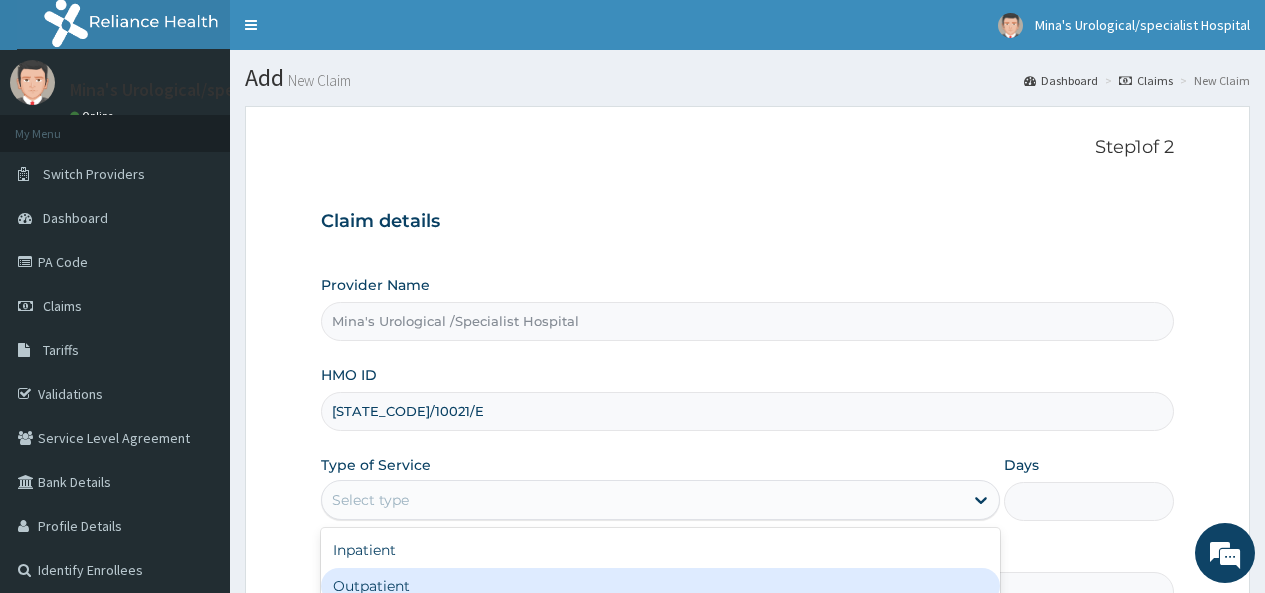 click on "Outpatient" at bounding box center [660, 586] 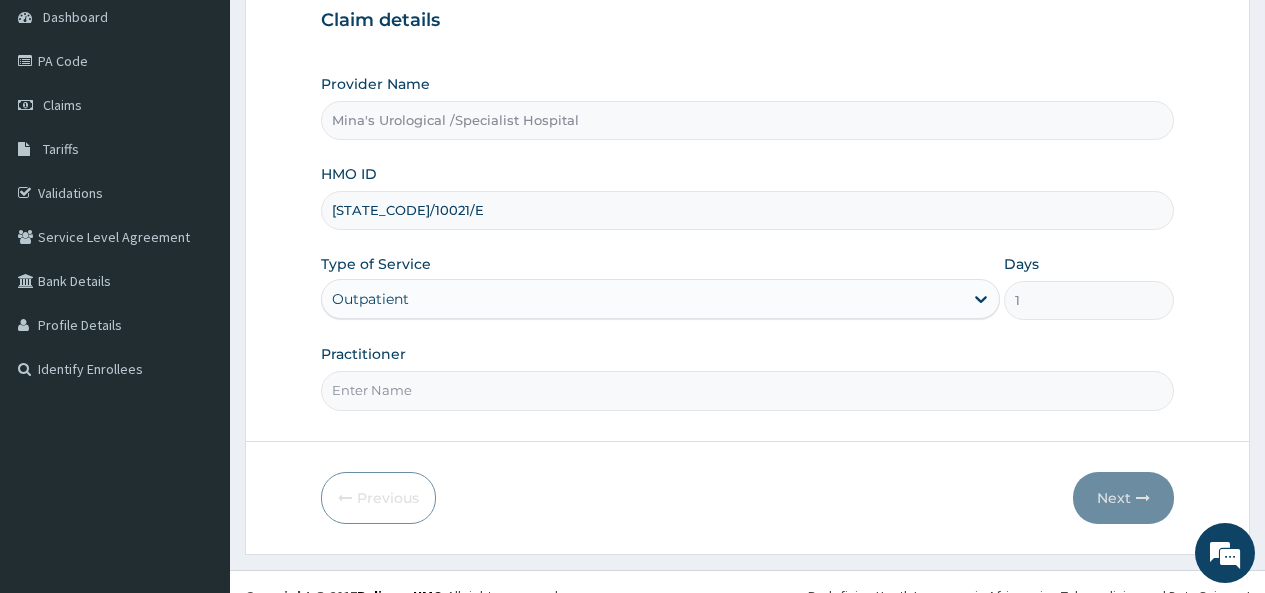 scroll, scrollTop: 228, scrollLeft: 0, axis: vertical 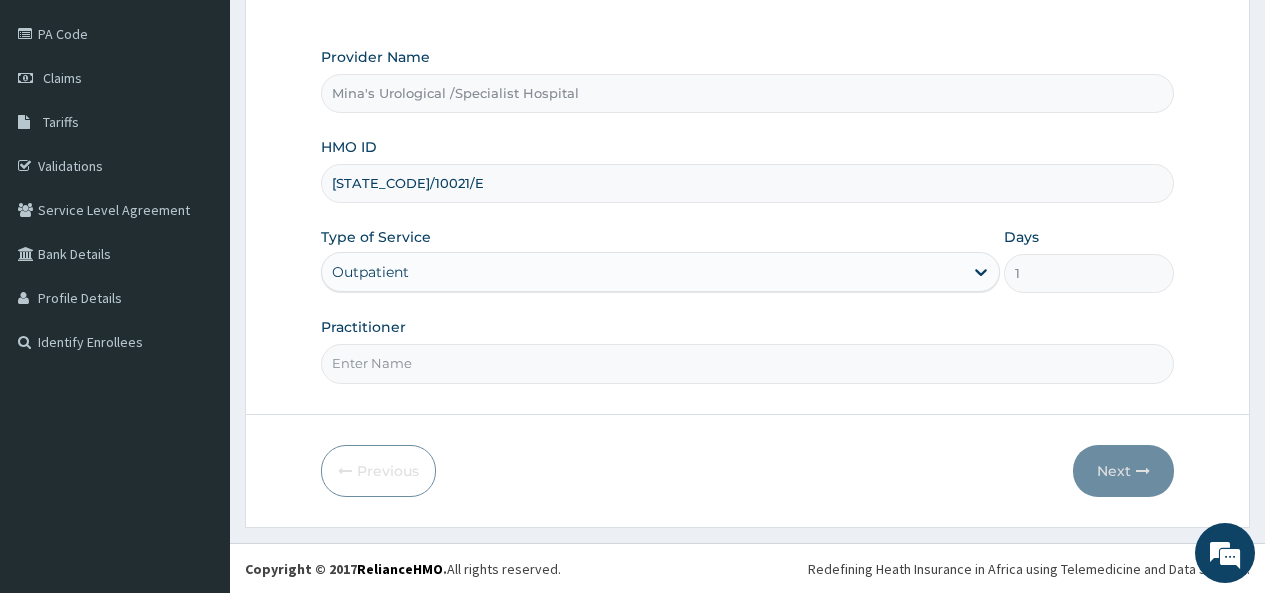 click on "Practitioner" at bounding box center (747, 363) 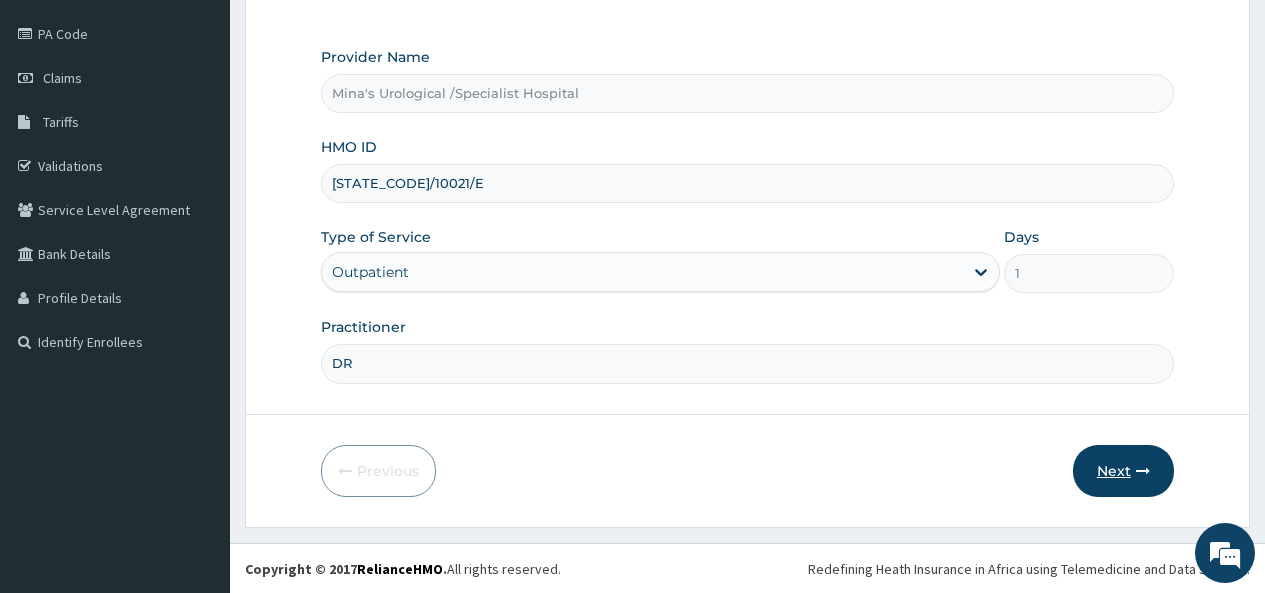 type on "DR" 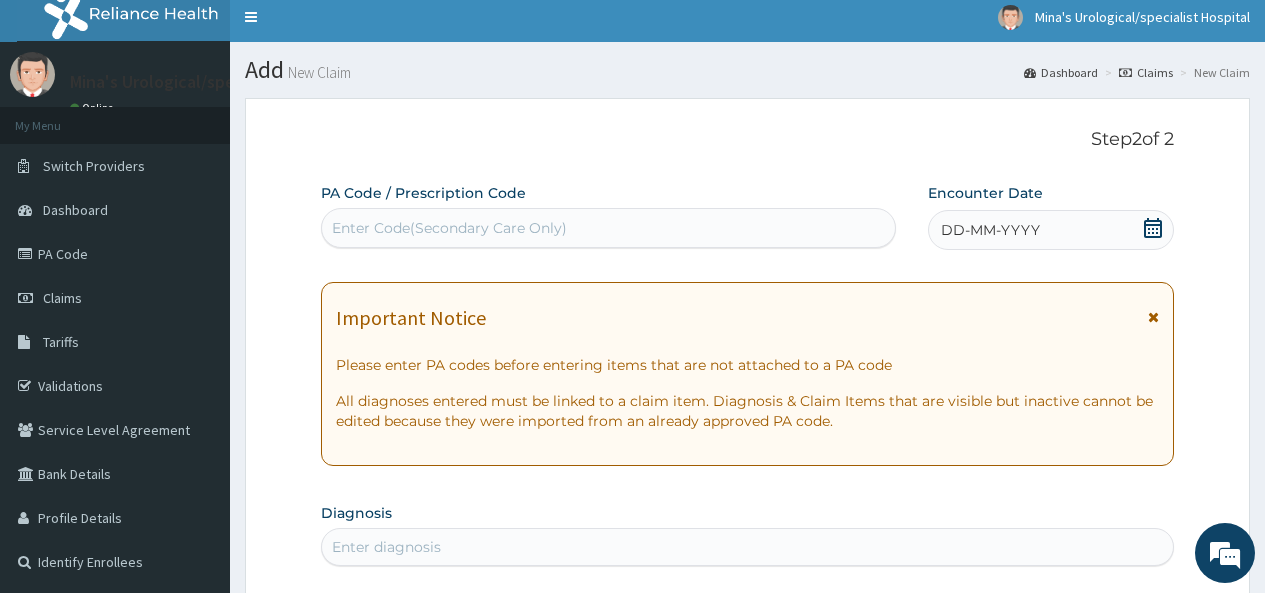 scroll, scrollTop: 0, scrollLeft: 0, axis: both 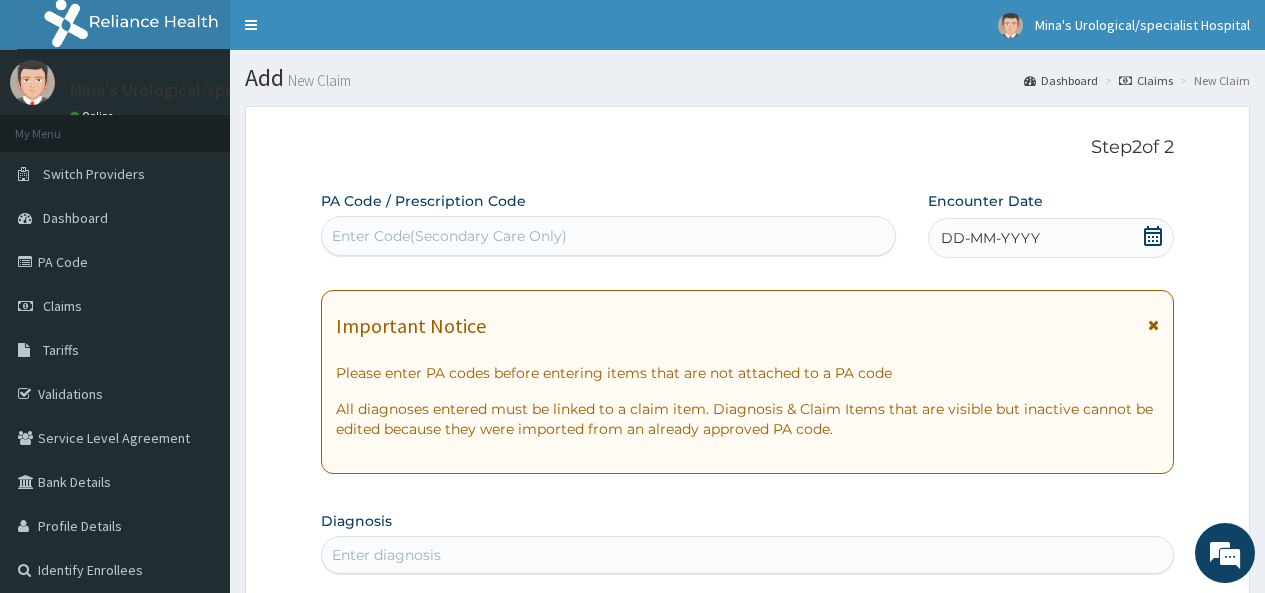 click on "Enter Code(Secondary Care Only)" at bounding box center [449, 236] 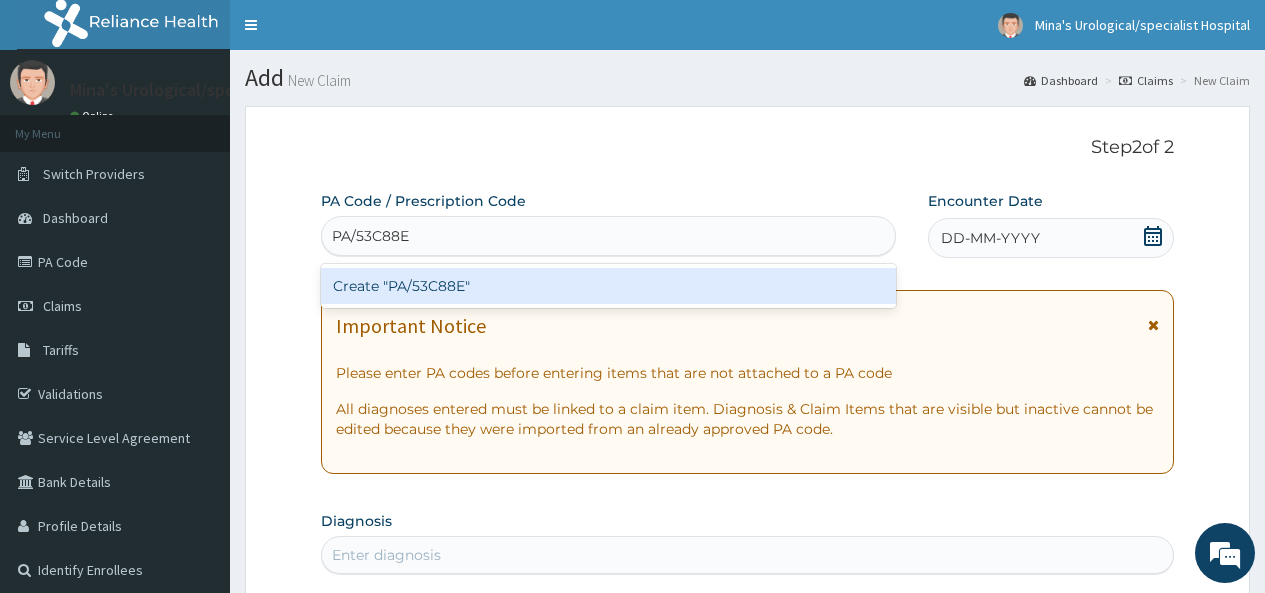 click on "Create "PA/53C88E"" at bounding box center [608, 286] 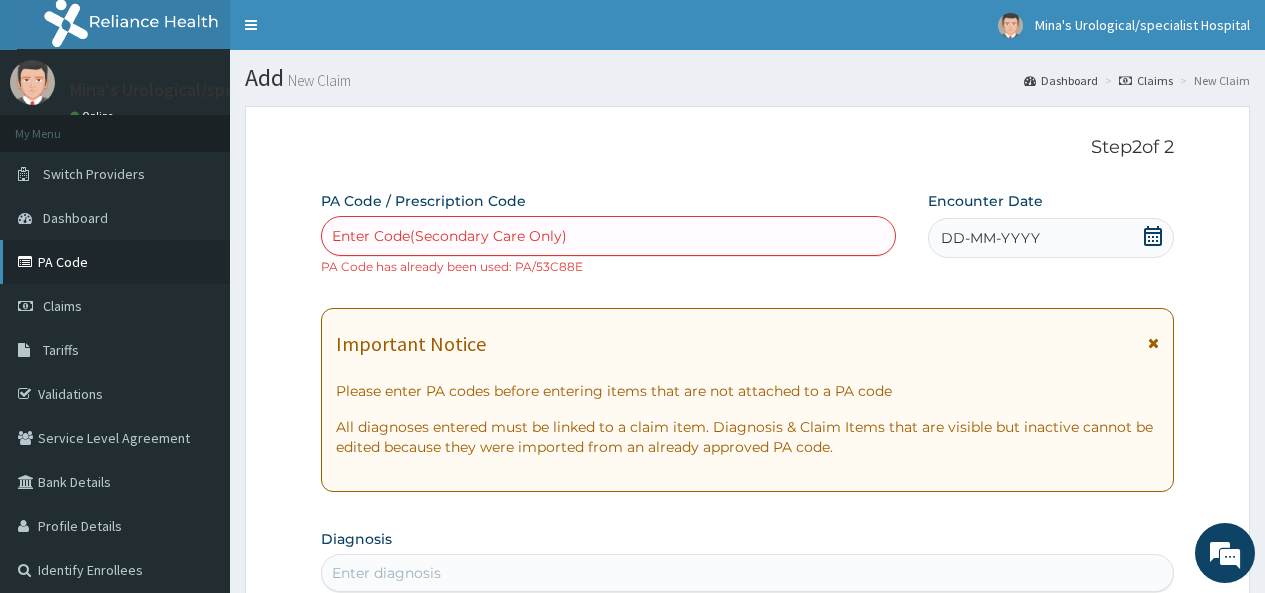 click on "PA Code" at bounding box center [115, 262] 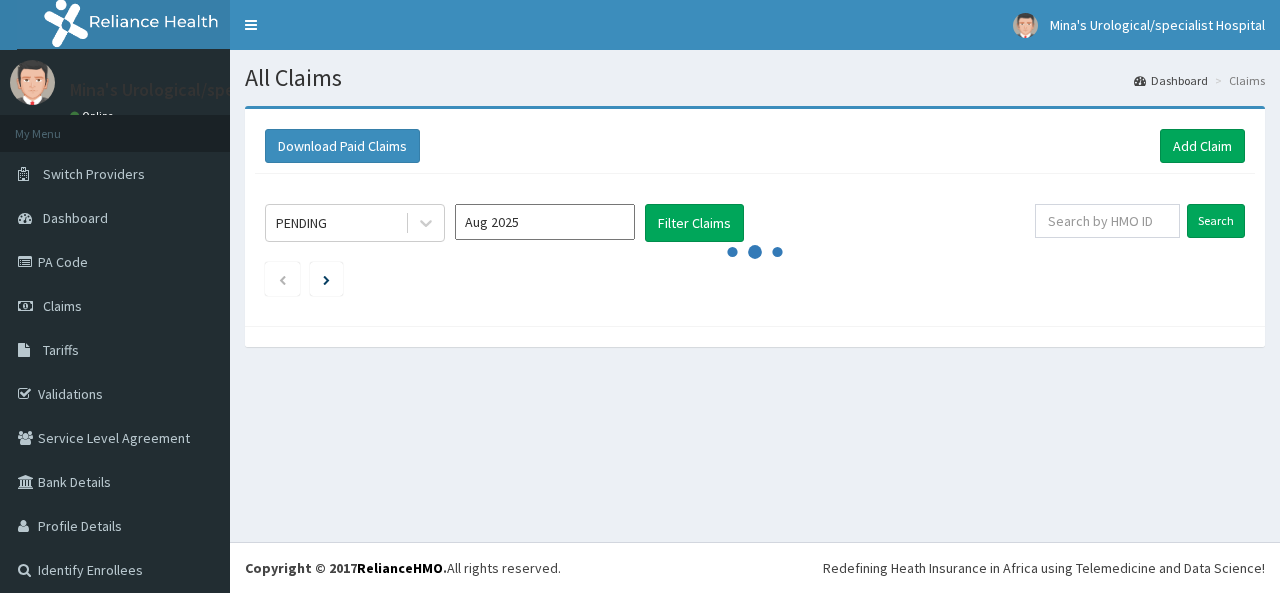 scroll, scrollTop: 0, scrollLeft: 0, axis: both 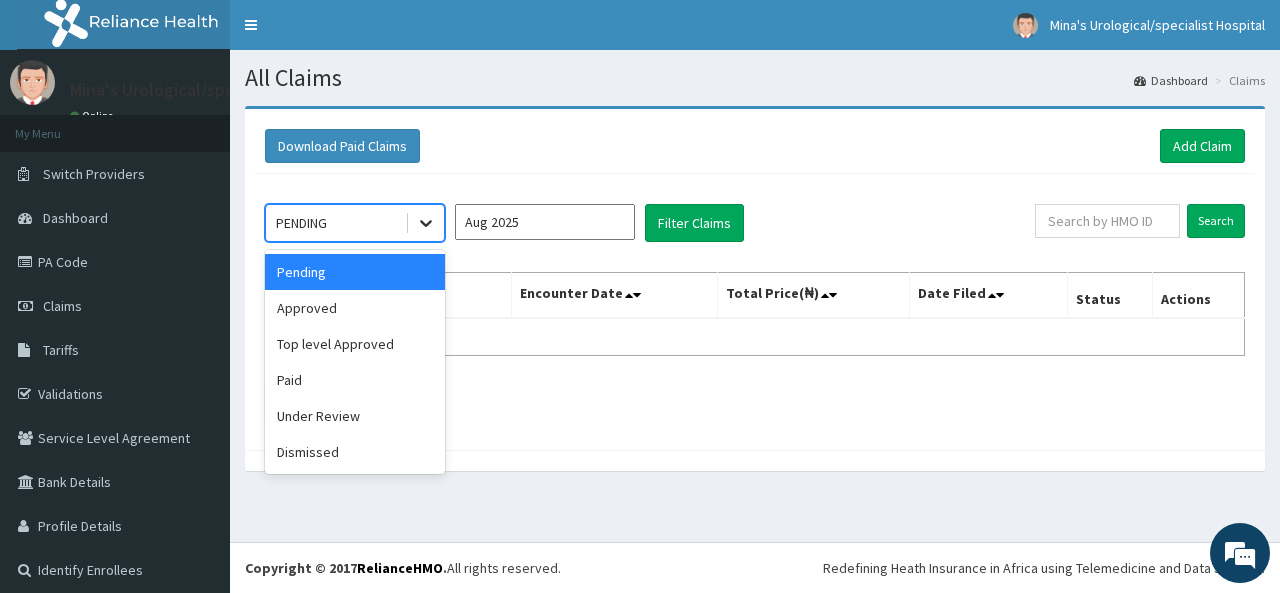 click 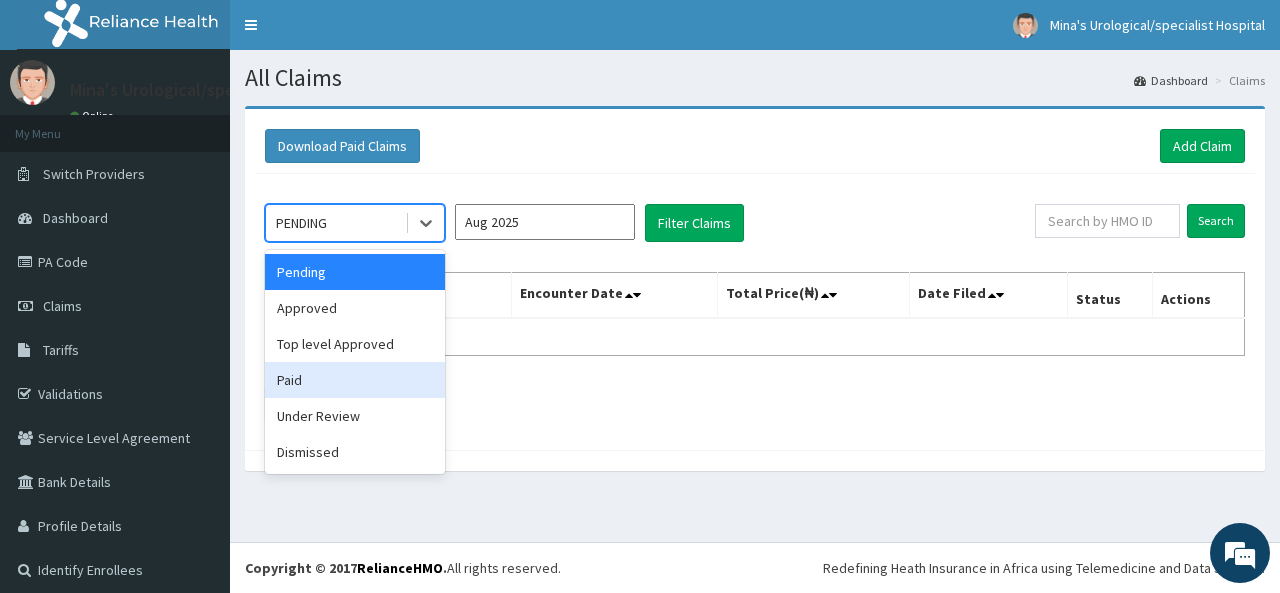 click on "Paid" at bounding box center (355, 380) 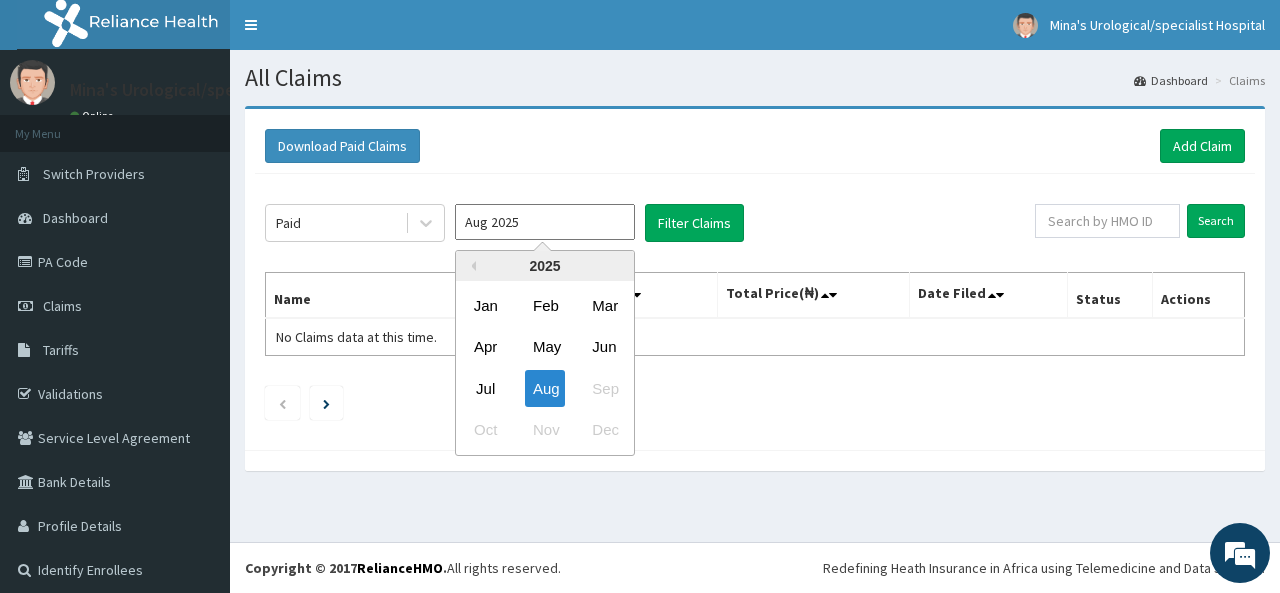 click on "Aug 2025" at bounding box center (545, 222) 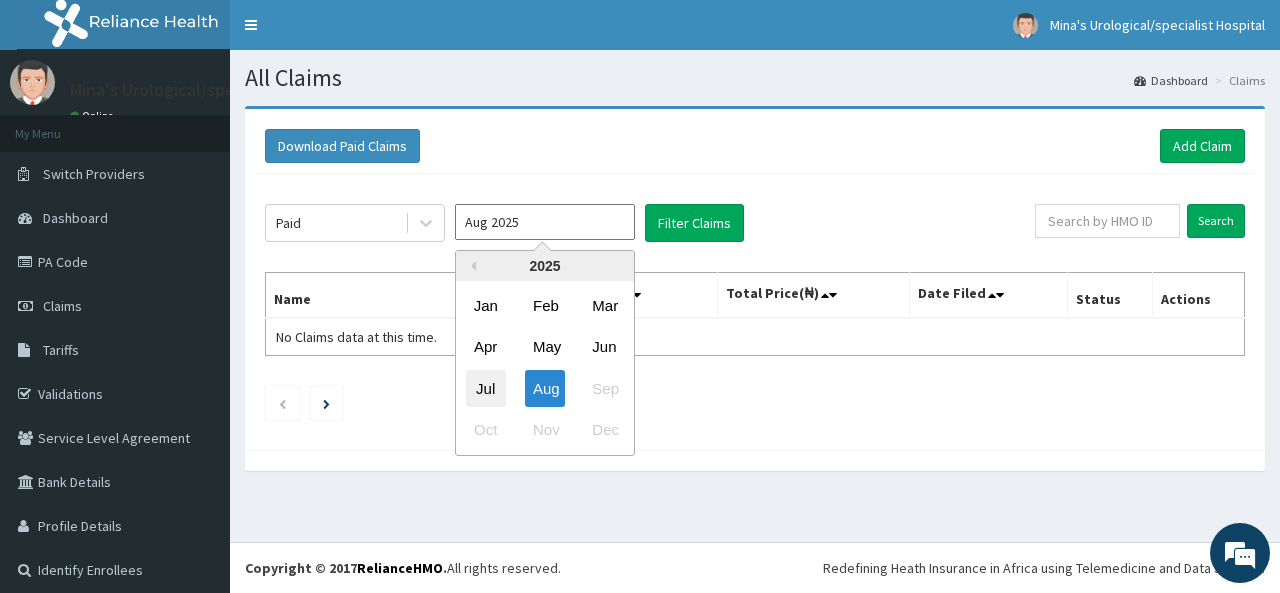 click on "Jul" at bounding box center (486, 388) 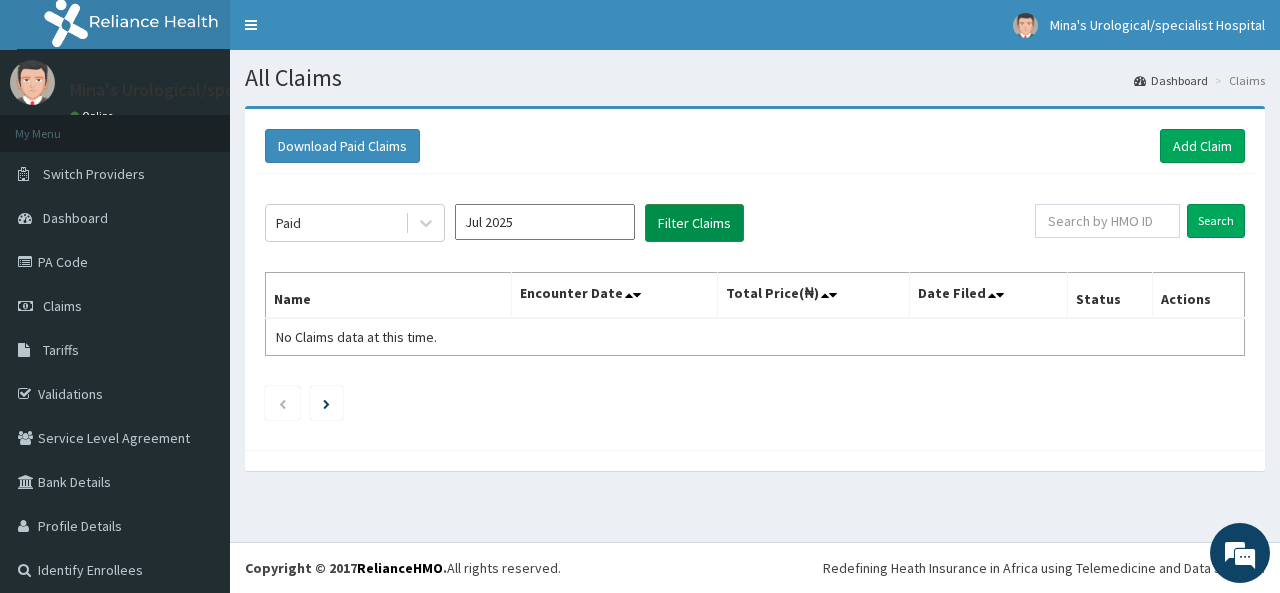 click on "Filter Claims" at bounding box center (694, 223) 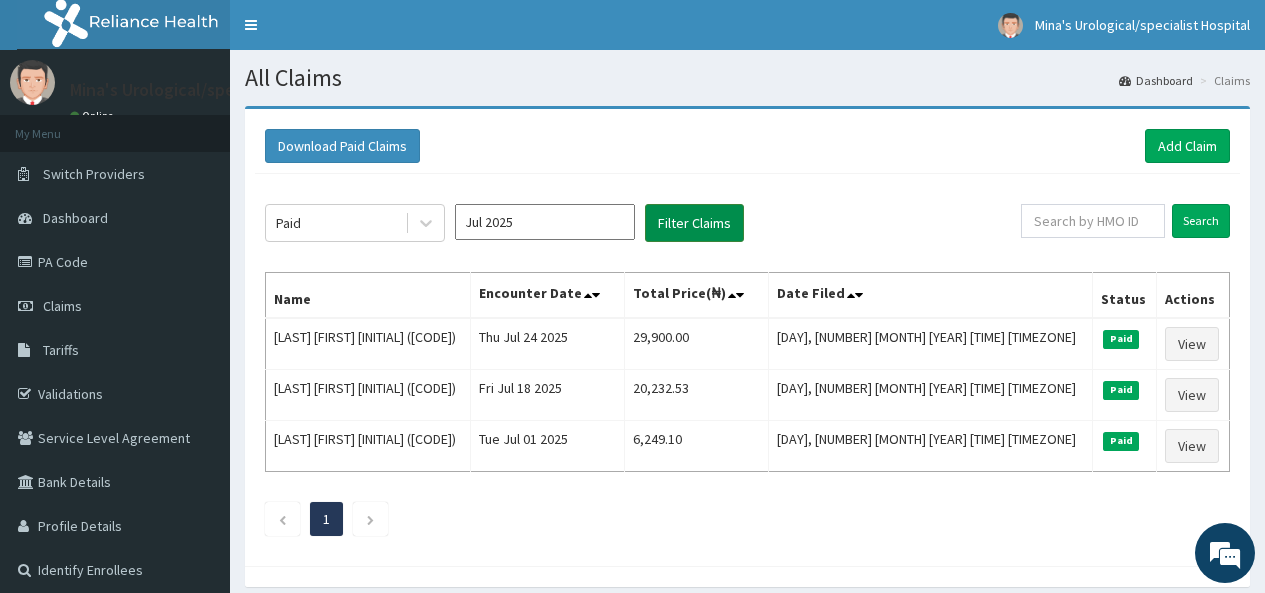 scroll, scrollTop: 0, scrollLeft: 0, axis: both 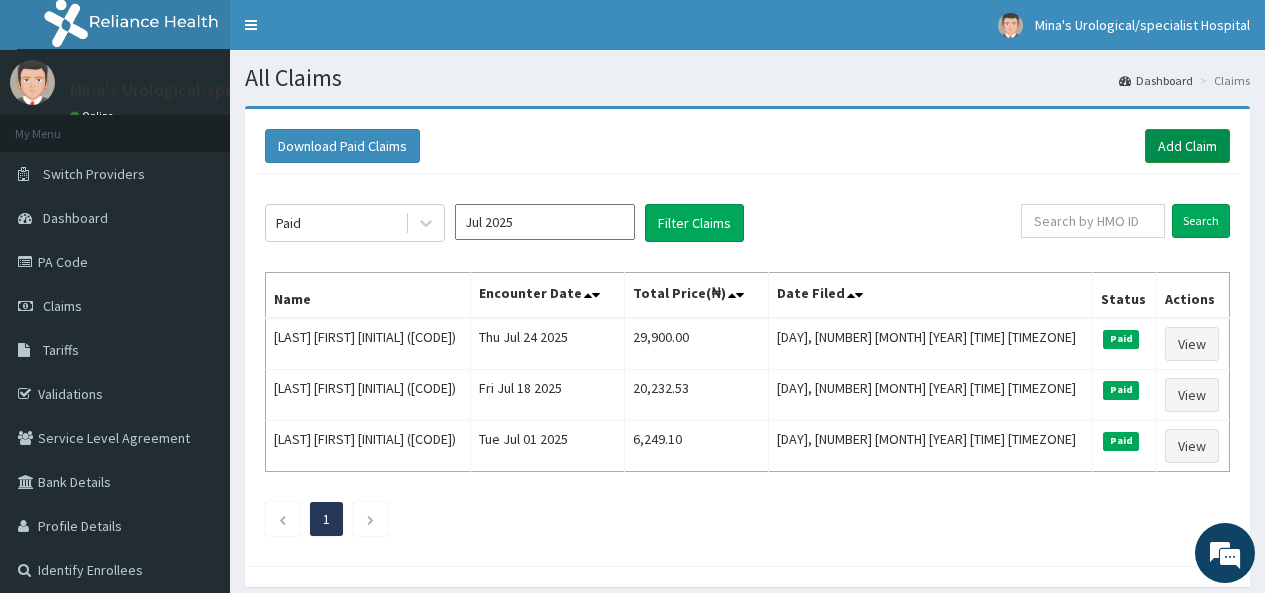 click on "Add Claim" at bounding box center (1187, 146) 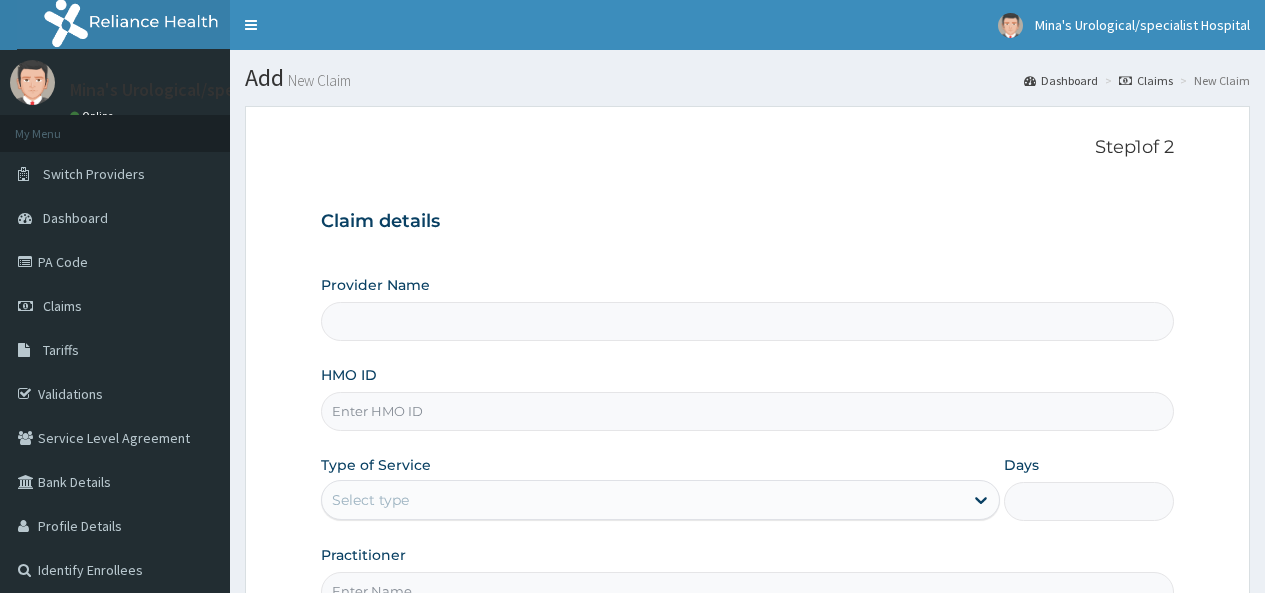 scroll, scrollTop: 0, scrollLeft: 0, axis: both 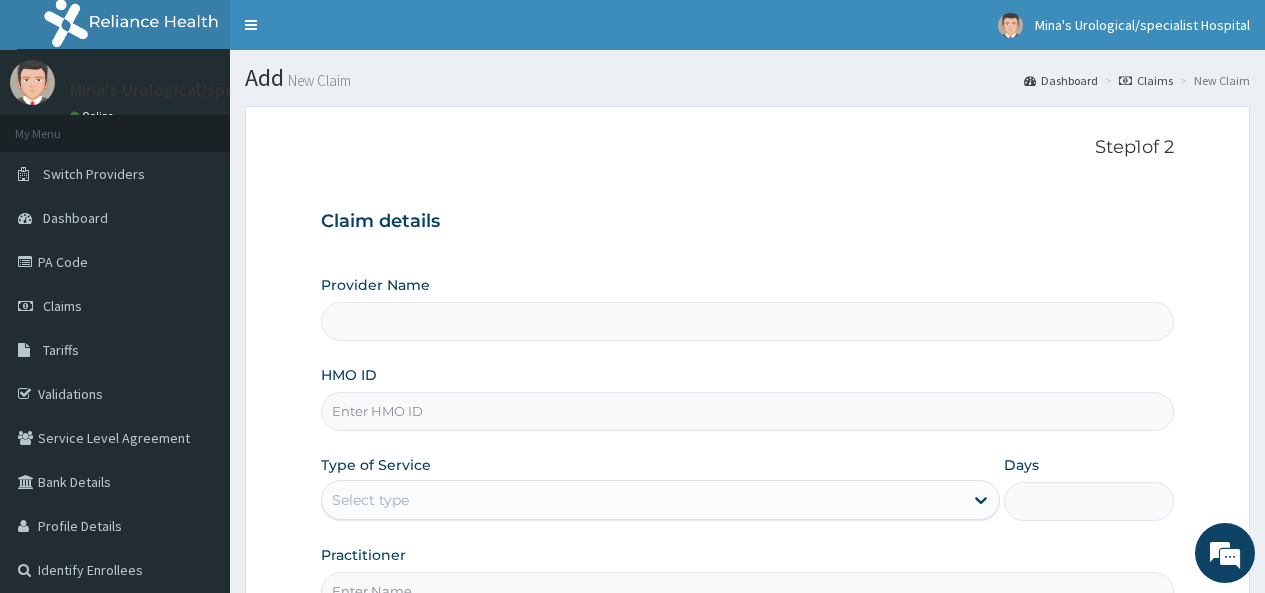 type on "Mina's Urological /Specialist Hospital" 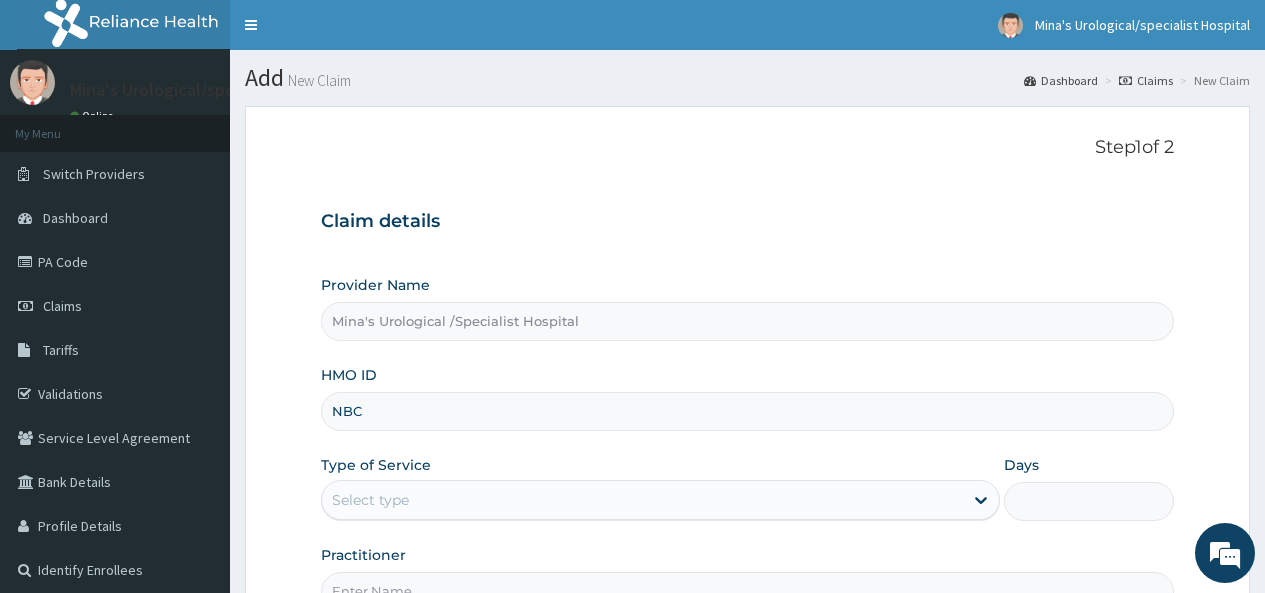 type on "NBC/10932/A" 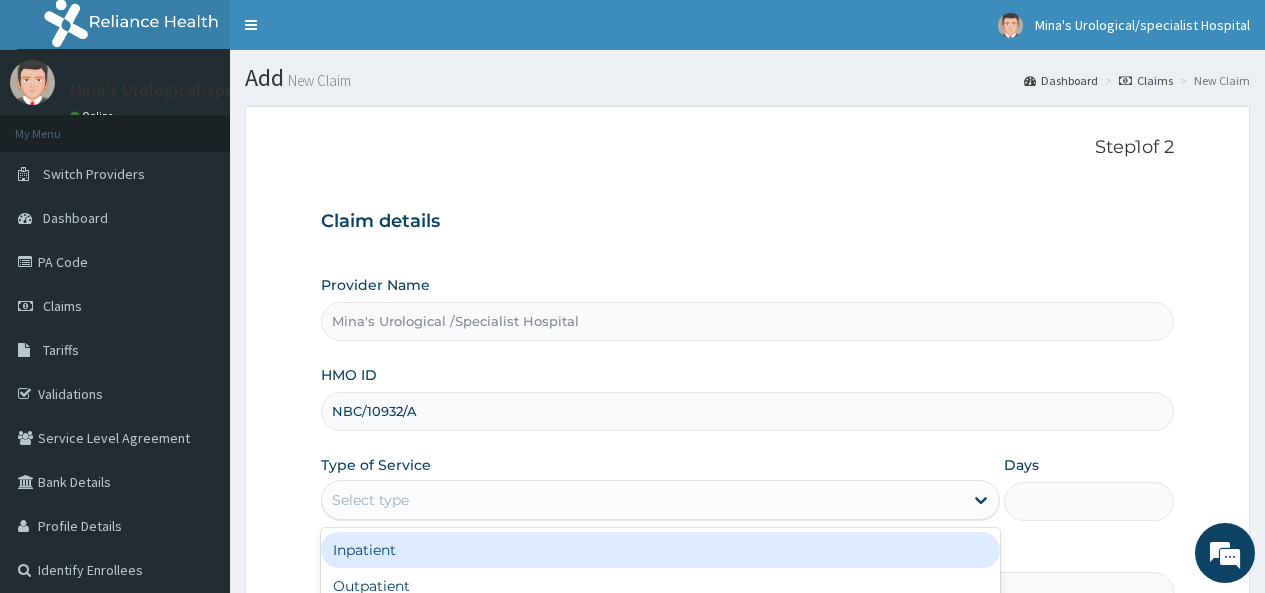 click on "Select type" at bounding box center [642, 500] 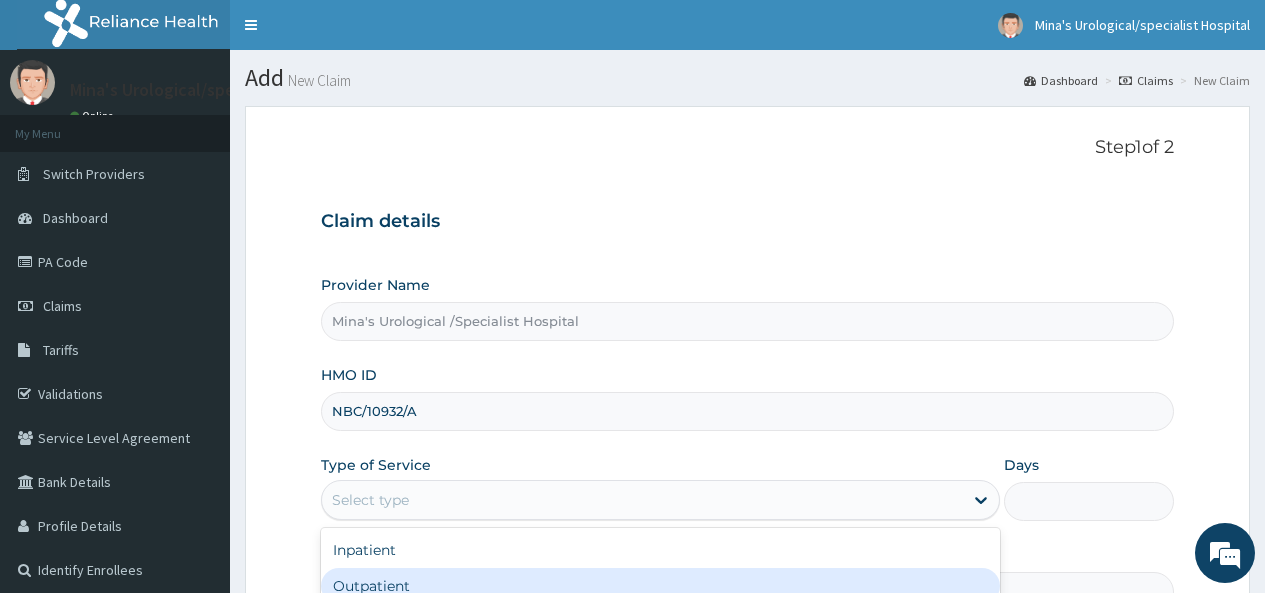 click on "Outpatient" at bounding box center (660, 586) 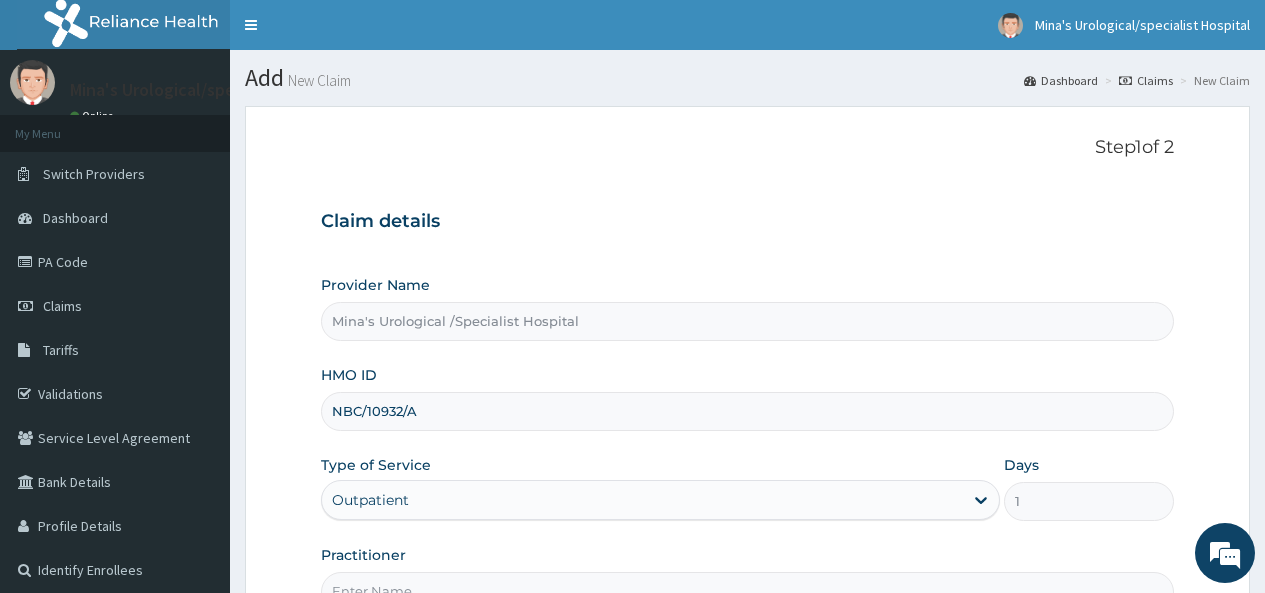 scroll, scrollTop: 0, scrollLeft: 0, axis: both 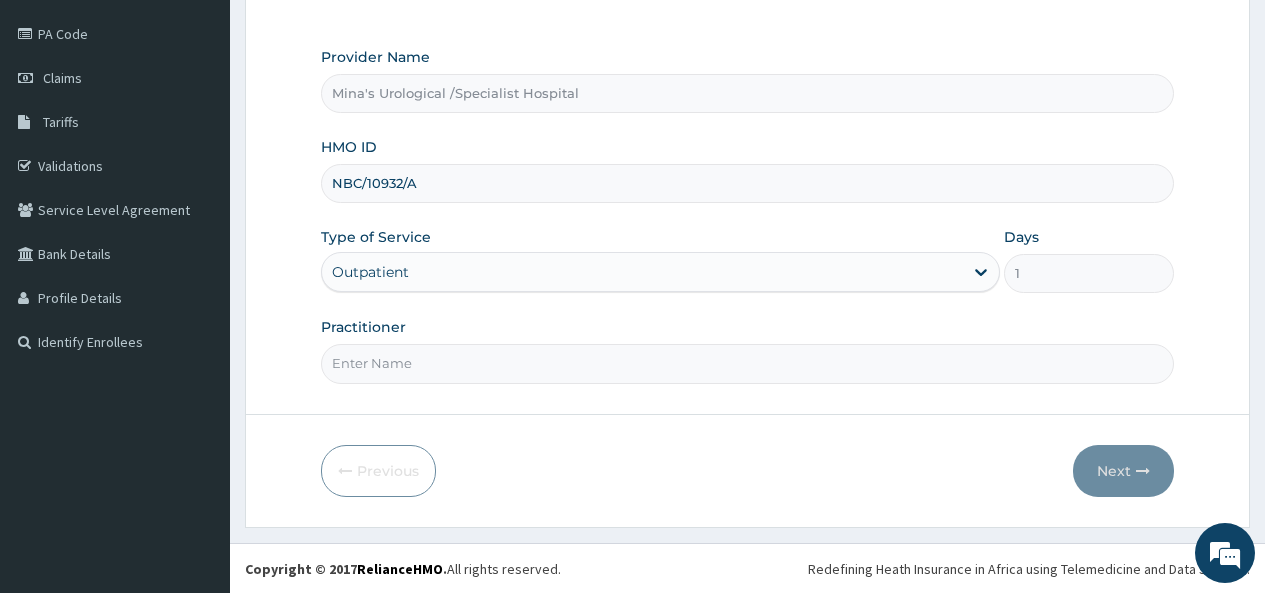 click on "Practitioner" at bounding box center (747, 363) 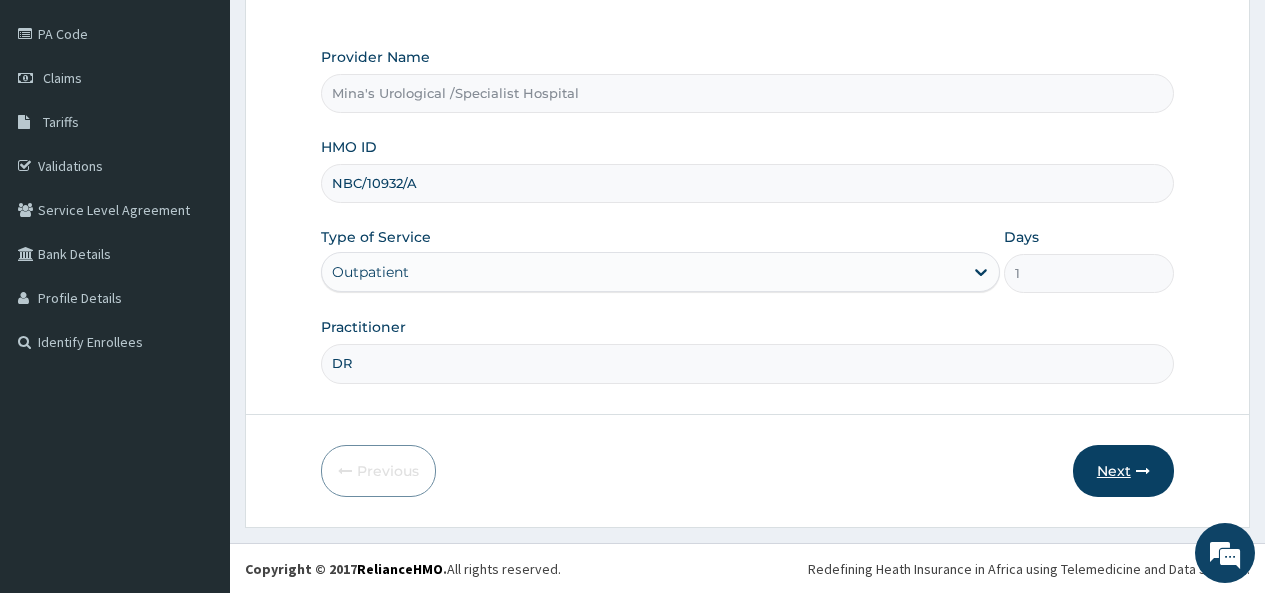type on "DR" 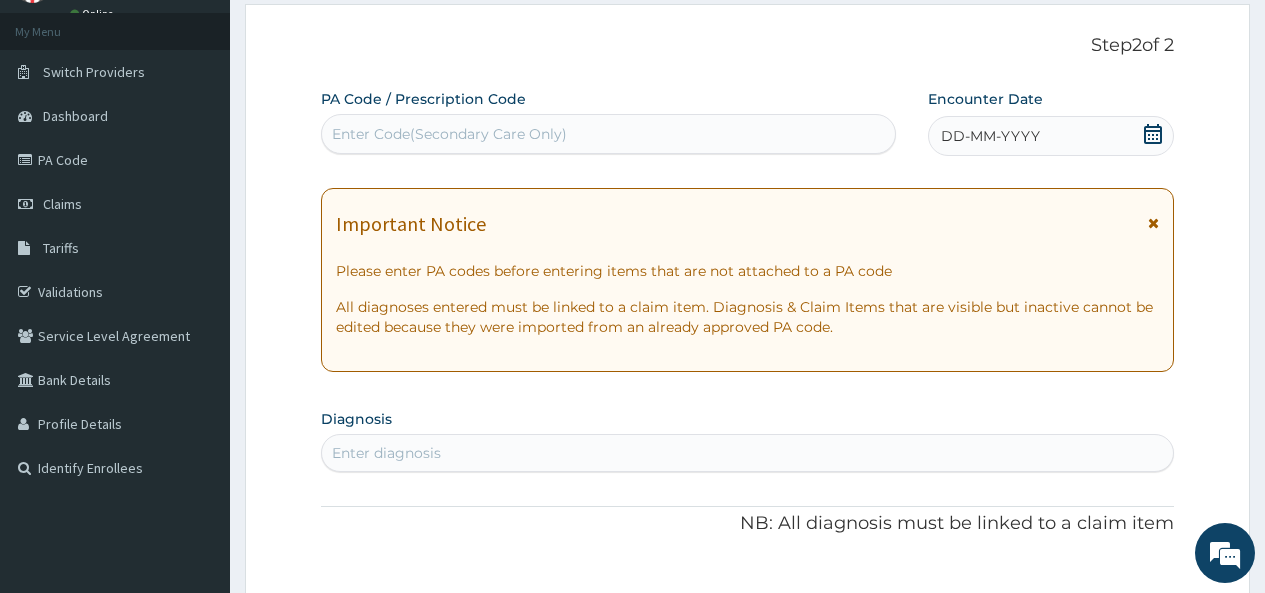 scroll, scrollTop: 97, scrollLeft: 0, axis: vertical 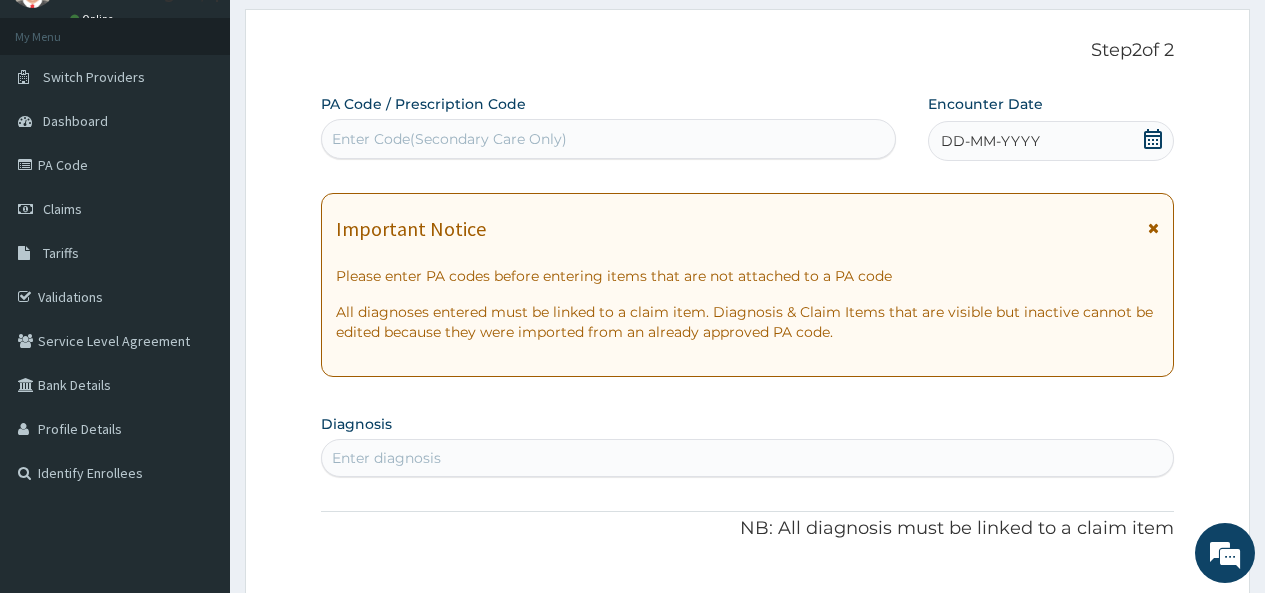 click 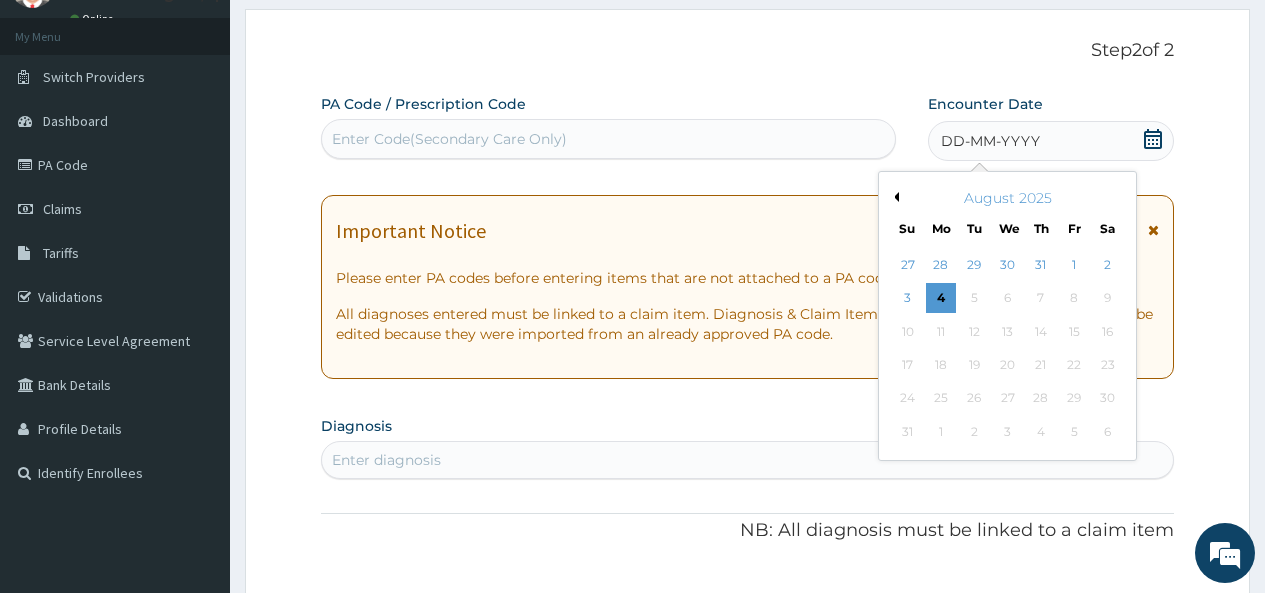 click on "August 2025" at bounding box center [1007, 198] 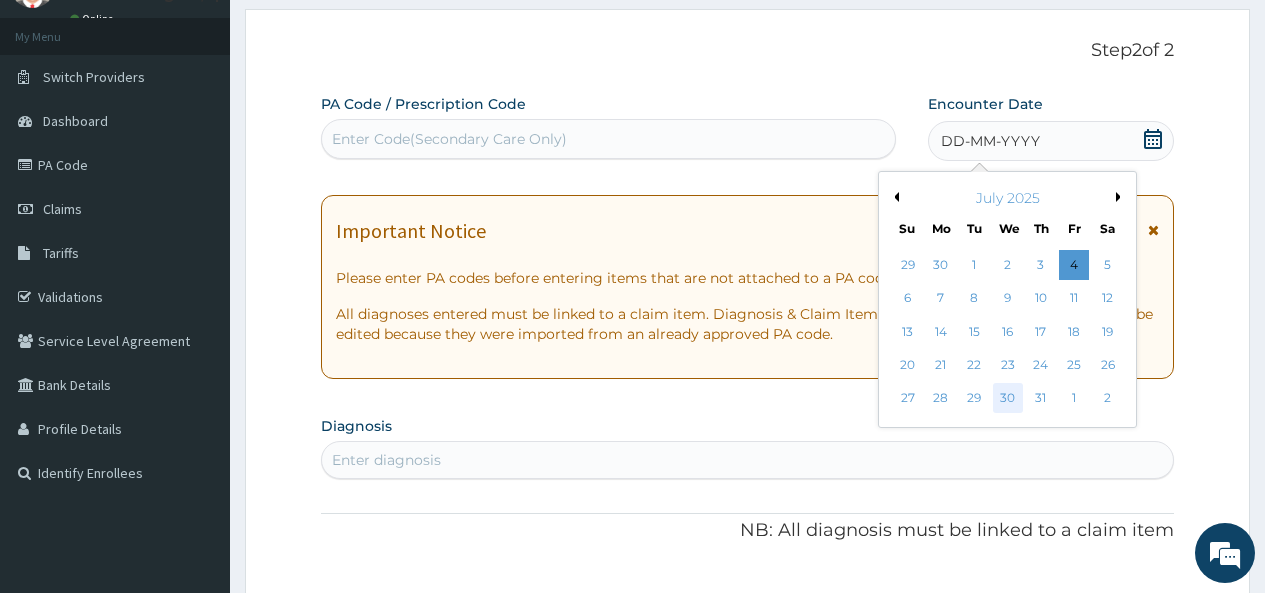 click on "30" at bounding box center [1007, 399] 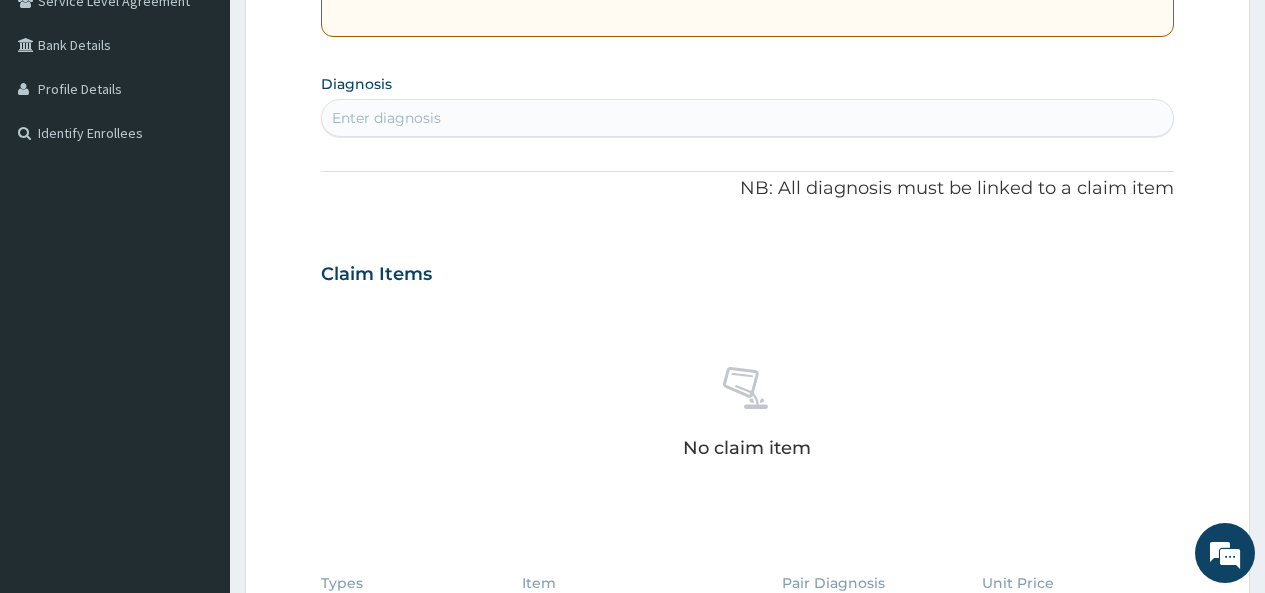 scroll, scrollTop: 444, scrollLeft: 0, axis: vertical 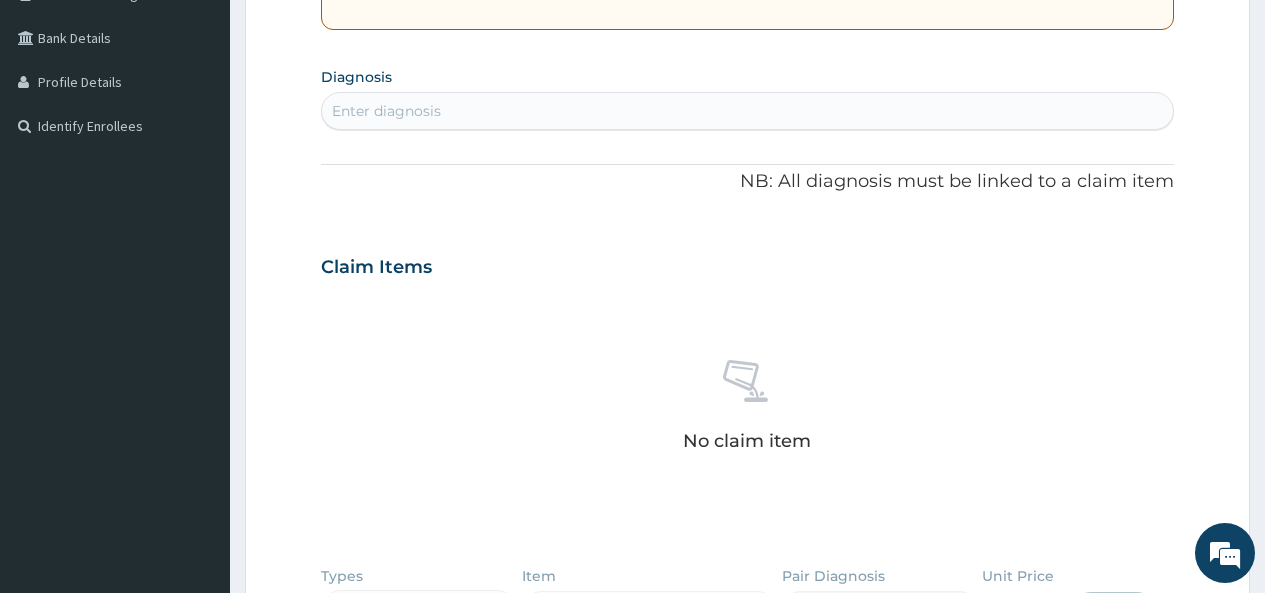 click on "Enter diagnosis" at bounding box center [747, 111] 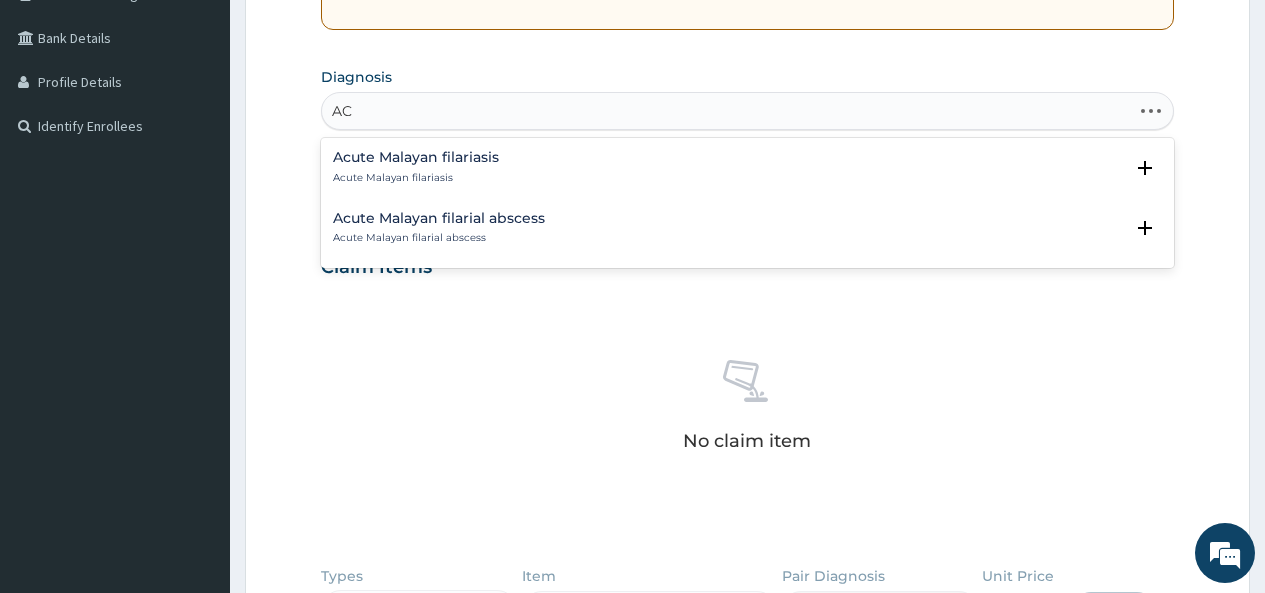 type on "A" 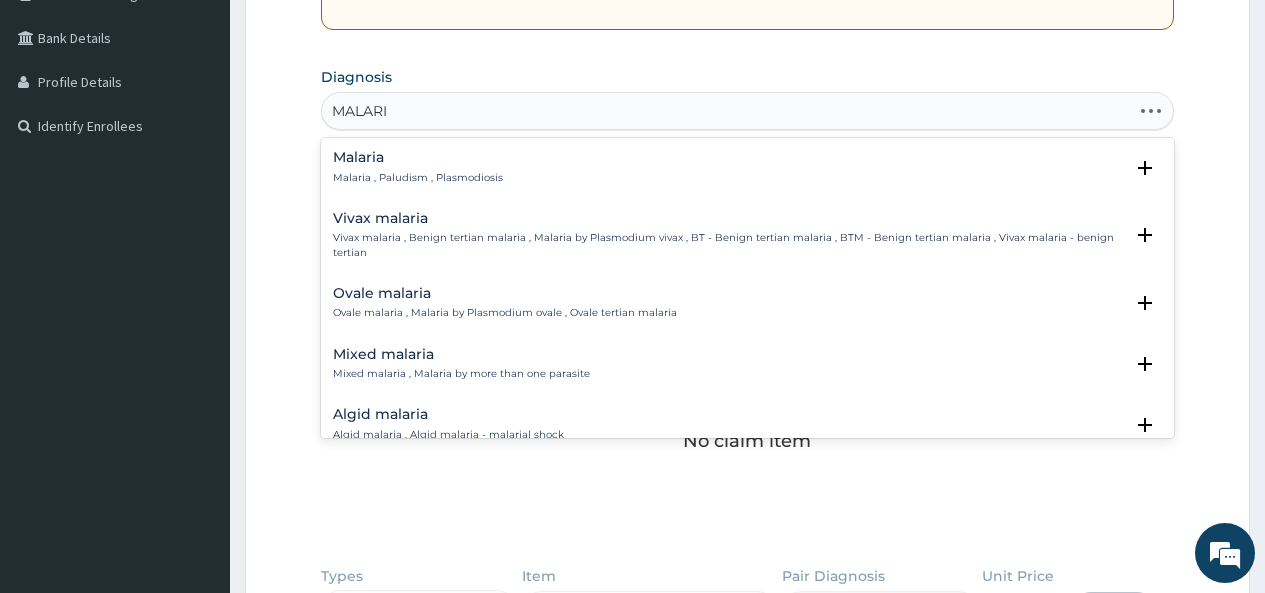 type on "MALARIA" 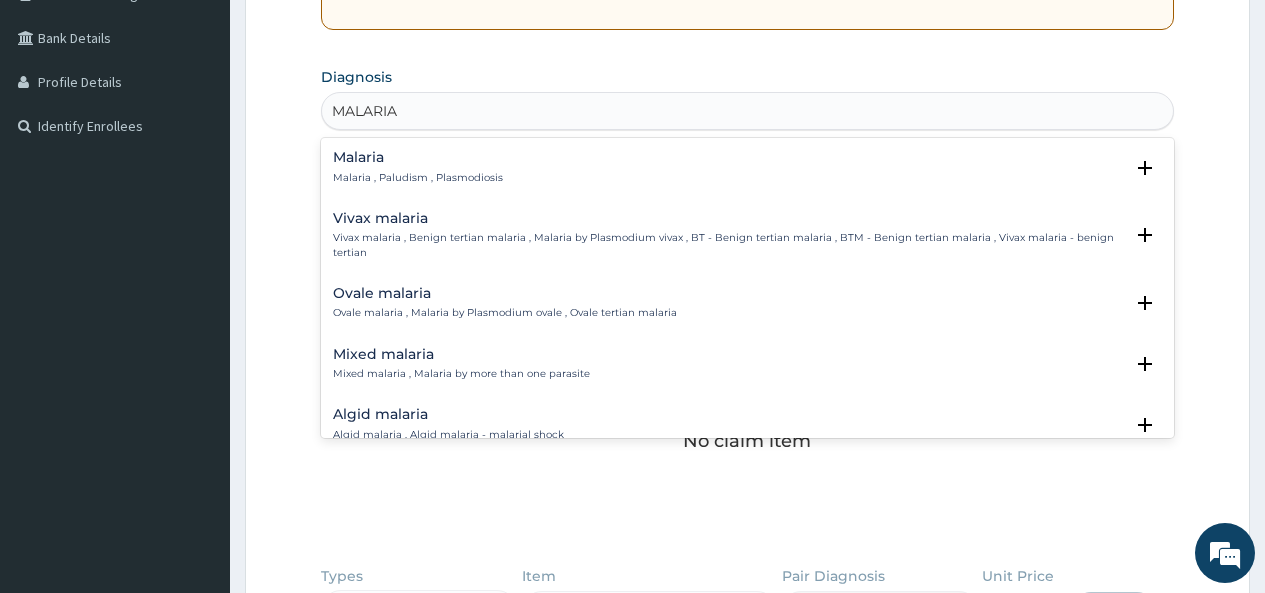 click on "Malaria" at bounding box center (418, 157) 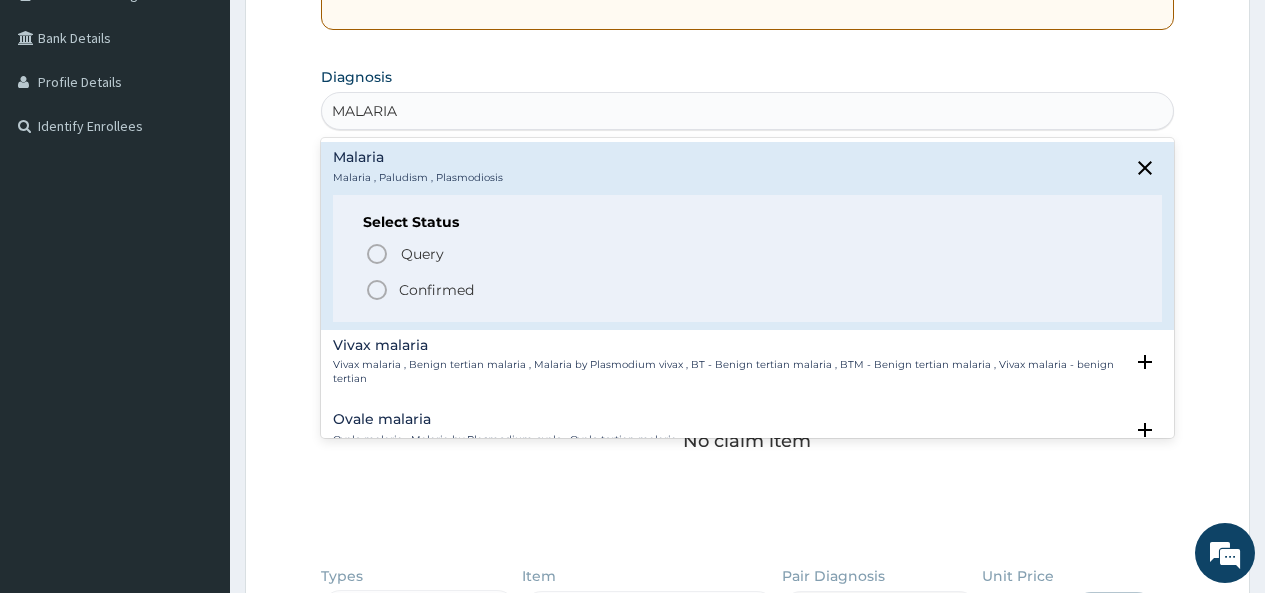 click 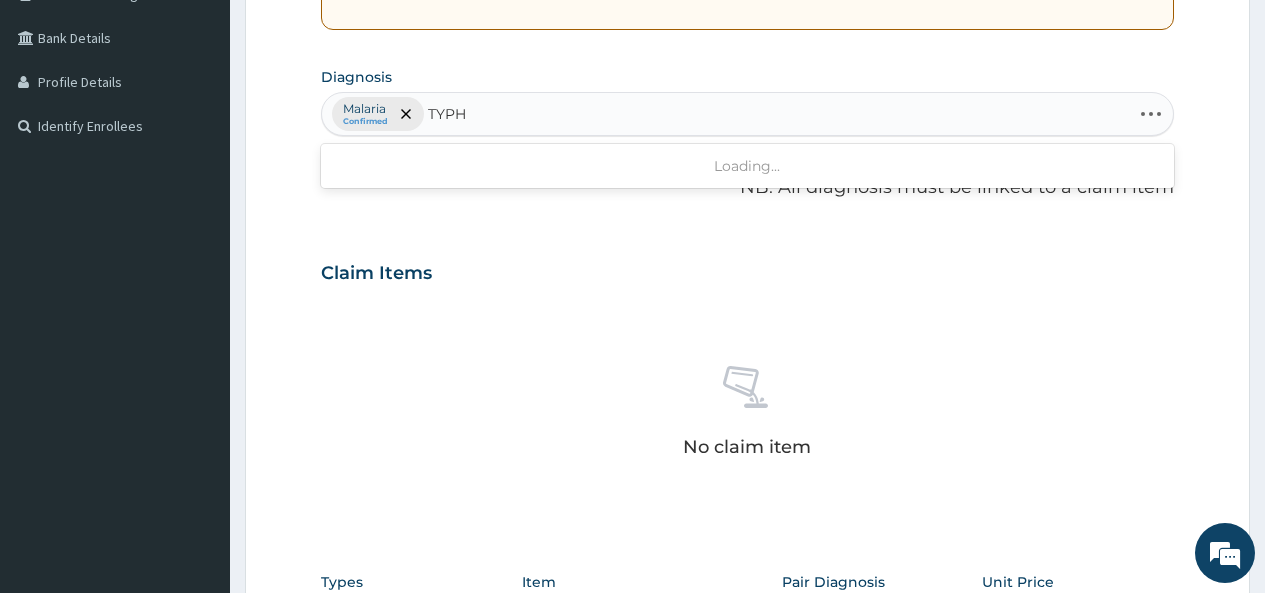 type on "TYPHO" 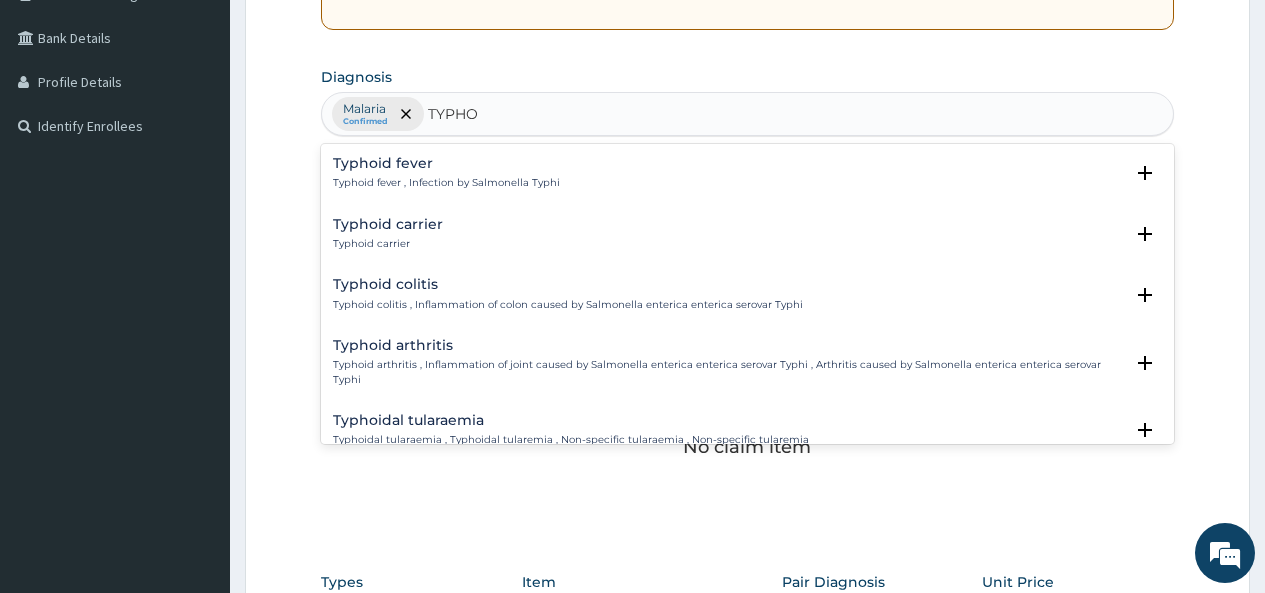 click on "Typhoid fever Typhoid fever , Infection by Salmonella Typhi Select Status Query Query covers suspected (?), Keep in view (kiv), Ruled out (r/o) Confirmed" at bounding box center [747, 178] 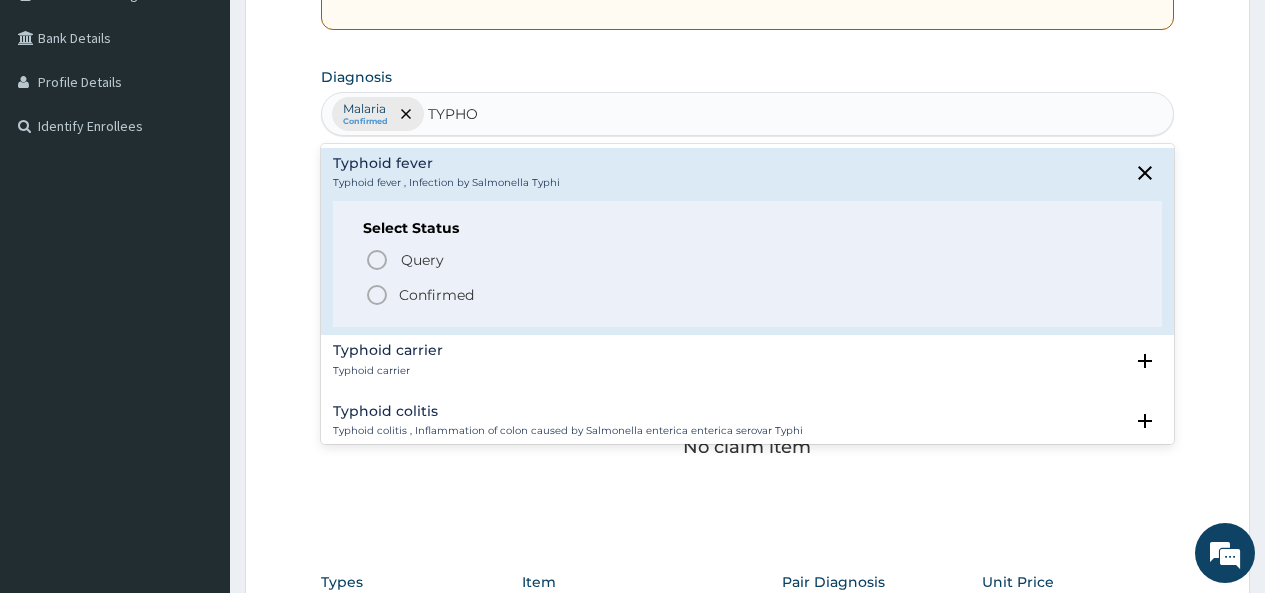 click 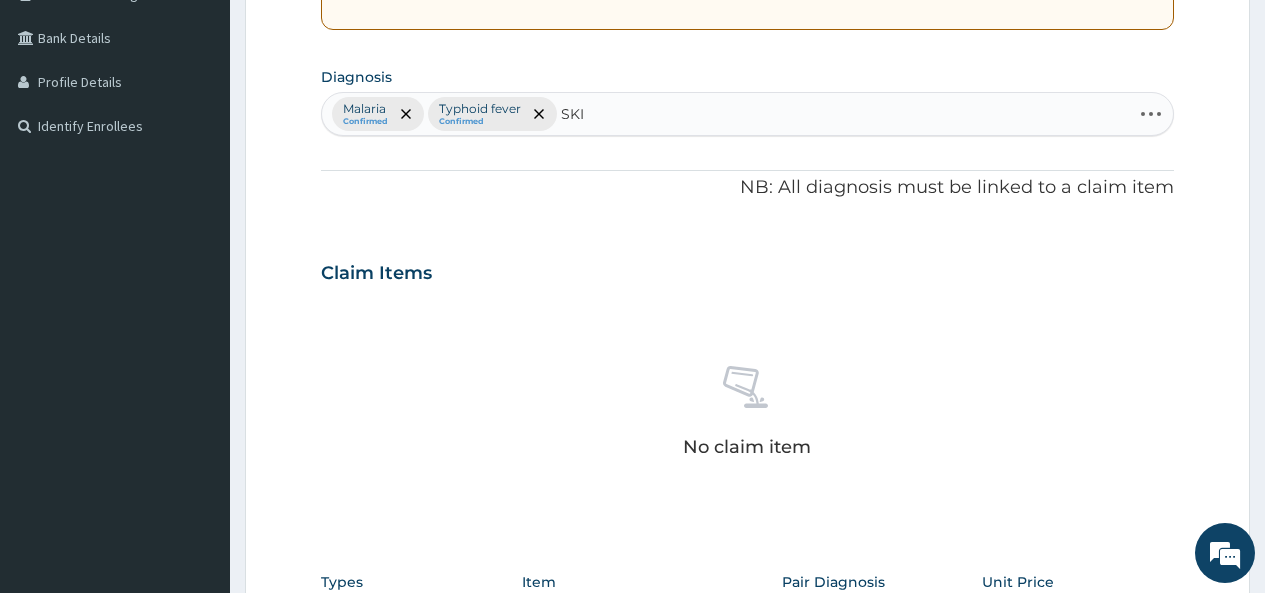 type on "SKIN" 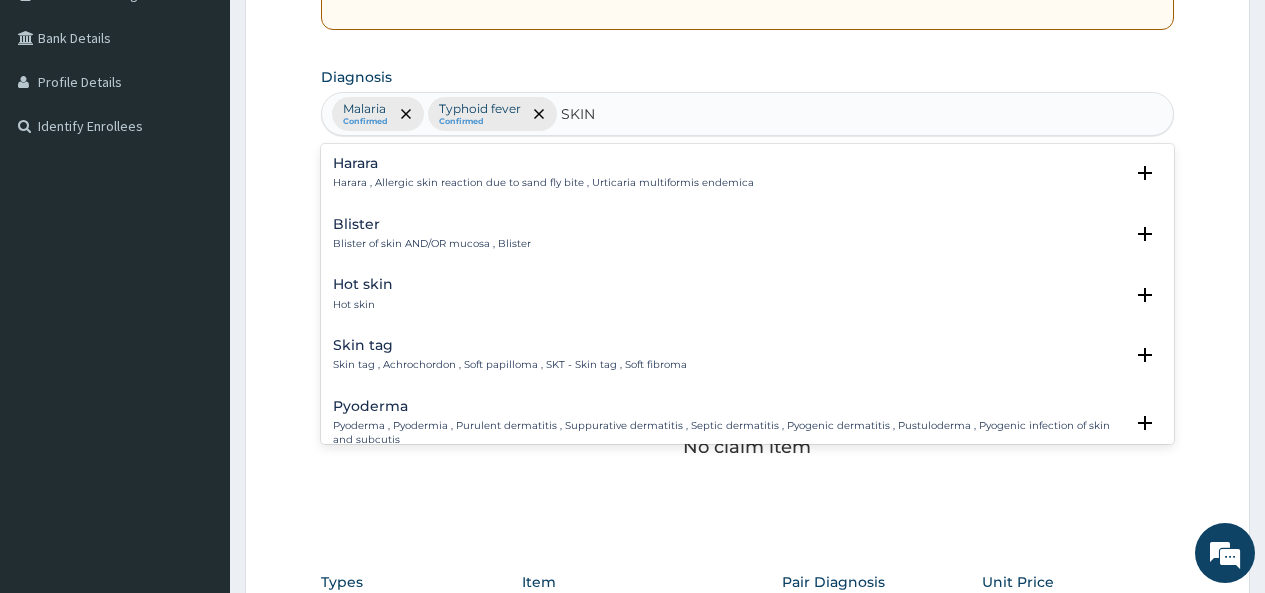 click on "Skin tag , Achrochordon , Soft papilloma , SKT - Skin tag , Soft fibroma" at bounding box center (510, 365) 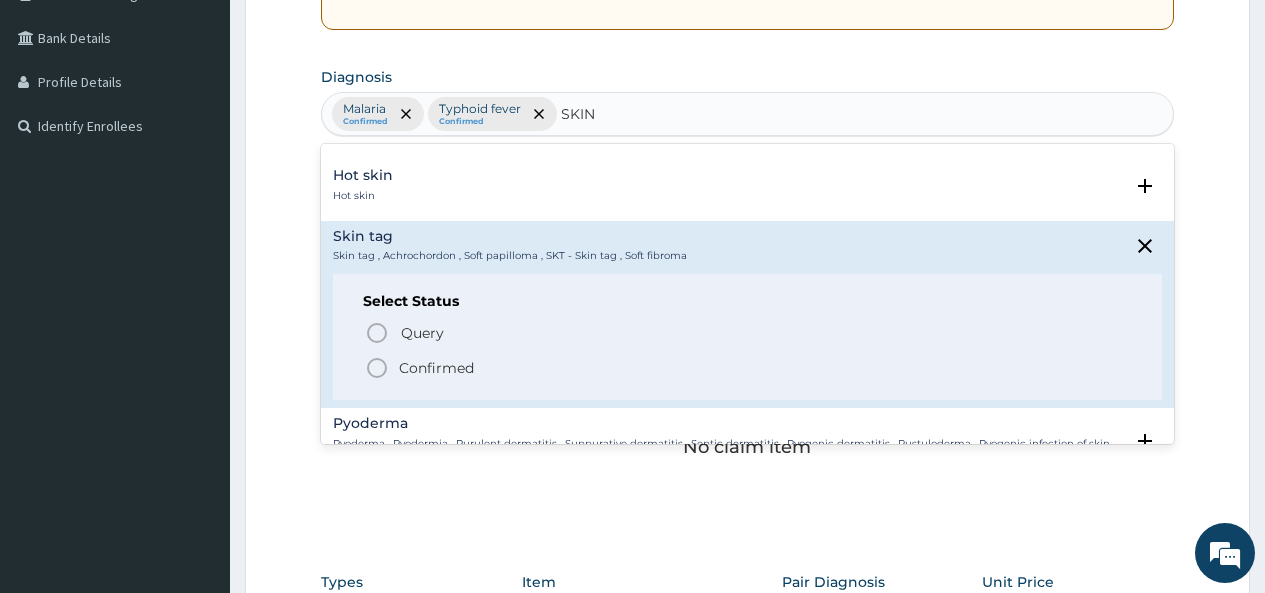 scroll, scrollTop: 188, scrollLeft: 0, axis: vertical 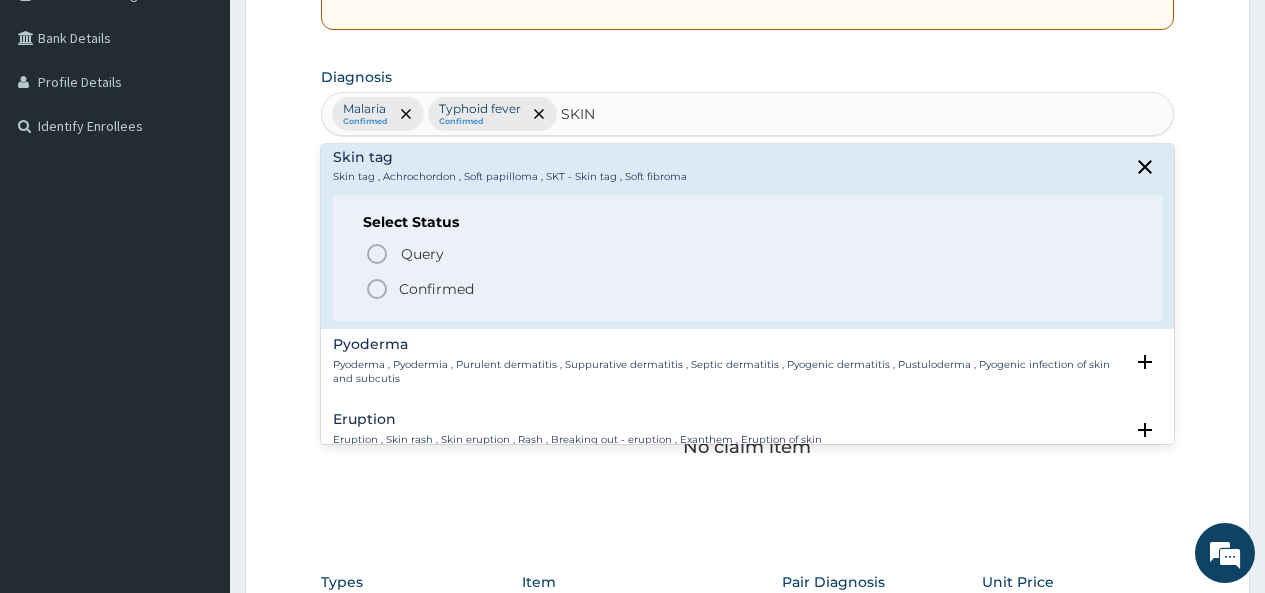 click 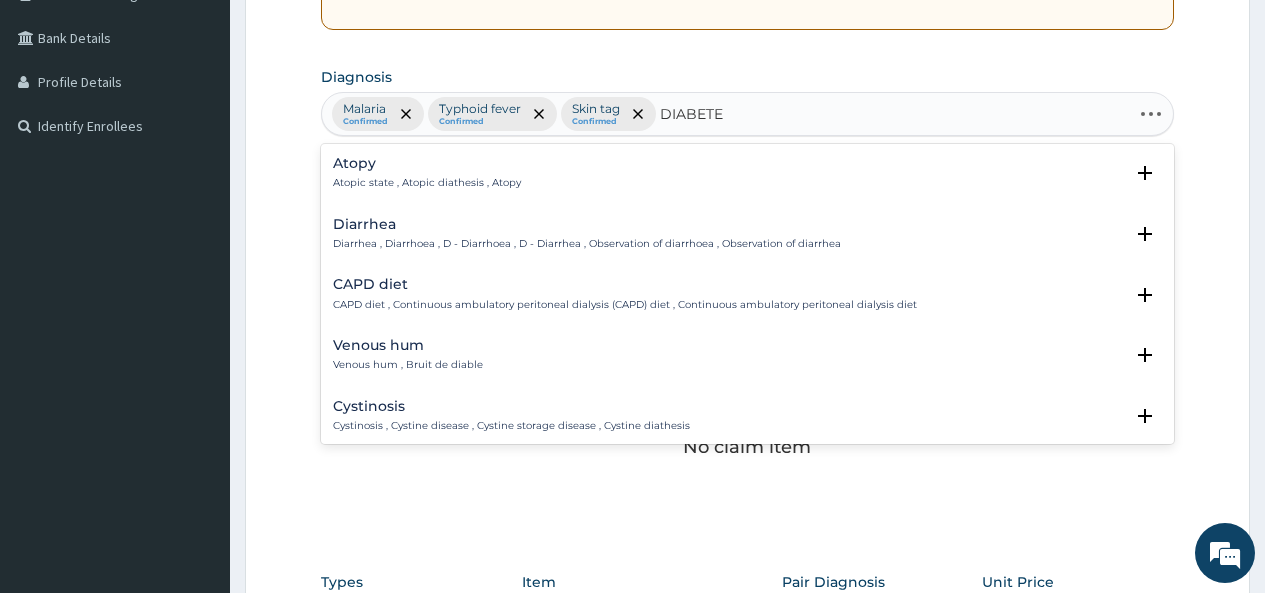 type on "DIABETES" 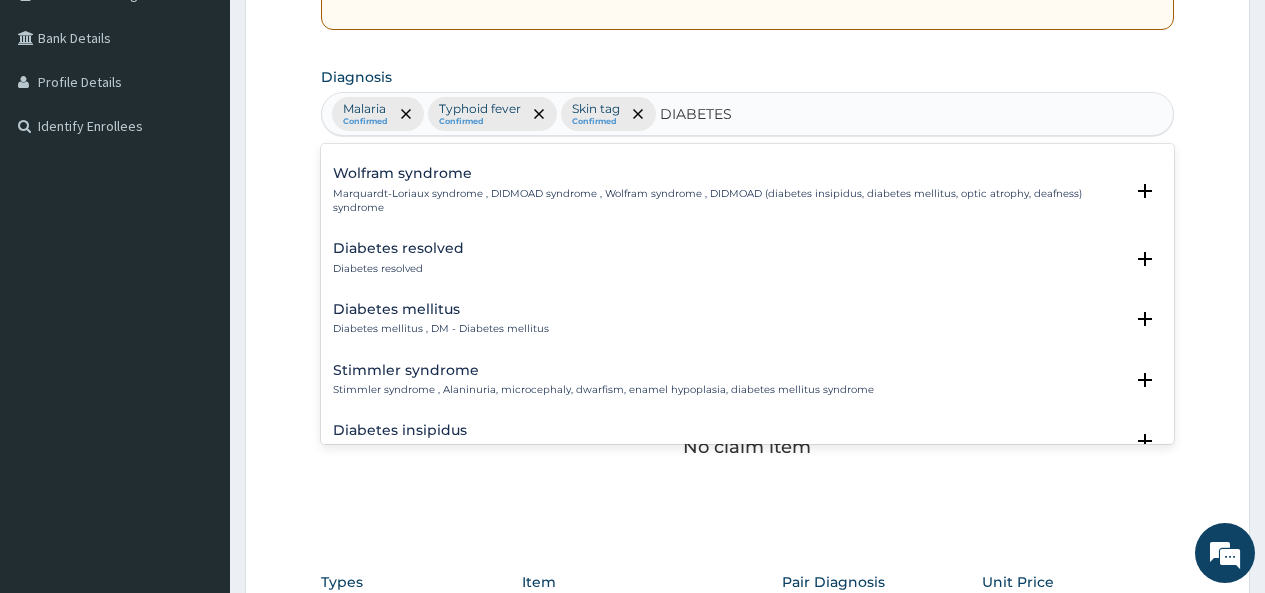 scroll, scrollTop: 117, scrollLeft: 0, axis: vertical 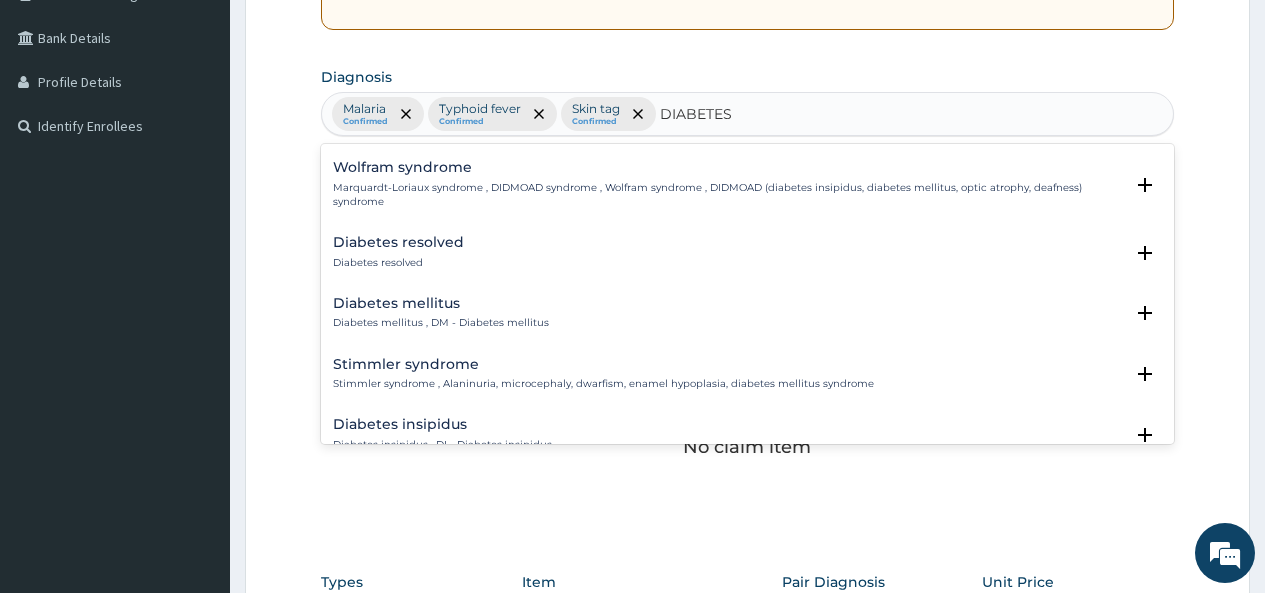 click on "Diabetes mellitus Diabetes mellitus , DM - Diabetes mellitus" at bounding box center (441, 313) 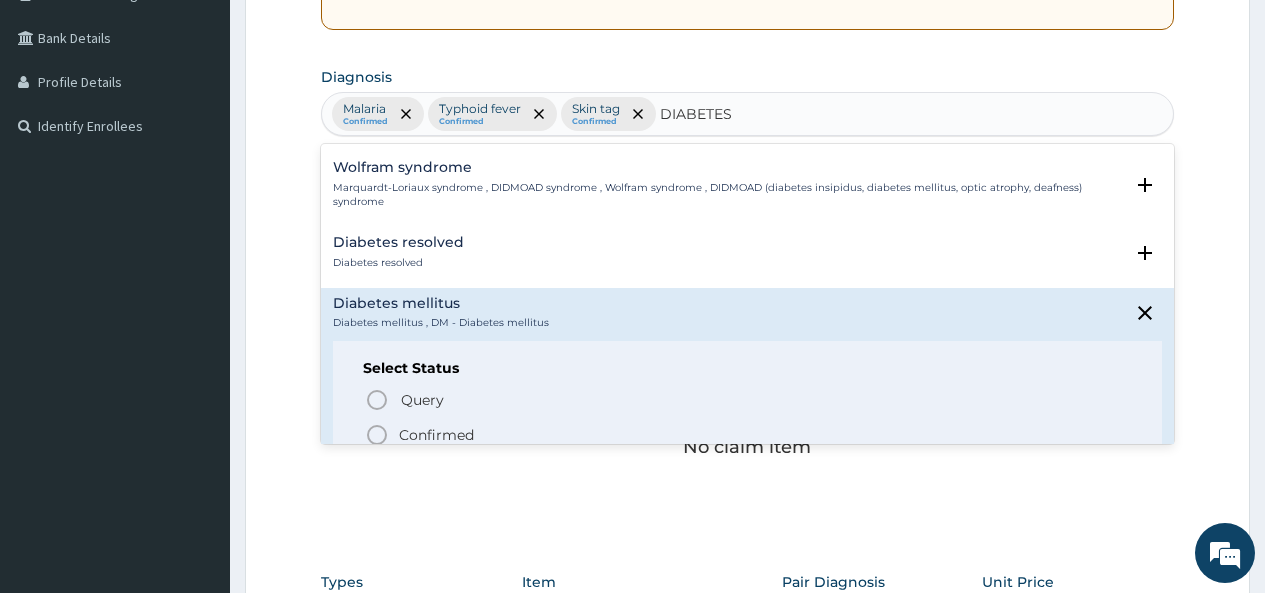 click 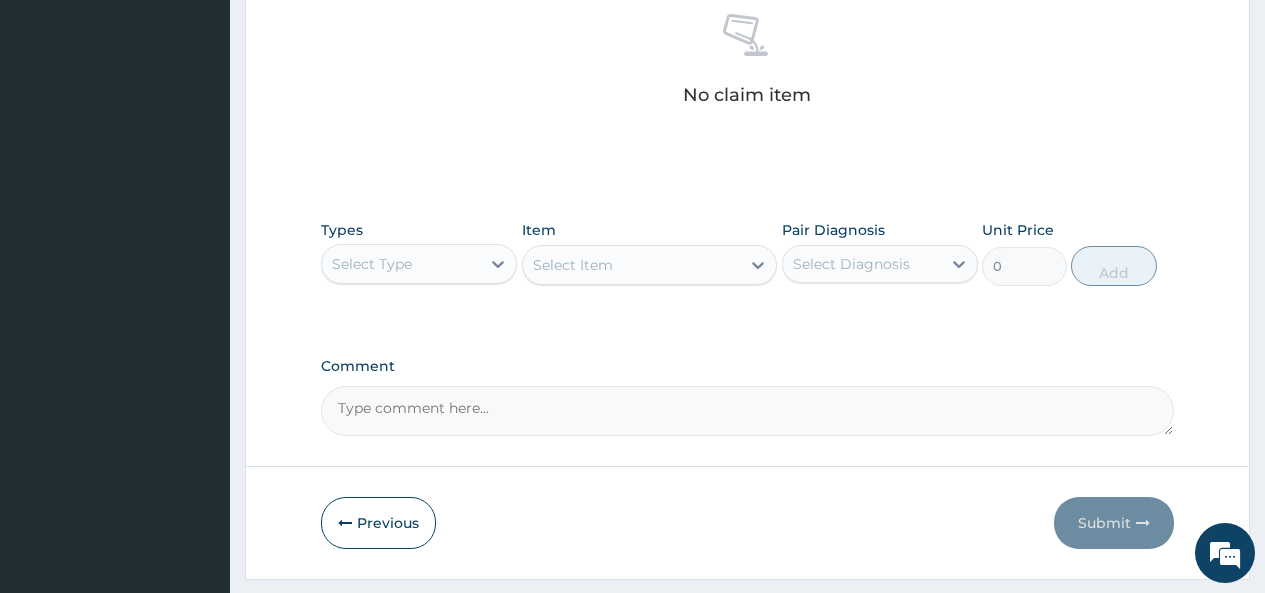 scroll, scrollTop: 799, scrollLeft: 0, axis: vertical 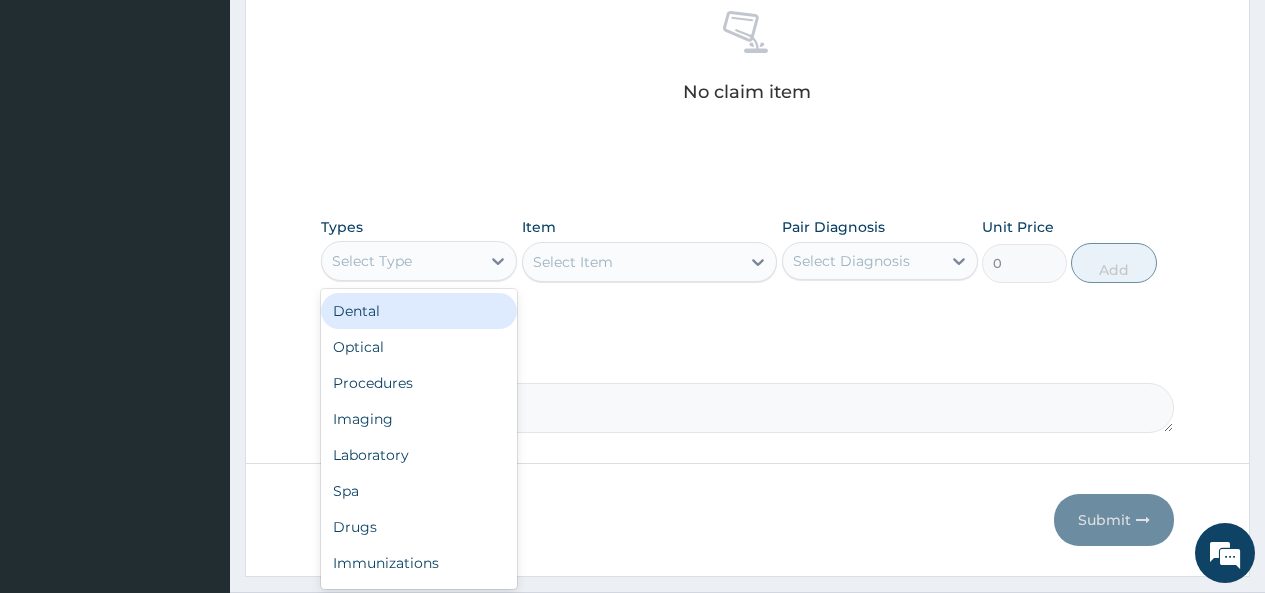 click on "Select Type" at bounding box center (401, 261) 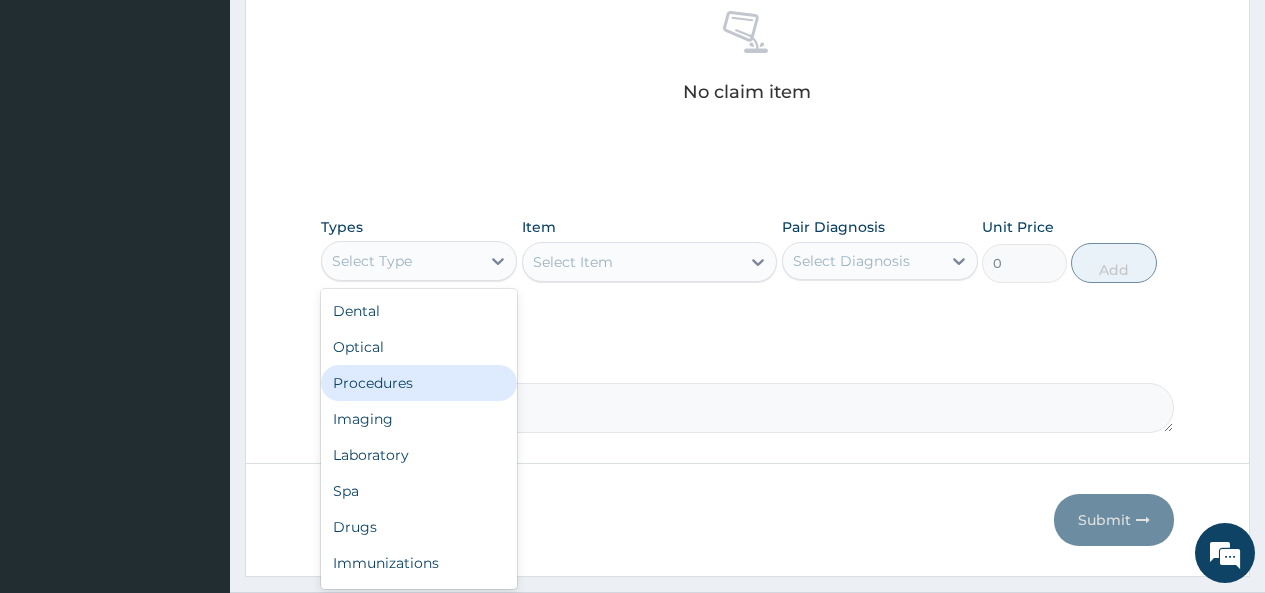 click on "Procedures" at bounding box center (419, 383) 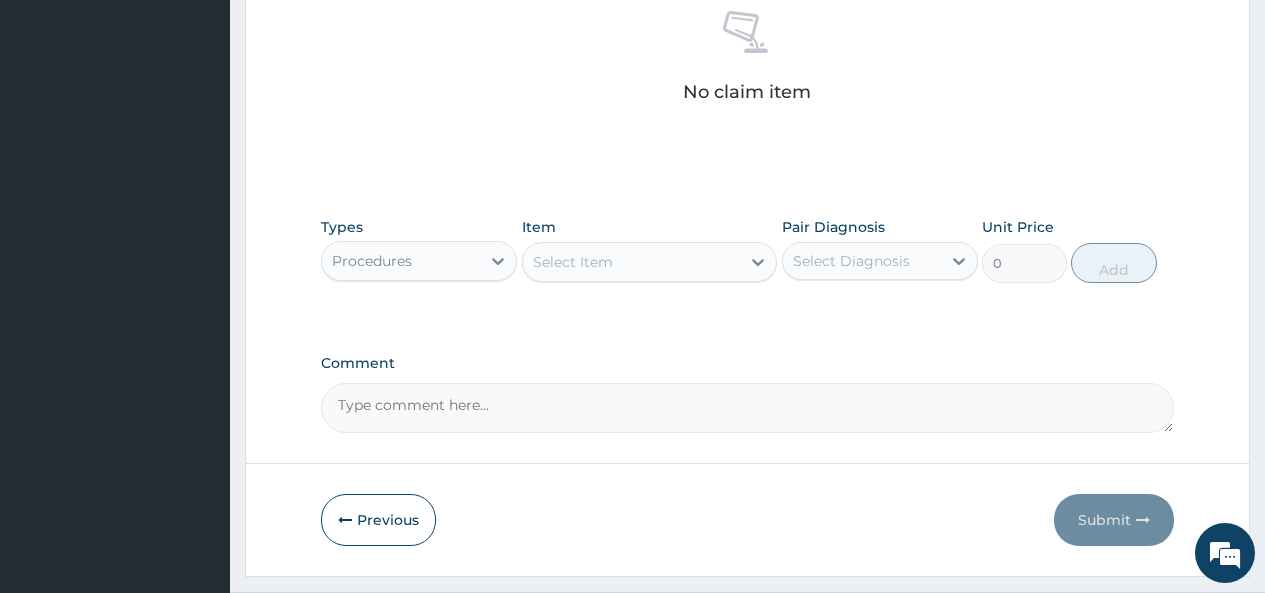 click on "Select Item" at bounding box center [573, 262] 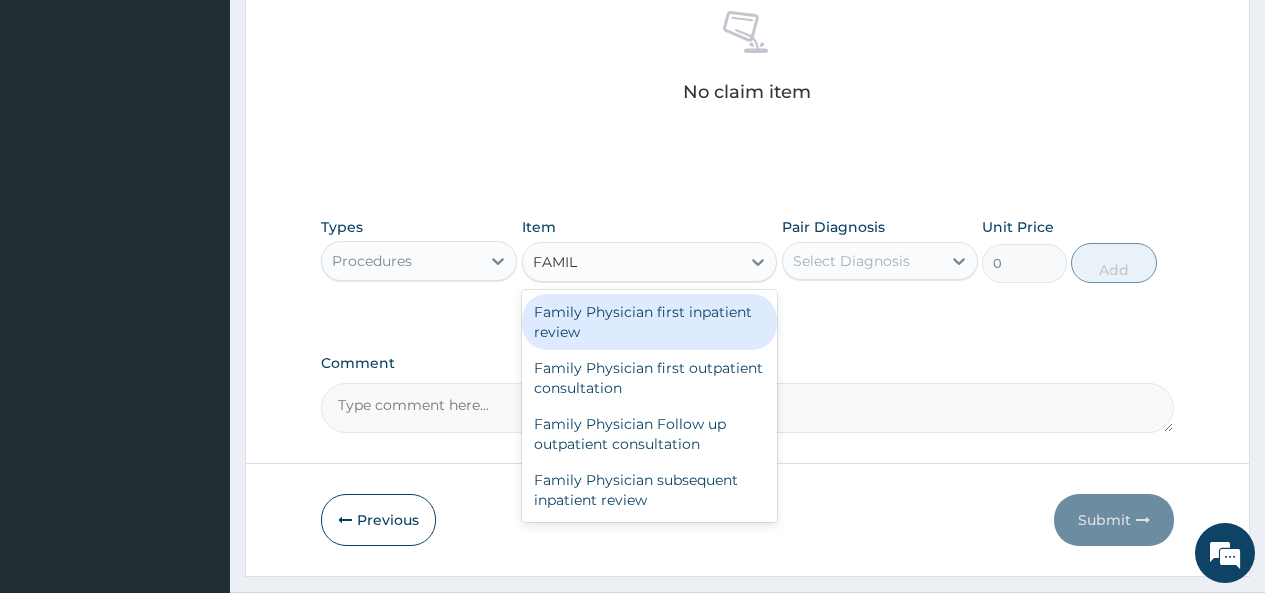 type on "FAMILY" 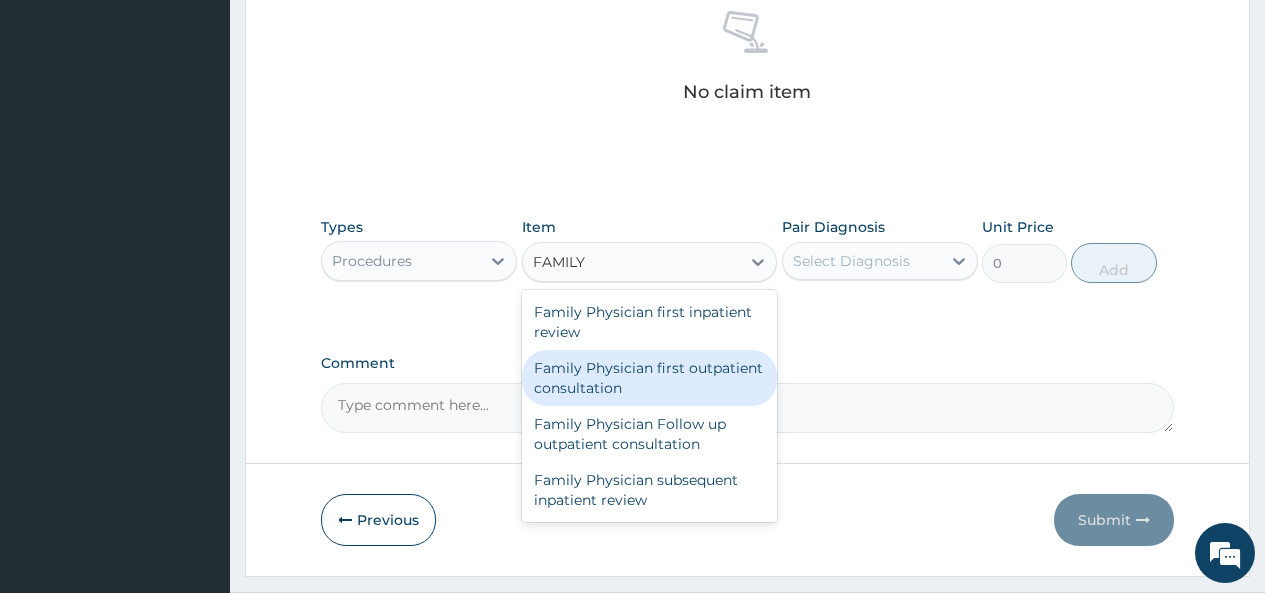click on "Family Physician first outpatient consultation" at bounding box center (650, 378) 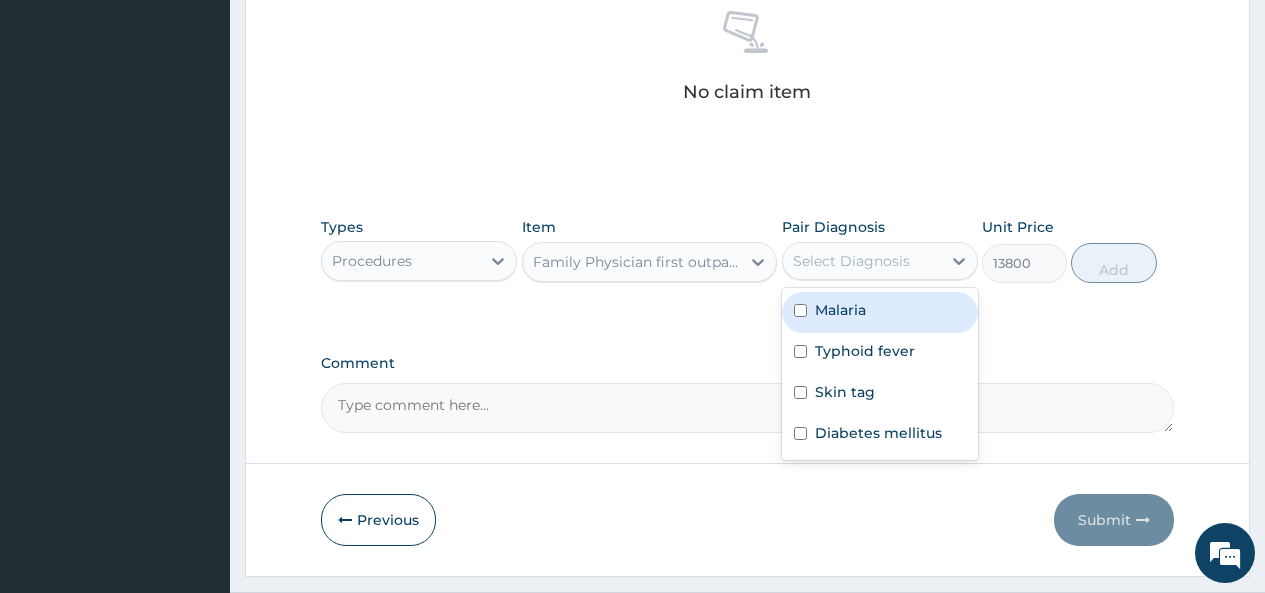 click on "Select Diagnosis" at bounding box center [851, 261] 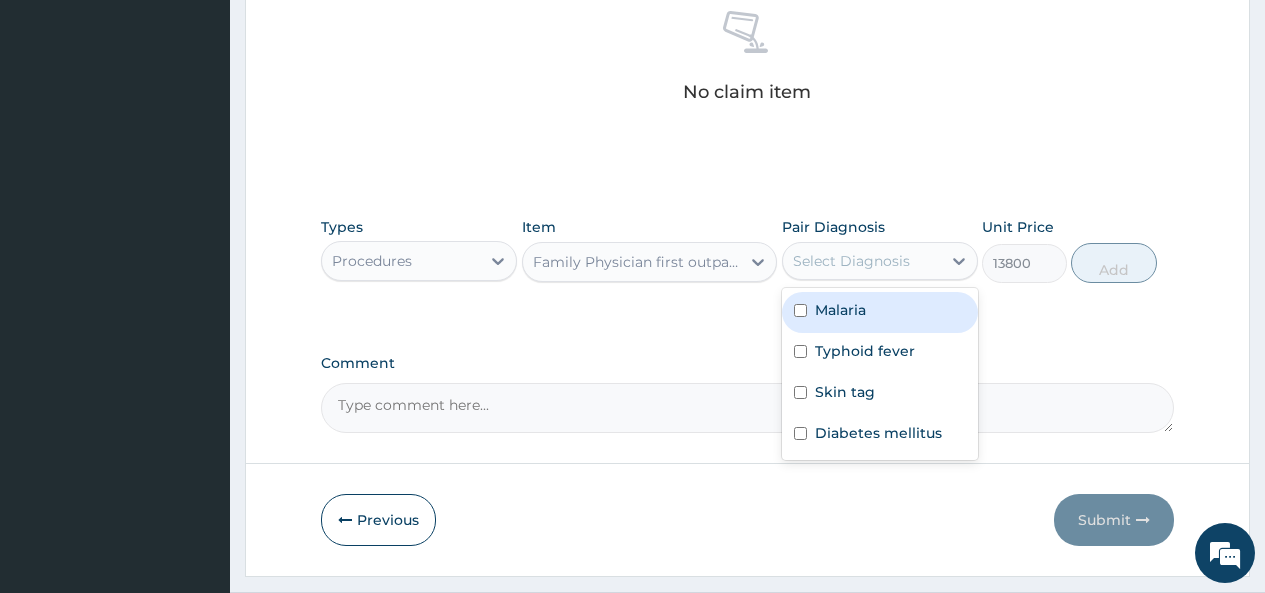 click at bounding box center [800, 310] 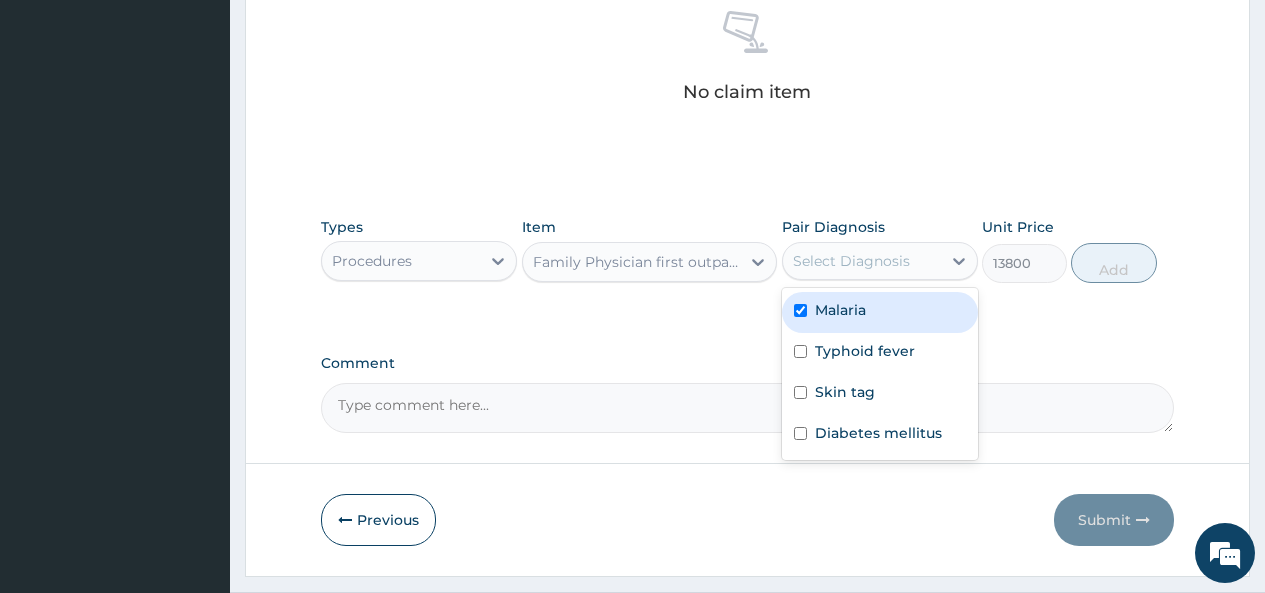 checkbox on "true" 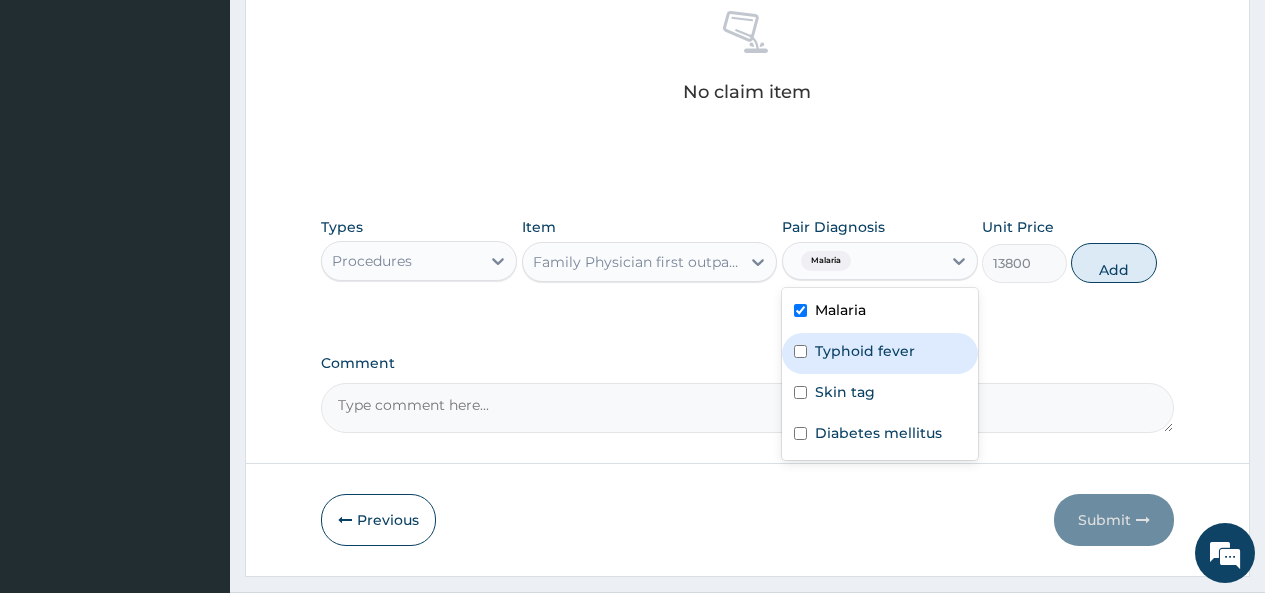 click at bounding box center [800, 351] 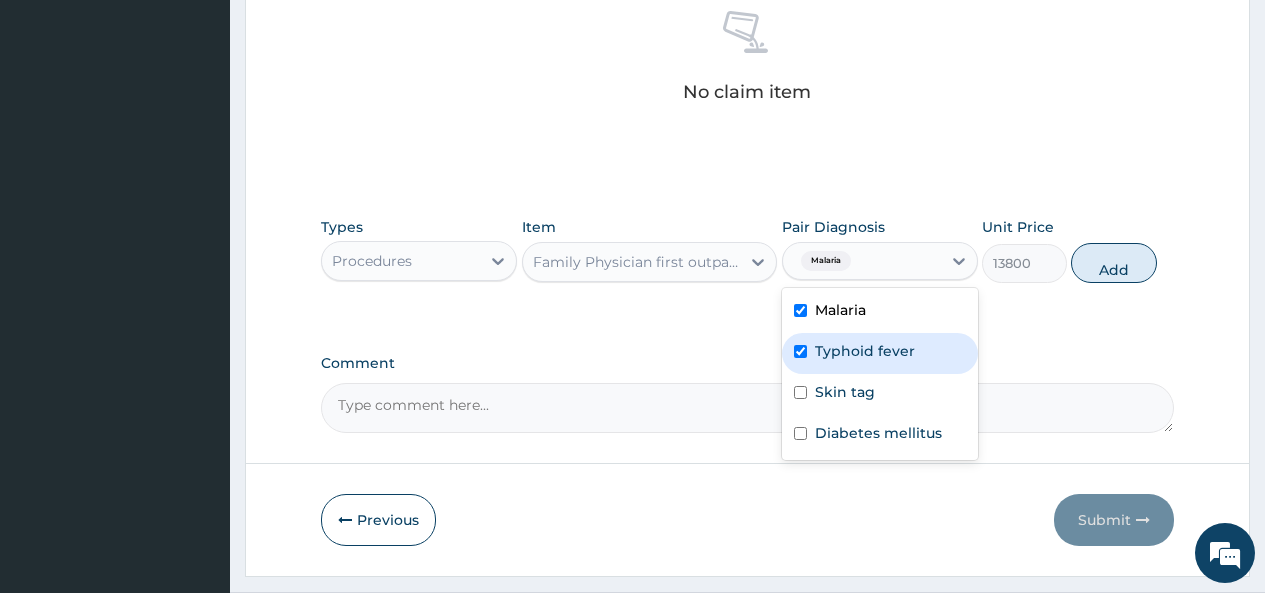 checkbox on "true" 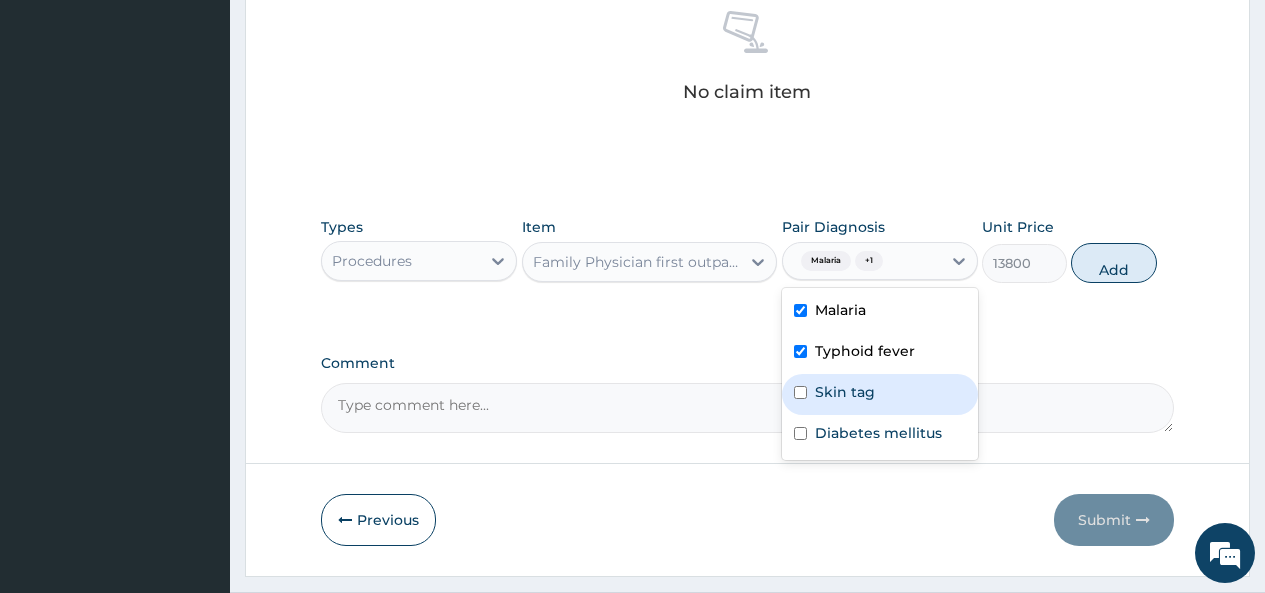 click at bounding box center [800, 392] 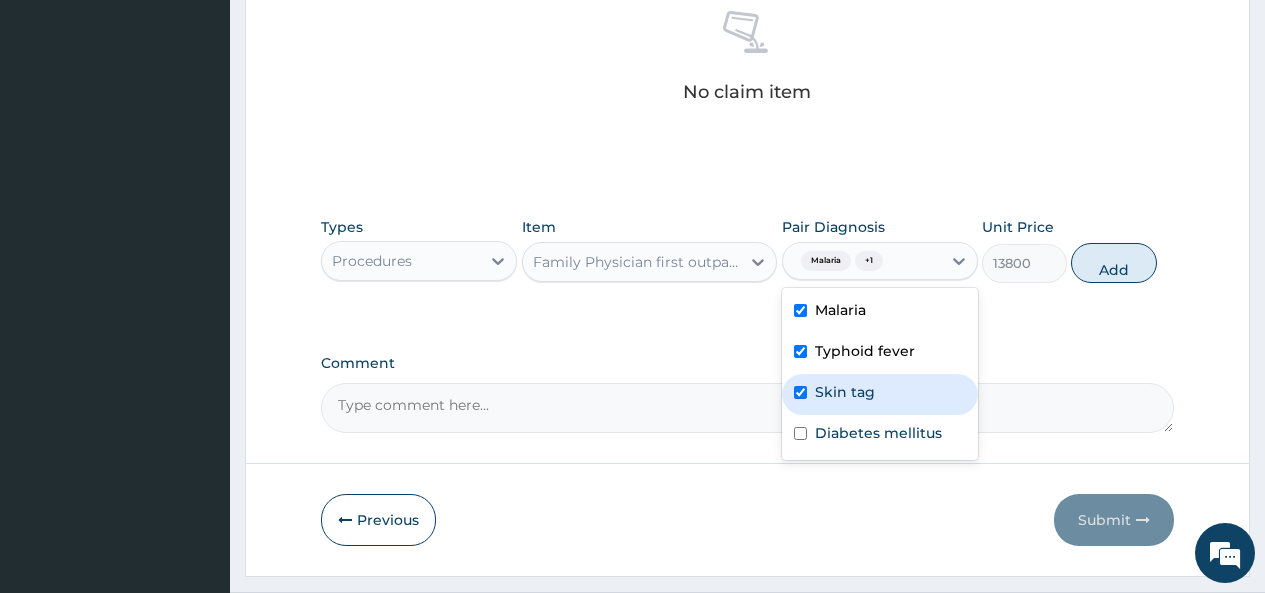 checkbox on "true" 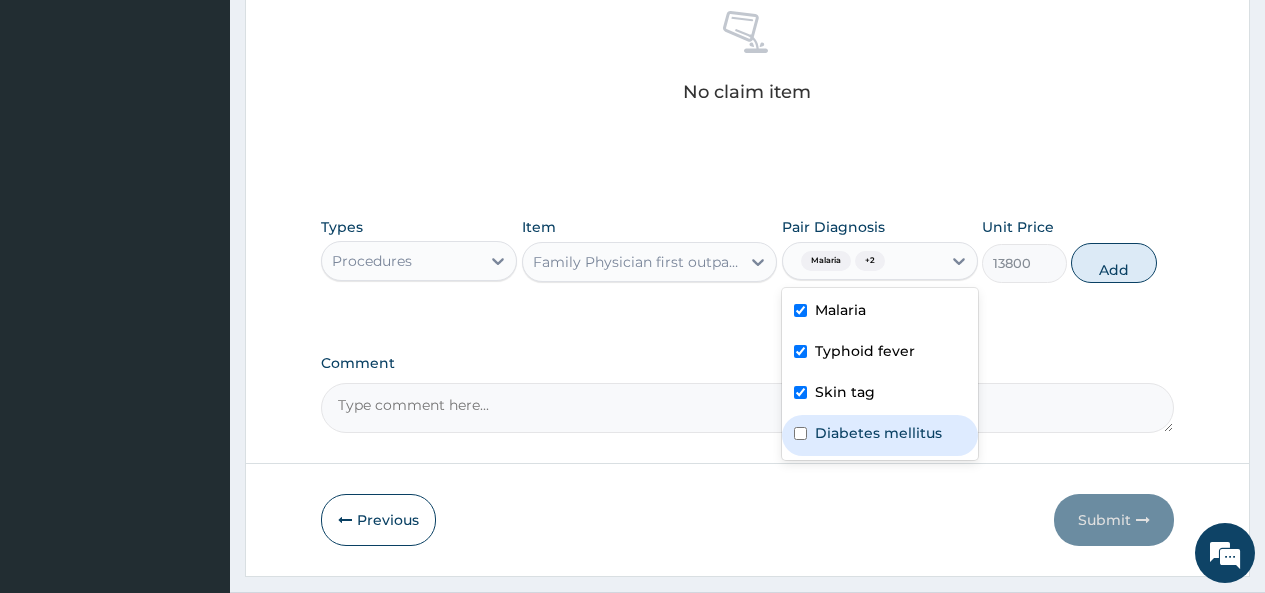click at bounding box center (800, 433) 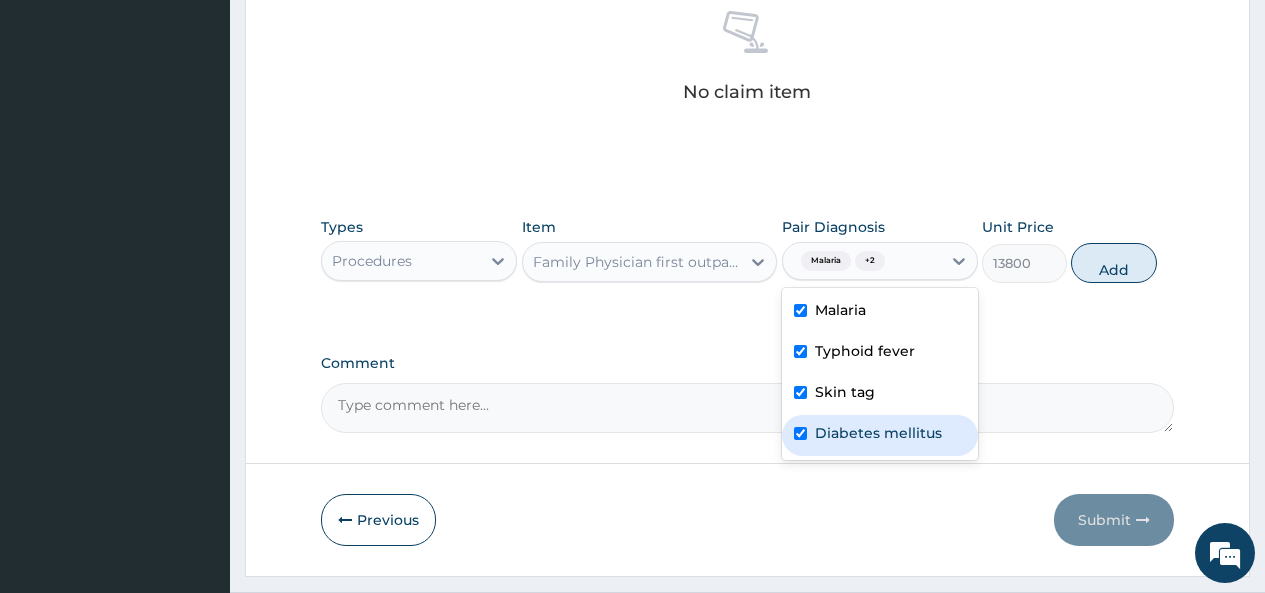 checkbox on "true" 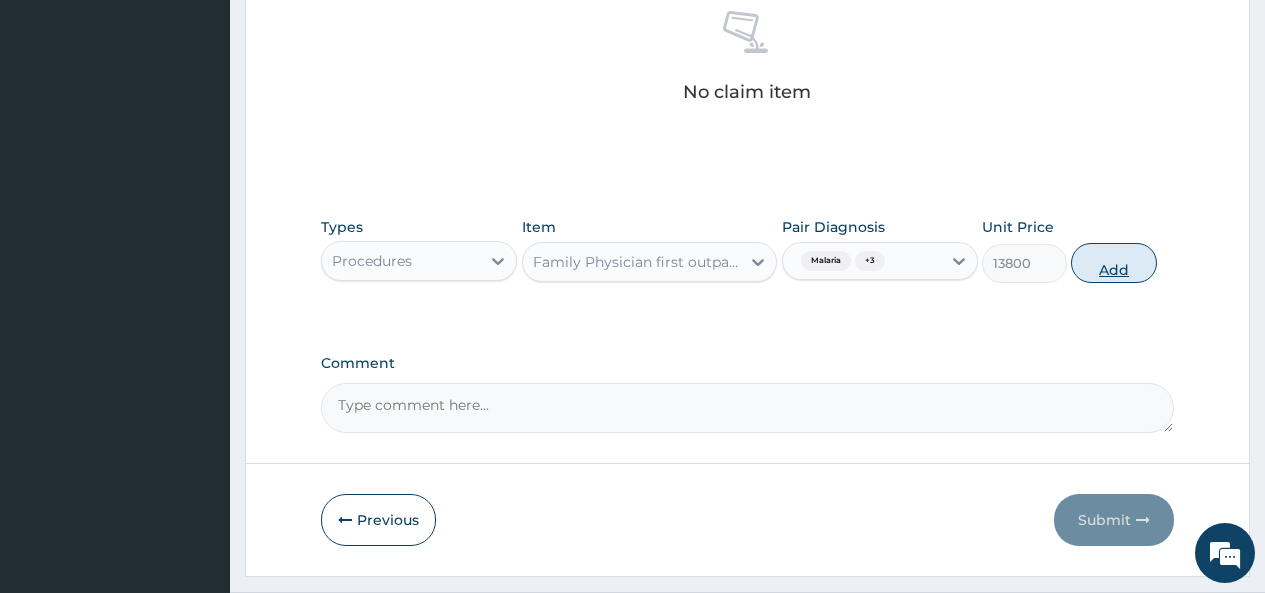 click on "Add" at bounding box center [1113, 263] 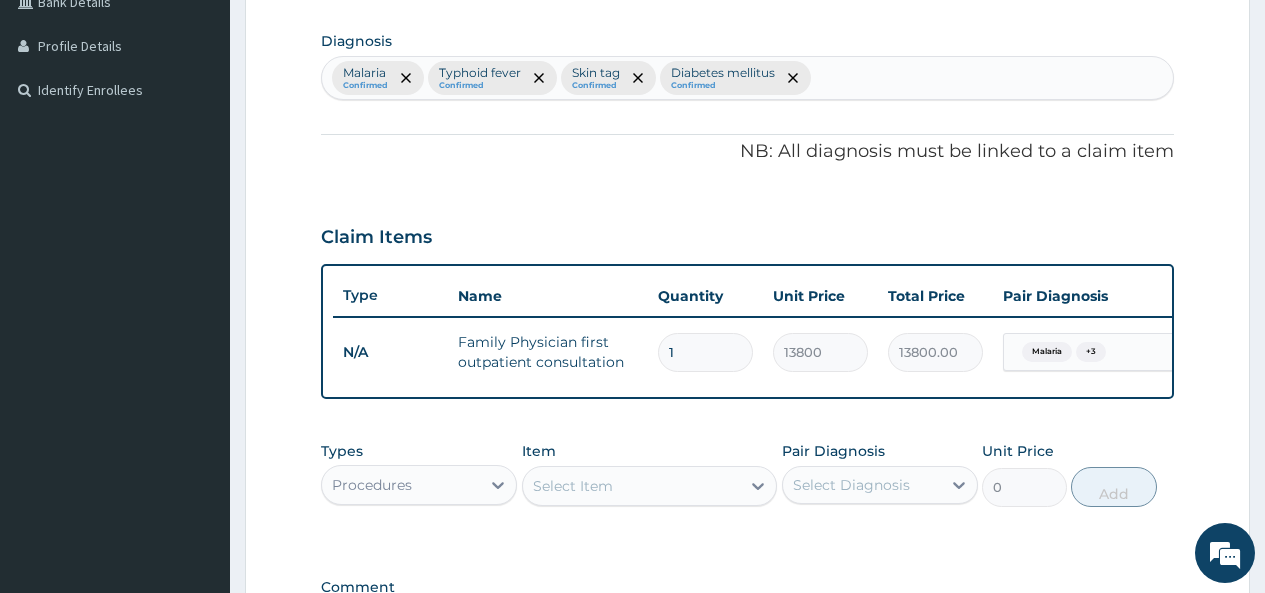 scroll, scrollTop: 478, scrollLeft: 0, axis: vertical 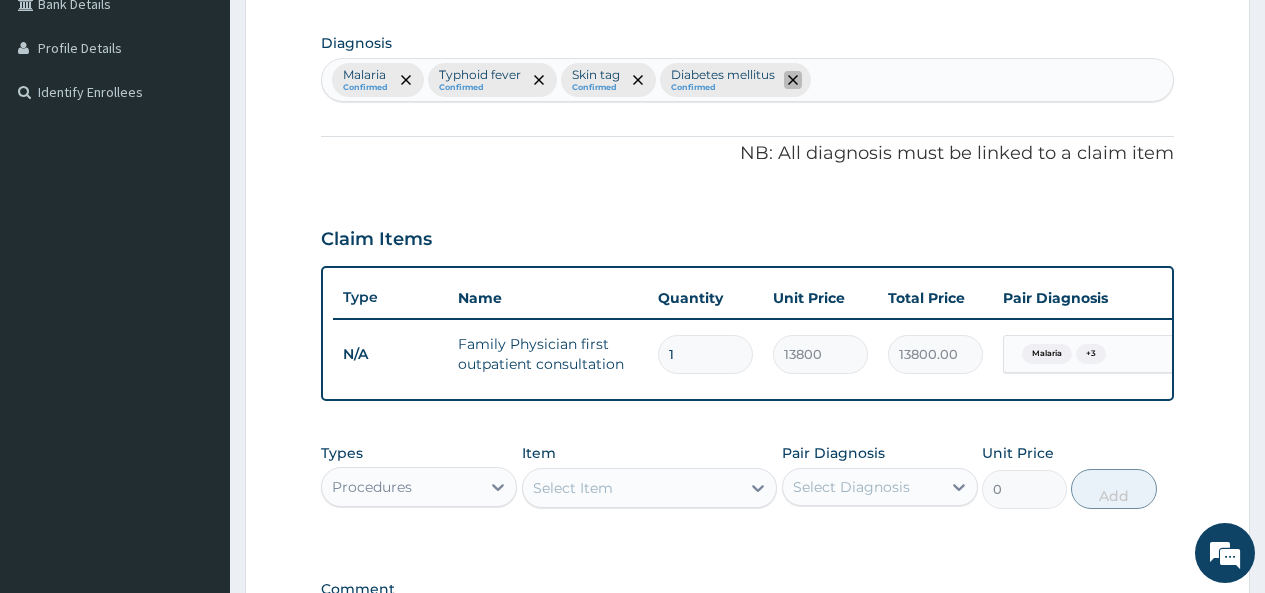 click 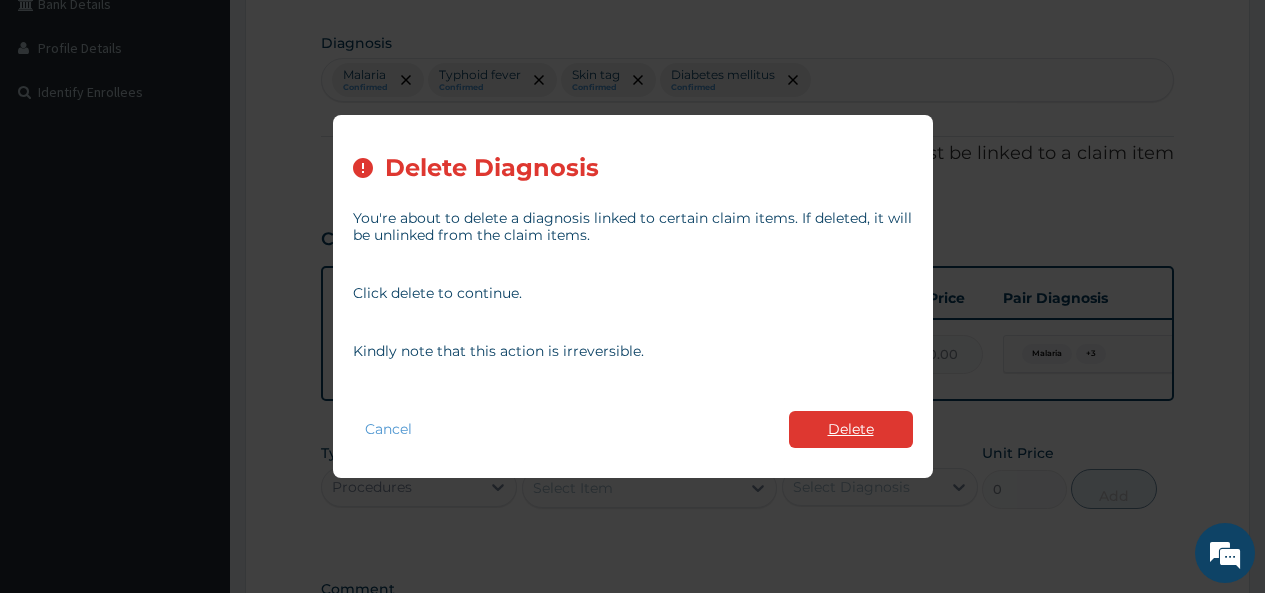 click on "Delete" at bounding box center (851, 429) 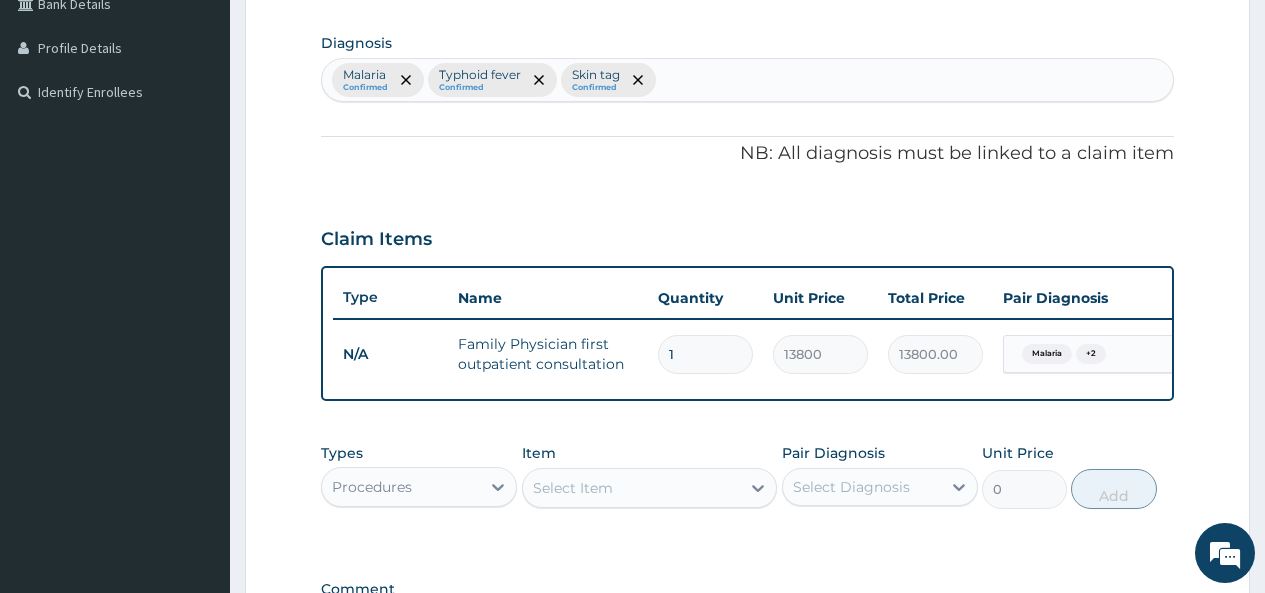 click on "Malaria Confirmed Typhoid fever Confirmed Skin tag Confirmed" at bounding box center [747, 80] 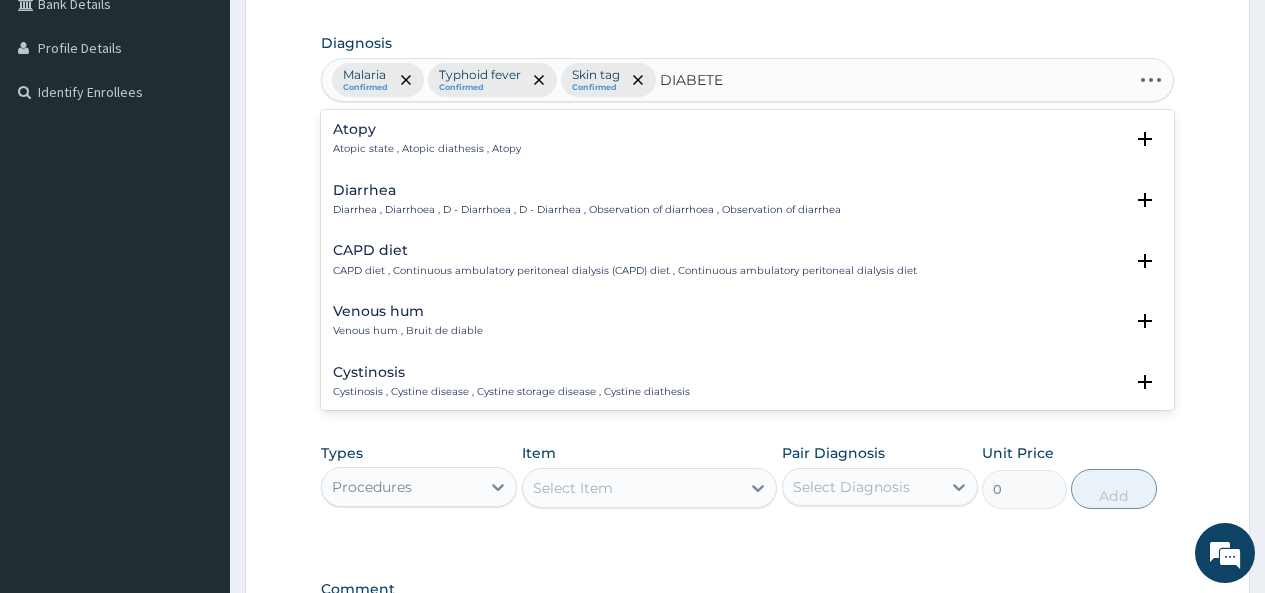 type on "DIABETES" 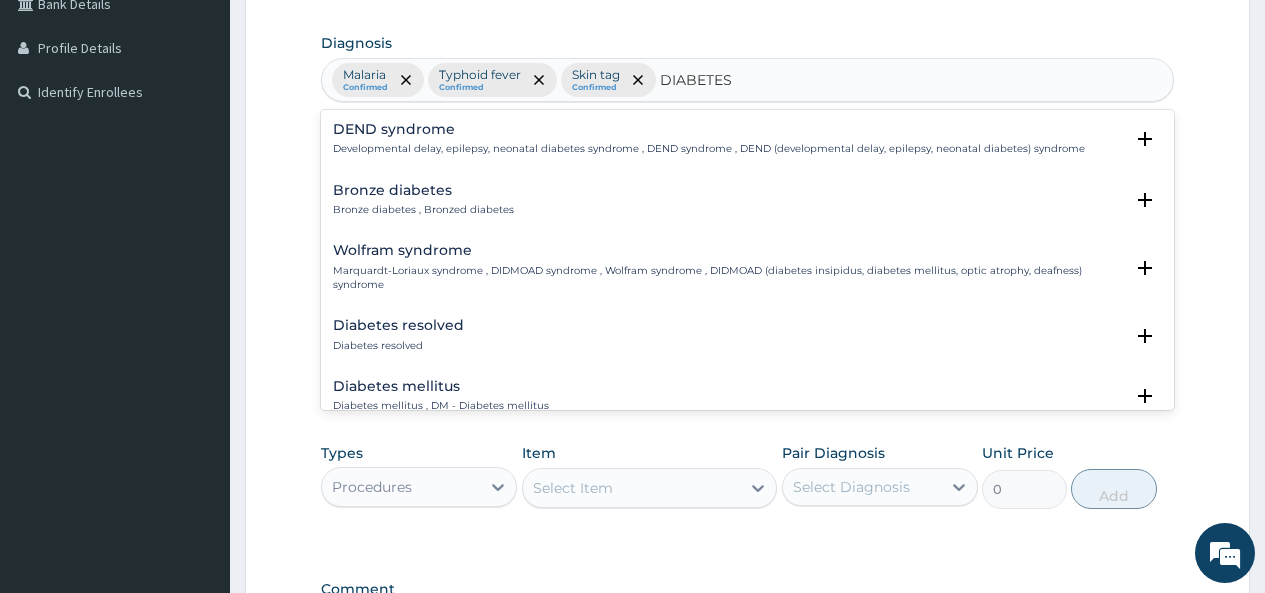 click on "Diabetes mellitus Diabetes mellitus , DM - Diabetes mellitus" at bounding box center (747, 396) 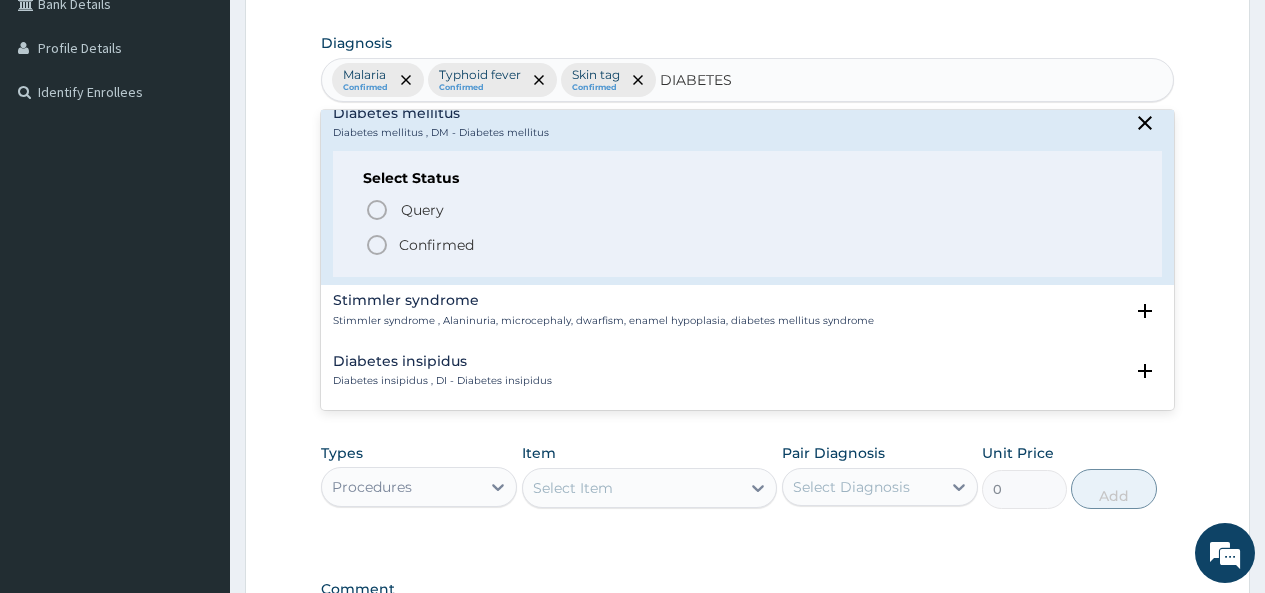 scroll, scrollTop: 255, scrollLeft: 0, axis: vertical 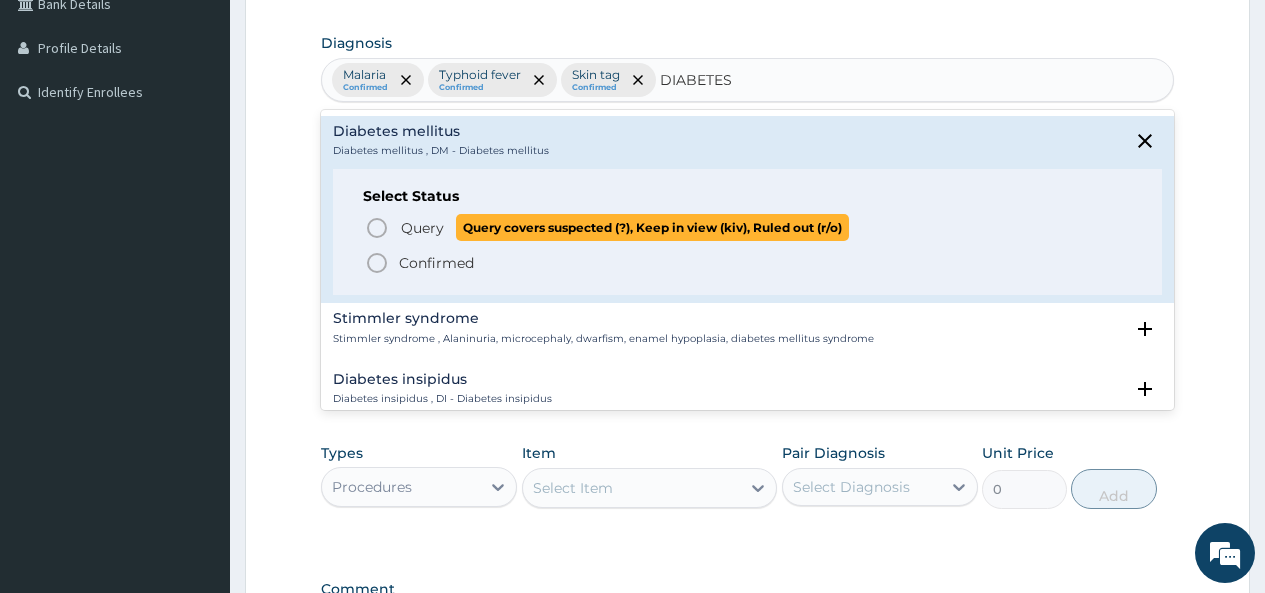 click 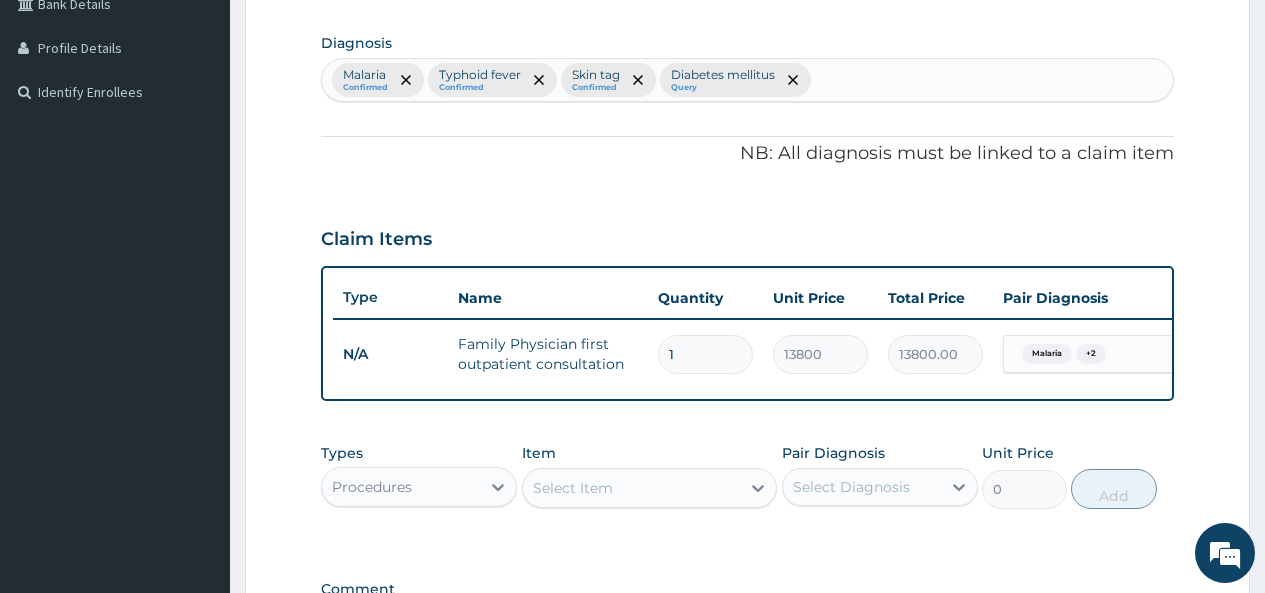 click on "Malaria Confirmed Typhoid fever Confirmed Skin tag Confirmed Diabetes mellitus Query" at bounding box center (747, 80) 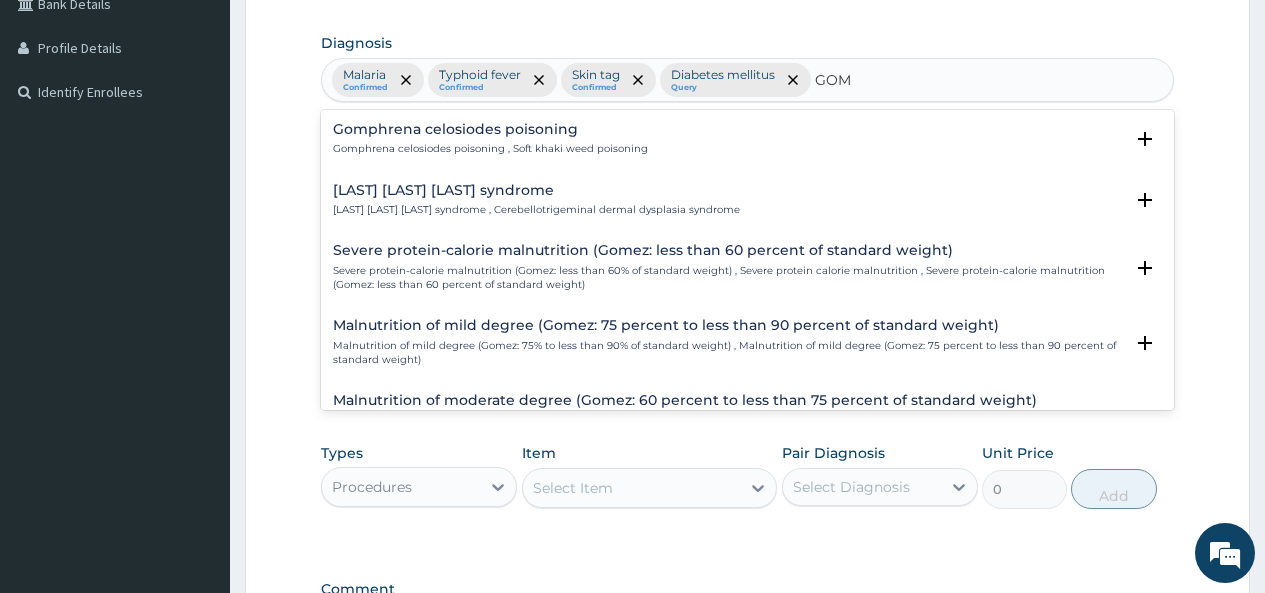 click on "Gomphrena celosiodes poisoning Gomphrena celosiodes poisoning , Soft khaki weed poisoning" at bounding box center (490, 139) 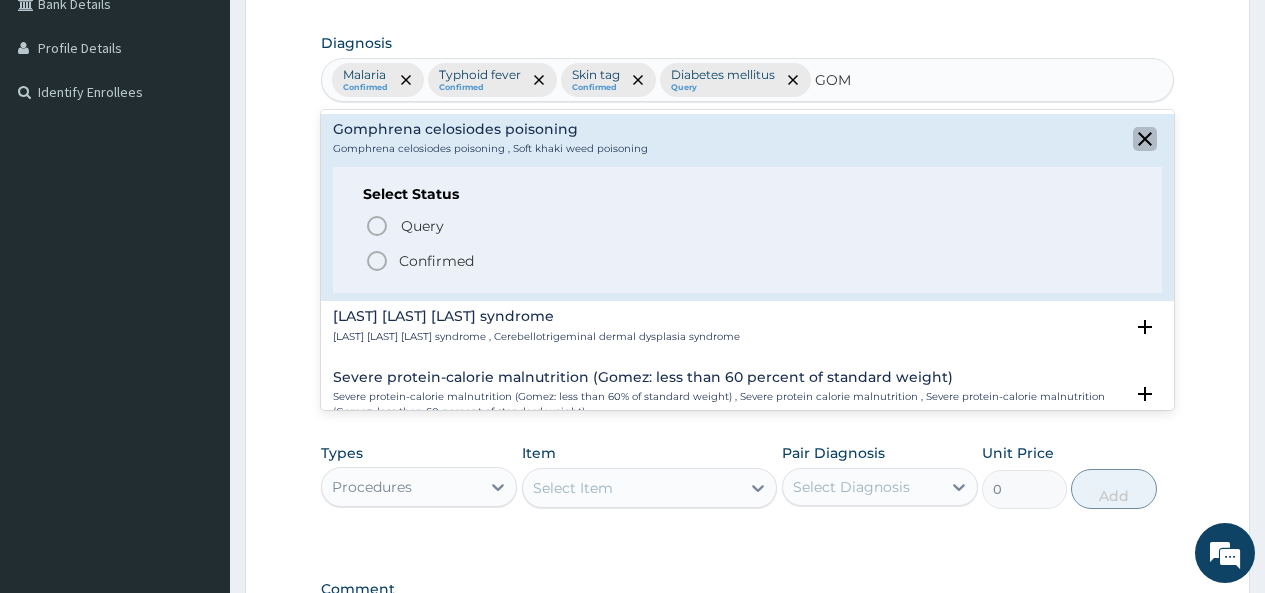 click 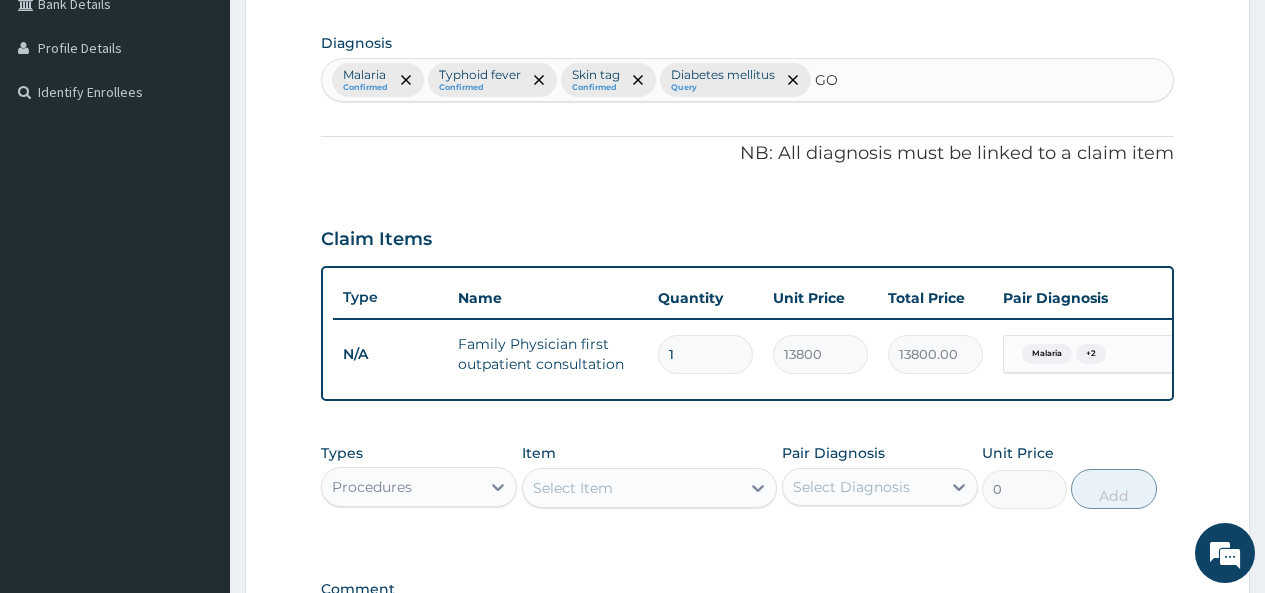 type on "G" 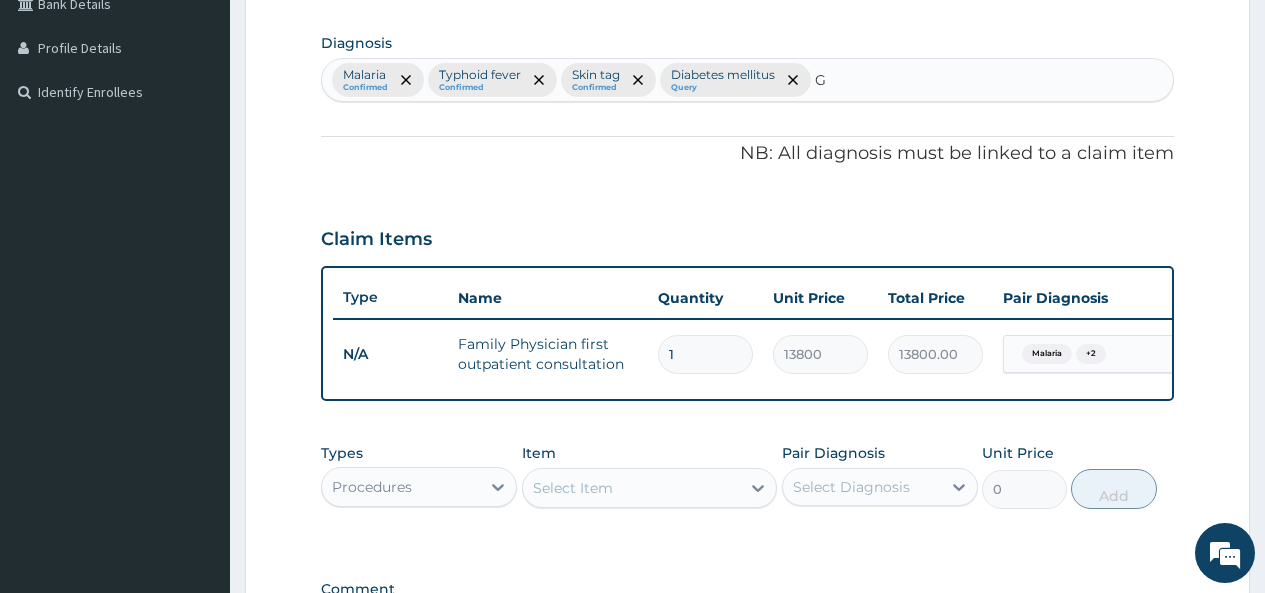 type 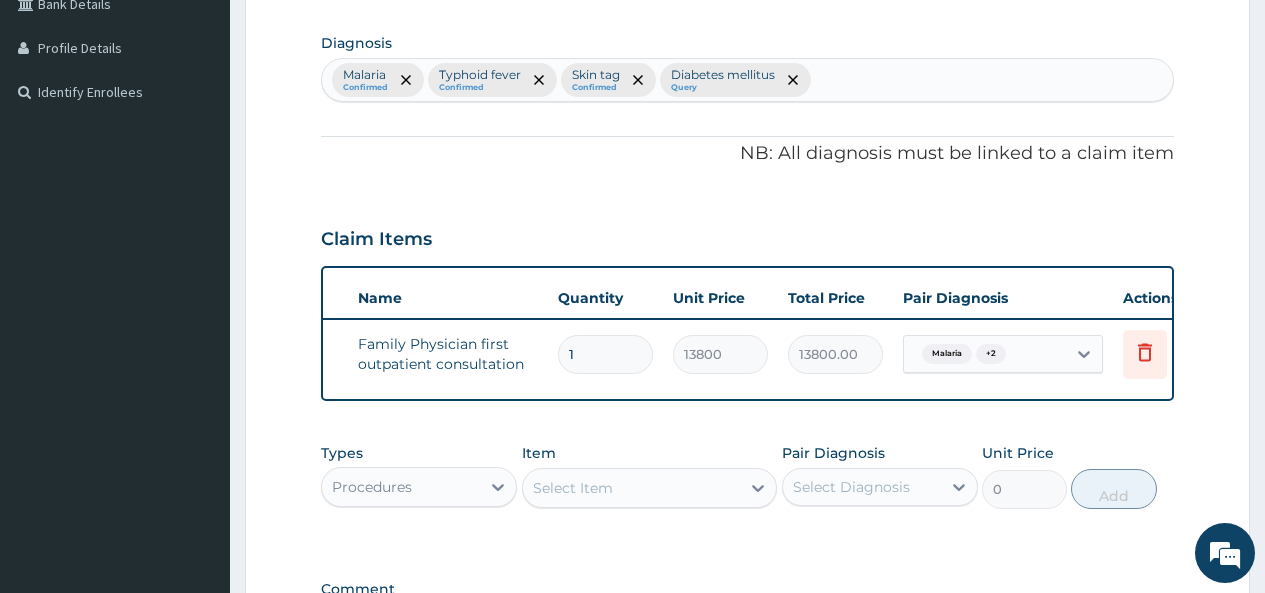 scroll, scrollTop: 0, scrollLeft: 102, axis: horizontal 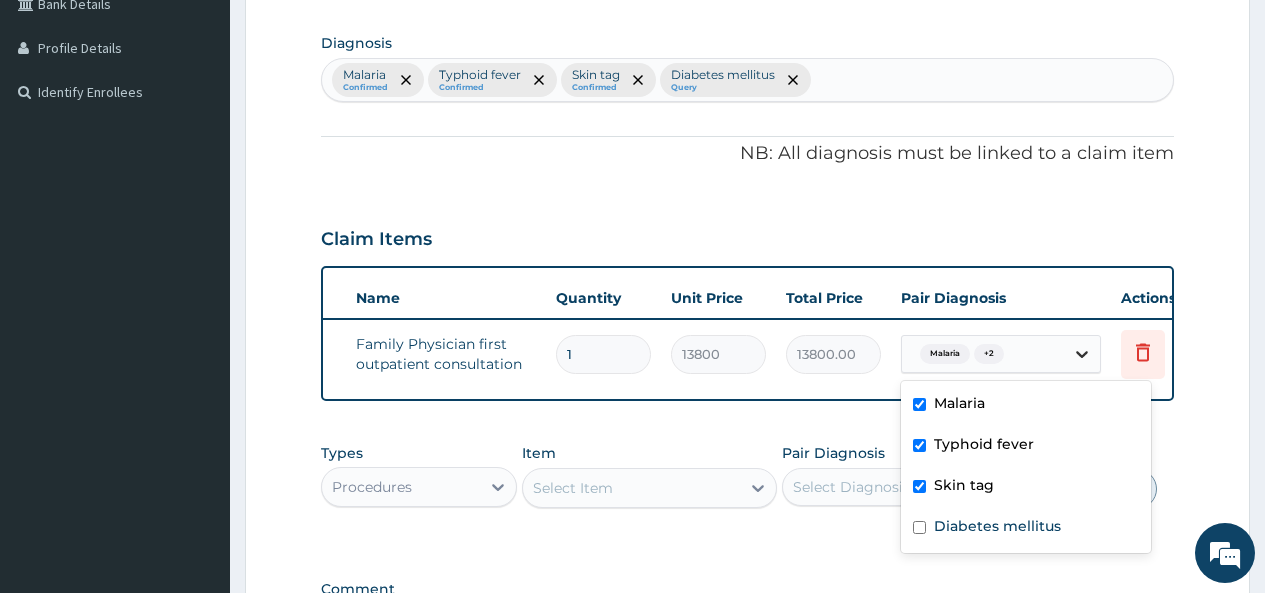click 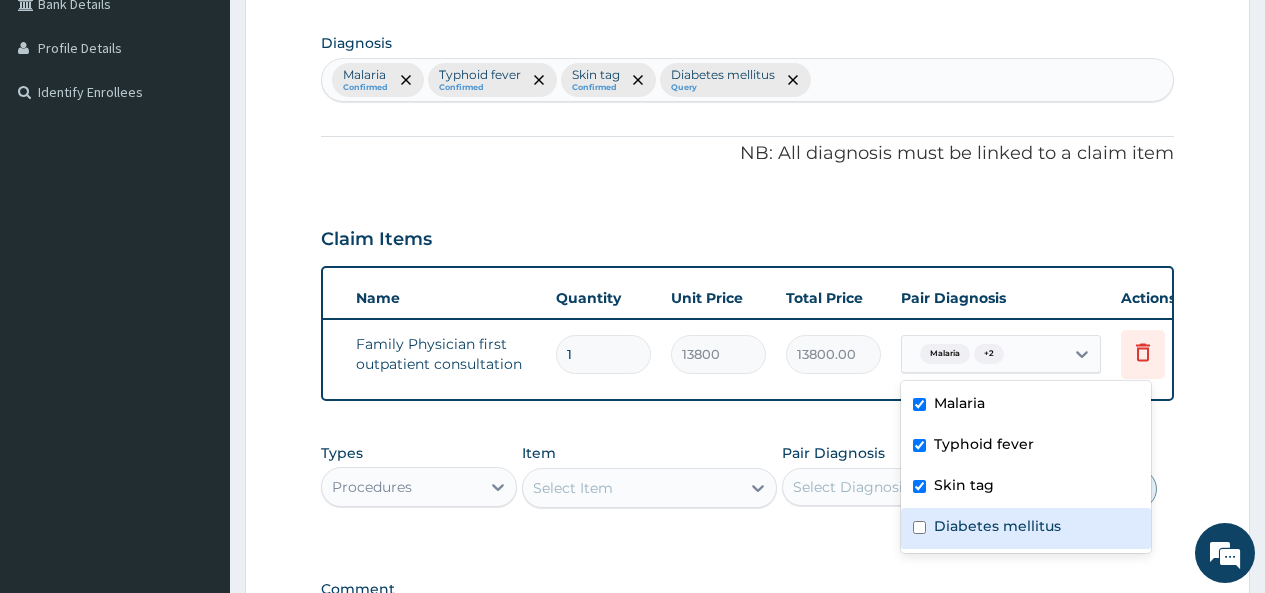 click at bounding box center [919, 527] 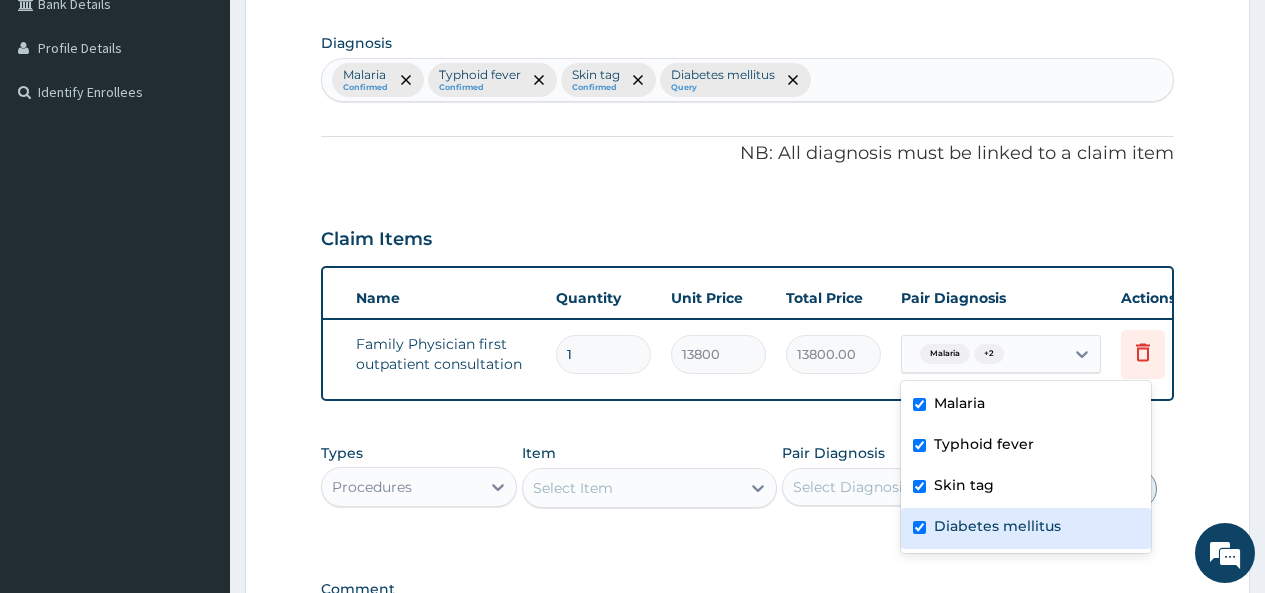 checkbox on "true" 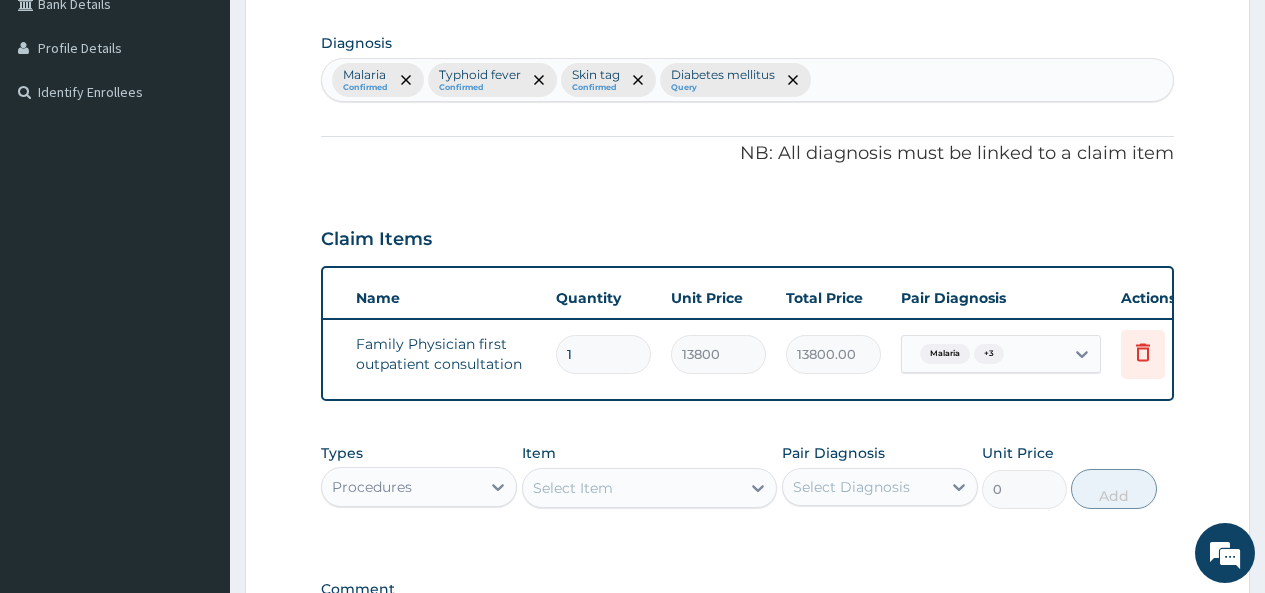 click on "PA Code / Prescription Code Enter Code(Secondary Care Only) Encounter Date 30-07-2025 Important Notice Please enter PA codes before entering items that are not attached to a PA code   All diagnoses entered must be linked to a claim item. Diagnosis & Claim Items that are visible but inactive cannot be edited because they were imported from an already approved PA code. Diagnosis Malaria Confirmed Typhoid fever Confirmed Skin tag Confirmed Diabetes mellitus Query NB: All diagnosis must be linked to a claim item Claim Items Type Name Quantity Unit Price Total Price Pair Diagnosis Actions N/A Family Physician first outpatient consultation 1 13800 13800.00 Malaria  + 3 Delete Types Procedures Item Select Item Pair Diagnosis Select Diagnosis Unit Price 0 Add Comment" at bounding box center (747, 186) 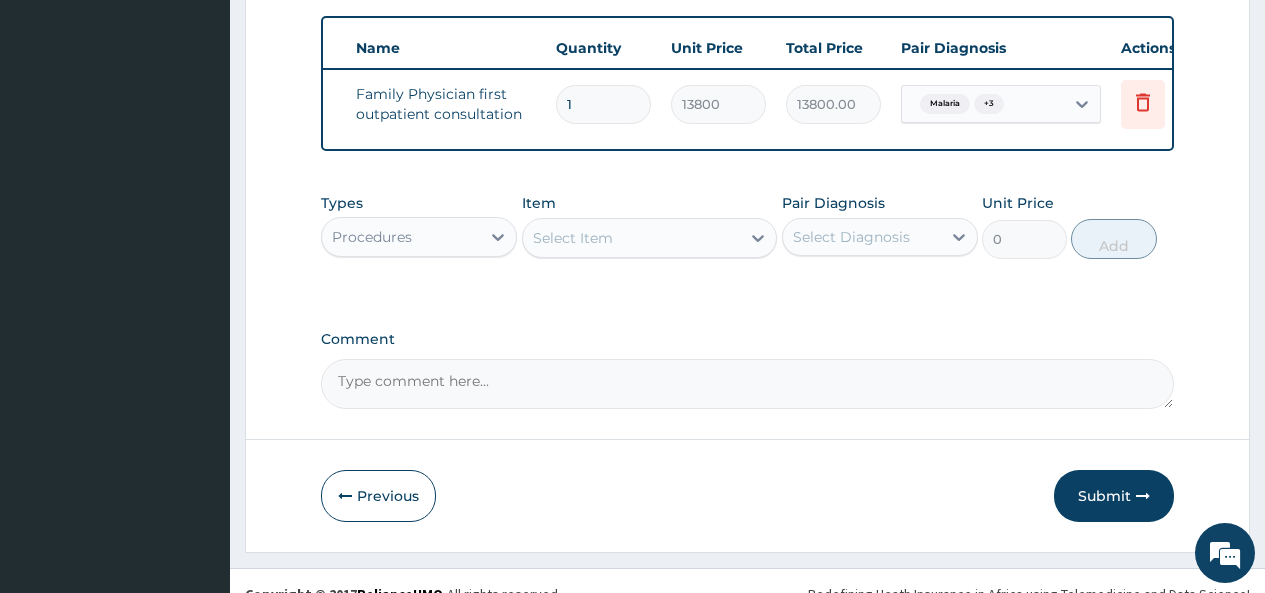 scroll, scrollTop: 769, scrollLeft: 0, axis: vertical 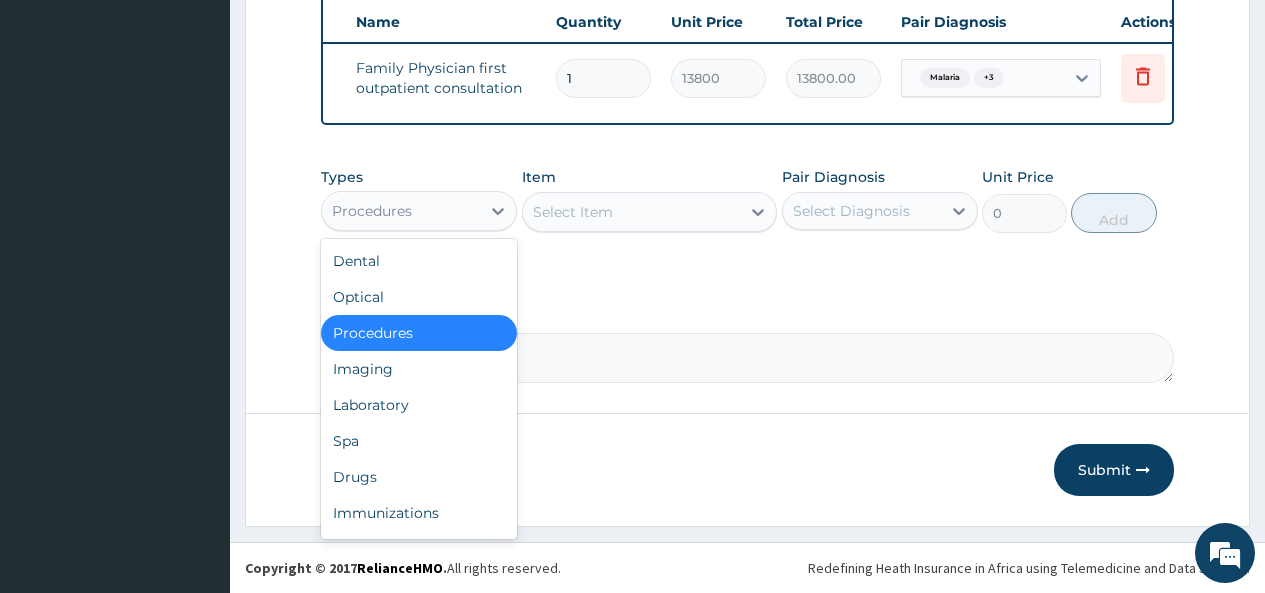 click on "Procedures" at bounding box center [401, 211] 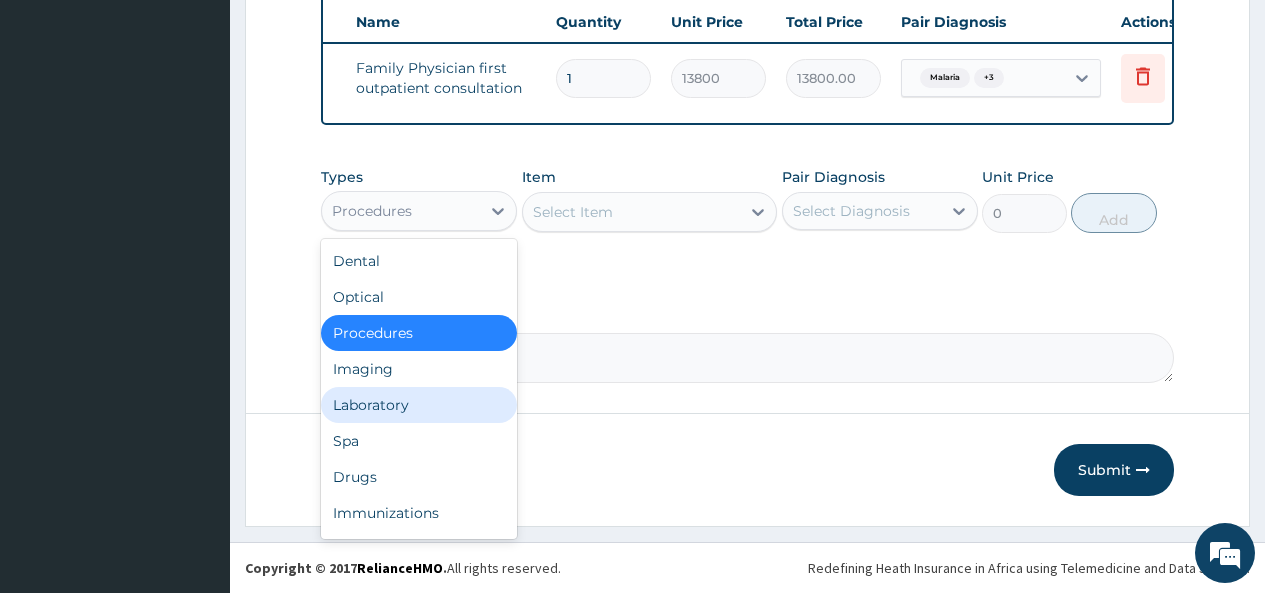 click on "Laboratory" at bounding box center [419, 405] 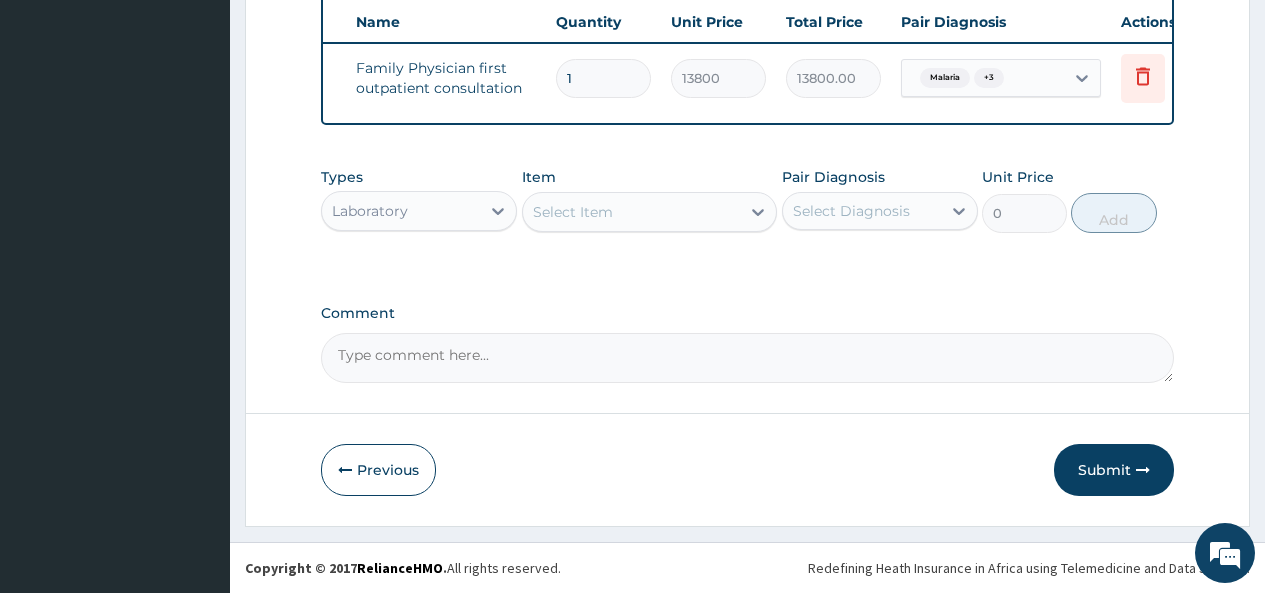 click on "Select Item" at bounding box center (632, 212) 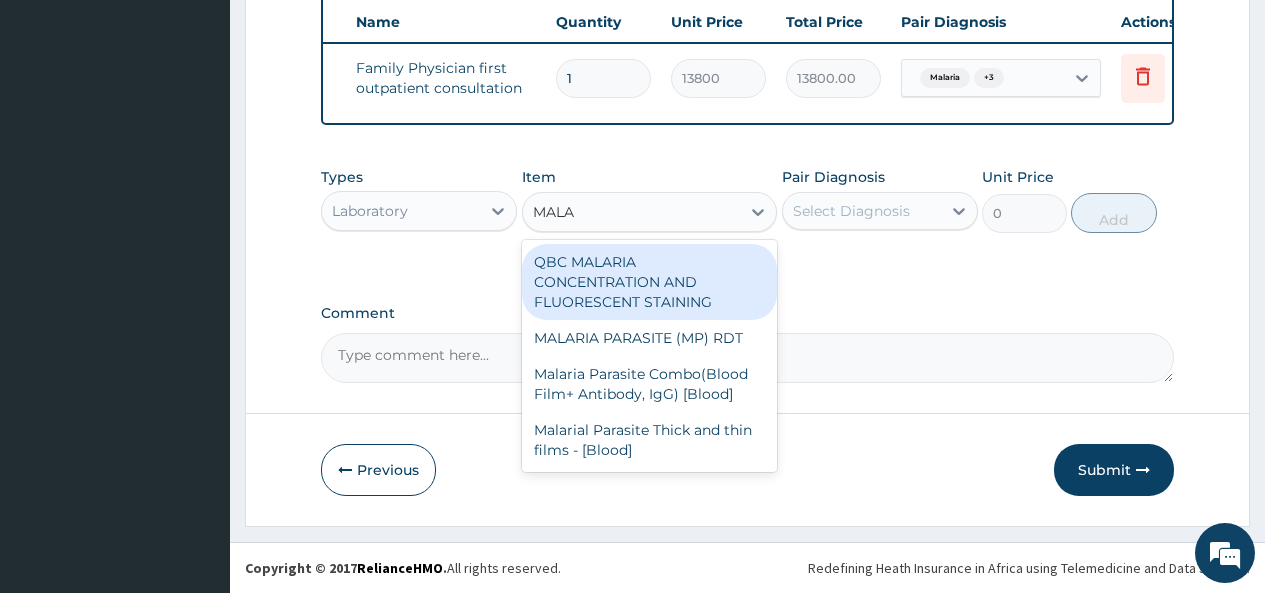 type on "MALAR" 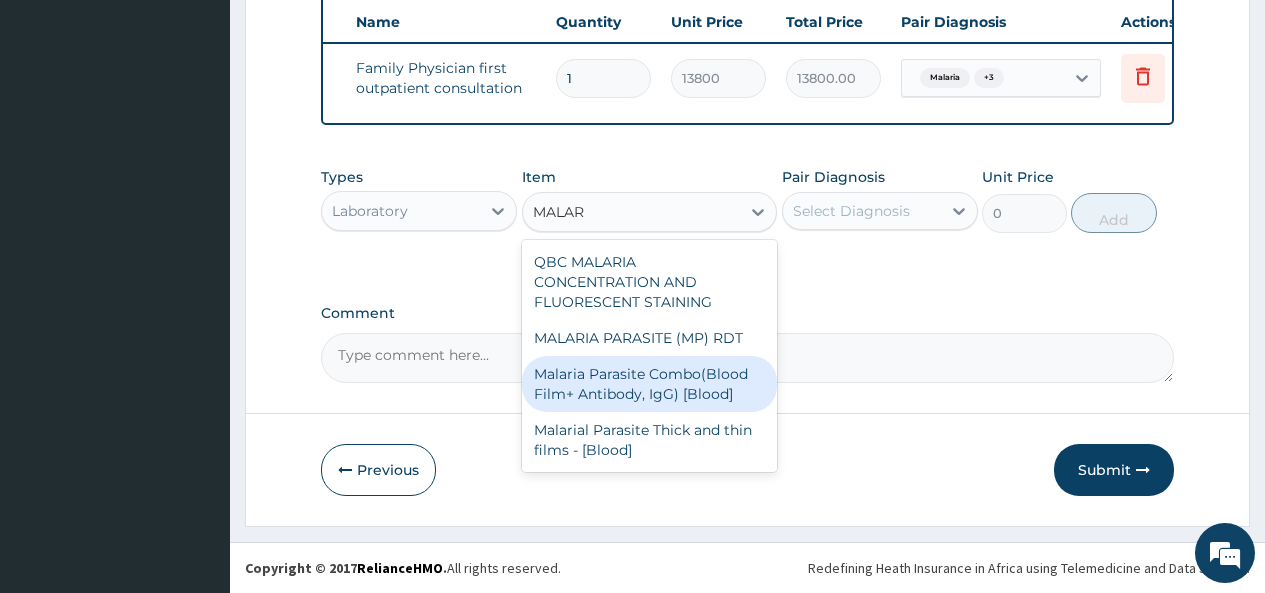 click on "Malaria Parasite Combo(Blood Film+ Antibody, IgG) [Blood]" at bounding box center [650, 384] 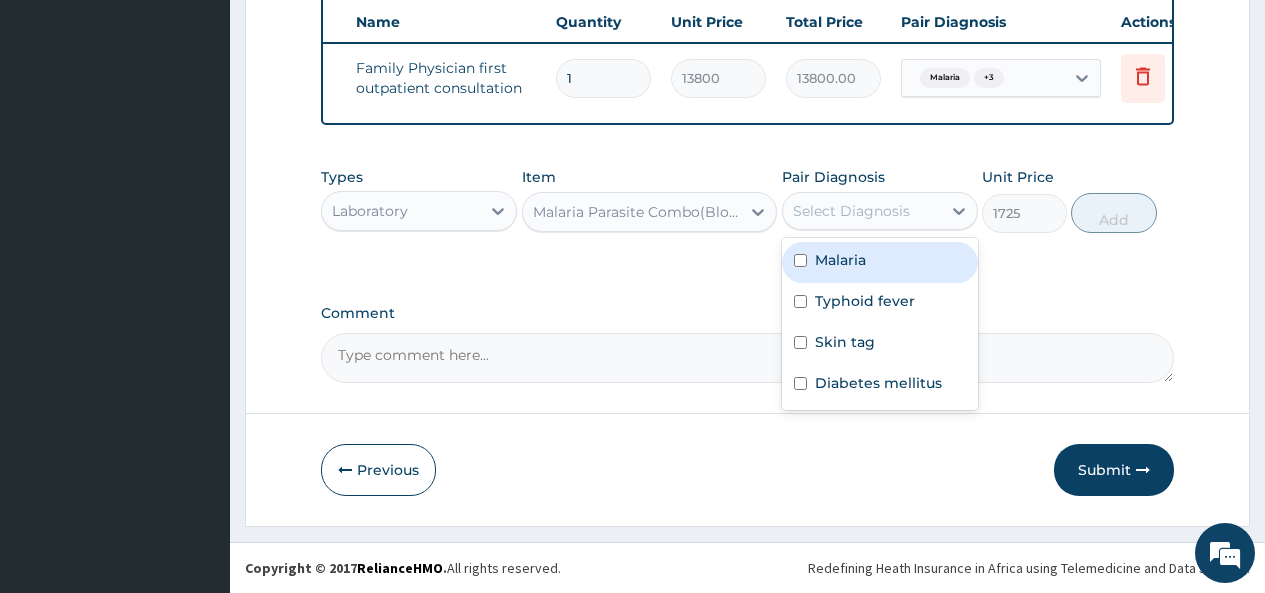 click on "Select Diagnosis" at bounding box center (851, 211) 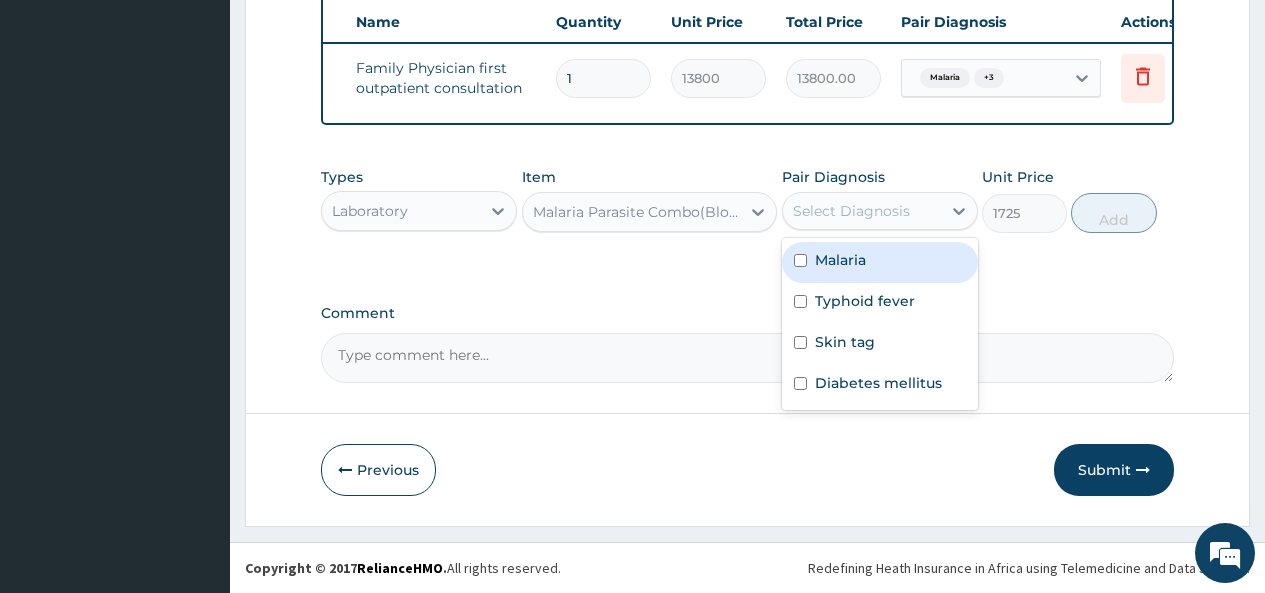 click at bounding box center (800, 260) 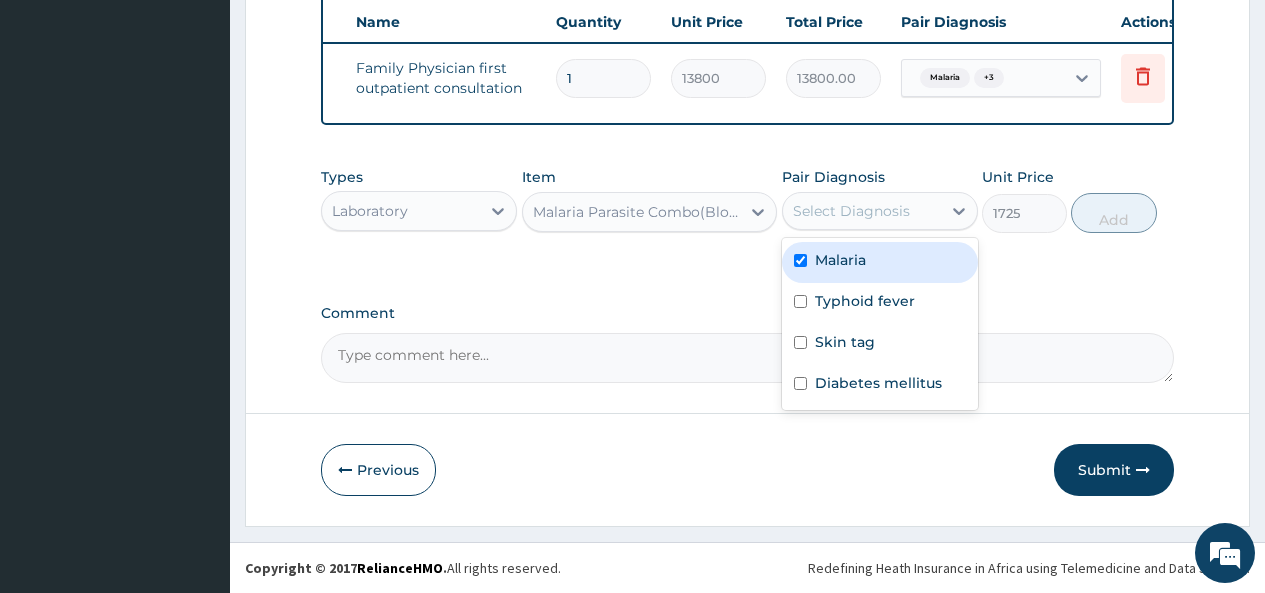 checkbox on "true" 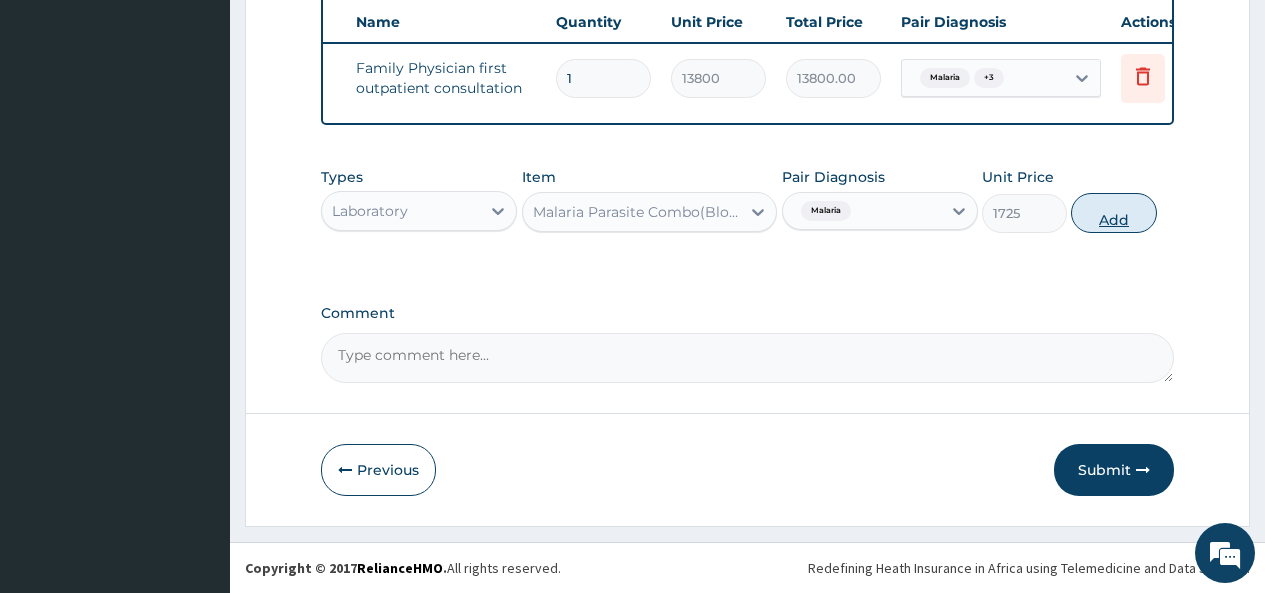 click on "Add" at bounding box center (1113, 213) 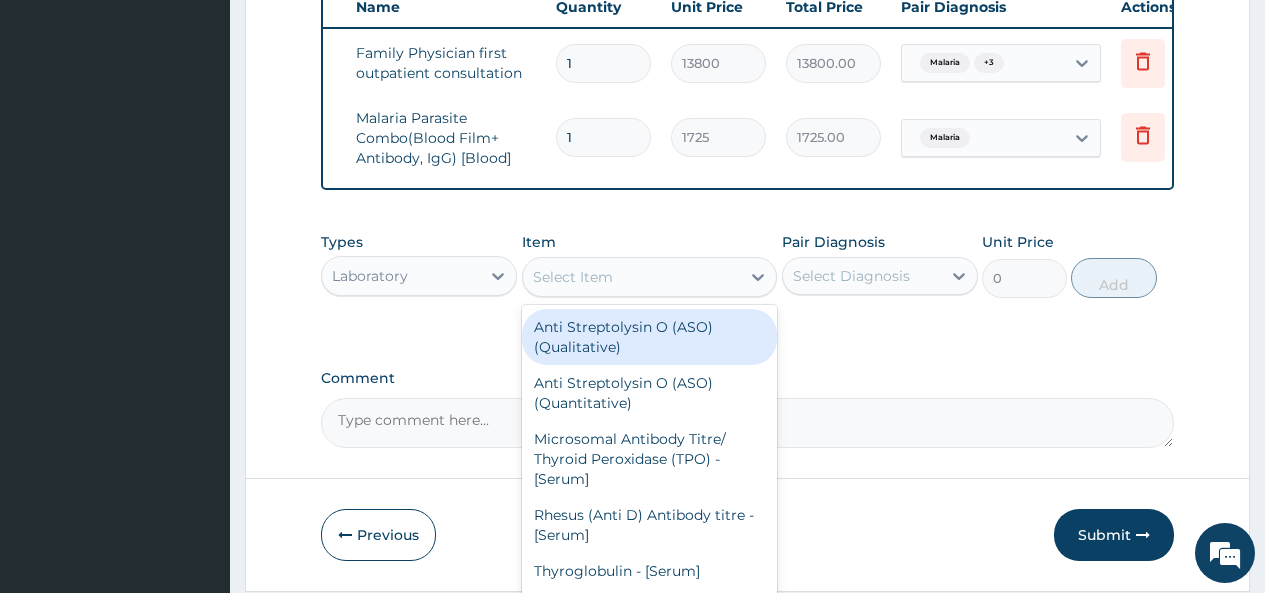 click on "Select Item" at bounding box center [573, 277] 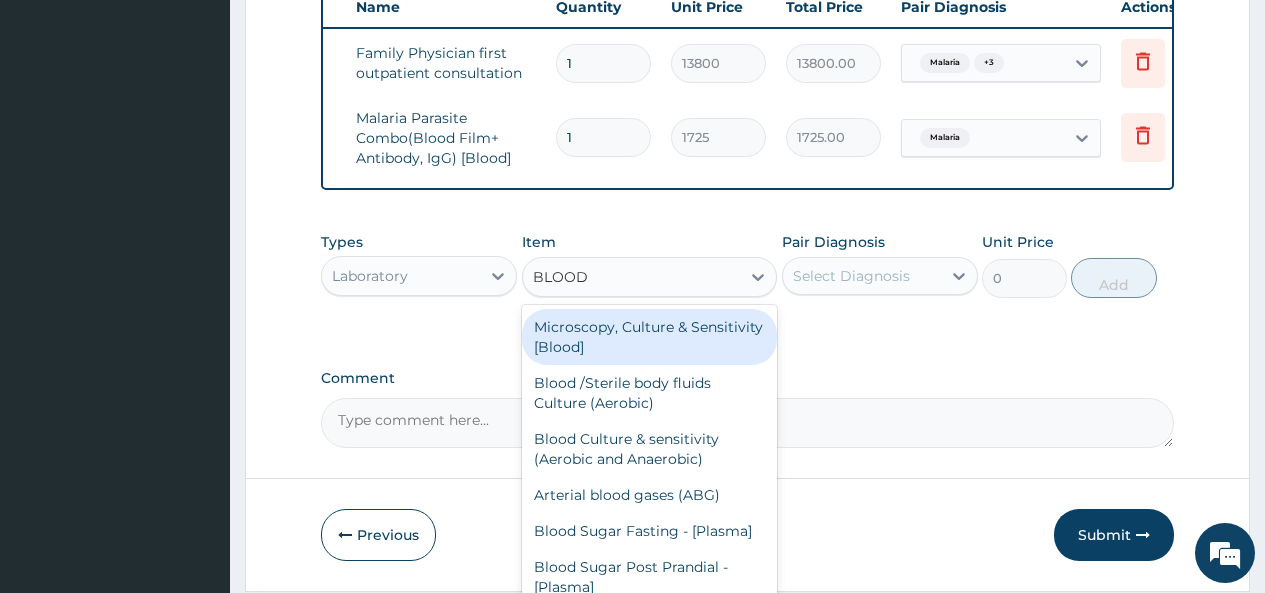 type on "BLOOD C" 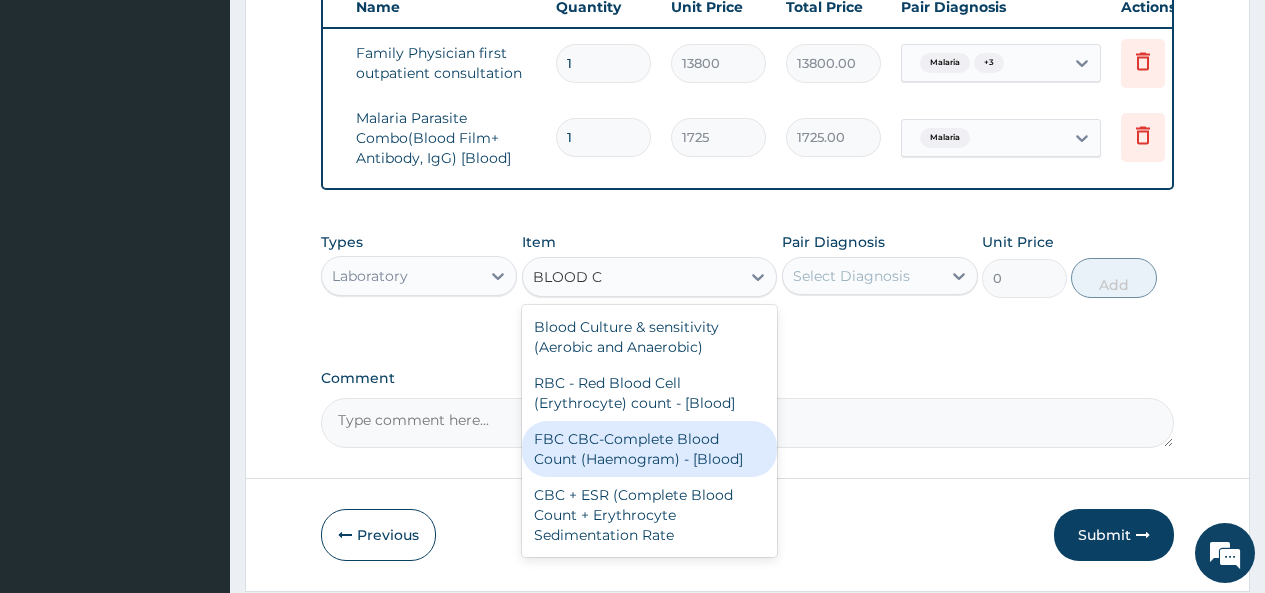 click on "FBC CBC-Complete Blood Count (Haemogram) - [Blood]" at bounding box center (650, 449) 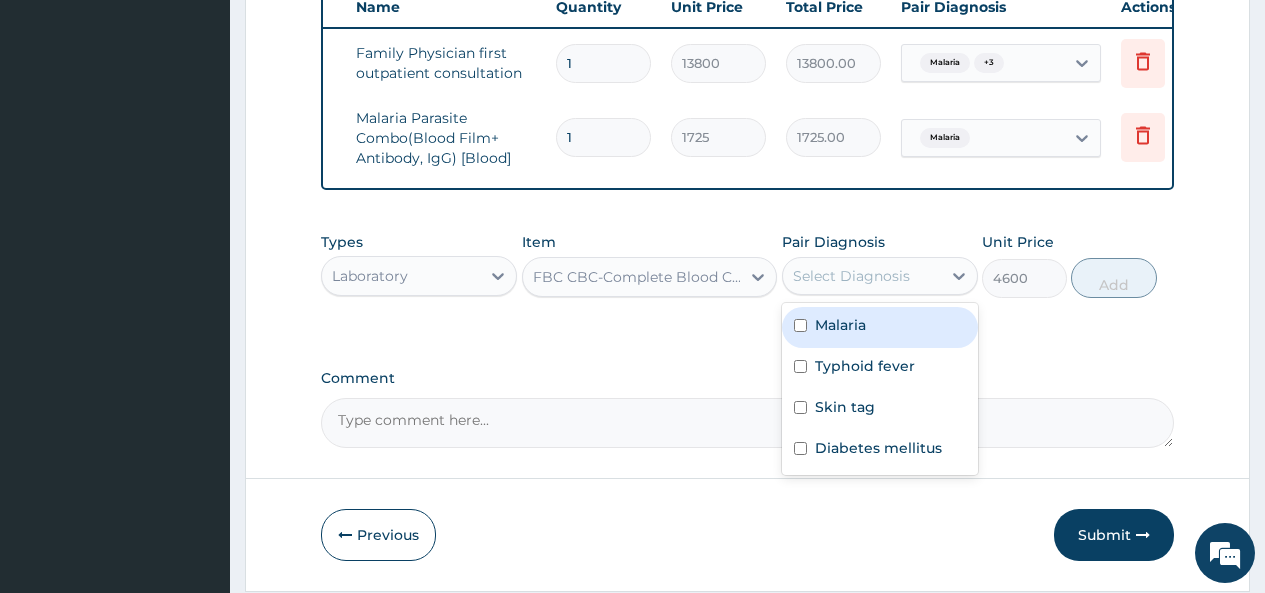click on "Select Diagnosis" at bounding box center (851, 276) 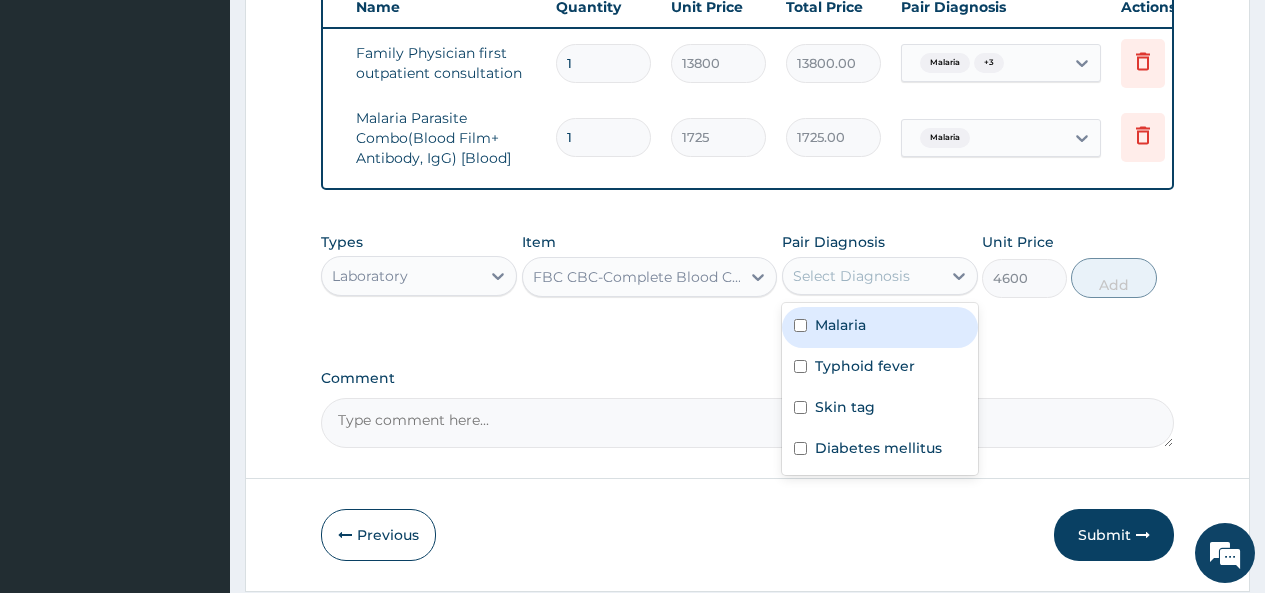 click at bounding box center [800, 325] 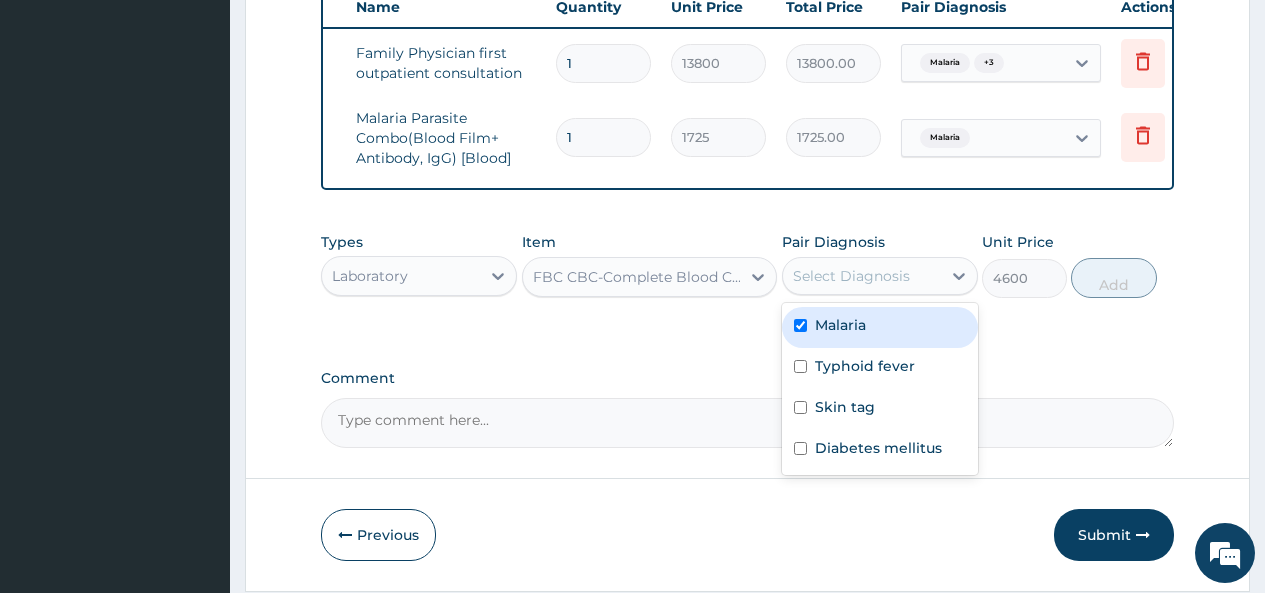 checkbox on "true" 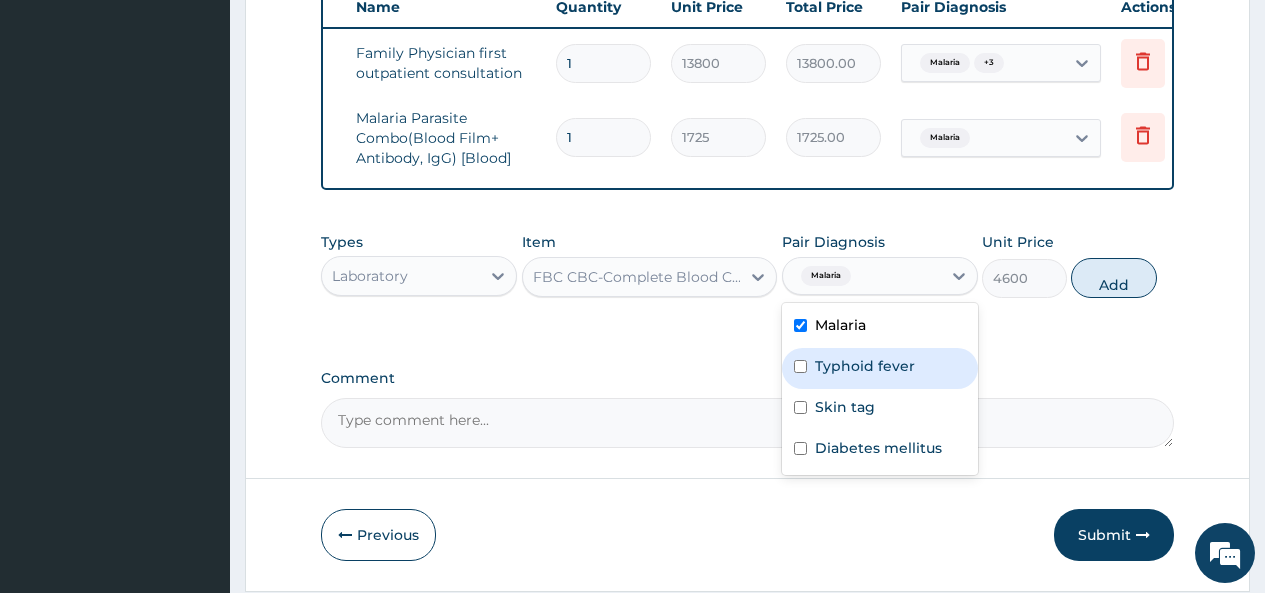 click at bounding box center [800, 366] 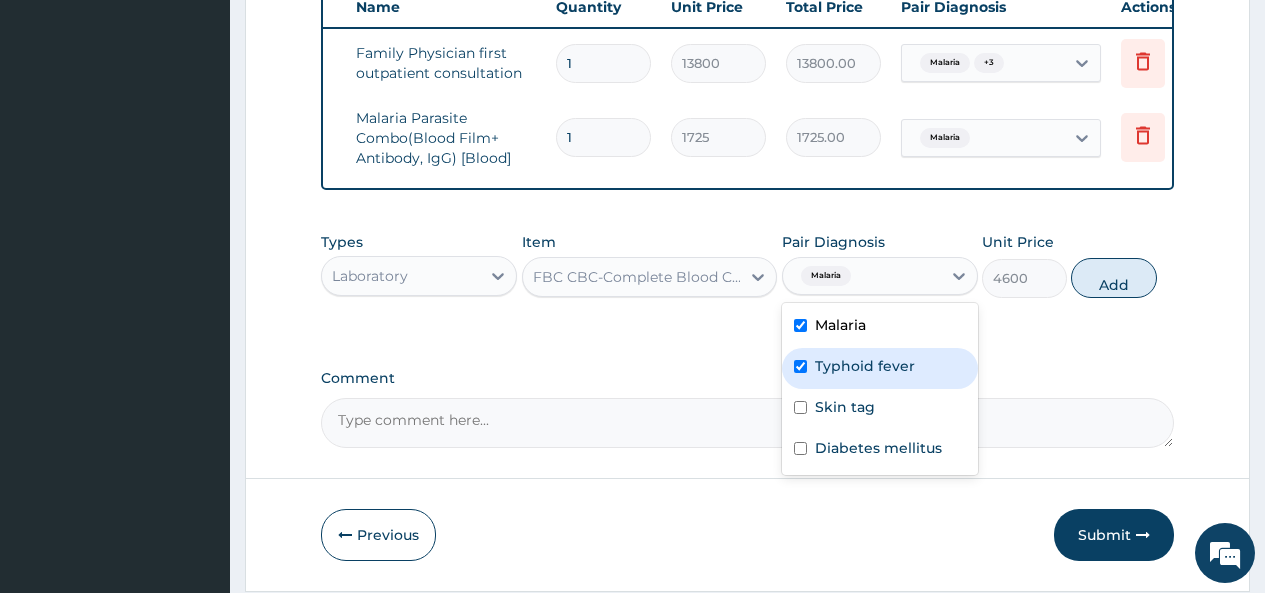 checkbox on "true" 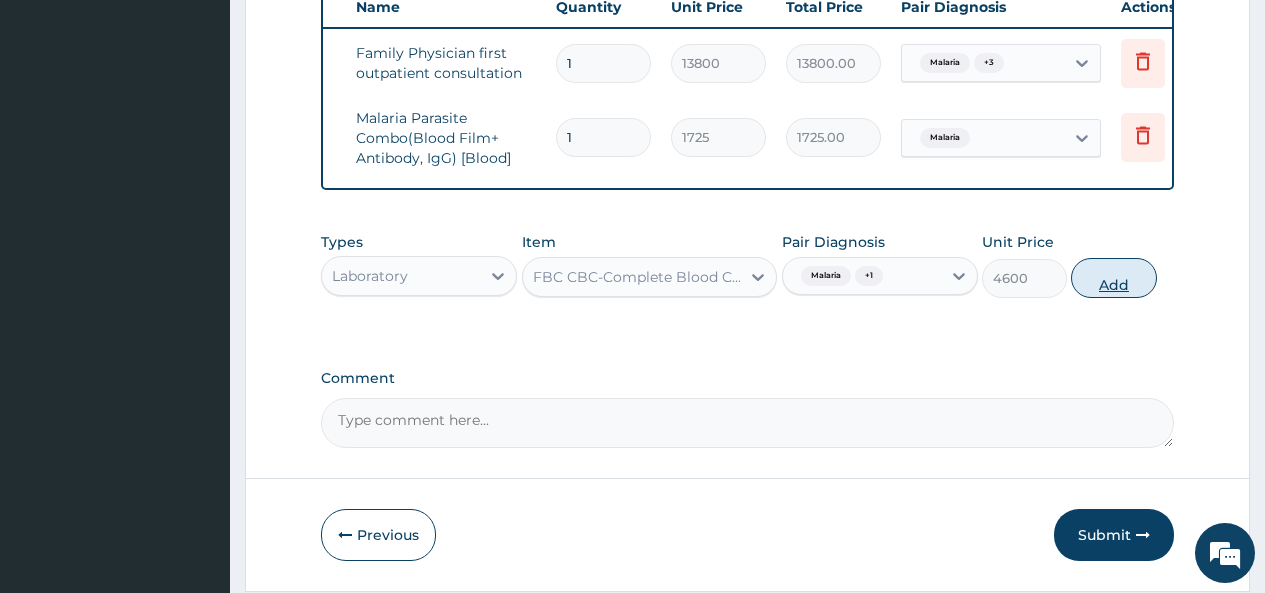 click on "Add" at bounding box center [1113, 278] 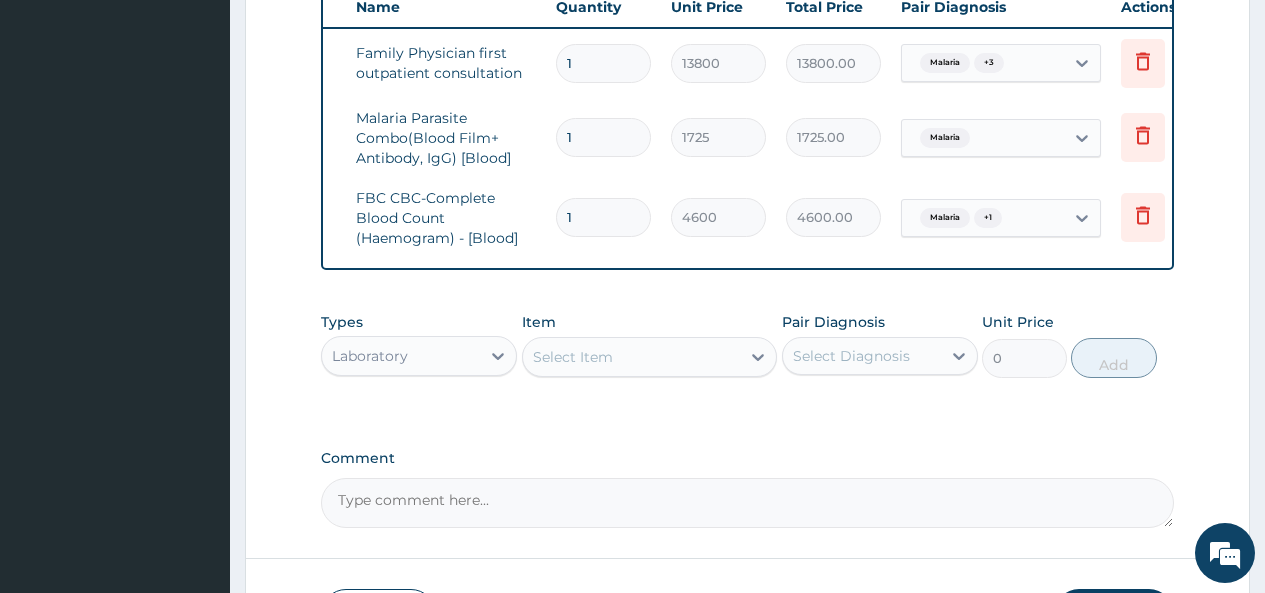 click on "Select Item" at bounding box center [632, 357] 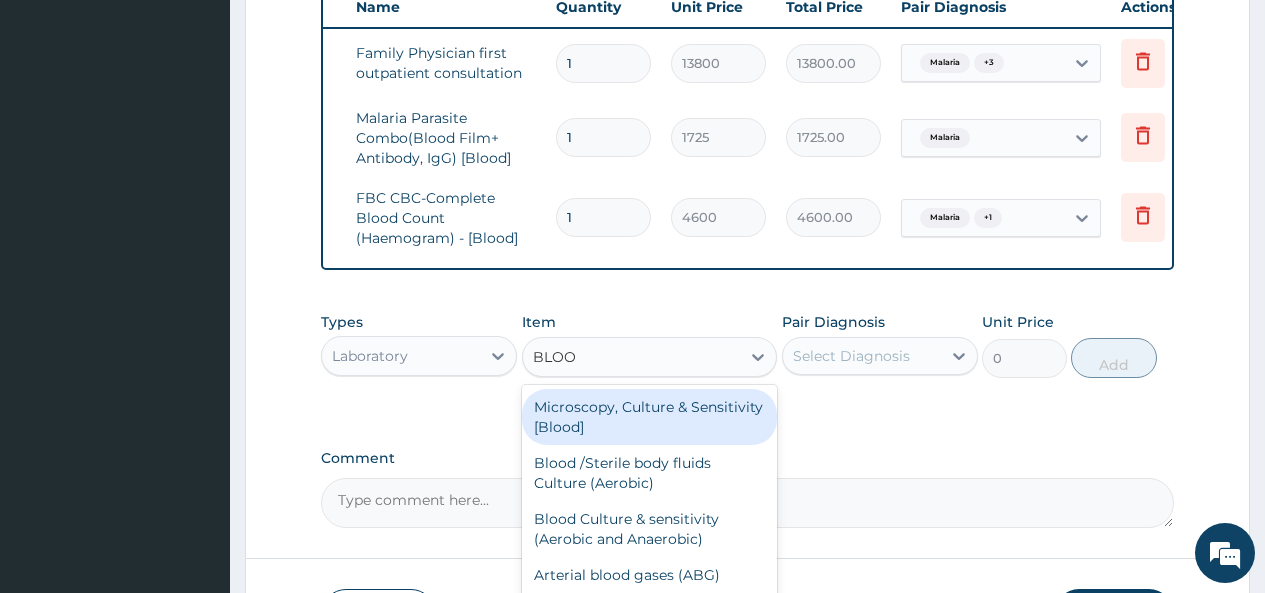 type on "BLOOD" 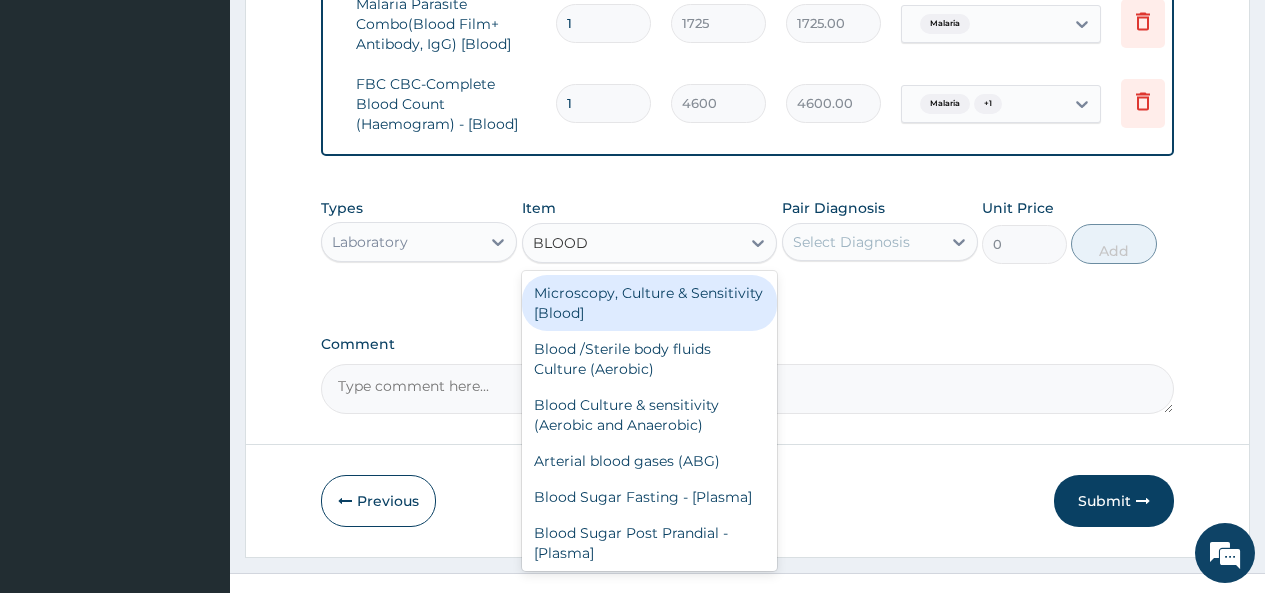 scroll, scrollTop: 888, scrollLeft: 0, axis: vertical 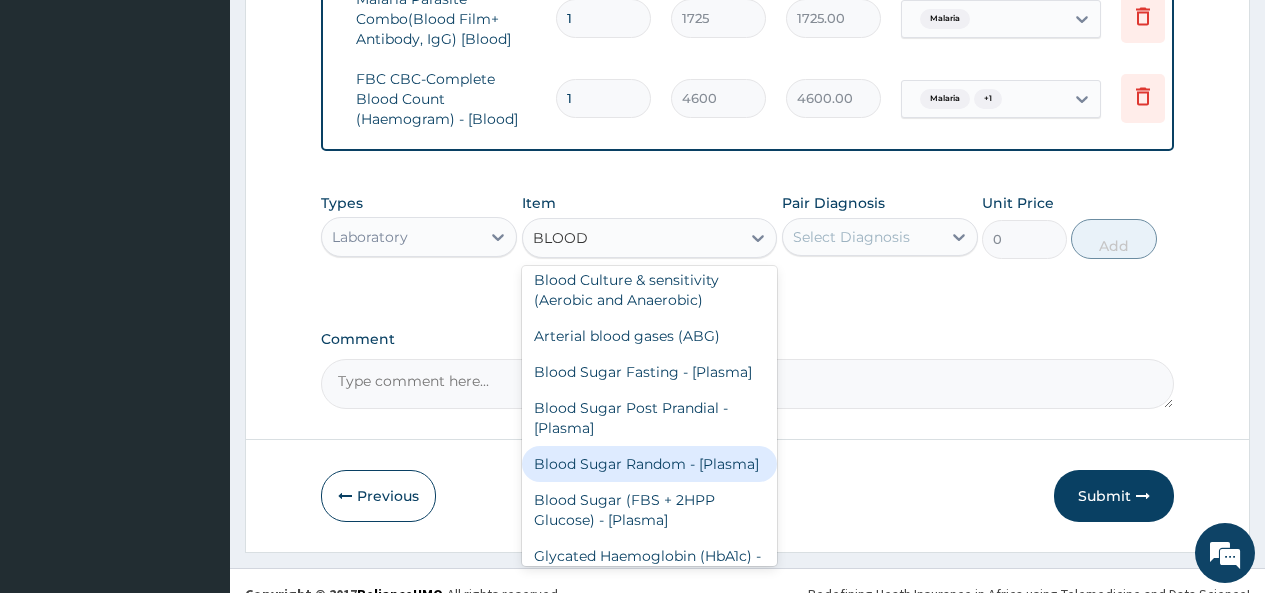 click on "Blood Sugar Random - [Plasma]" at bounding box center (650, 464) 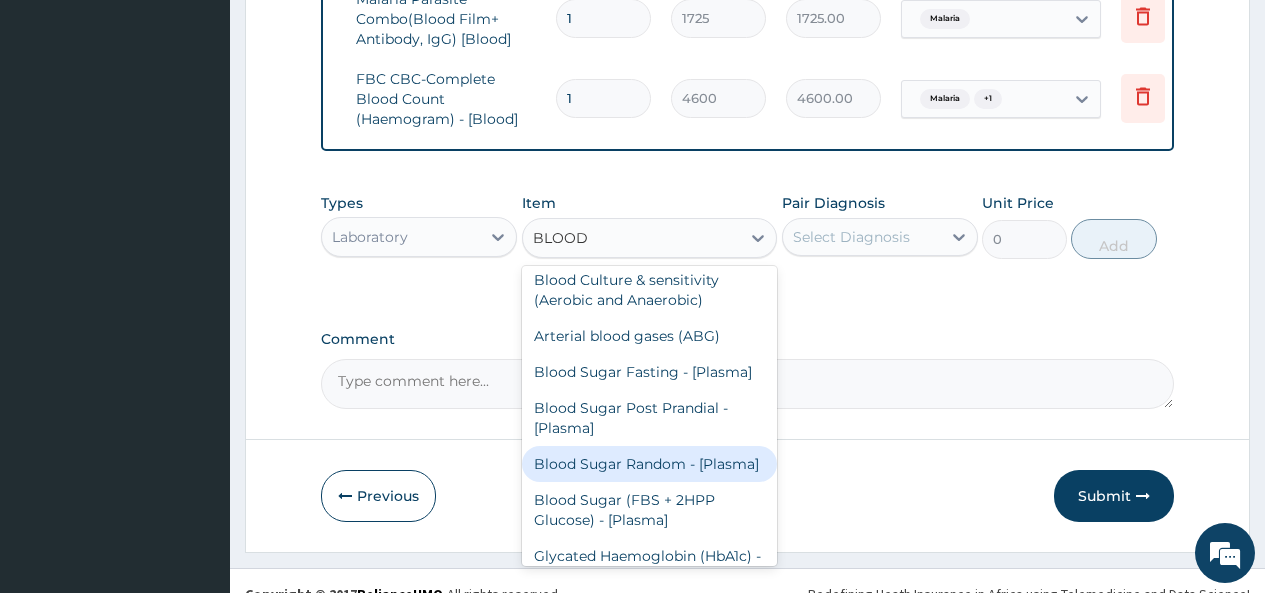 type 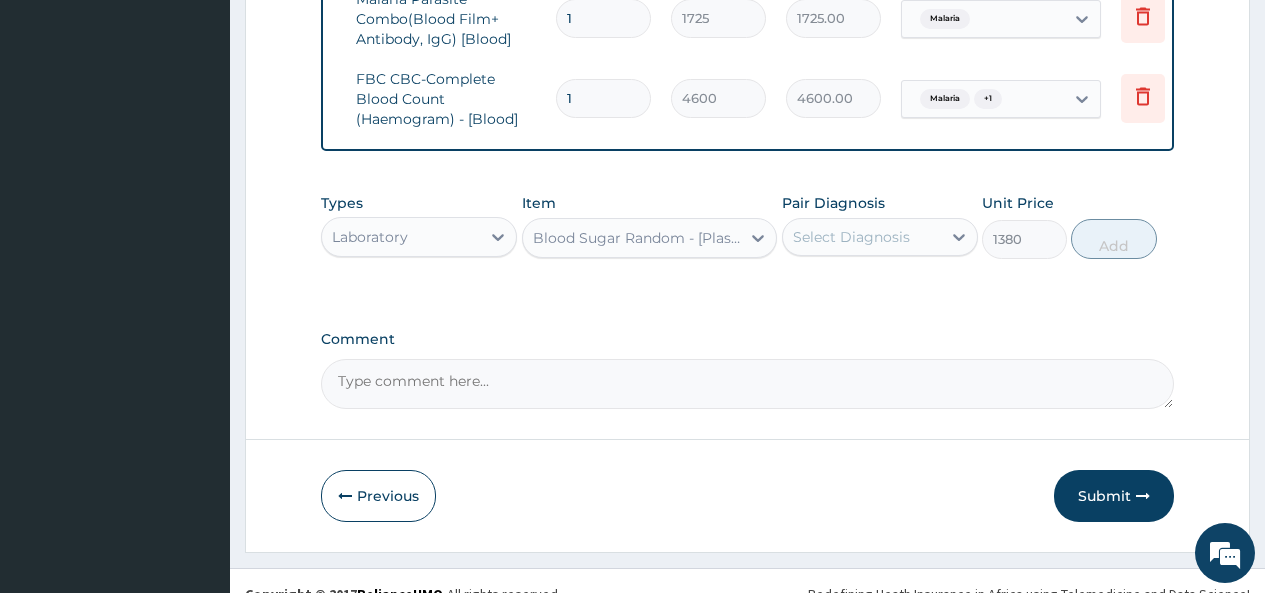 click on "Select Diagnosis" at bounding box center (851, 237) 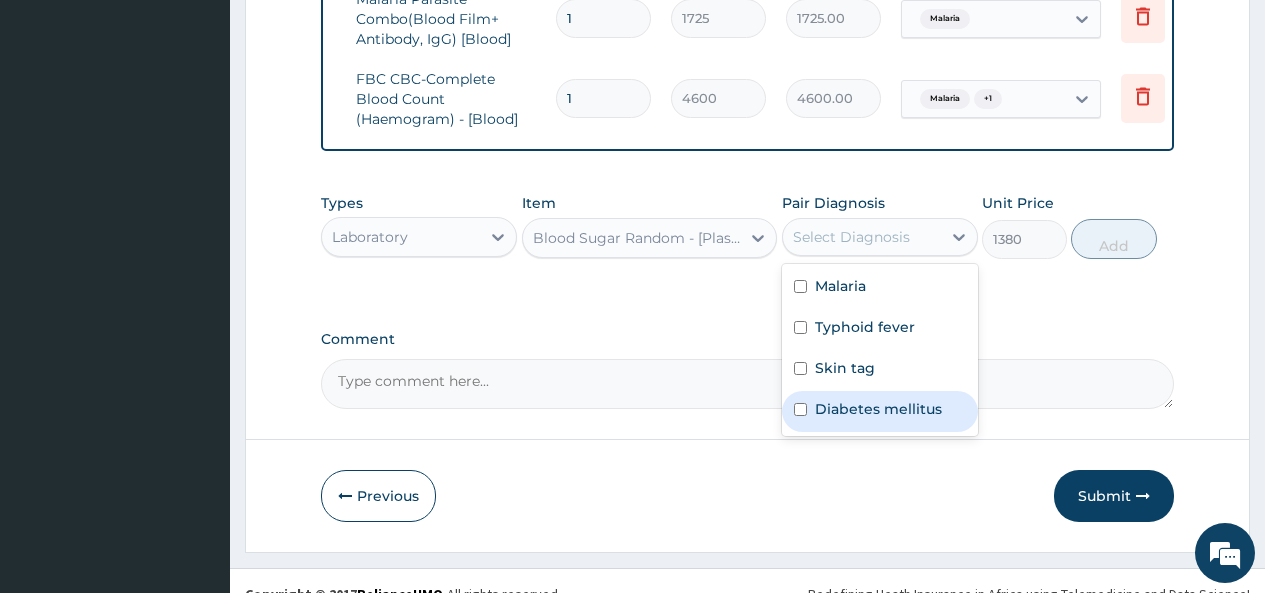 click at bounding box center [800, 409] 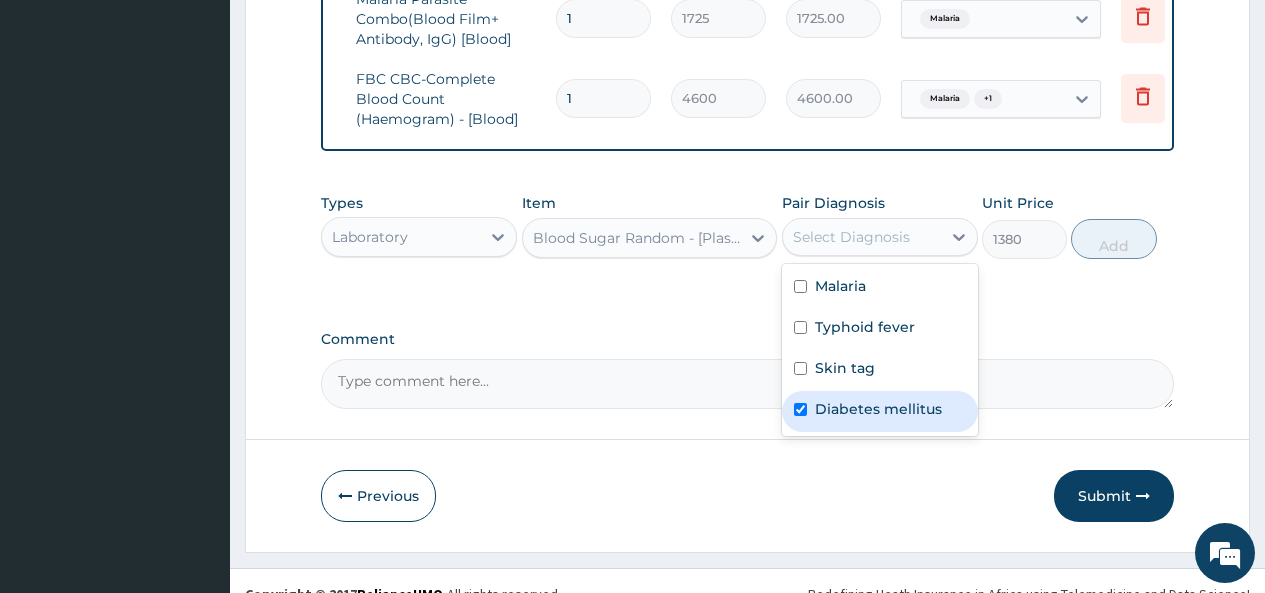 checkbox on "true" 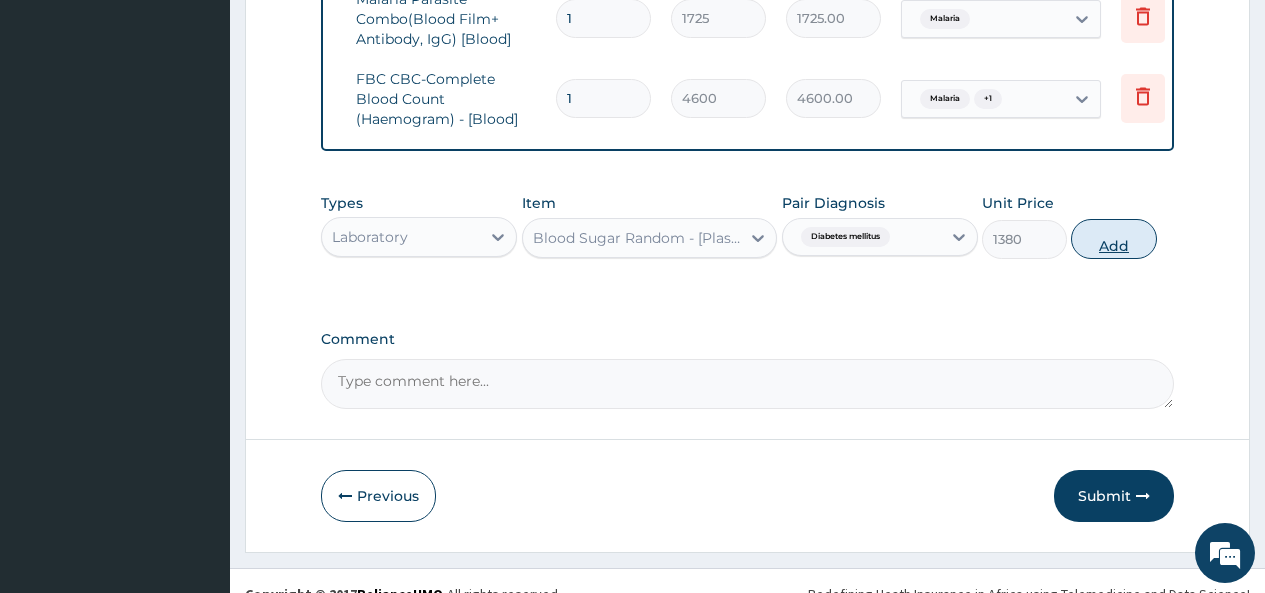 click on "Add" at bounding box center [1113, 239] 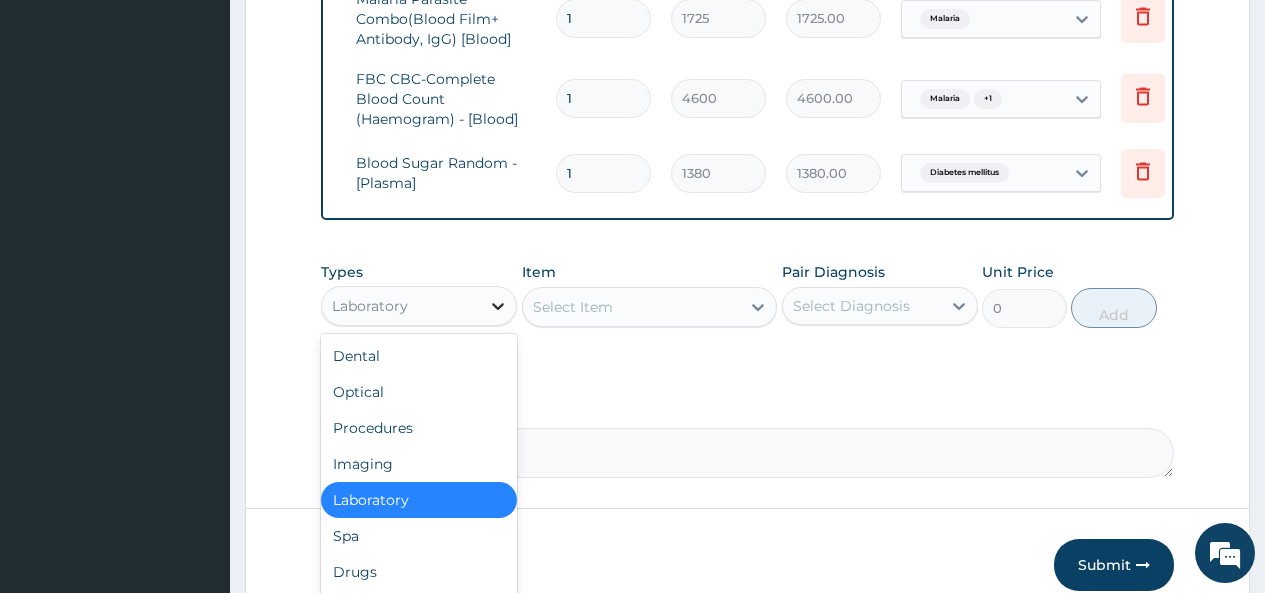 click at bounding box center [498, 306] 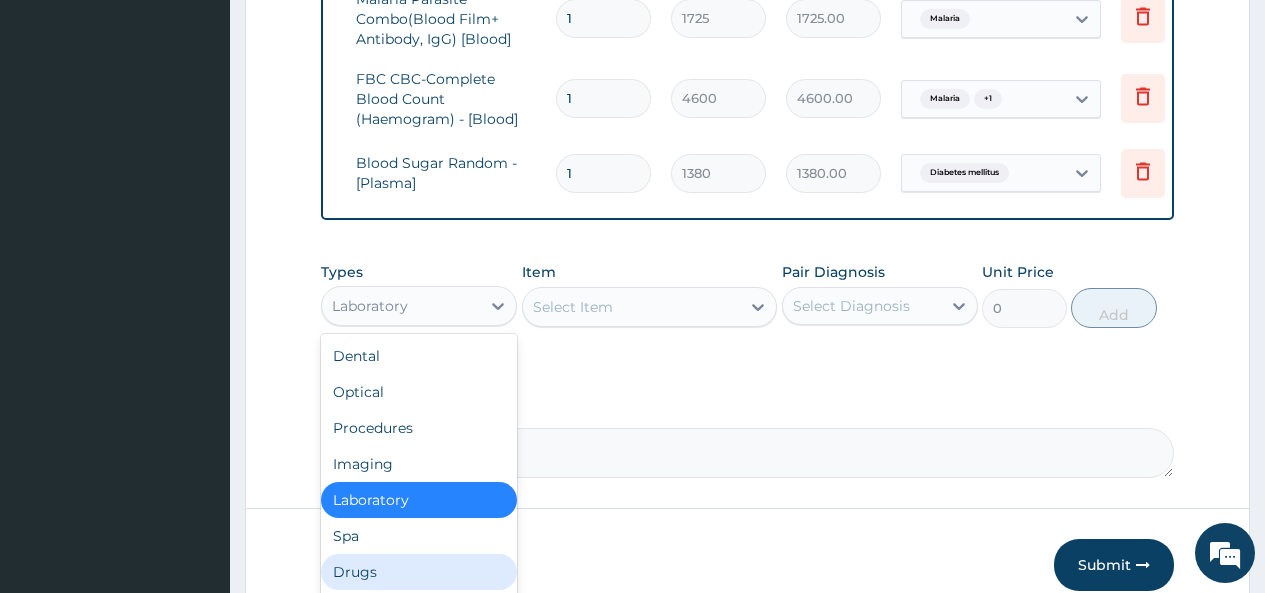 click on "Drugs" at bounding box center (419, 572) 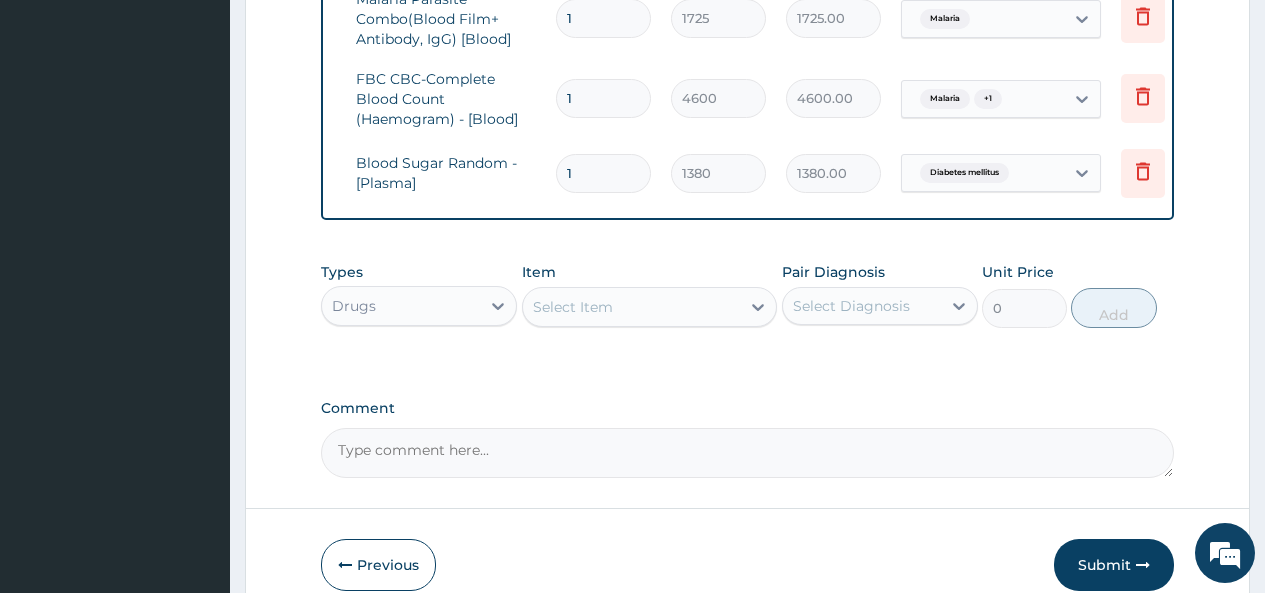 click on "Select Item" at bounding box center (573, 307) 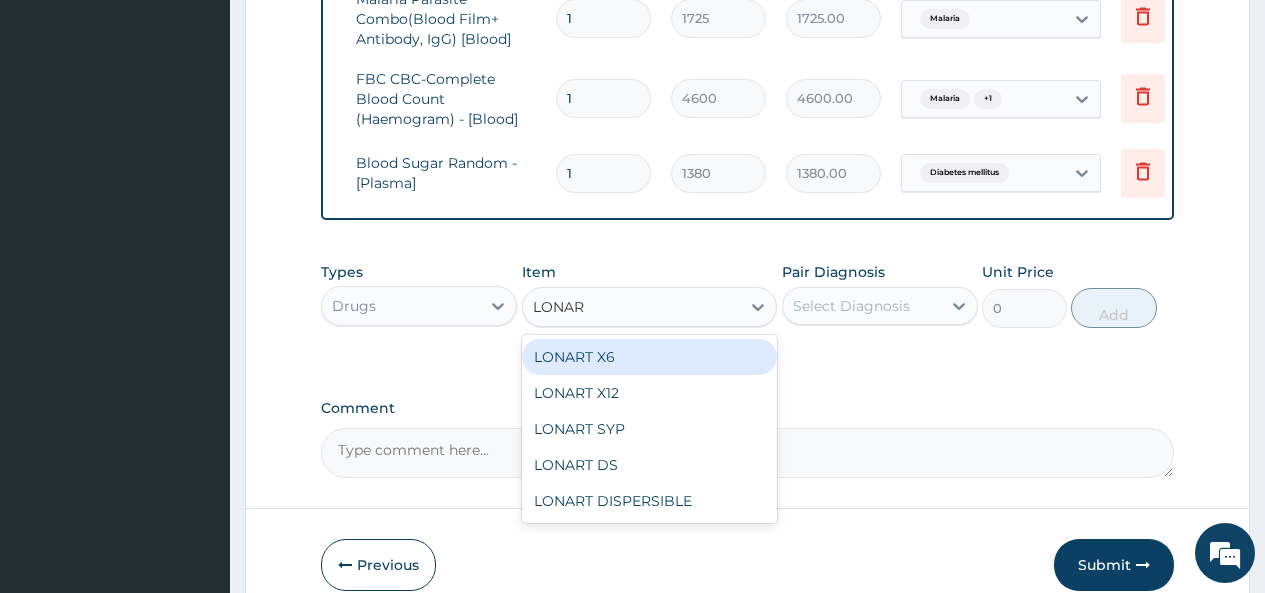 type on "LONART" 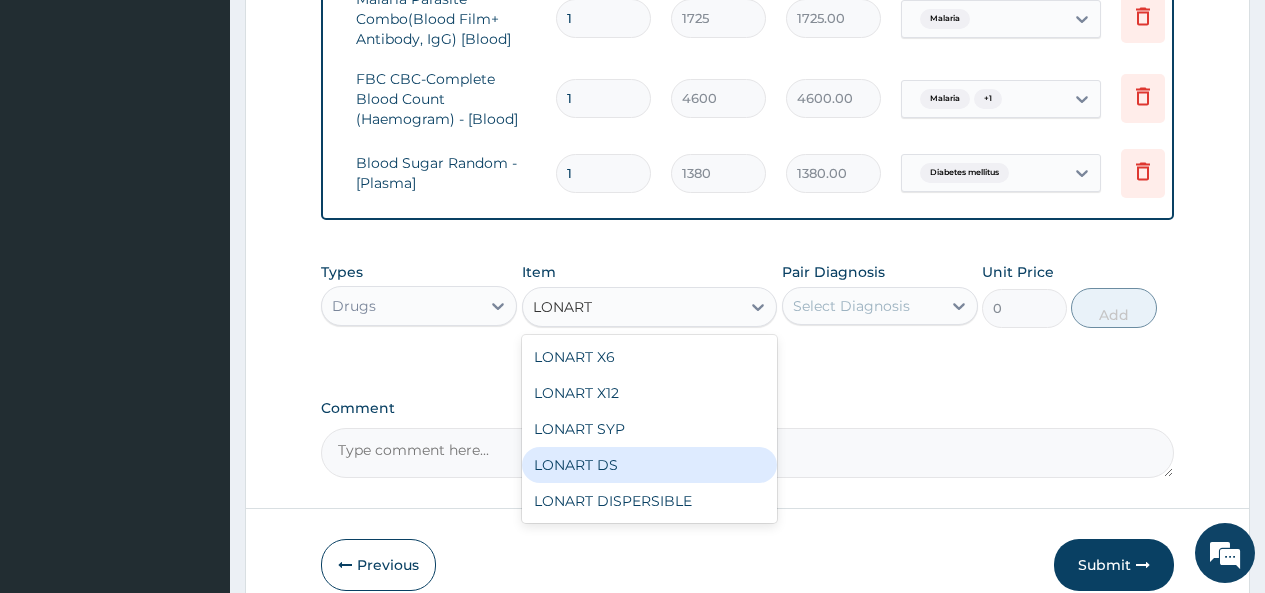 click on "LONART DS" at bounding box center (650, 465) 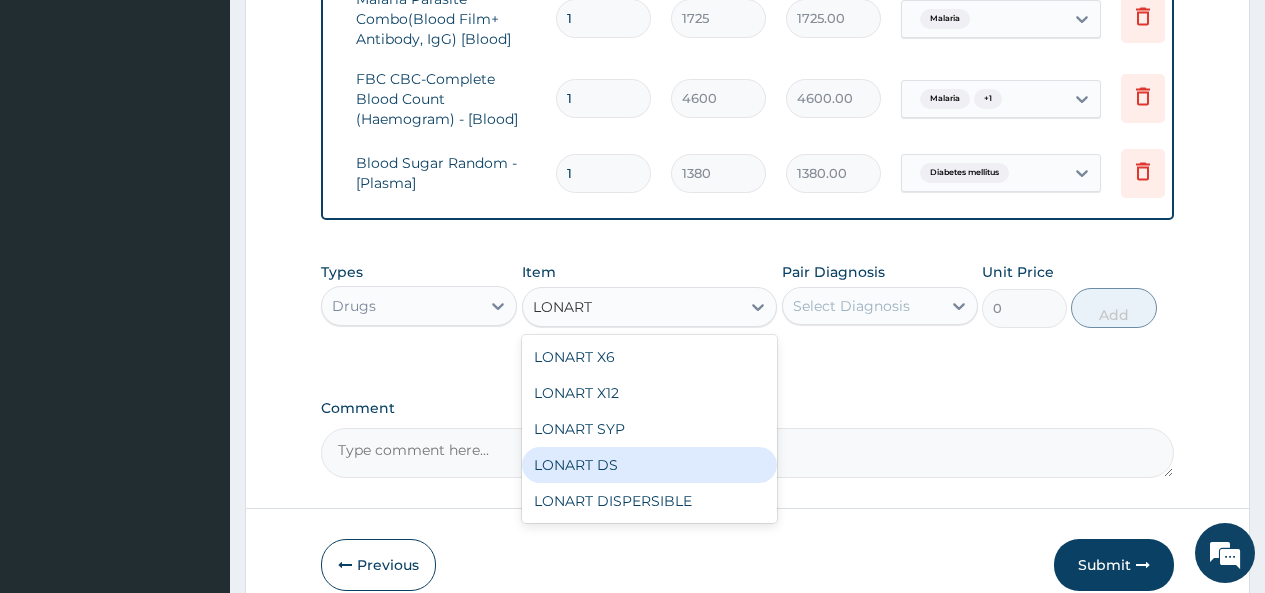 type 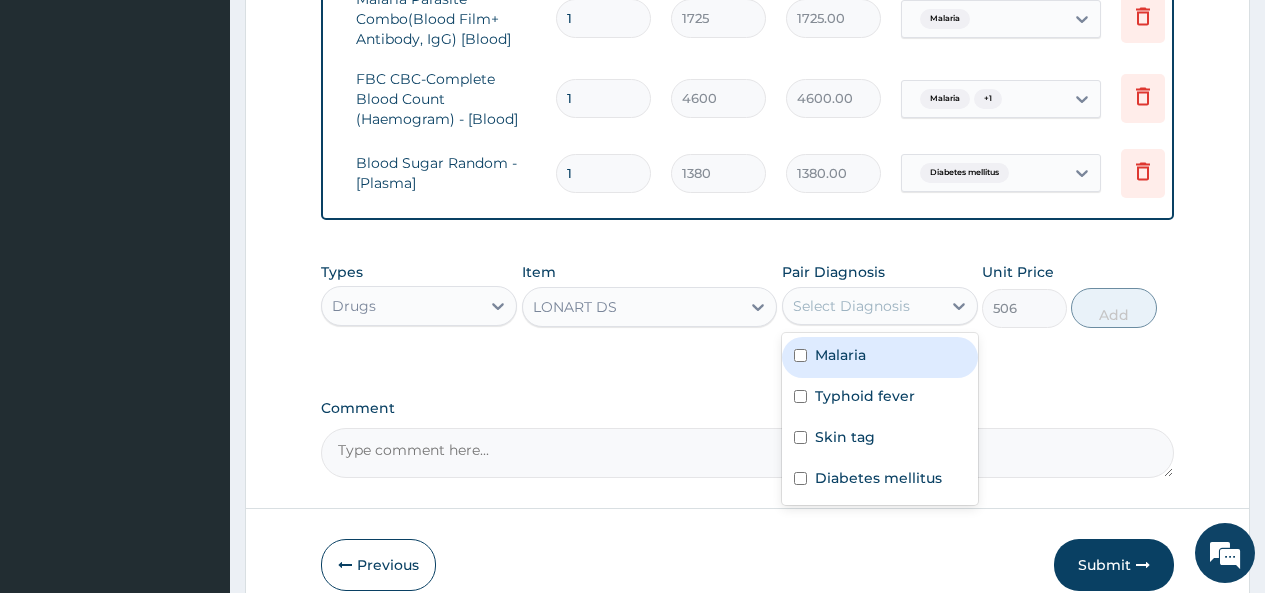 click on "Select Diagnosis" at bounding box center [851, 306] 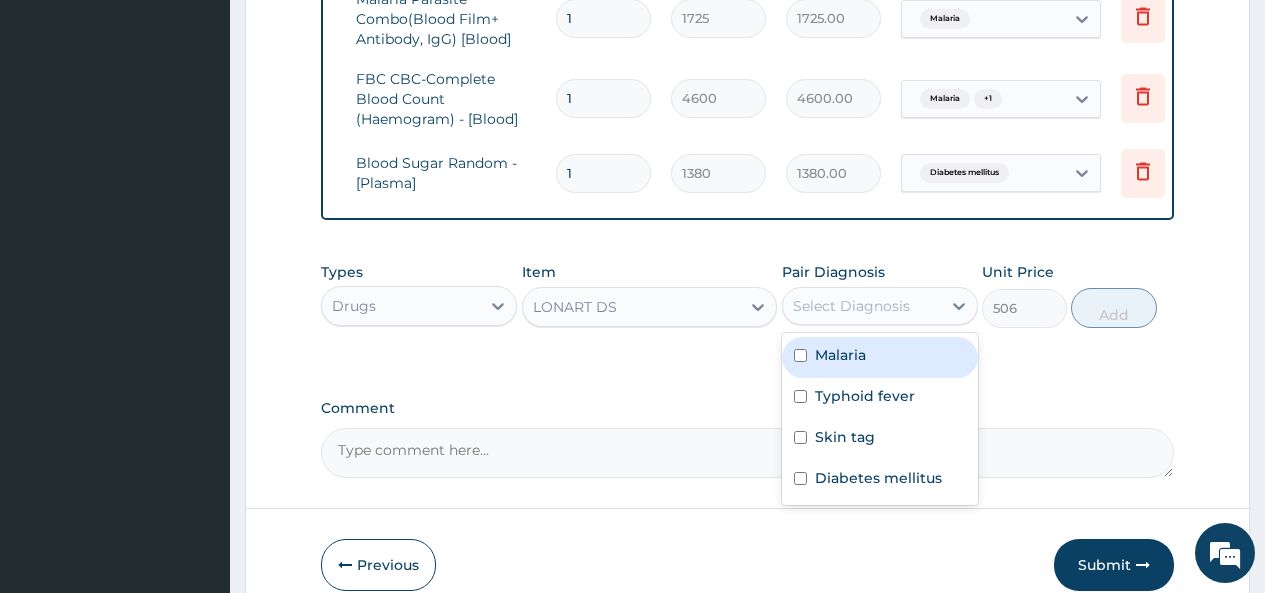 click at bounding box center (800, 355) 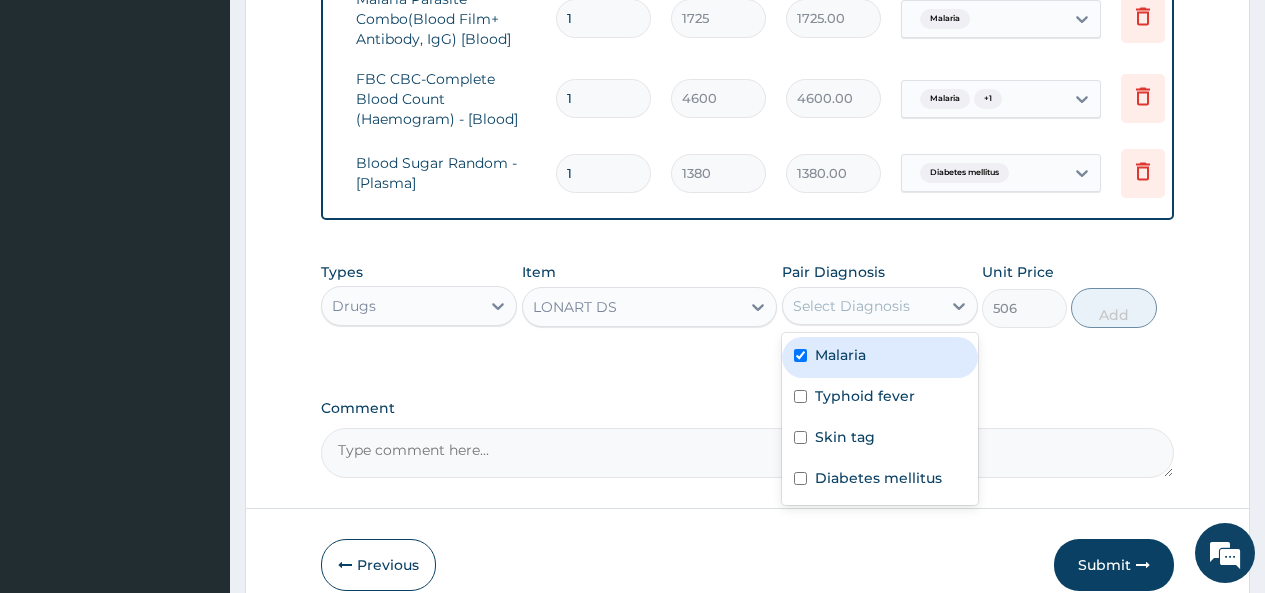 checkbox on "true" 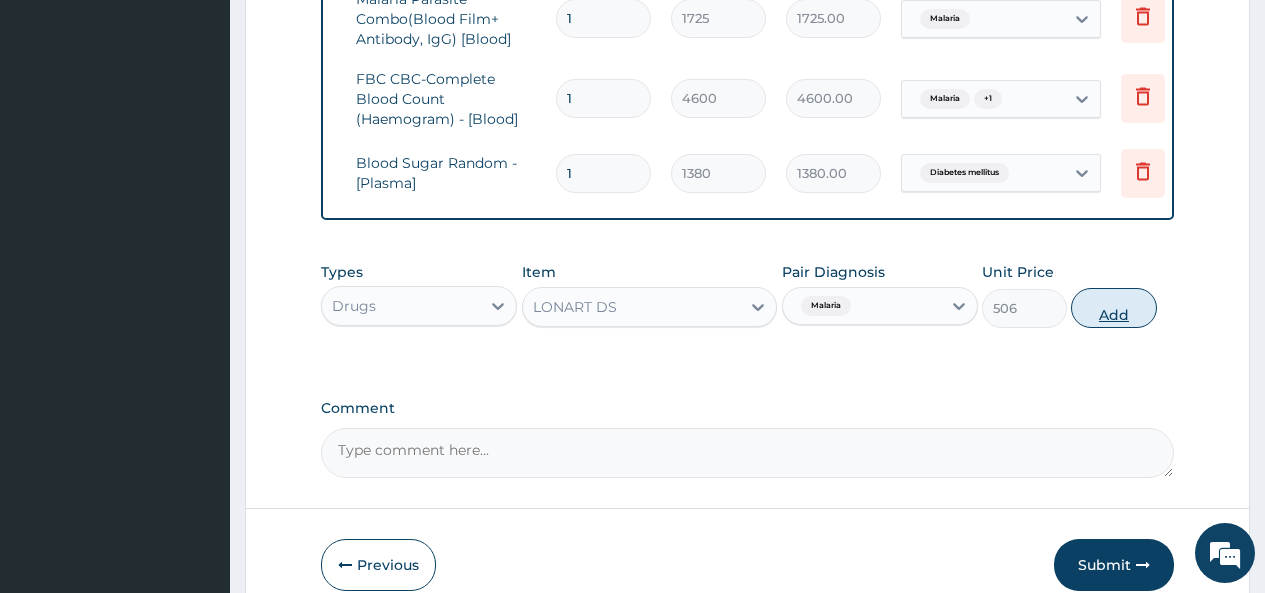 click on "Add" at bounding box center (1113, 308) 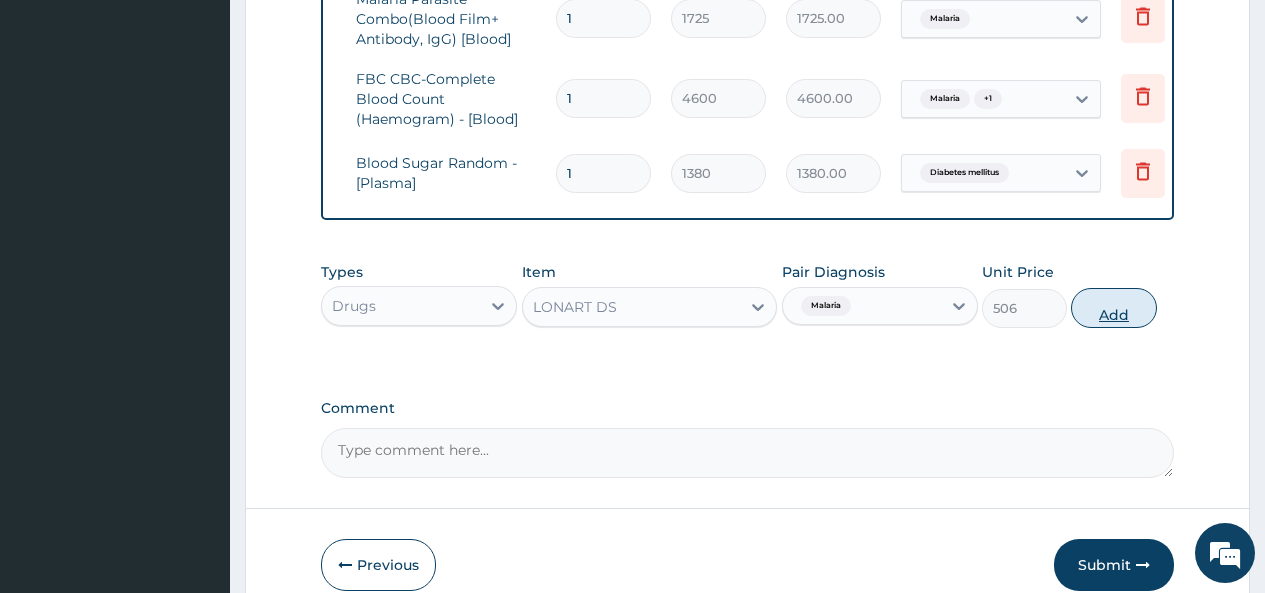 type on "0" 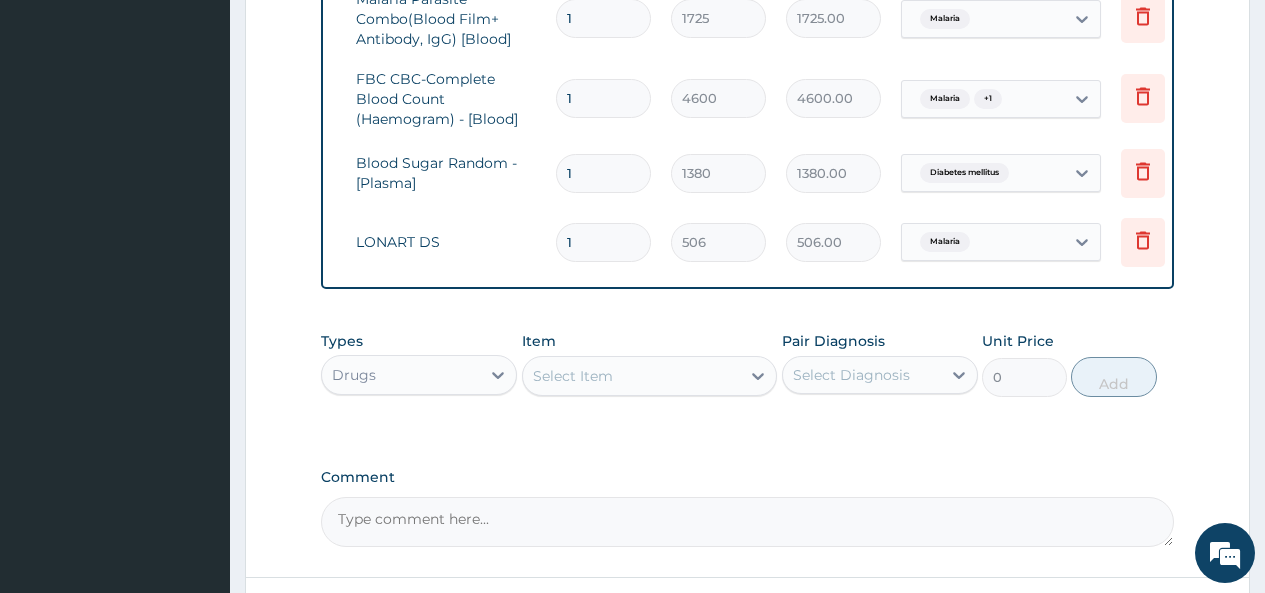 click on "Select Item" at bounding box center [573, 376] 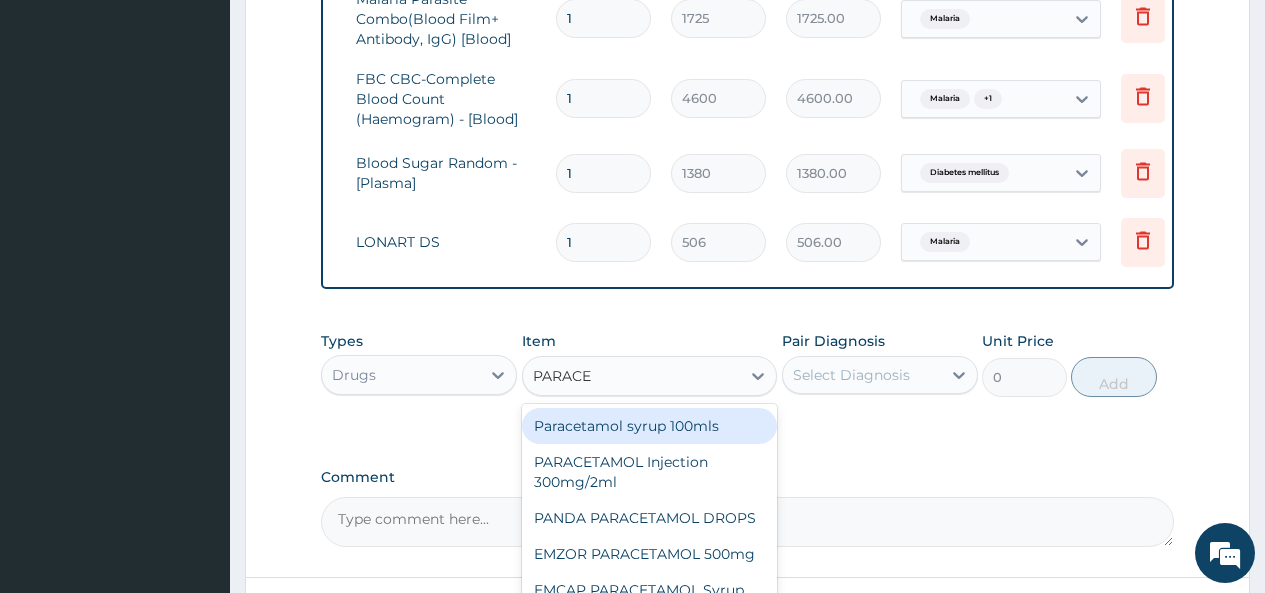 type on "PARACET" 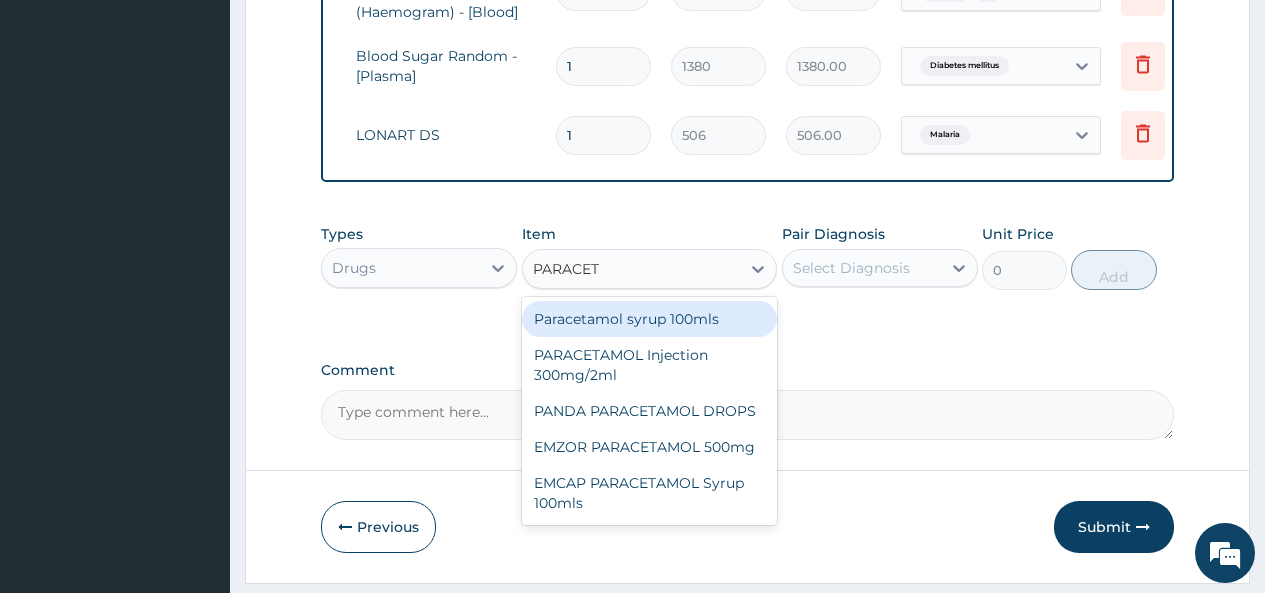 scroll, scrollTop: 1010, scrollLeft: 0, axis: vertical 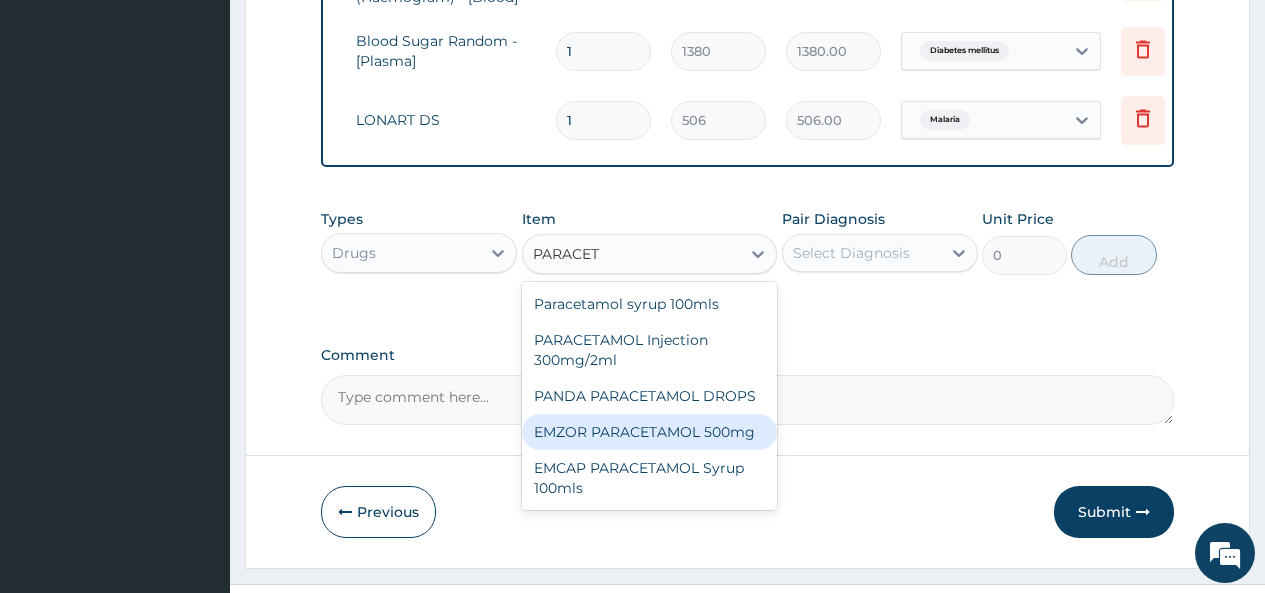 click on "EMZOR PARACETAMOL 500mg" at bounding box center (650, 432) 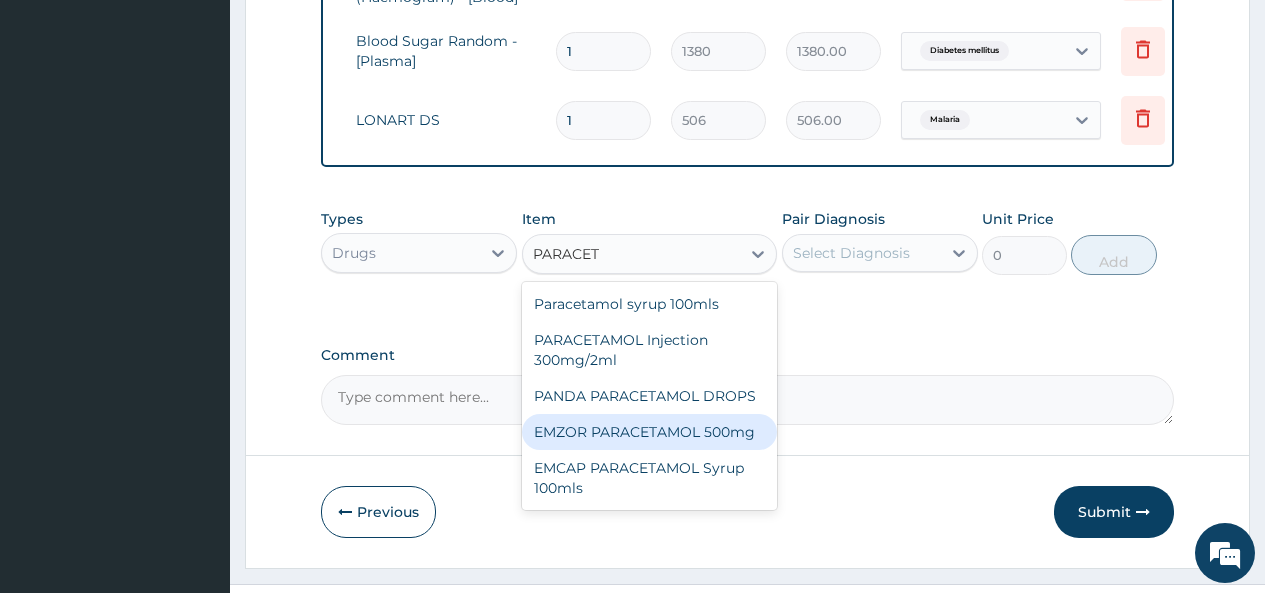 type 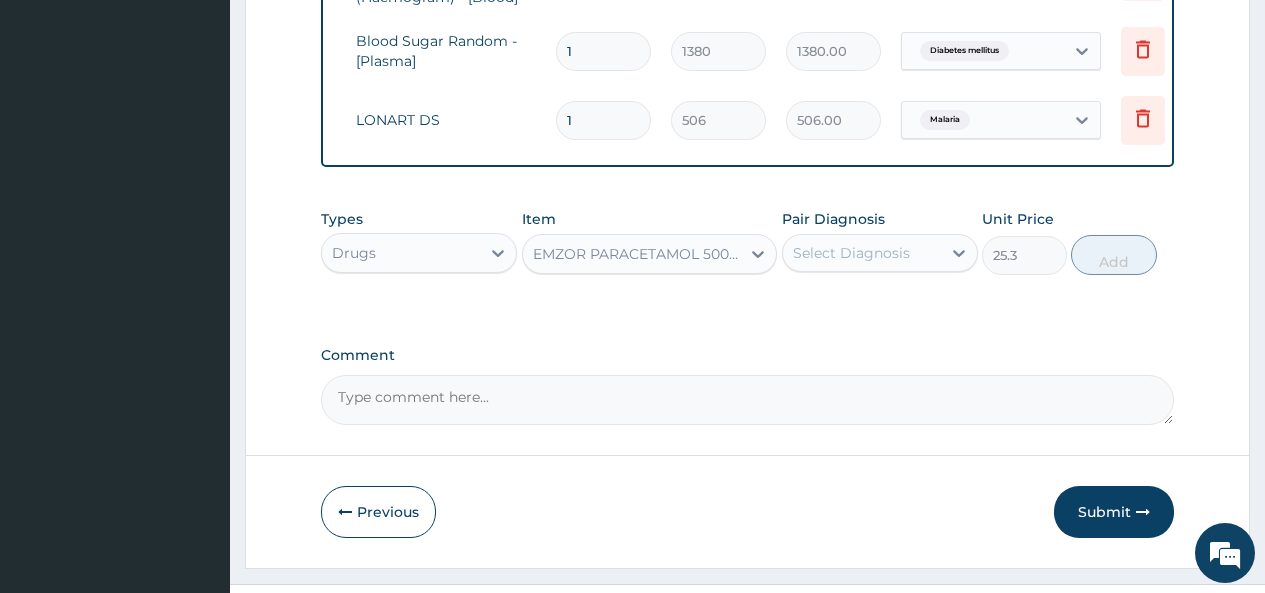 click on "Select Diagnosis" at bounding box center [851, 253] 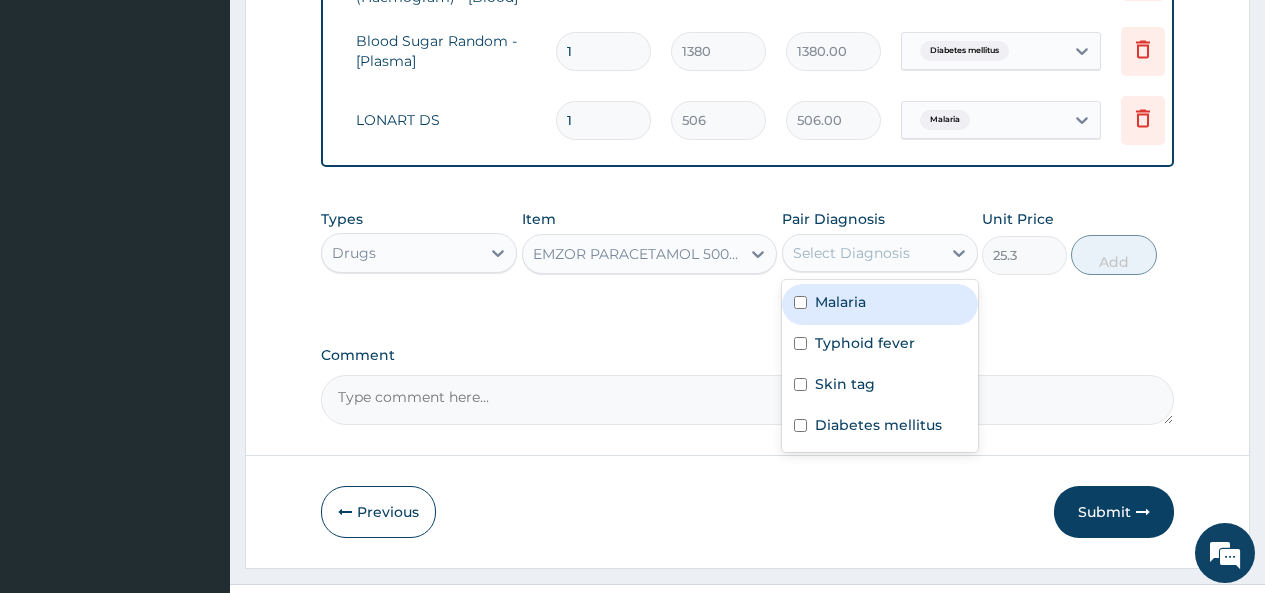 click at bounding box center [800, 302] 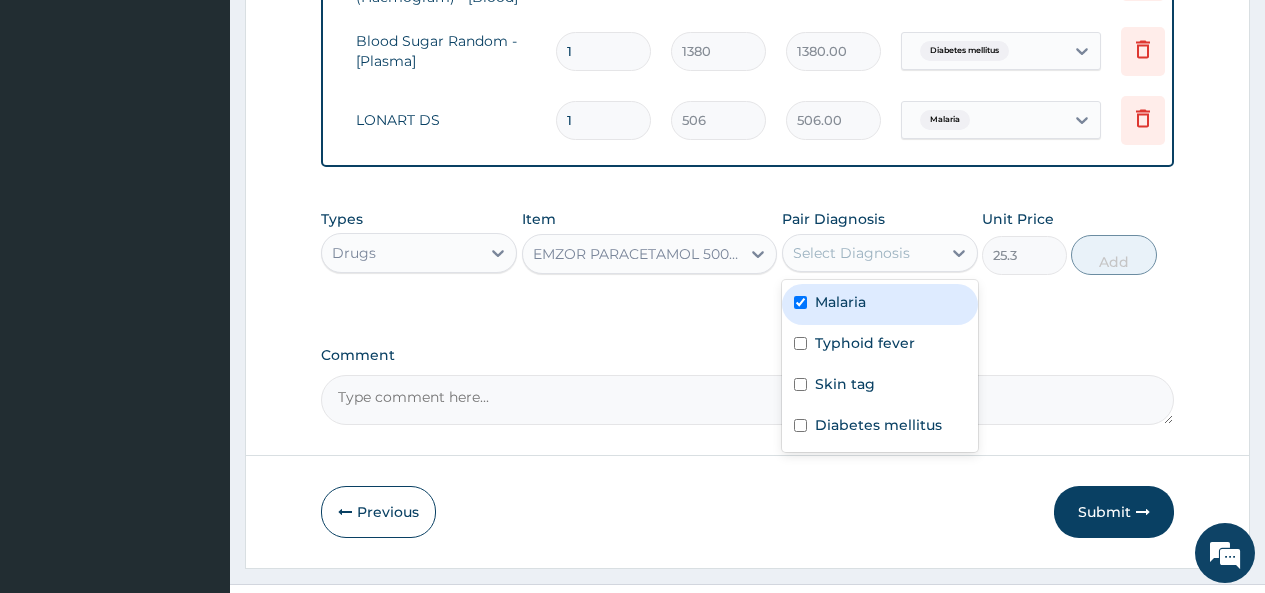 checkbox on "true" 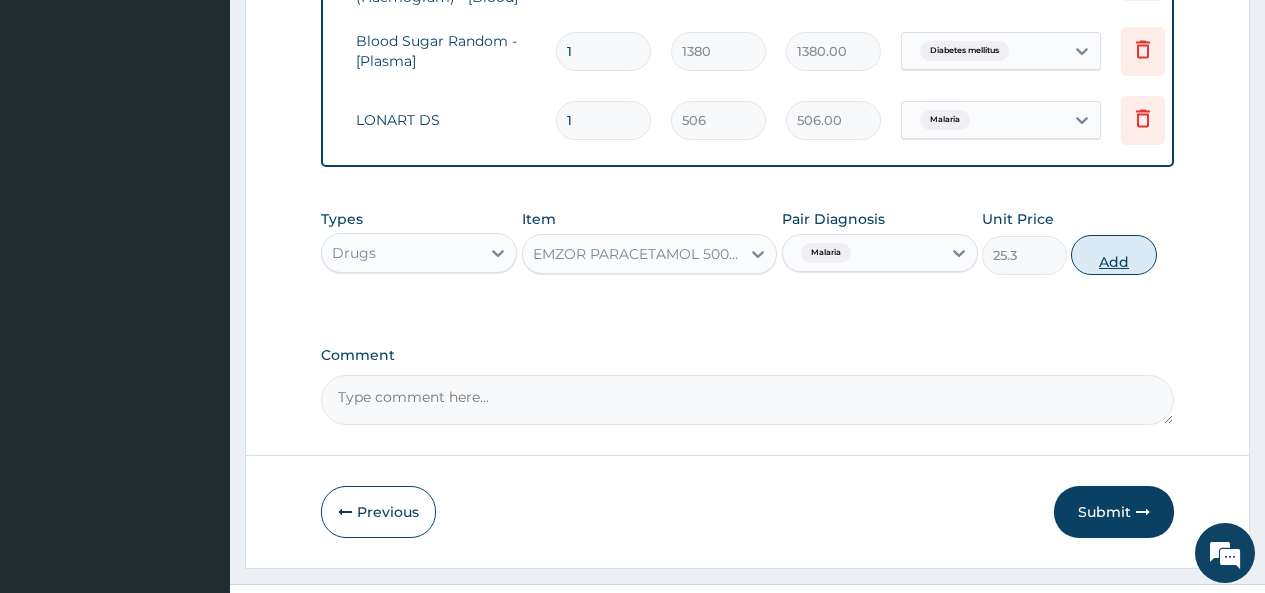 click on "Add" at bounding box center [1113, 255] 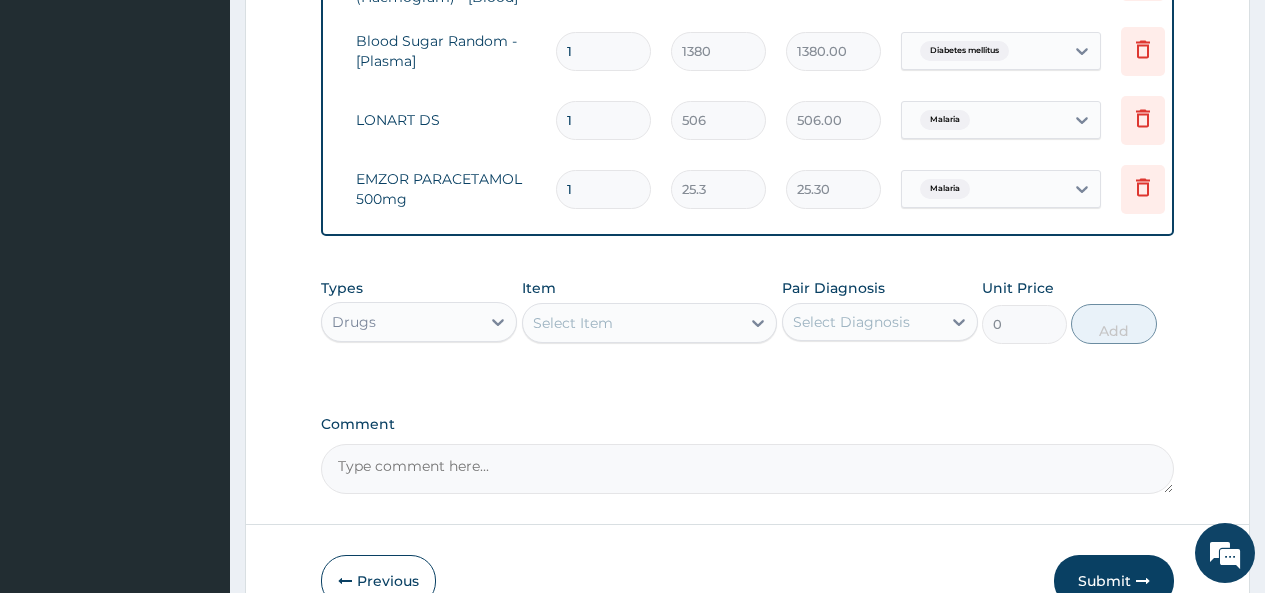 click on "Select Item" at bounding box center (632, 323) 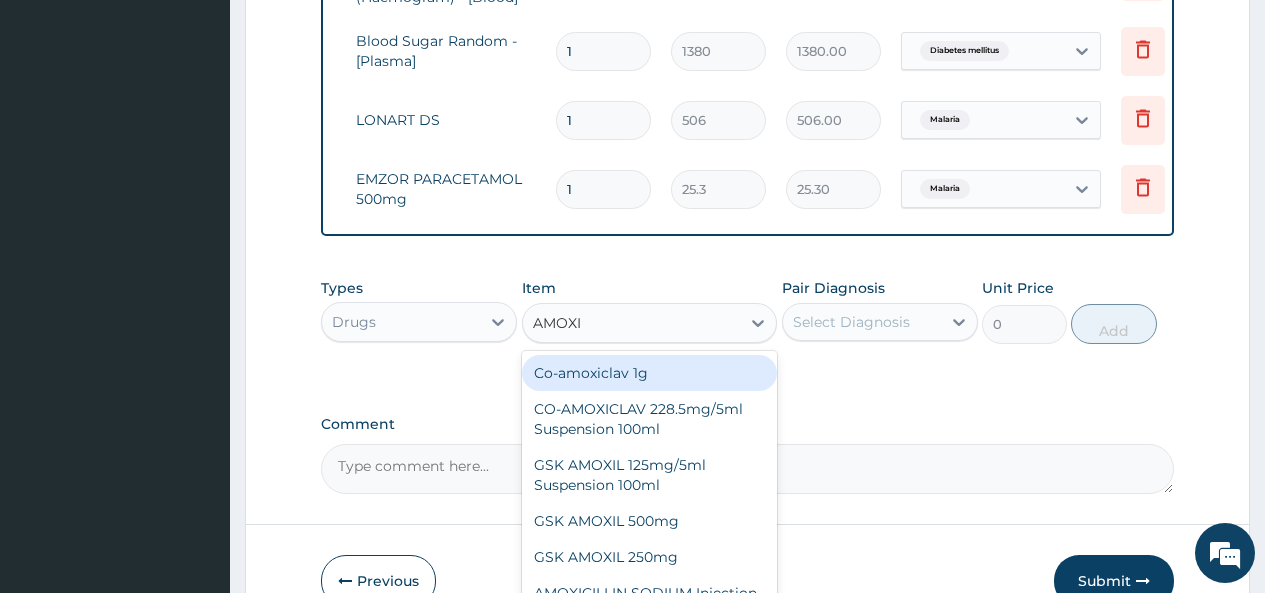 type on "AMOXIL" 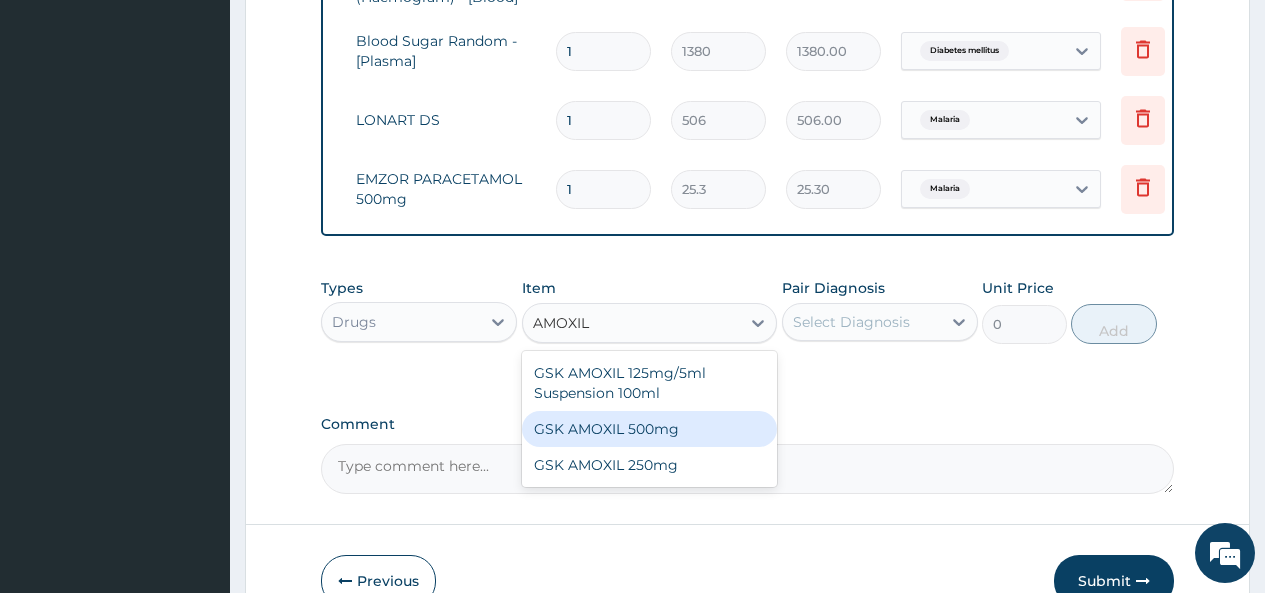 click on "GSK AMOXIL 500mg" at bounding box center [650, 429] 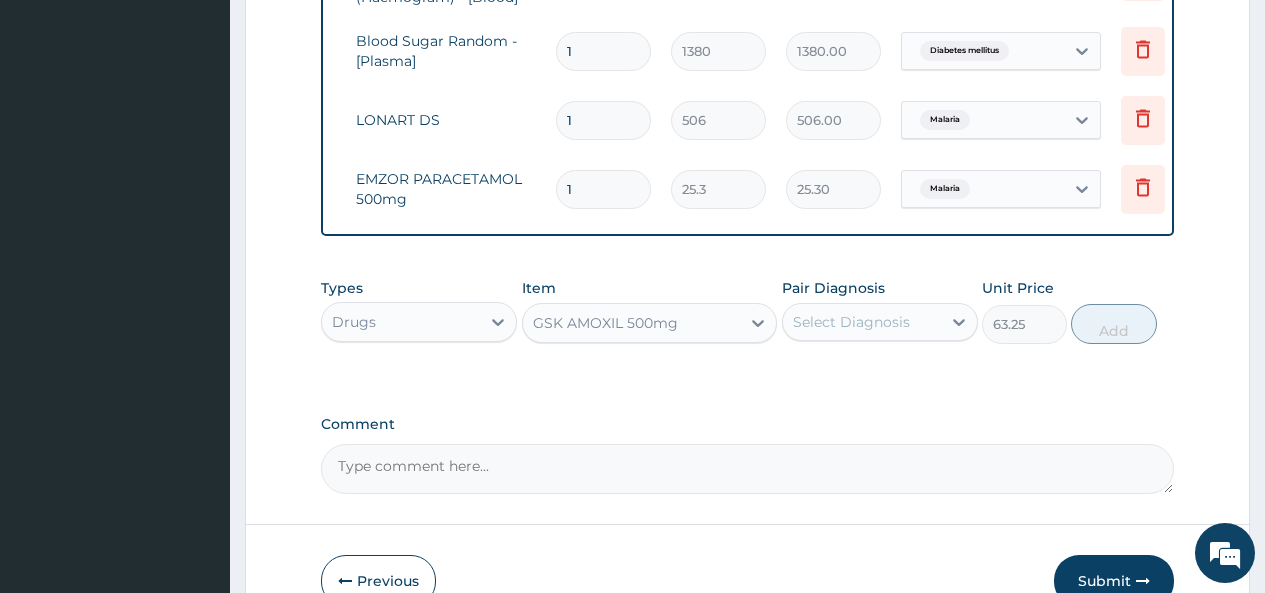 click on "GSK AMOXIL 500mg" at bounding box center (632, 323) 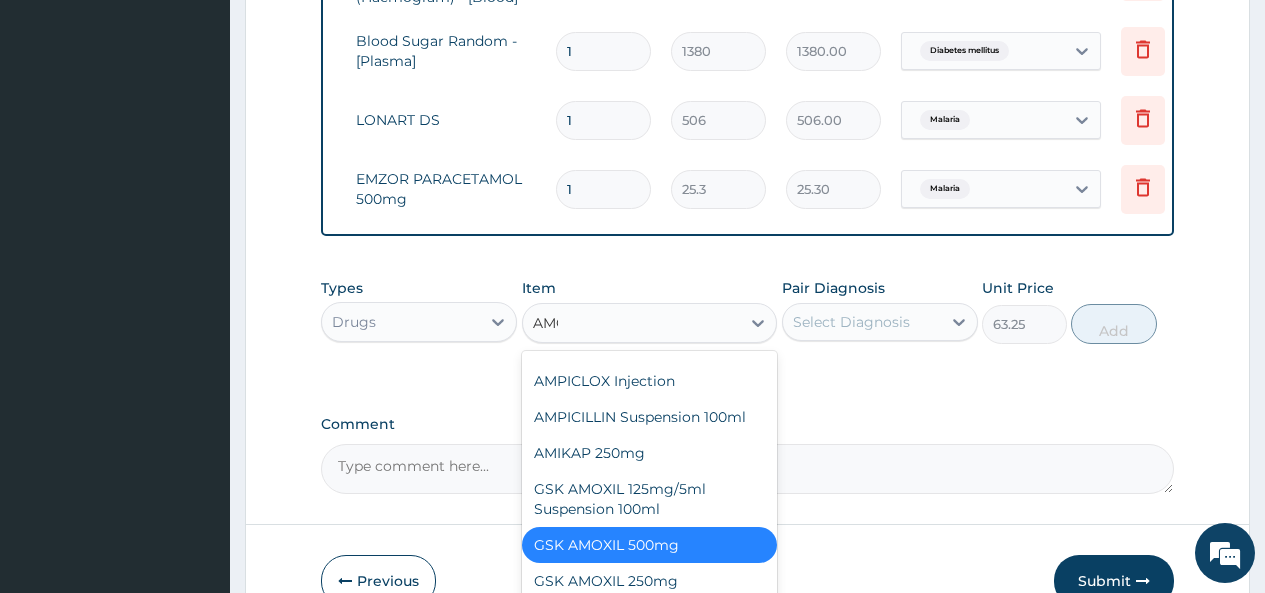 scroll, scrollTop: 208, scrollLeft: 0, axis: vertical 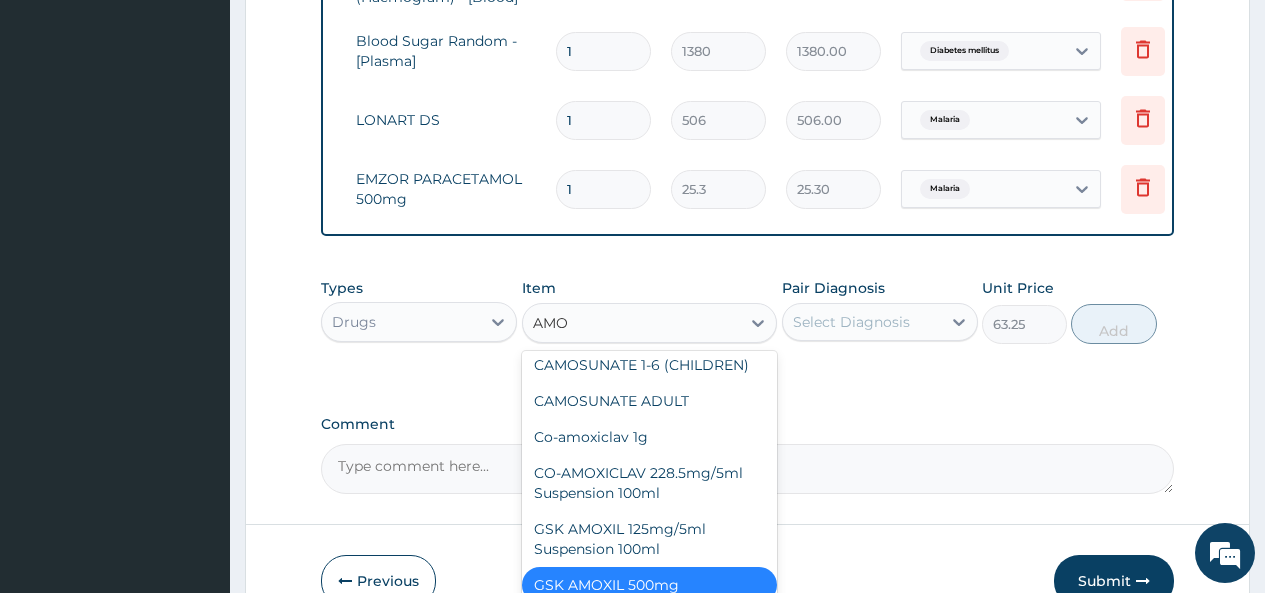 type on "AMOX" 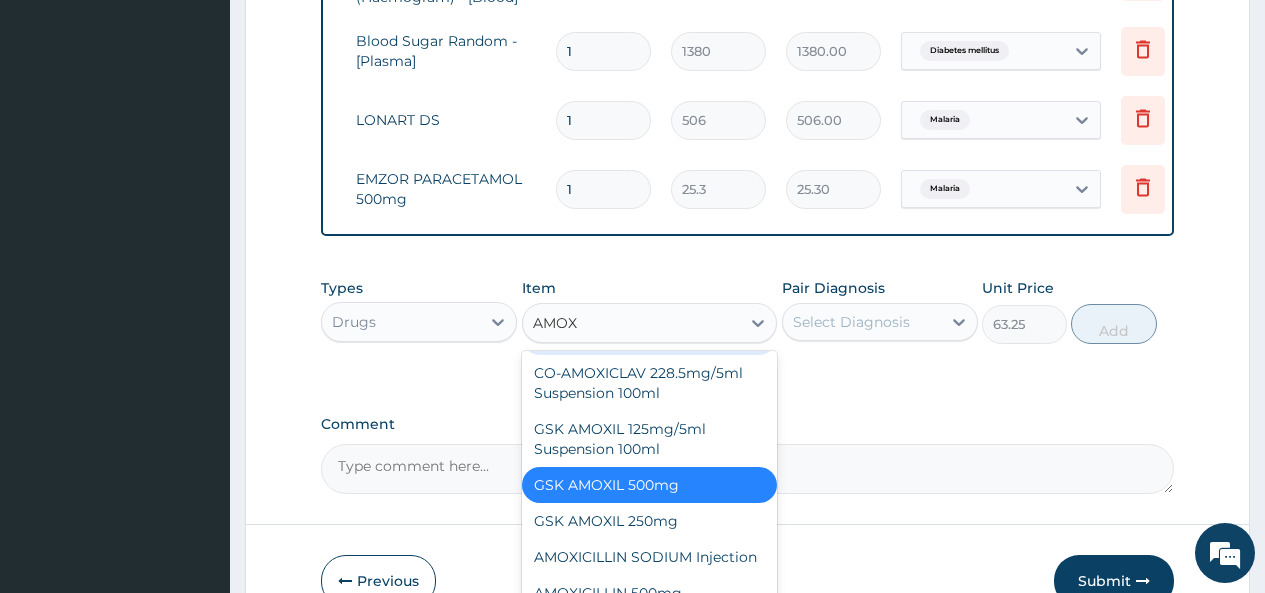 scroll, scrollTop: 56, scrollLeft: 0, axis: vertical 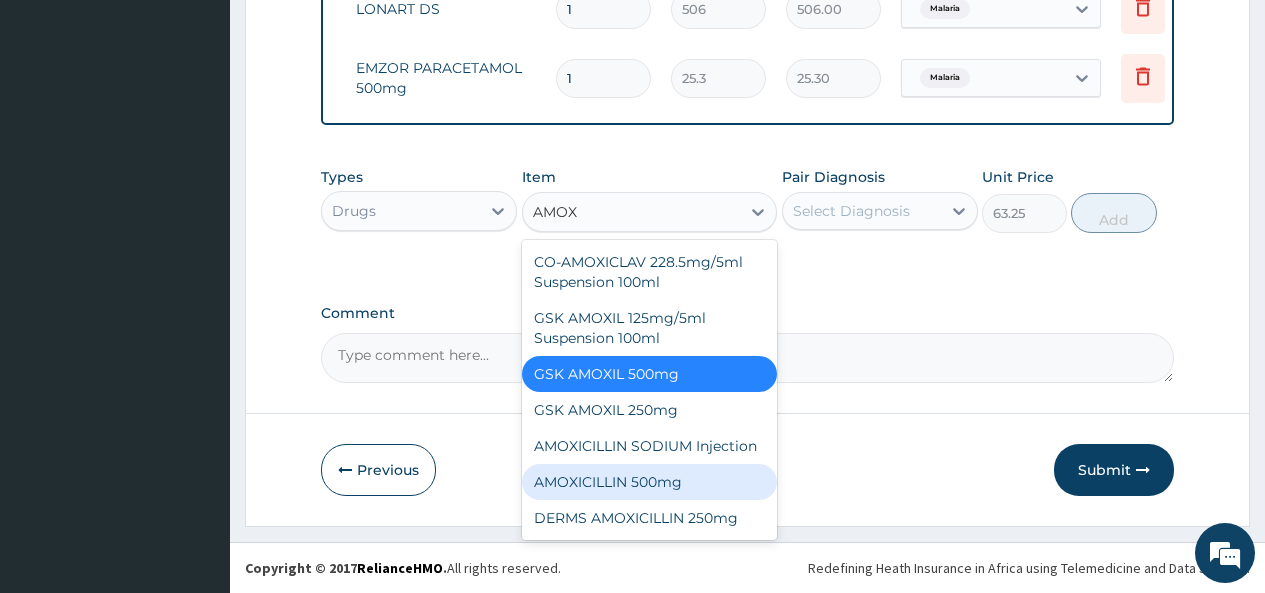 click on "AMOXICILLIN 500mg" at bounding box center (650, 482) 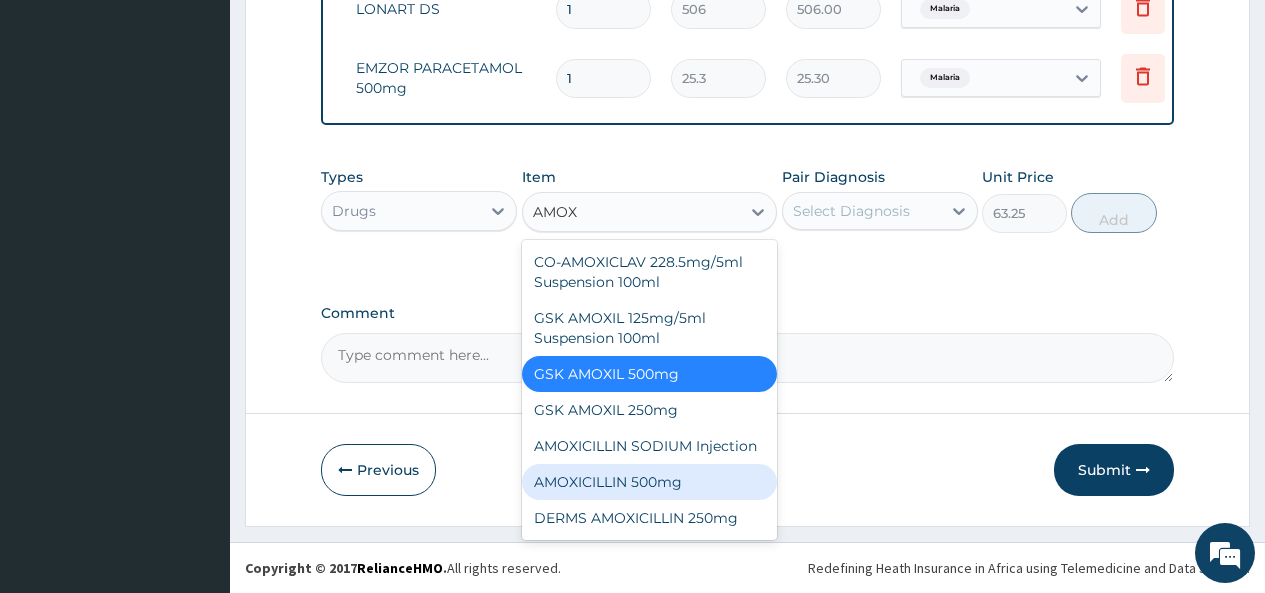 type 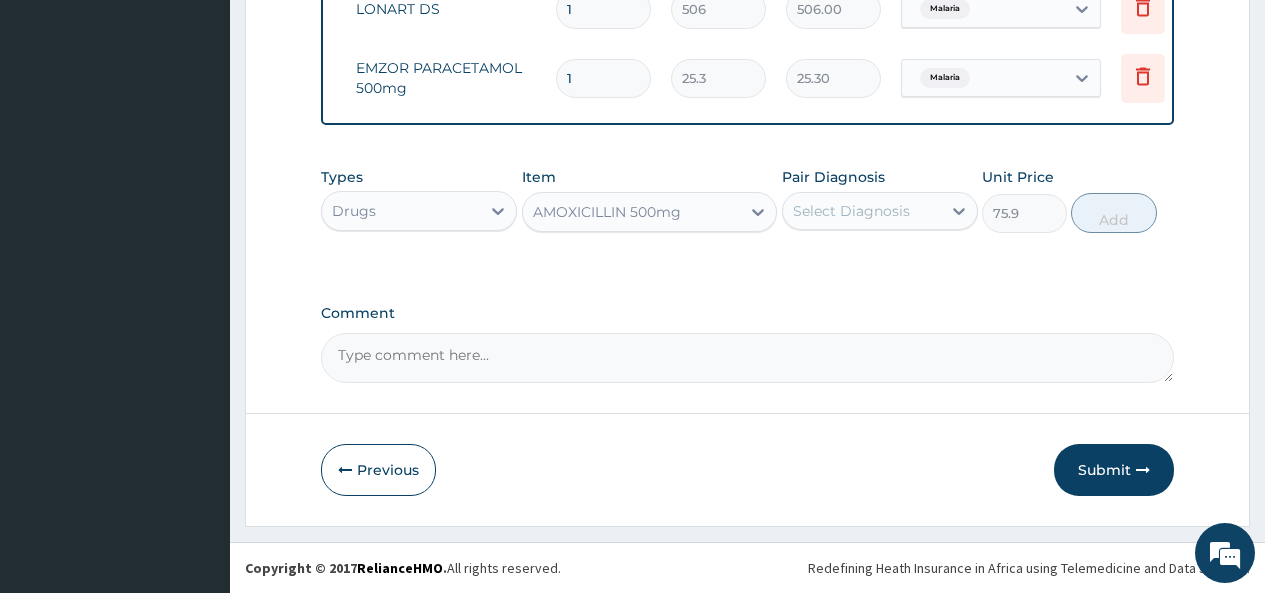 click on "AMOXICILLIN 500mg" at bounding box center [607, 212] 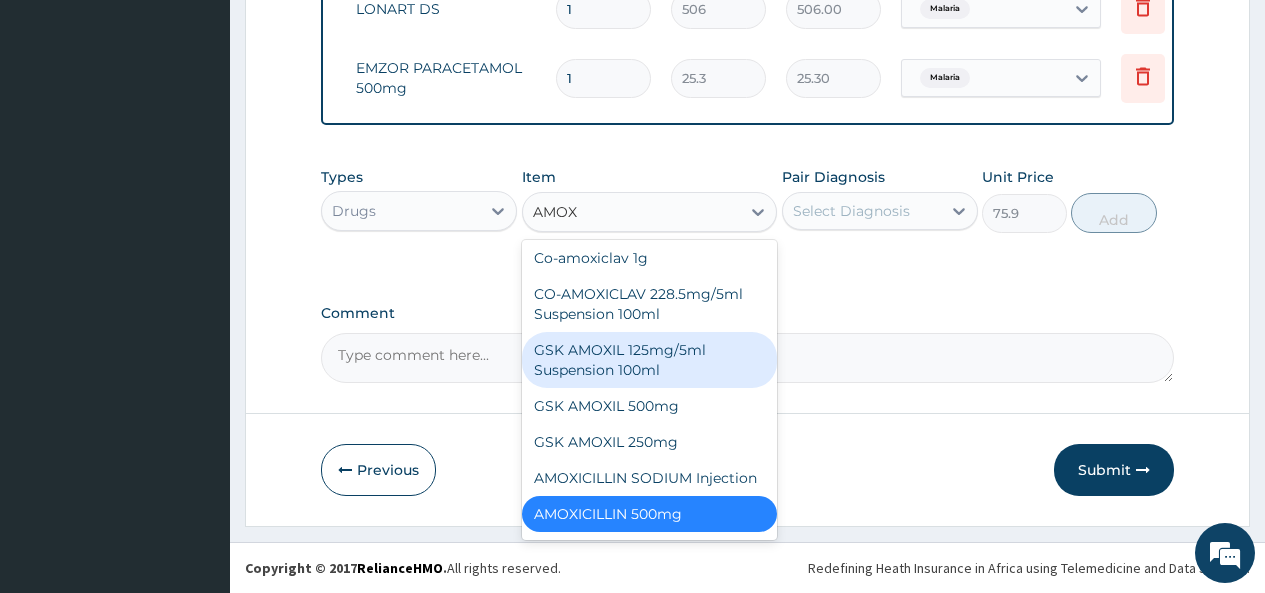 scroll, scrollTop: 0, scrollLeft: 0, axis: both 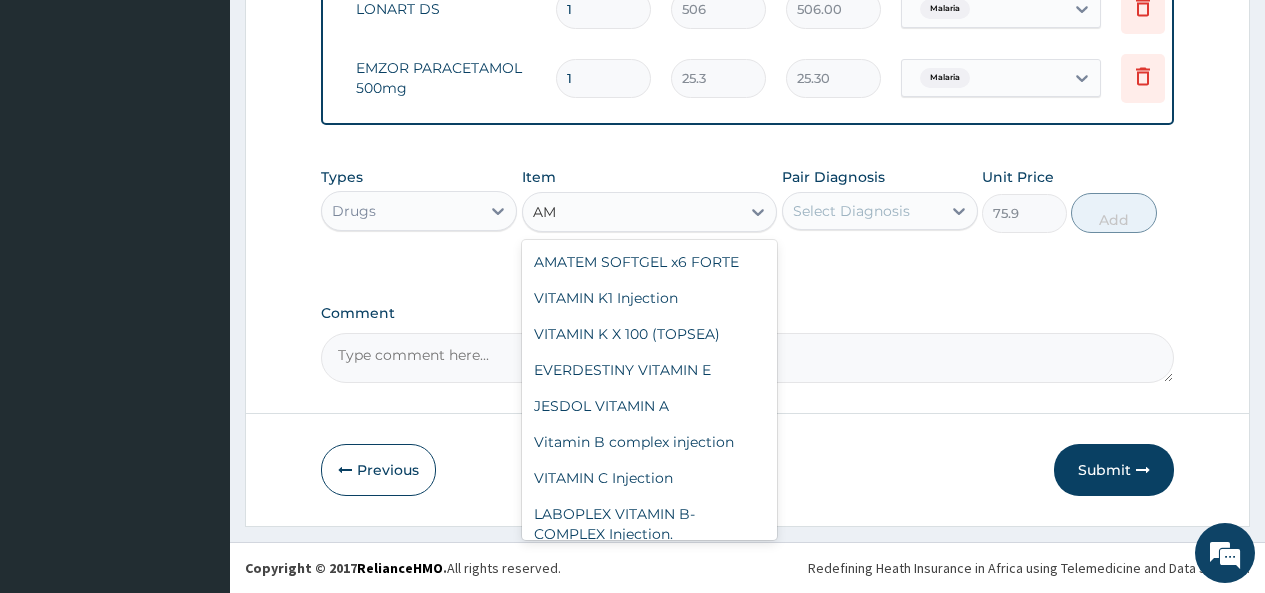 type on "A" 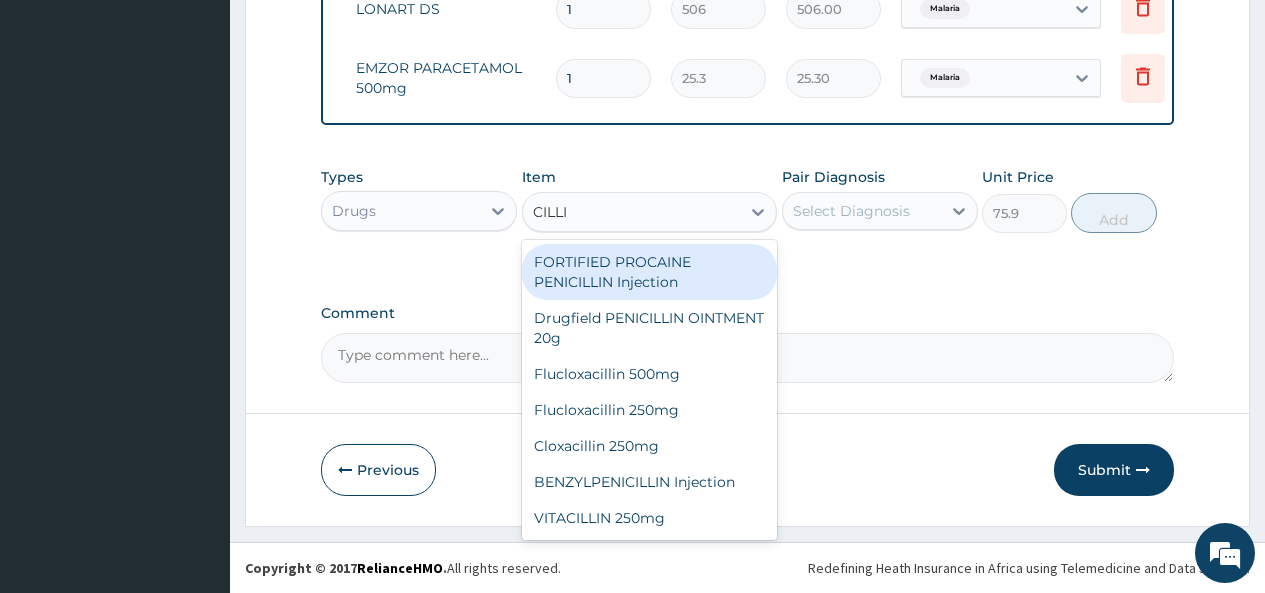 type on "CILLIN" 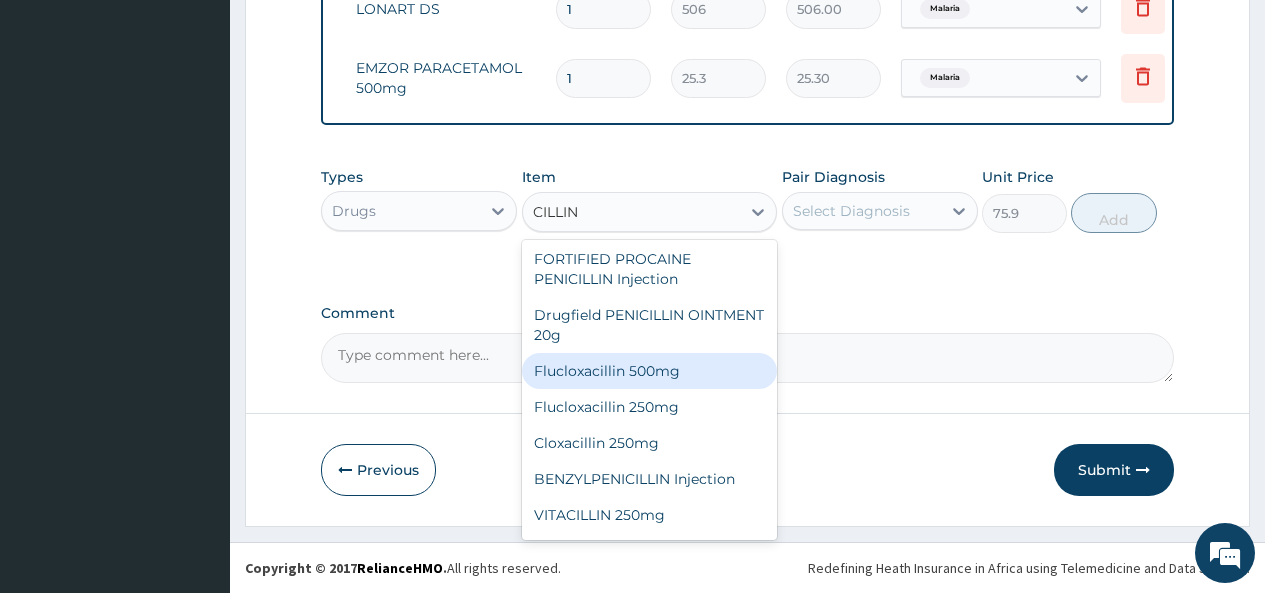 scroll, scrollTop: 0, scrollLeft: 0, axis: both 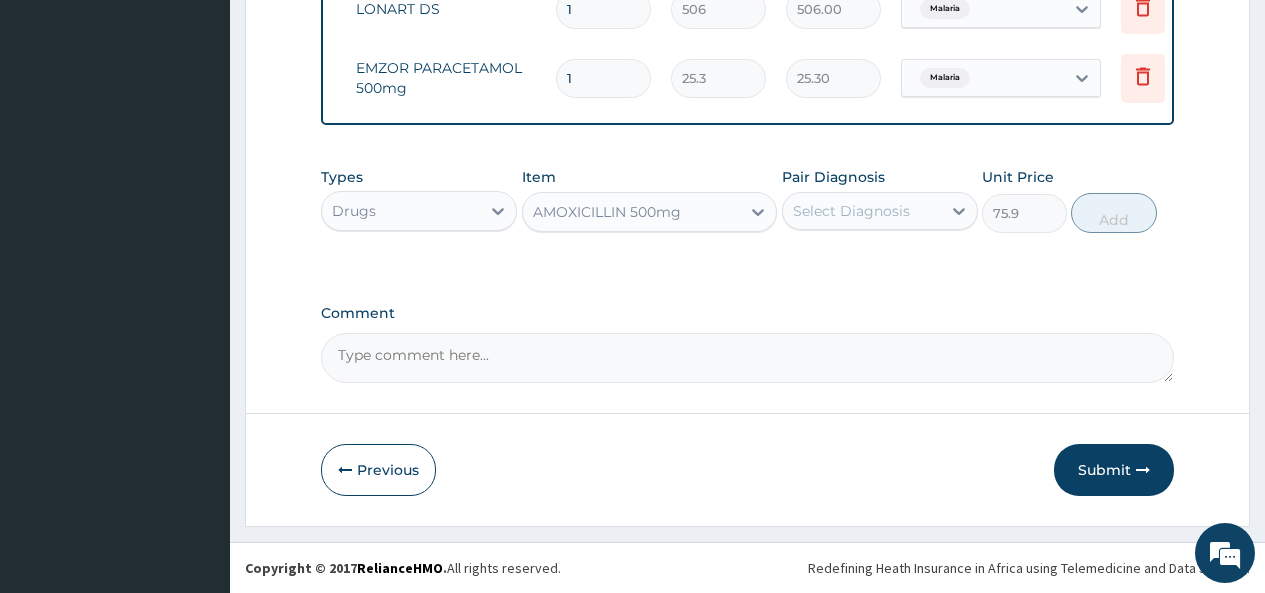 drag, startPoint x: 588, startPoint y: 212, endPoint x: 536, endPoint y: 212, distance: 52 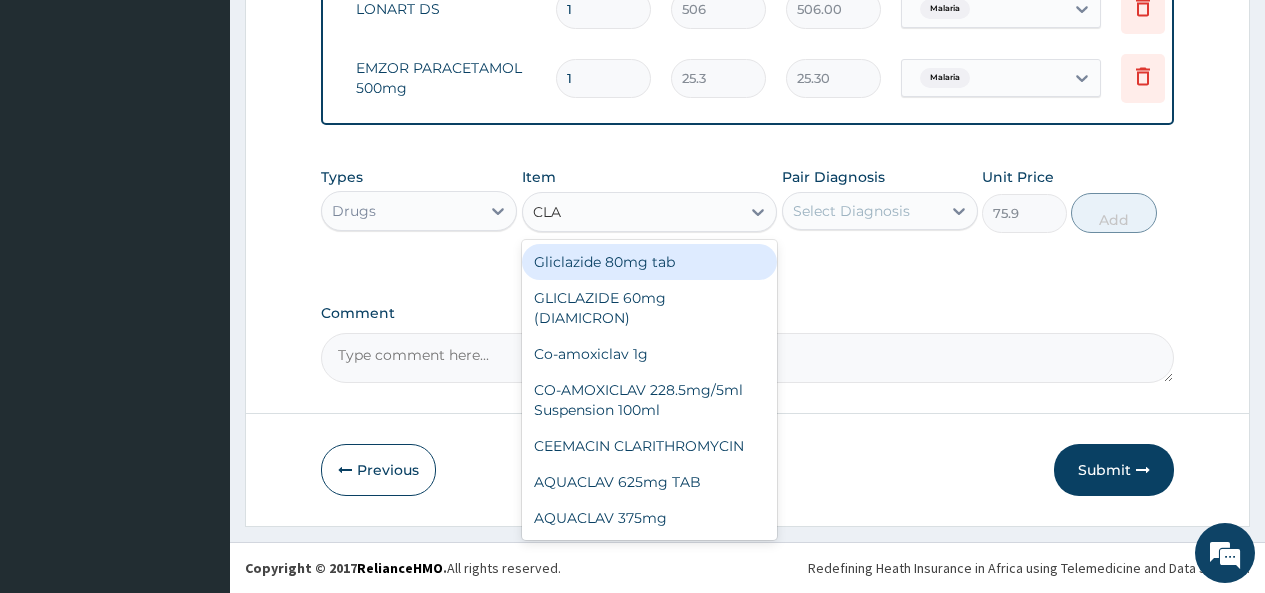 type on "CLAV" 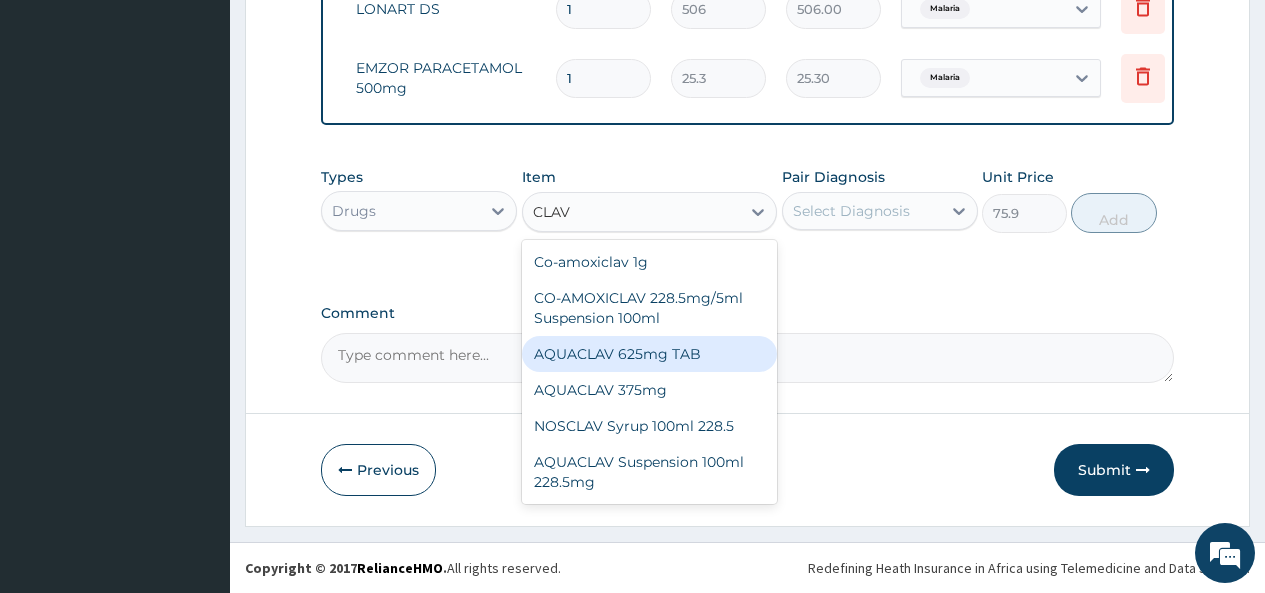 click on "AQUACLAV 625mg TAB" at bounding box center (650, 354) 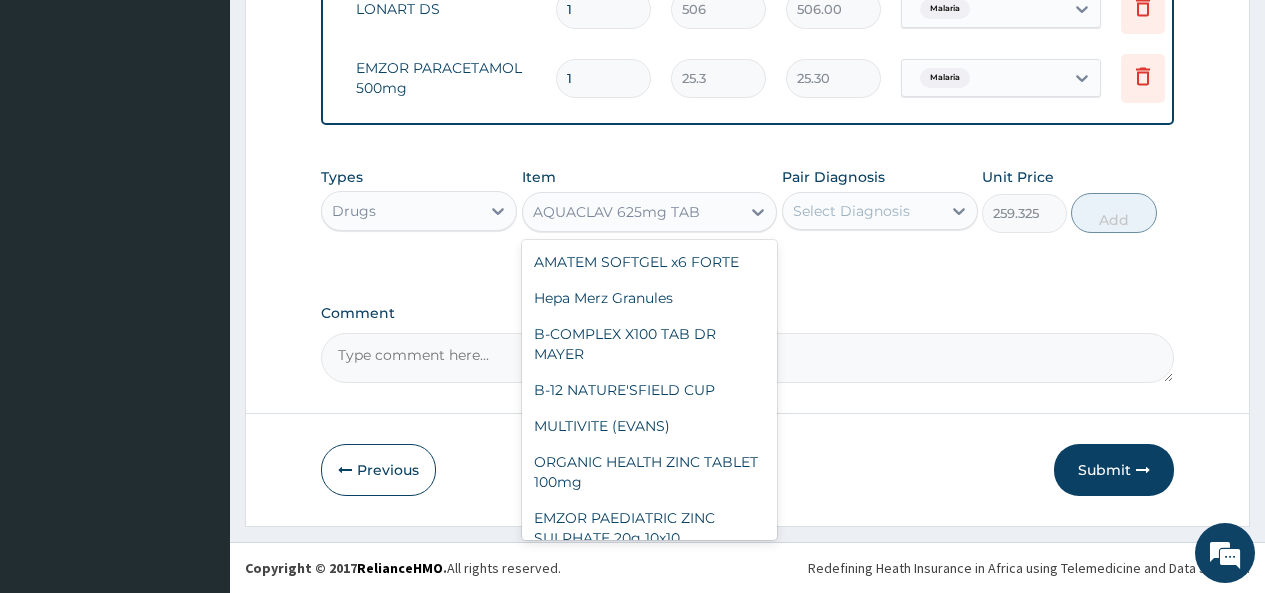 click on "AQUACLAV 625mg TAB" at bounding box center [616, 212] 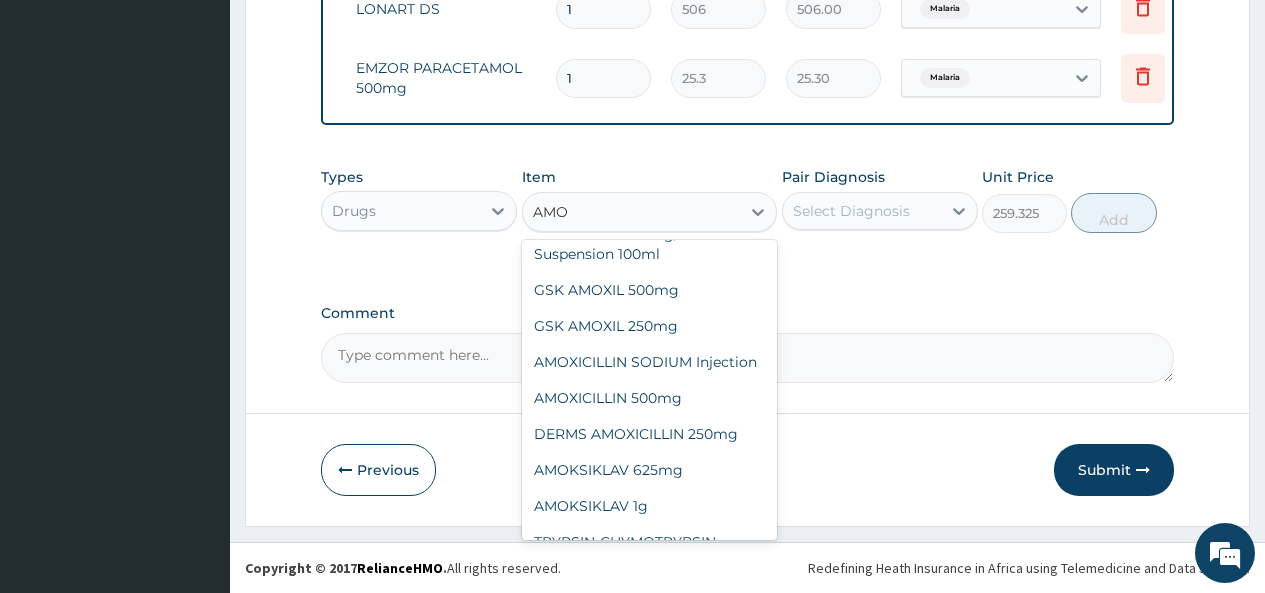 type on "AMOX" 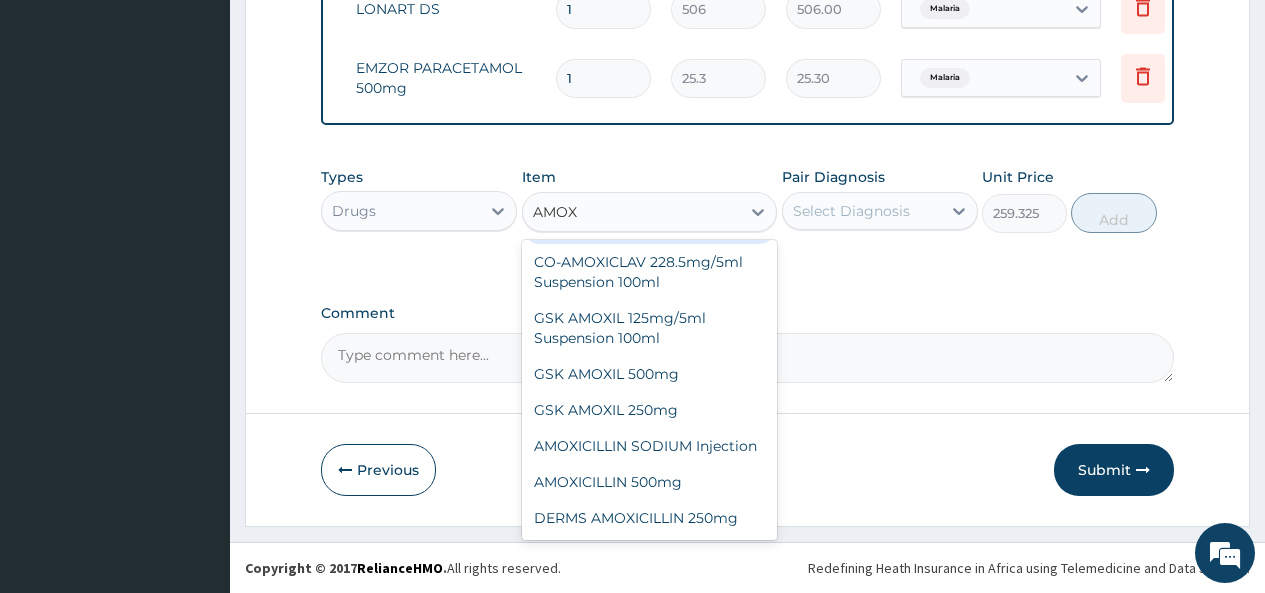 scroll, scrollTop: 56, scrollLeft: 0, axis: vertical 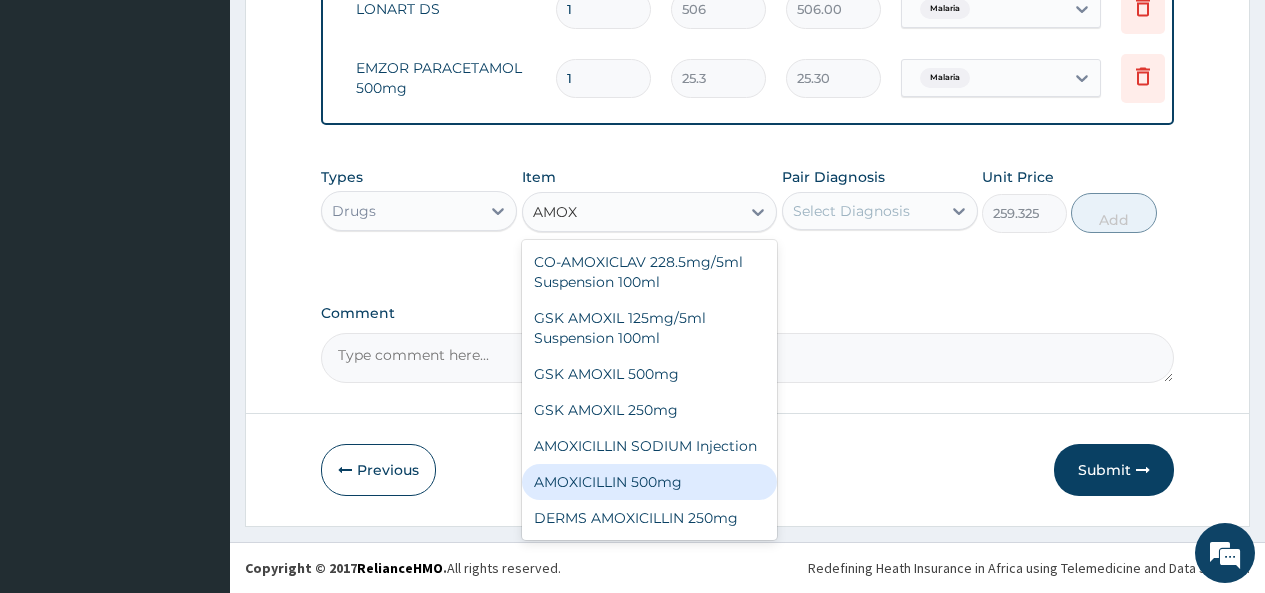 click on "AMOXICILLIN 500mg" at bounding box center [650, 482] 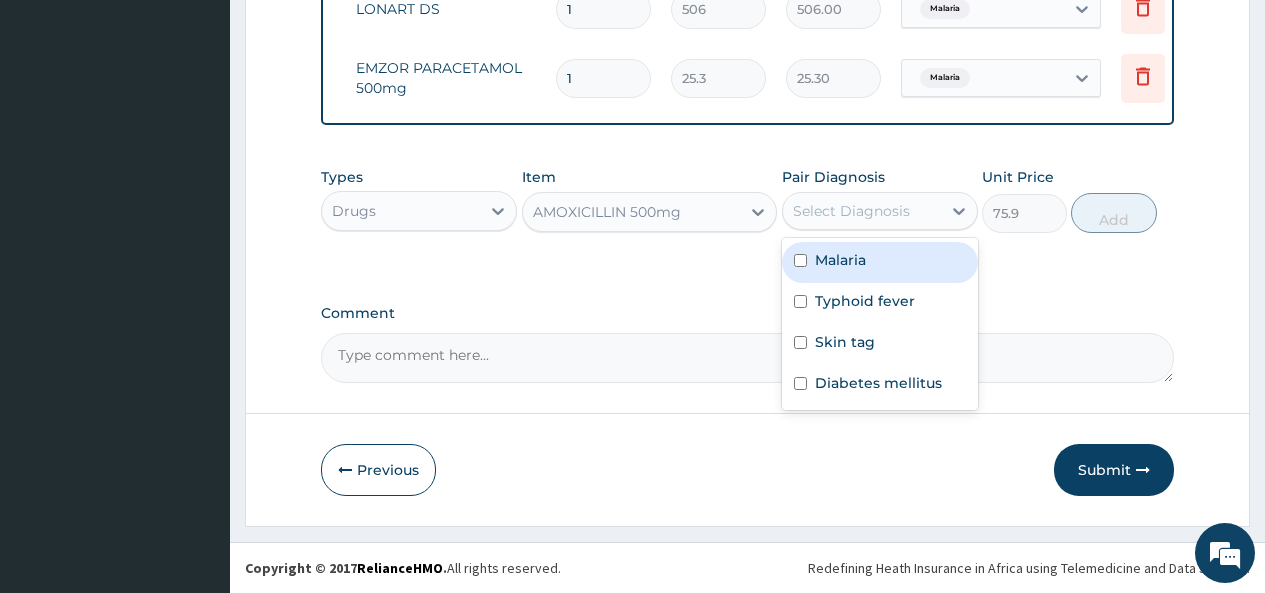 click on "Select Diagnosis" at bounding box center [851, 211] 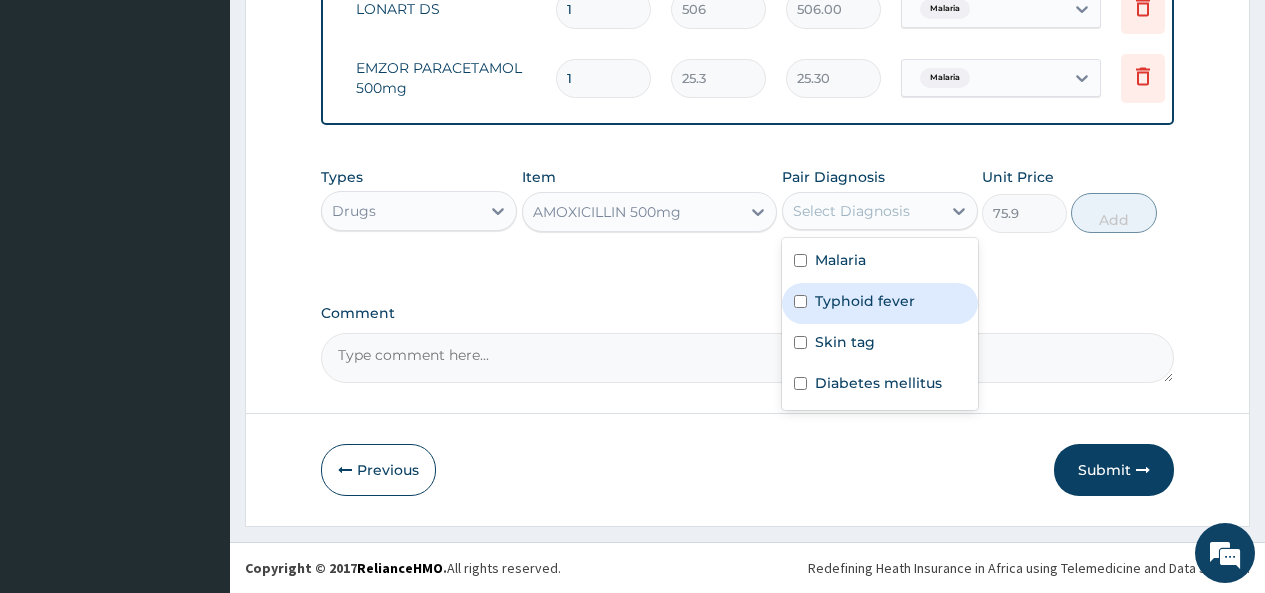 click at bounding box center (800, 301) 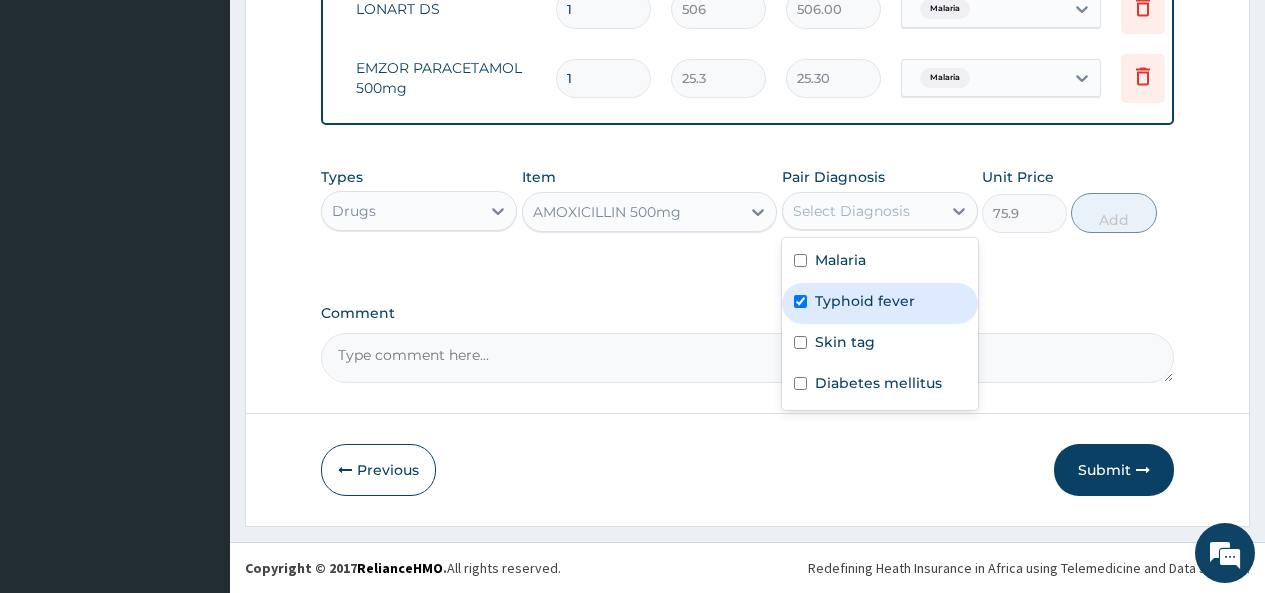 checkbox on "true" 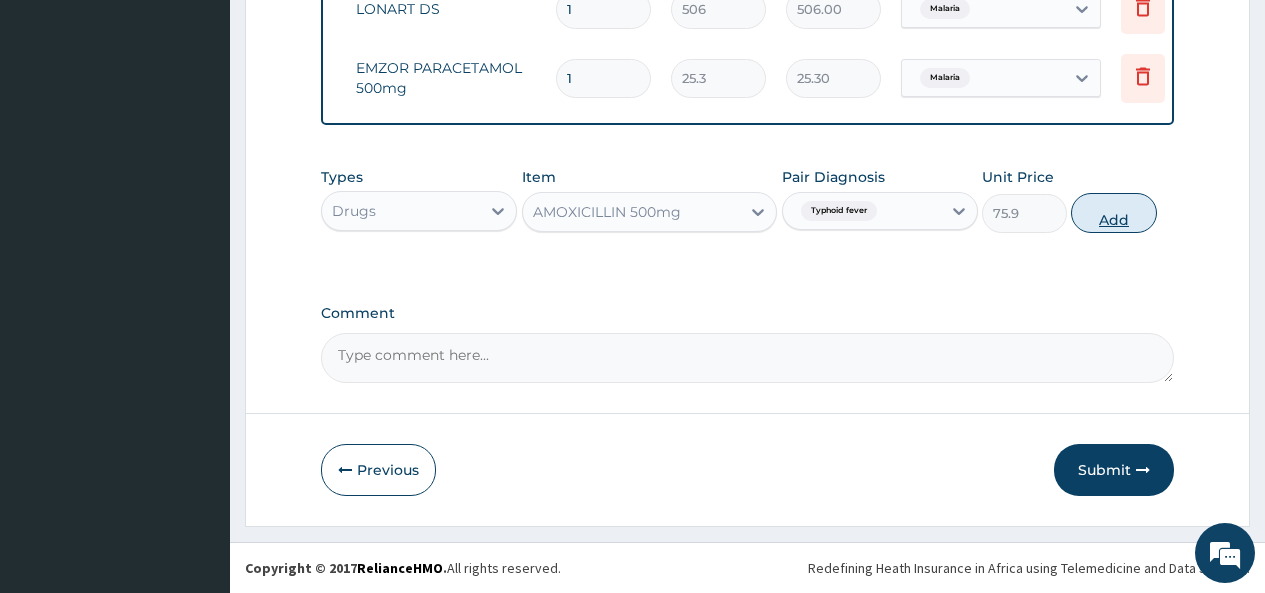 click on "Add" at bounding box center (1113, 213) 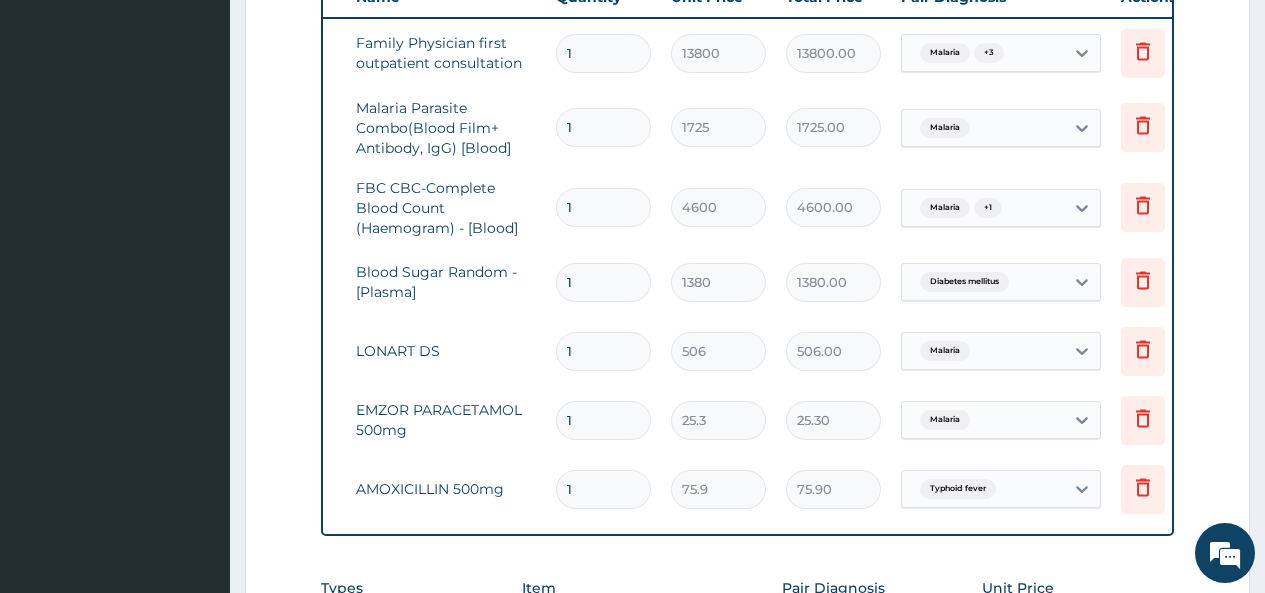 scroll, scrollTop: 791, scrollLeft: 0, axis: vertical 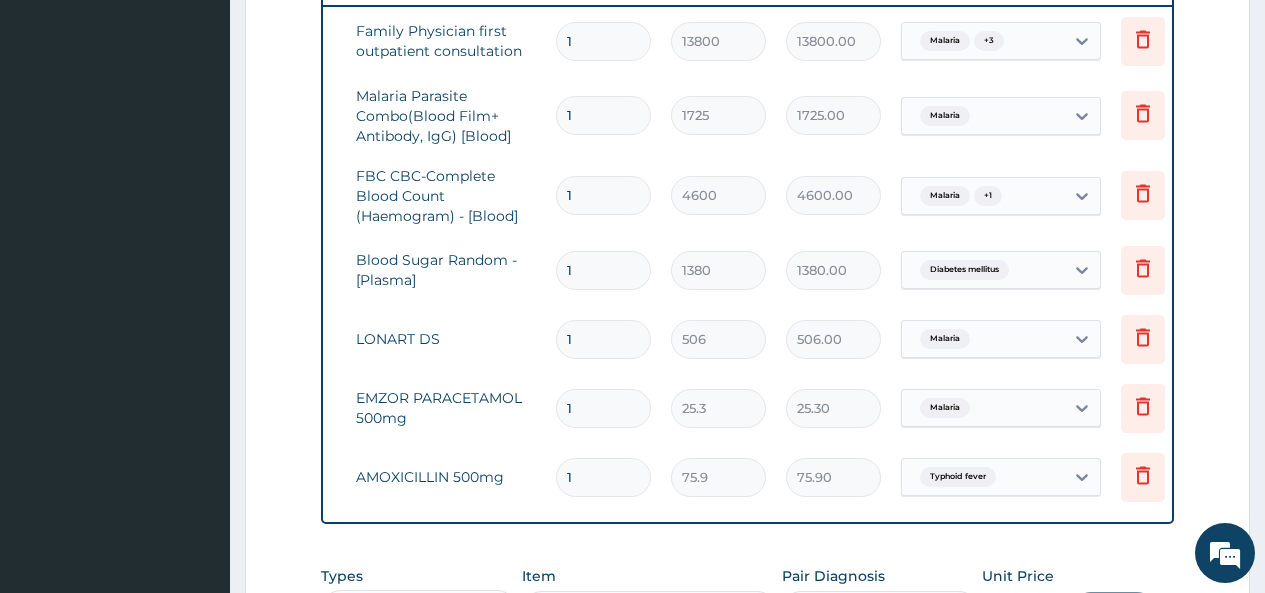 click on "1" at bounding box center [603, 339] 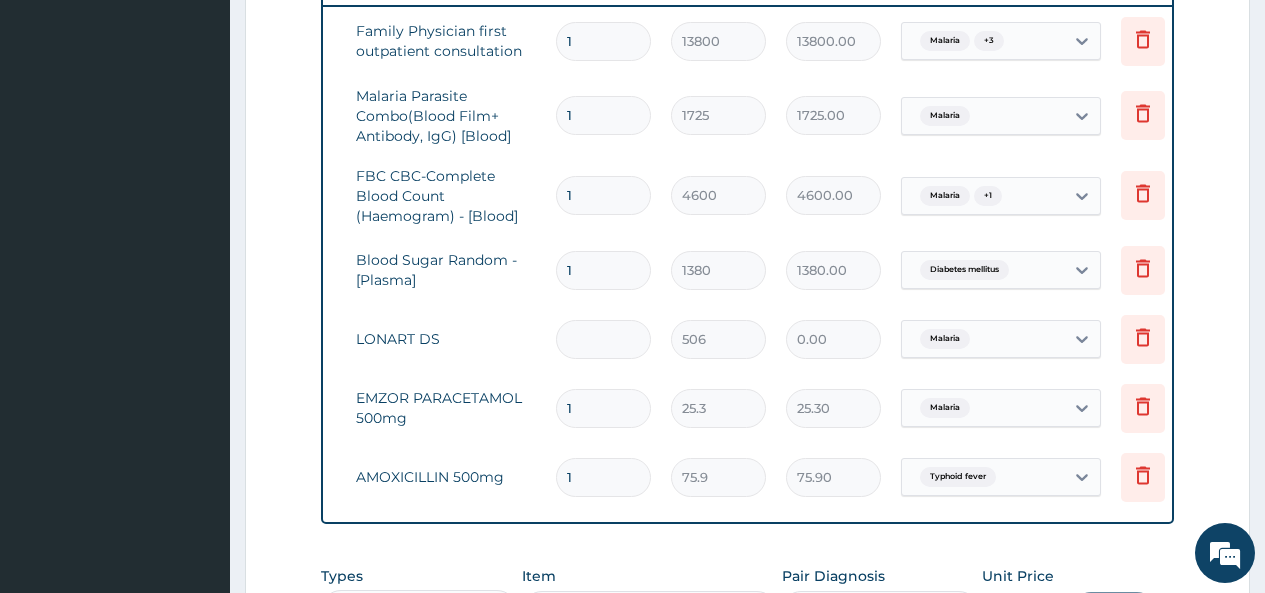 type on "6" 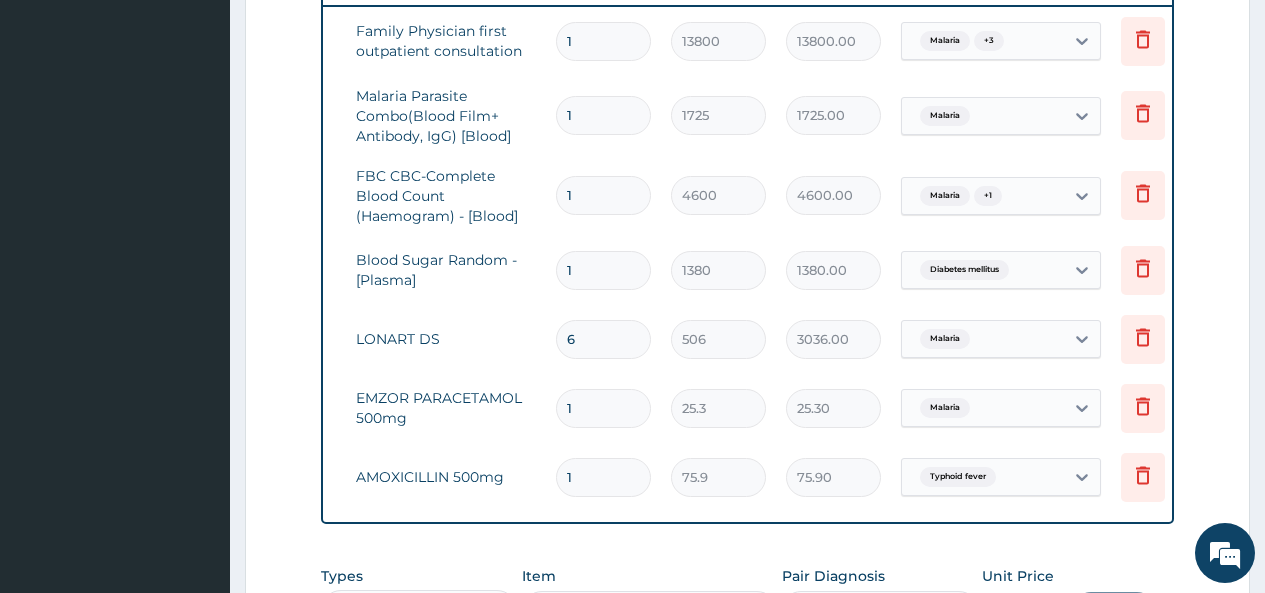 type on "6" 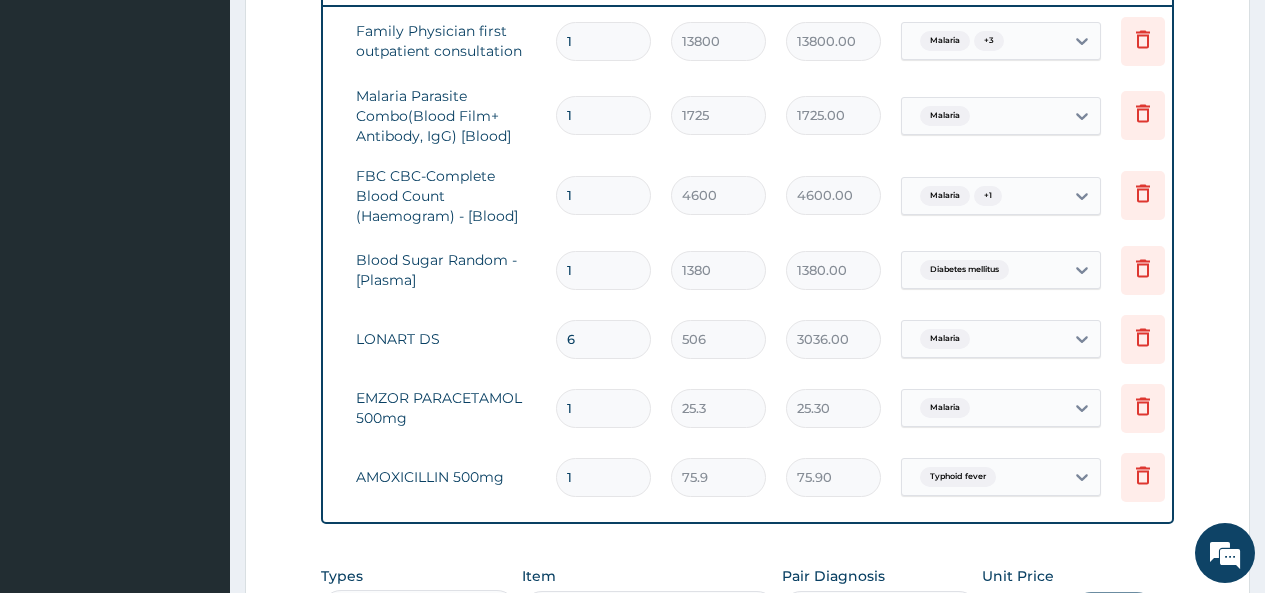 type on "18" 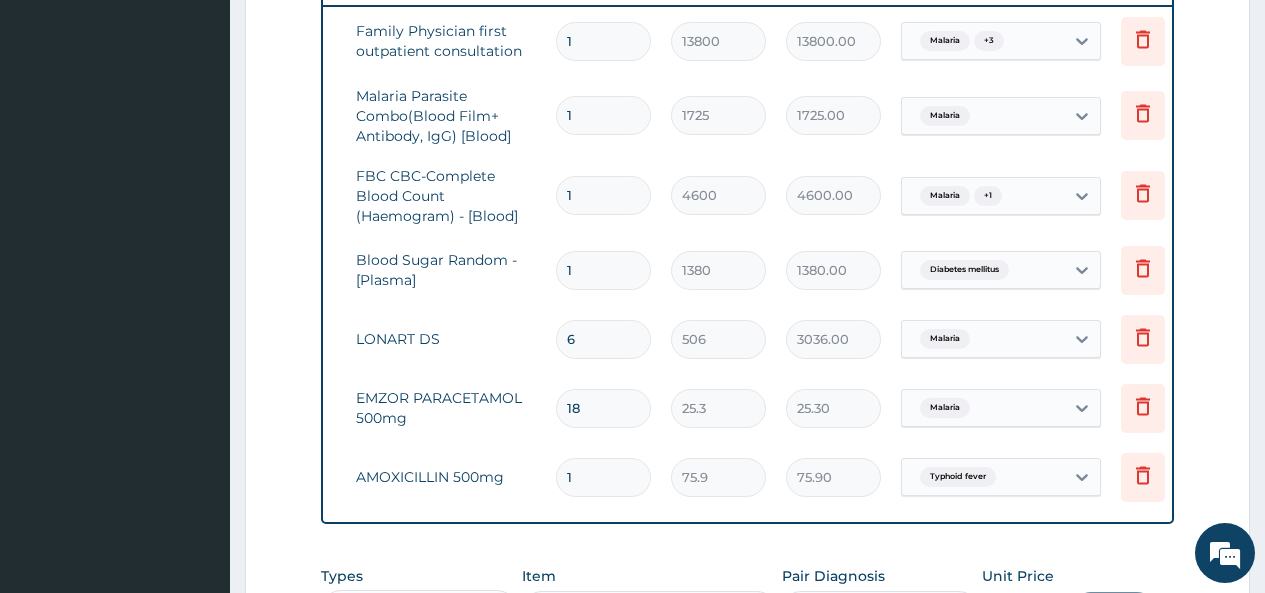 type on "455.40" 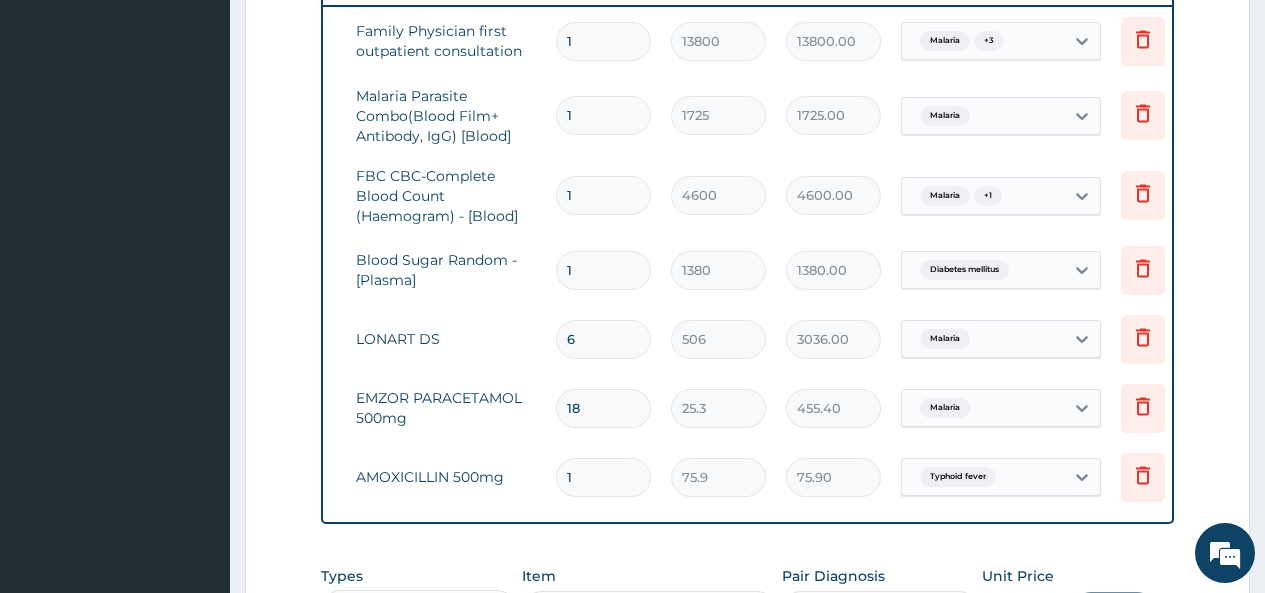 type on "18" 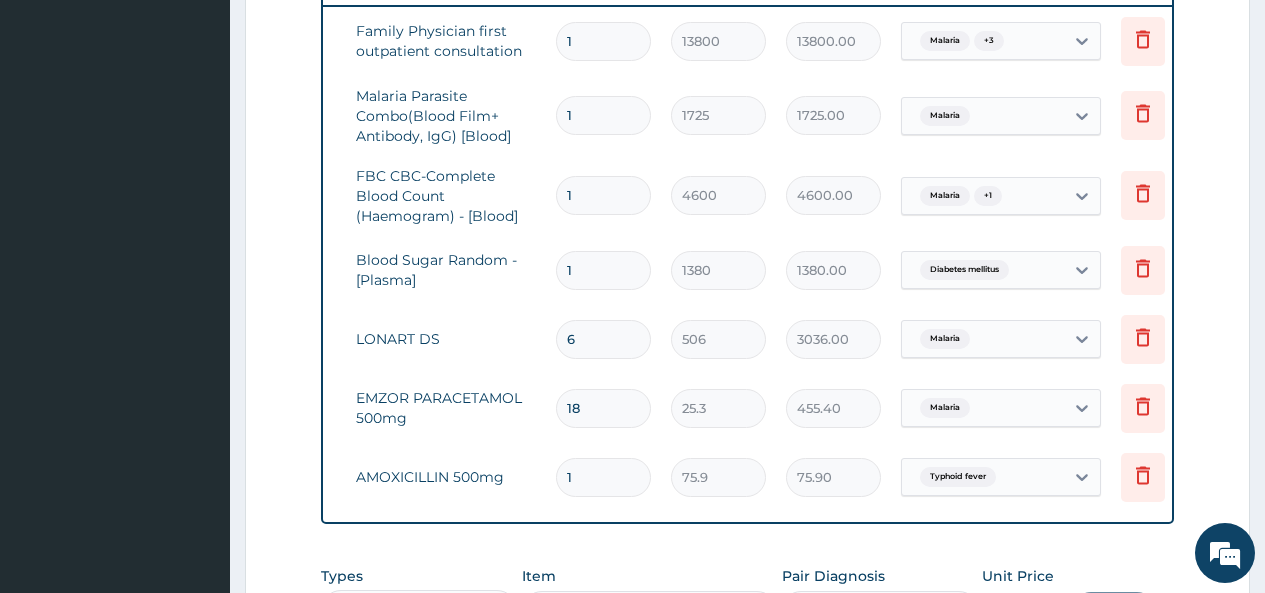 type 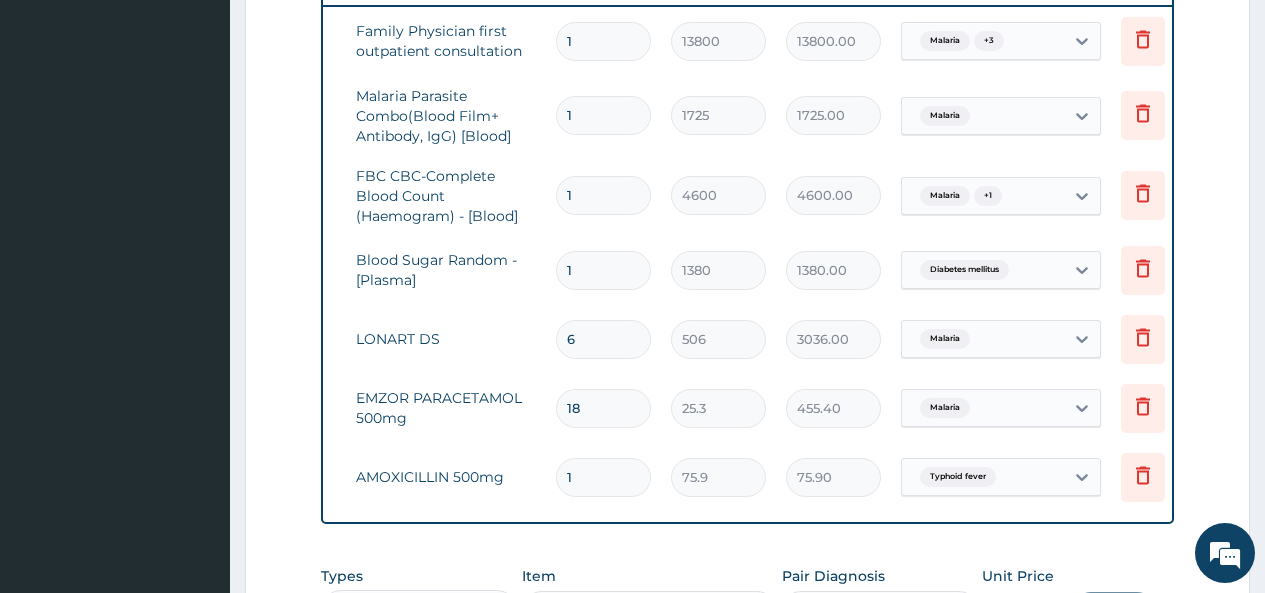 type on "0.00" 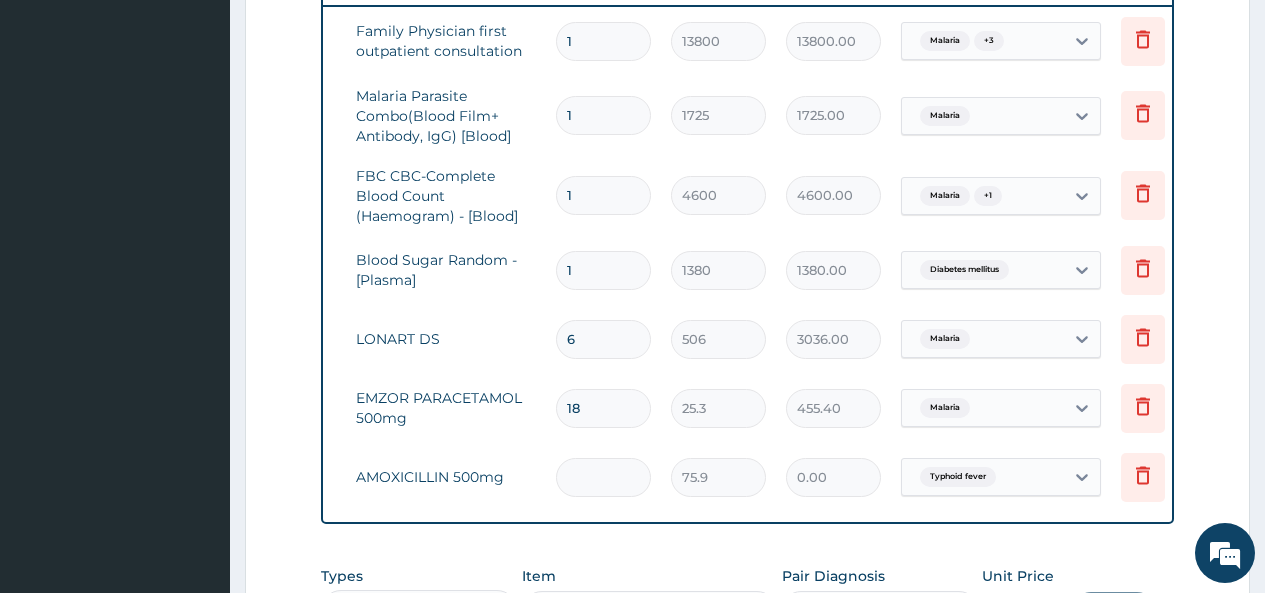 type on "2" 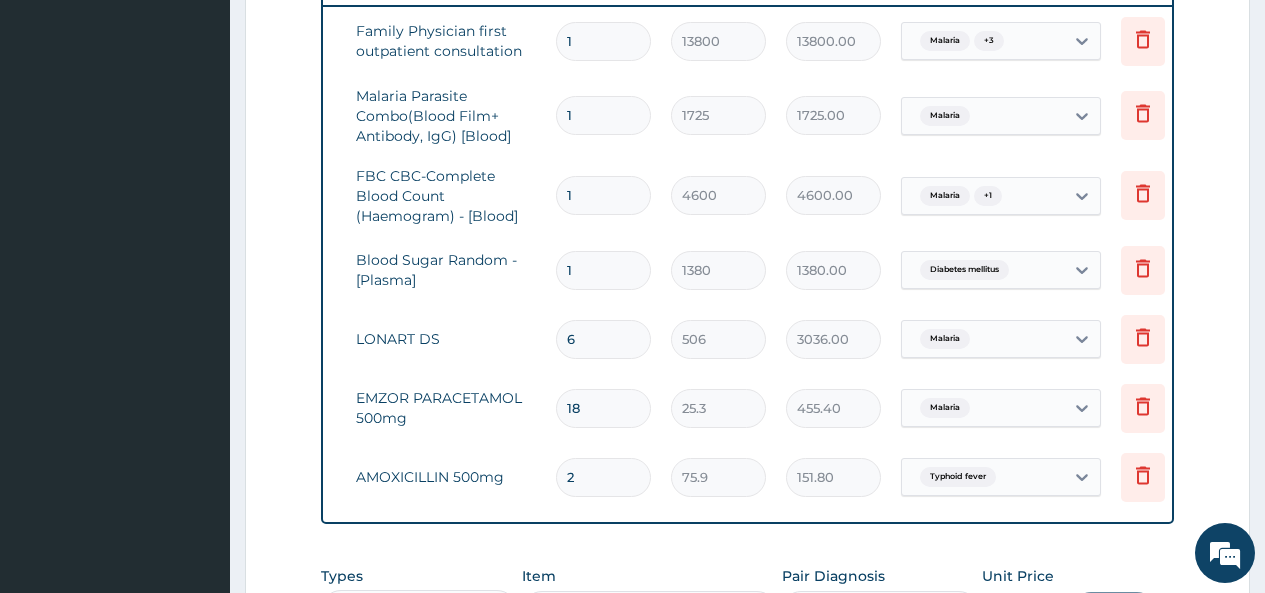 type on "21" 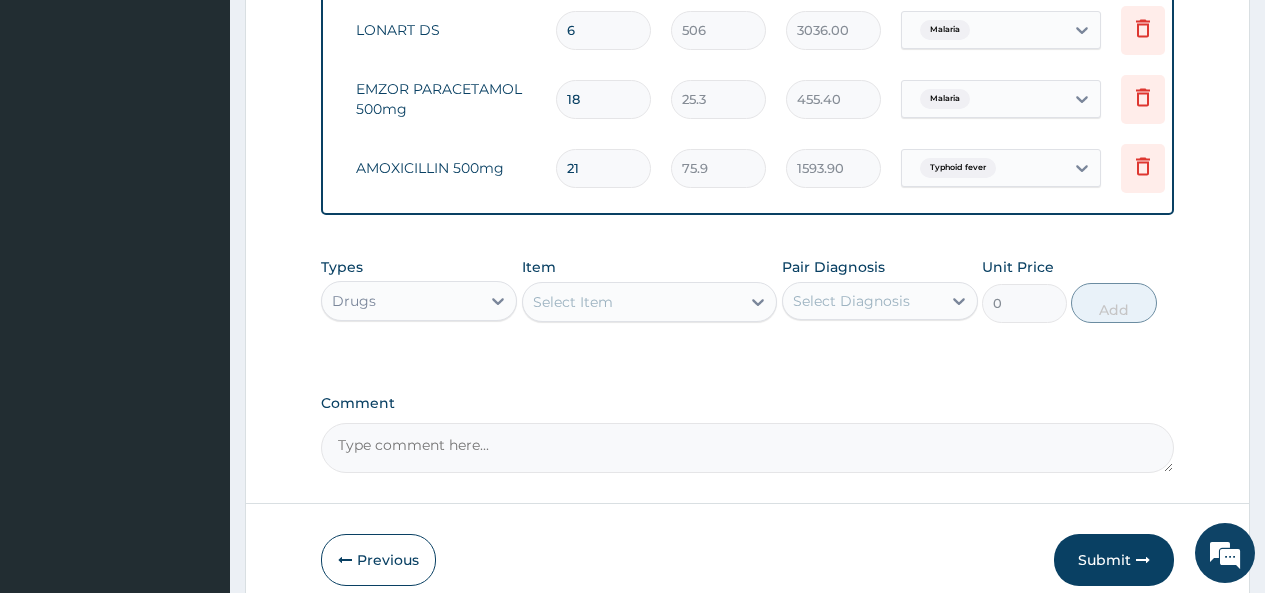 scroll, scrollTop: 1205, scrollLeft: 0, axis: vertical 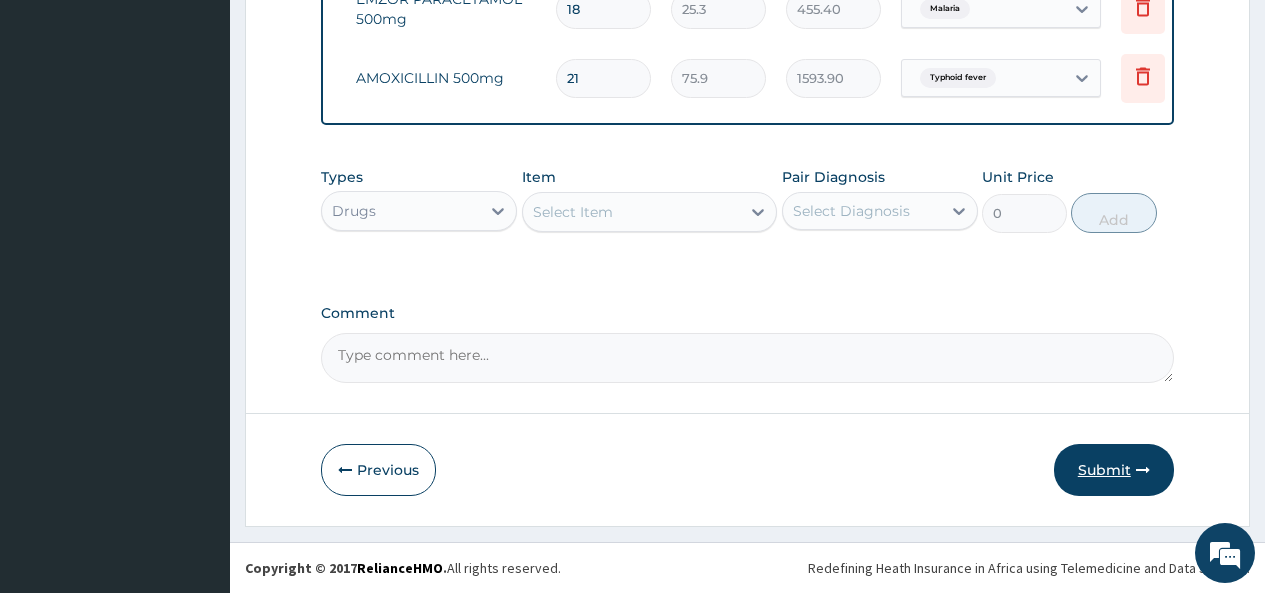 type on "21" 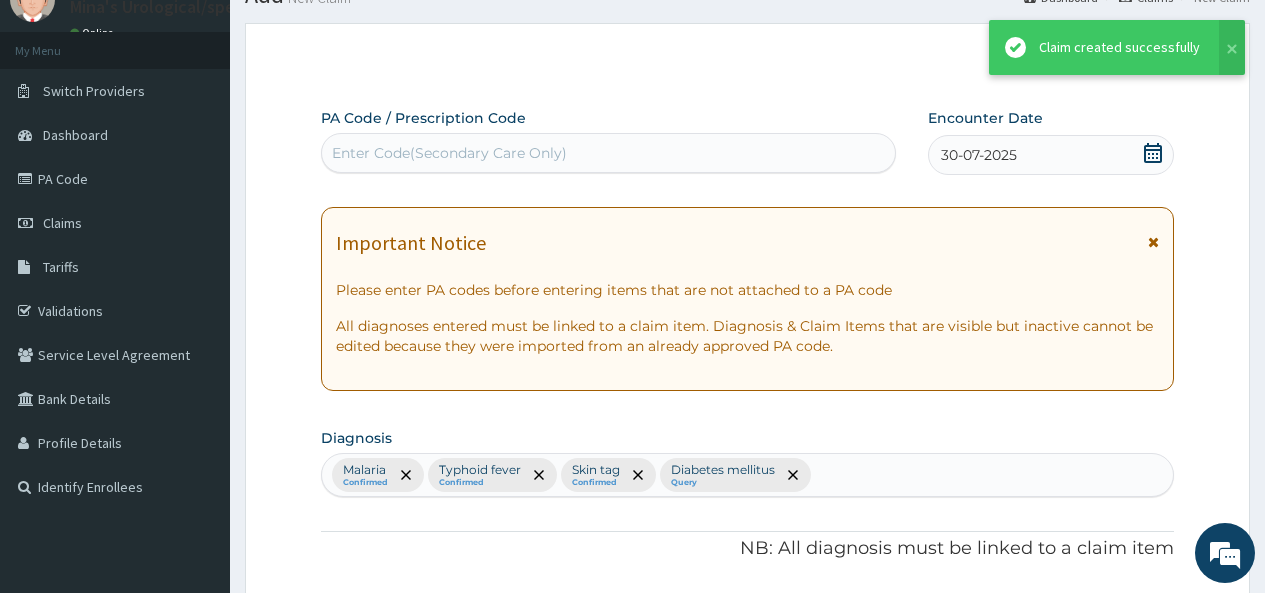 scroll, scrollTop: 1205, scrollLeft: 0, axis: vertical 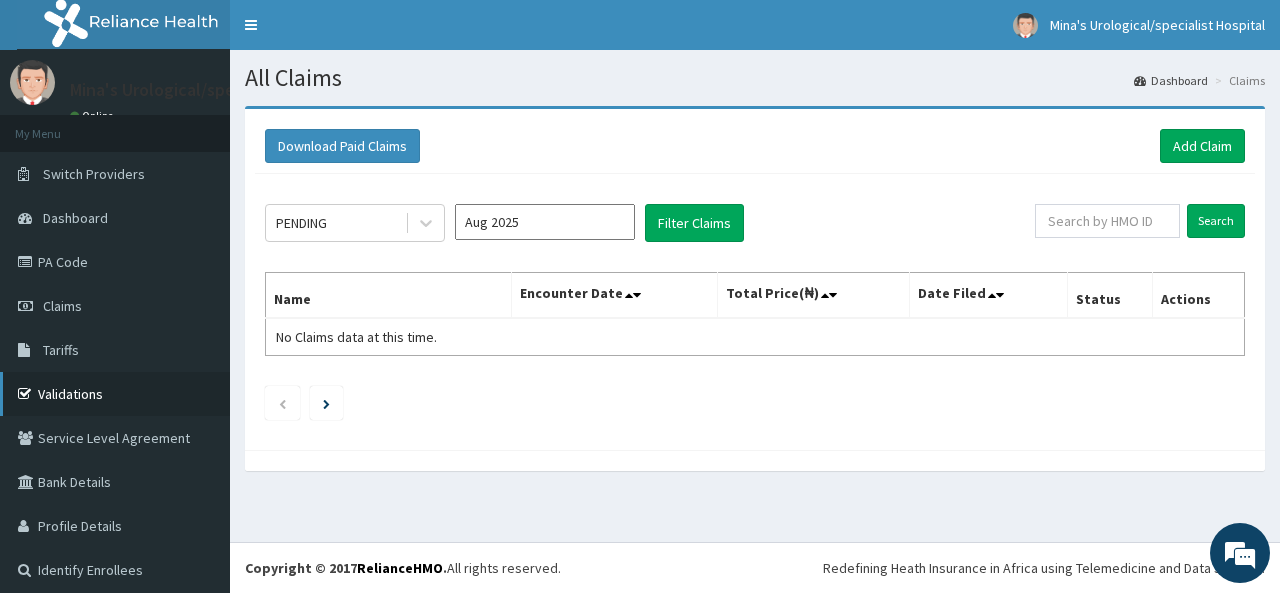 click on "Validations" at bounding box center [115, 394] 